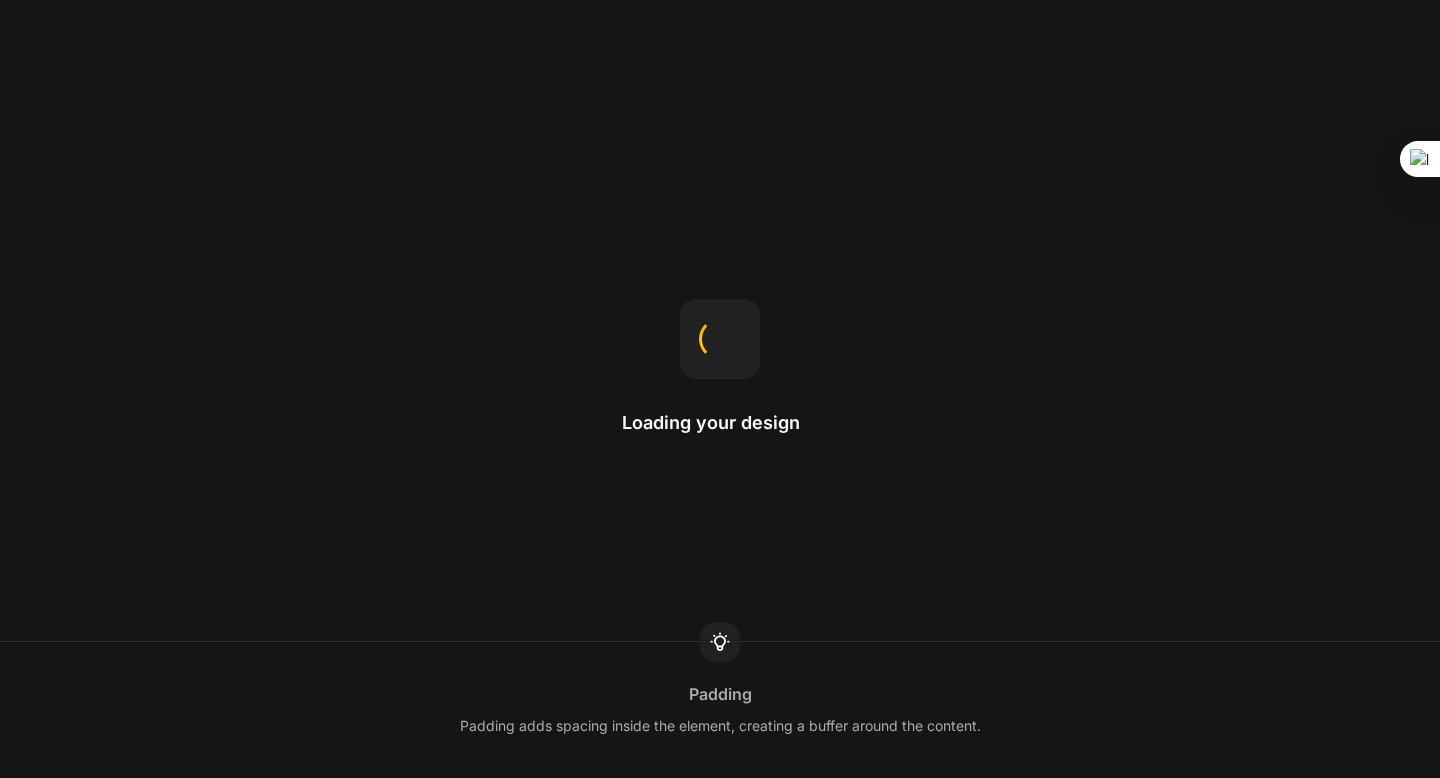 scroll, scrollTop: 0, scrollLeft: 0, axis: both 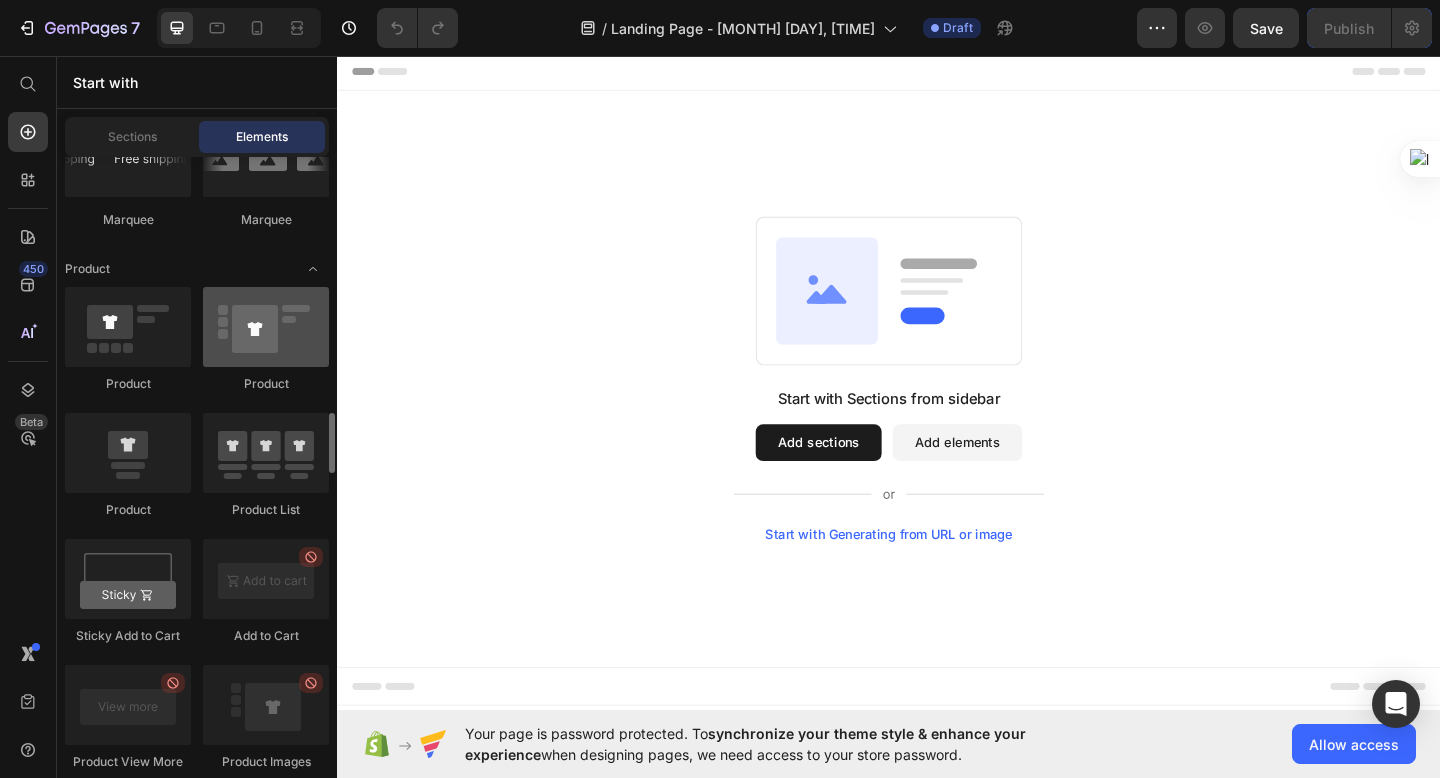 click at bounding box center (266, 327) 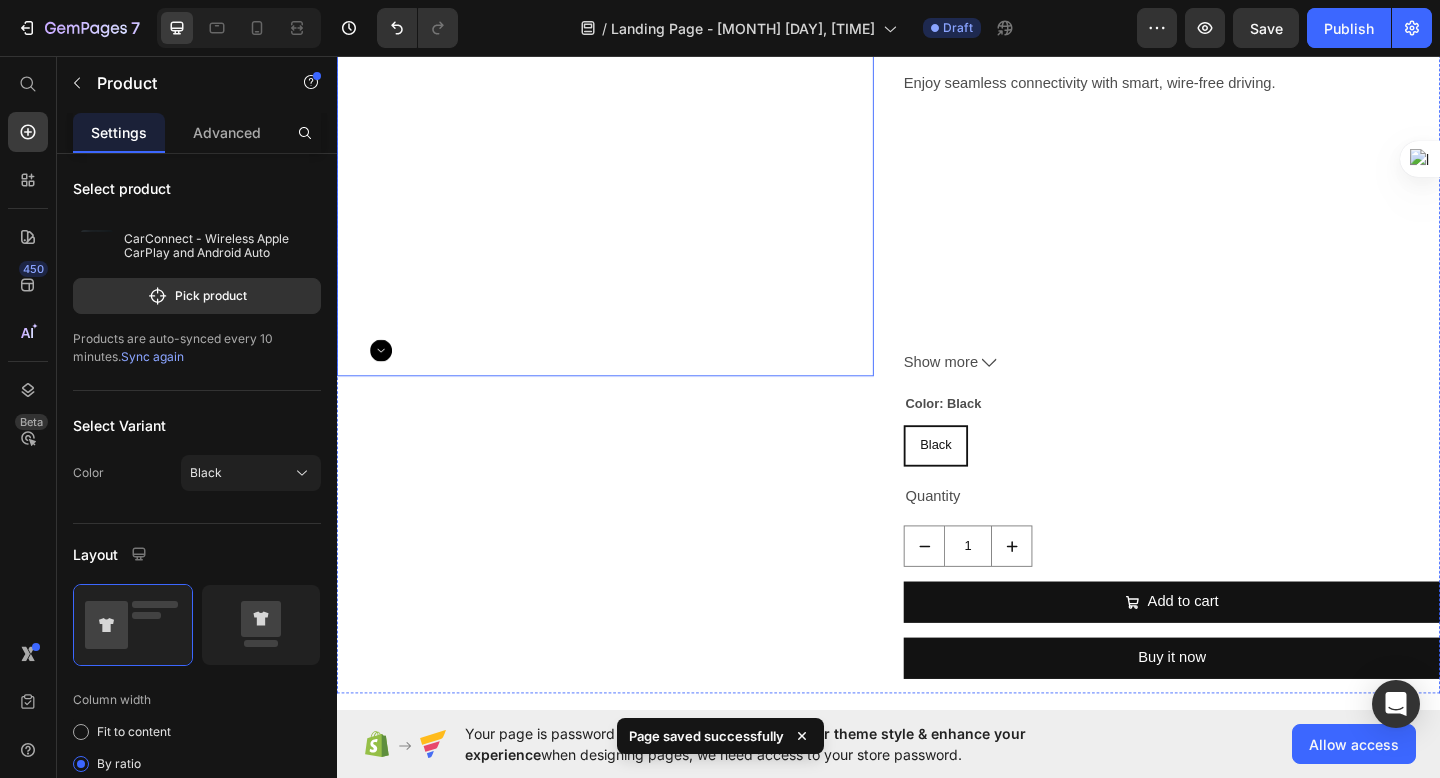 scroll, scrollTop: 0, scrollLeft: 0, axis: both 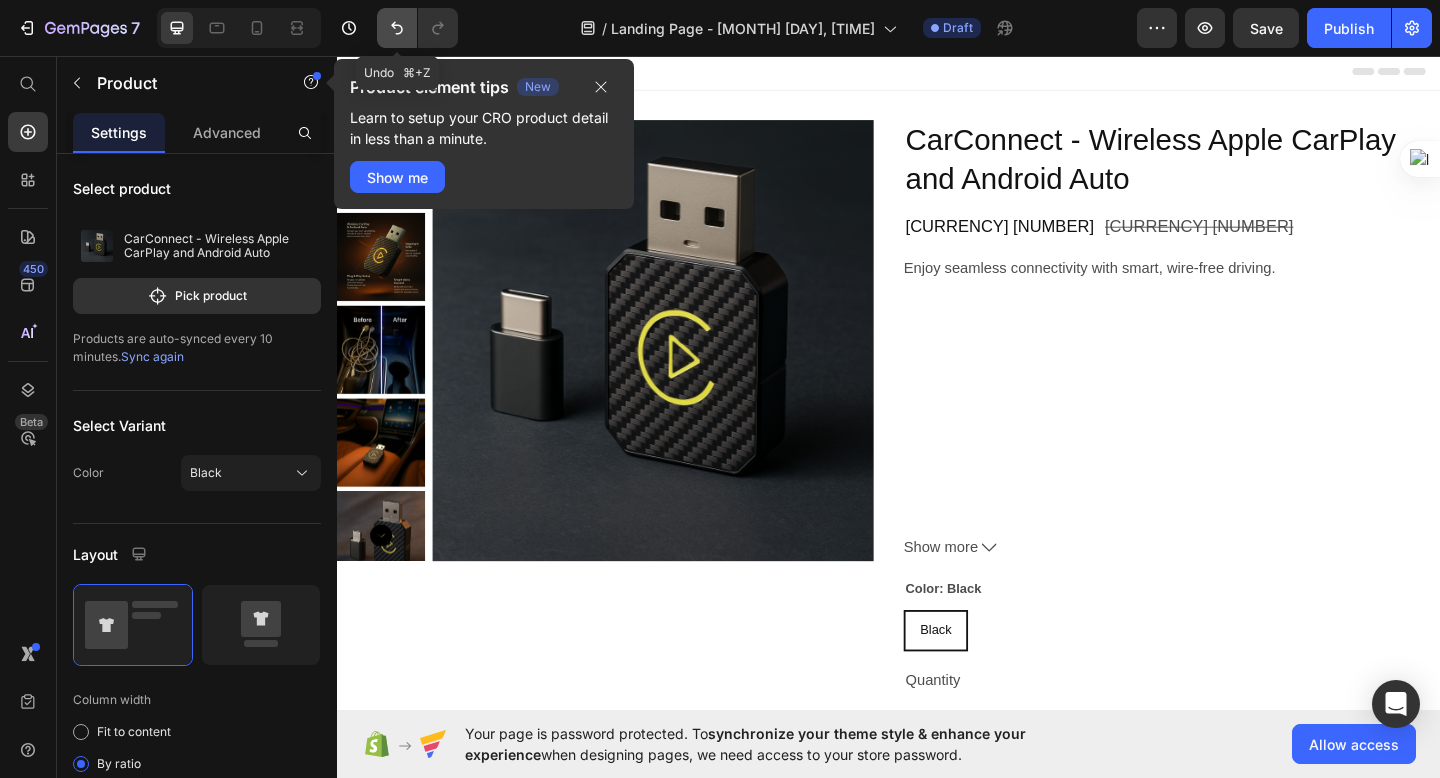 click 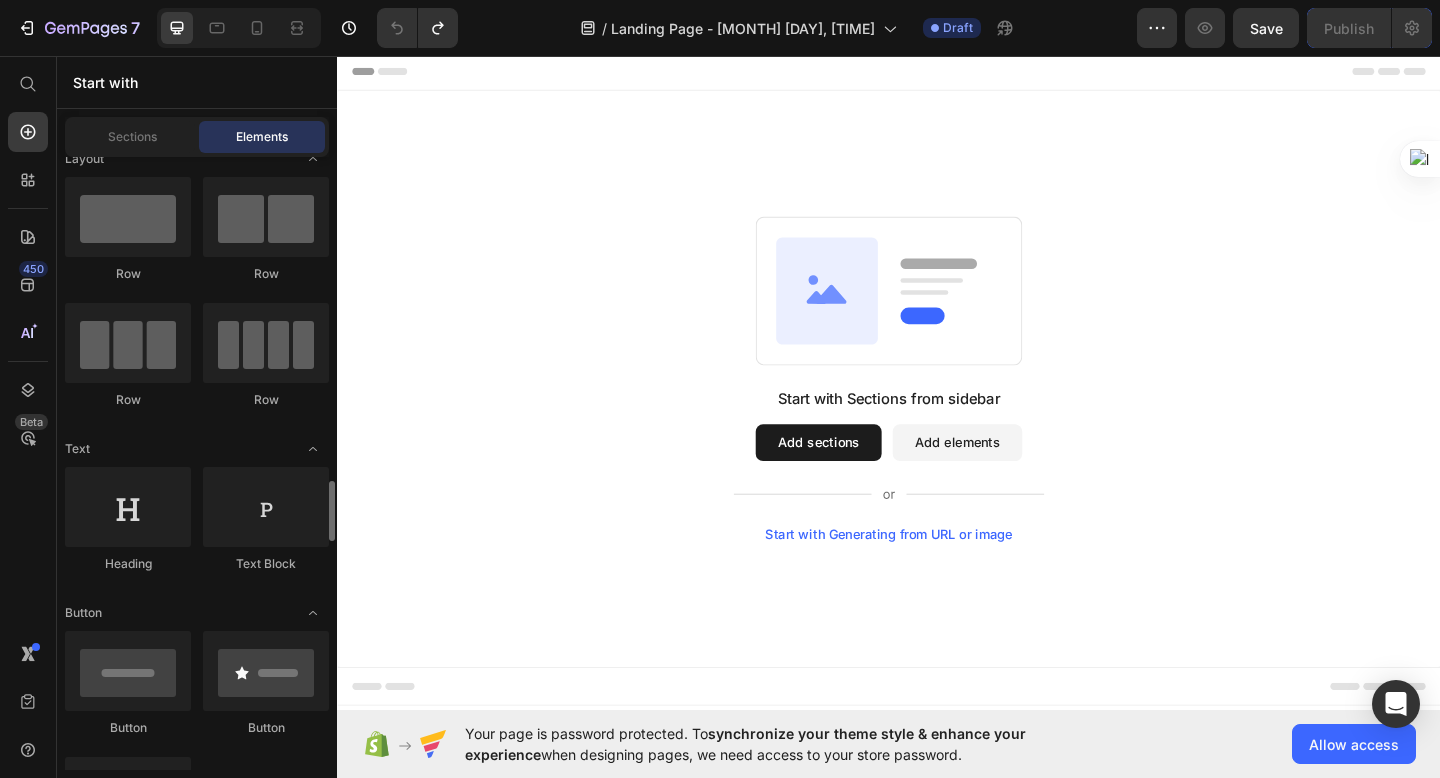 scroll, scrollTop: 0, scrollLeft: 0, axis: both 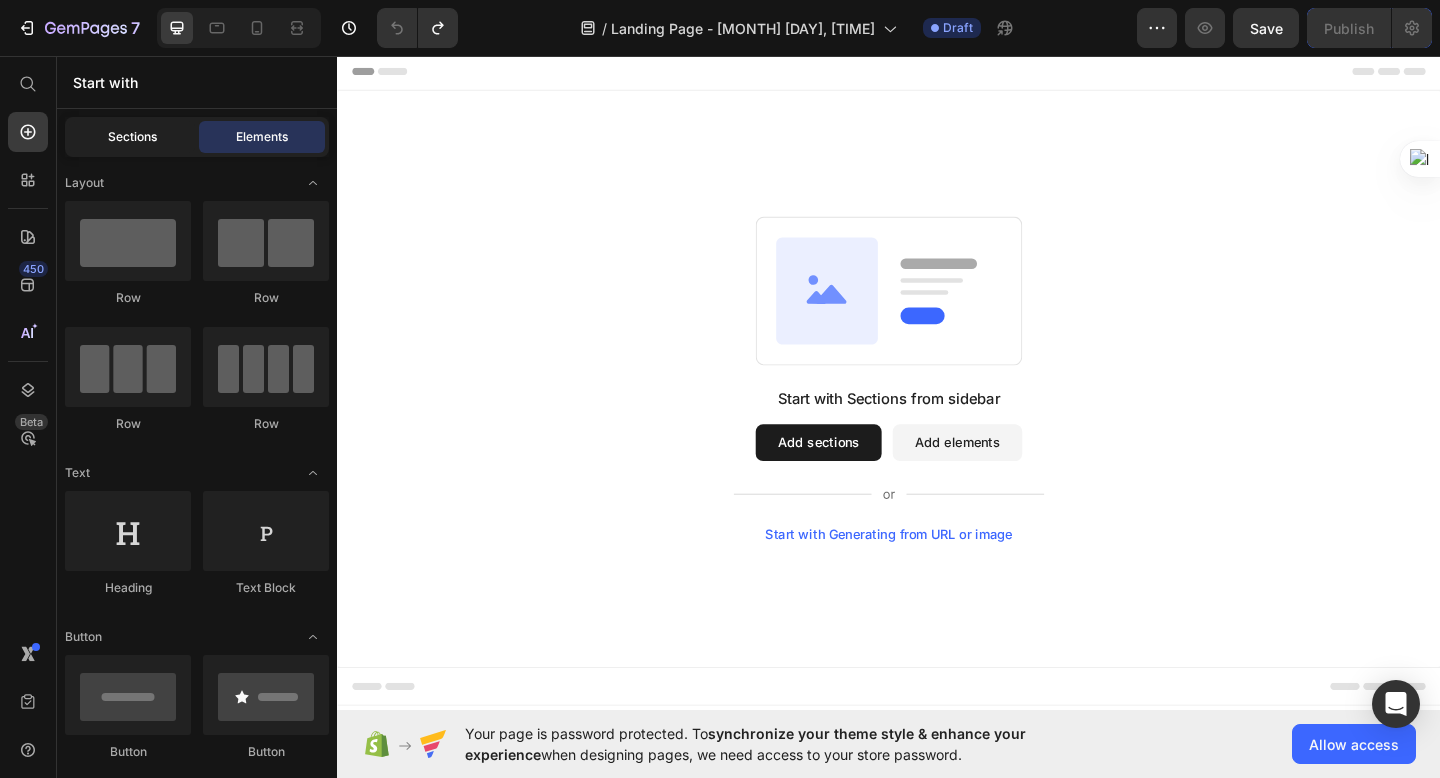 click on "Sections" at bounding box center (132, 137) 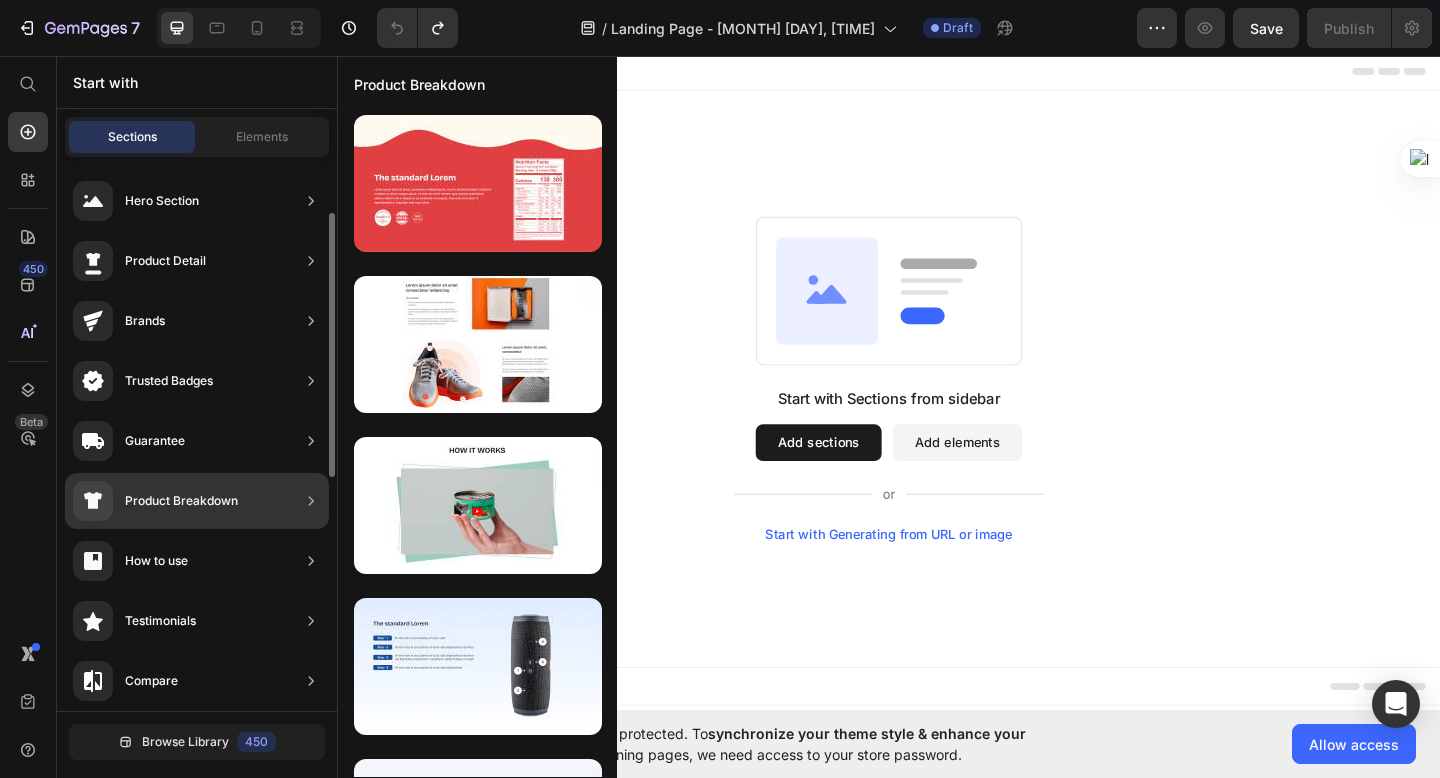 scroll, scrollTop: 78, scrollLeft: 0, axis: vertical 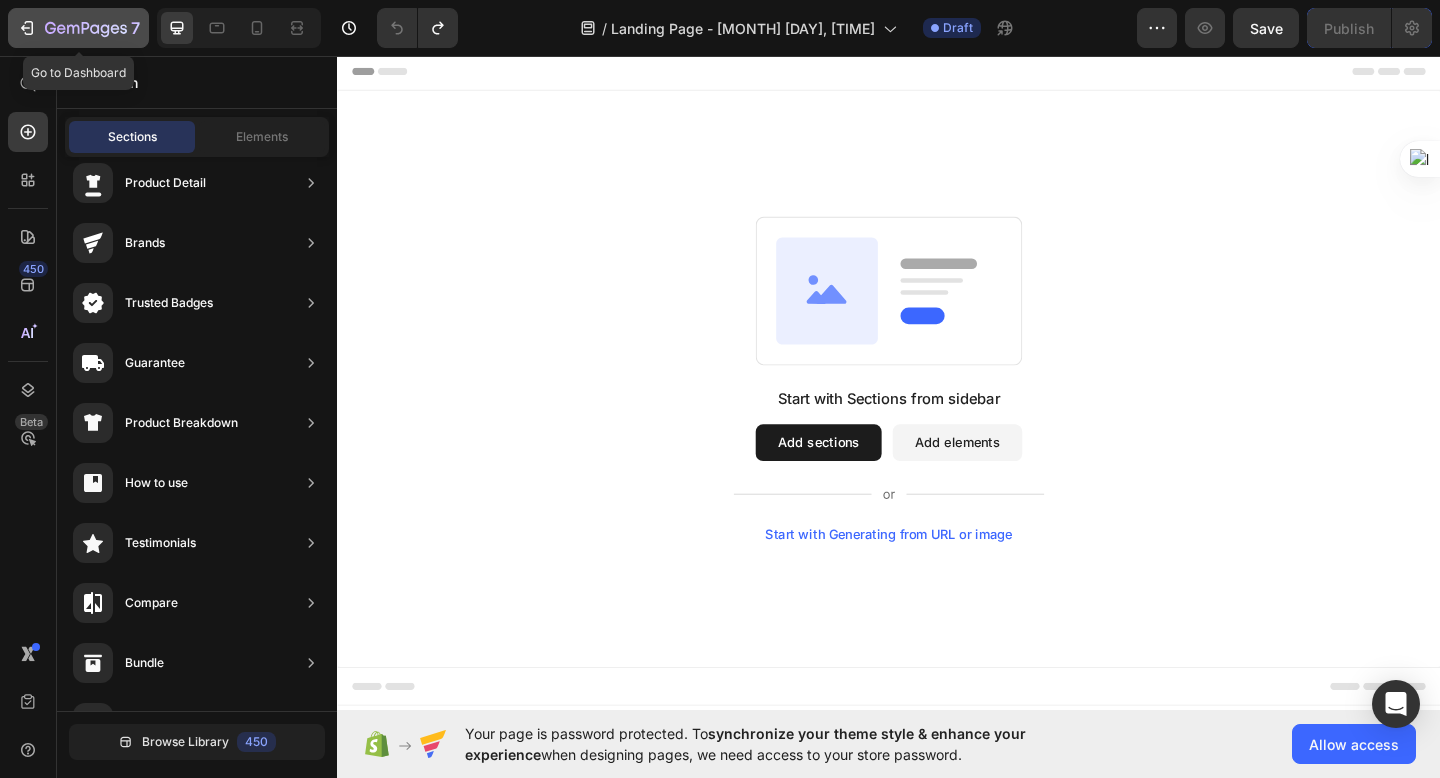 click 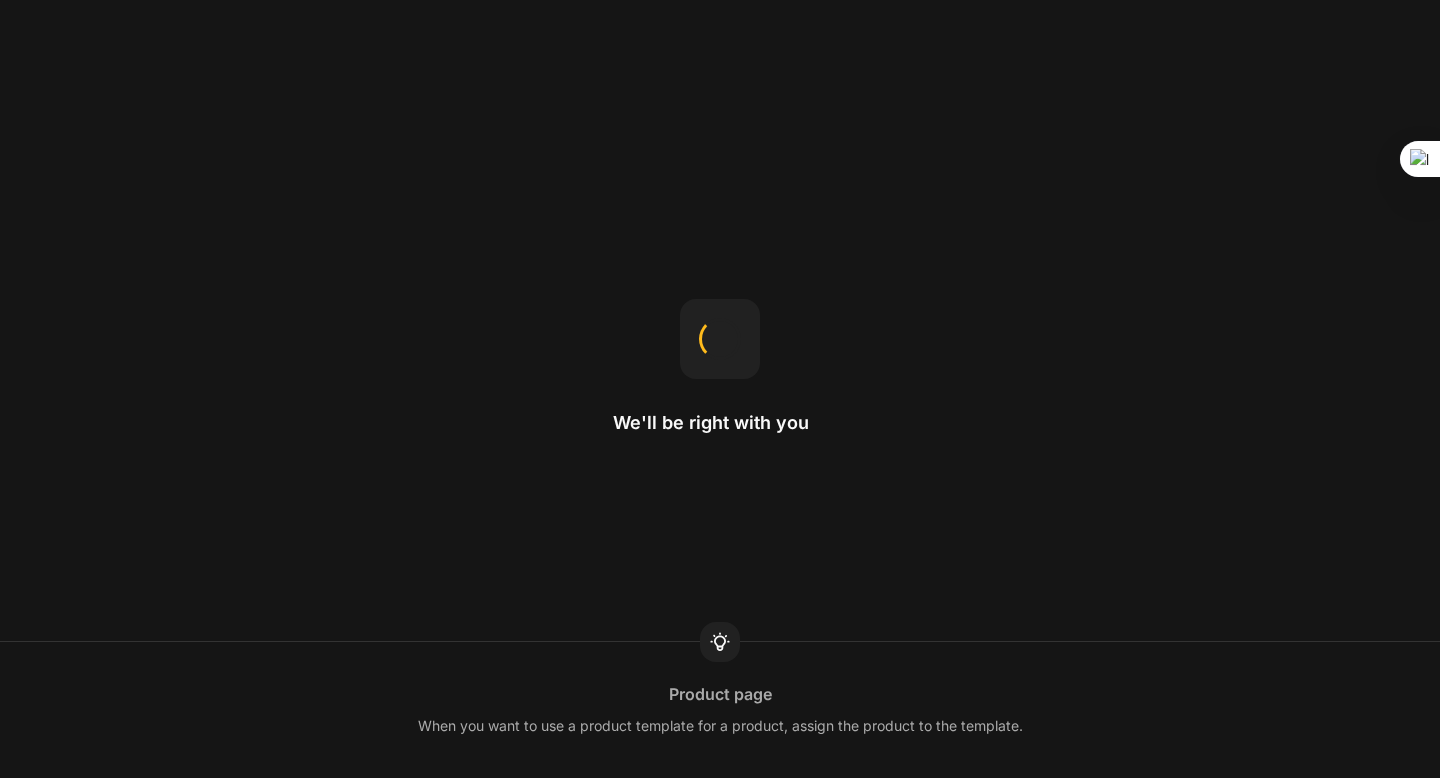 scroll, scrollTop: 0, scrollLeft: 0, axis: both 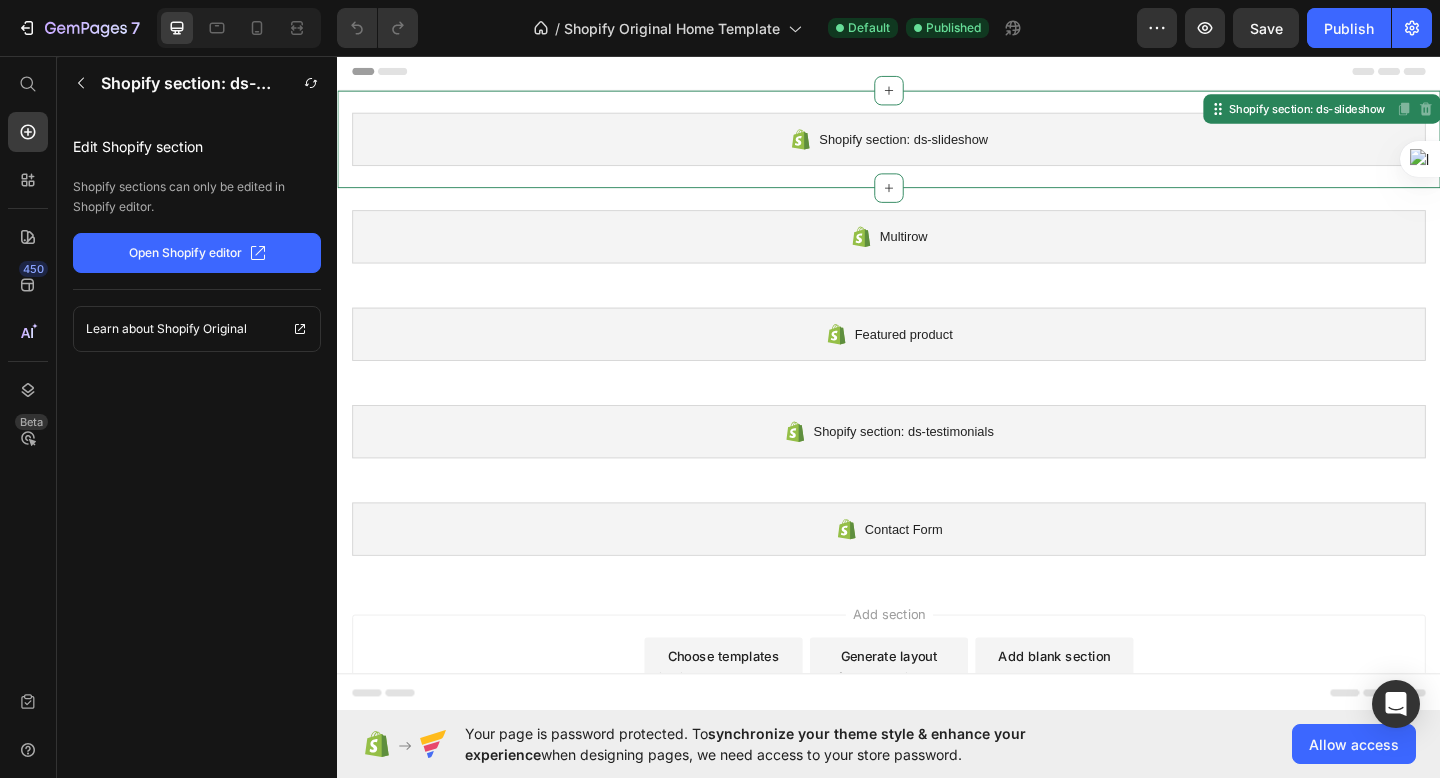 click on "Shopify section: ds-slideshow" at bounding box center (953, 147) 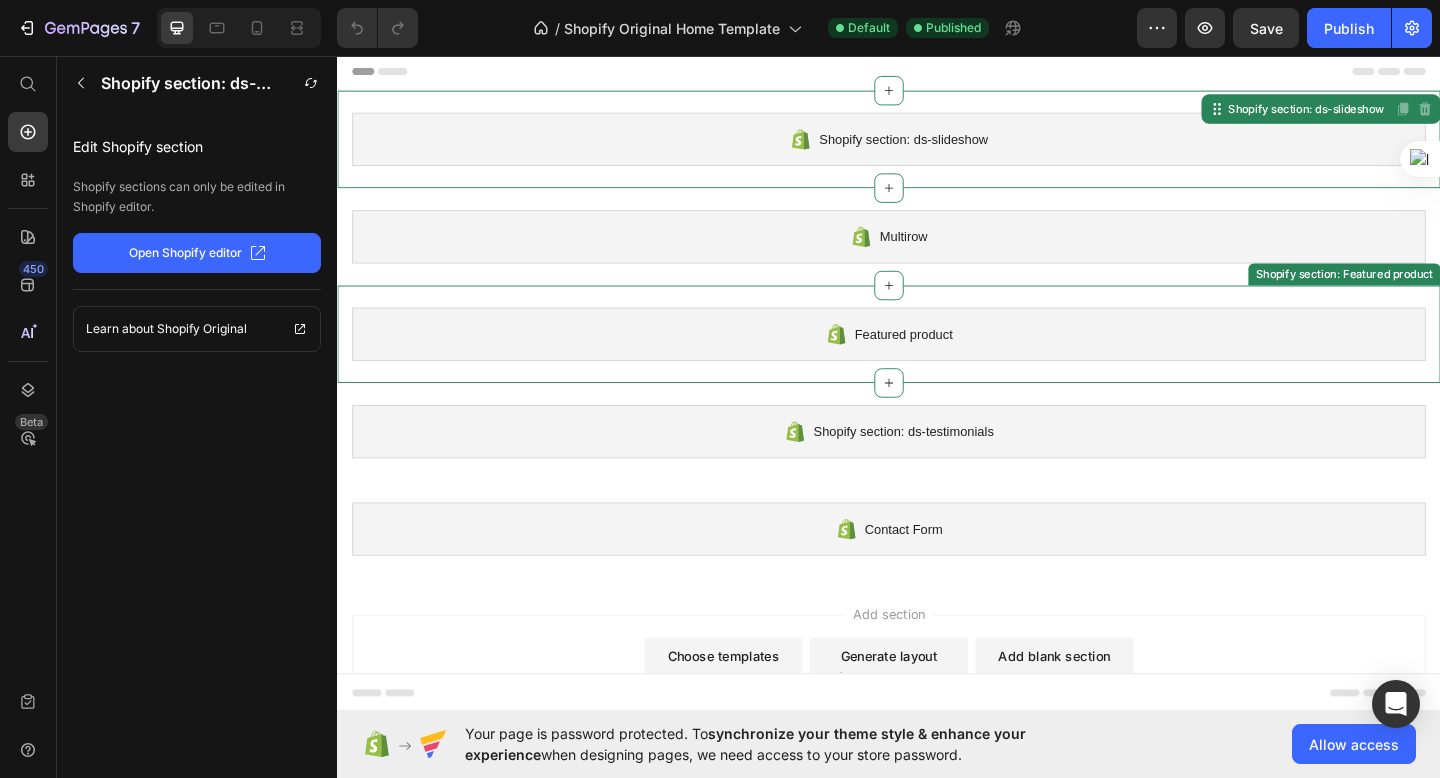 click on "Featured product" at bounding box center (937, 359) 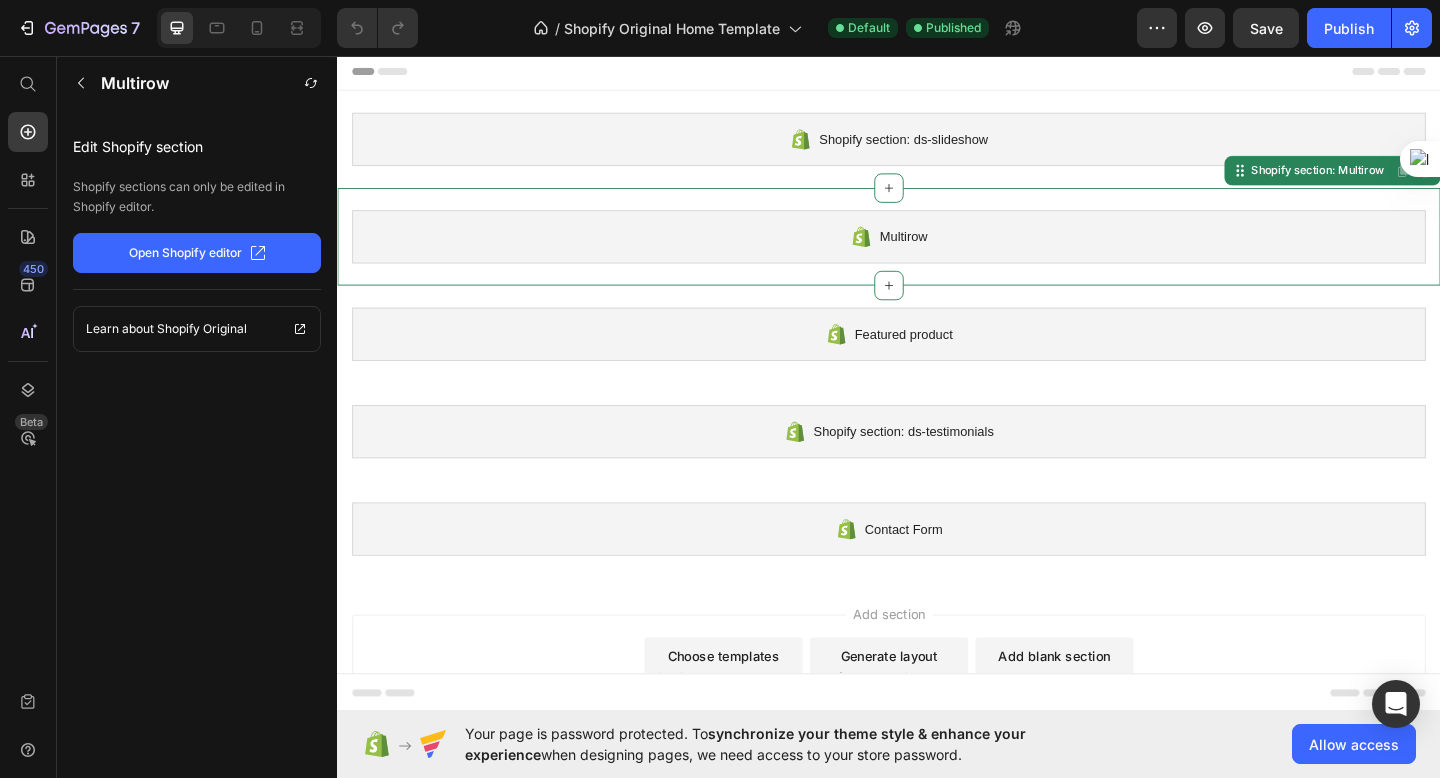 click on "Multirow Shopify section: Multirow   Disabled. Please edit in Shopify Editor Disabled. Please edit in Shopify Editor" at bounding box center (937, 253) 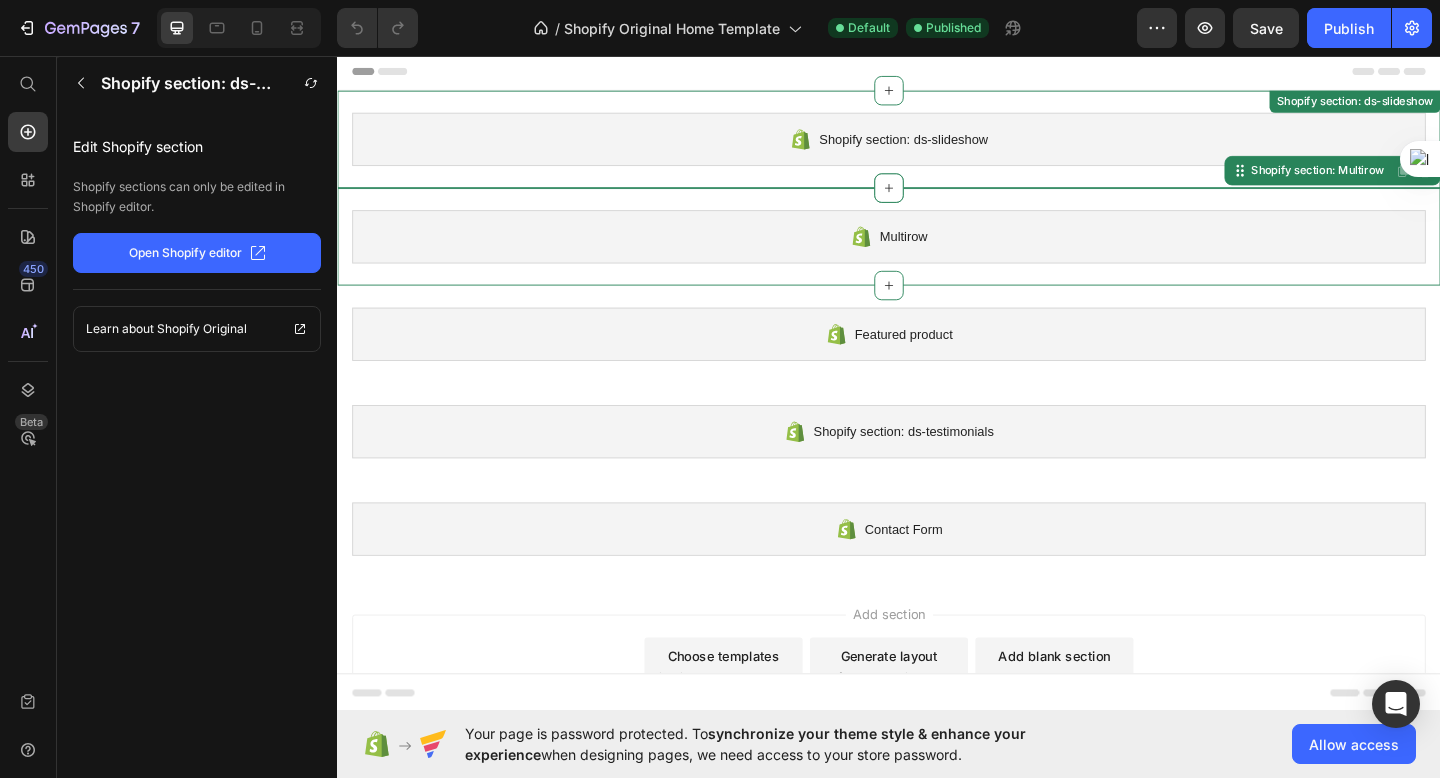 click on "Shopify section: ds-slideshow Shopify section: ds-slideshow" at bounding box center (937, 147) 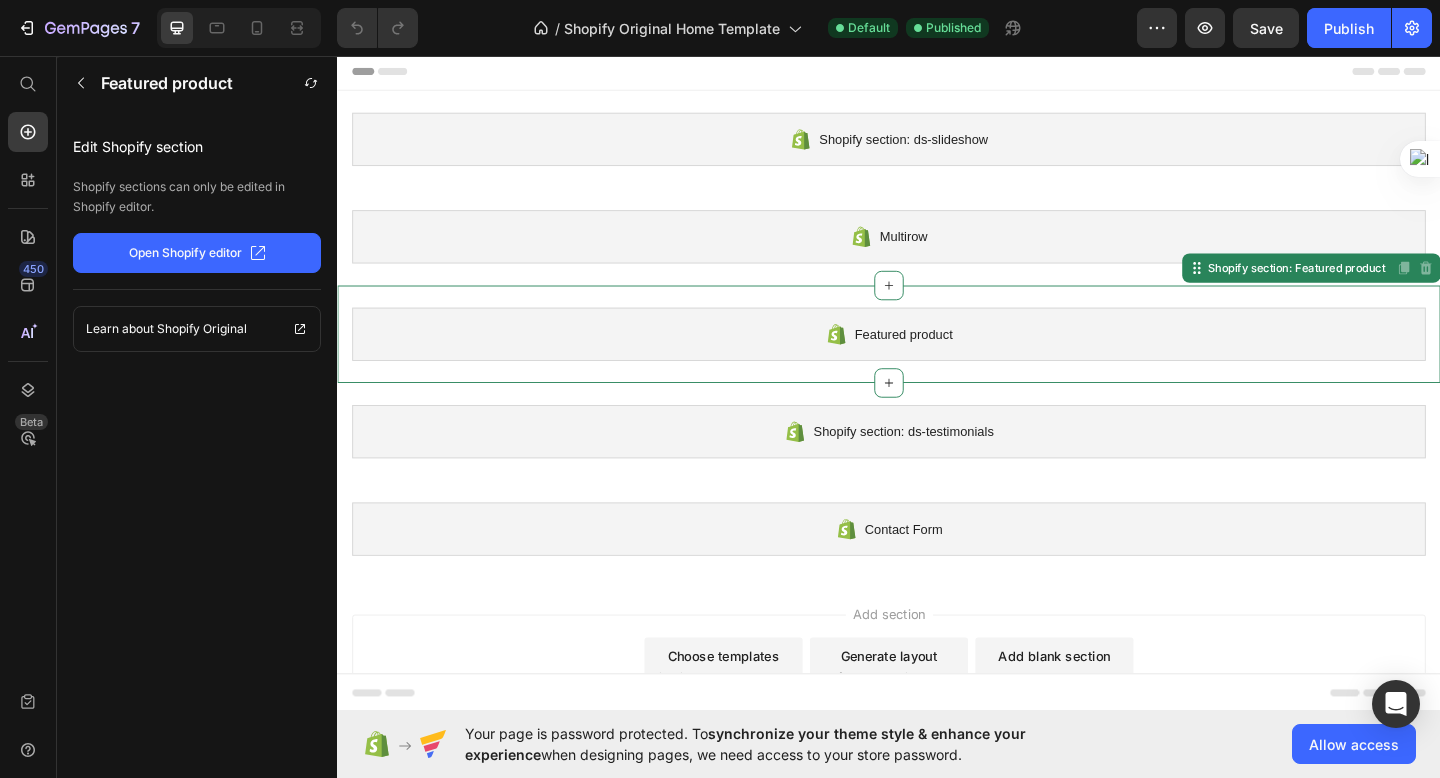 click on "Featured product Shopify section: Featured product   Disabled. Please edit in Shopify Editor Disabled. Please edit in Shopify Editor" at bounding box center (937, 359) 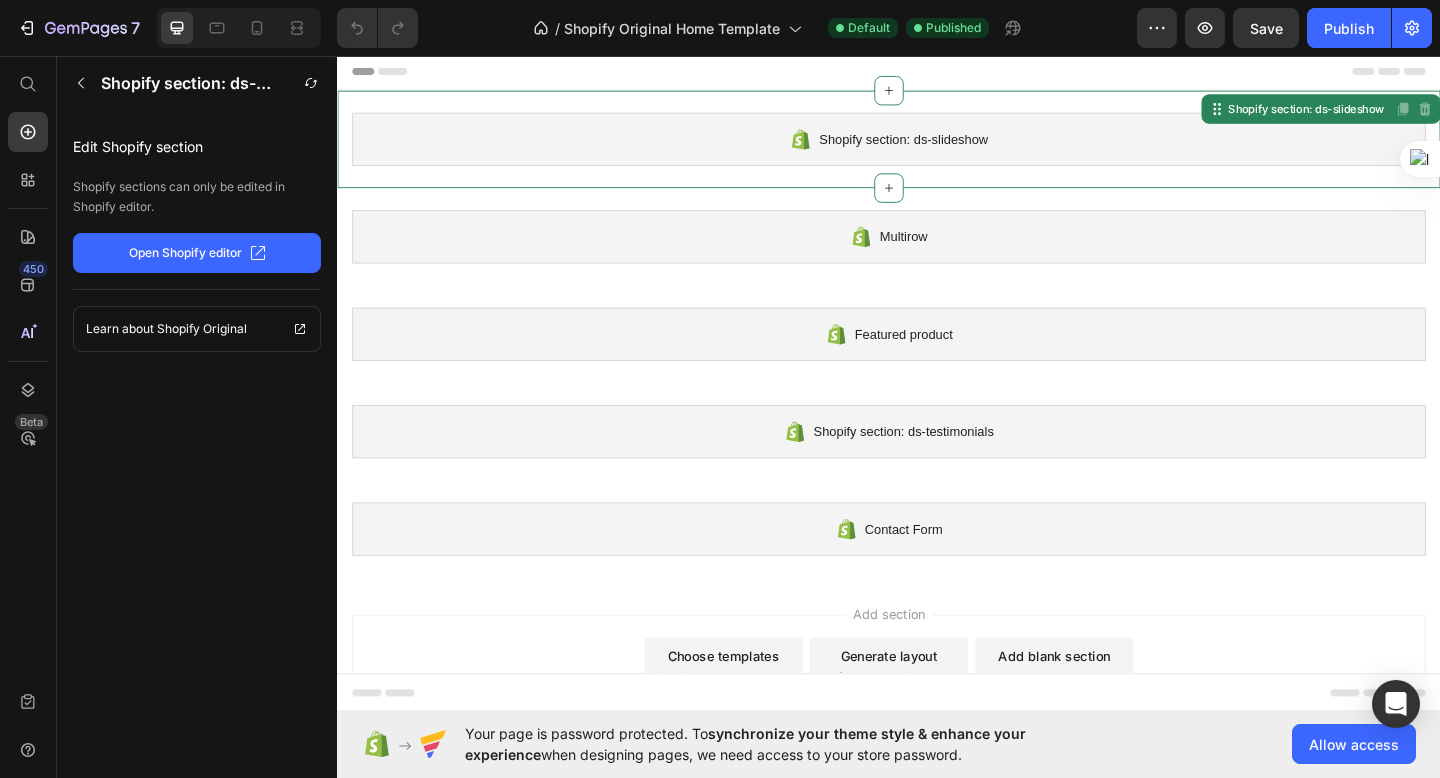 click on "Shopify section: ds-slideshow" at bounding box center [937, 147] 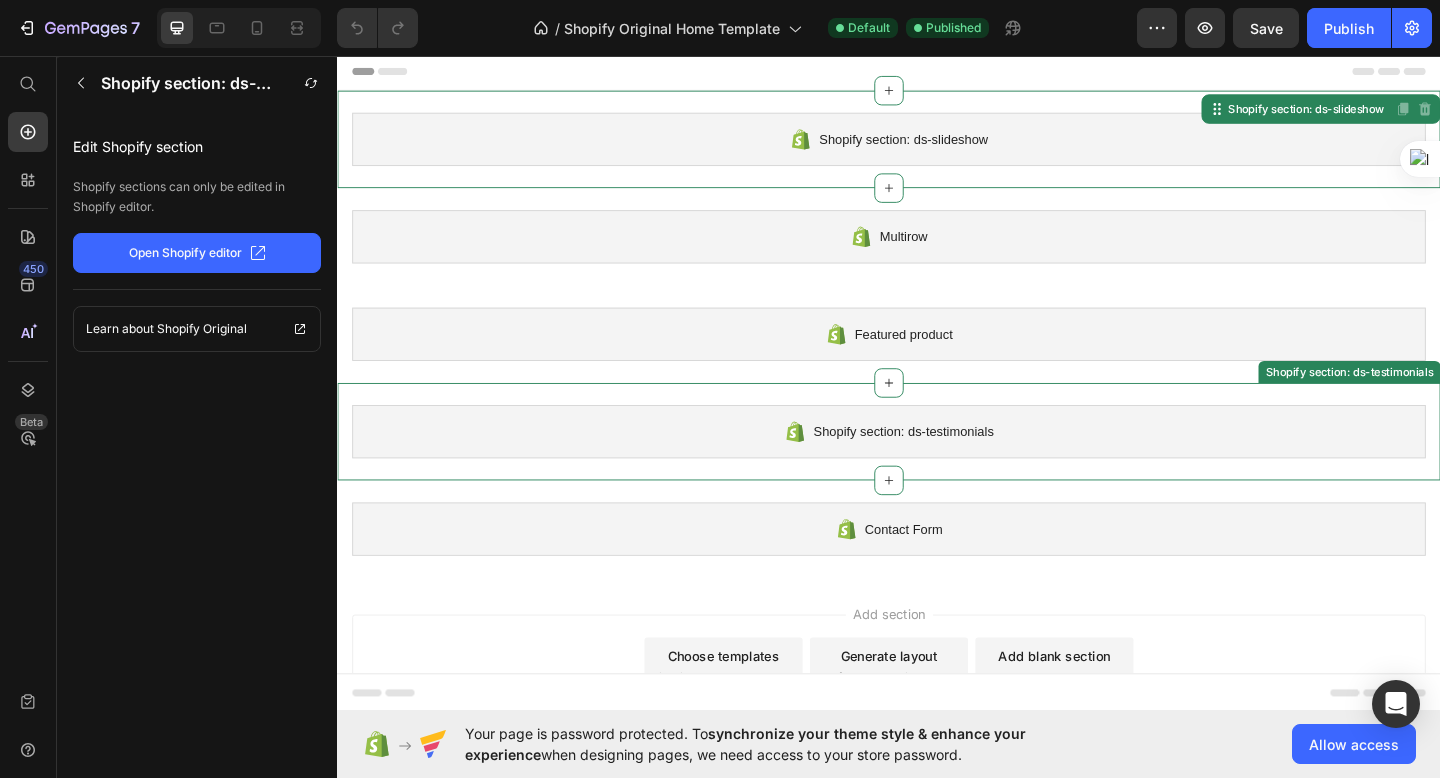 click on "Shopify section: ds-testimonials Shopify section: ds-testimonials" at bounding box center [937, 465] 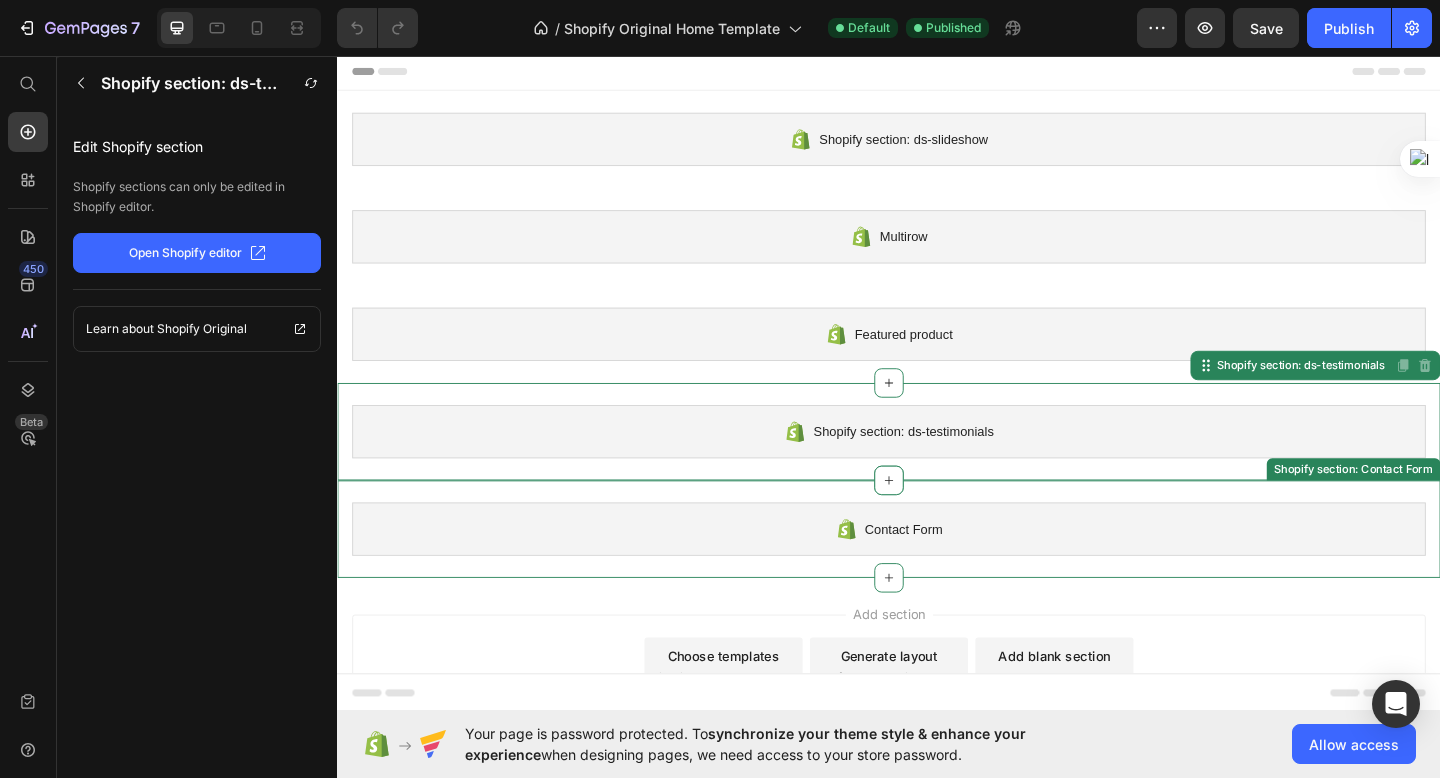 click on "Contact Form" at bounding box center [937, 571] 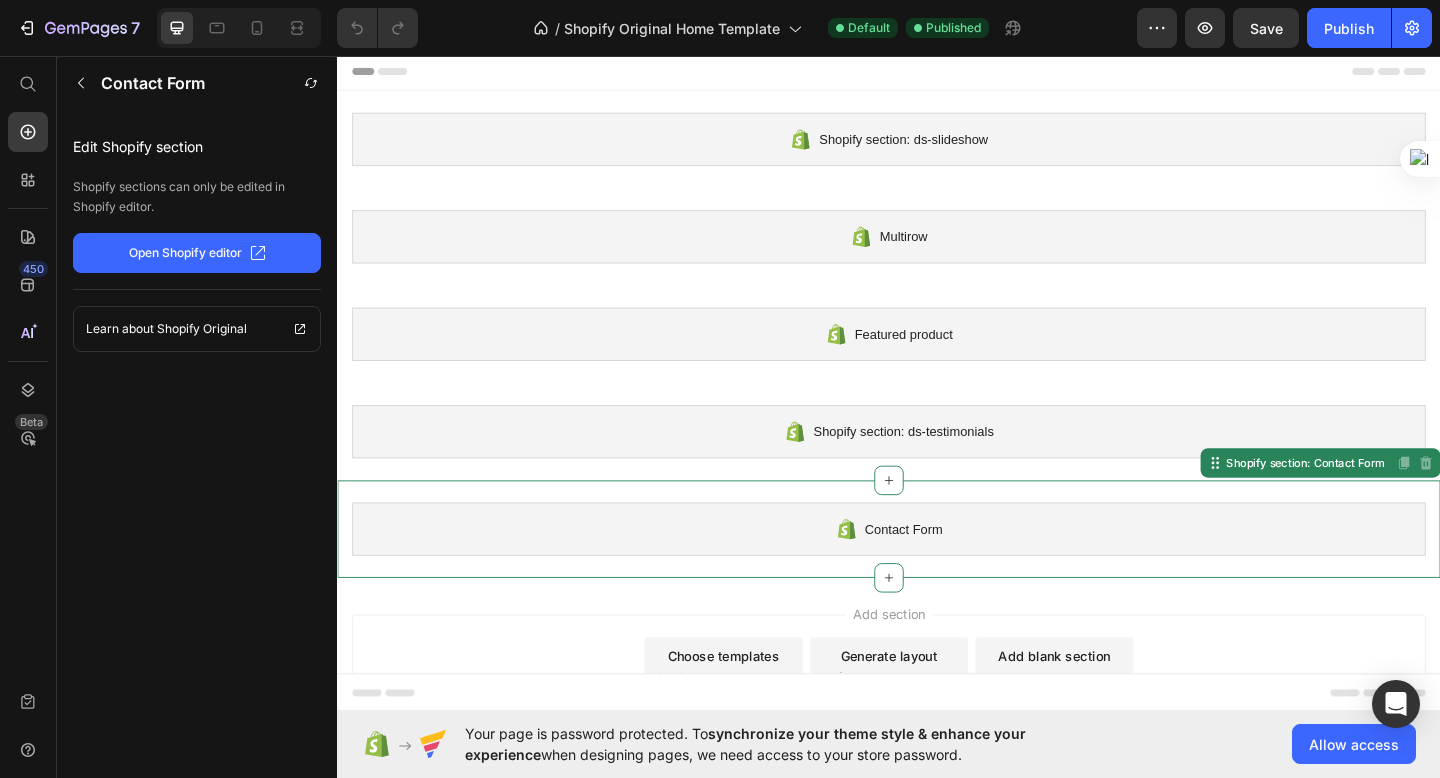 scroll, scrollTop: 51, scrollLeft: 0, axis: vertical 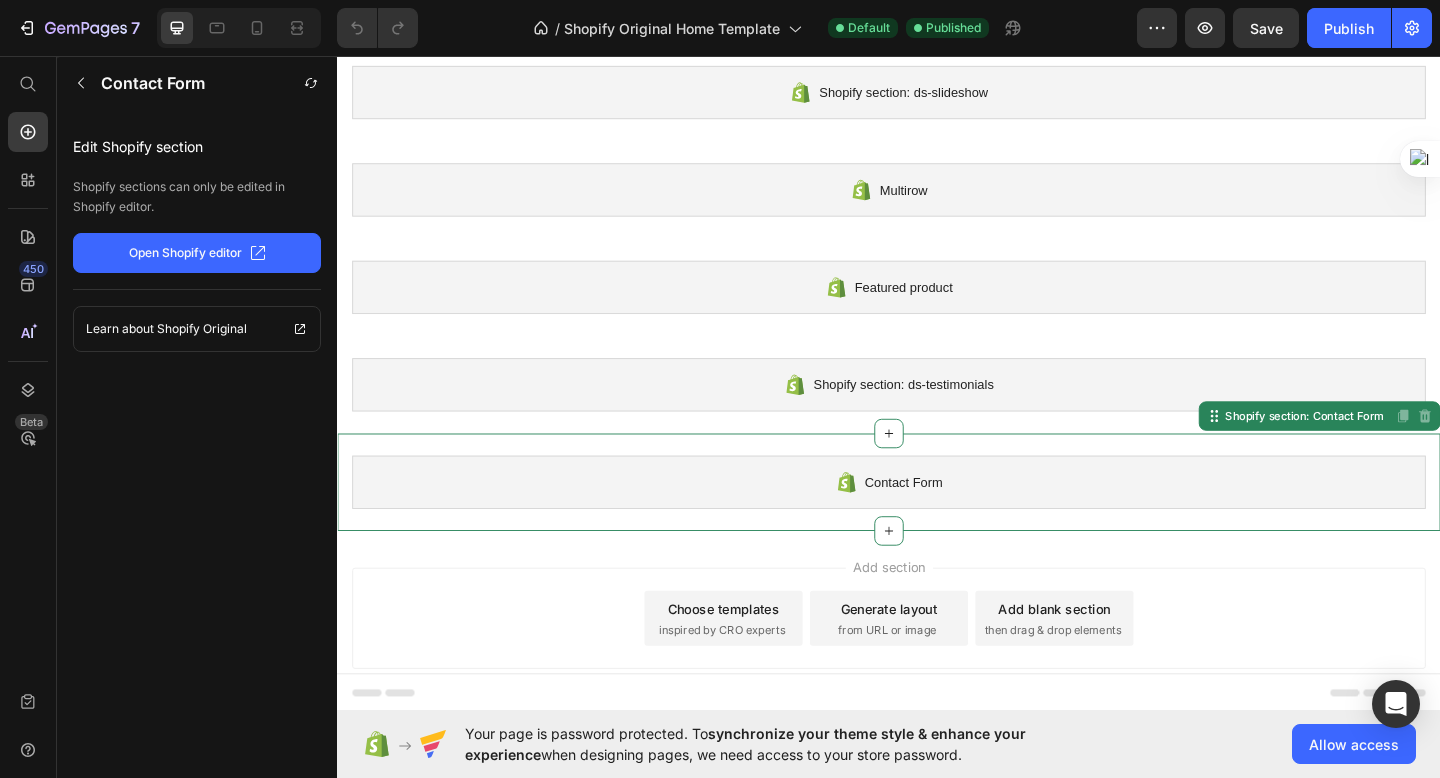 click on "Generate layout" at bounding box center (937, 657) 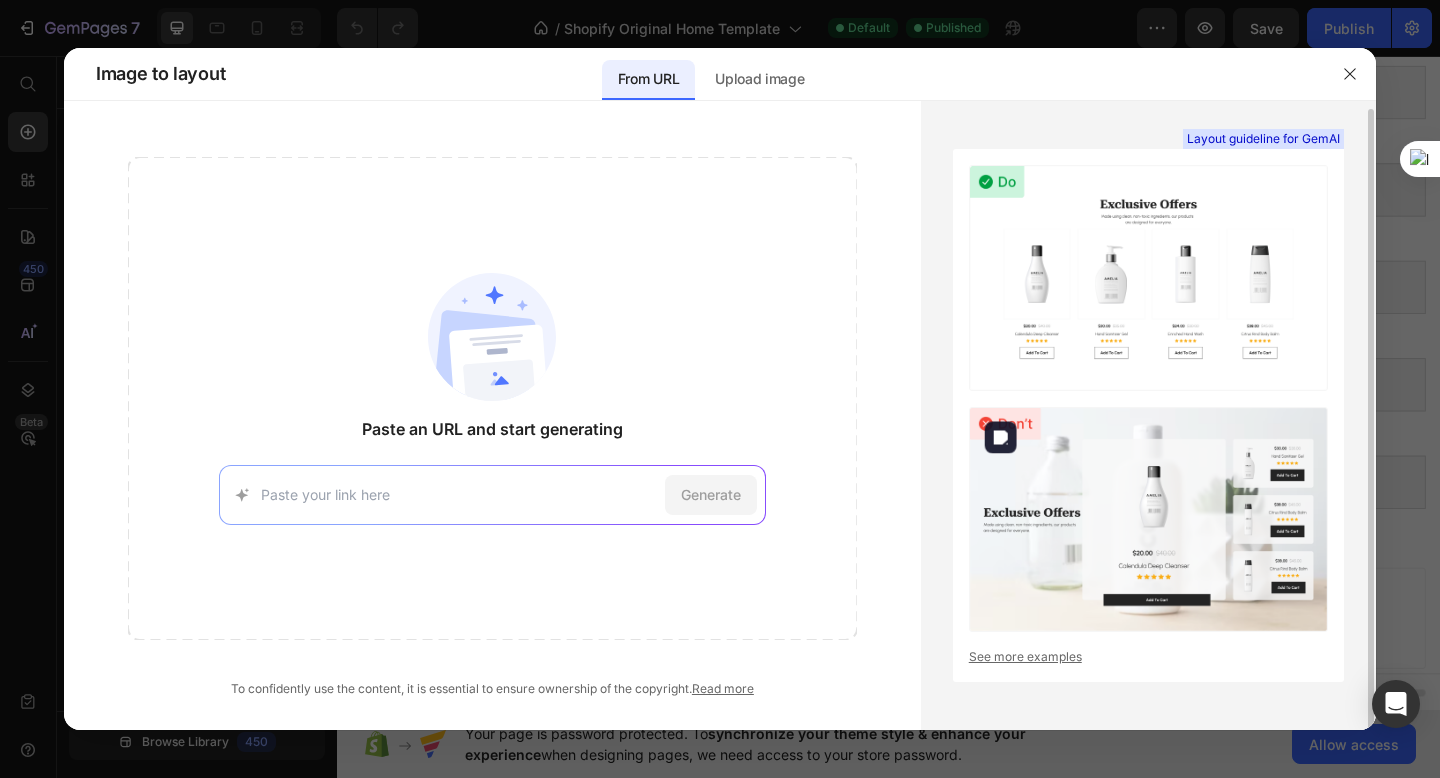 scroll, scrollTop: 4, scrollLeft: 0, axis: vertical 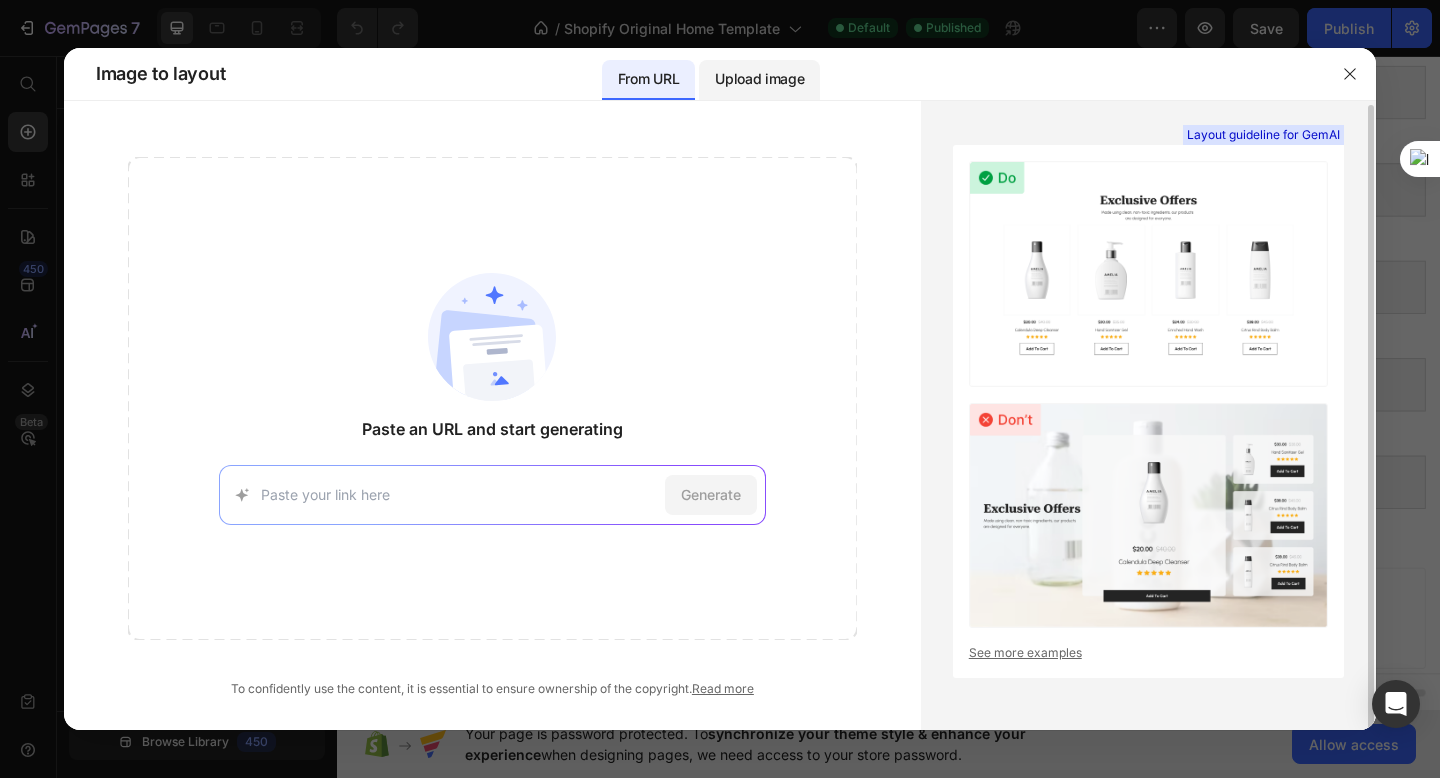 click on "Upload image" at bounding box center [759, 80] 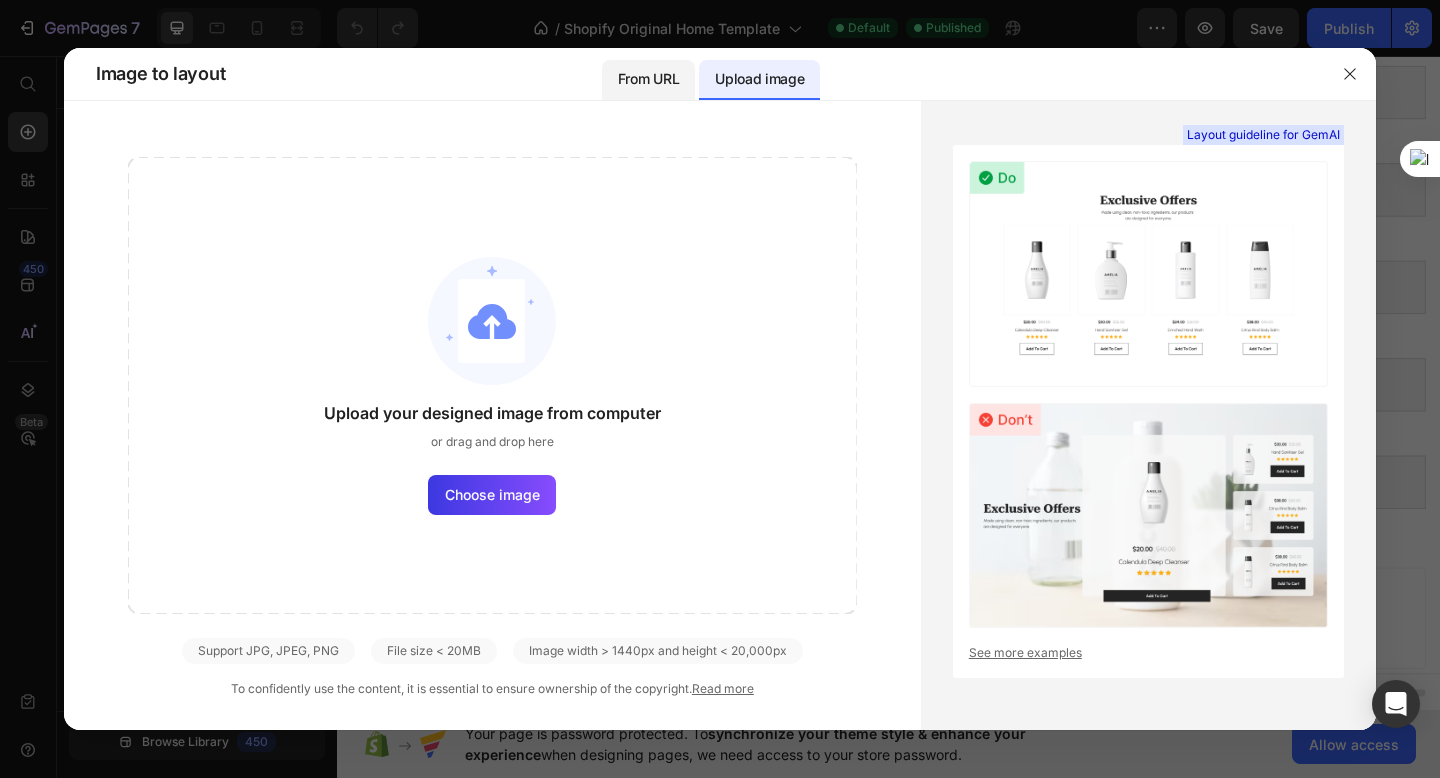 click on "From URL" at bounding box center (648, 79) 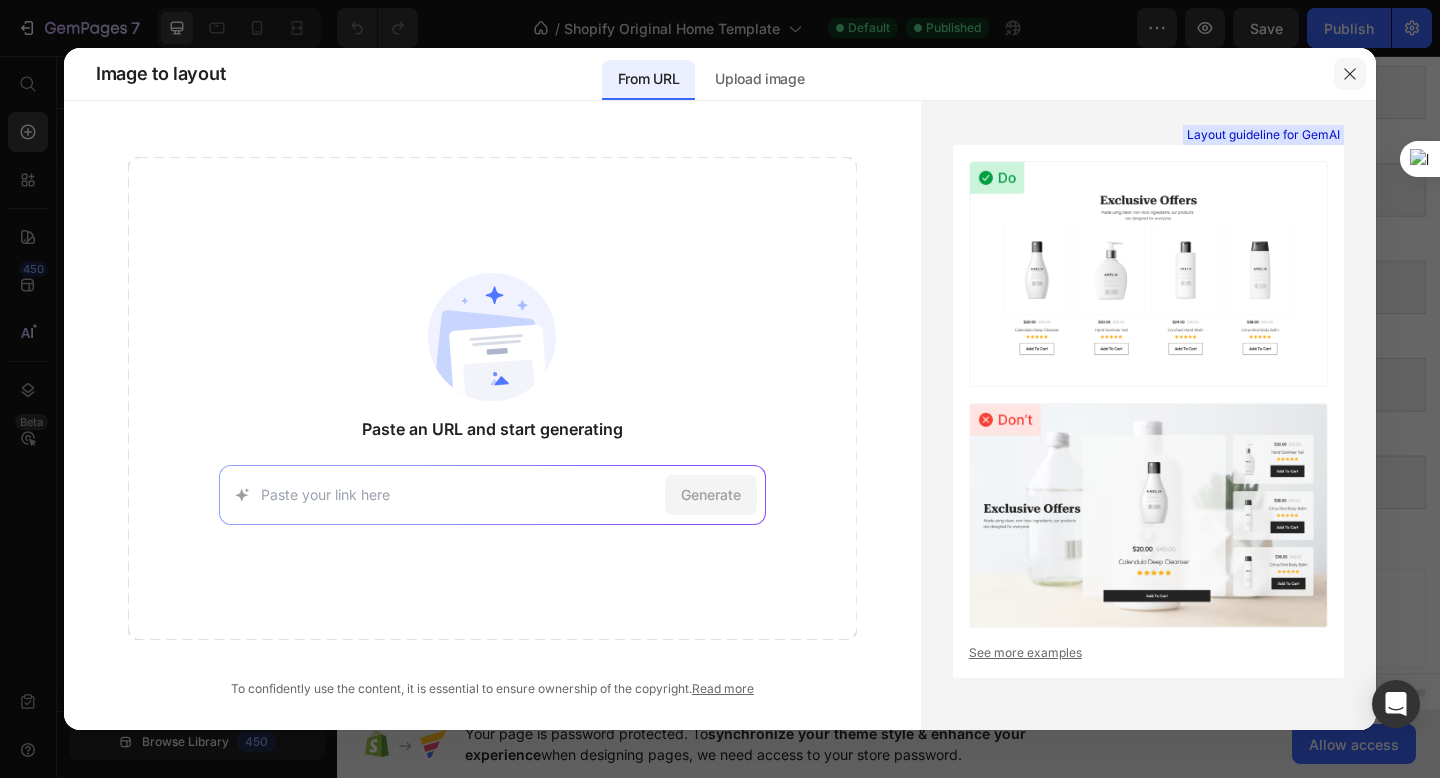 click 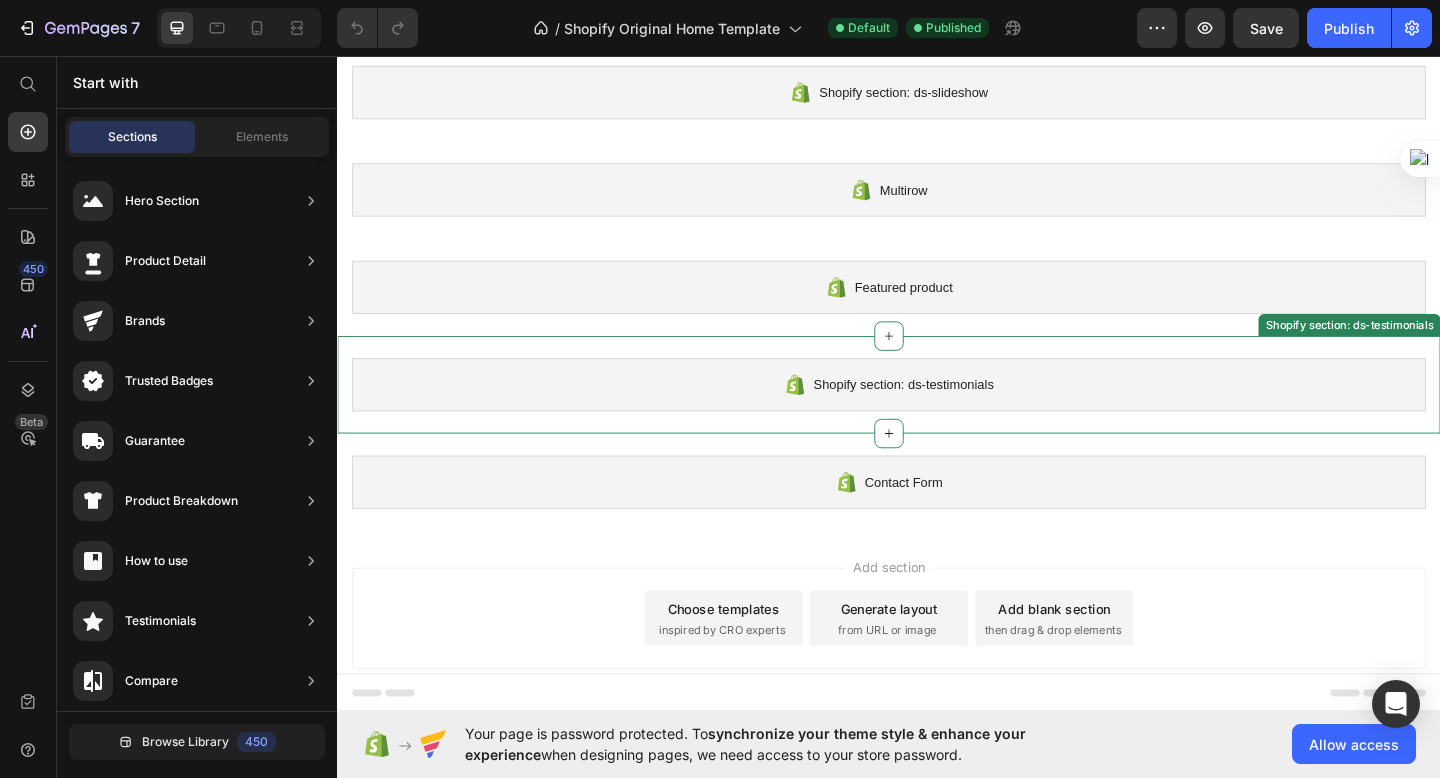 scroll, scrollTop: 0, scrollLeft: 0, axis: both 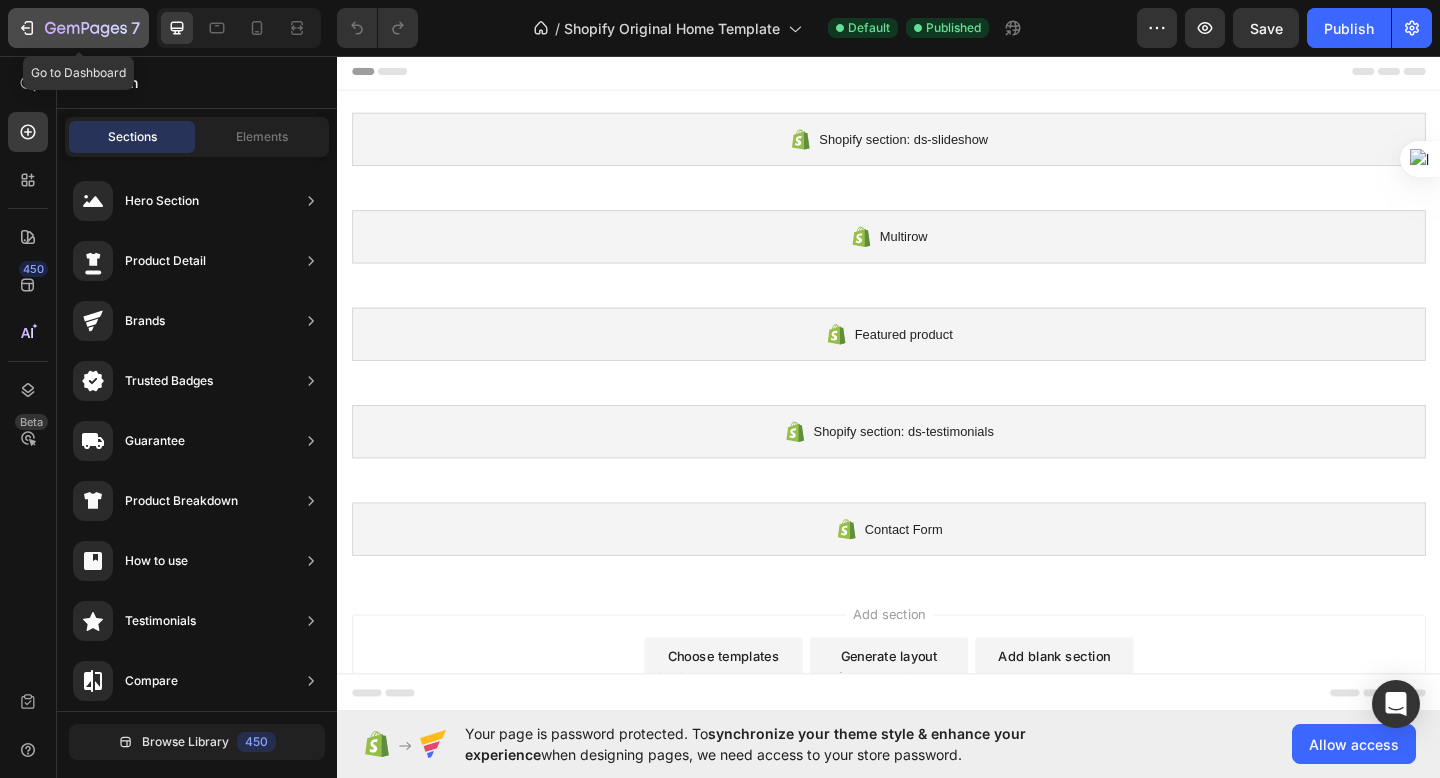 click 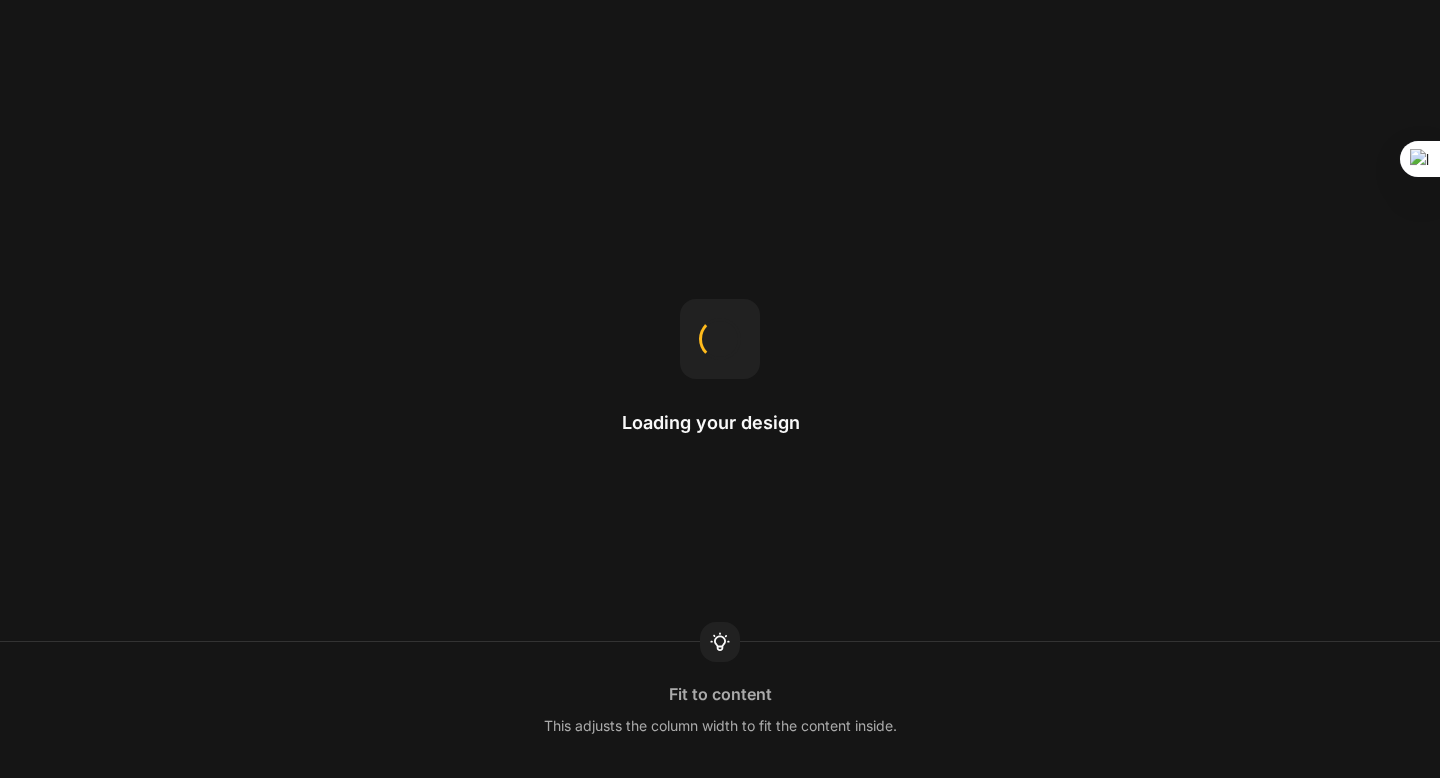 scroll, scrollTop: 0, scrollLeft: 0, axis: both 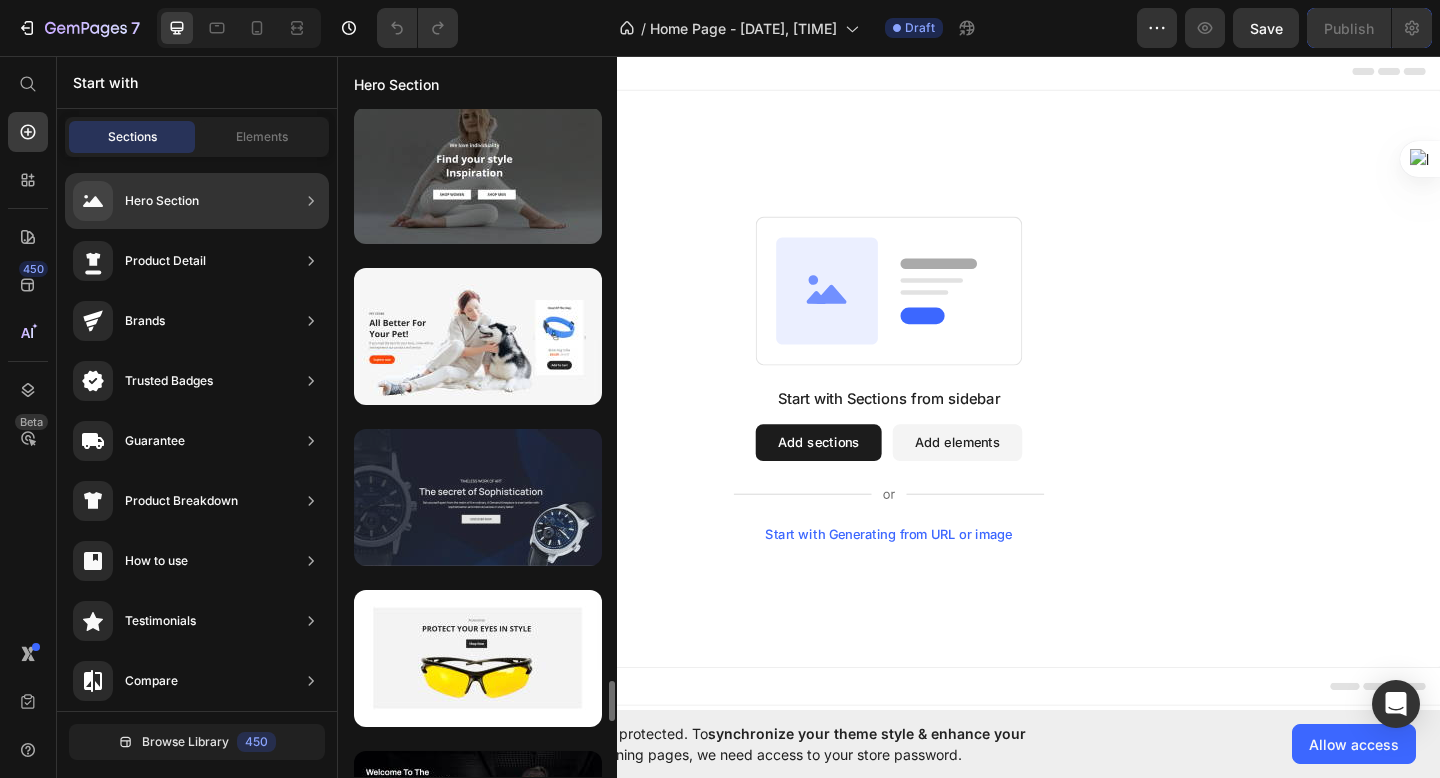 click at bounding box center (478, 497) 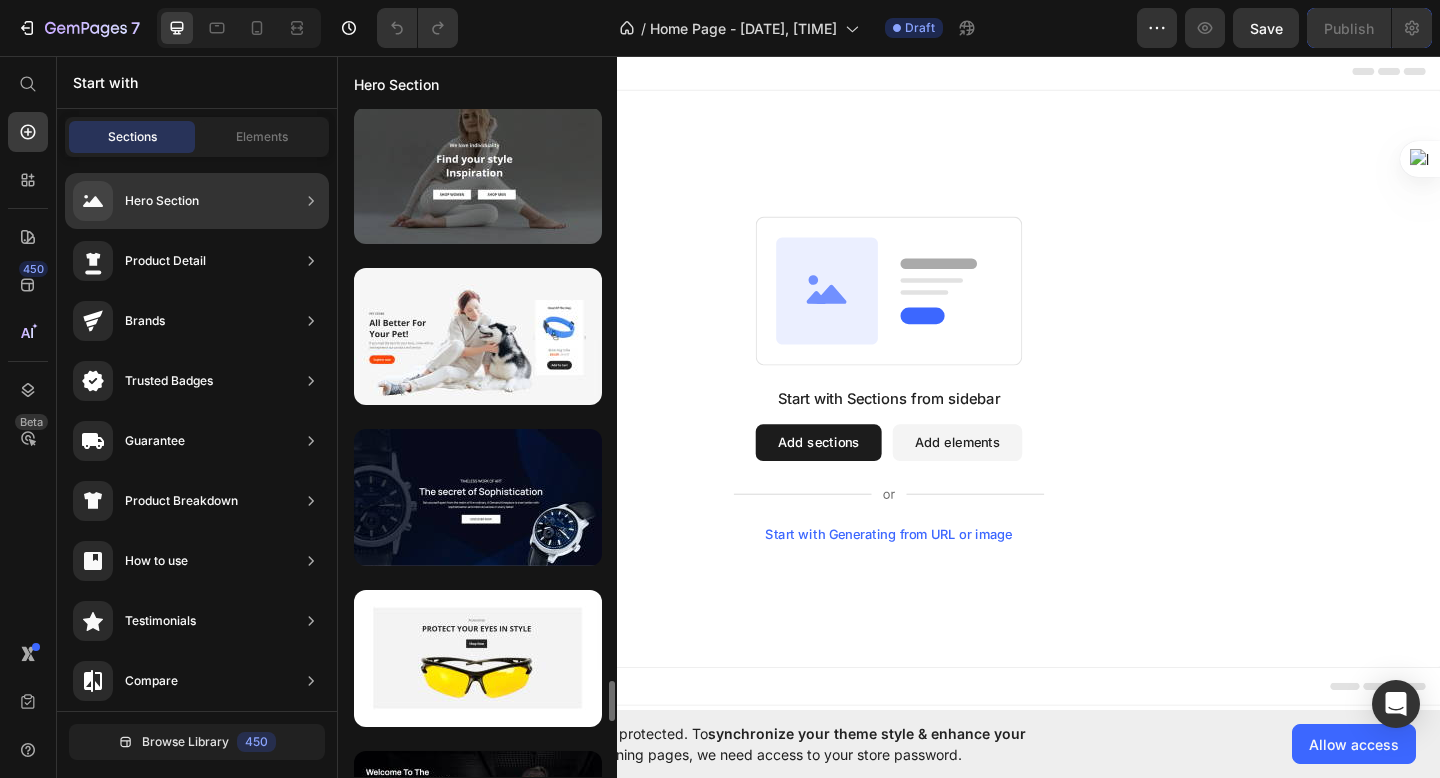click at bounding box center [477, -3850] 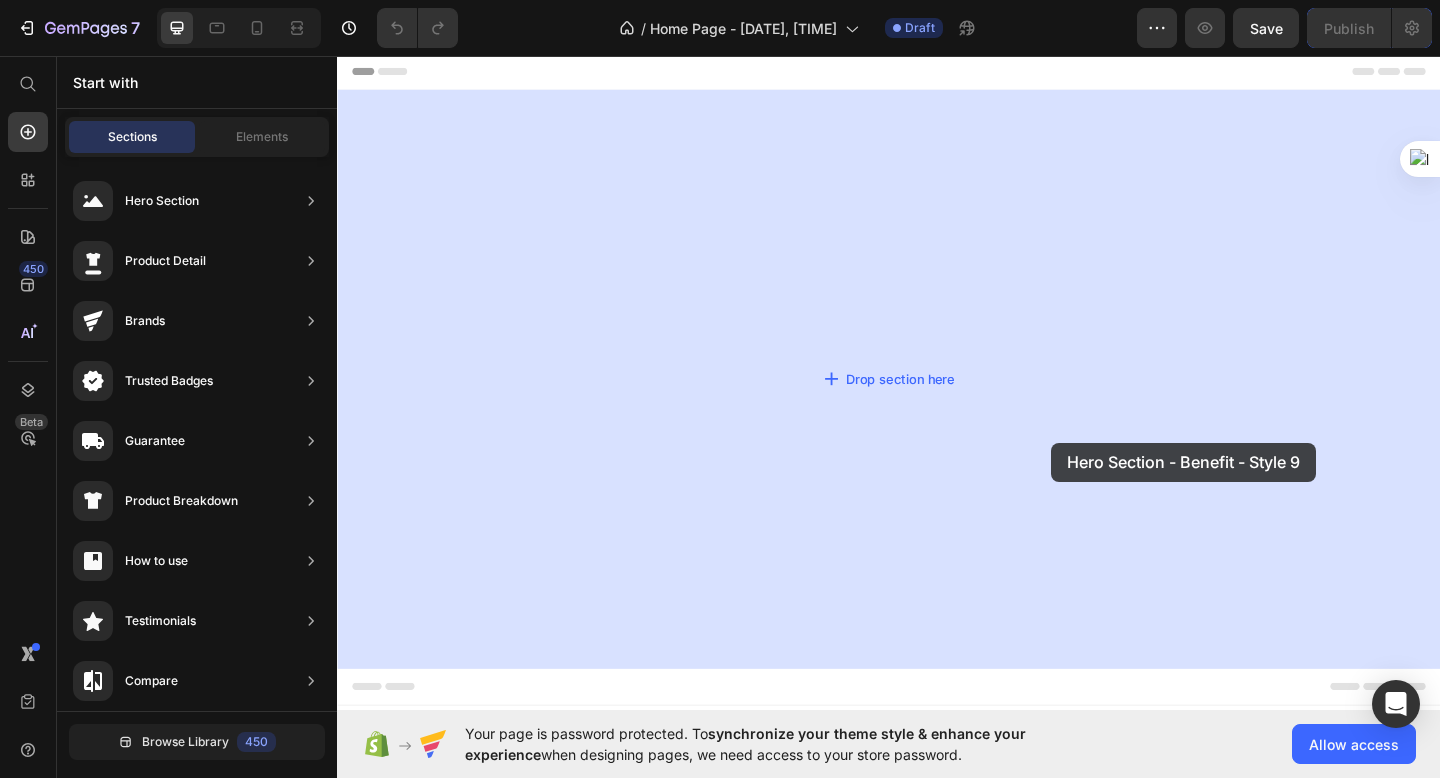 drag, startPoint x: 811, startPoint y: 533, endPoint x: 1124, endPoint y: 474, distance: 318.51218 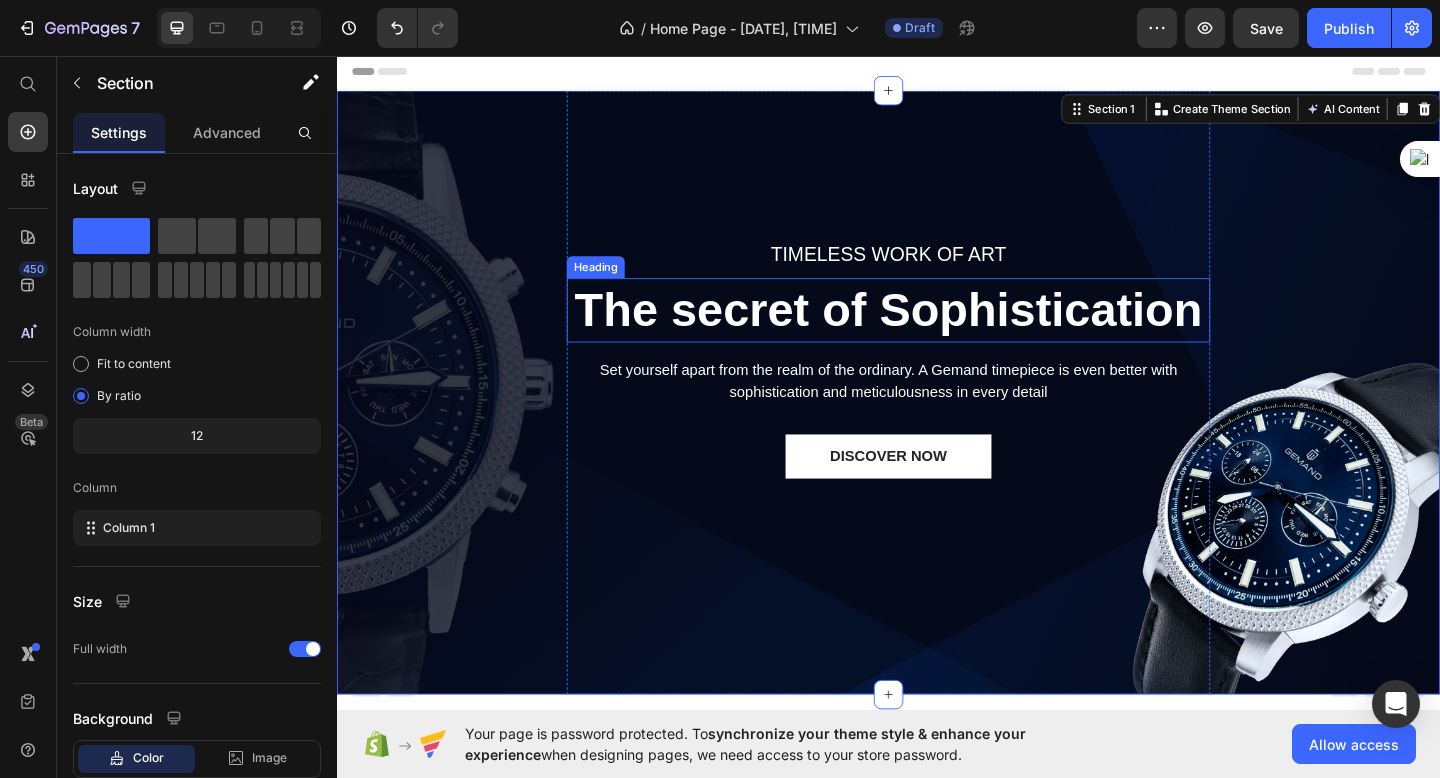 click on "The secret of Sophistication" at bounding box center [937, 333] 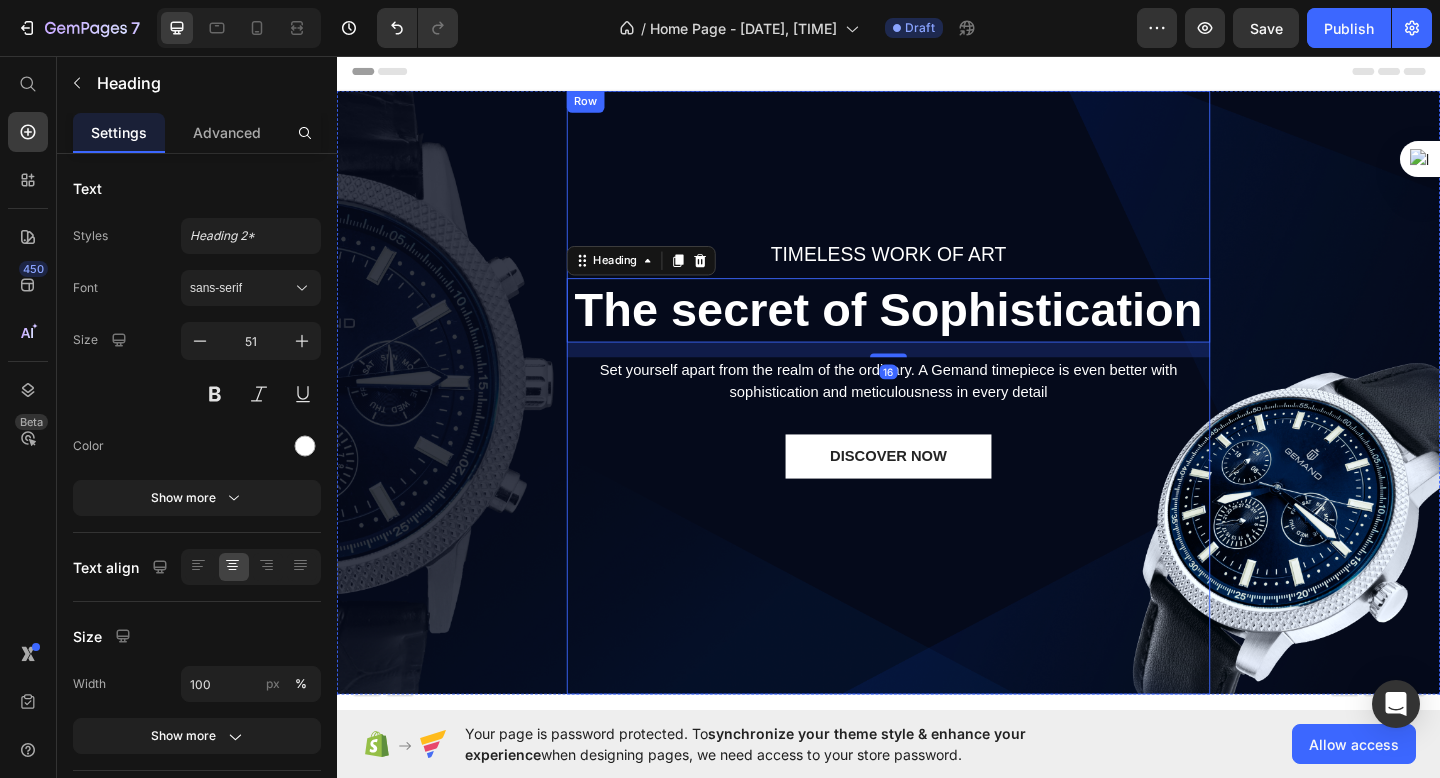 click on "TIMELESS WORK OF ART Text block The secret of Sophistication Heading   16 Set yourself apart from the realm of the ordinary. A Gemand timepiece is even better with sophistication and meticulousness in every detail  Text block DISCOVER NOW Button Row" at bounding box center [937, 422] 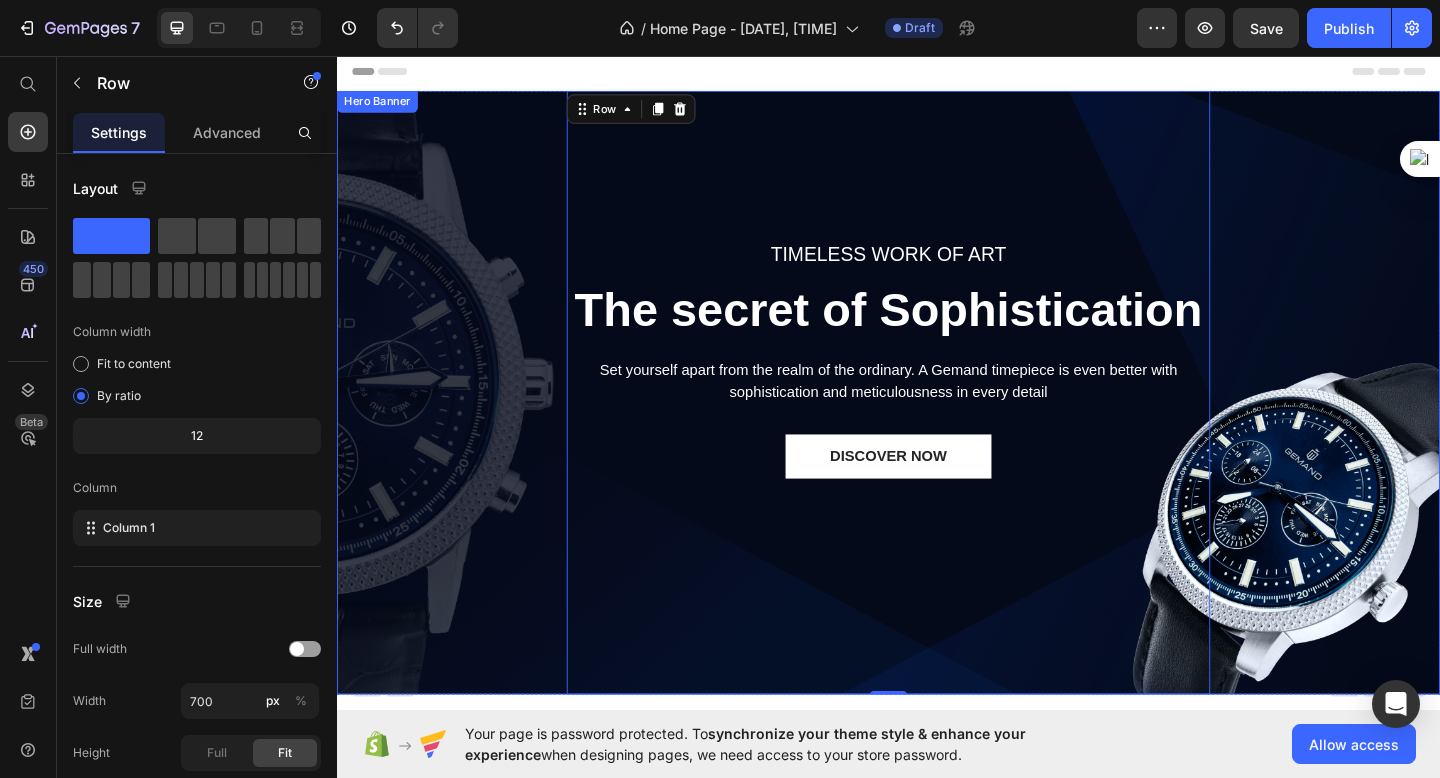 click on "TIMELESS WORK OF ART Text block The secret of Sophistication Heading Set yourself apart from the realm of the ordinary. A Gemand timepiece is even better with sophistication and meticulousness in every detail  Text block DISCOVER NOW Button Row   0" at bounding box center [937, 422] 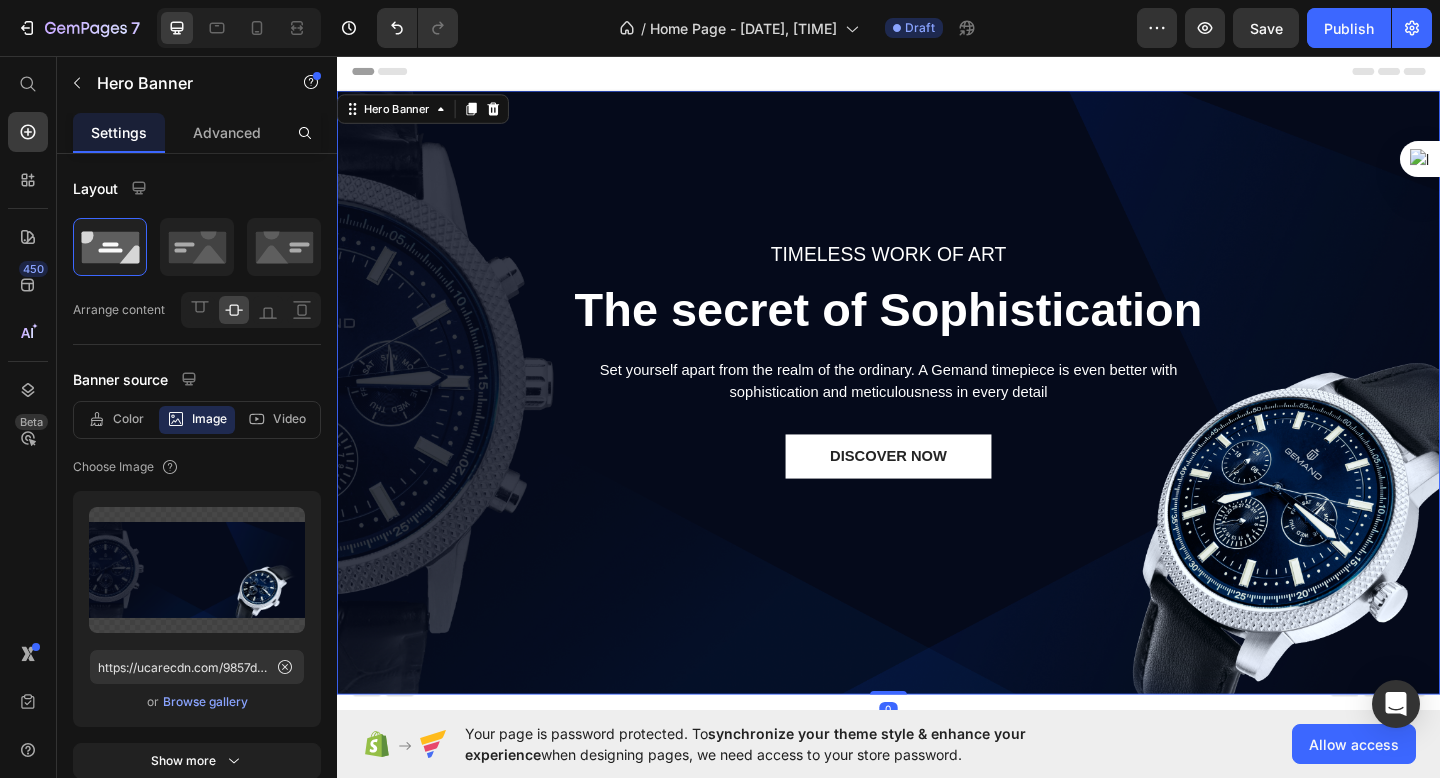 click on "TIMELESS WORK OF ART Text block The secret of Sophistication Heading Set yourself apart from the realm of the ordinary. A Gemand timepiece is even better with sophistication and meticulousness in every detail  Text block DISCOVER NOW Button Row" at bounding box center (937, 422) 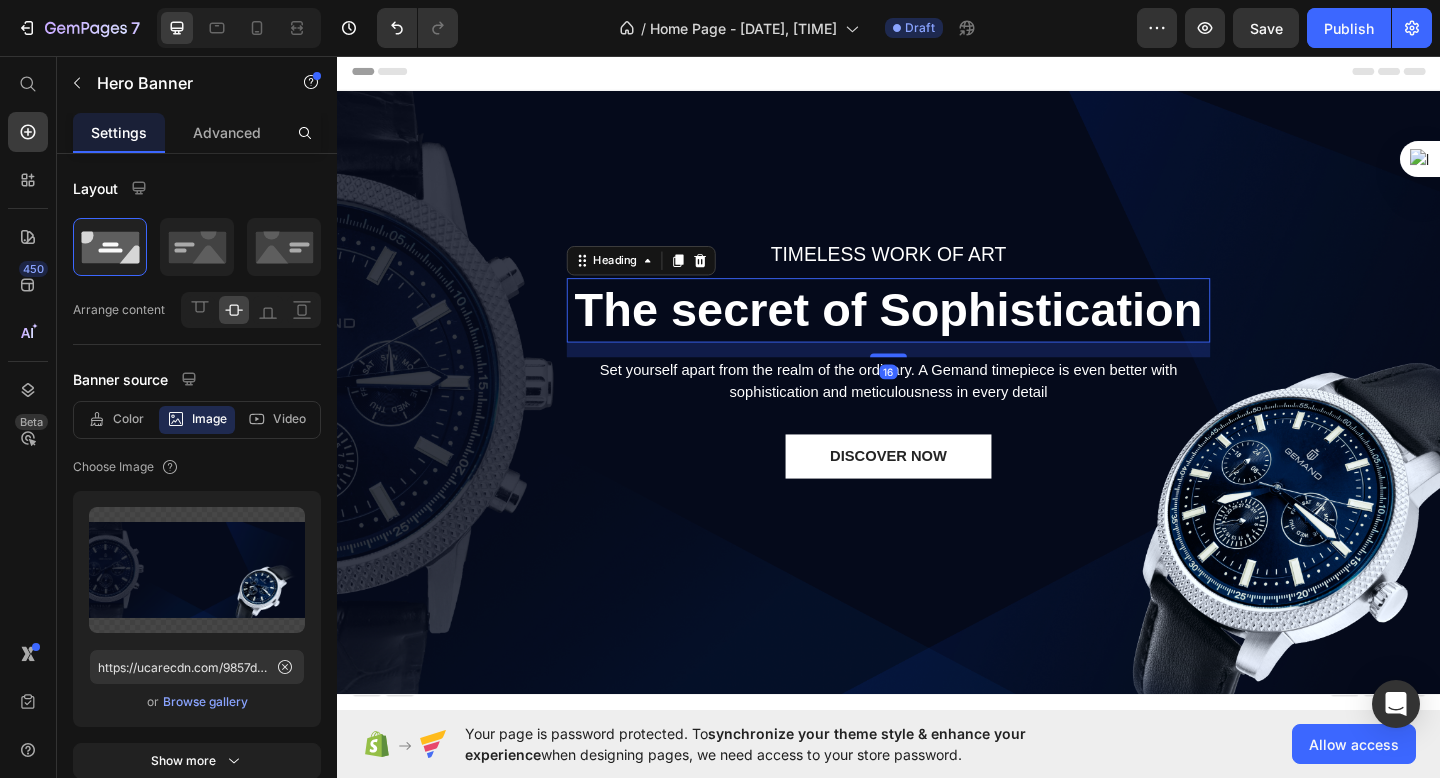 click on "The secret of Sophistication" at bounding box center (937, 333) 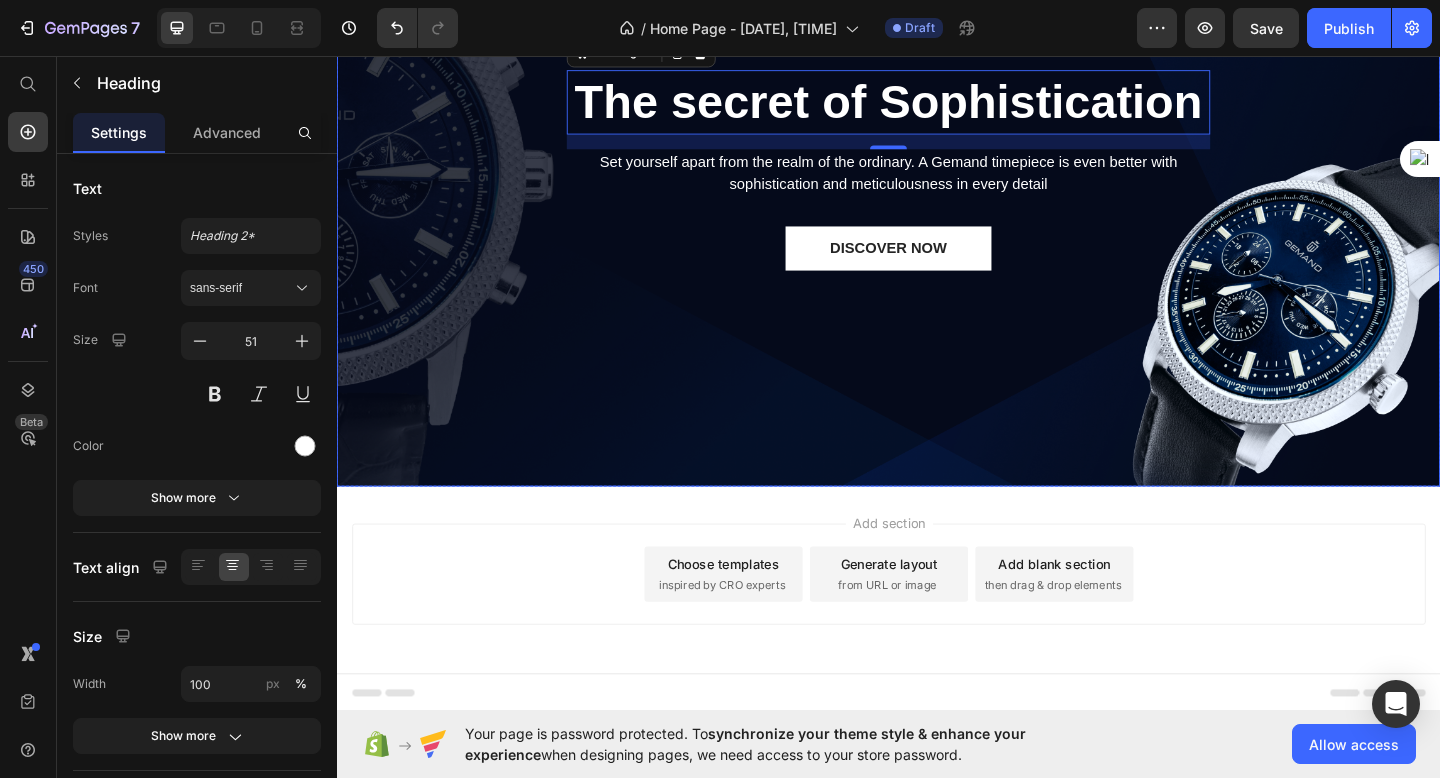 scroll, scrollTop: 0, scrollLeft: 0, axis: both 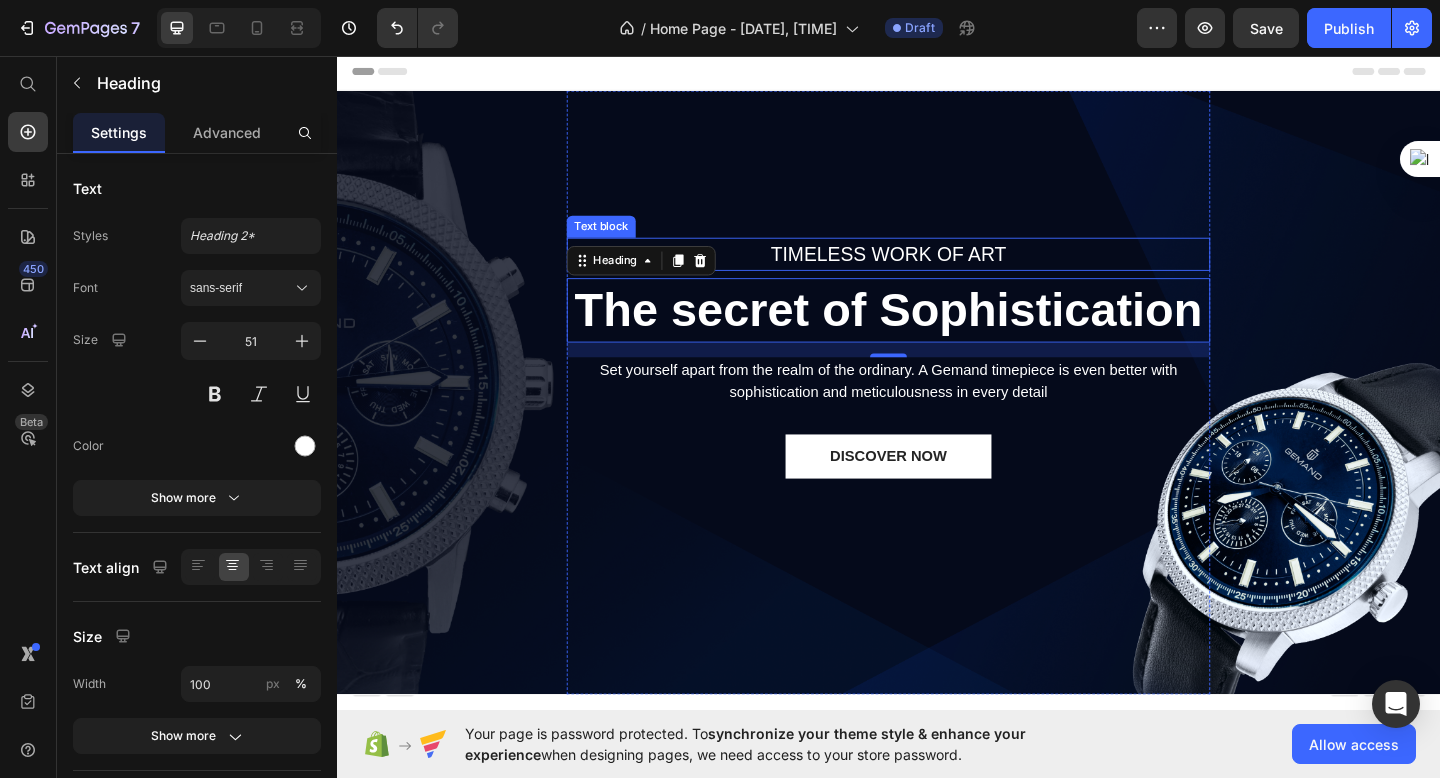 click on "TIMELESS WORK OF ART" at bounding box center (937, 272) 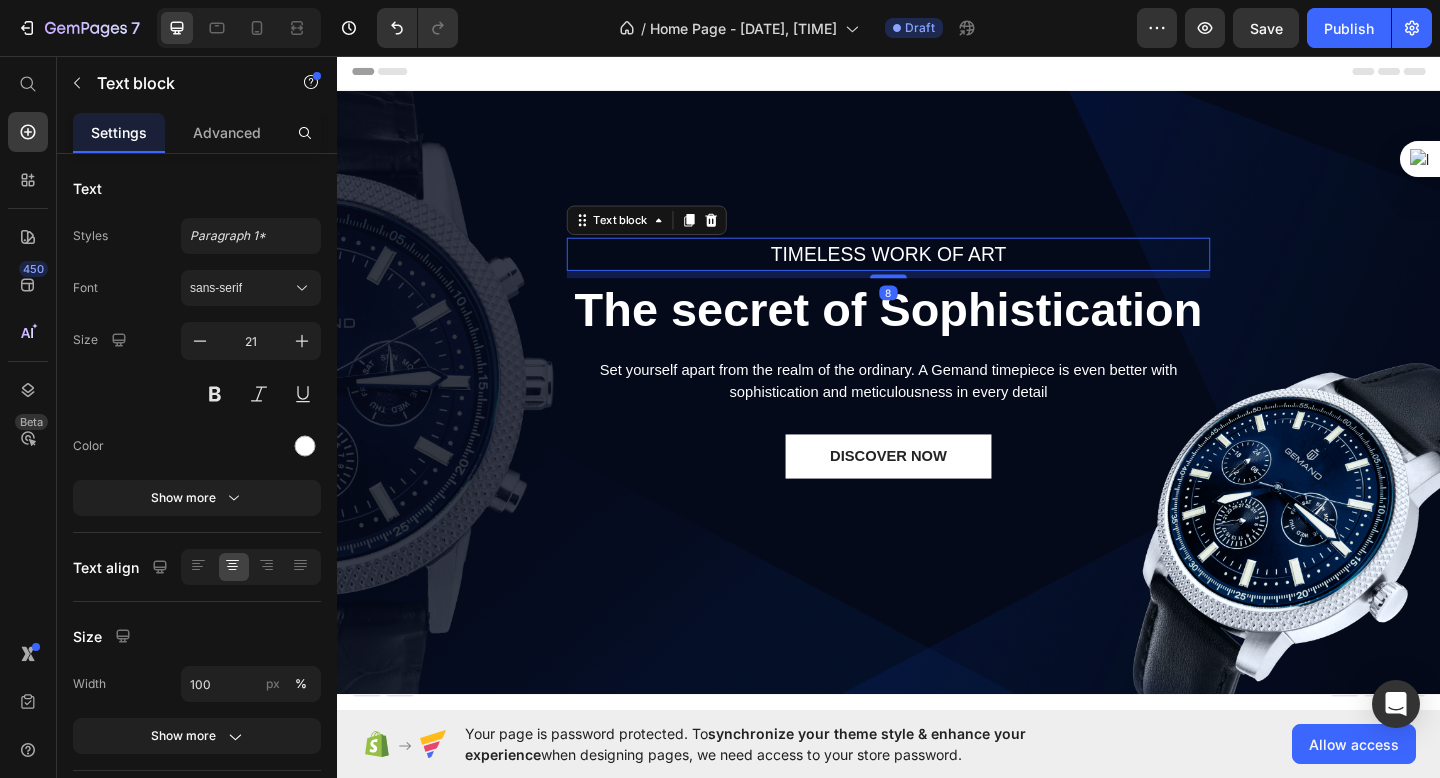 click on "TIMELESS WORK OF ART" at bounding box center (937, 272) 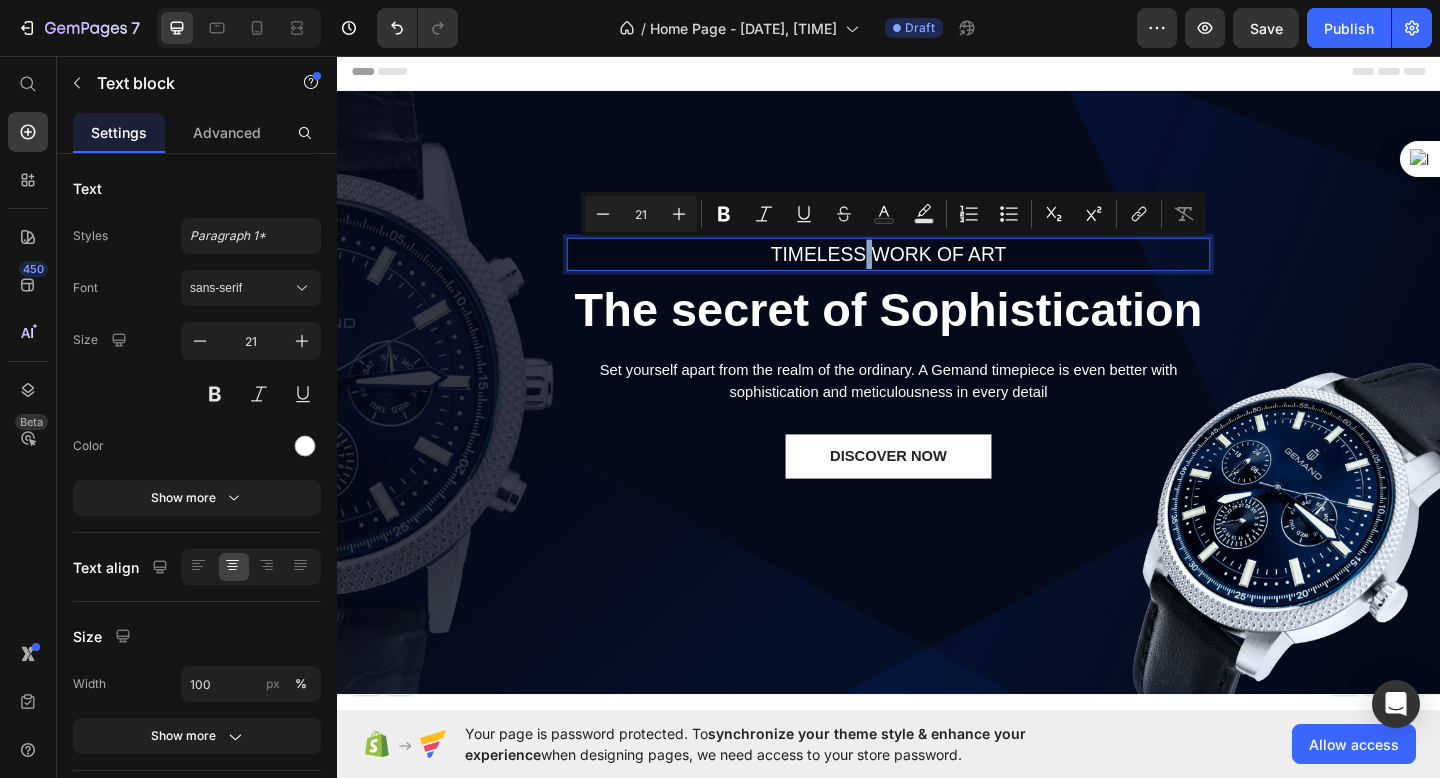 click on "TIMELESS WORK OF ART" at bounding box center [937, 272] 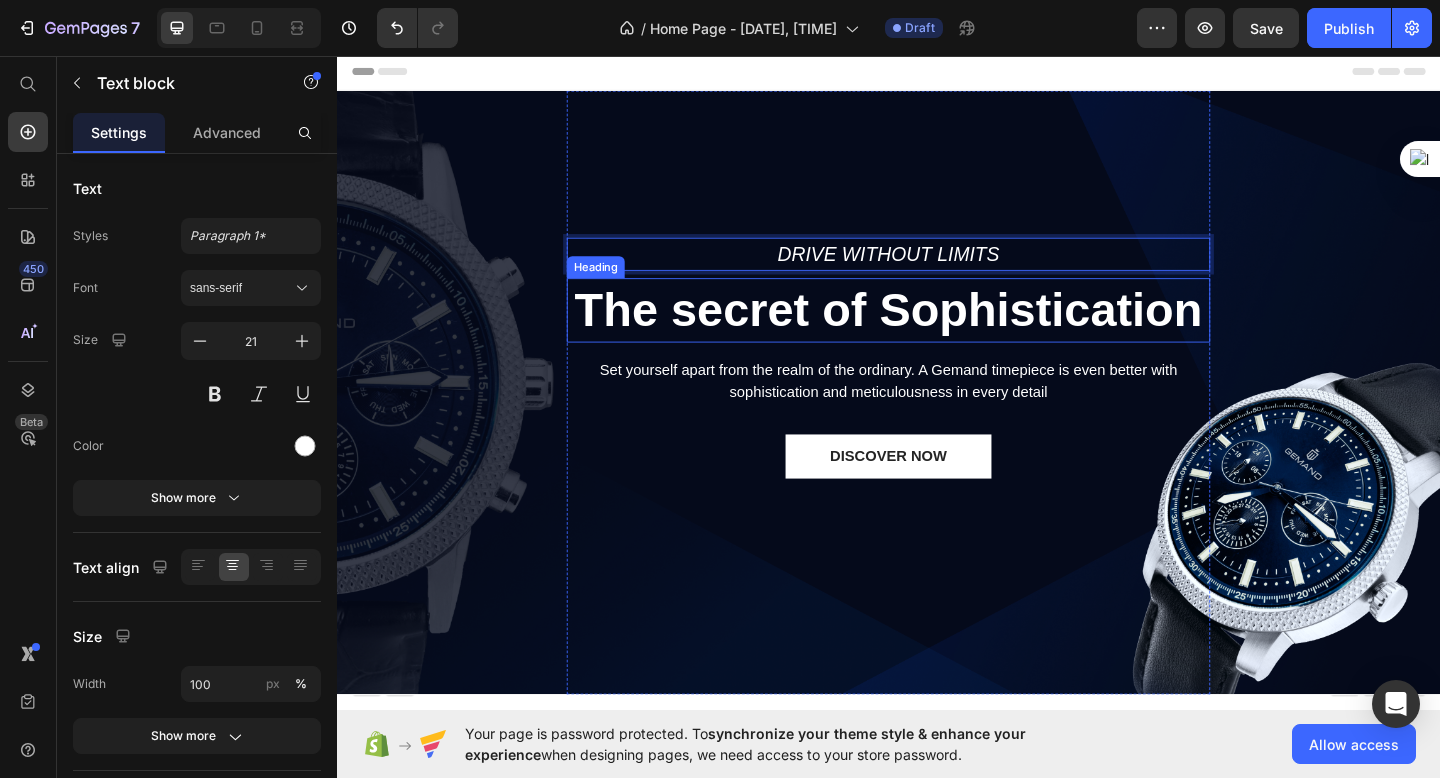 click on "The secret of Sophistication" at bounding box center [937, 333] 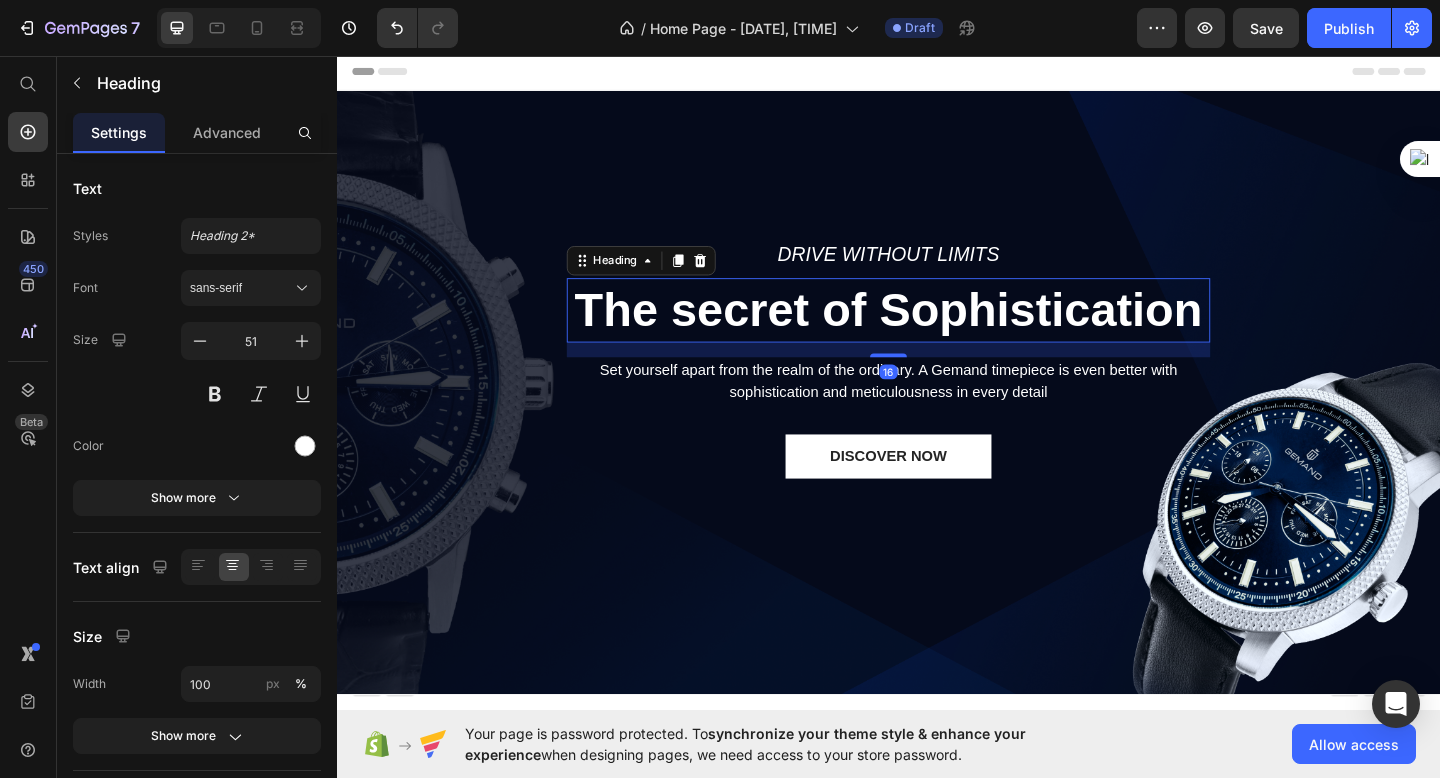 click on "The secret of Sophistication" at bounding box center [937, 333] 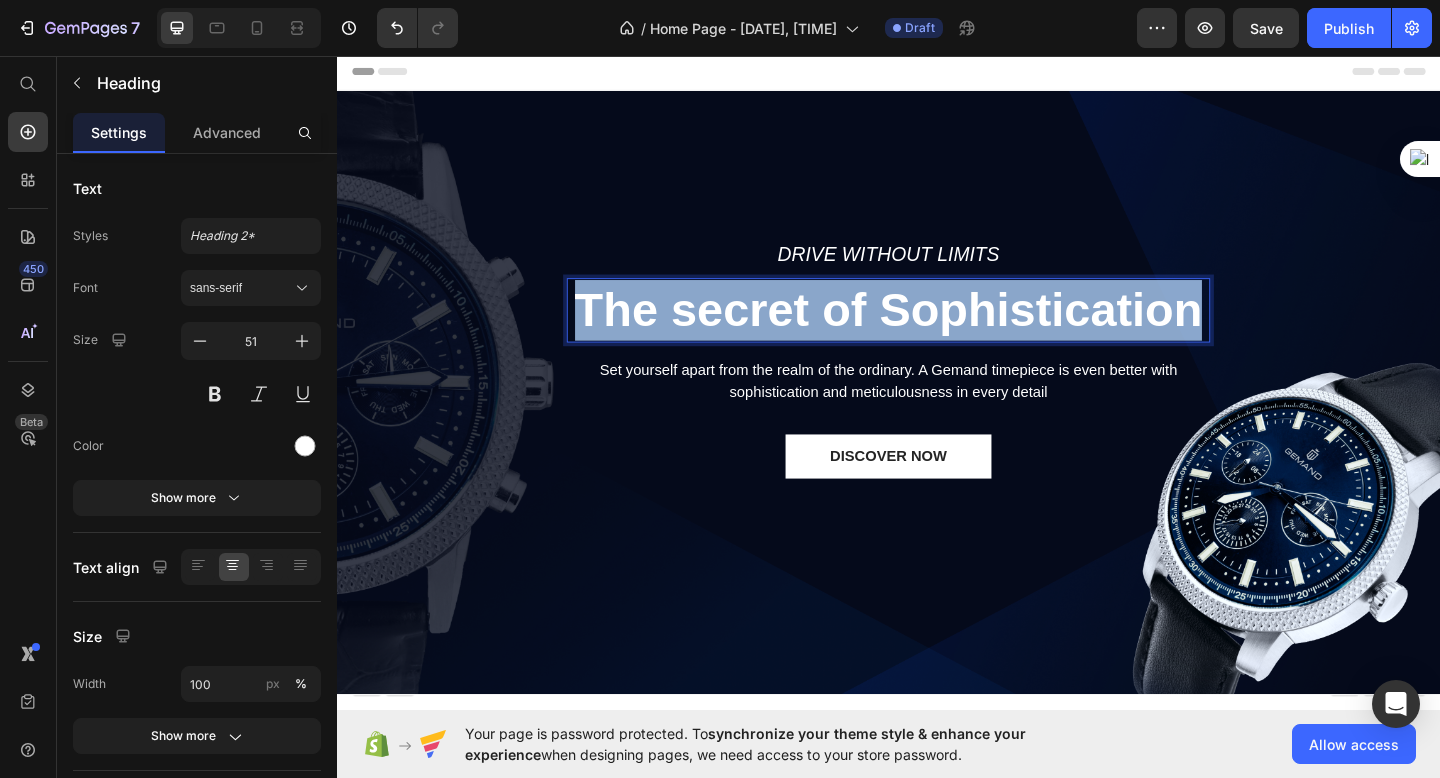 click on "The secret of Sophistication" at bounding box center (937, 333) 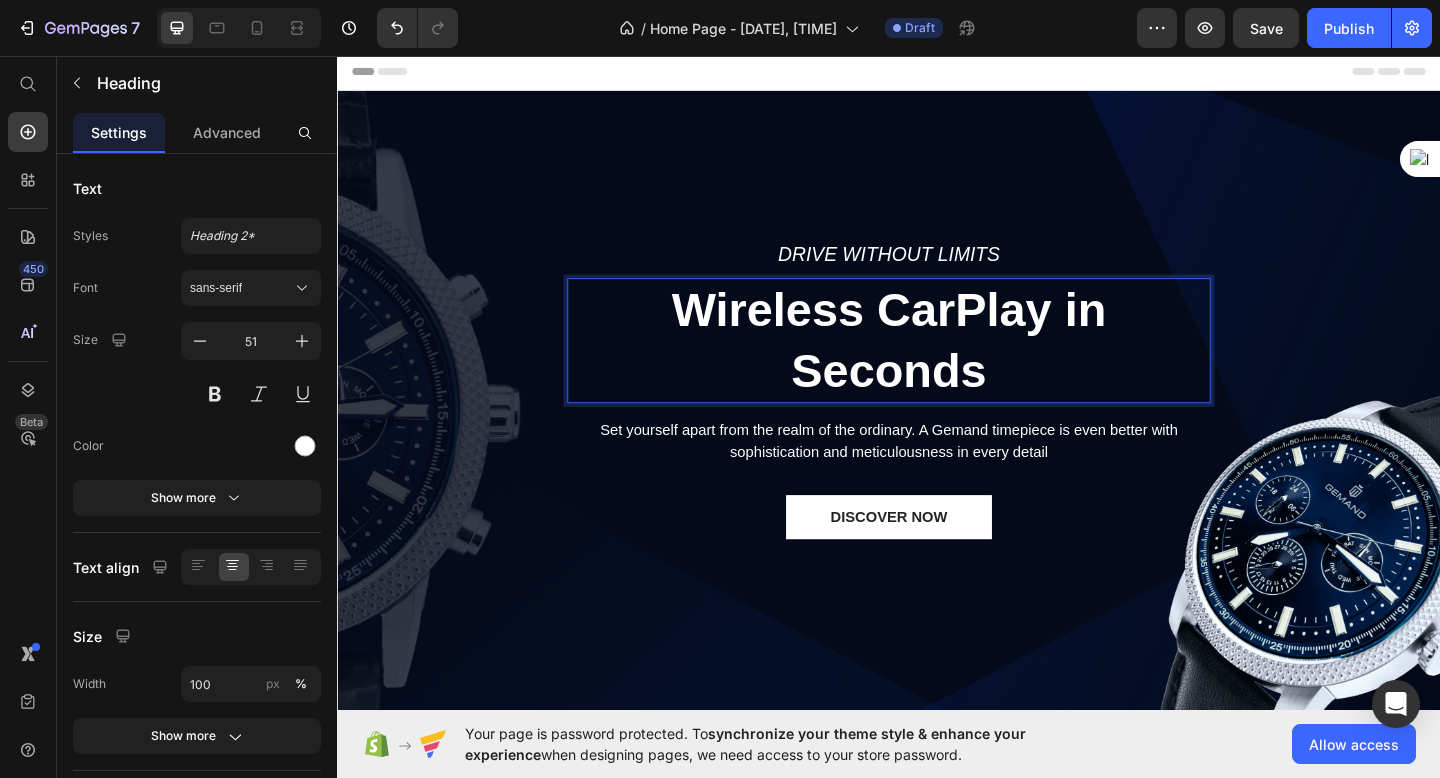 click on "Wireless CarPlay in Seconds" at bounding box center [937, 365] 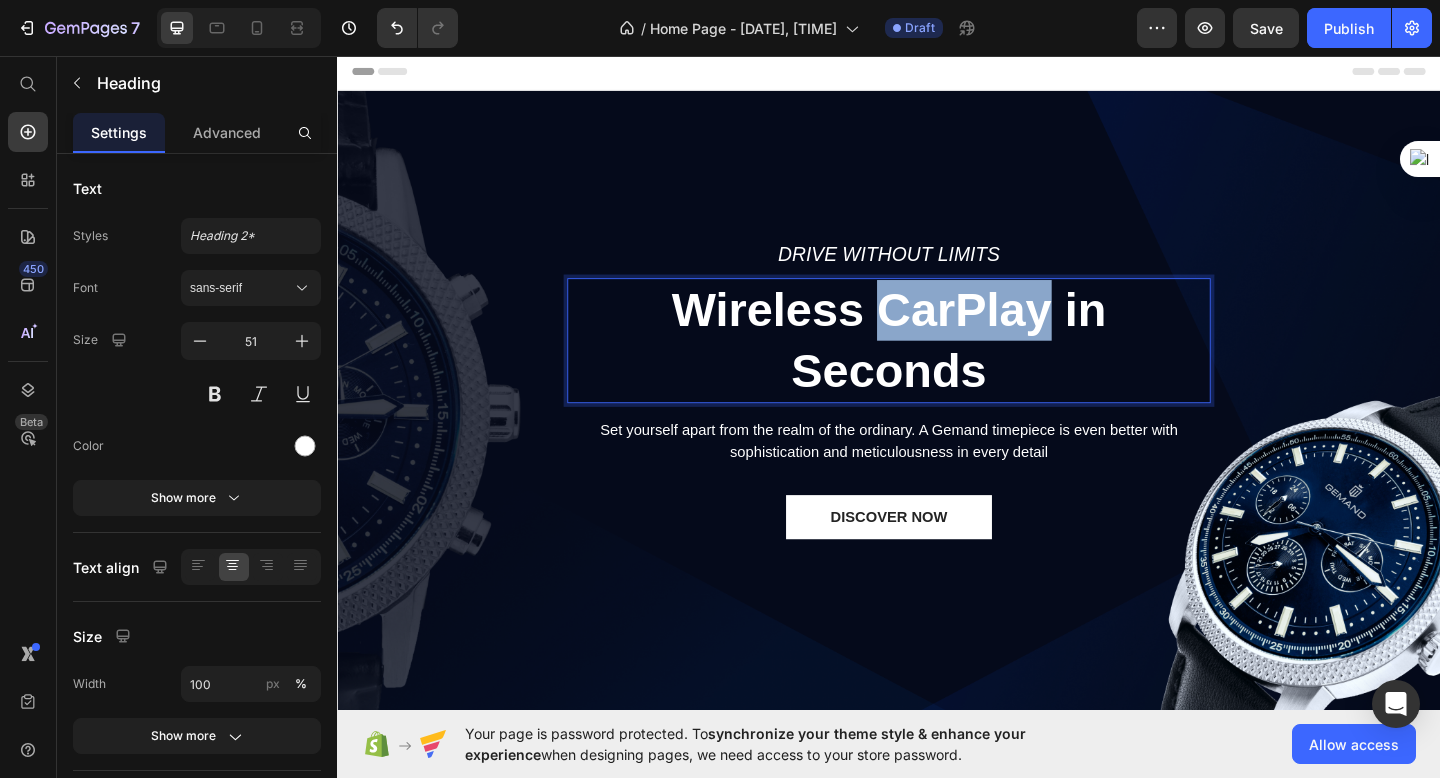 click on "Wireless CarPlay in Seconds" at bounding box center (937, 365) 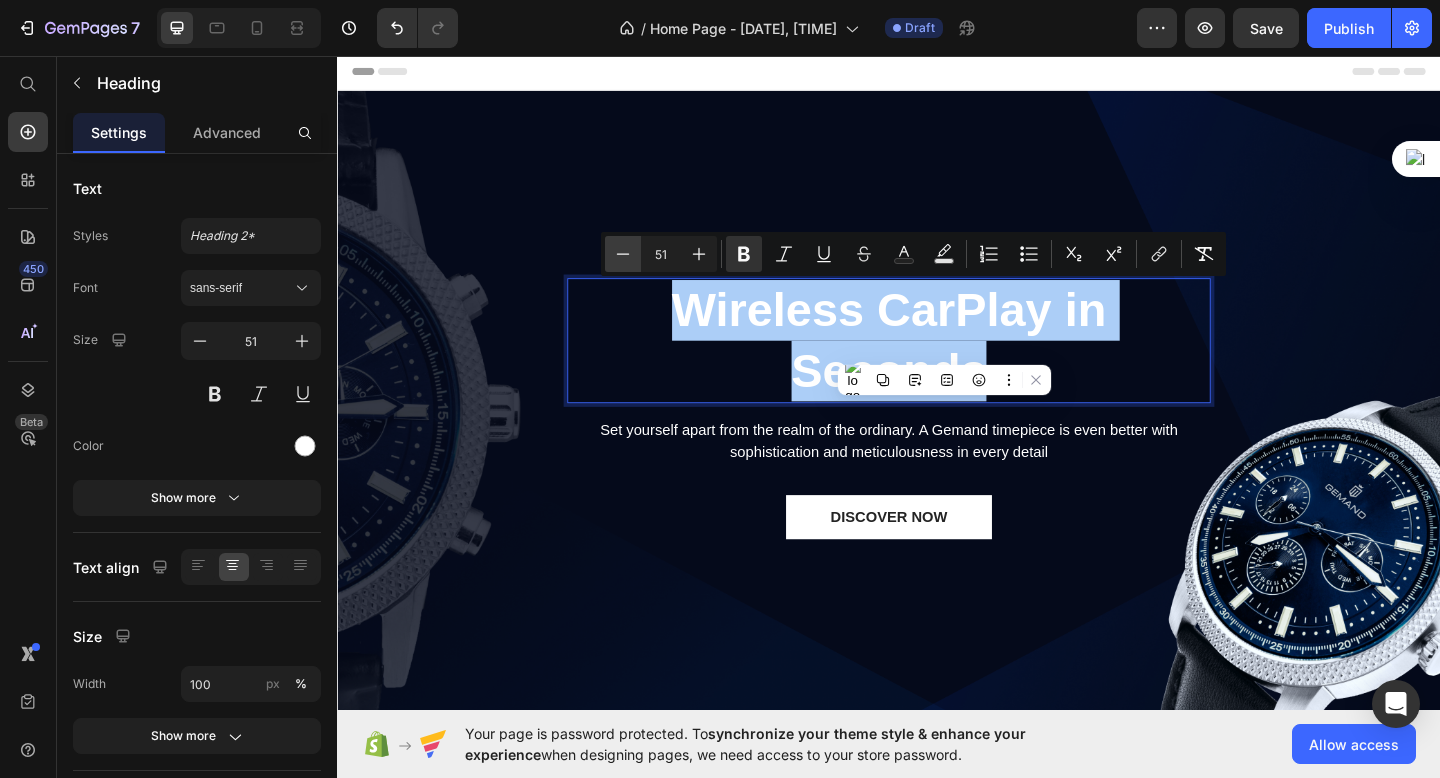 click 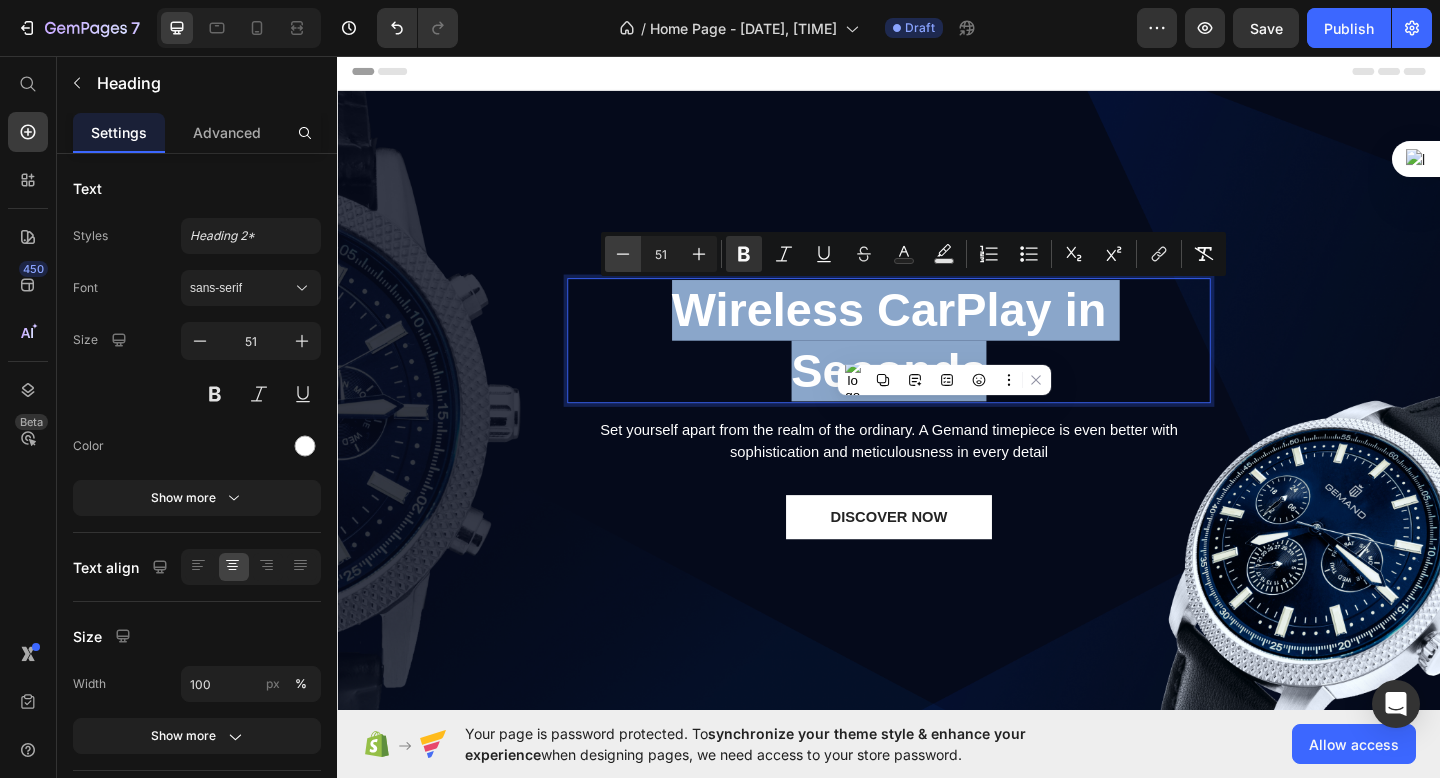 type on "50" 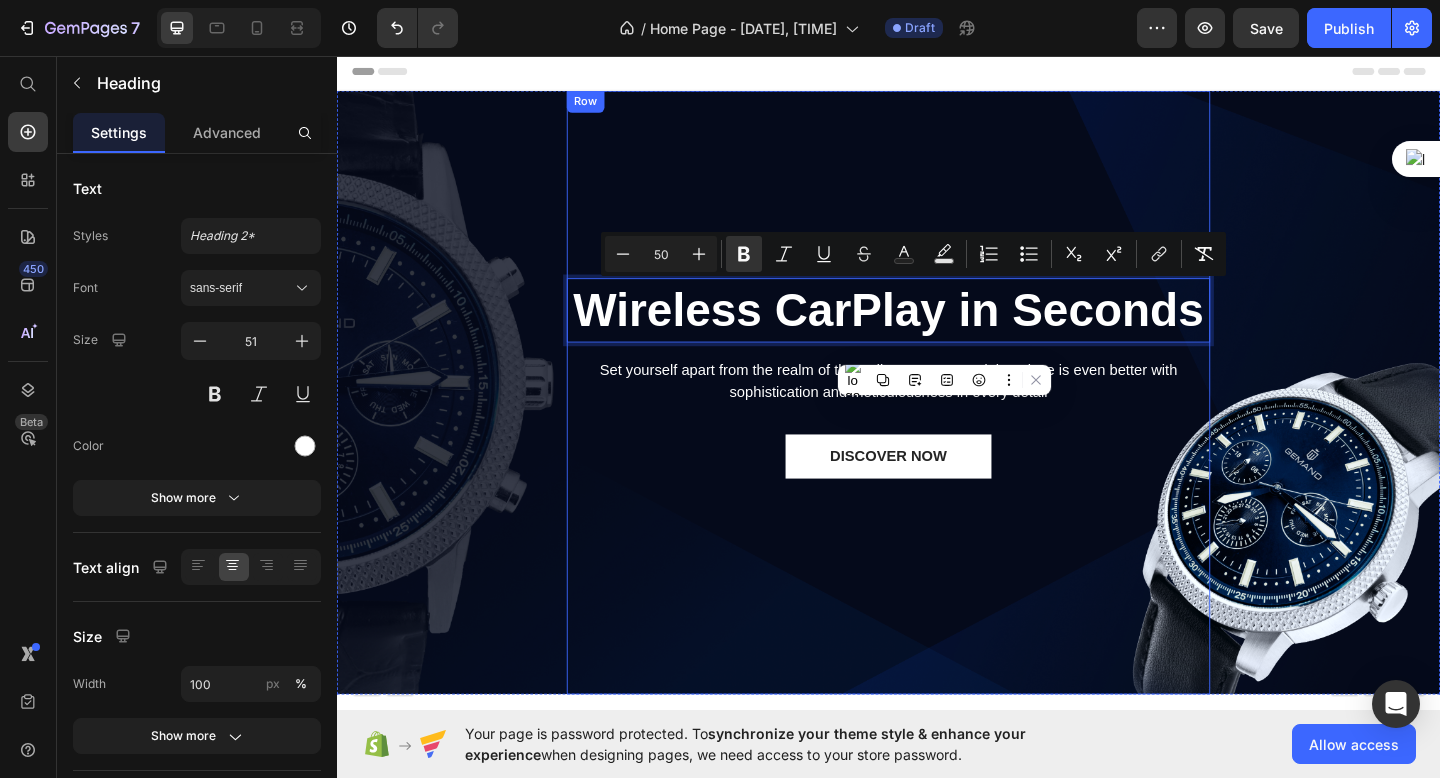click on "Drive Without Limits Text block Wireless CarPlay in Seconds Heading   16 Set yourself apart from the realm of the ordinary. A Gemand timepiece is even better with sophistication and meticulousness in every detail  Text block DISCOVER NOW Button Row" at bounding box center (937, 422) 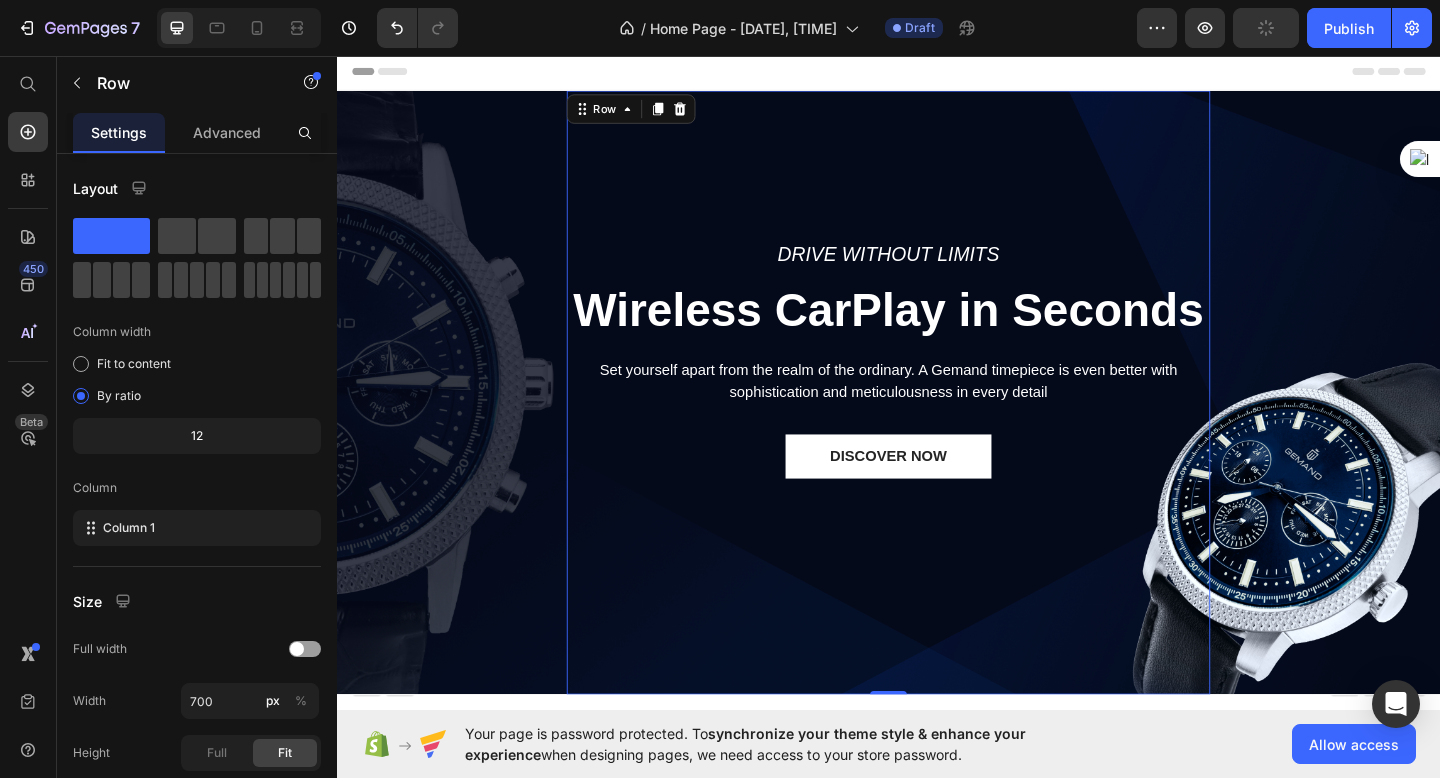 click on "Set yourself apart from the realm of the ordinary. A Gemand timepiece is even better with sophistication and meticulousness in every detail" at bounding box center [937, 410] 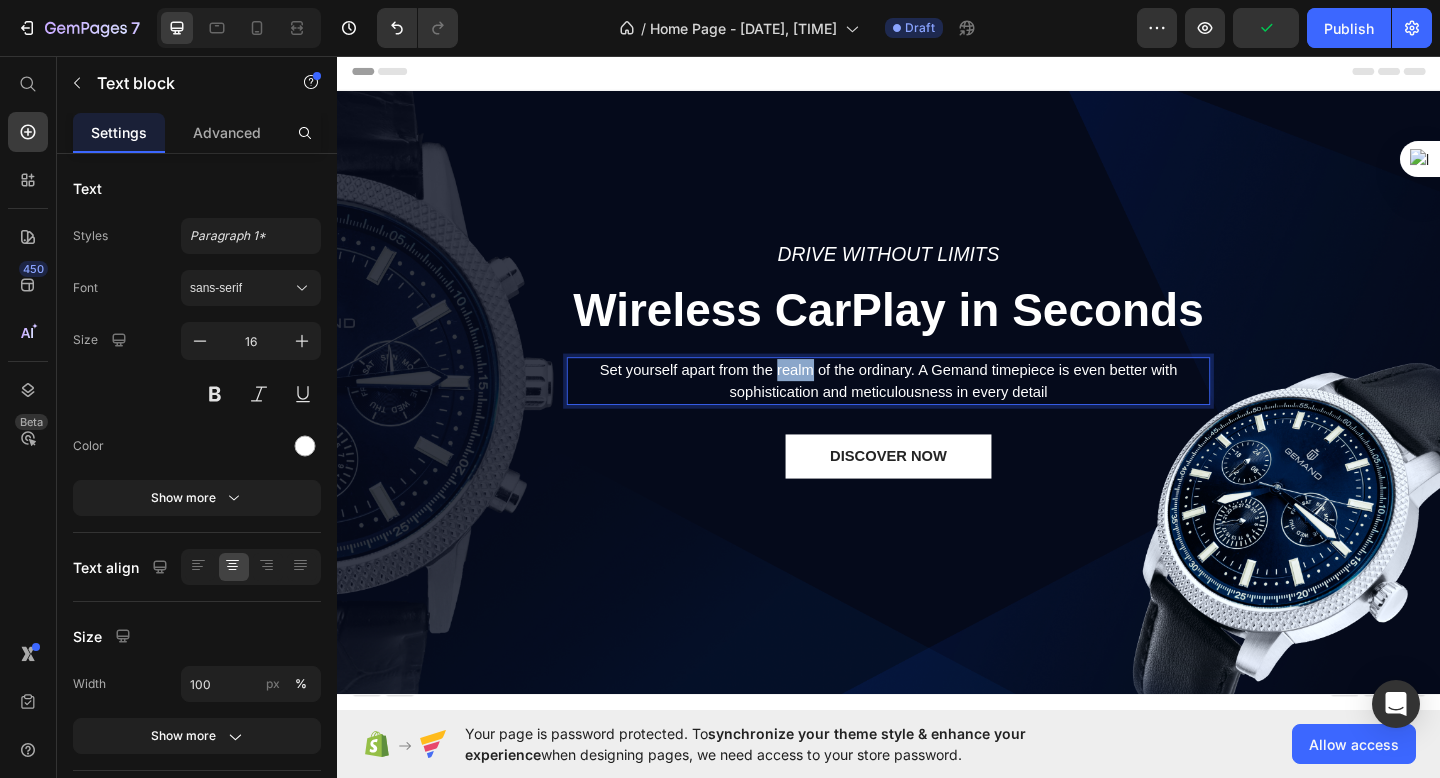 click on "Set yourself apart from the realm of the ordinary. A Gemand timepiece is even better with sophistication and meticulousness in every detail" at bounding box center [937, 410] 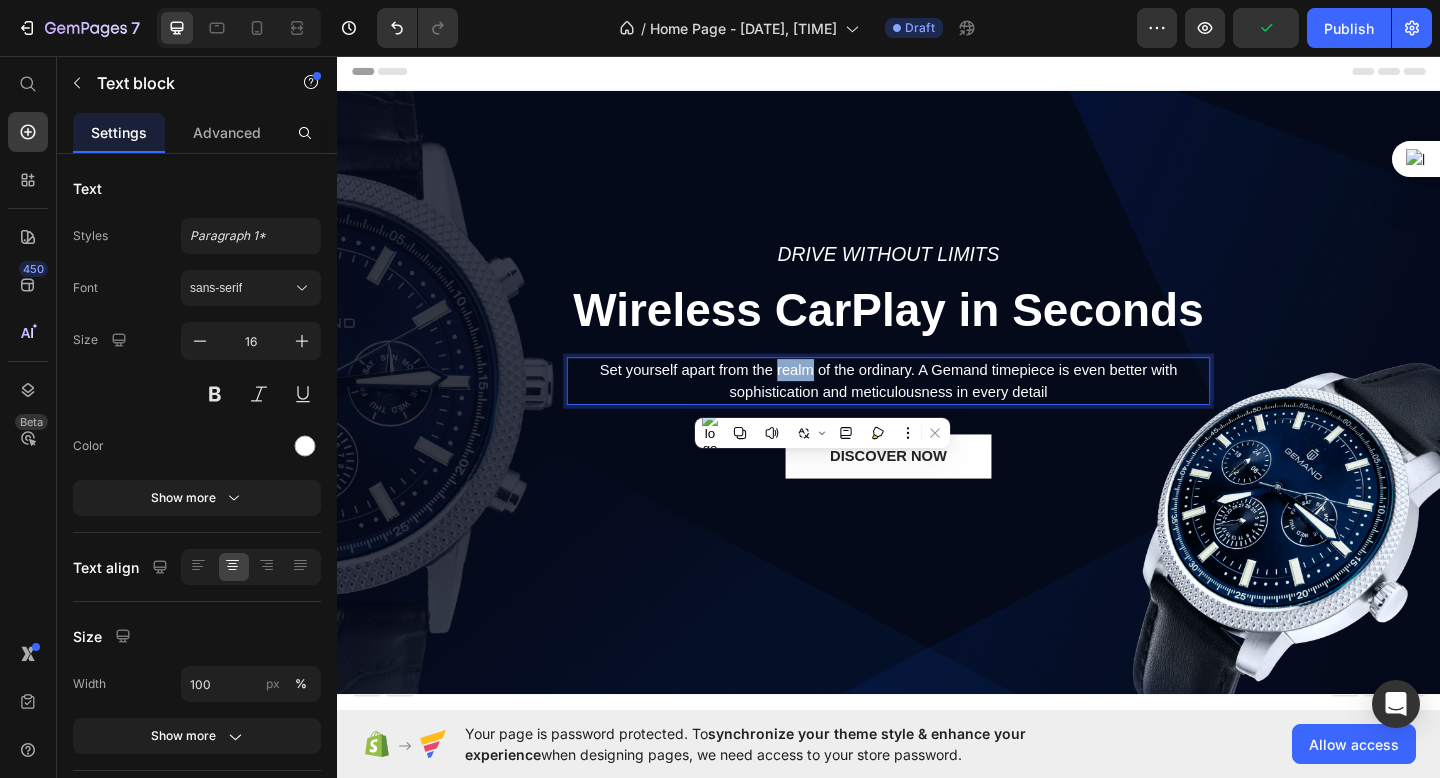 click on "Set yourself apart from the realm of the ordinary. A Gemand timepiece is even better with sophistication and meticulousness in every detail" at bounding box center [937, 410] 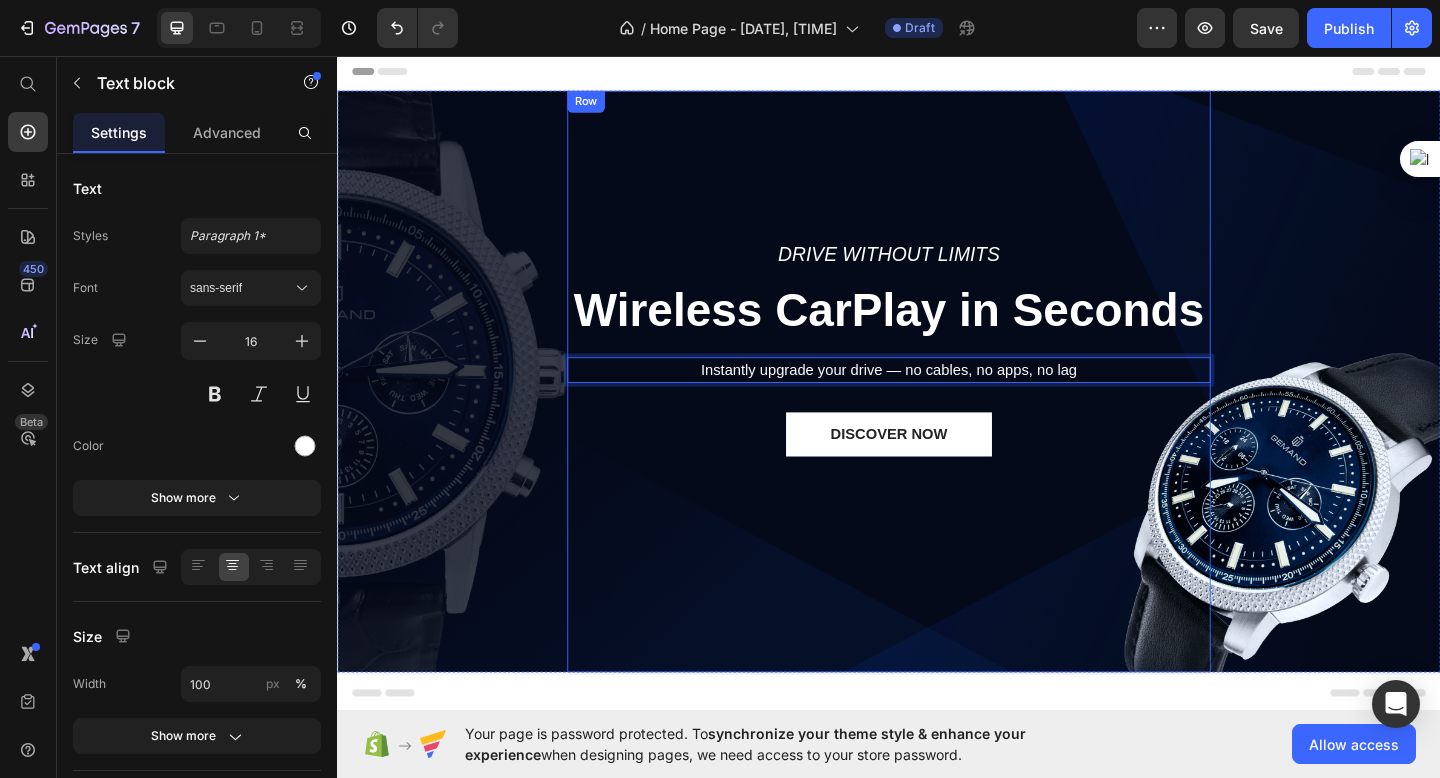 click on "Drive Without Limits Text block ⁠⁠⁠⁠⁠⁠⁠ Wireless CarPlay in Seconds Heading Instantly upgrade your drive — no cables, no apps, no lag Text block   32 DISCOVER NOW Button Row" at bounding box center (937, 410) 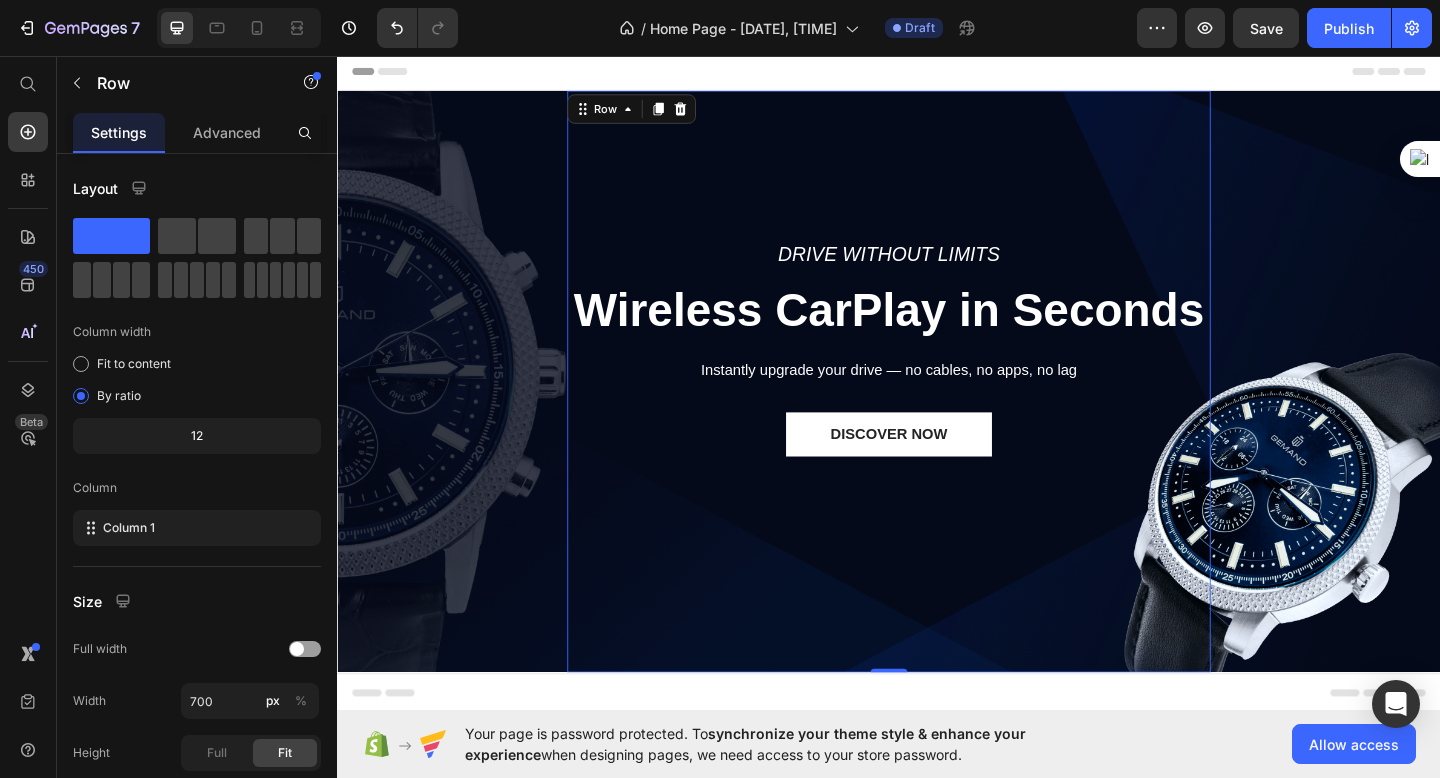 click at bounding box center [1439, 389] 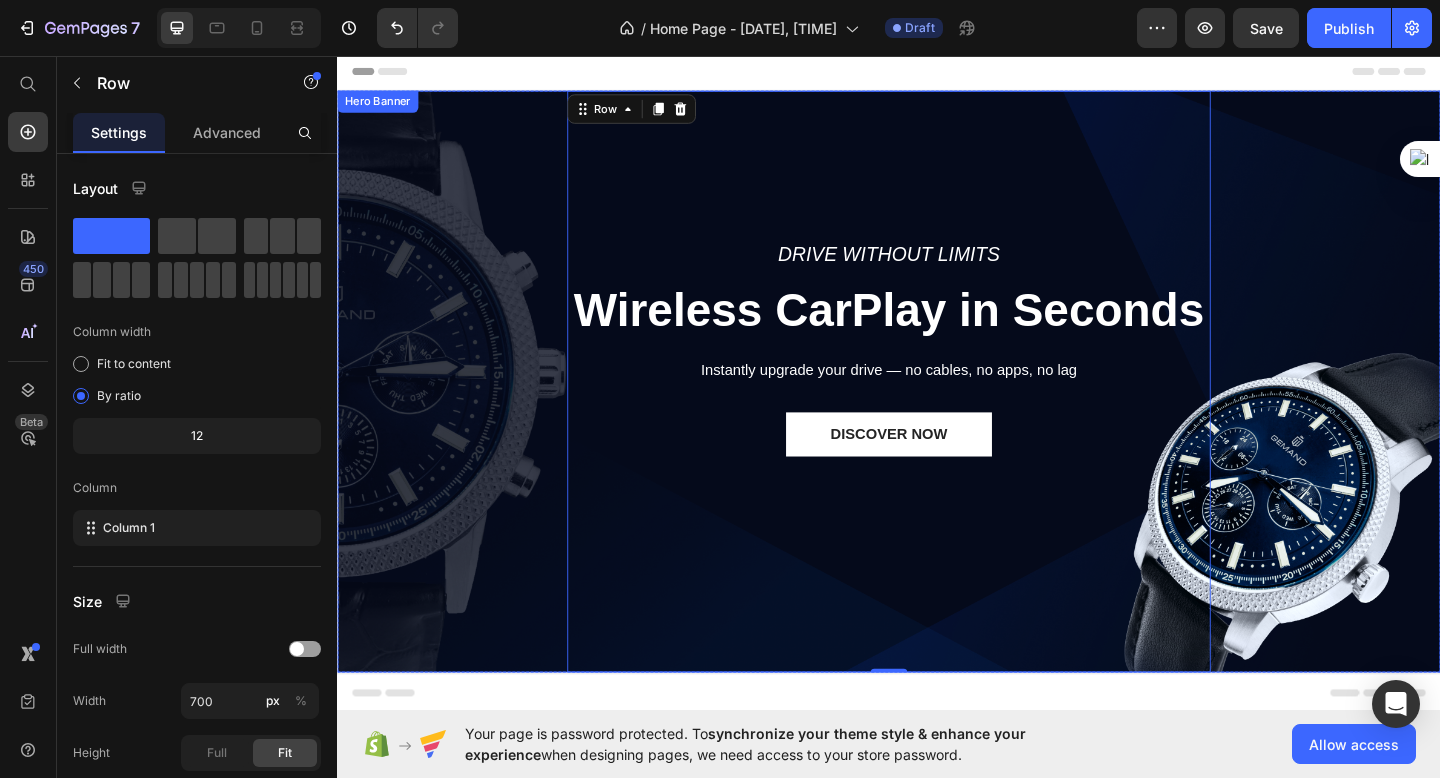 click on "Drive Without Limits Text block ⁠⁠⁠⁠⁠⁠⁠ Wireless CarPlay in Seconds Heading Instantly upgrade your drive — no cables, no apps, no lag Text block DISCOVER NOW Button Row   0" at bounding box center (937, 410) 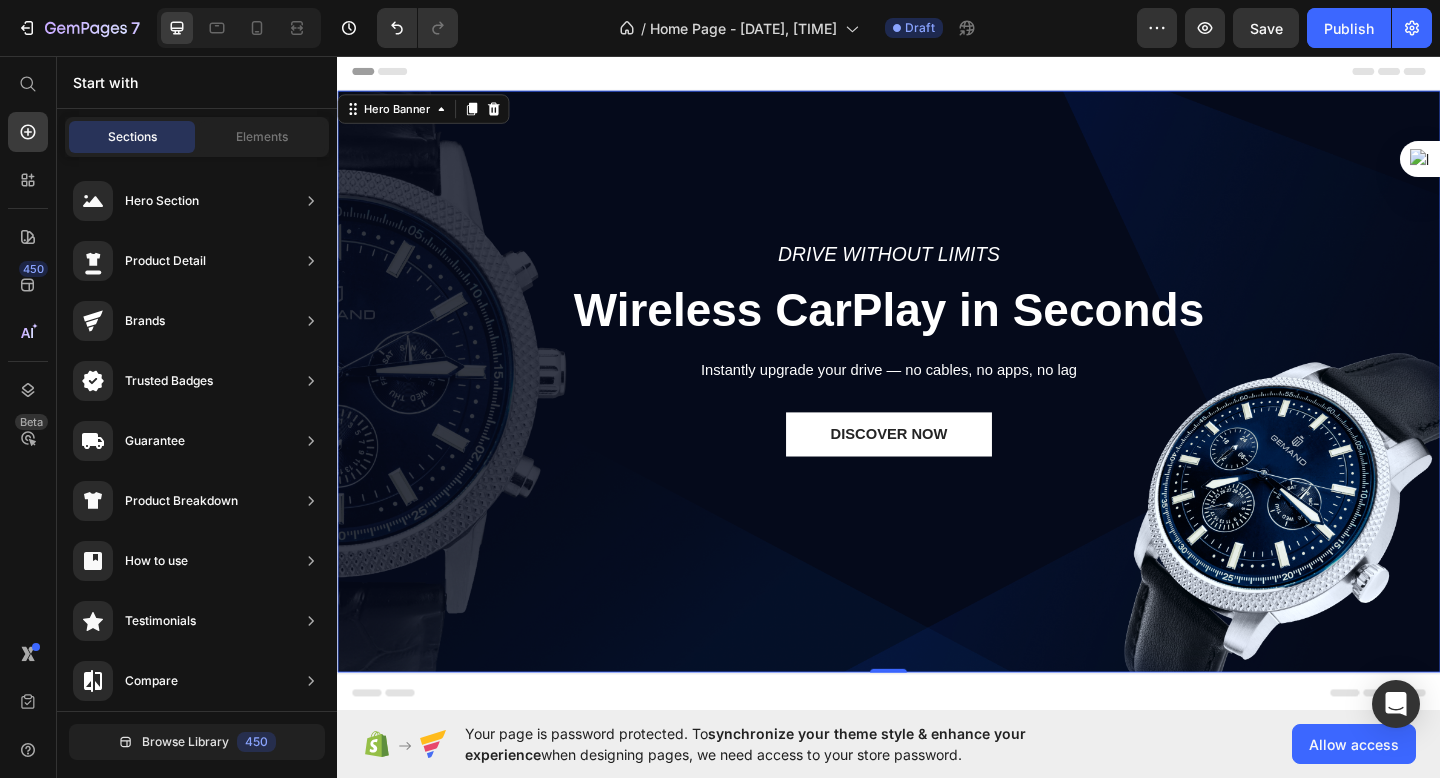 click on "Footer" at bounding box center [937, 749] 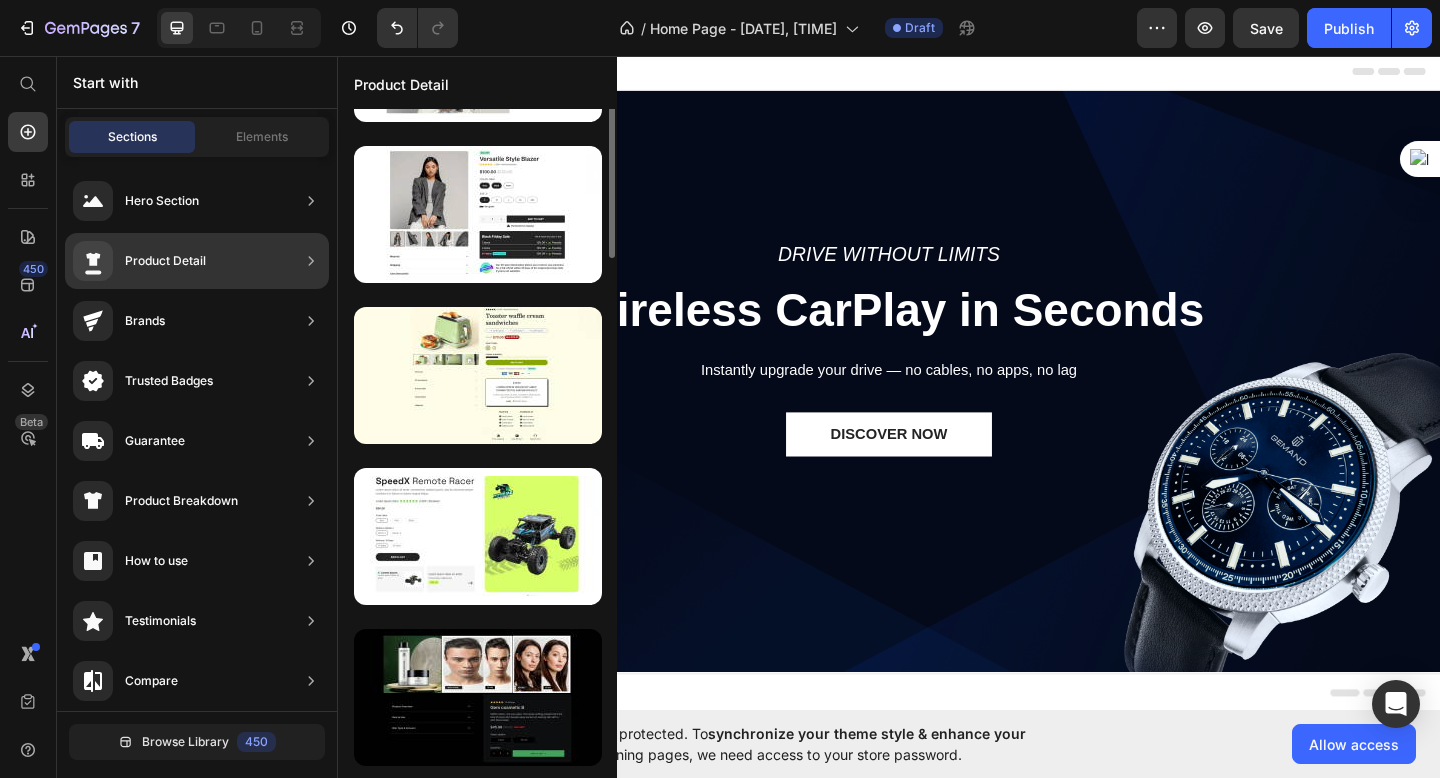 scroll, scrollTop: 0, scrollLeft: 0, axis: both 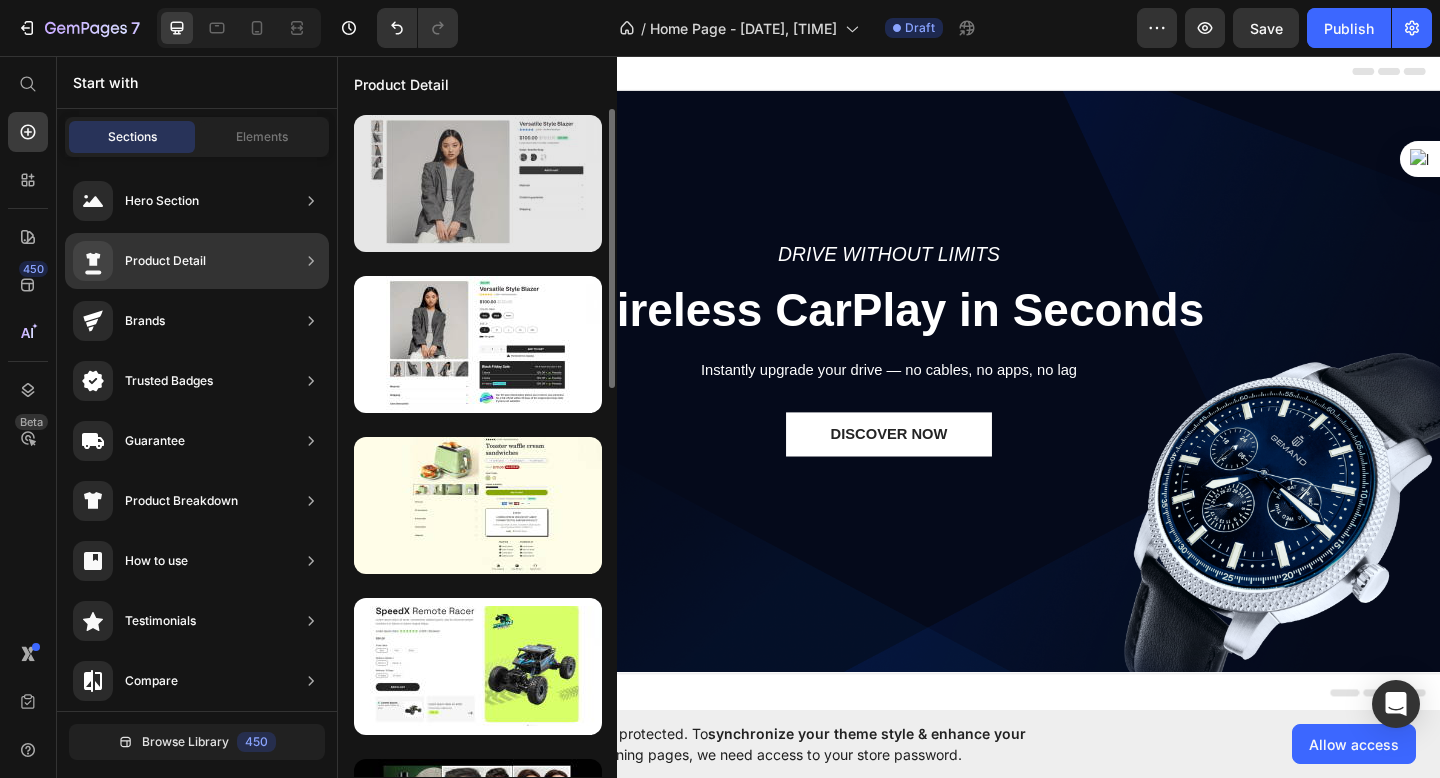 click at bounding box center [478, 183] 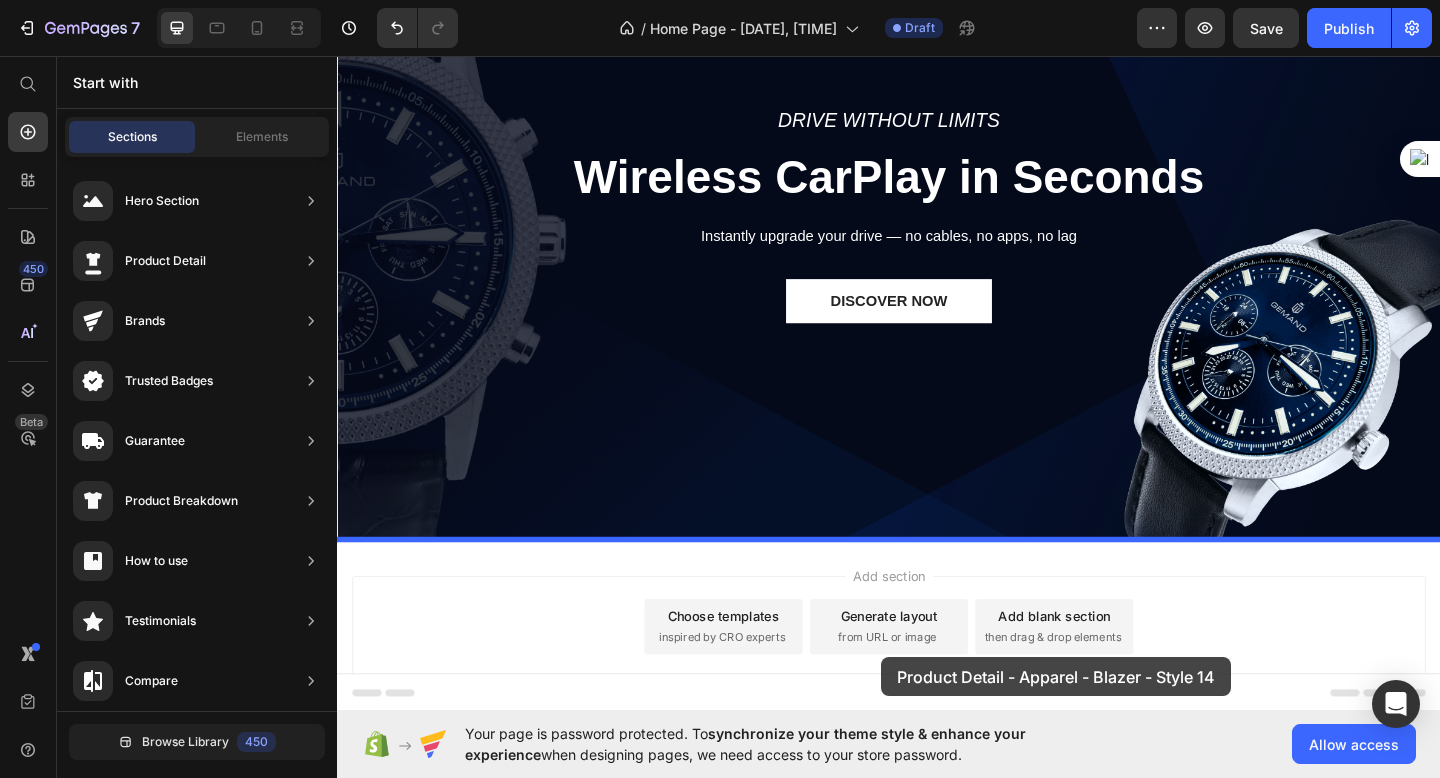 scroll, scrollTop: 203, scrollLeft: 0, axis: vertical 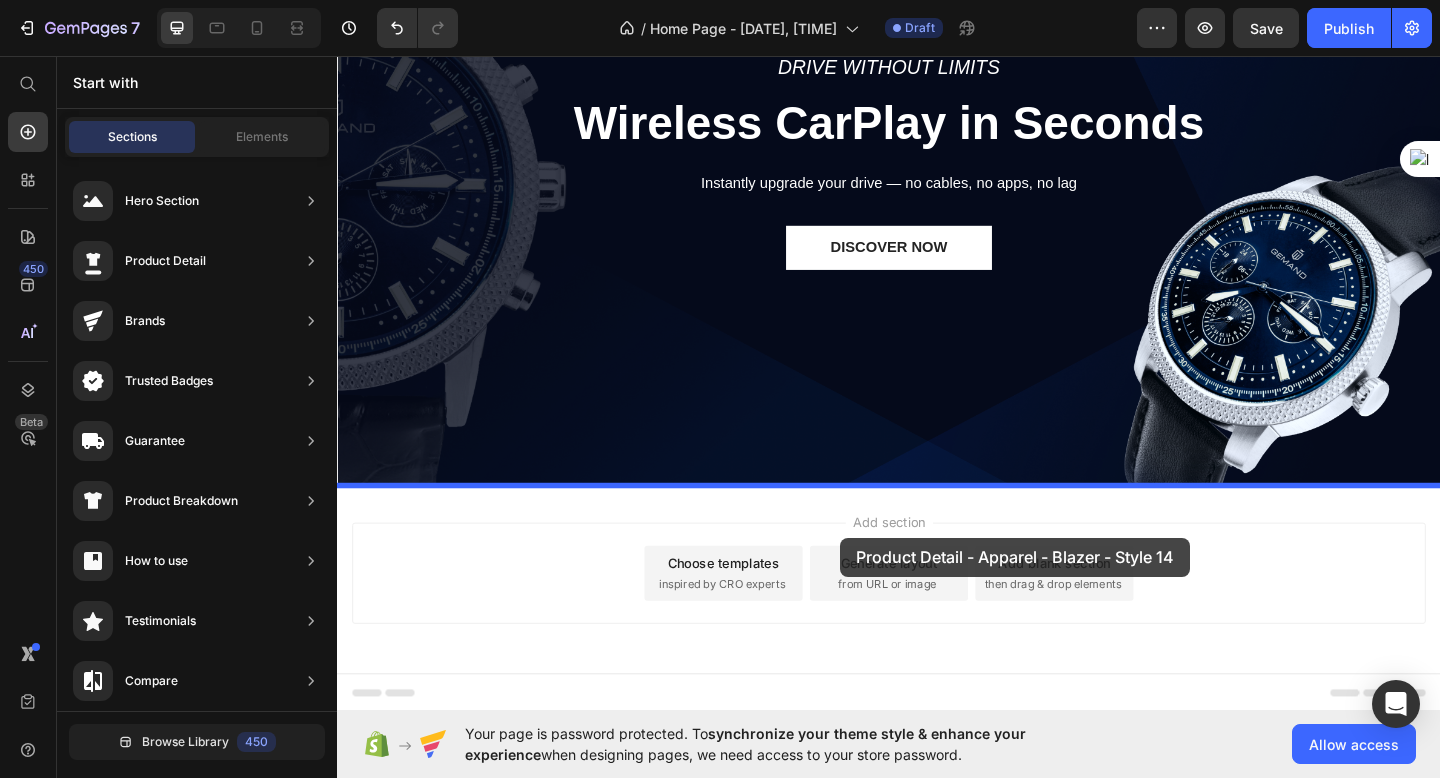 drag, startPoint x: 834, startPoint y: 269, endPoint x: 883, endPoint y: 582, distance: 316.81226 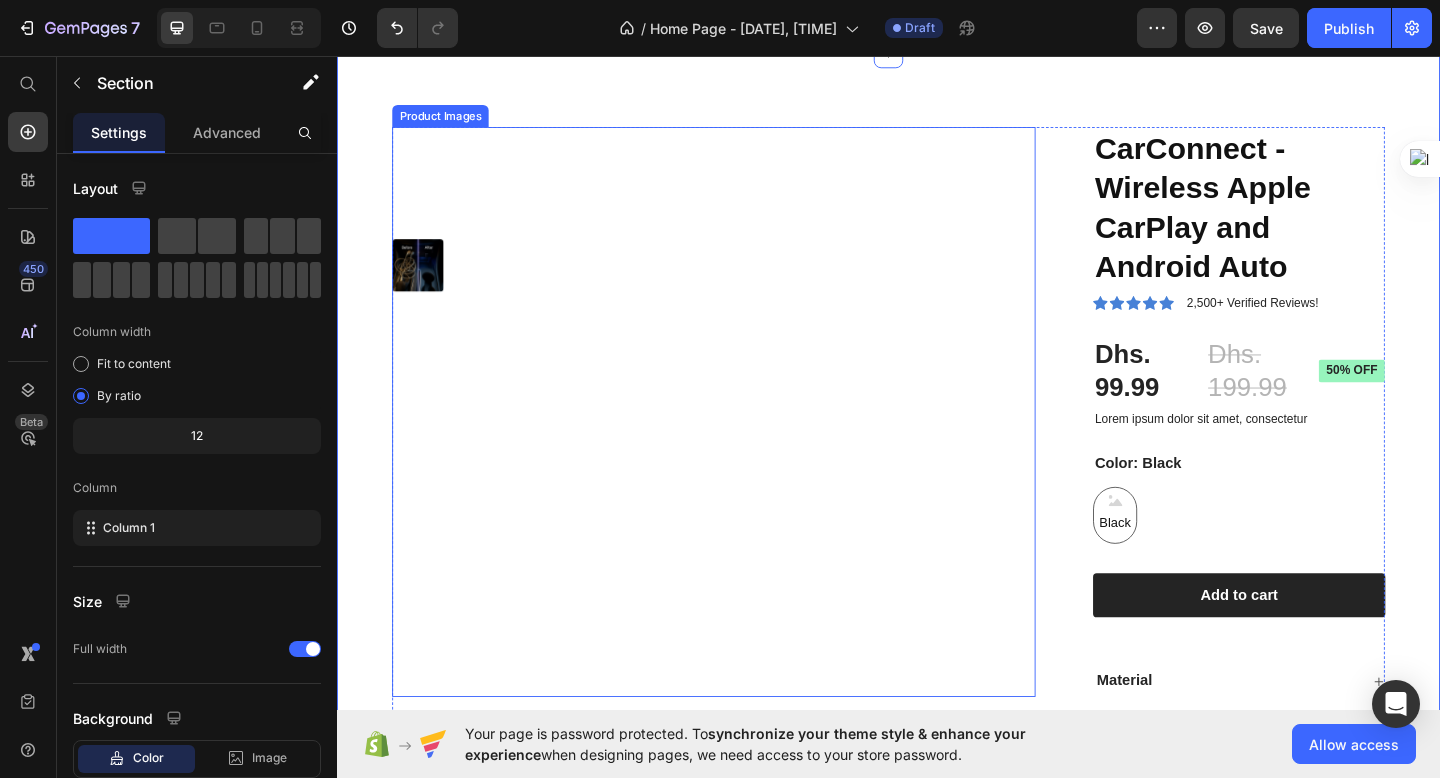 scroll, scrollTop: 696, scrollLeft: 0, axis: vertical 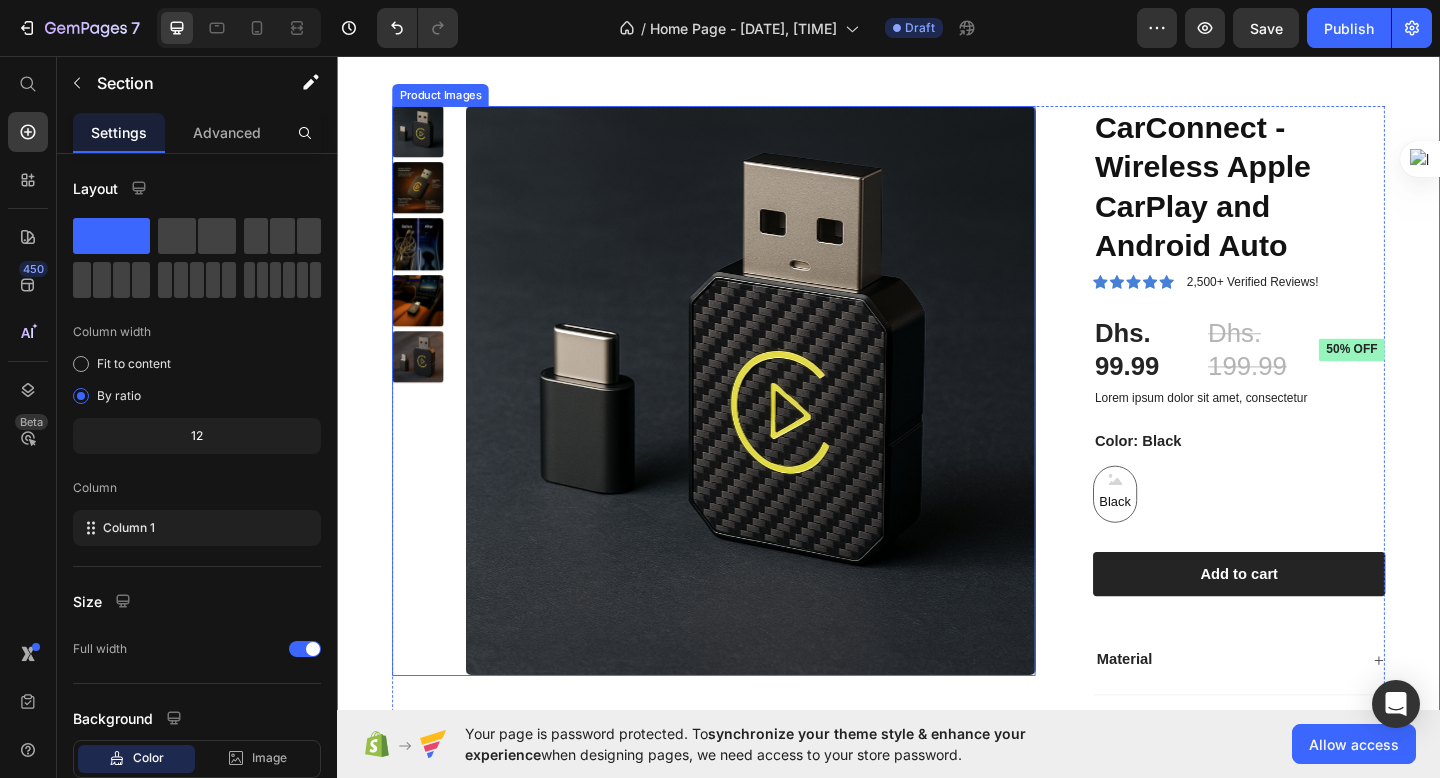 click at bounding box center (425, 384) 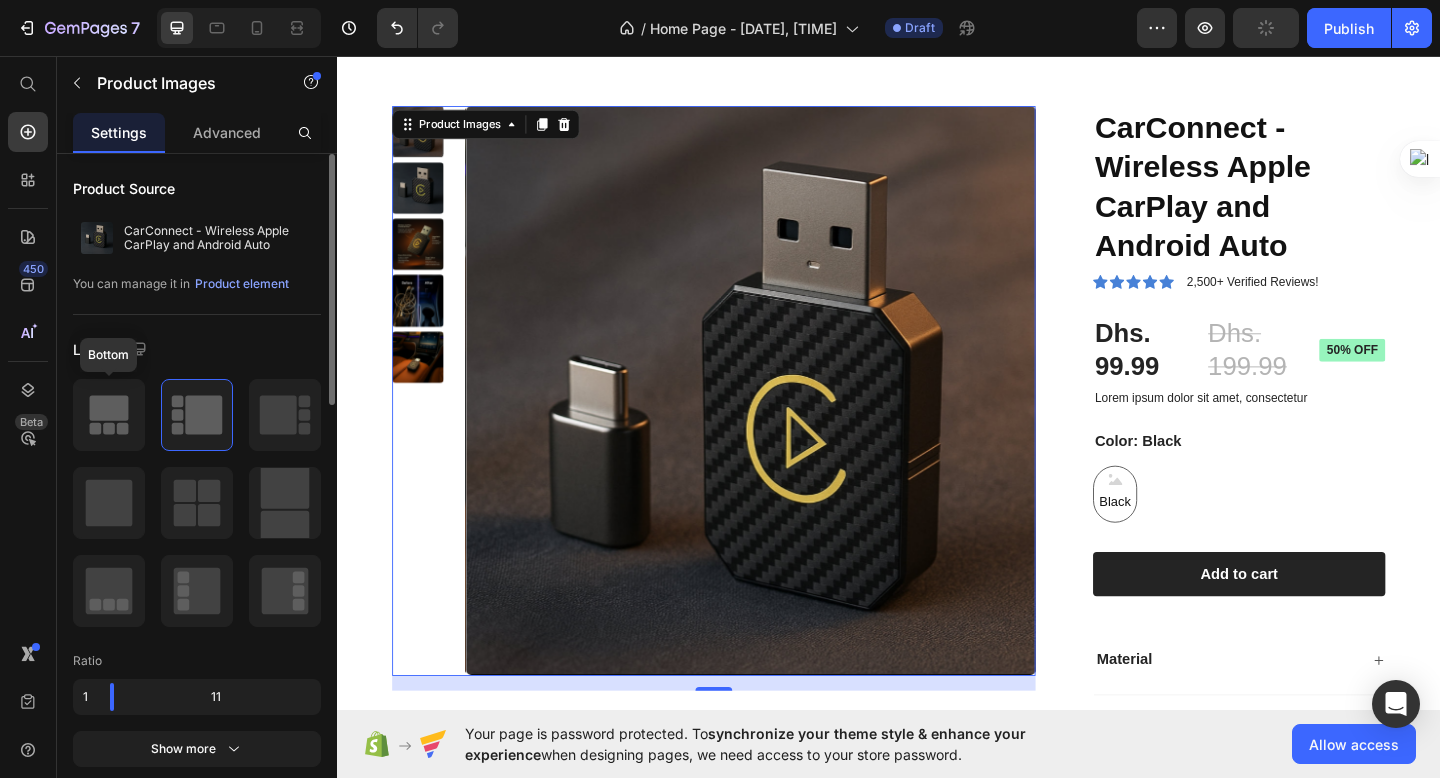 click 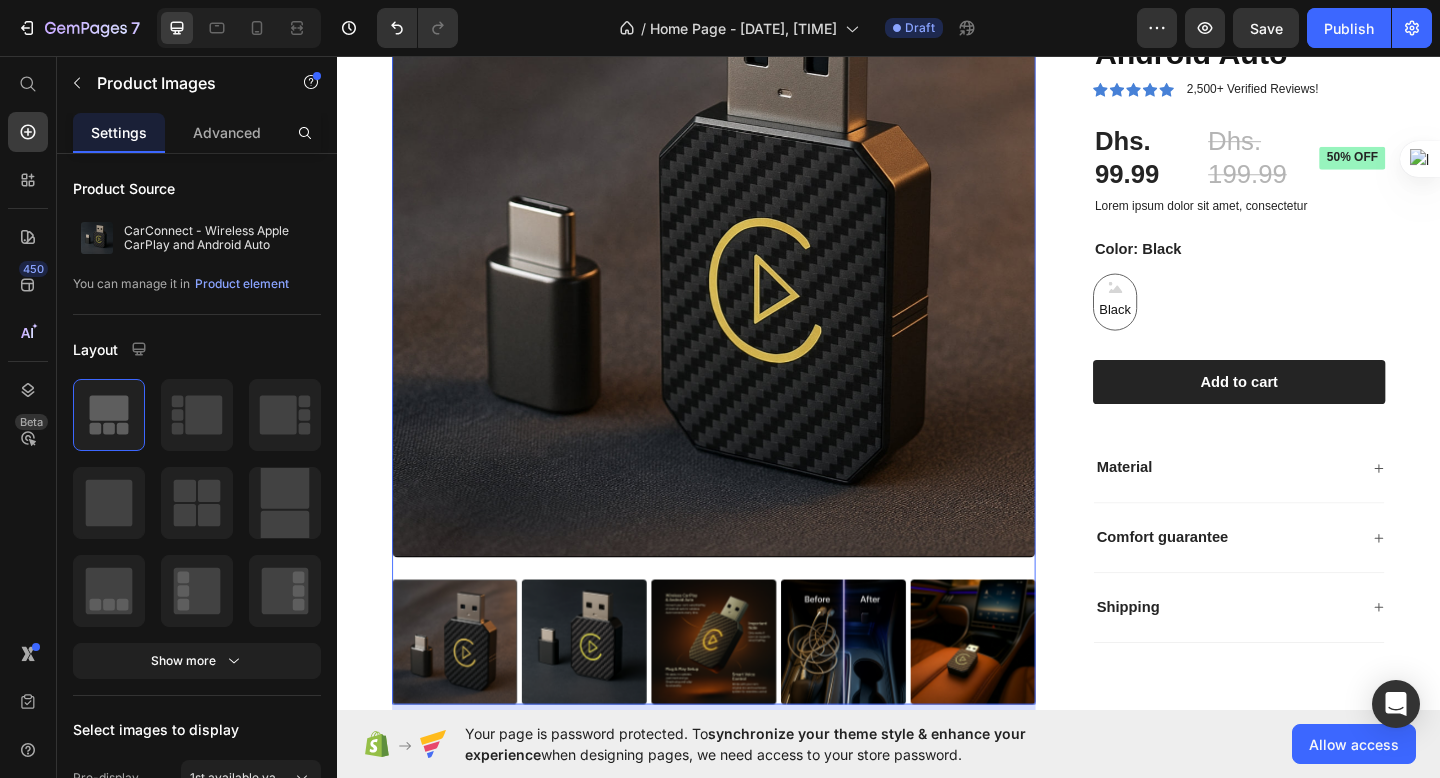 scroll, scrollTop: 892, scrollLeft: 0, axis: vertical 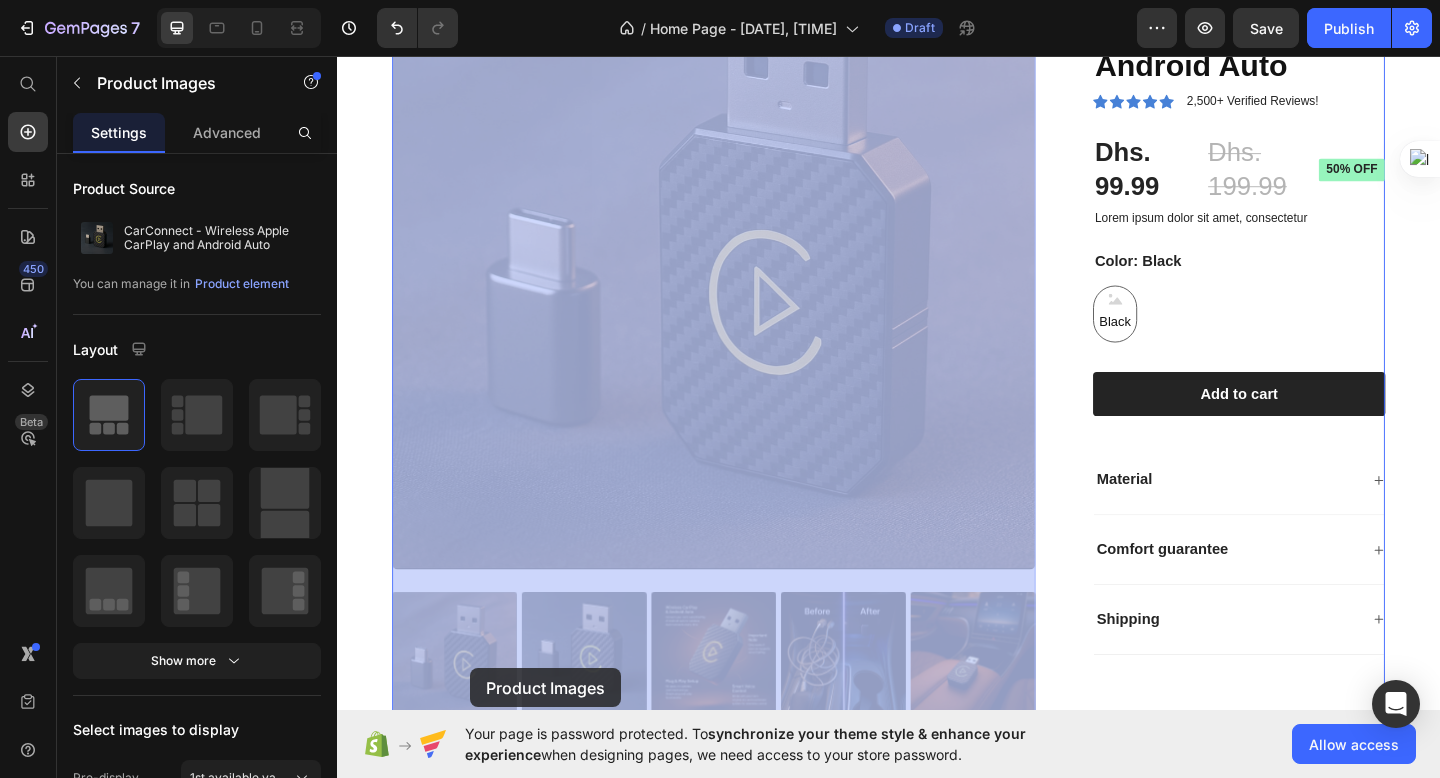 drag, startPoint x: 620, startPoint y: 727, endPoint x: 481, endPoint y: 722, distance: 139.0899 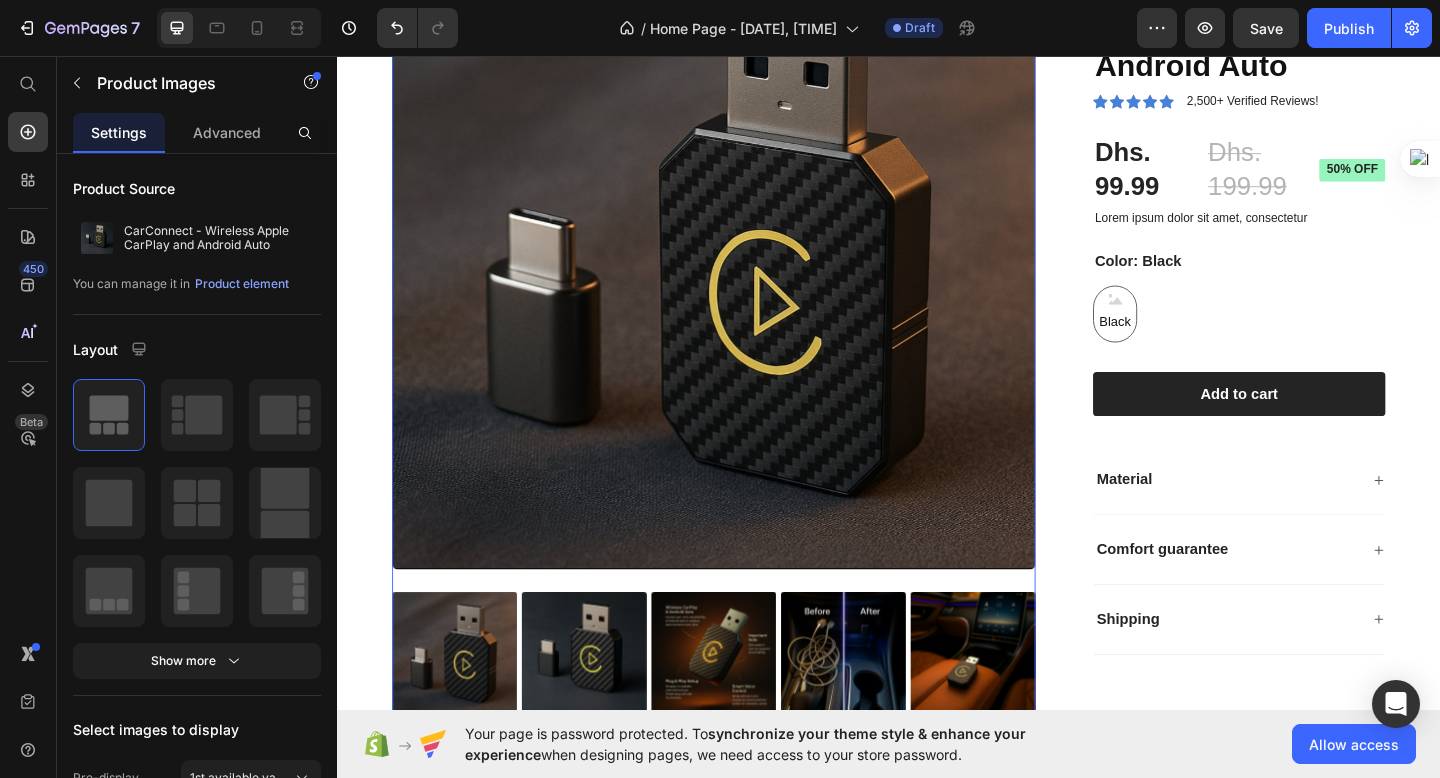 scroll, scrollTop: 914, scrollLeft: 0, axis: vertical 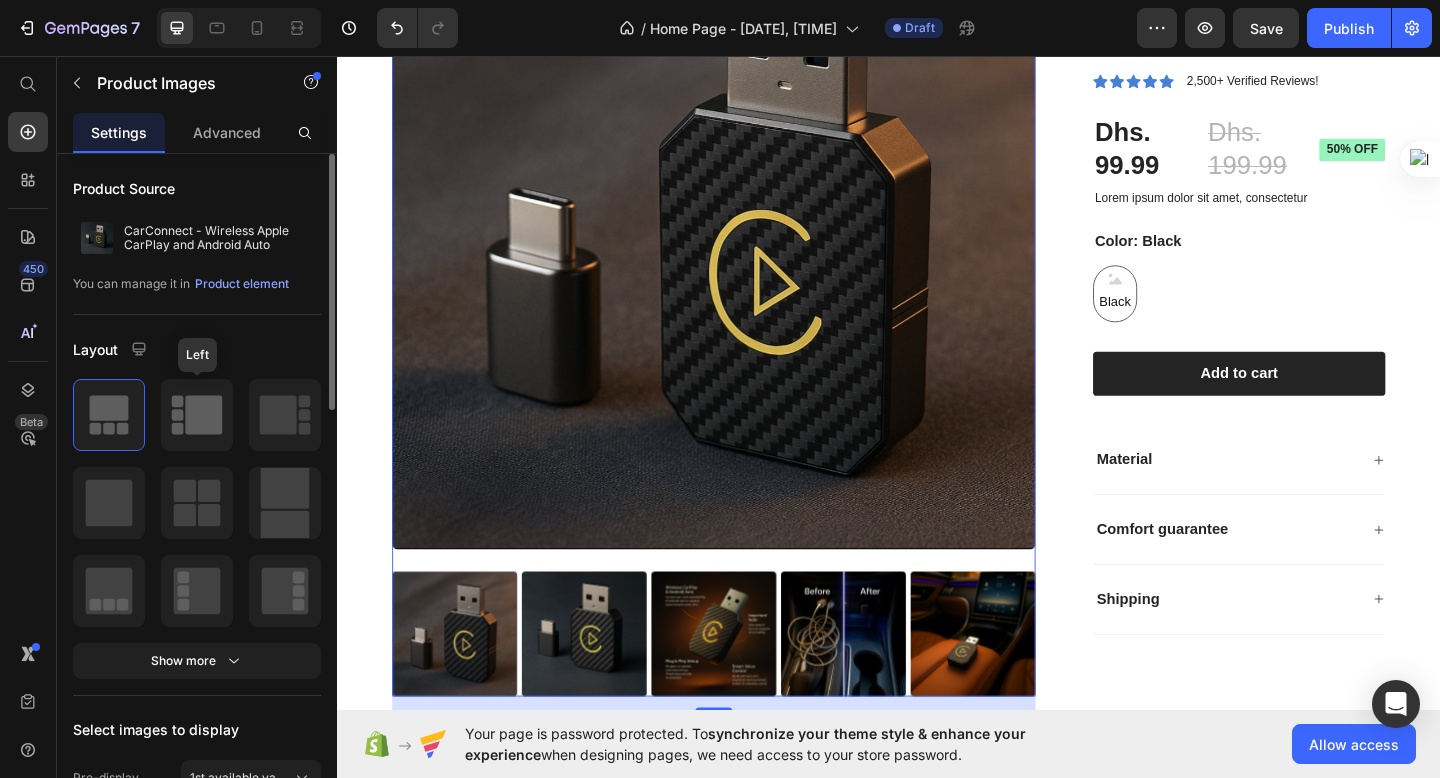 click 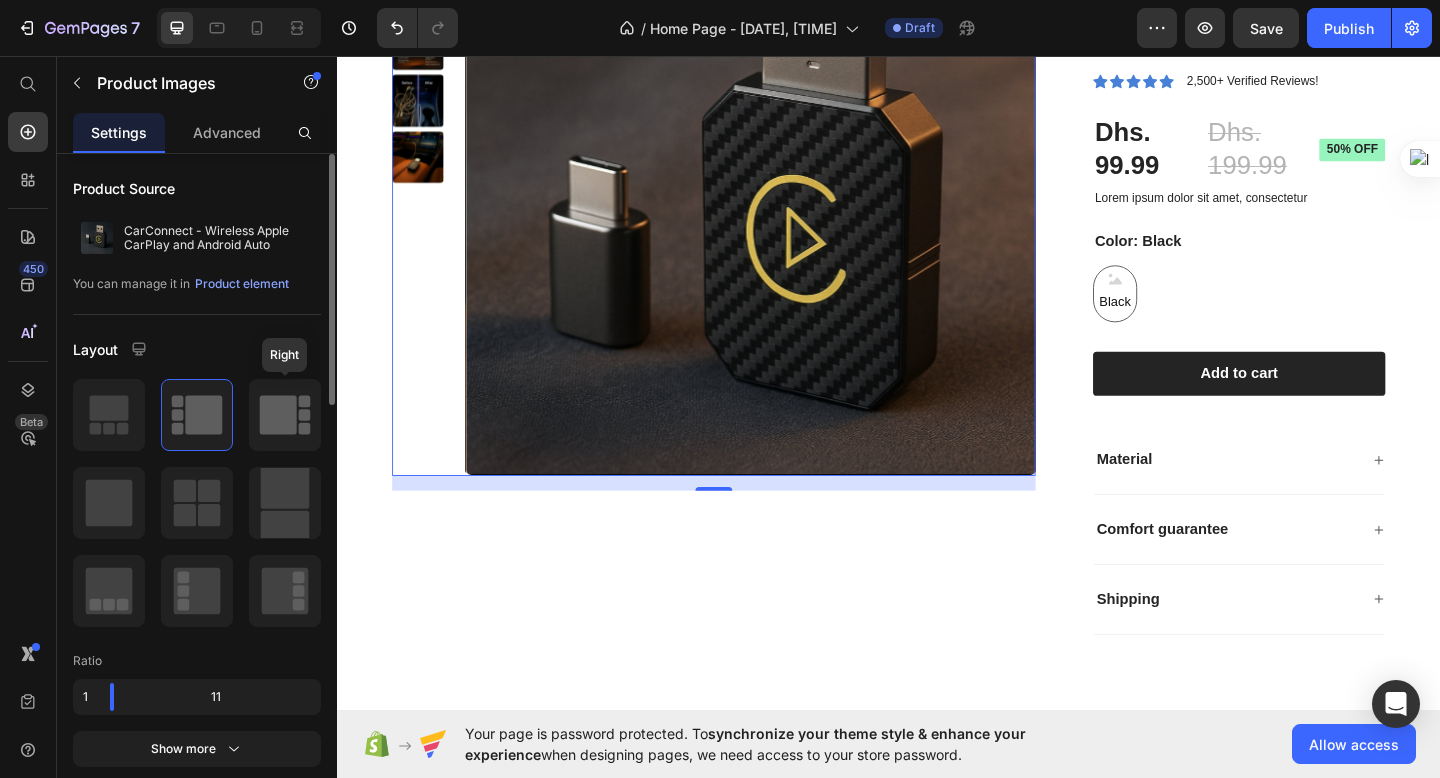 click 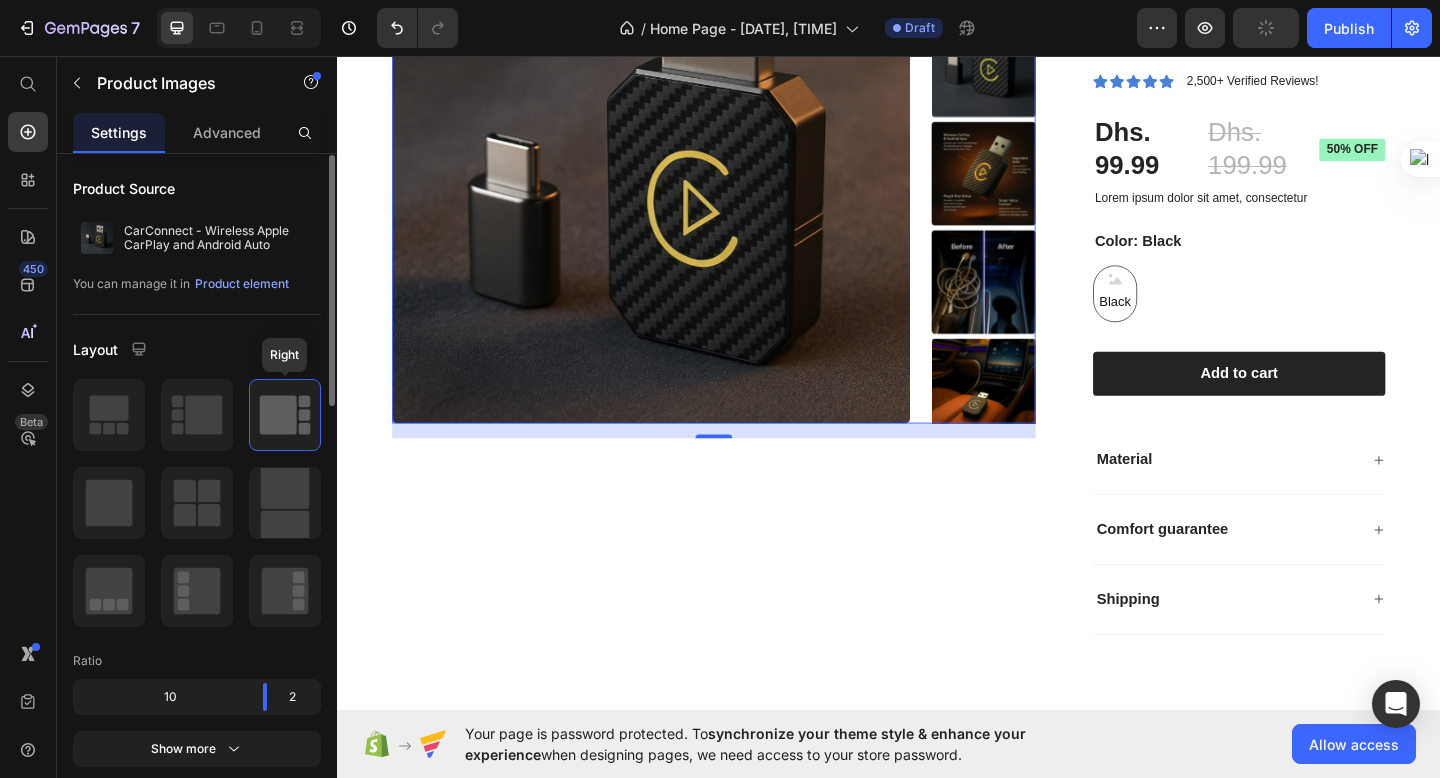 scroll, scrollTop: 1, scrollLeft: 0, axis: vertical 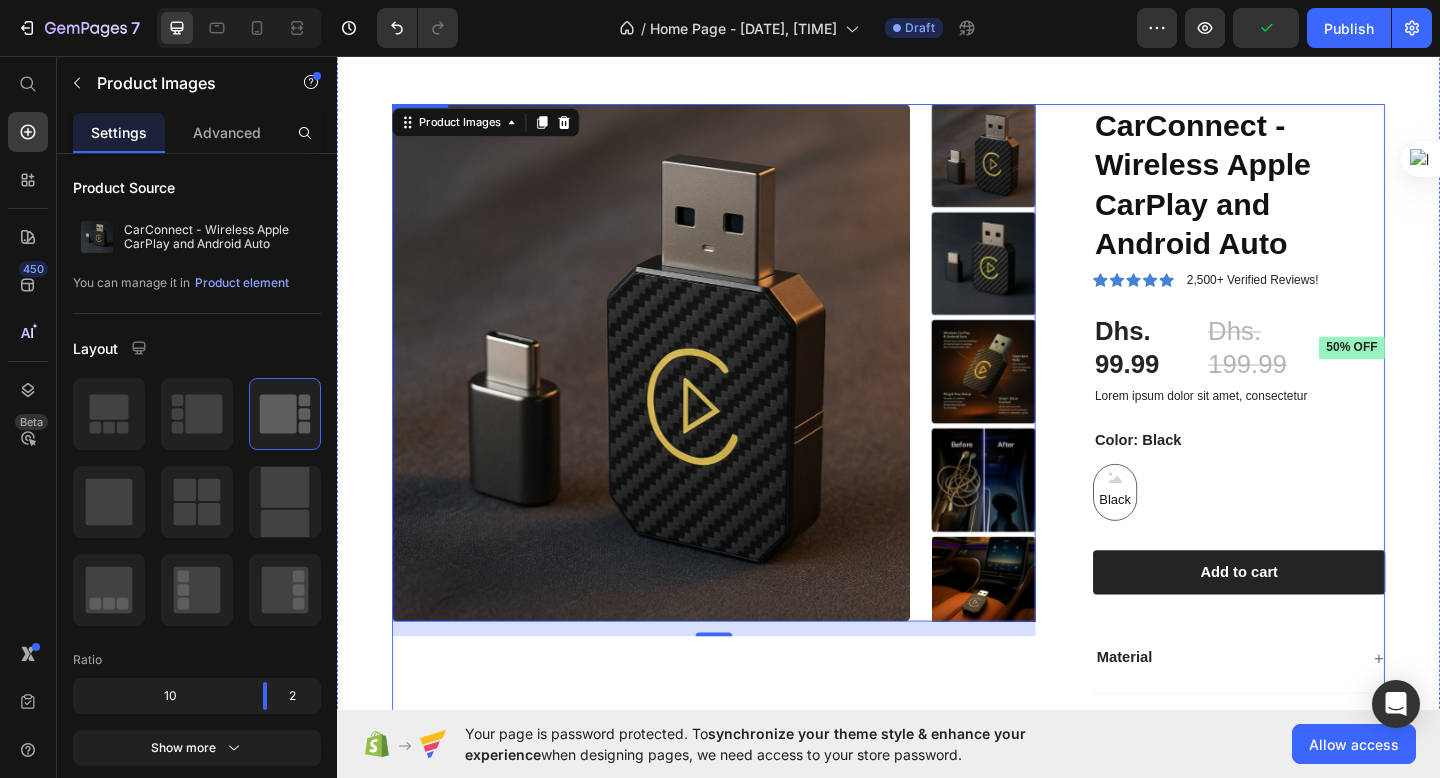 click on "Product Images   16" at bounding box center (747, 513) 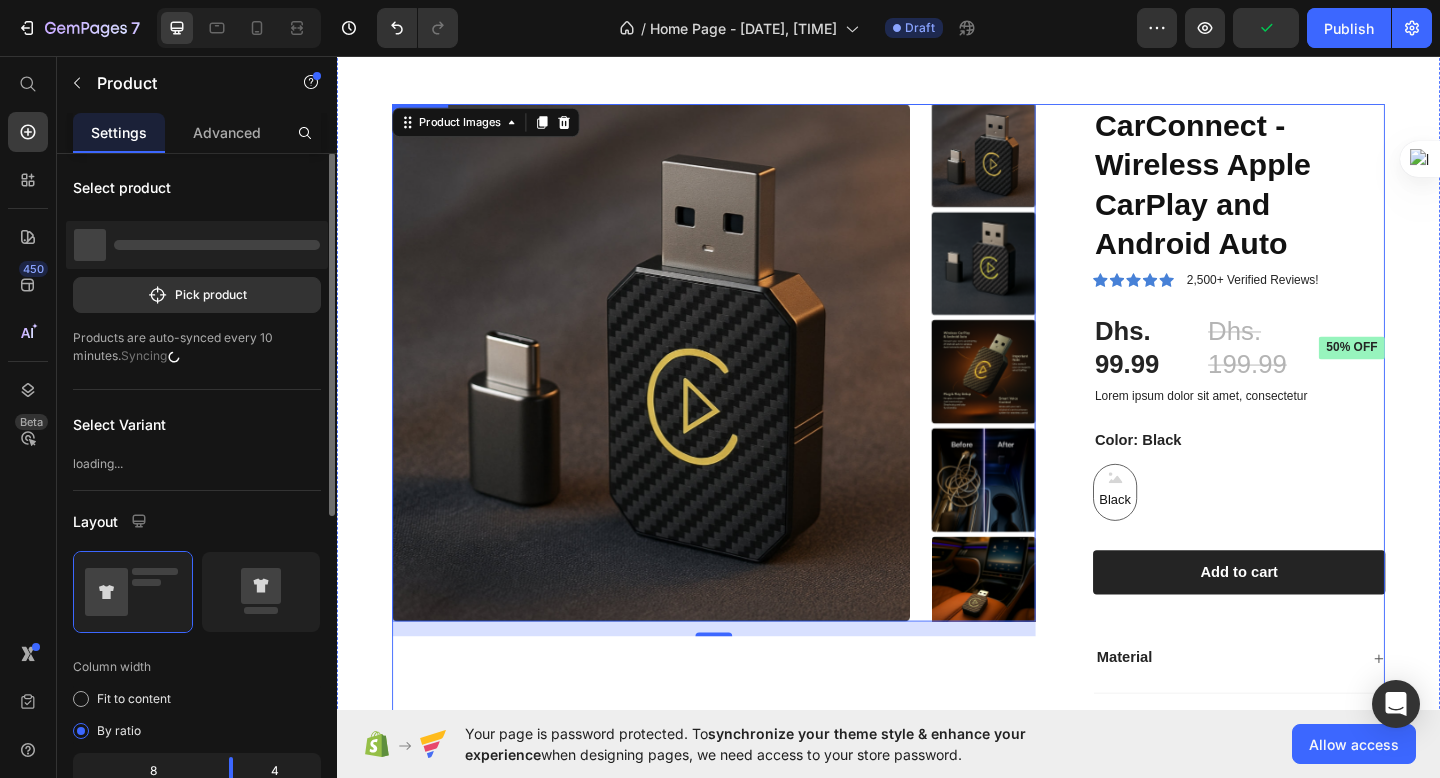 scroll, scrollTop: 0, scrollLeft: 0, axis: both 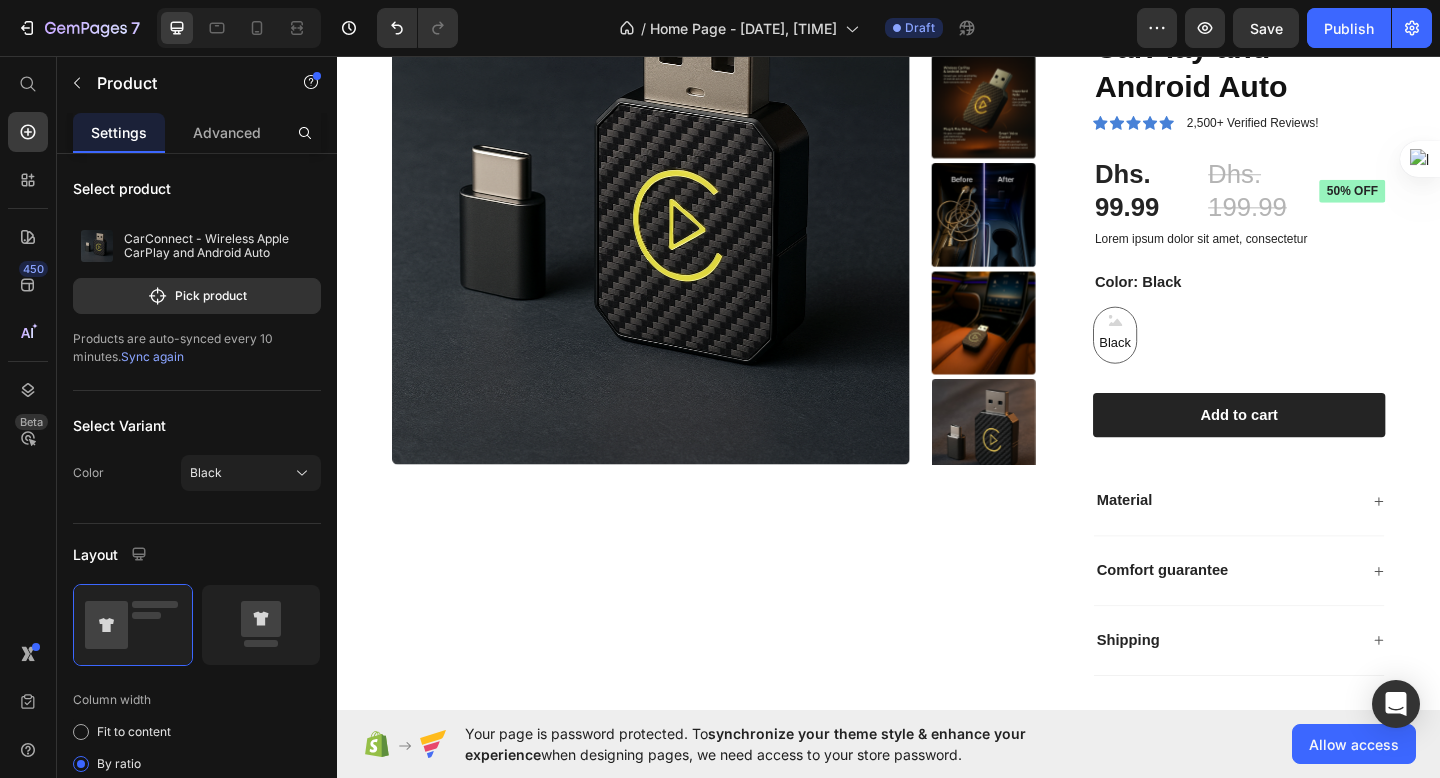 click on "Product Images CarConnect - Wireless Apple CarPlay and Android Auto Product Title Icon Icon Icon Icon Icon Icon List 2,500+ Verified Reviews! Text Block Row Dhs. 99.99 Product Price Dhs. 199.99 Product Price 50% off Product Badge Row Lorem ipsum dolor sit amet, consectetur  Text Block Color: Black Black Black Black Product Variants & Swatches 1 Product Quantity Row Add to cart Add to Cart Row
Material
Comfort guarantee
Shipping Accordion Row Product" at bounding box center [937, 342] 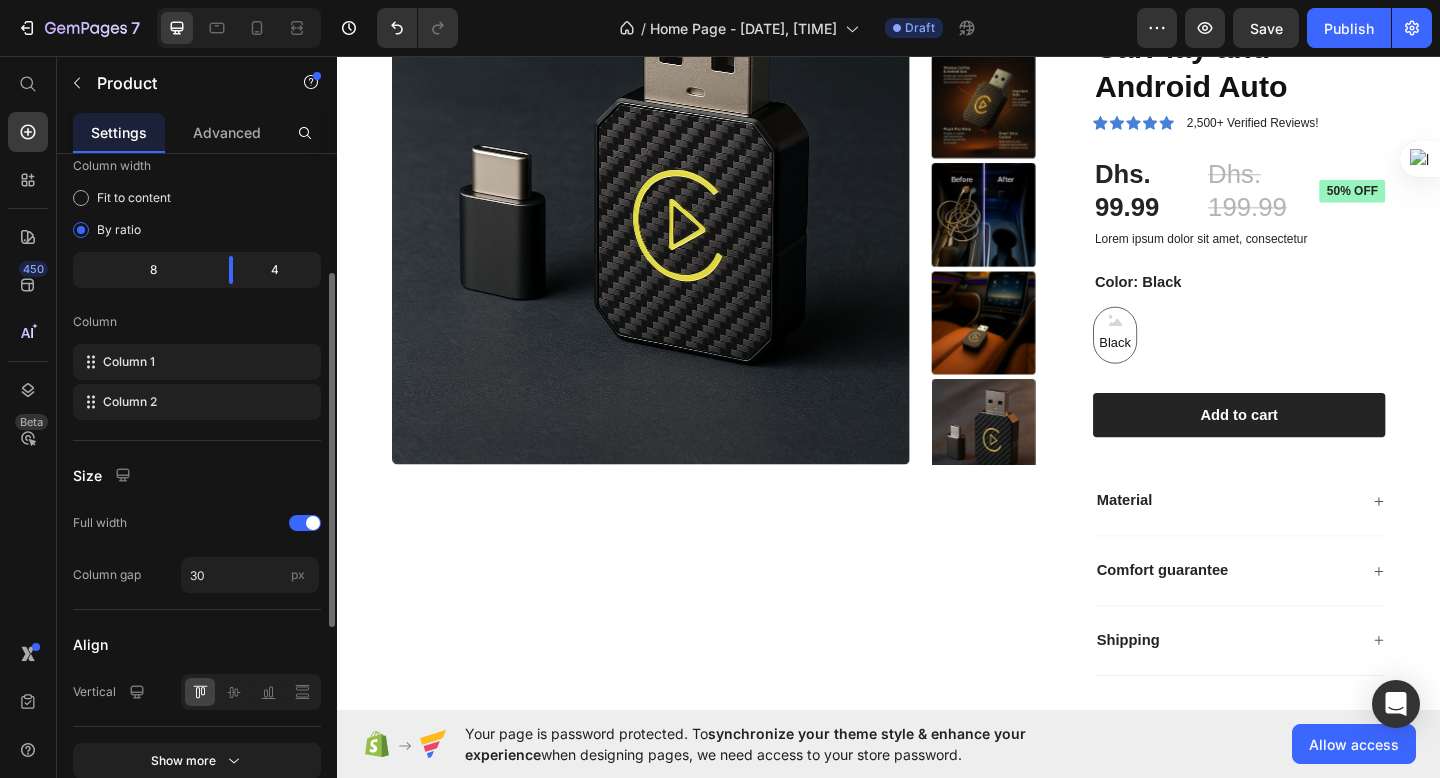 scroll, scrollTop: 611, scrollLeft: 0, axis: vertical 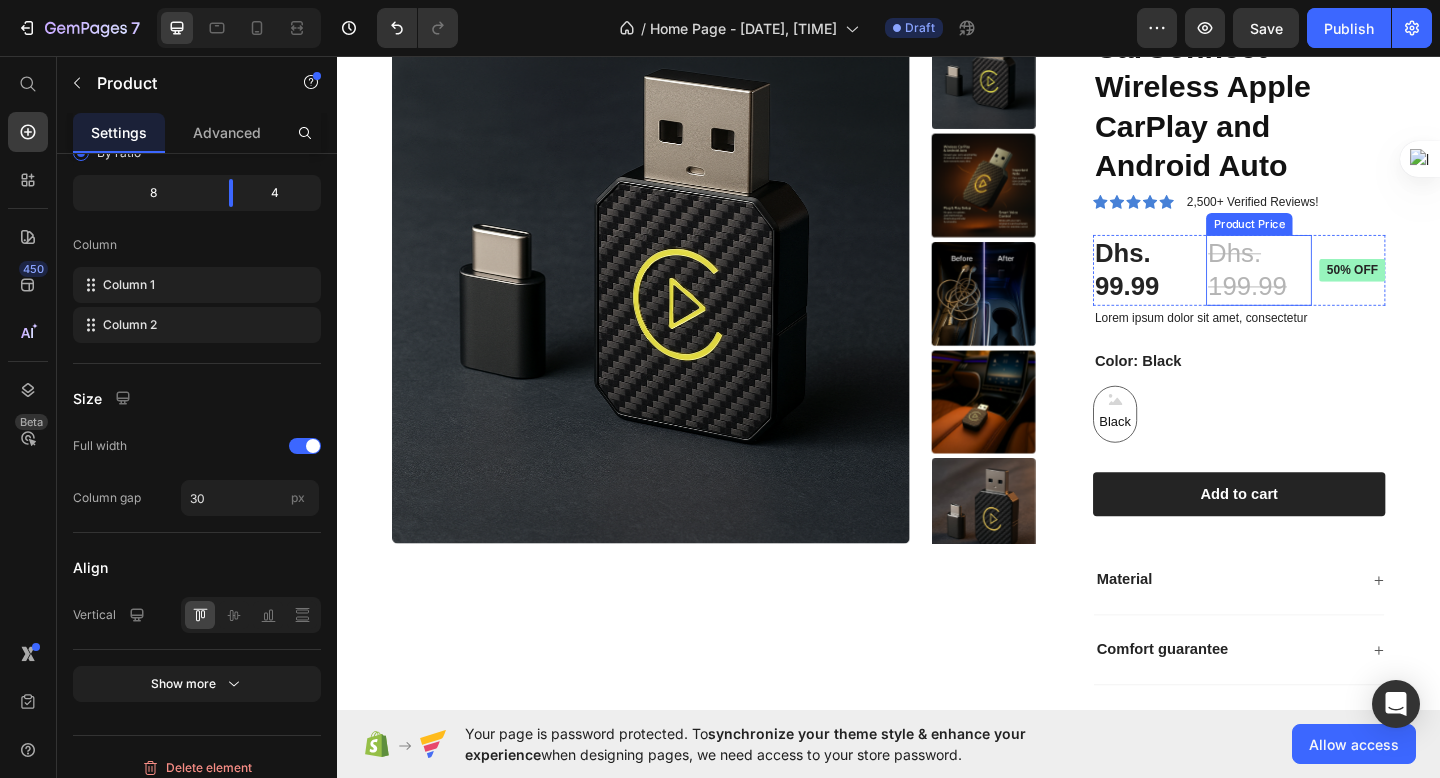 click on "Dhs. 199.99" at bounding box center (1339, 289) 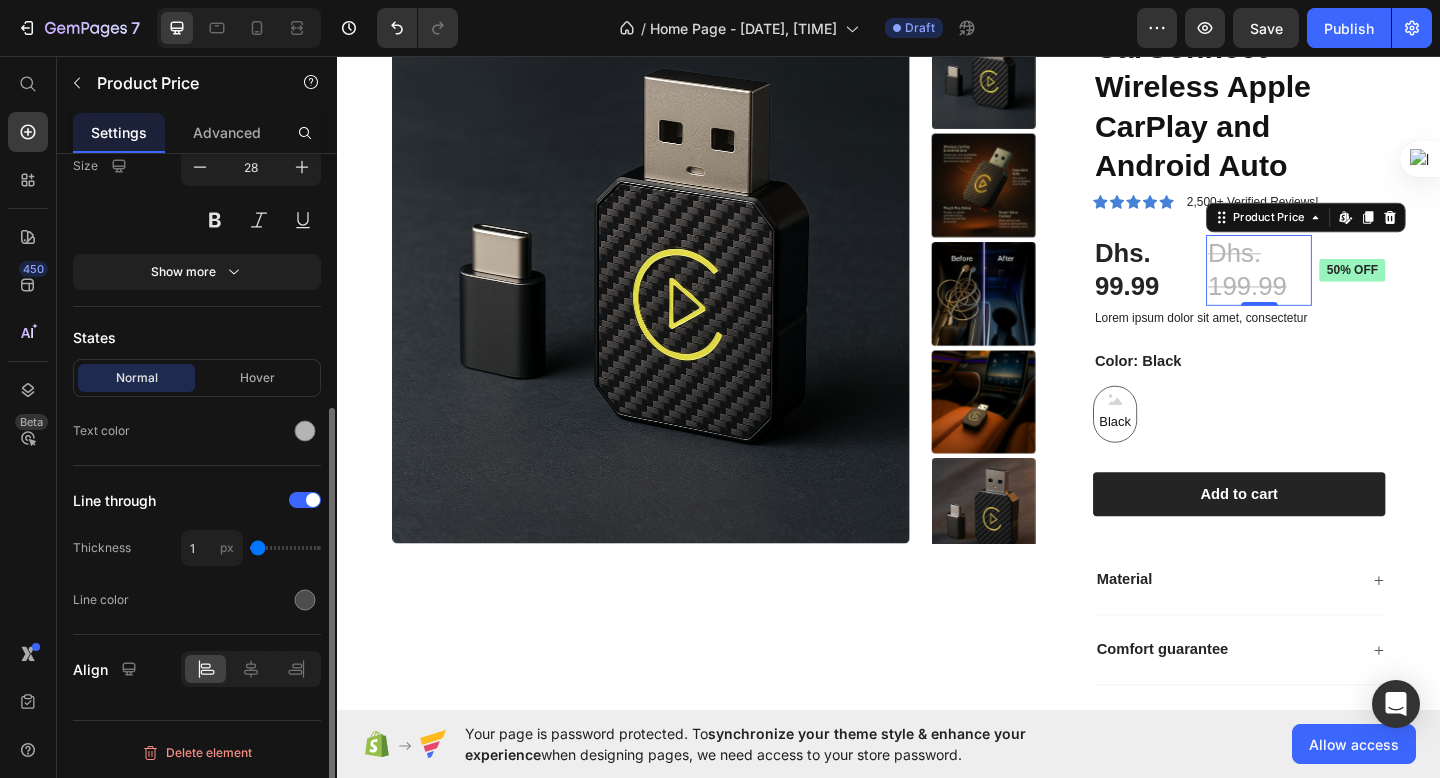 scroll, scrollTop: 0, scrollLeft: 0, axis: both 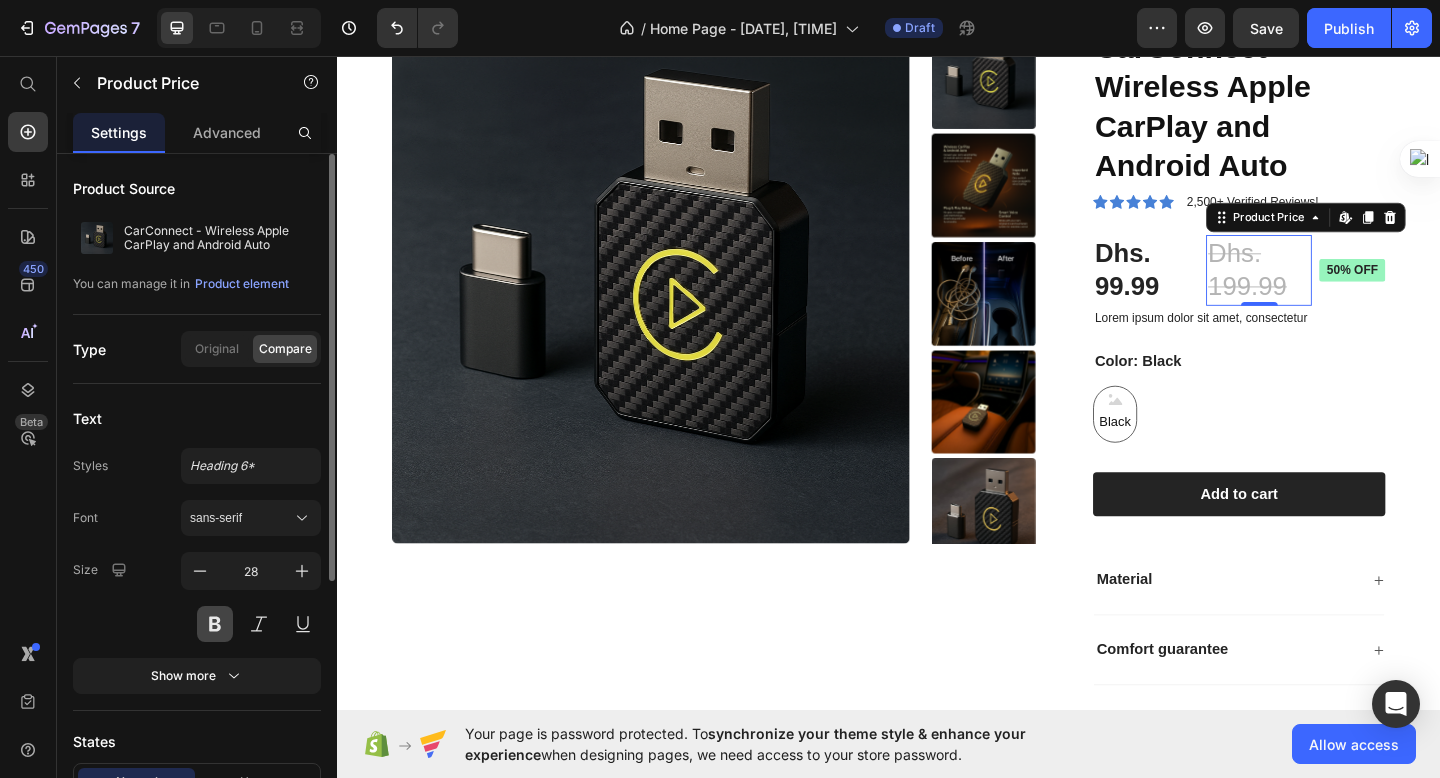 click at bounding box center [215, 624] 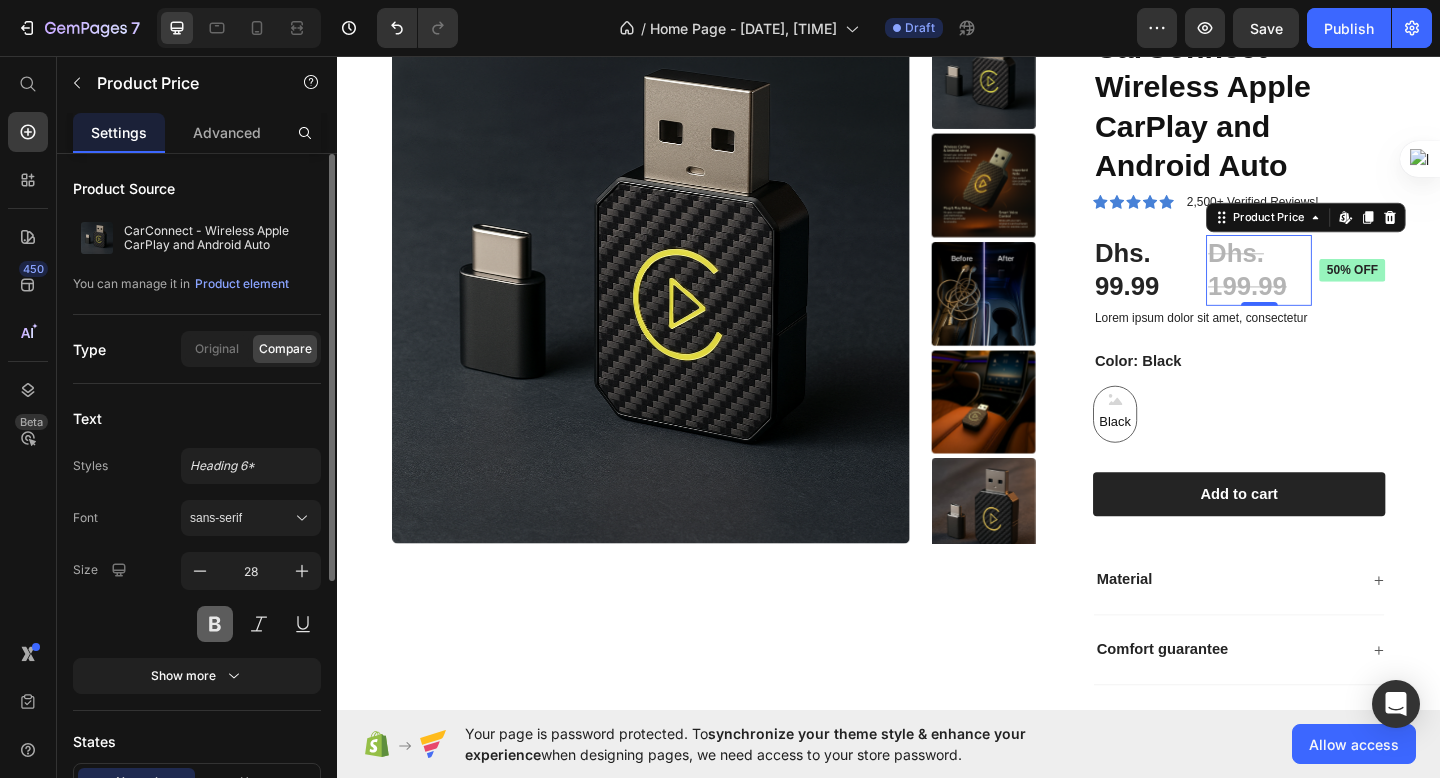 click at bounding box center (215, 624) 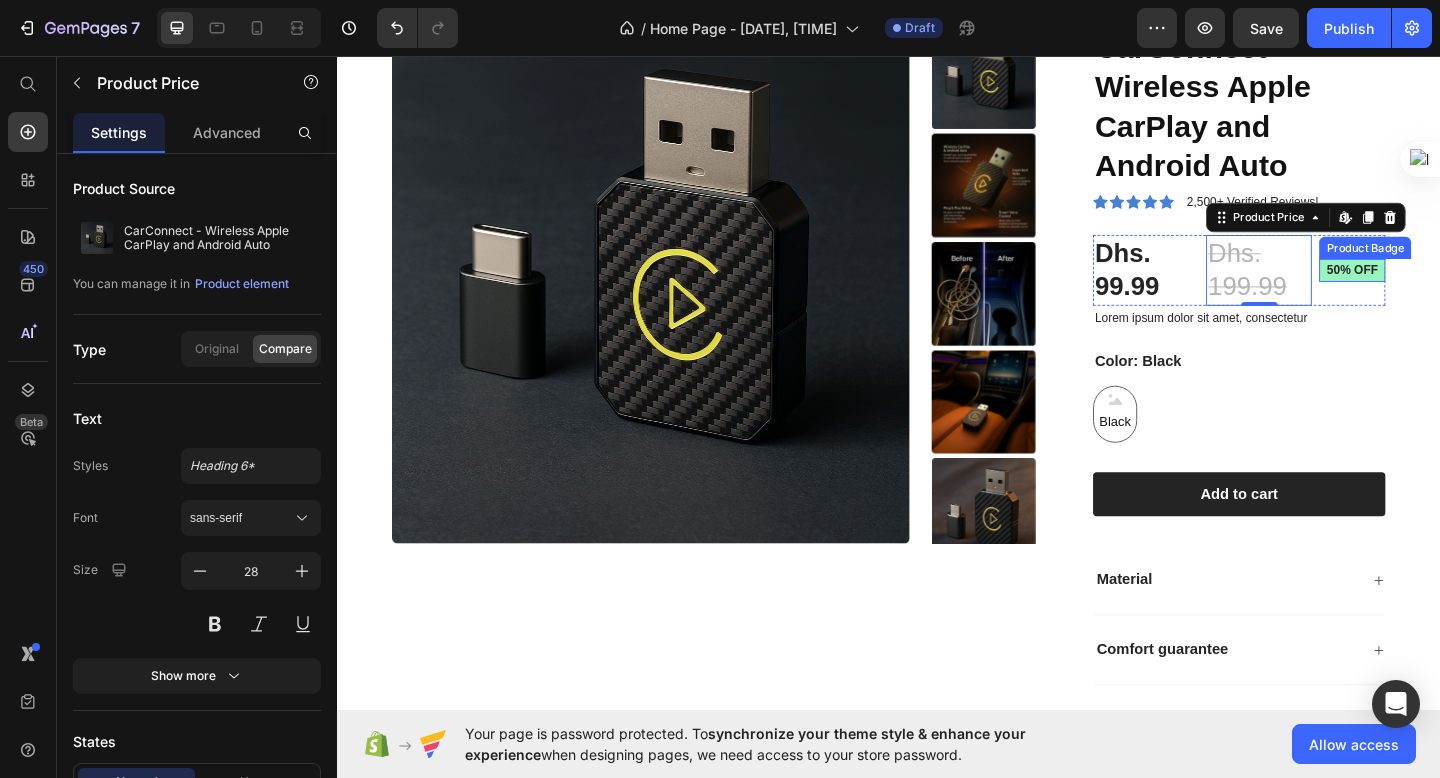 click on "50% off" at bounding box center [1441, 289] 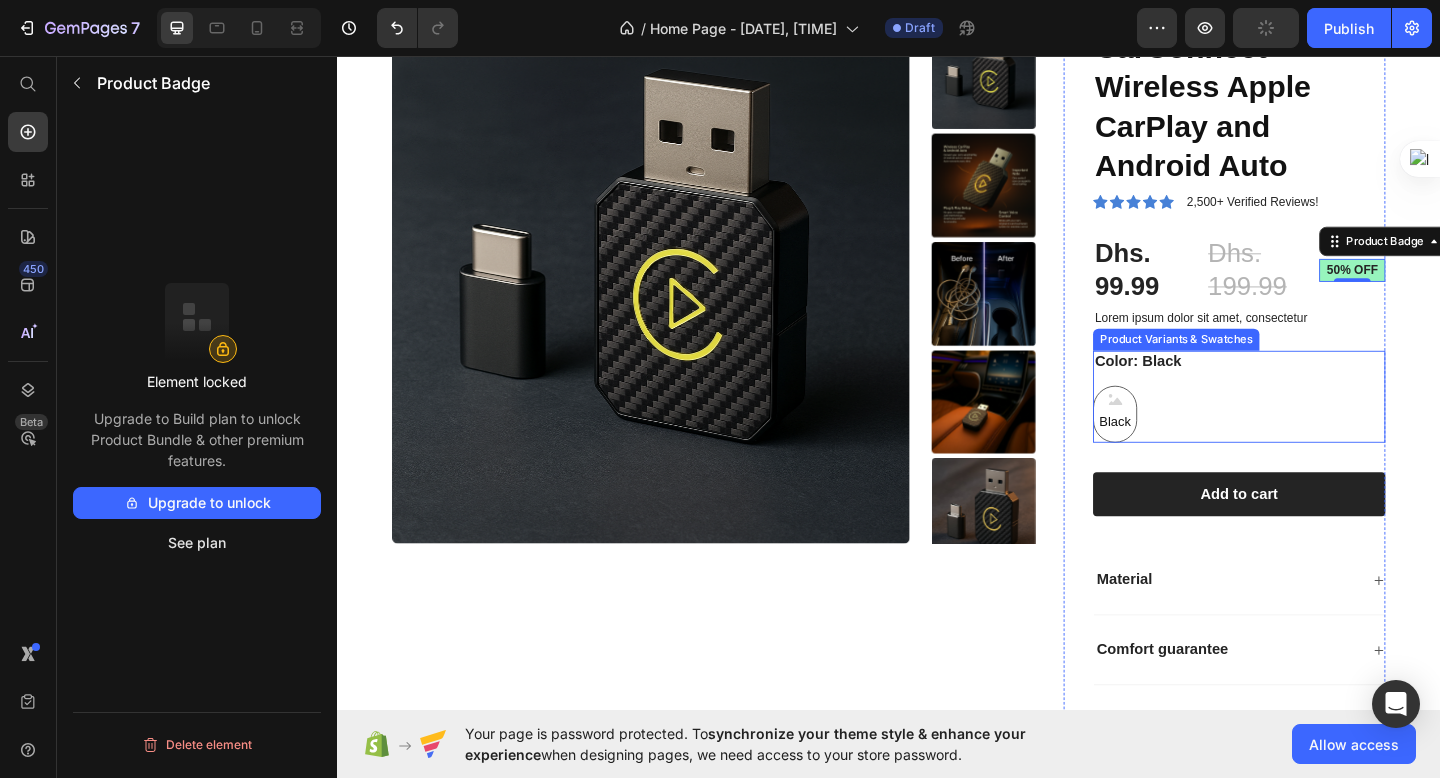 click 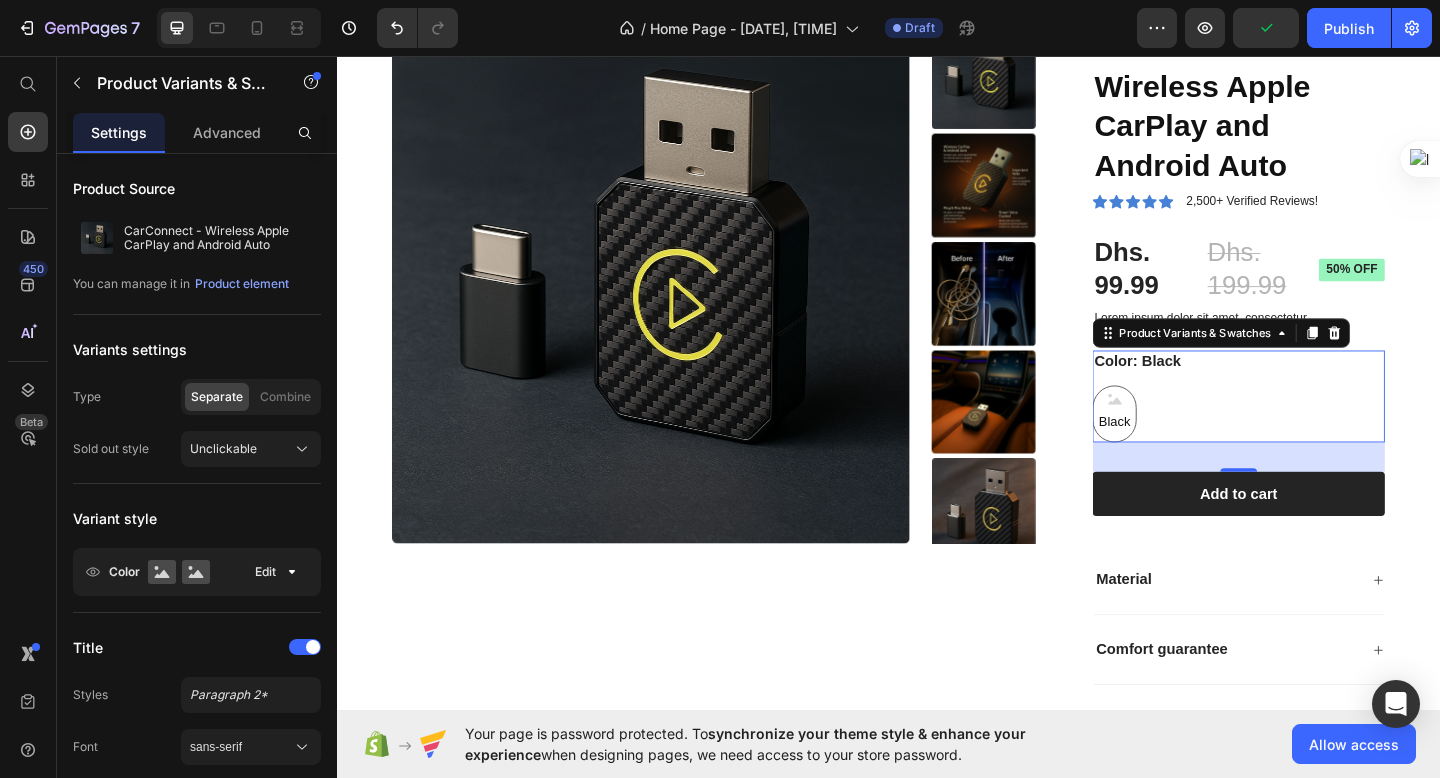 click on "Black" at bounding box center [1183, 454] 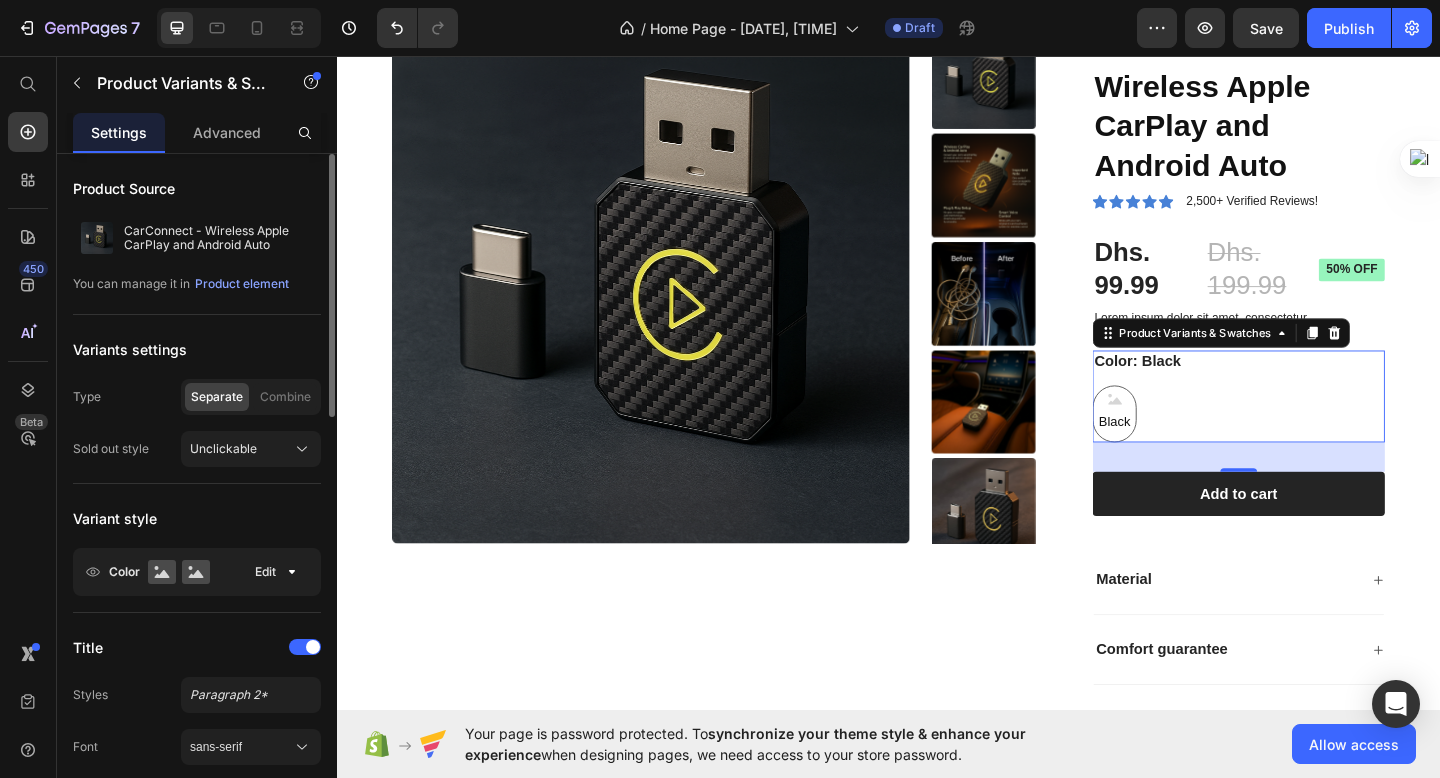 click 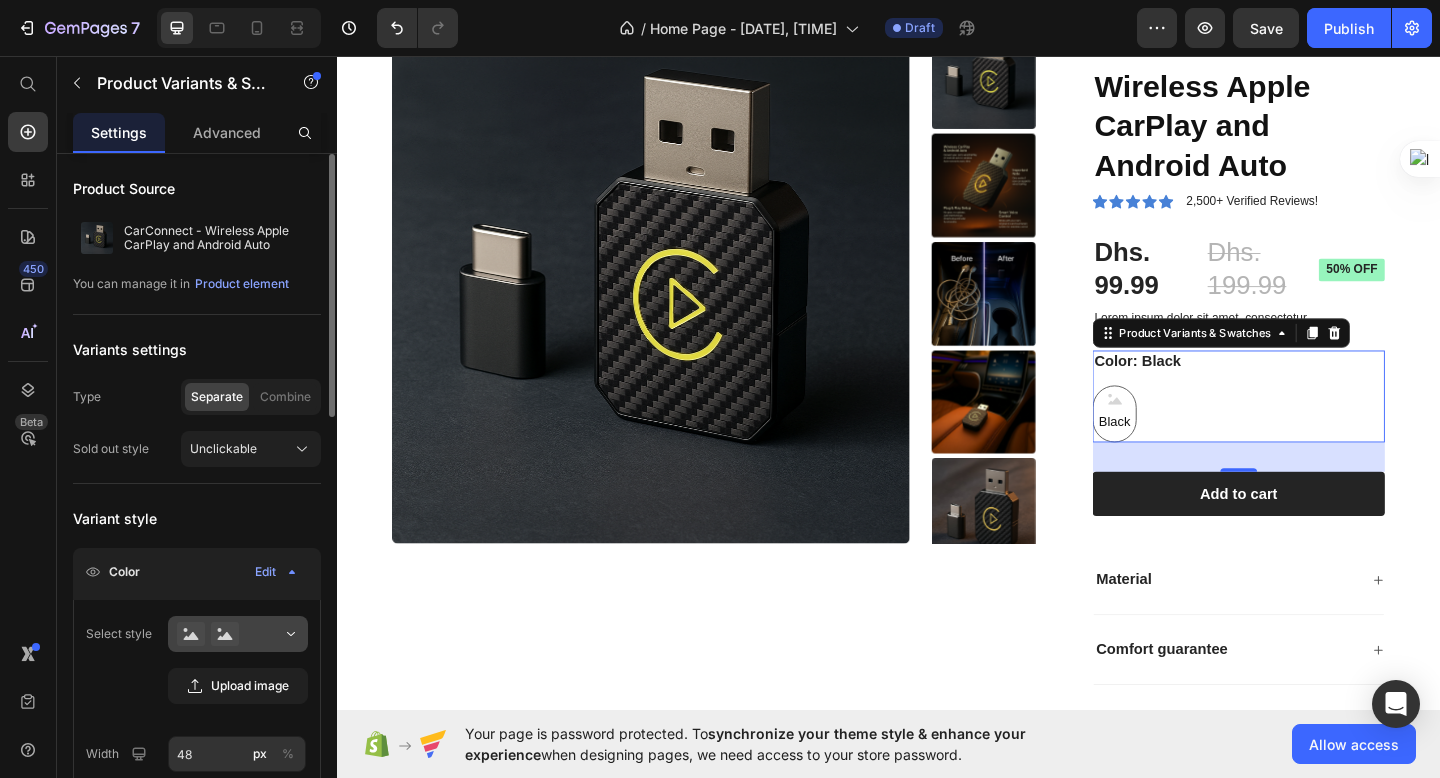 click at bounding box center [238, 634] 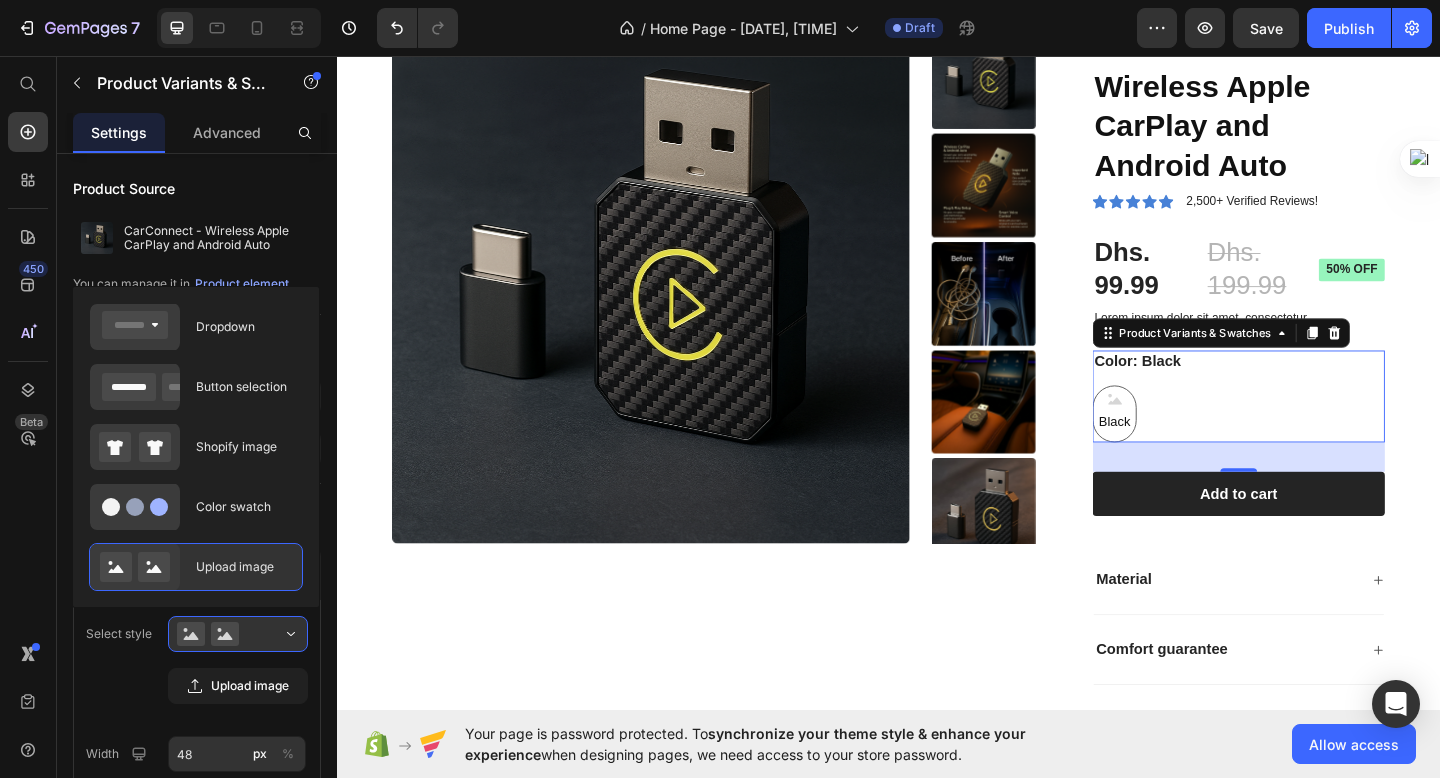 click on "Upload image" at bounding box center (243, 567) 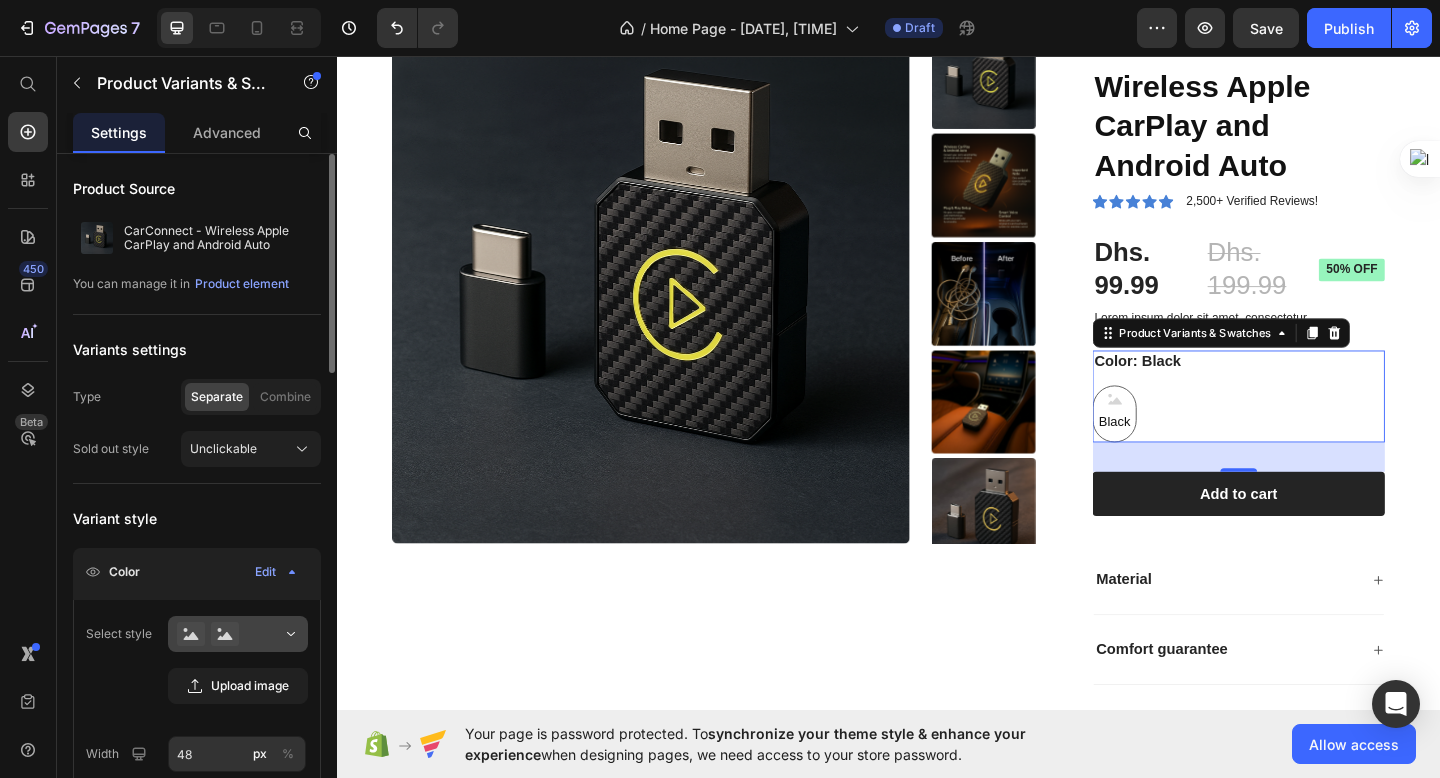 click at bounding box center (238, 634) 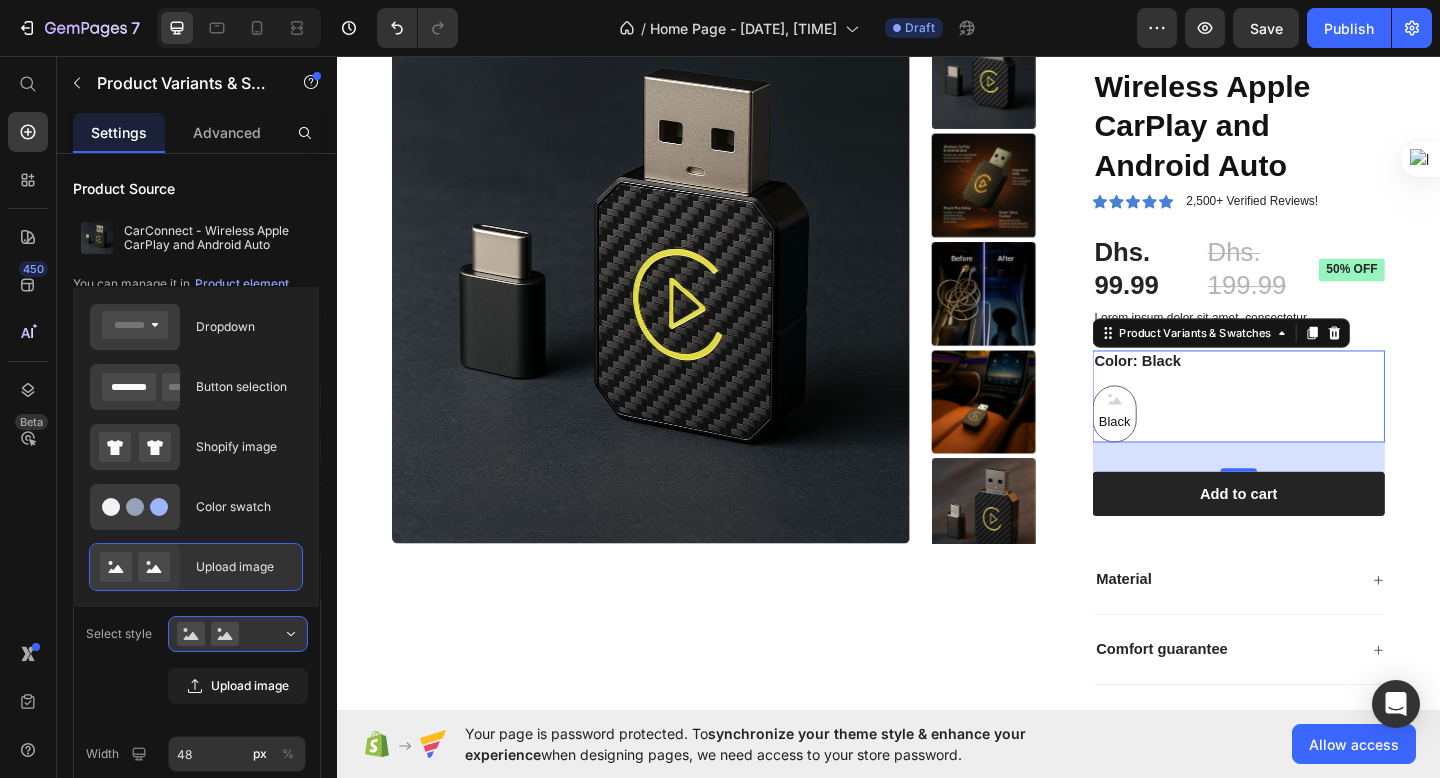 click on "Upload image" at bounding box center [243, 567] 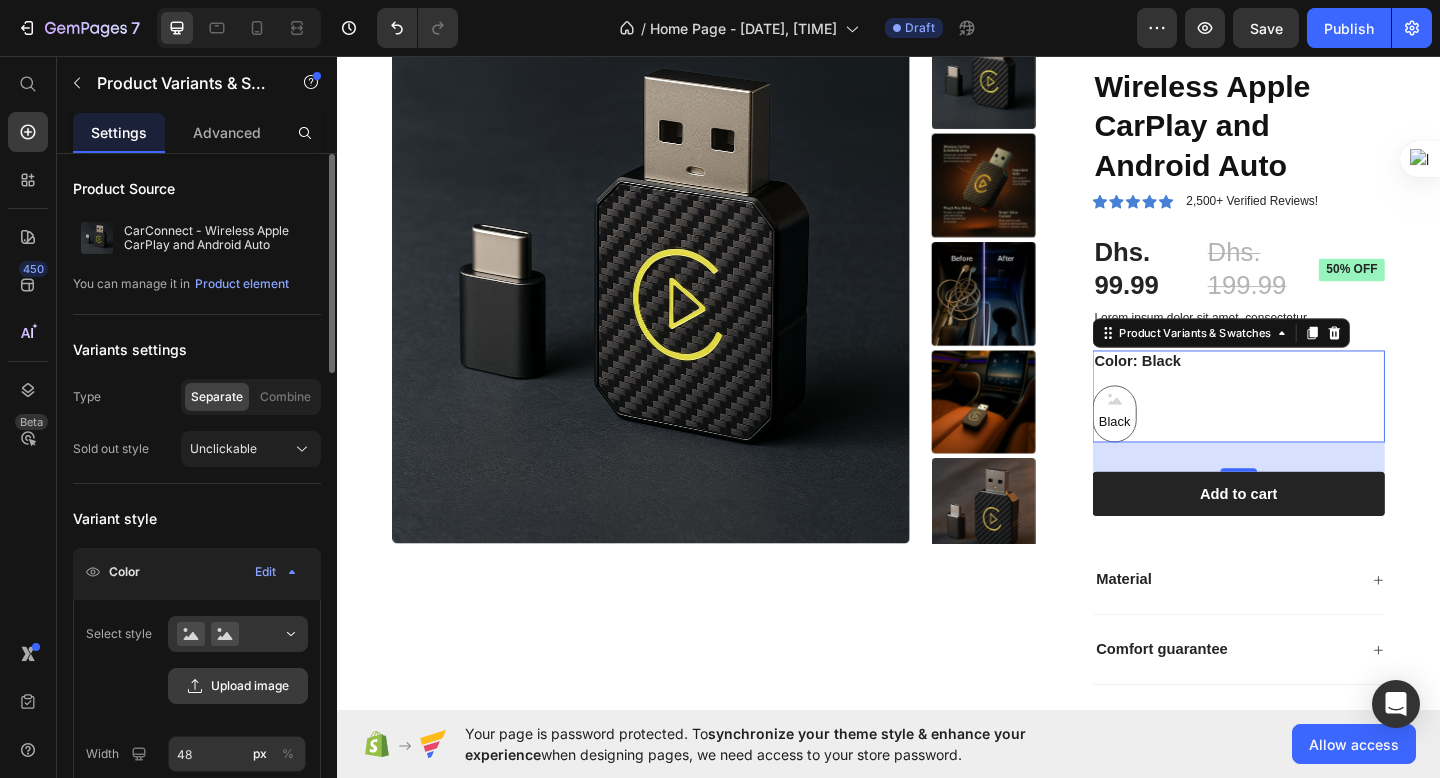 click on "Upload image" 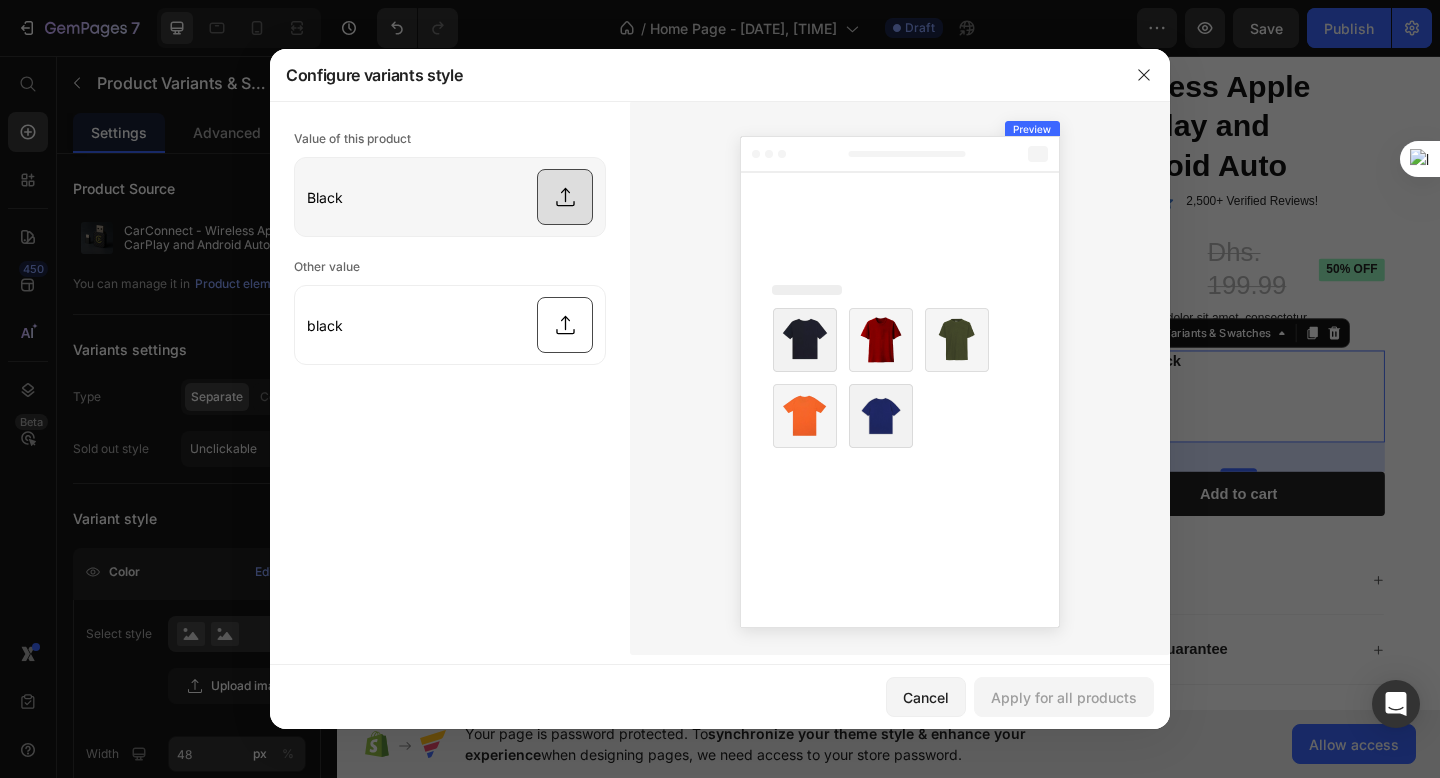 click at bounding box center (450, 197) 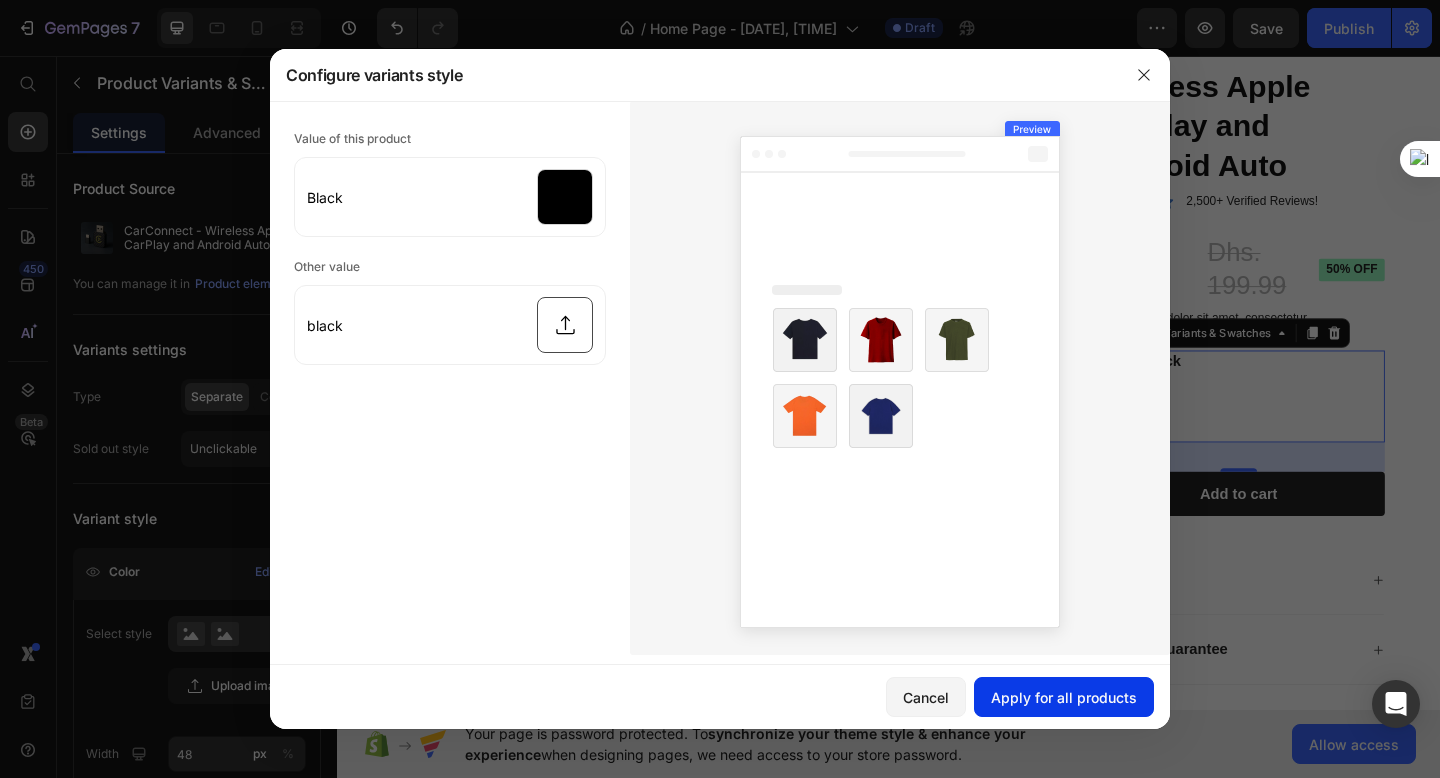 click on "Apply for all products" at bounding box center (1064, 697) 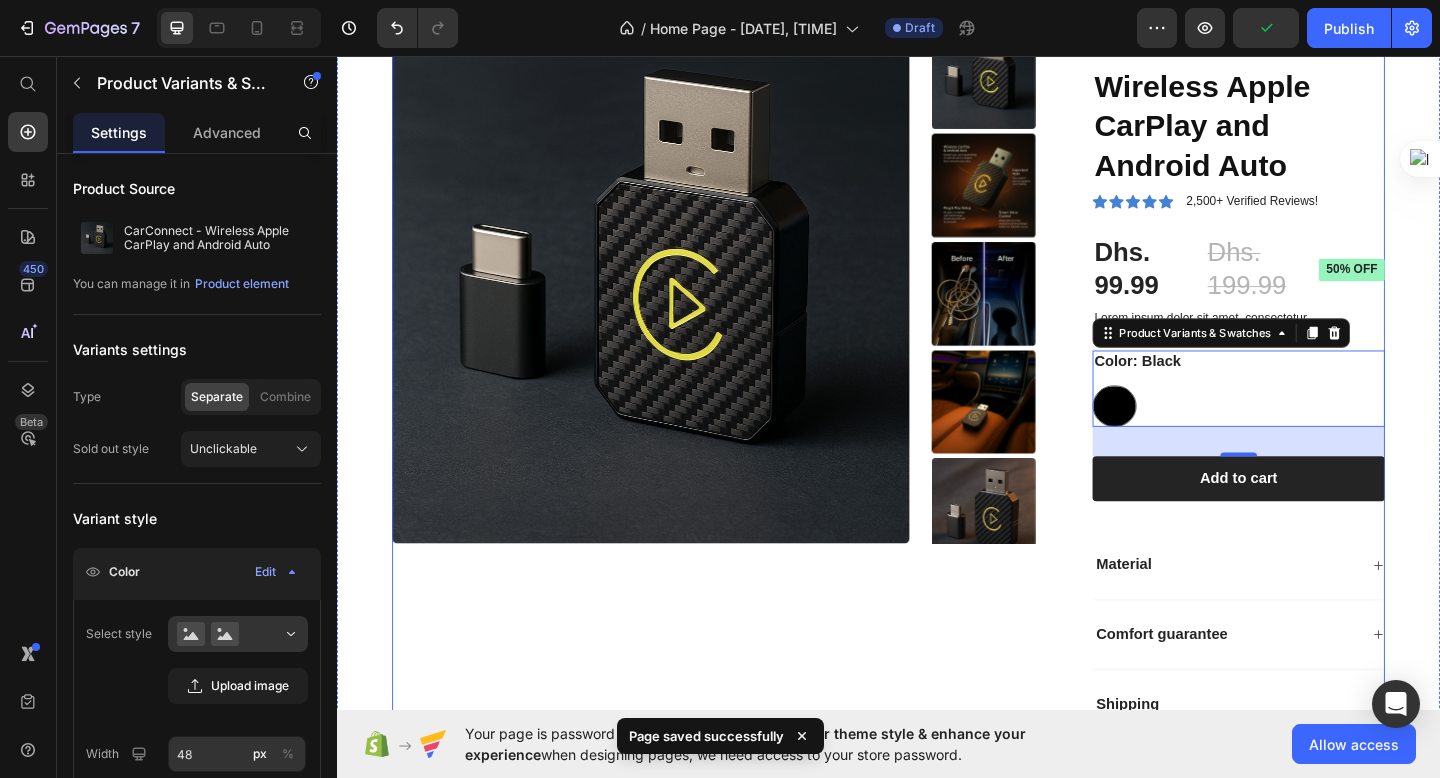 click on "Product Images CarConnect - Wireless Apple CarPlay and Android Auto Product Title Icon Icon Icon Icon Icon Icon List 2,500+ Verified Reviews! Text Block Row Dhs. 99.99 Product Price Dhs. 199.99 Product Price 50% off Product Badge Row Lorem ipsum dolor sit amet, consectetur  Text Block Color: Black Black Black Product Variants & Swatches   32 1 Product Quantity Row Add to cart Add to Cart Row
Material
Comfort guarantee
Shipping Accordion Row Product" at bounding box center (937, 420) 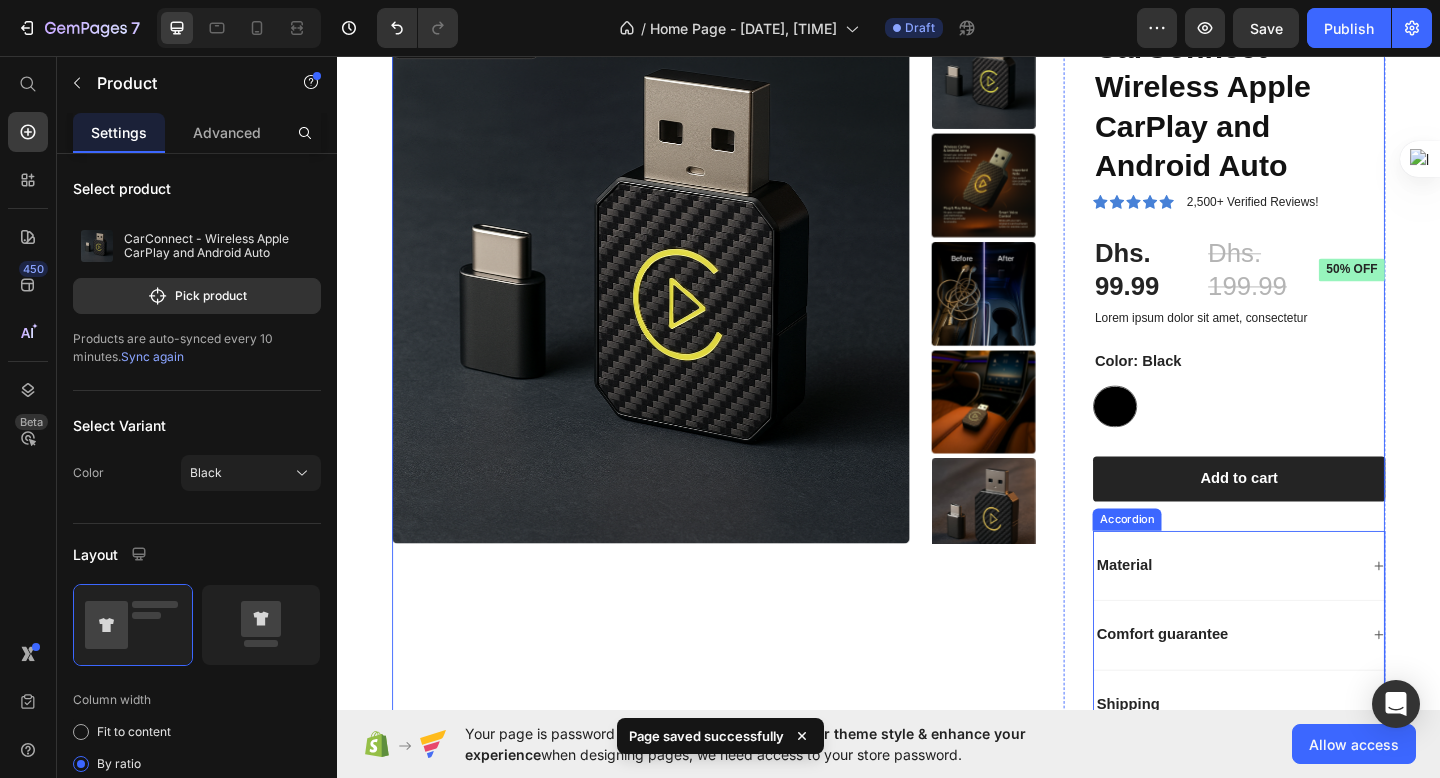 click on "Material" at bounding box center [1193, 610] 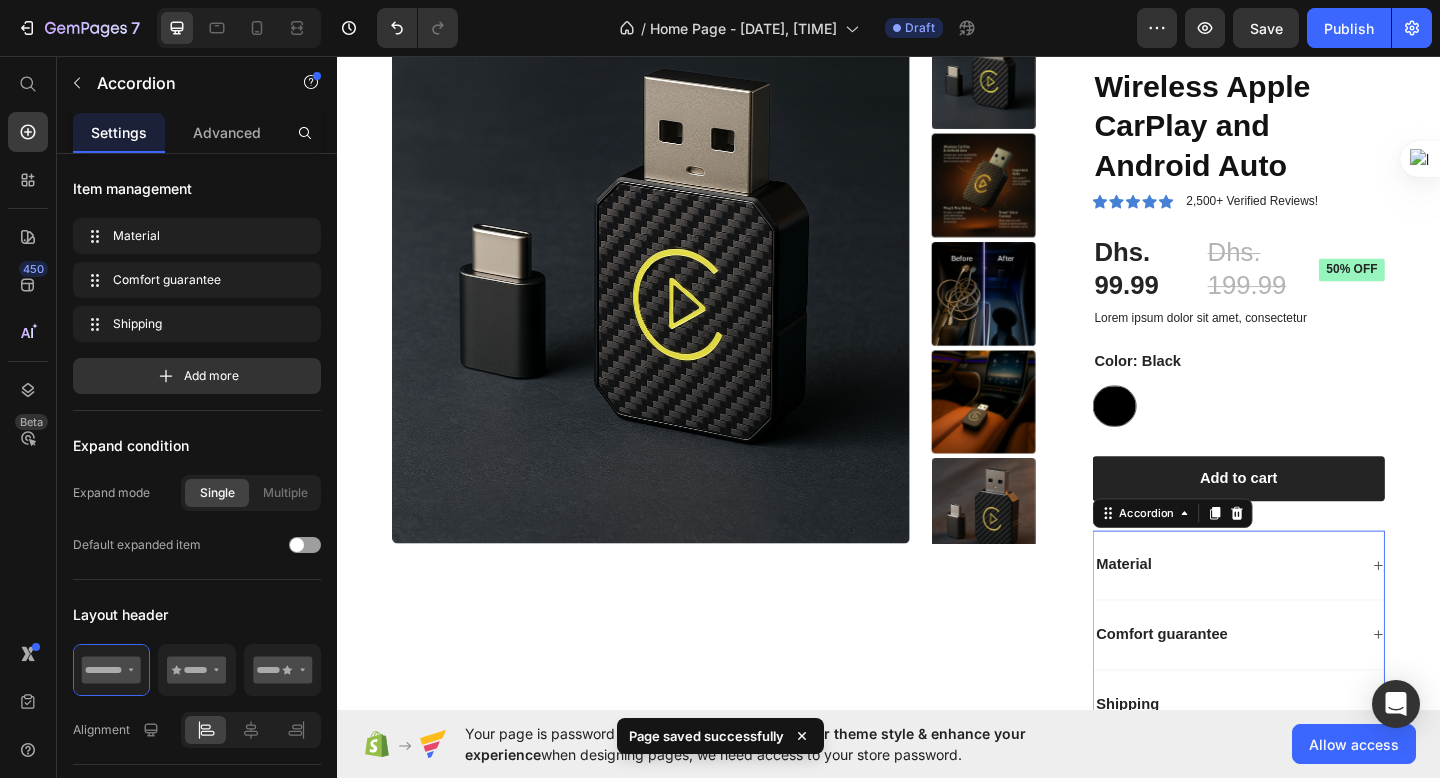 click on "Material" at bounding box center (1304, 610) 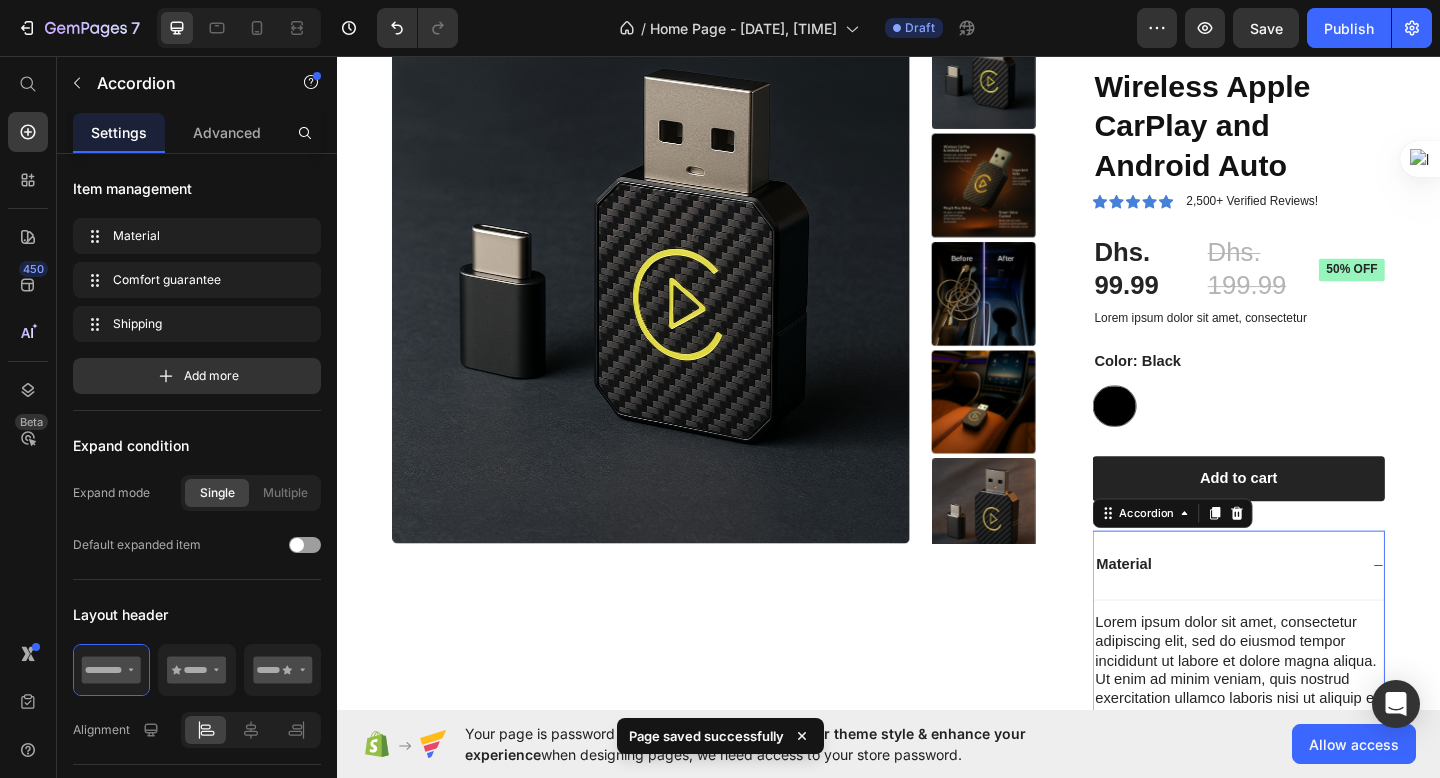click on "Material" at bounding box center [1304, 610] 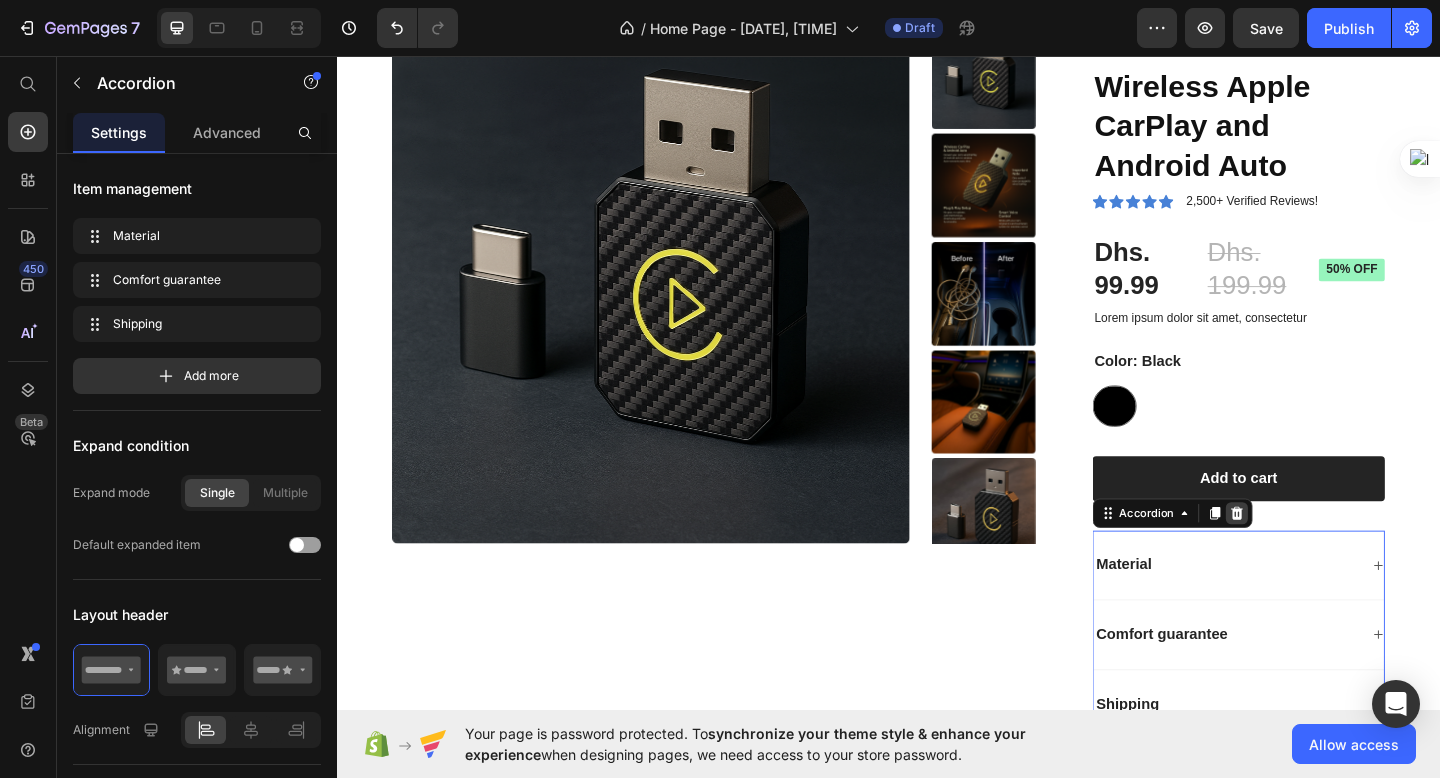 click 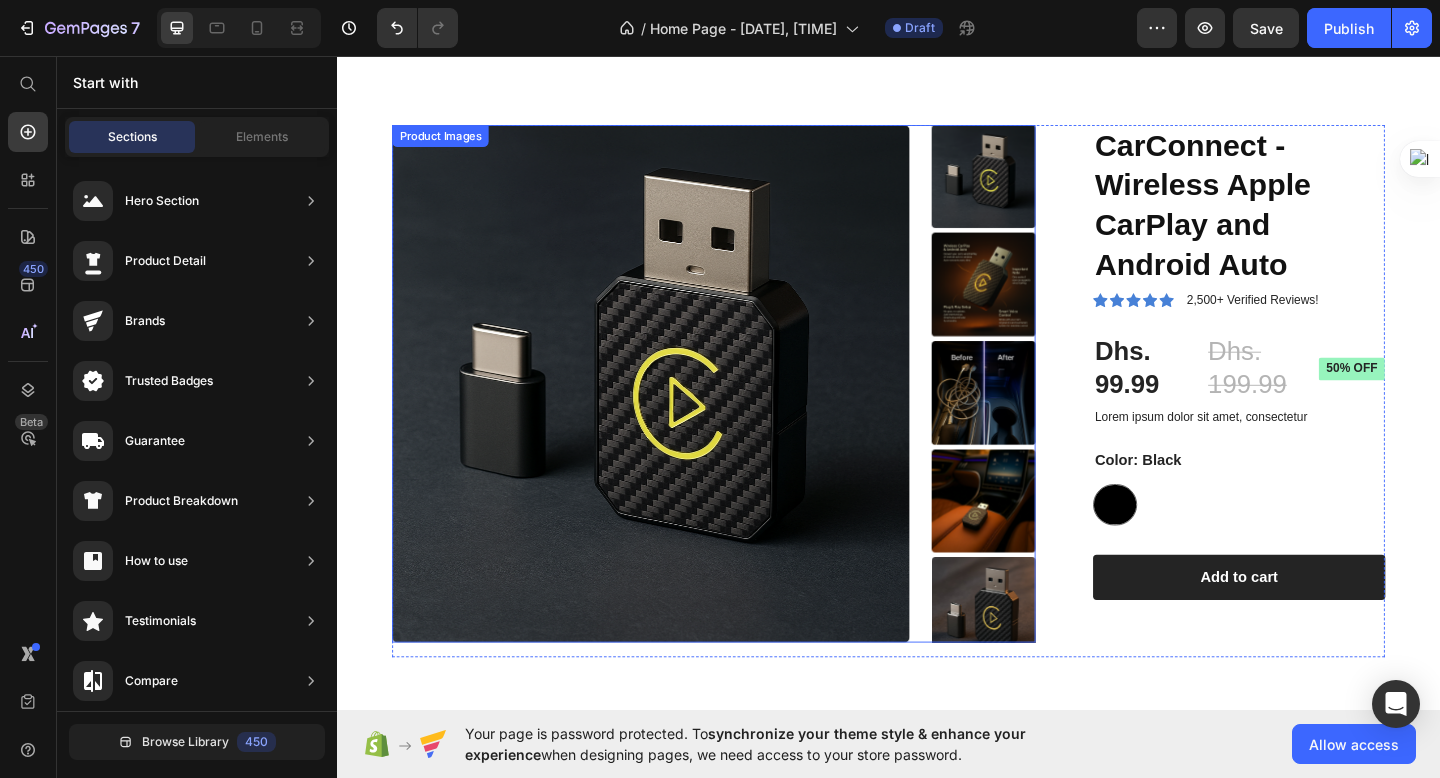 scroll, scrollTop: 681, scrollLeft: 0, axis: vertical 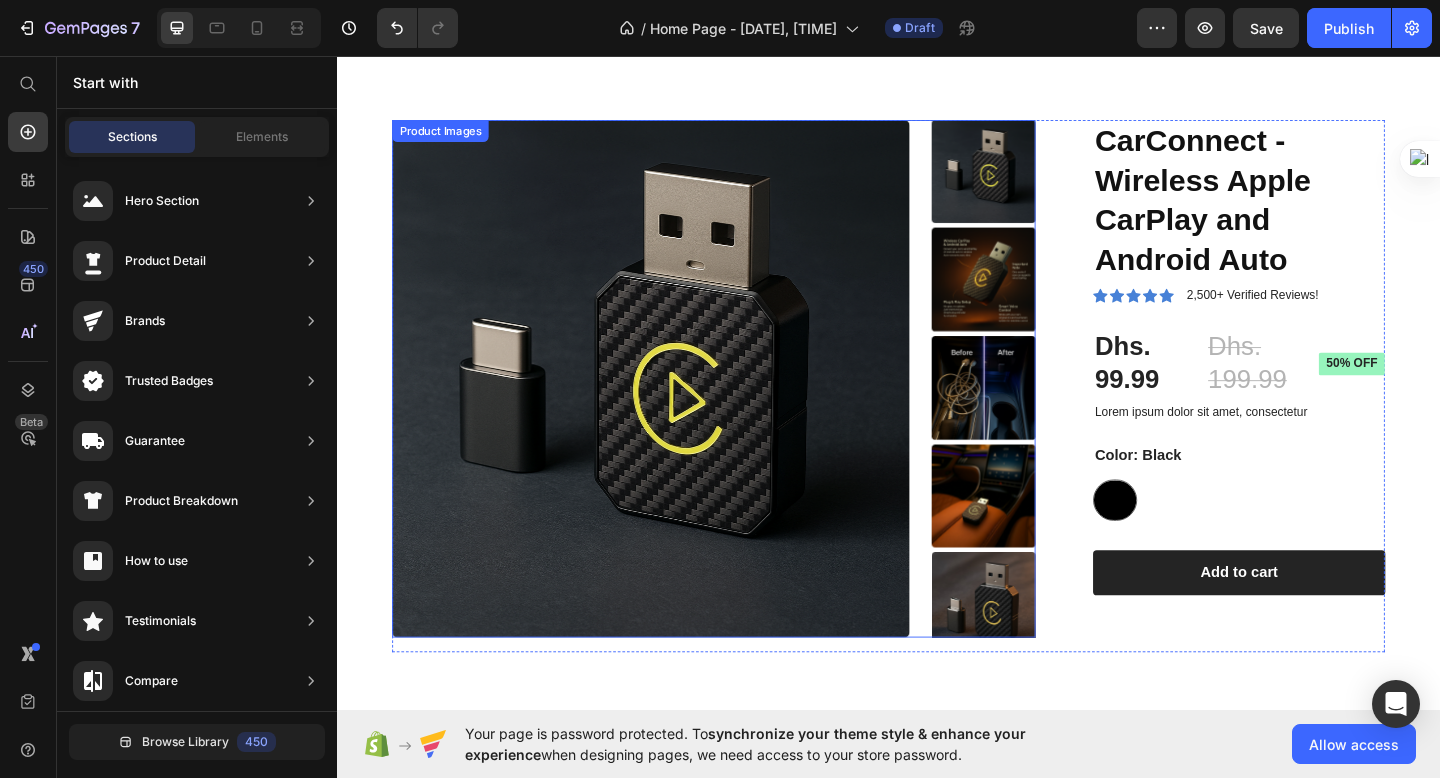 click at bounding box center [678, 407] 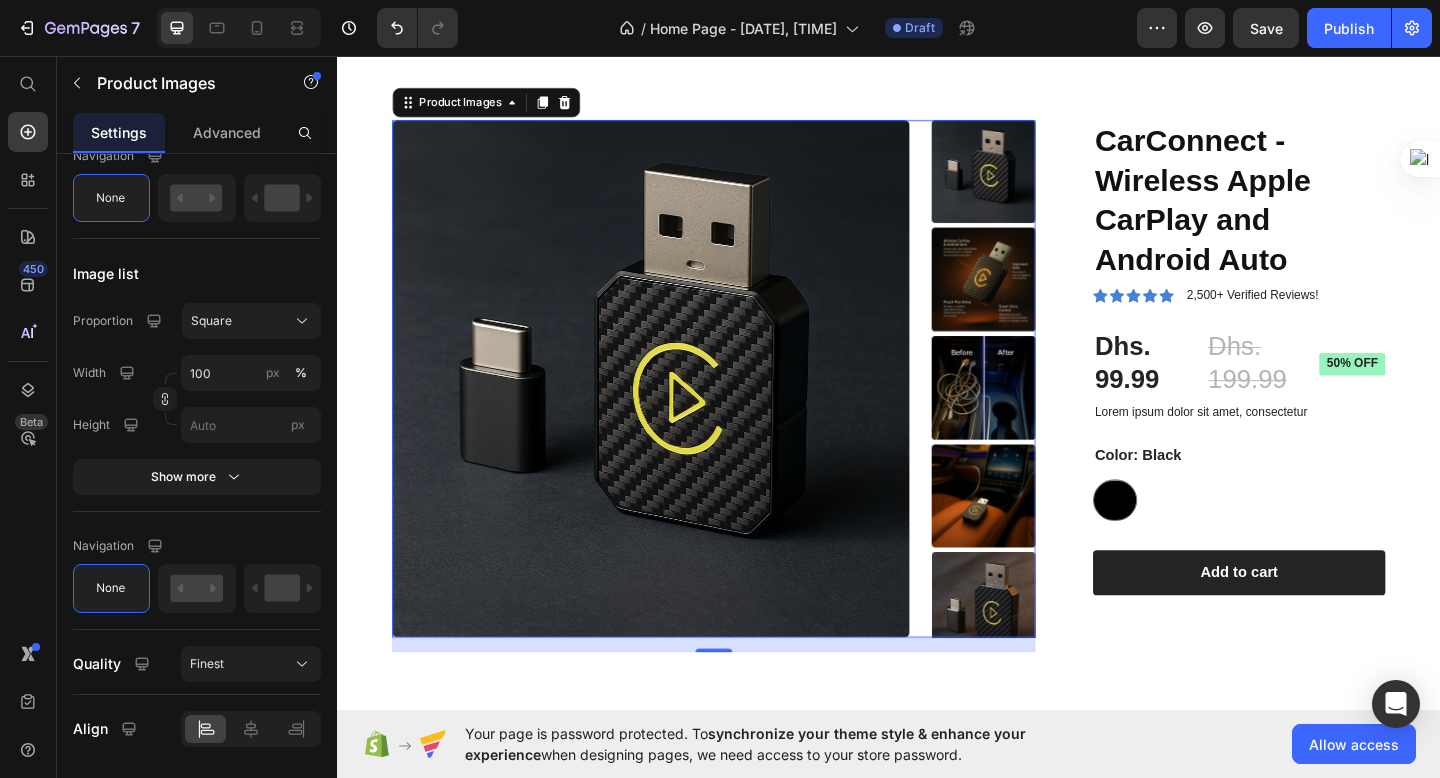 scroll, scrollTop: 0, scrollLeft: 0, axis: both 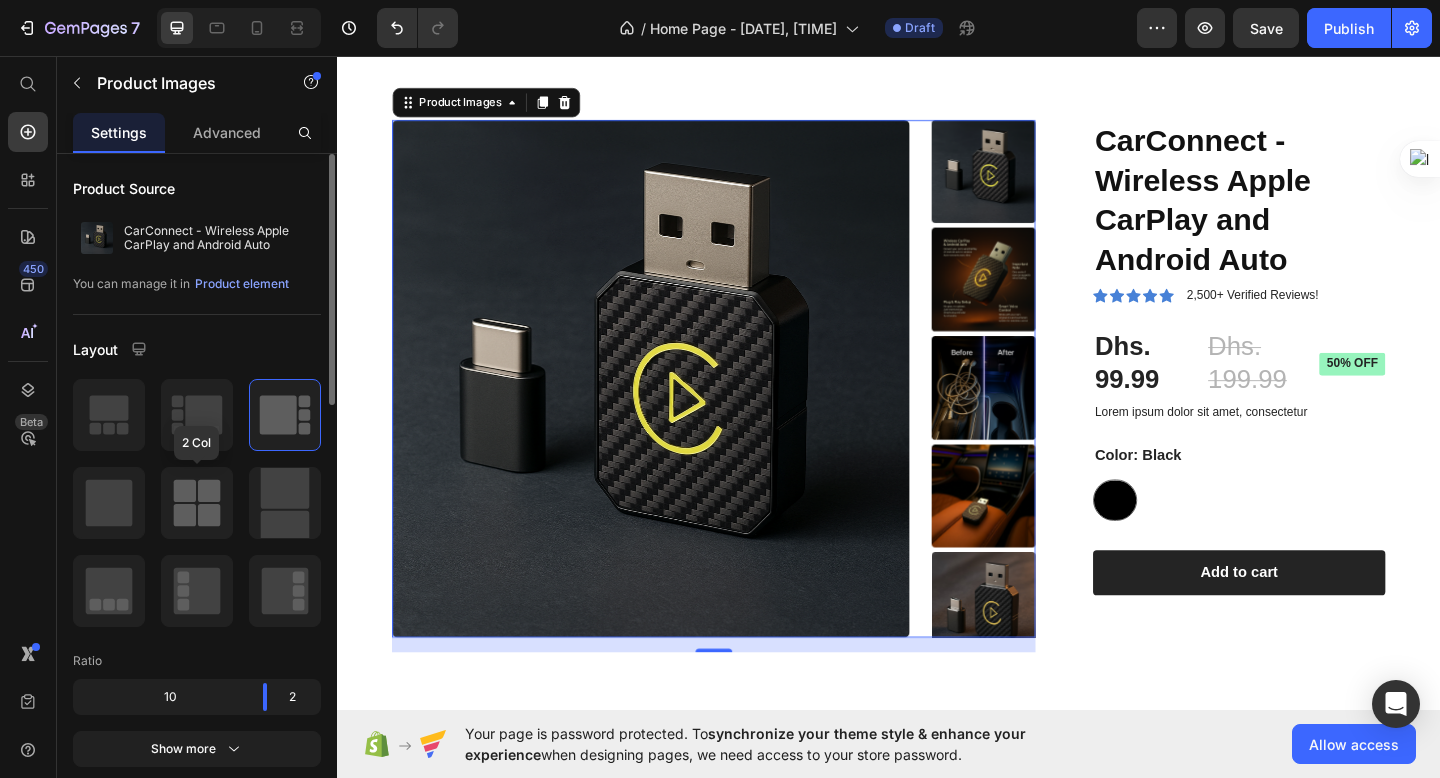 click 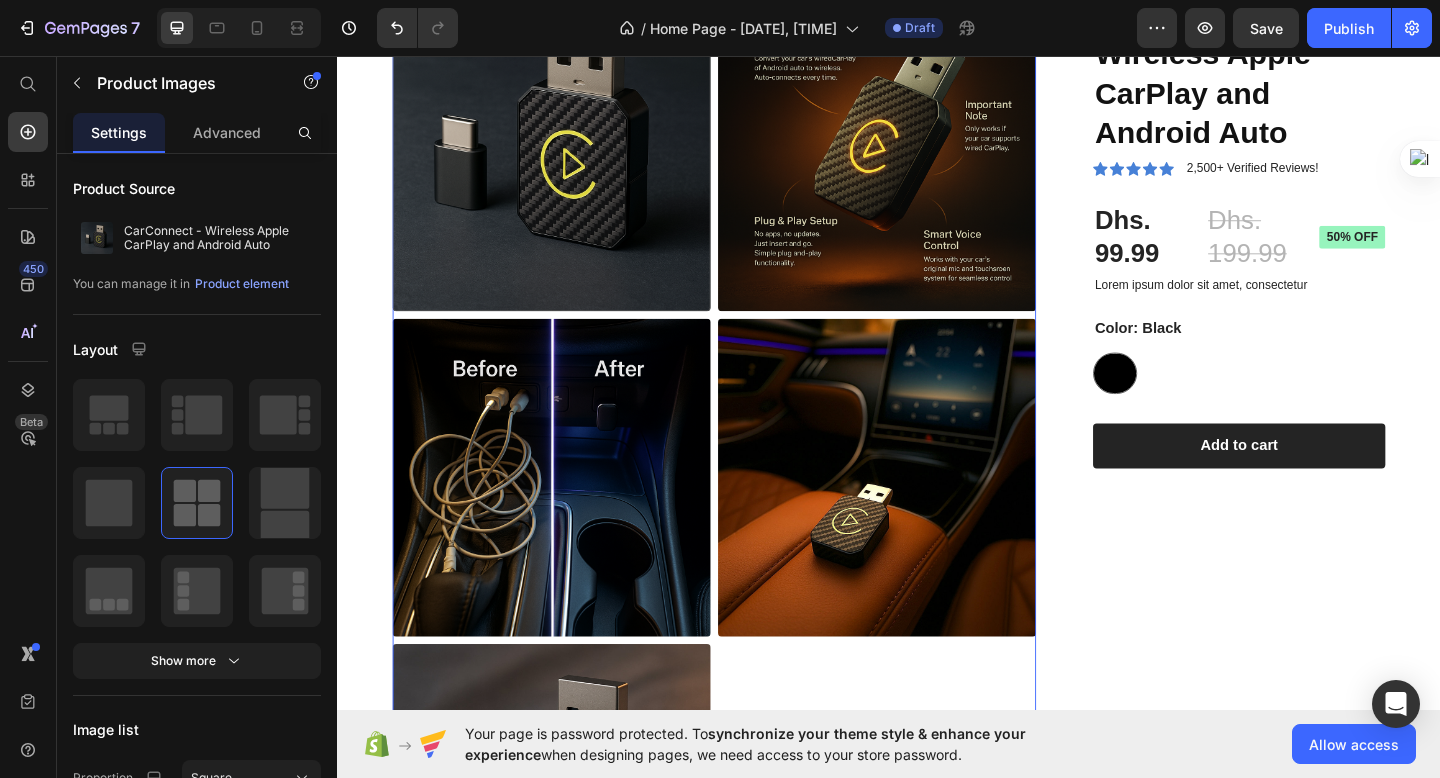 scroll, scrollTop: 801, scrollLeft: 0, axis: vertical 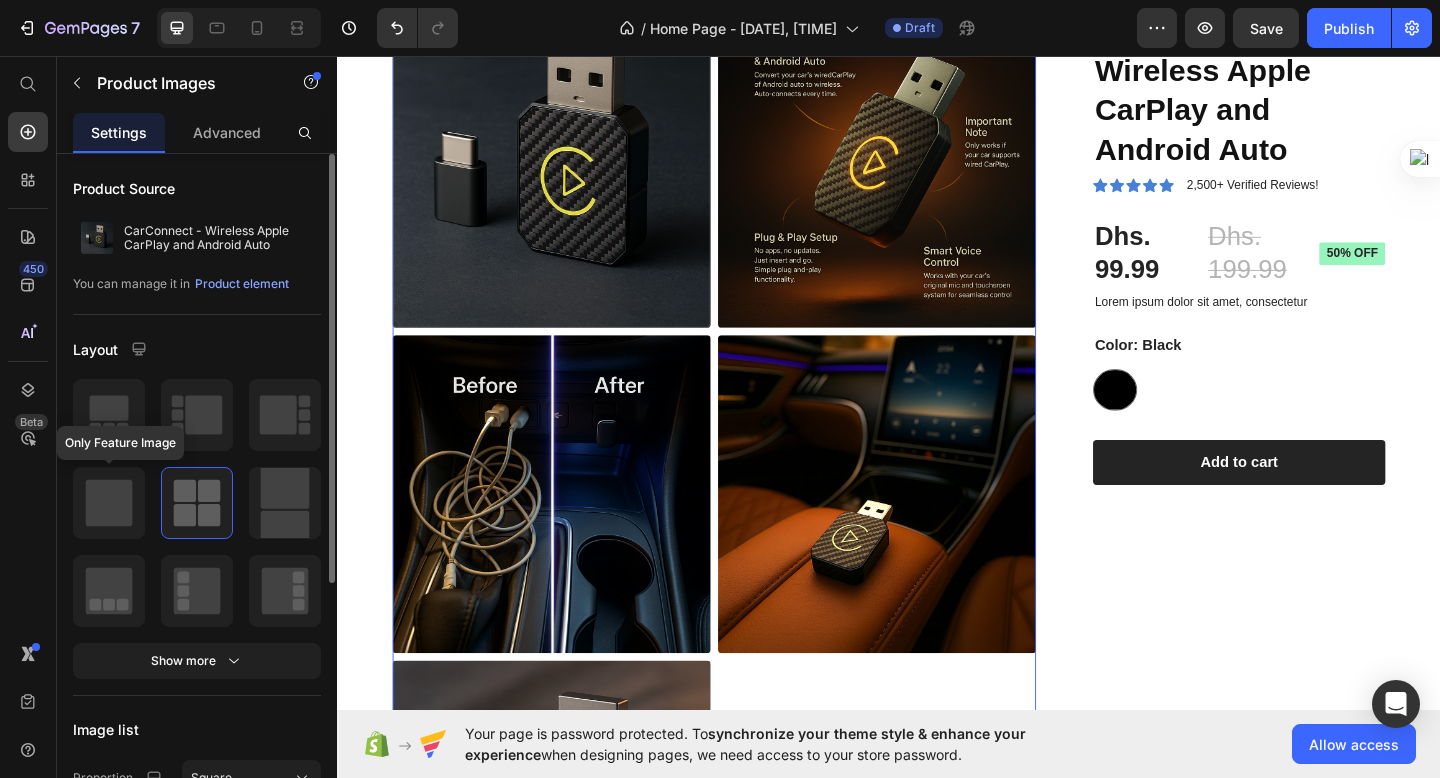 click 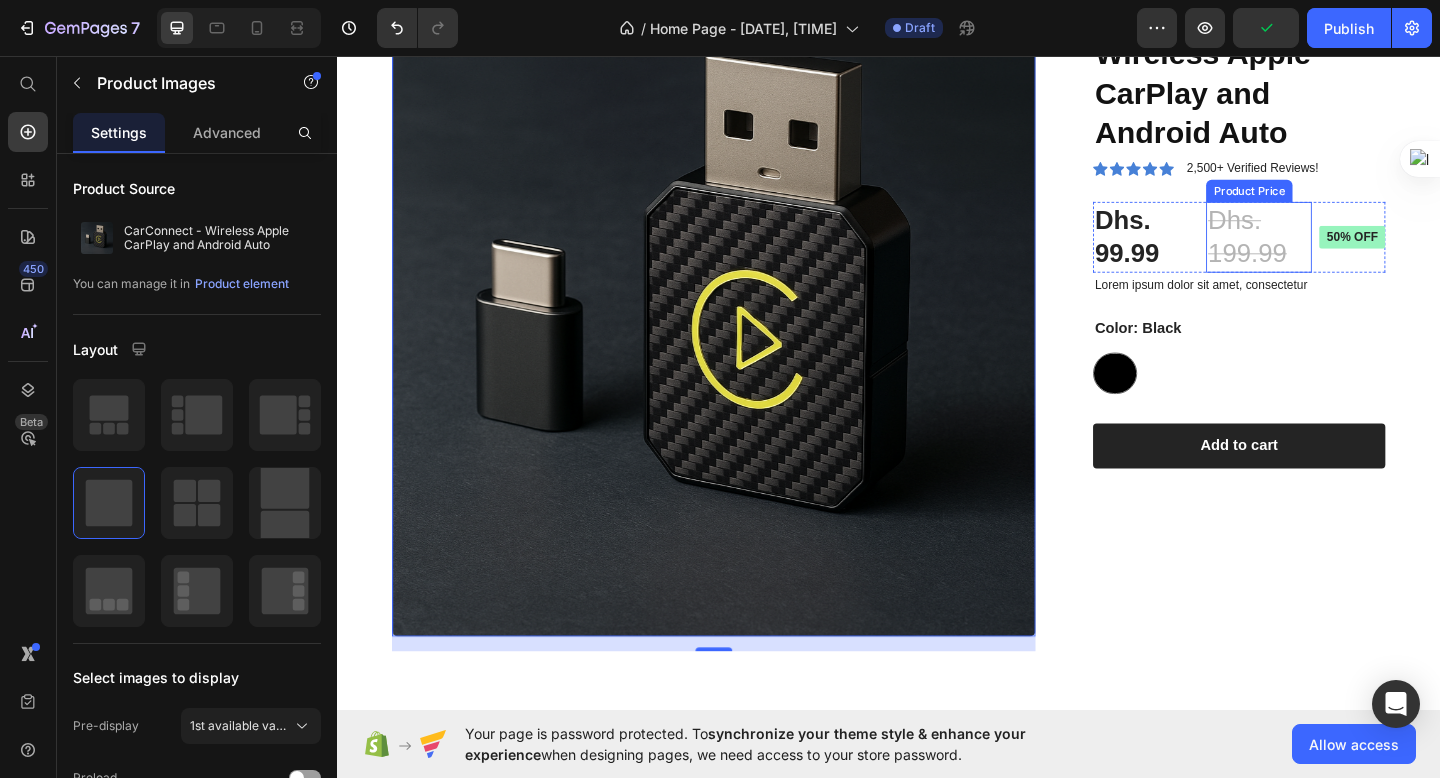 scroll, scrollTop: 933, scrollLeft: 0, axis: vertical 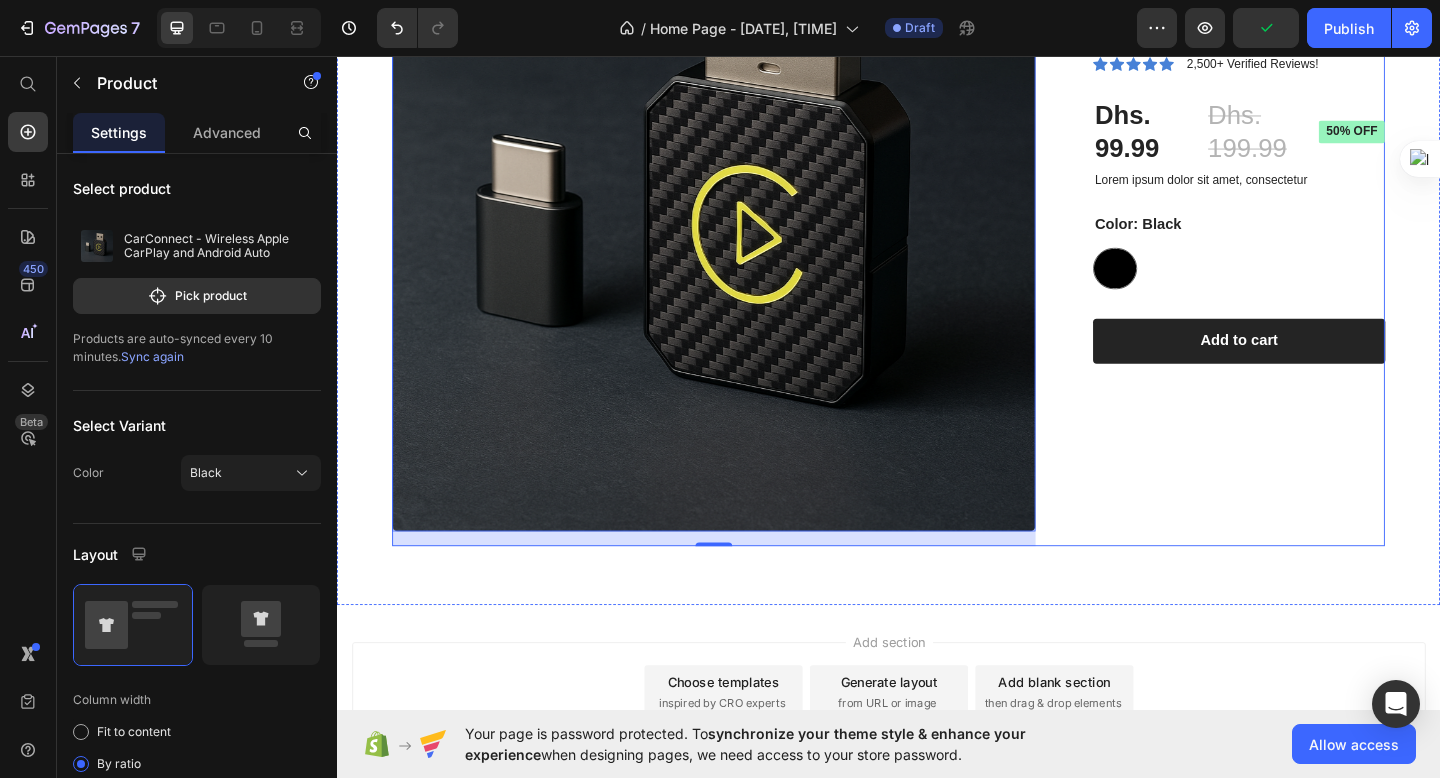 click on "CarConnect - Wireless Apple CarPlay and Android Auto Product Title Icon Icon Icon Icon Icon Icon List 2,500+ Verified Reviews! Text Block Row Dhs. 99.99 Product Price Dhs. 199.99 Product Price 50% off Product Badge Row Lorem ipsum dolor sit amet, consectetur  Text Block Color: Black Black Black Product Variants & Swatches 1 Product Quantity Row Add to cart Add to Cart Row Row" at bounding box center (1302, 232) 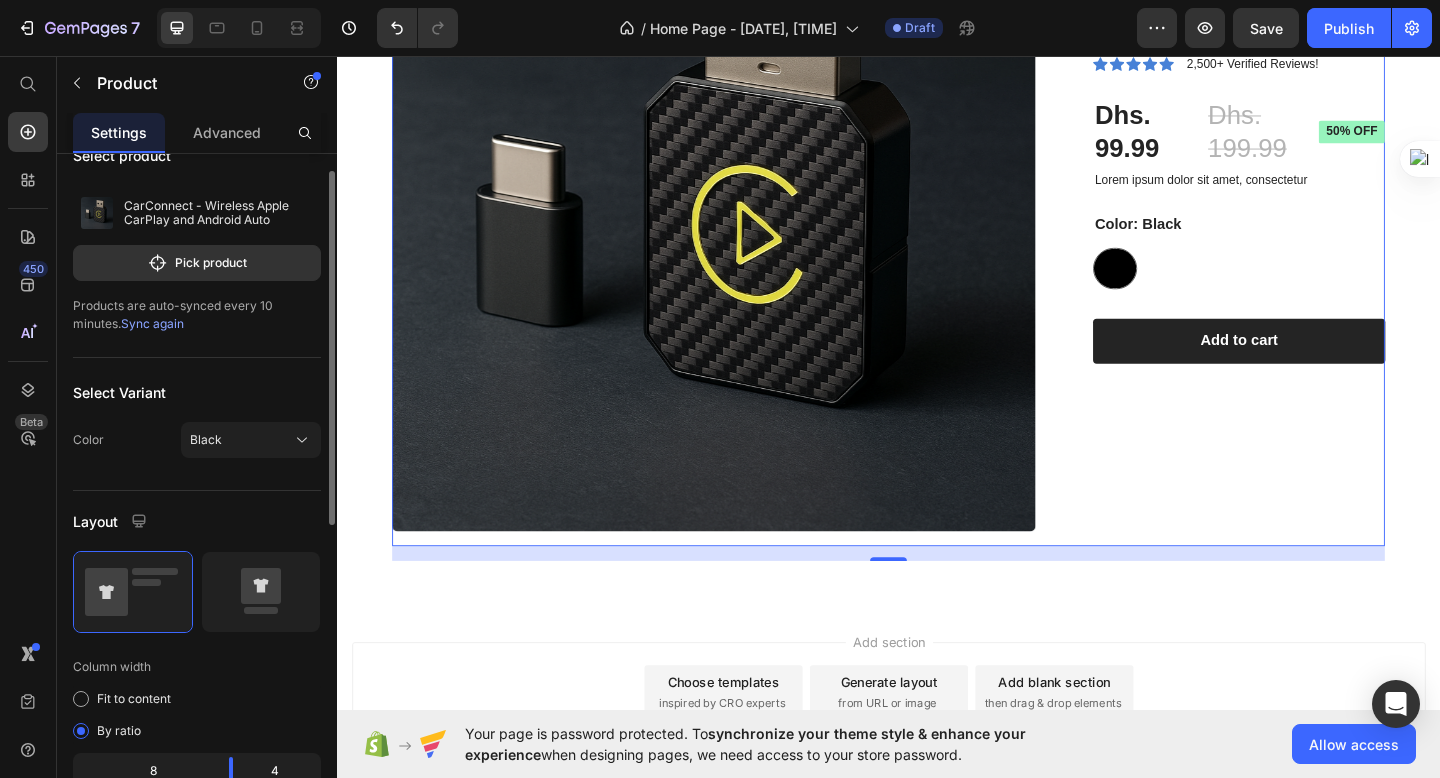 scroll, scrollTop: 42, scrollLeft: 0, axis: vertical 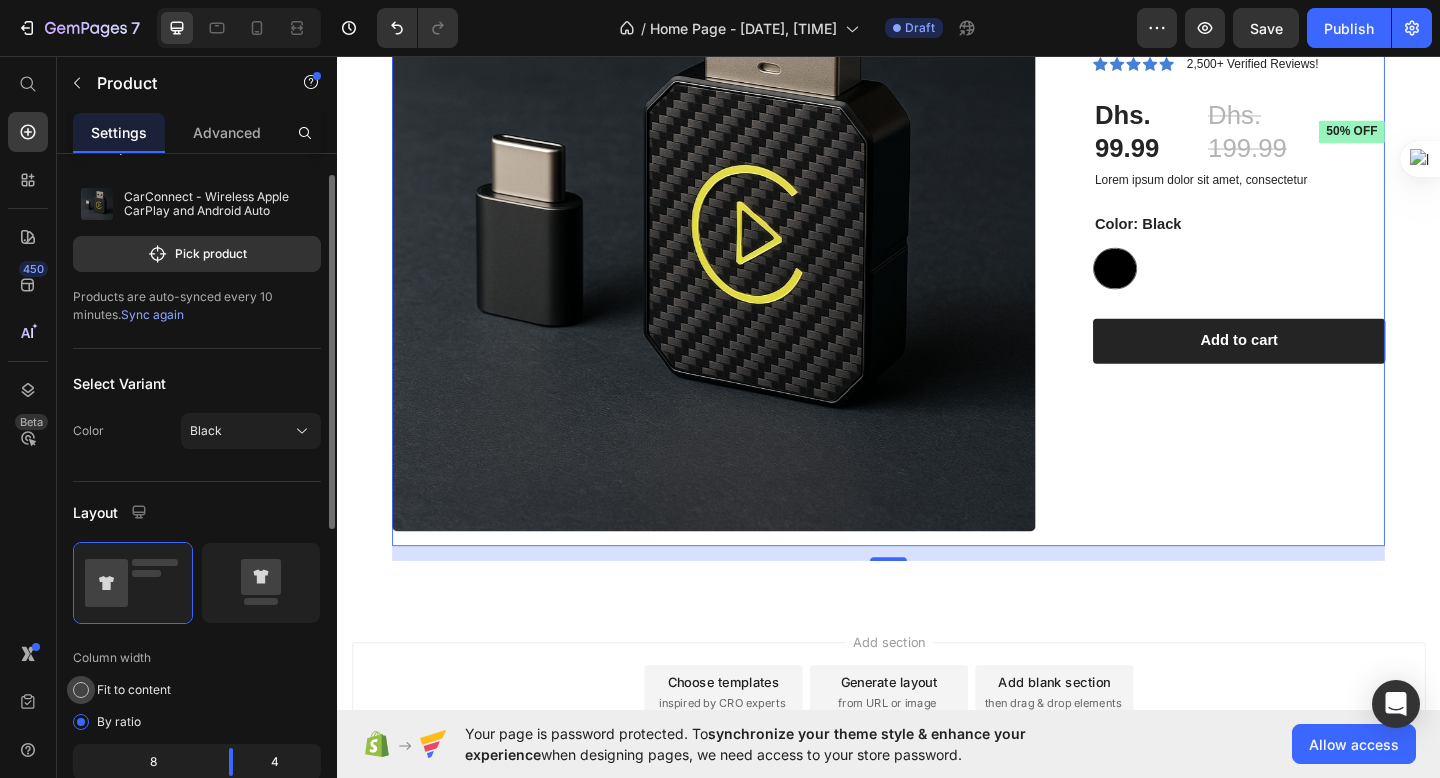 click on "Fit to content" 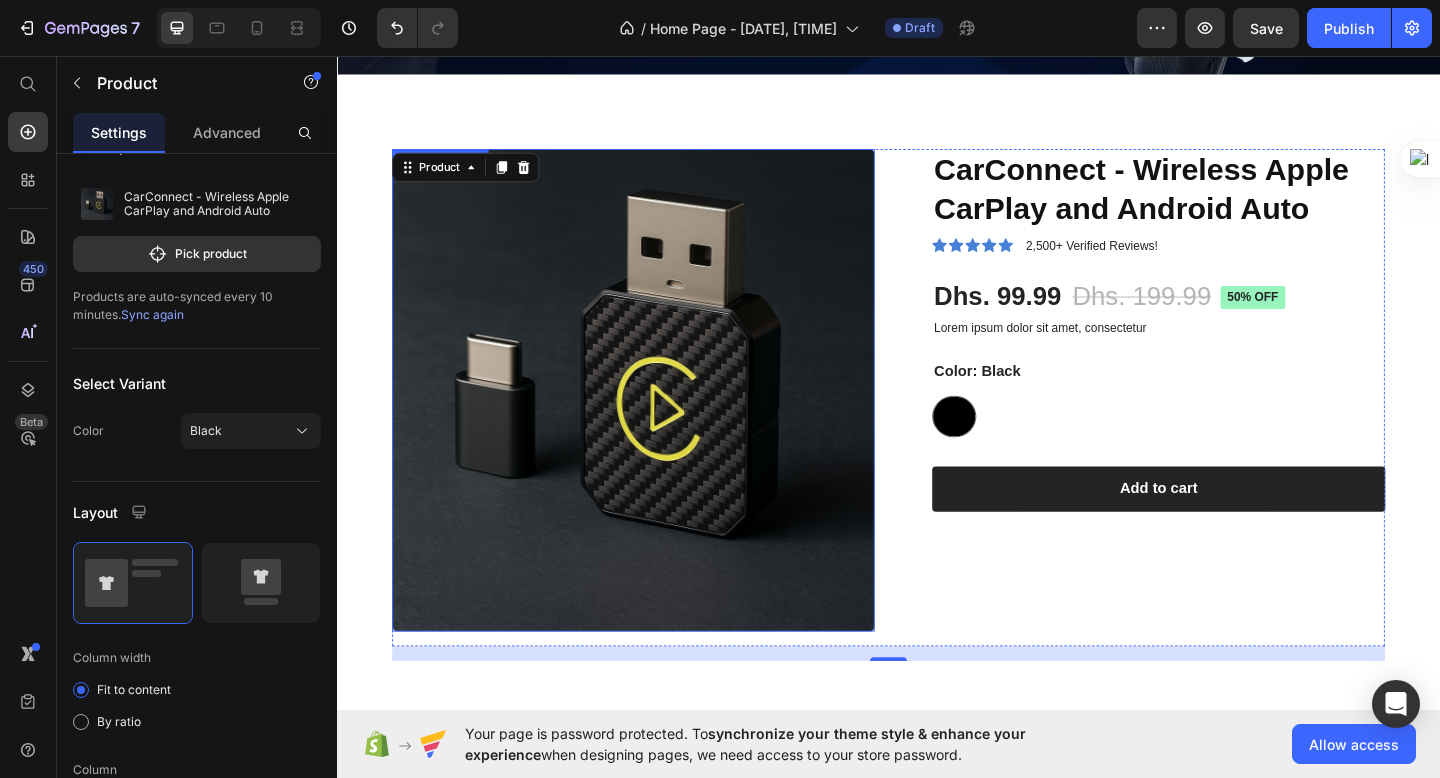 scroll, scrollTop: 610, scrollLeft: 0, axis: vertical 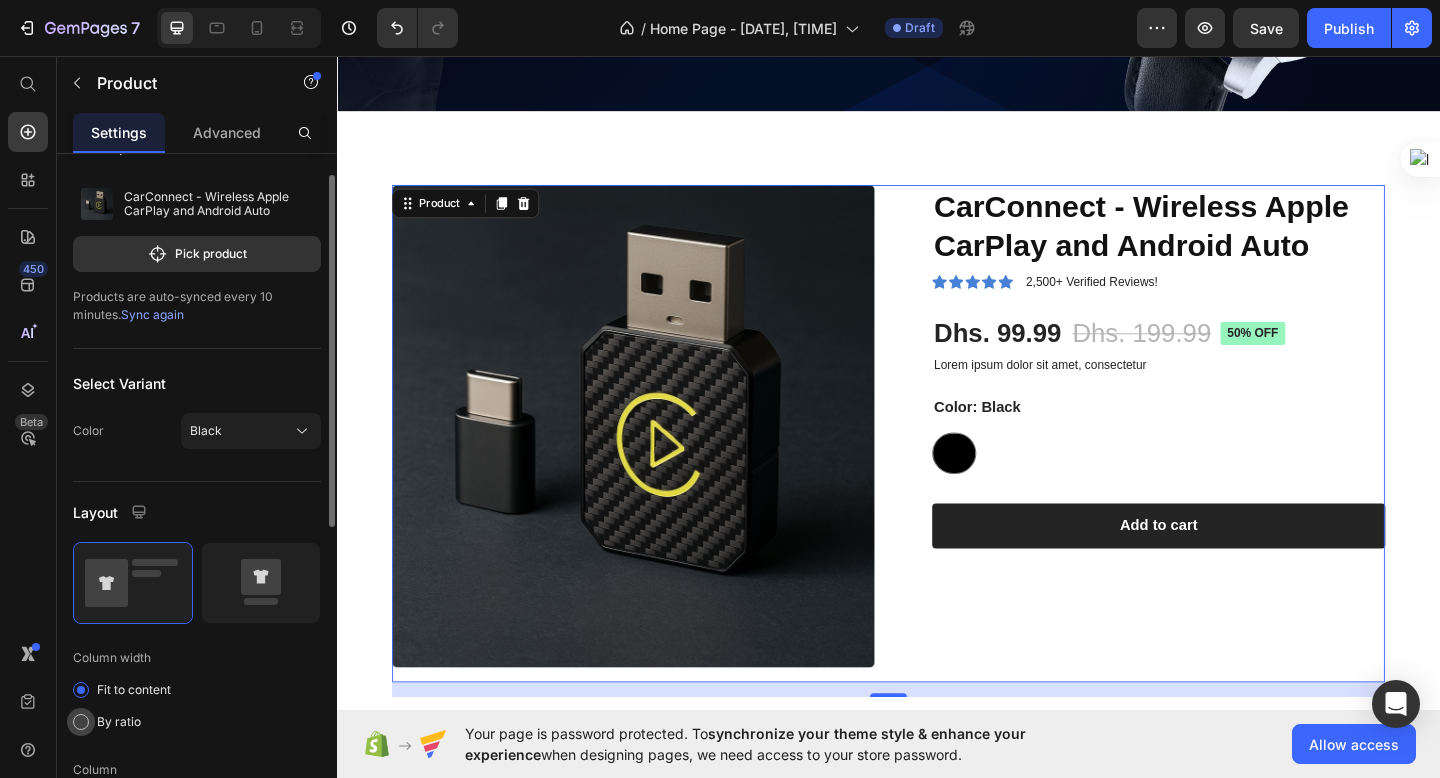 click at bounding box center [81, 722] 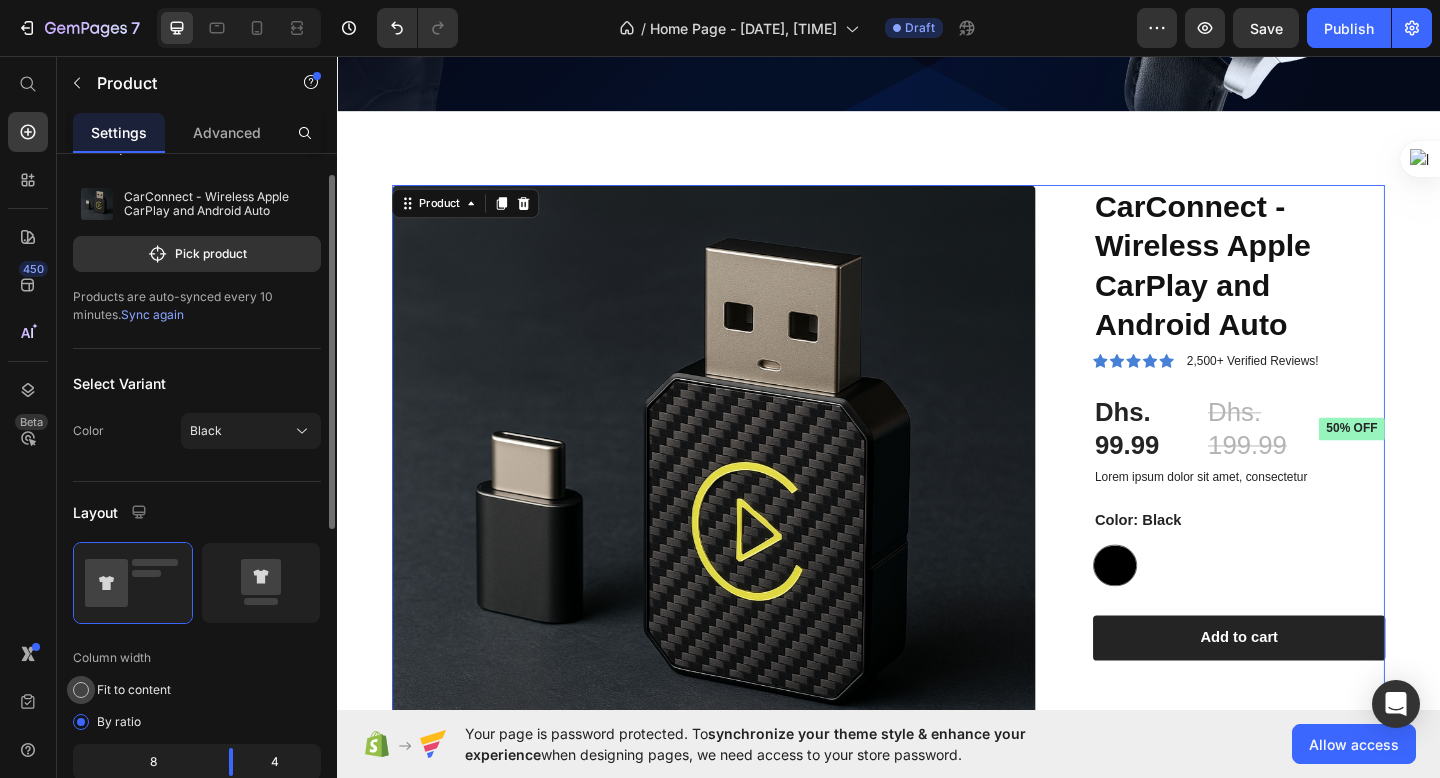 click at bounding box center (81, 690) 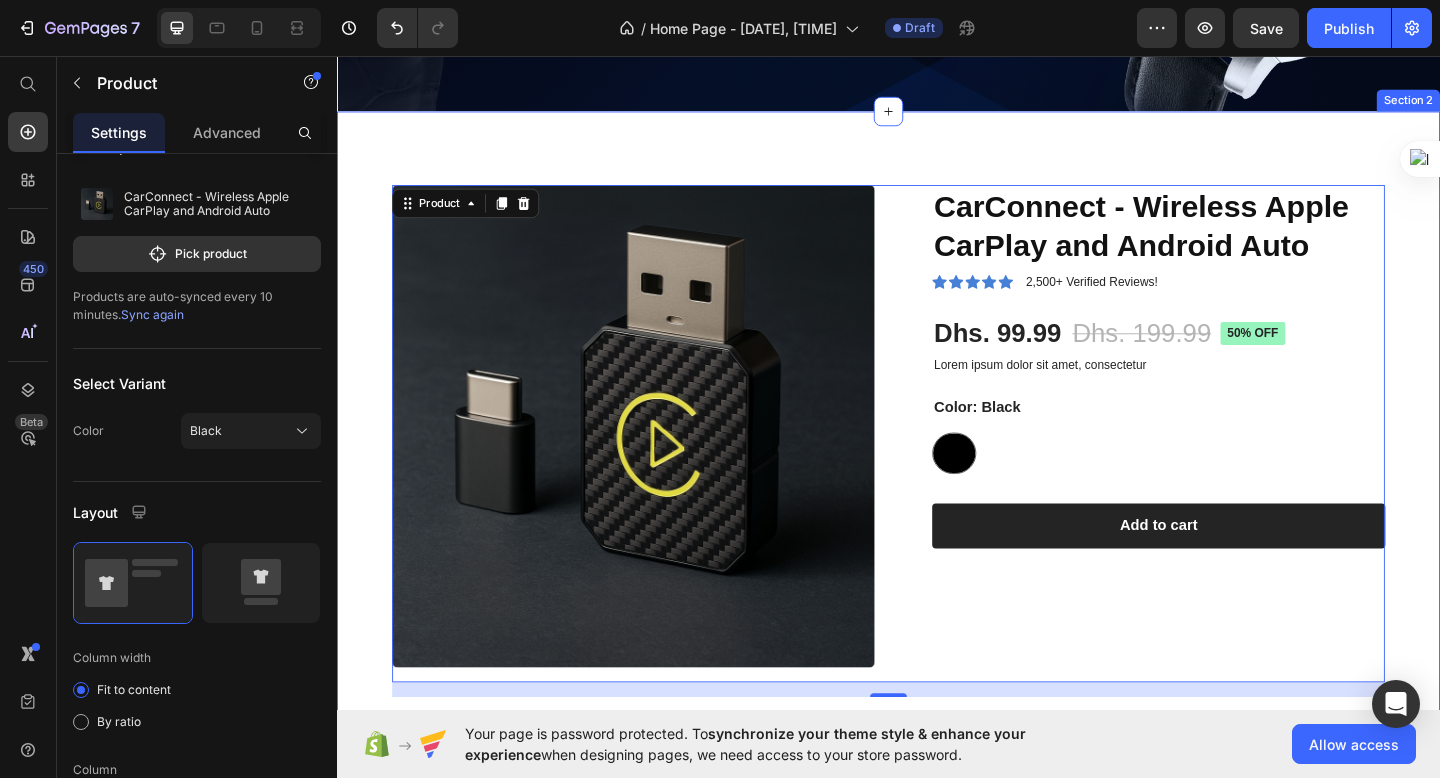 click on "Product Images CarConnect - Wireless Apple CarPlay and Android Auto Product Title Icon Icon Icon Icon Icon Icon List 2,500+ Verified Reviews! Text Block Row Dhs. 99.99 Product Price Dhs. 199.99 Product Price 50% off Product Badge Row Lorem ipsum dolor sit amet, consectetur  Text Block Color: Black Black Black Product Variants & Swatches 1 Product Quantity Row Add to cart Add to Cart Row Row Product   16 Section 2" at bounding box center [937, 459] 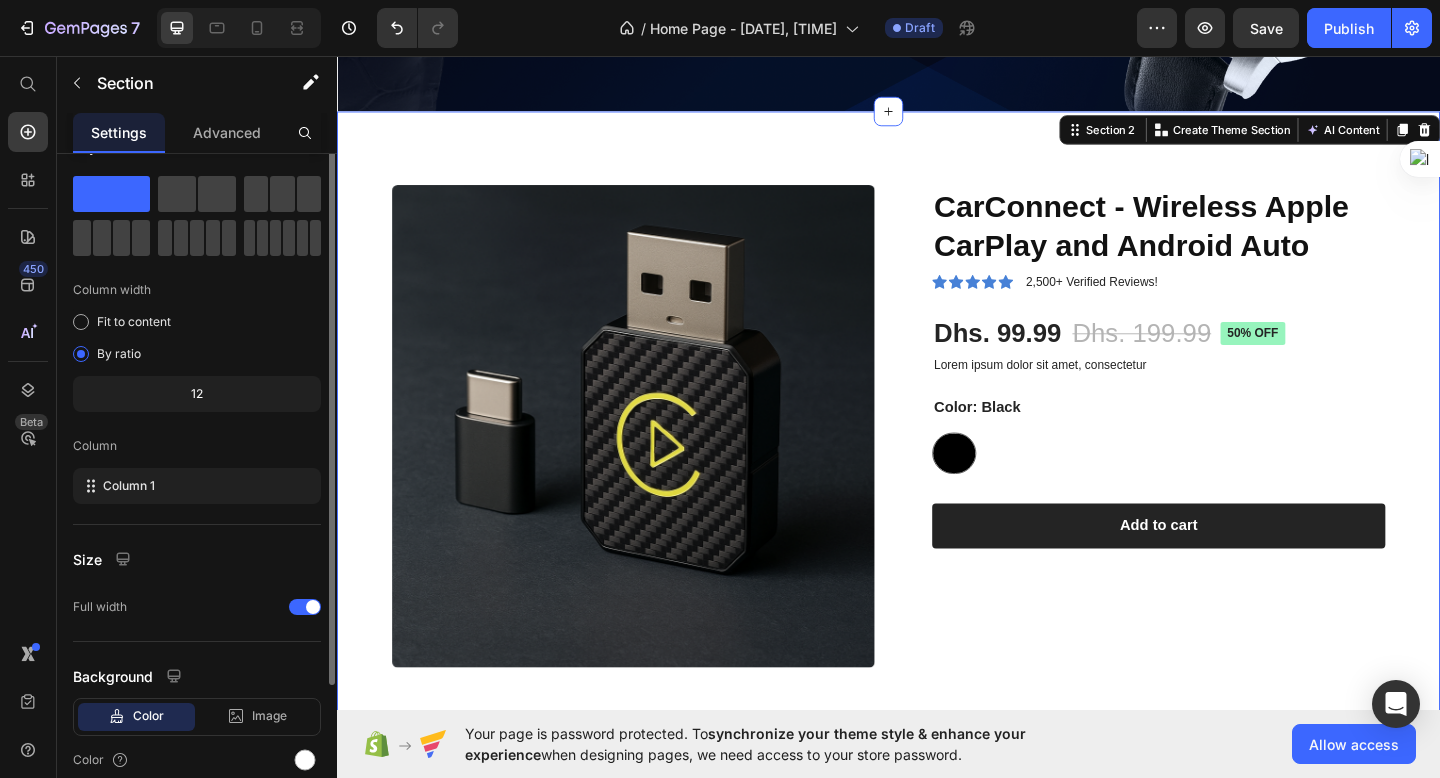 scroll, scrollTop: 0, scrollLeft: 0, axis: both 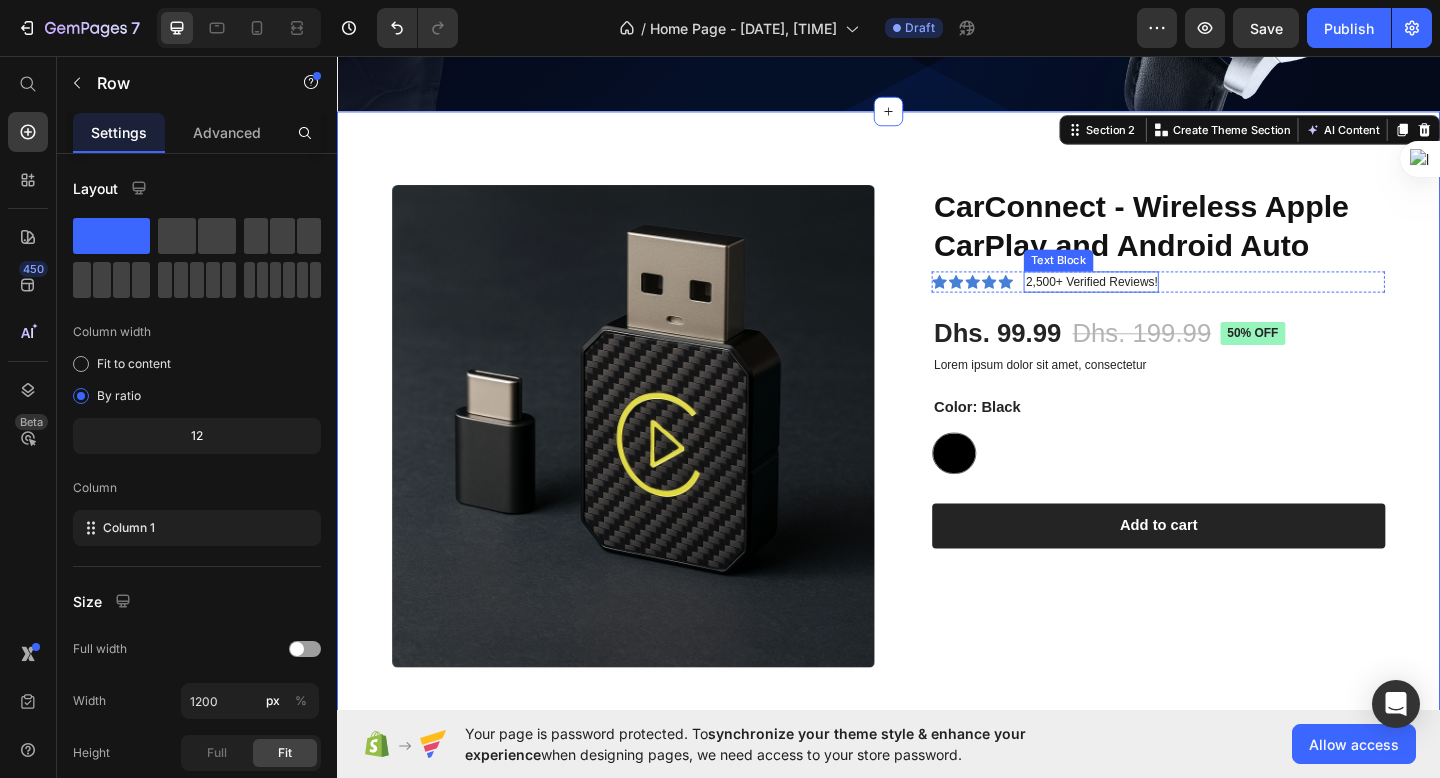 click on "CarConnect - Wireless Apple CarPlay and Android Auto Product Title Icon Icon Icon Icon Icon Icon List 2,500+ Verified Reviews! Text Block Row Dhs. 99.99 Product Price Dhs. 199.99 Product Price 50% off Product Badge Row Lorem ipsum dolor sit amet, consectetur  Text Block Color: Black Black Black Product Variants & Swatches 1 Product Quantity Row Add to cart Add to Cart Row" at bounding box center (1230, 410) 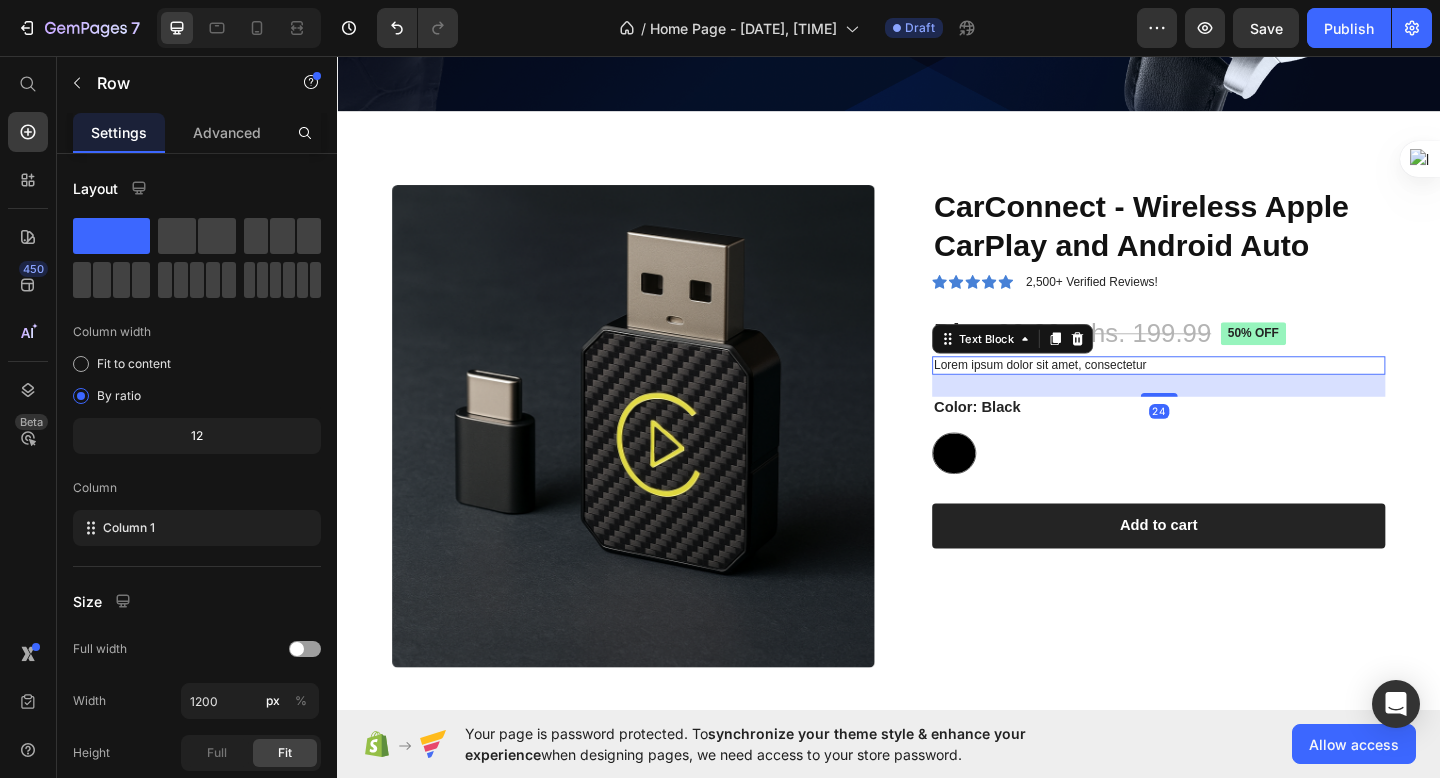 click on "Lorem ipsum dolor sit amet, consectetur" at bounding box center (1230, 393) 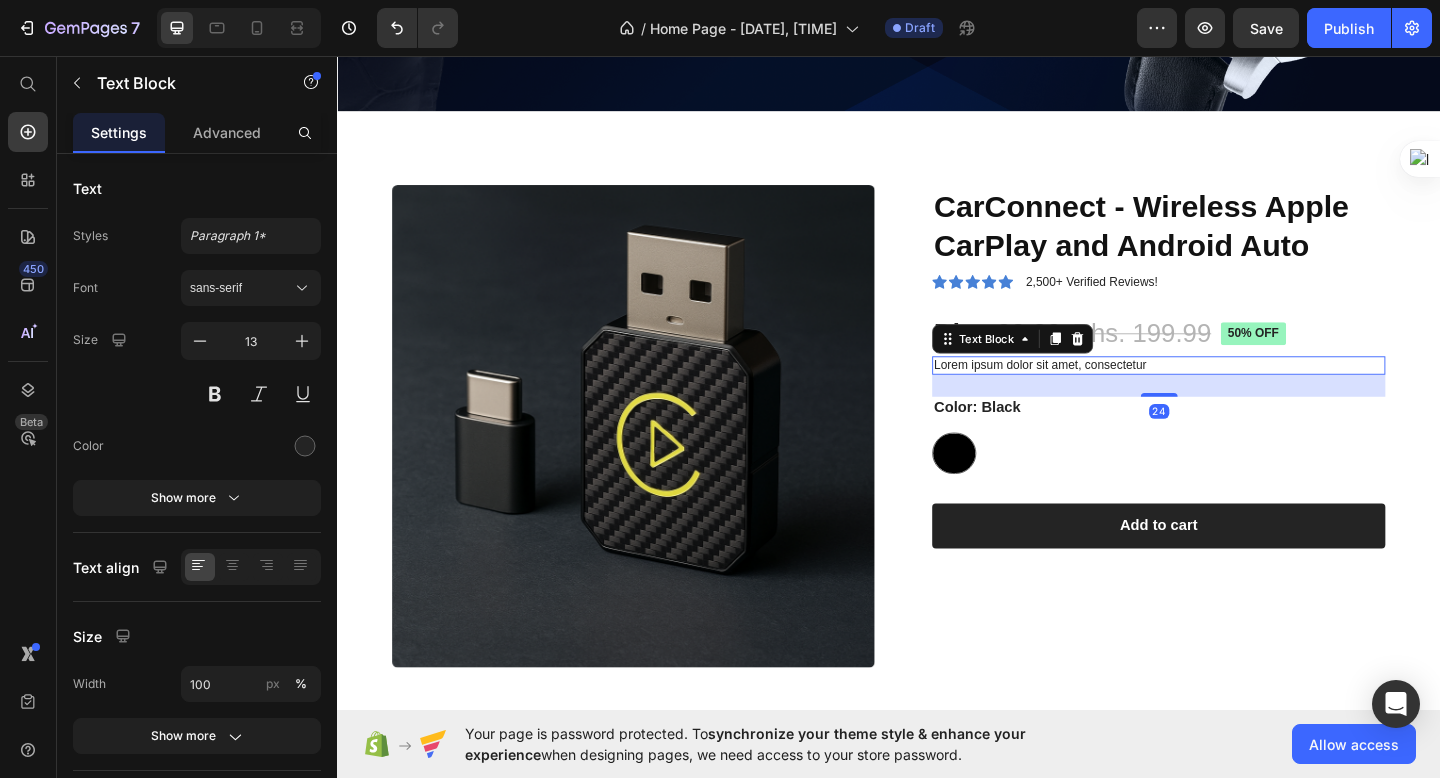 click on "Lorem ipsum dolor sit amet, consectetur" at bounding box center [1230, 393] 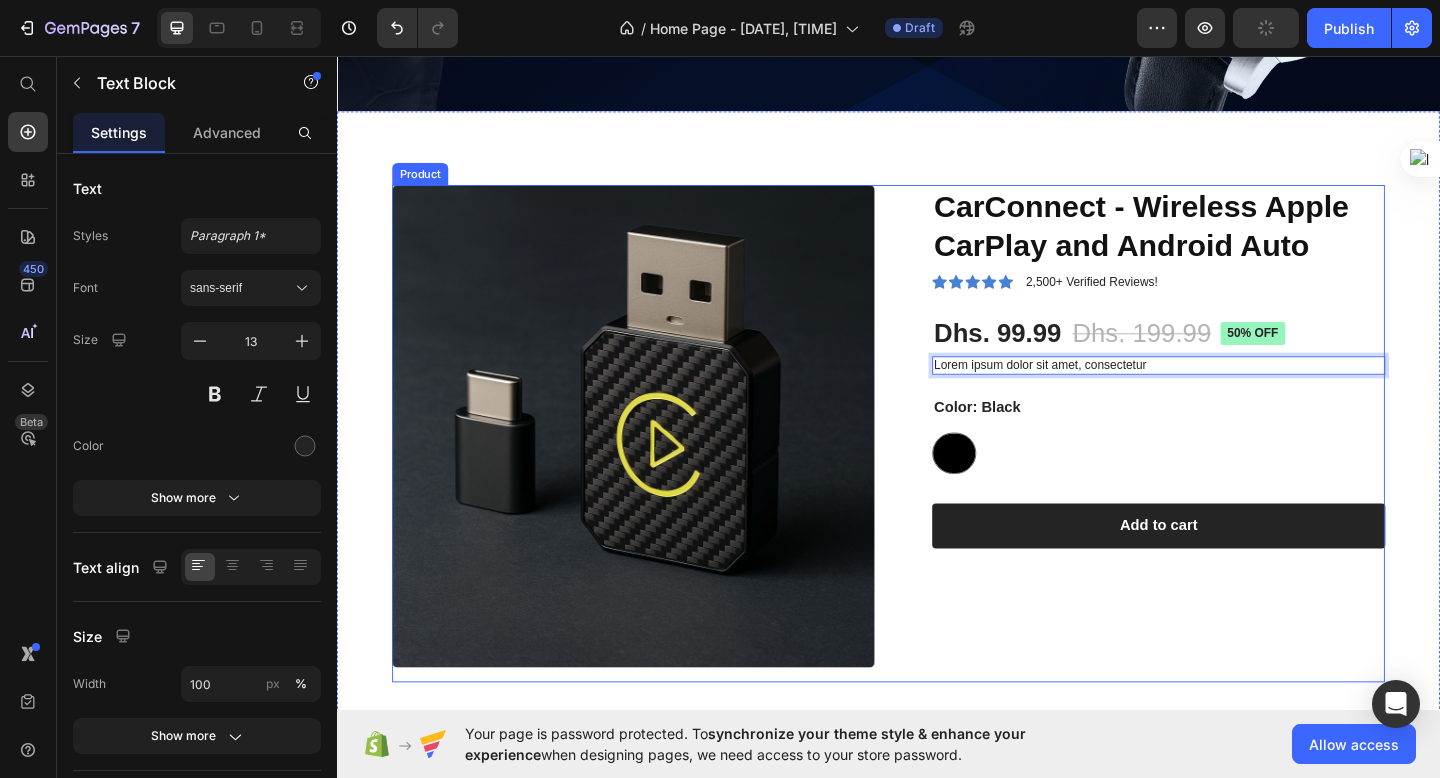 click on "CarConnect - Wireless Apple CarPlay and Android Auto Product Title Icon Icon Icon Icon Icon Icon List 2,500+ Verified Reviews! Text Block Row Dhs. 99.99 Product Price Dhs. 199.99 Product Price 50% off Product Badge Row Lorem ipsum dolor sit amet, consectetur  Text Block   24 Color: Black Black Black Product Variants & Swatches 1 Product Quantity Row Add to cart Add to Cart Row Row" at bounding box center (1214, 467) 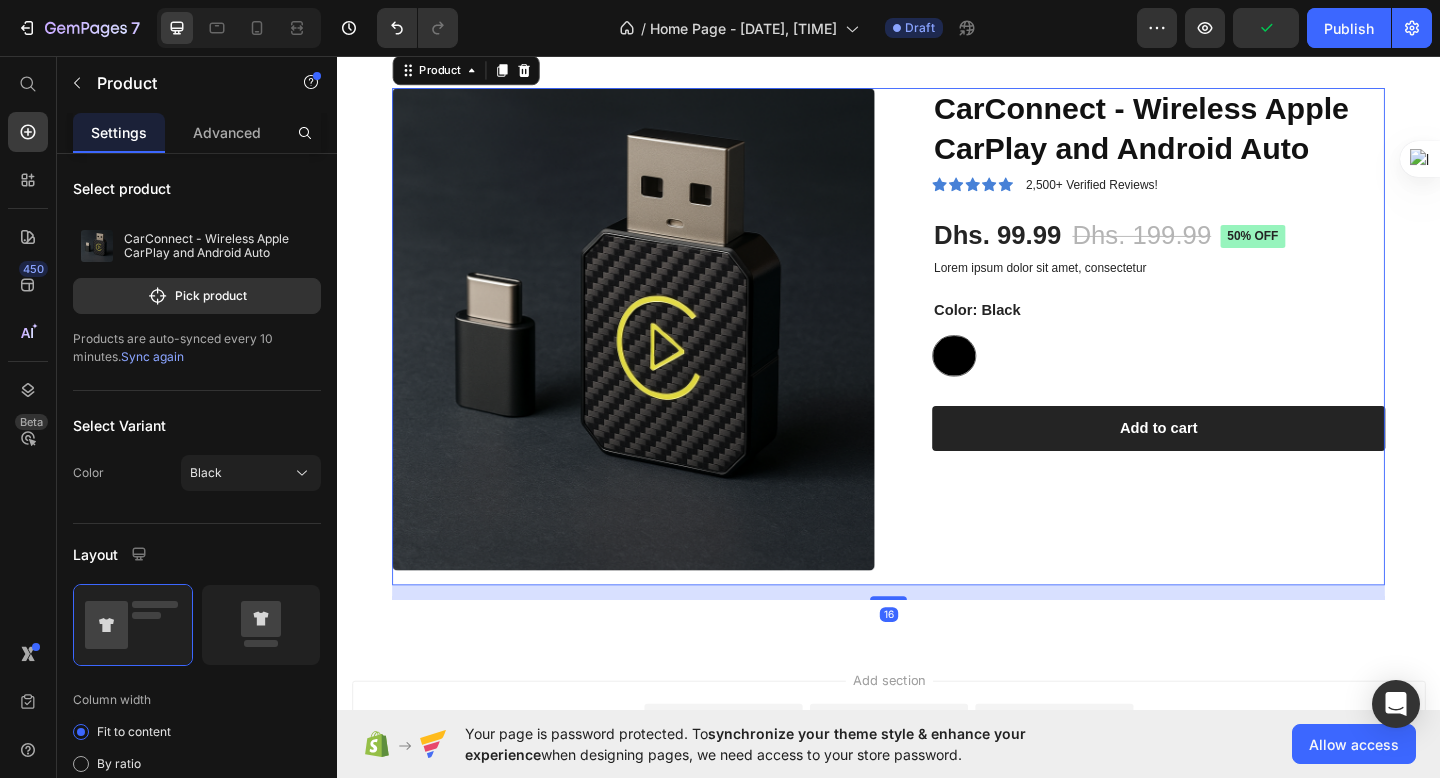 scroll, scrollTop: 725, scrollLeft: 0, axis: vertical 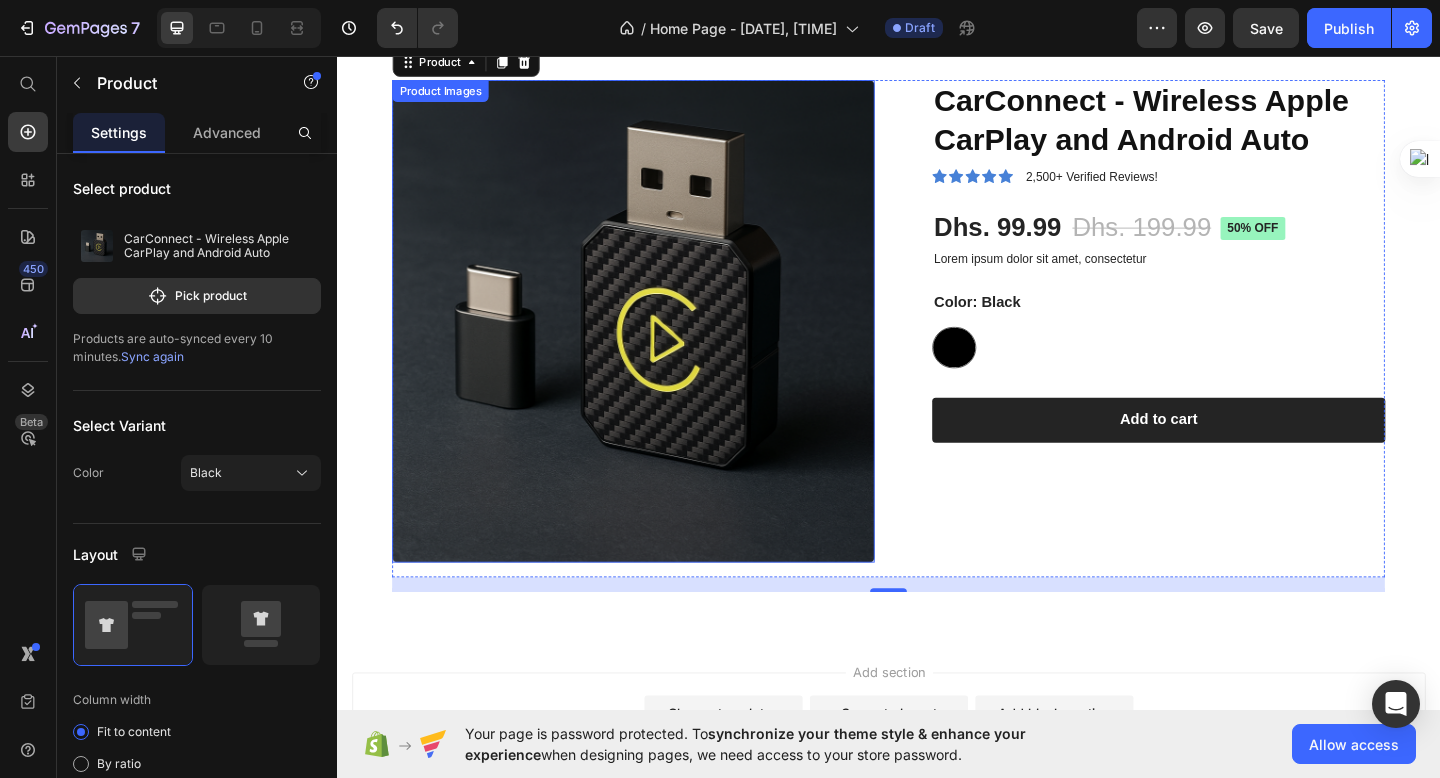 click at bounding box center [659, 344] 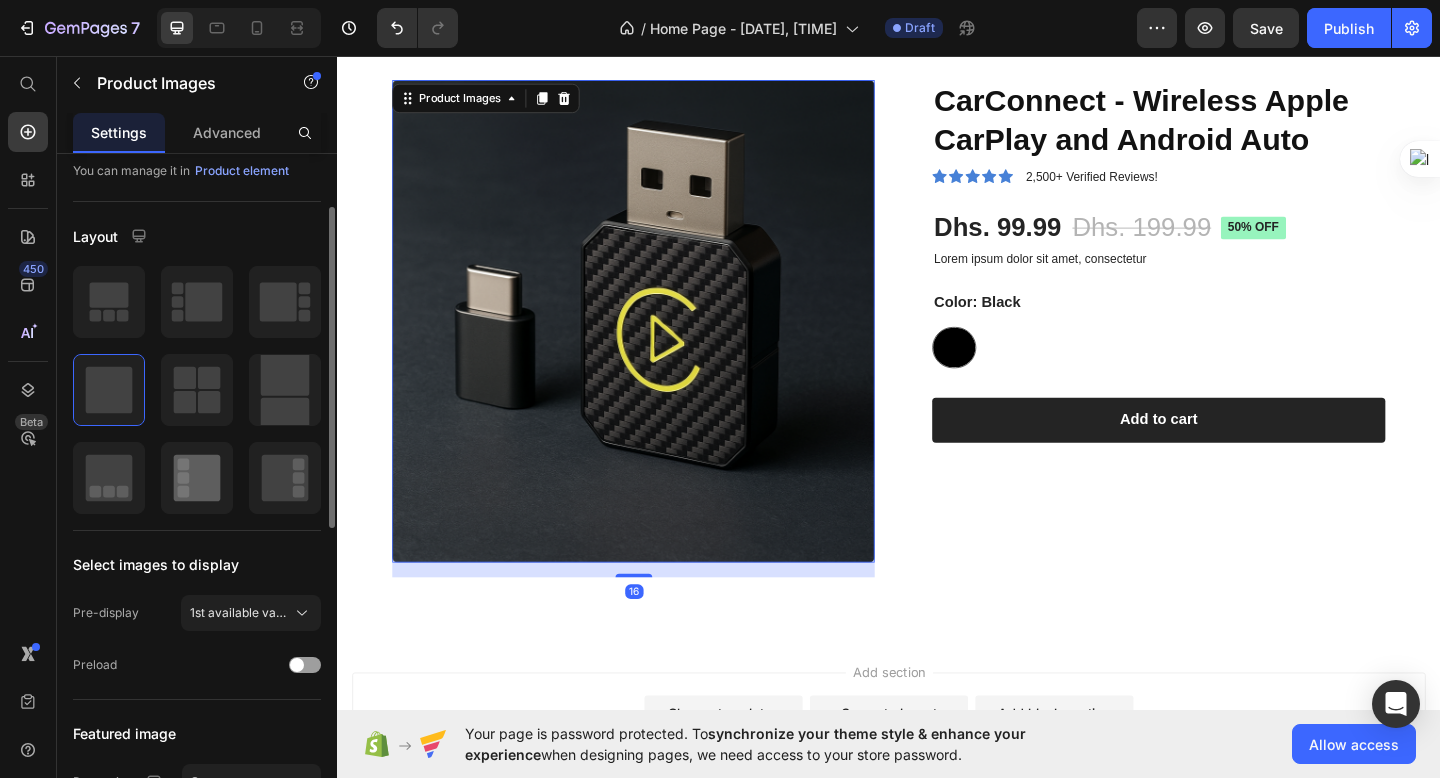 scroll, scrollTop: 113, scrollLeft: 0, axis: vertical 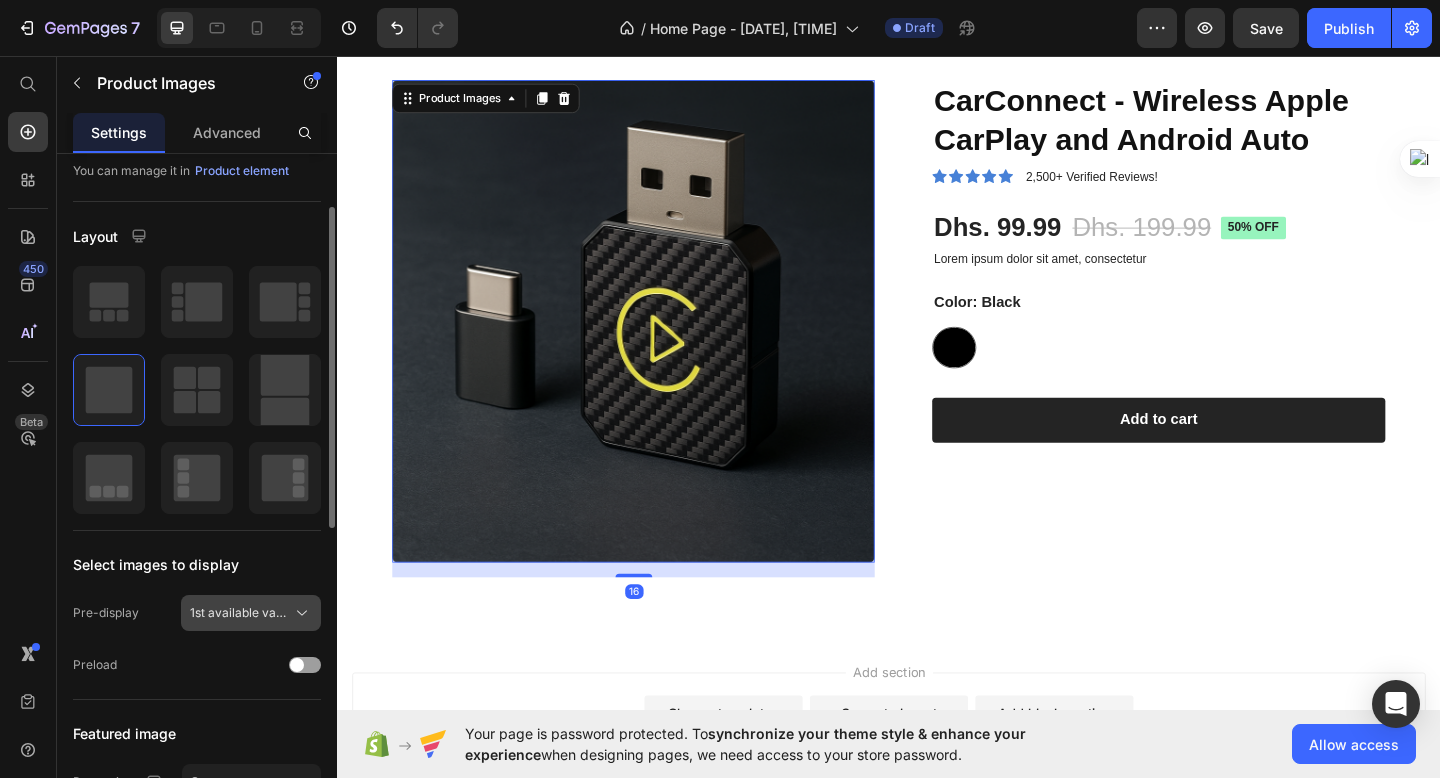 click on "1st available variant" at bounding box center [239, 613] 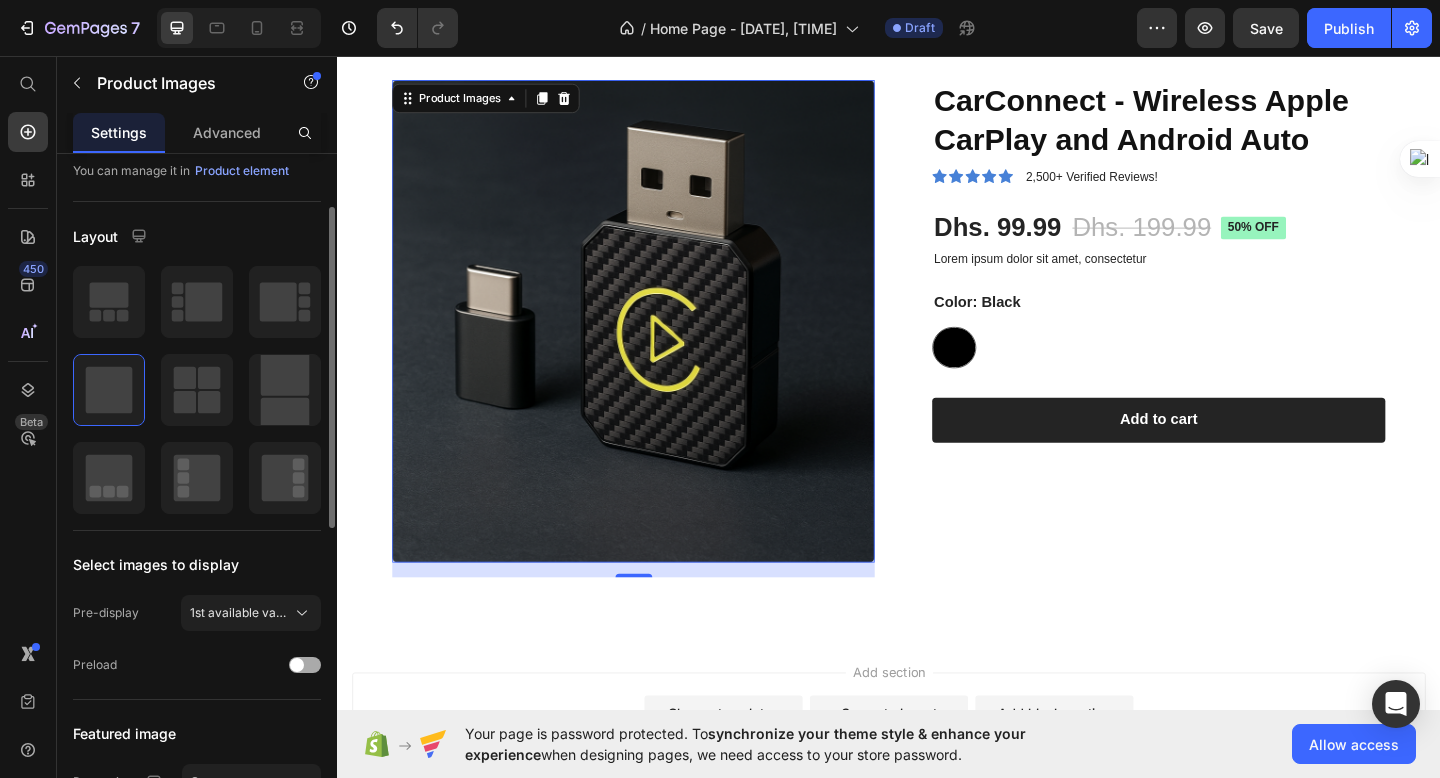 click on "Preload" 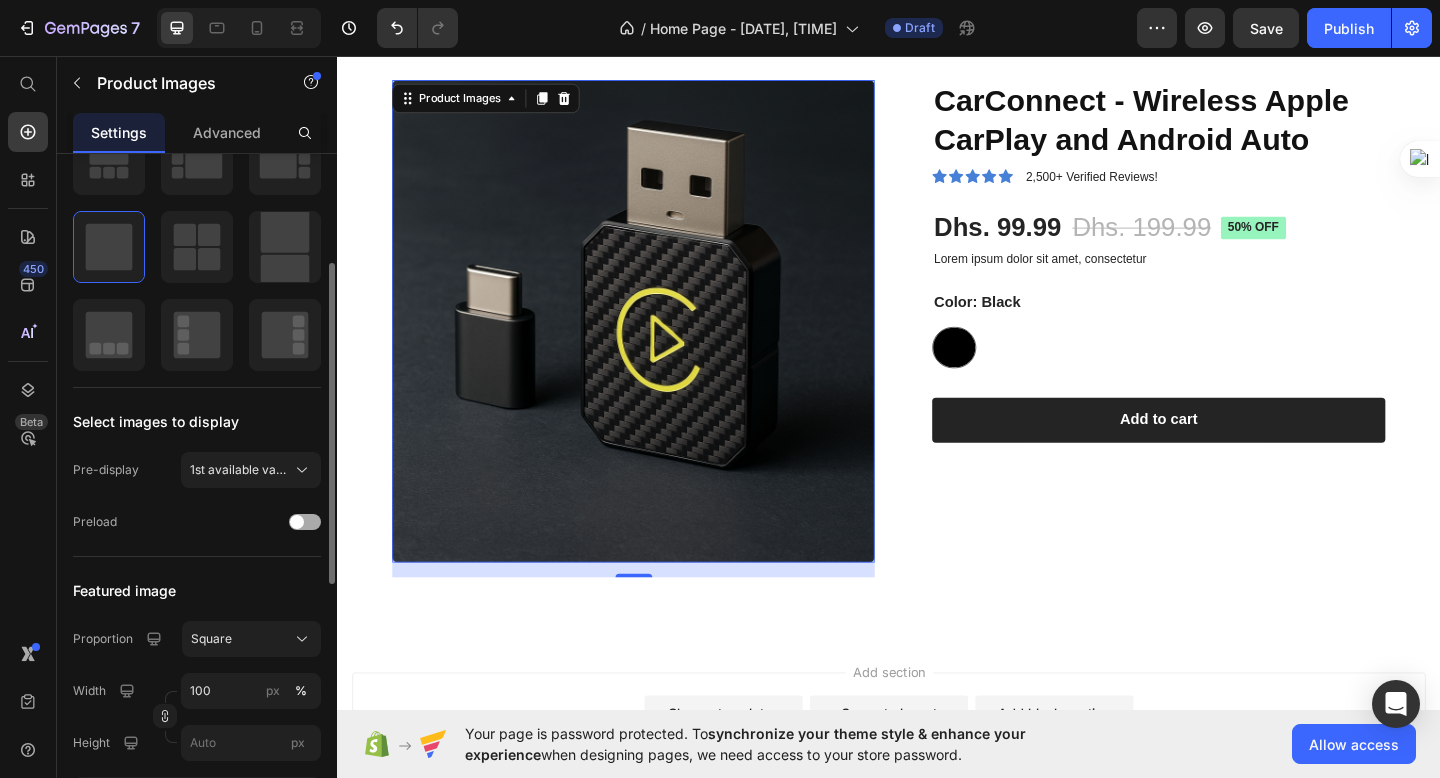 scroll, scrollTop: 275, scrollLeft: 0, axis: vertical 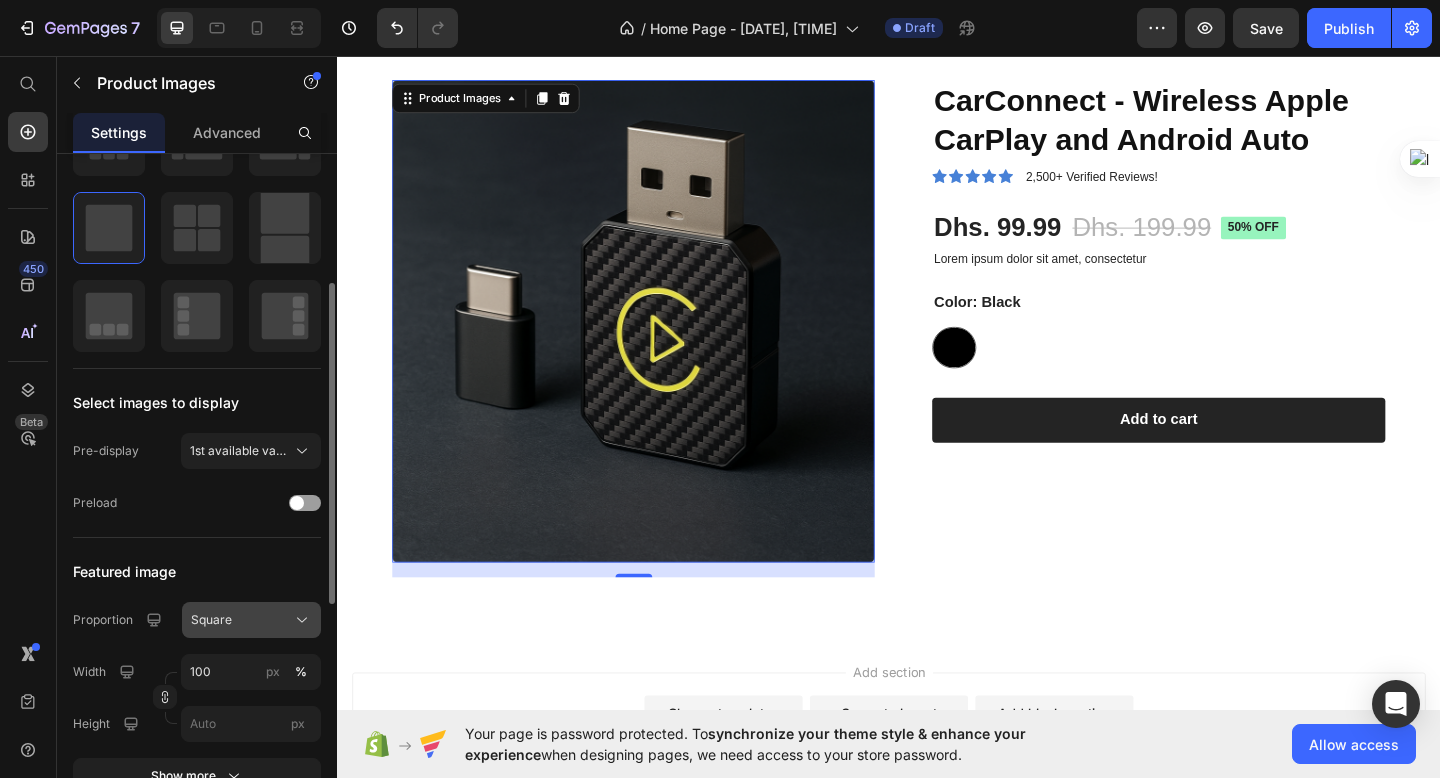 click on "Square" at bounding box center (251, 620) 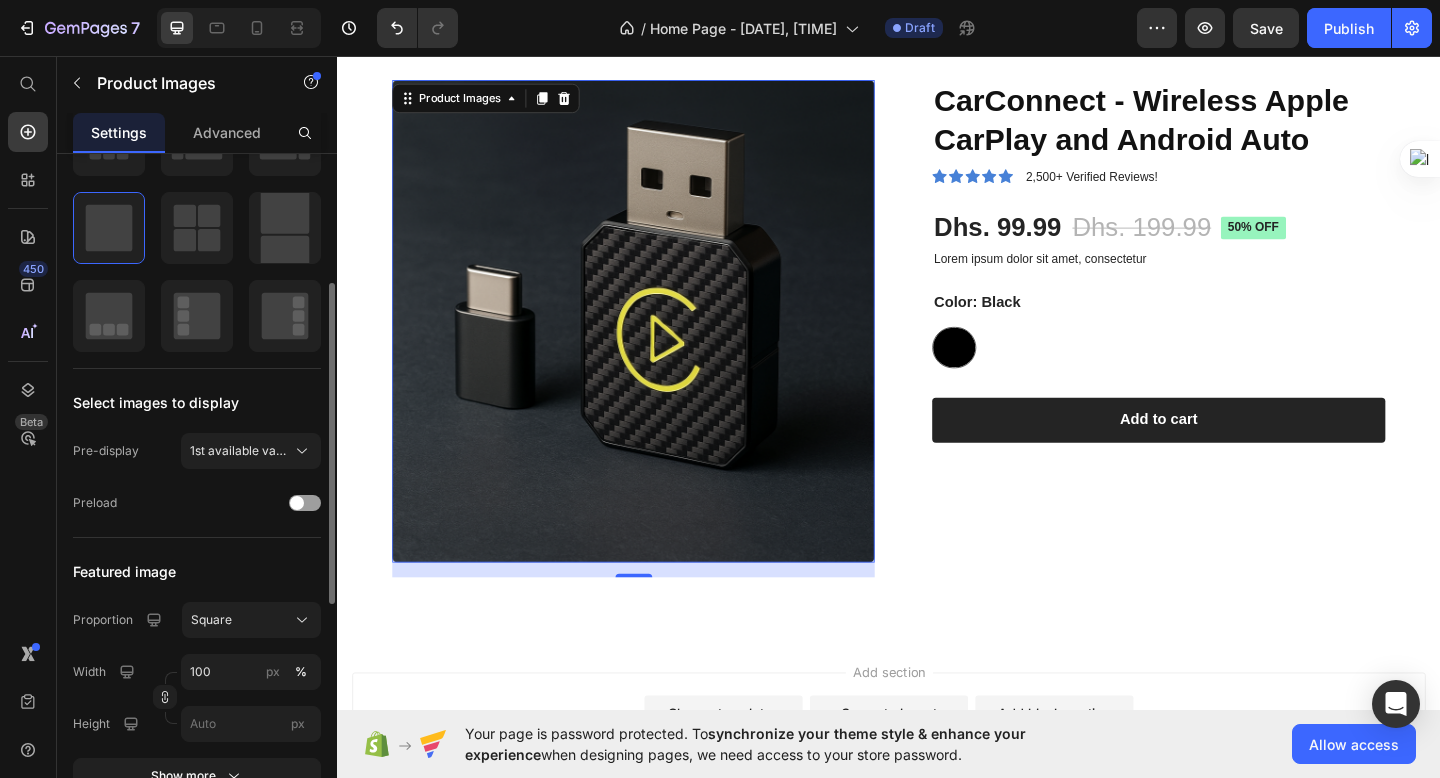 click on "Proportion" at bounding box center [119, 620] 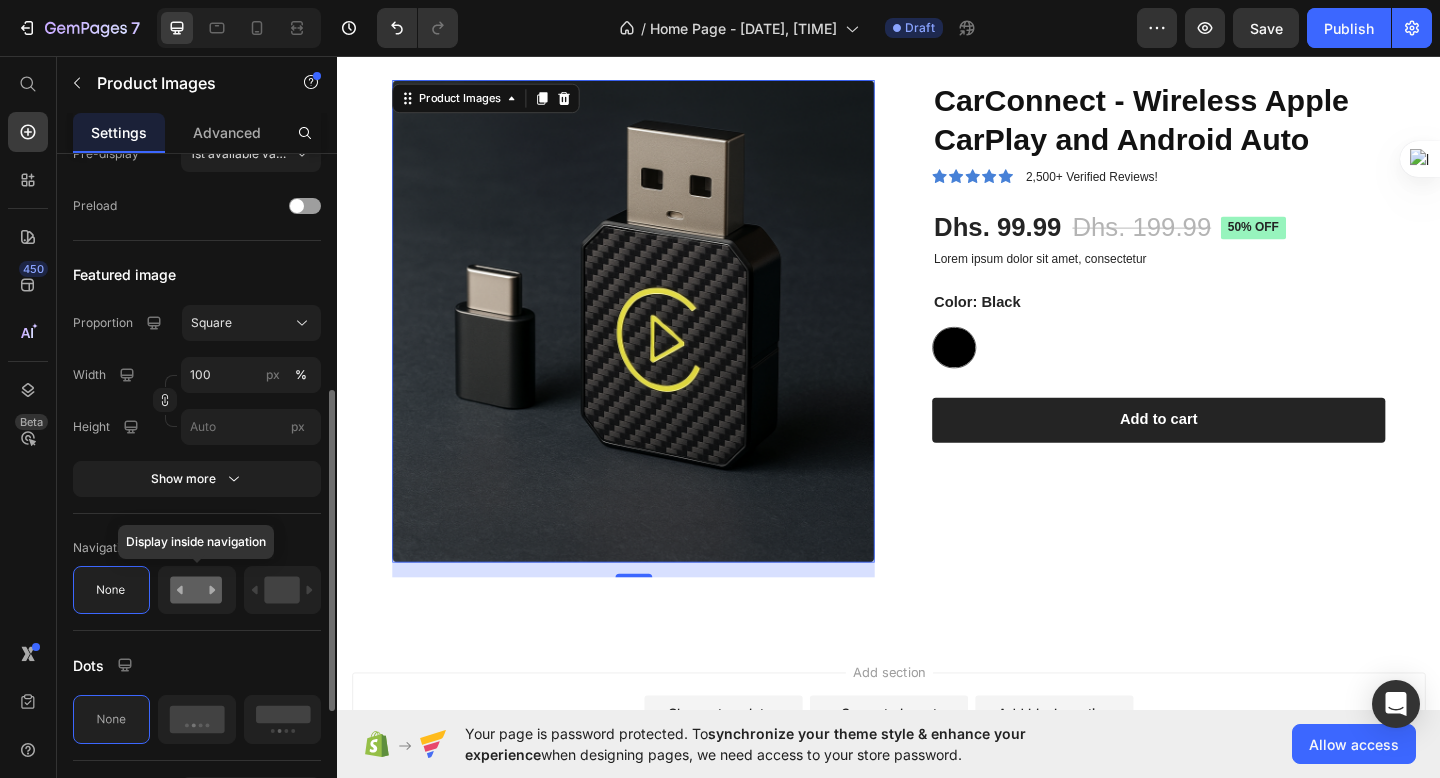 scroll, scrollTop: 763, scrollLeft: 0, axis: vertical 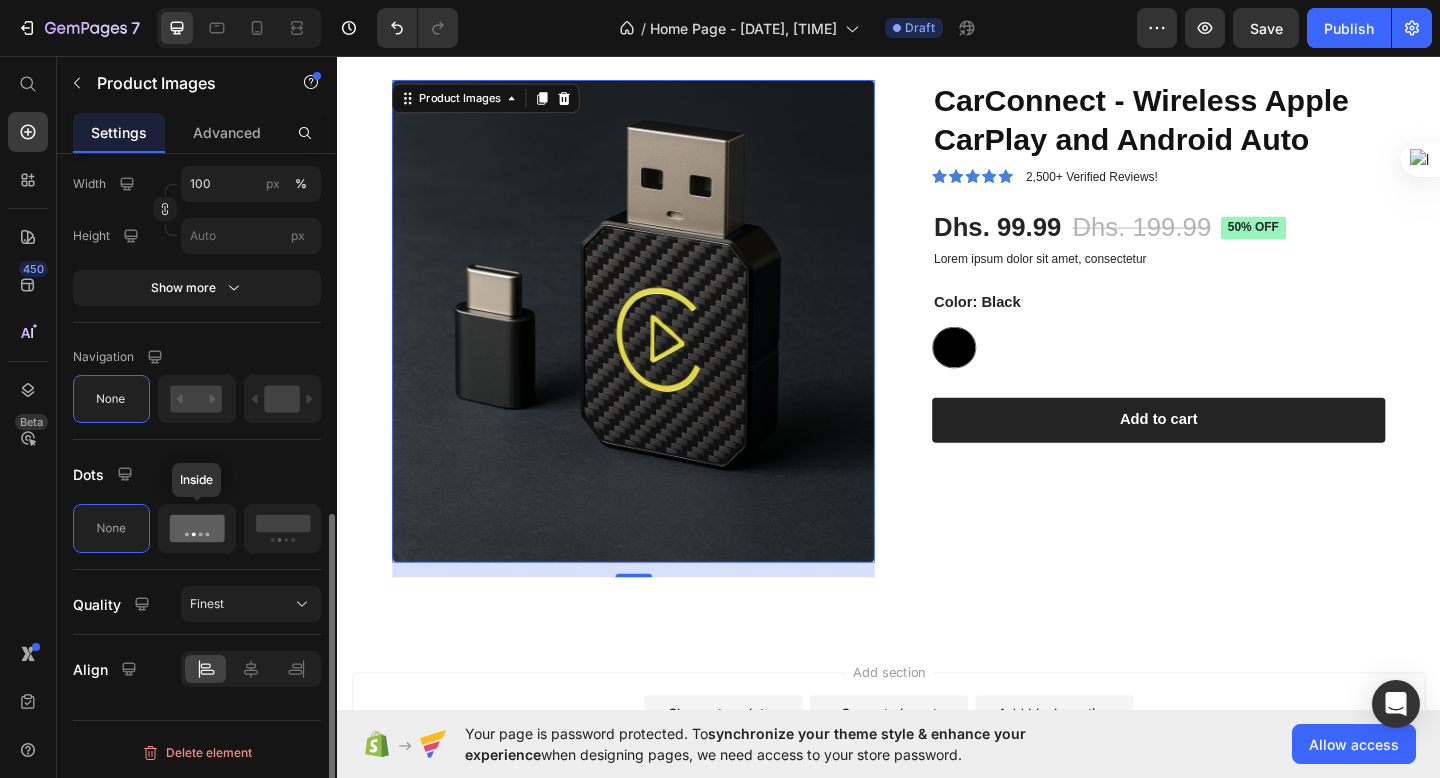 click 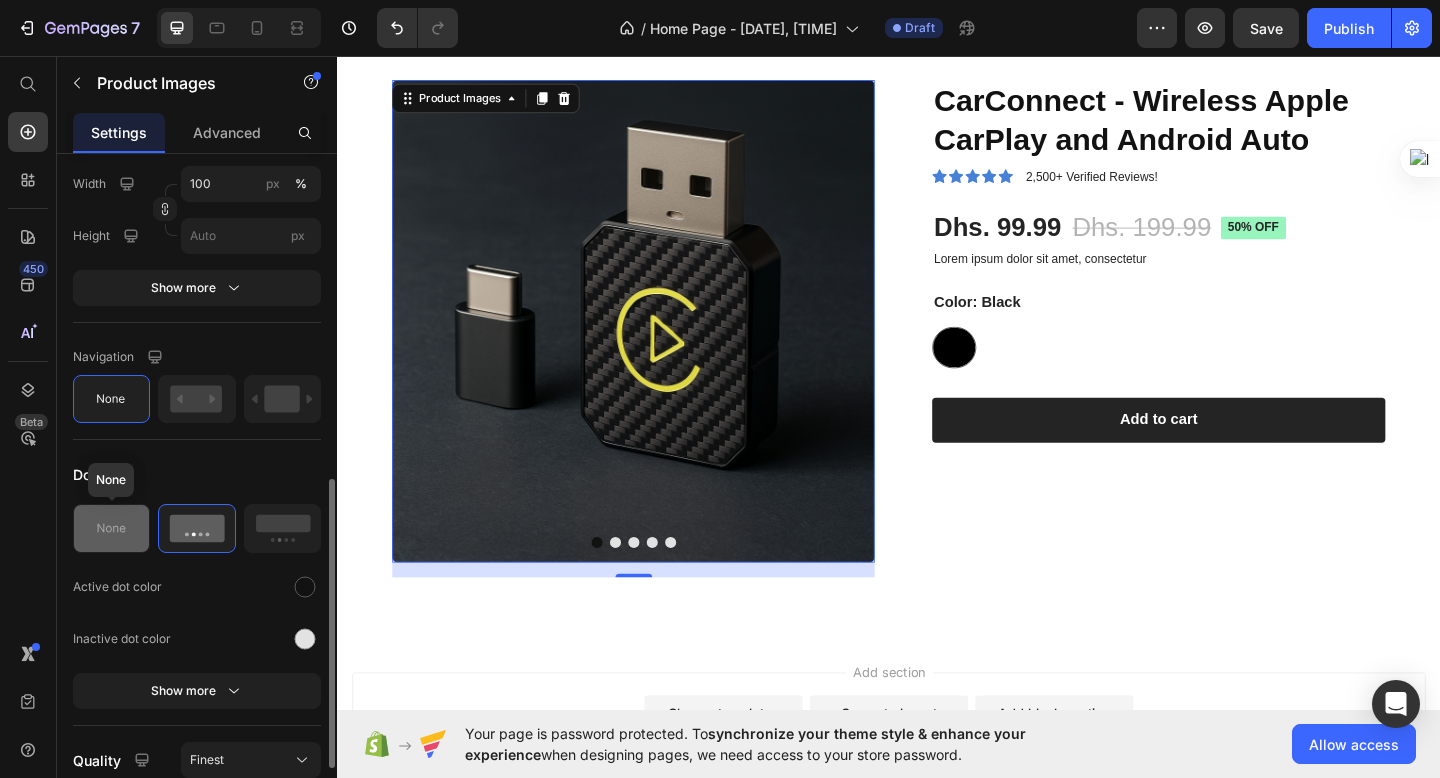 click 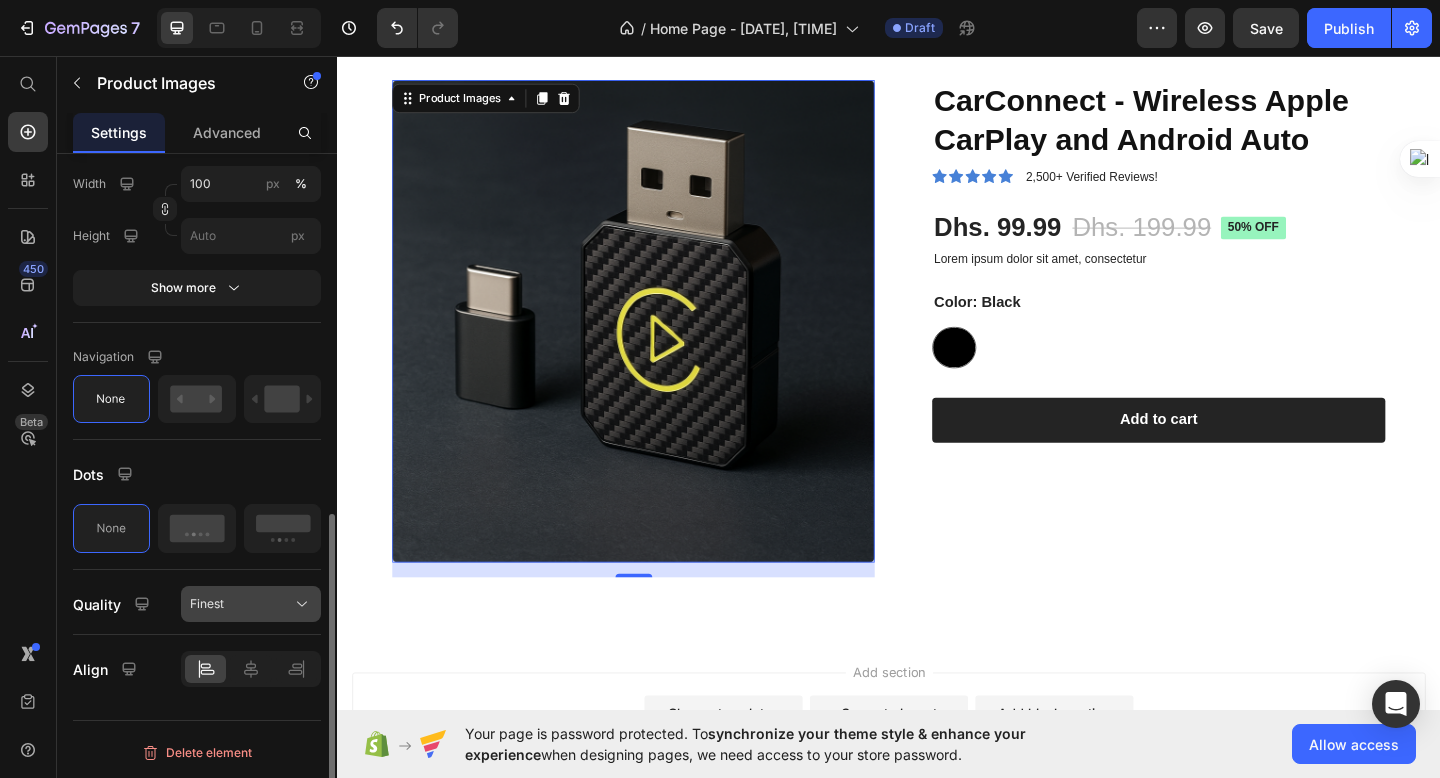 click on "Finest" 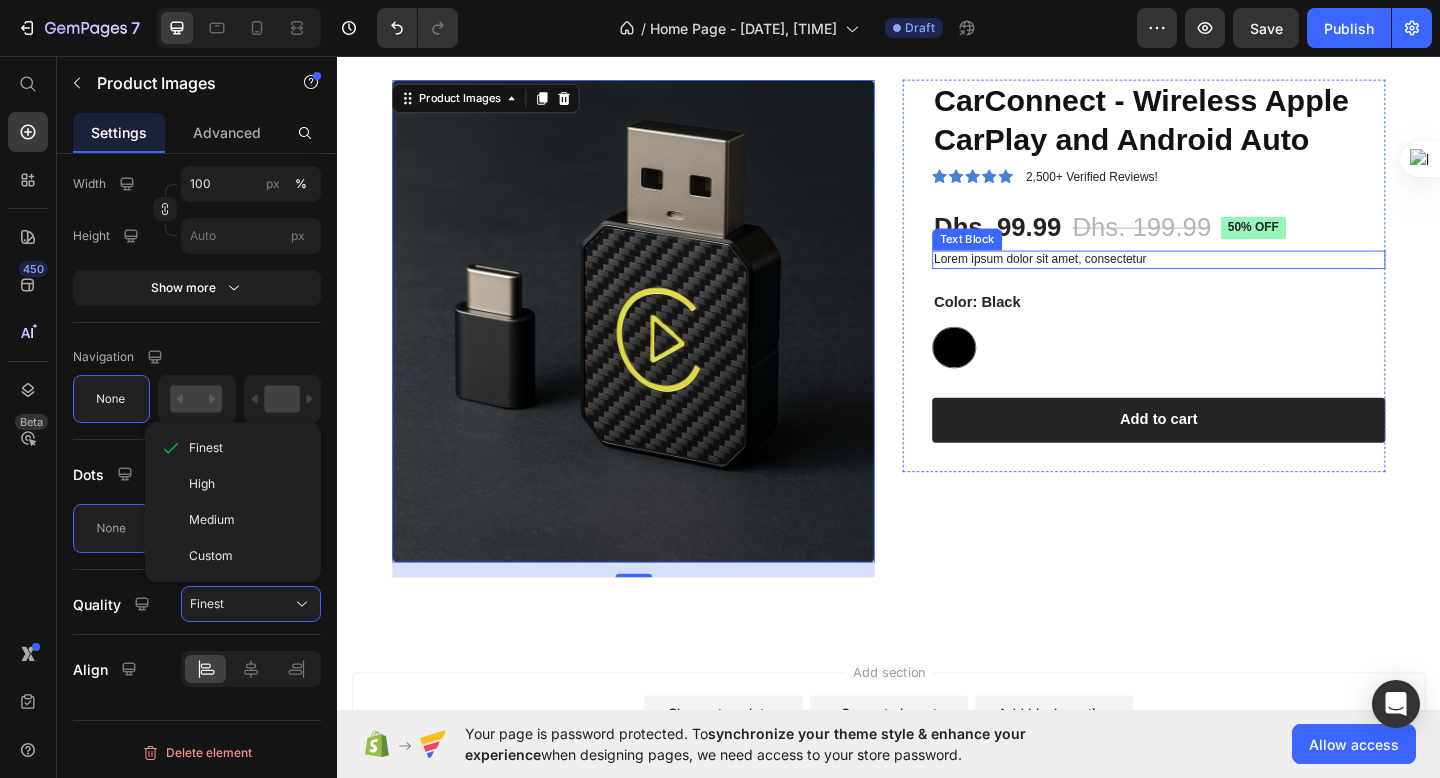 click on "Lorem ipsum dolor sit amet, consectetur" at bounding box center [1230, 278] 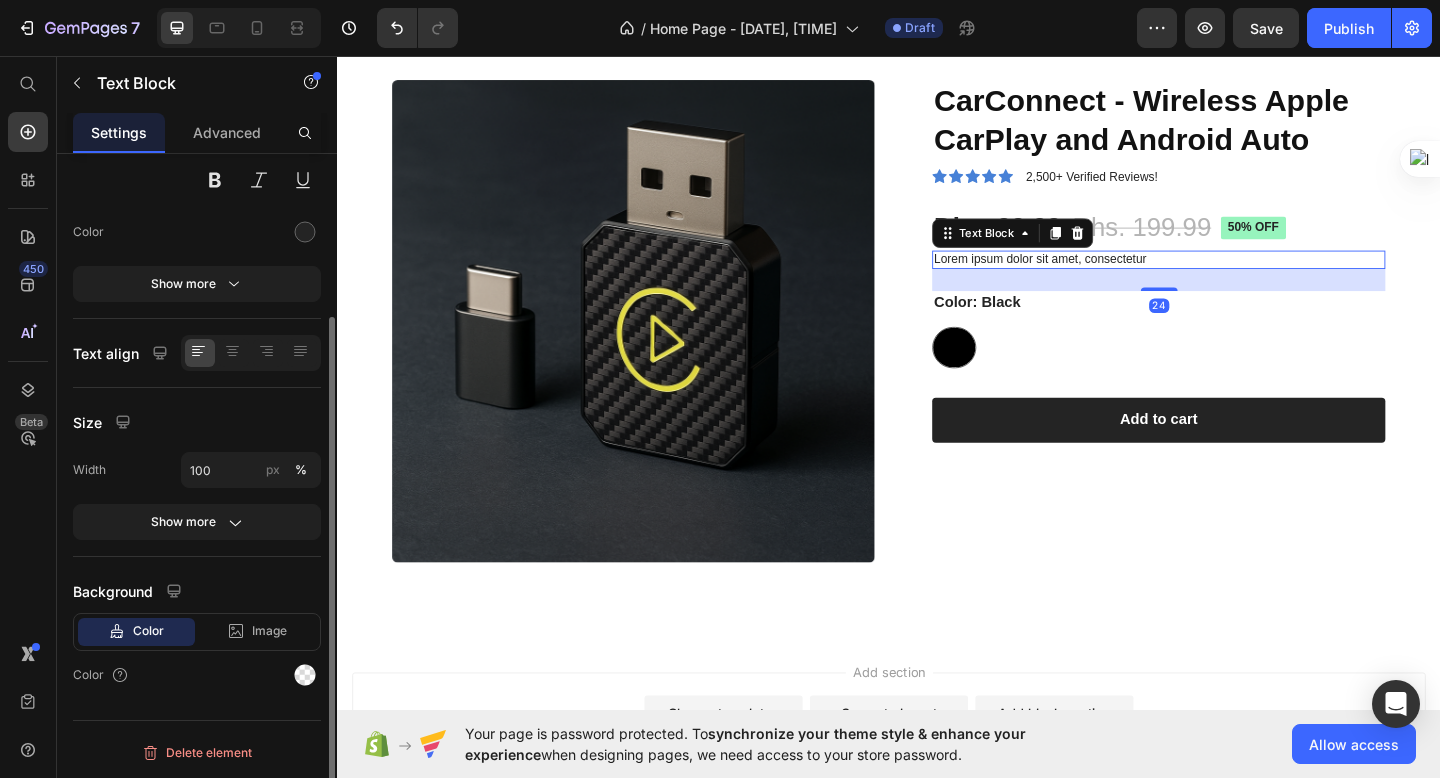 scroll, scrollTop: 0, scrollLeft: 0, axis: both 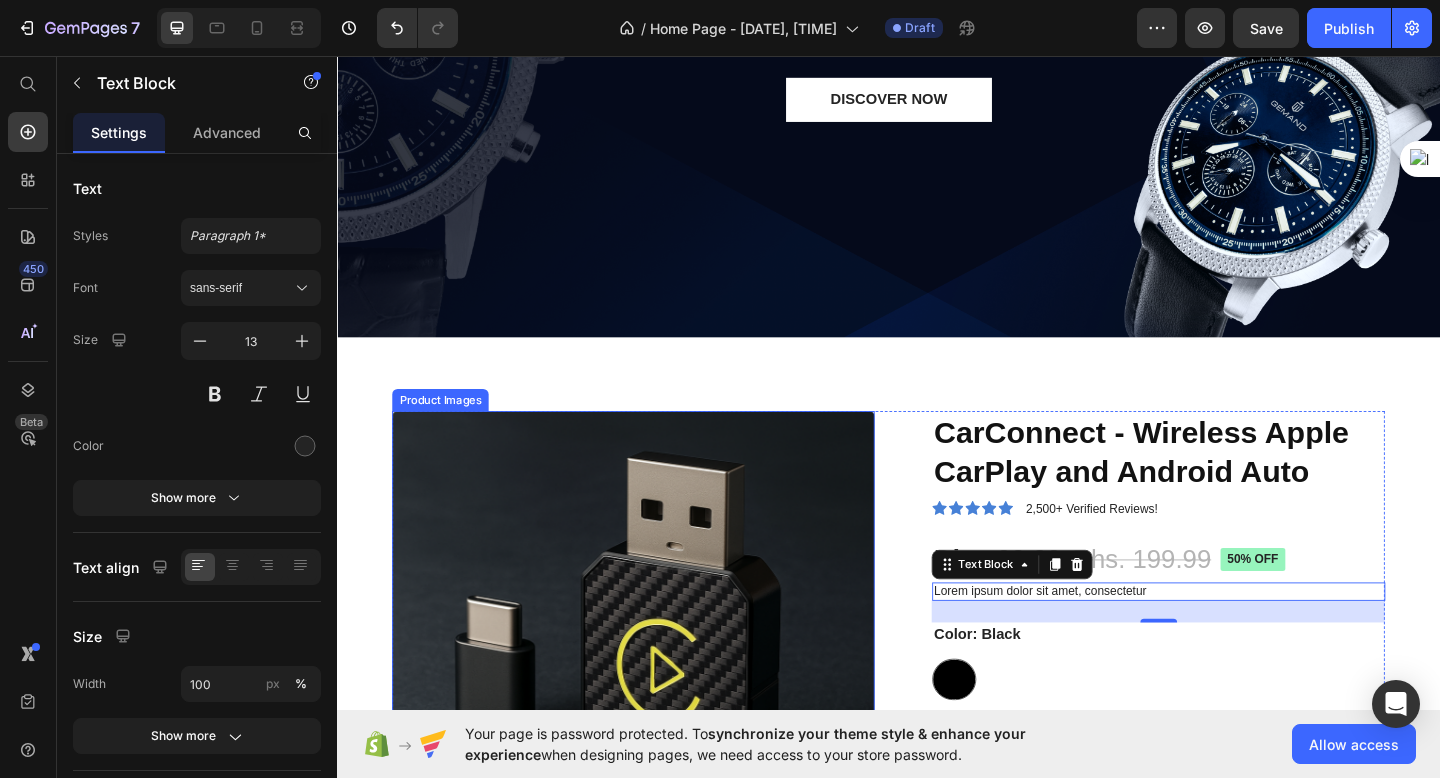 click at bounding box center [659, 705] 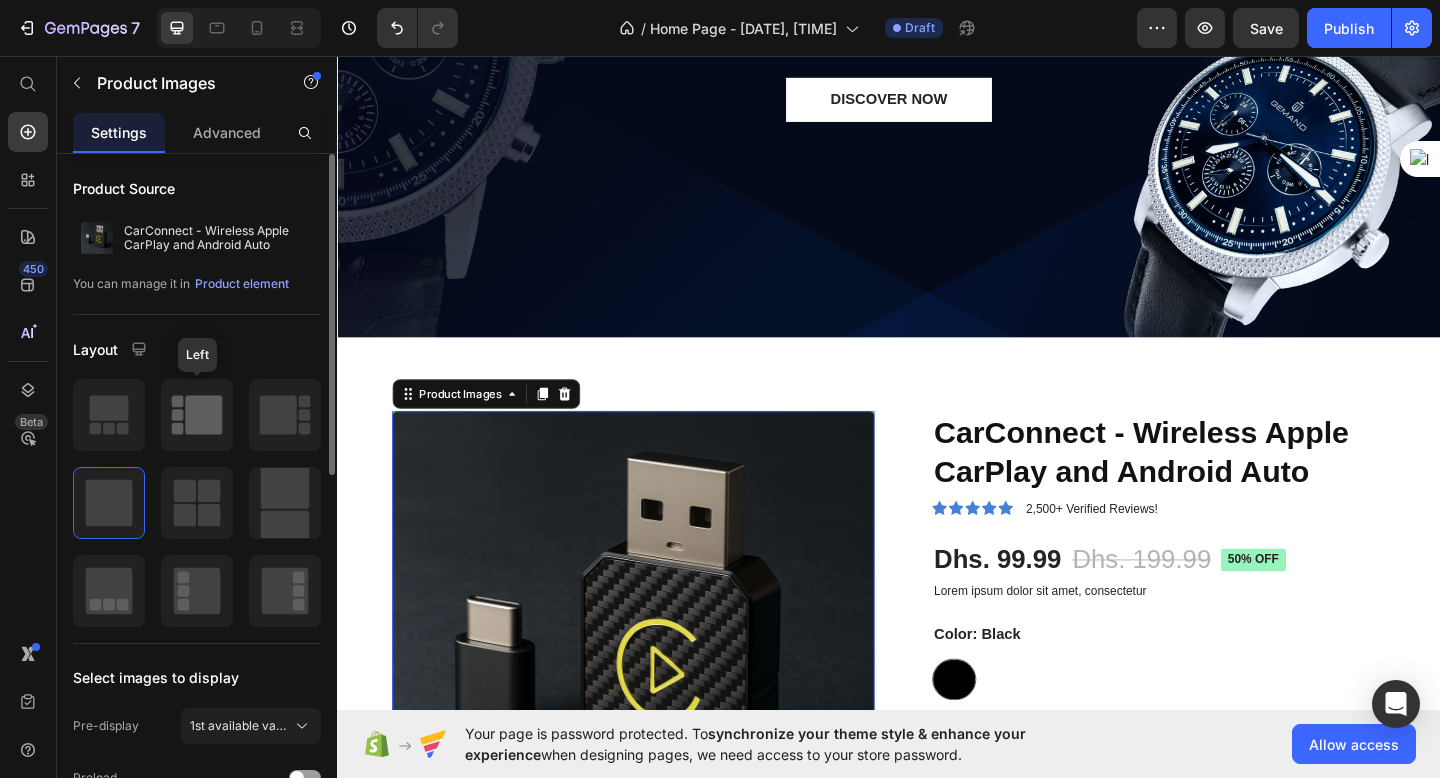 click 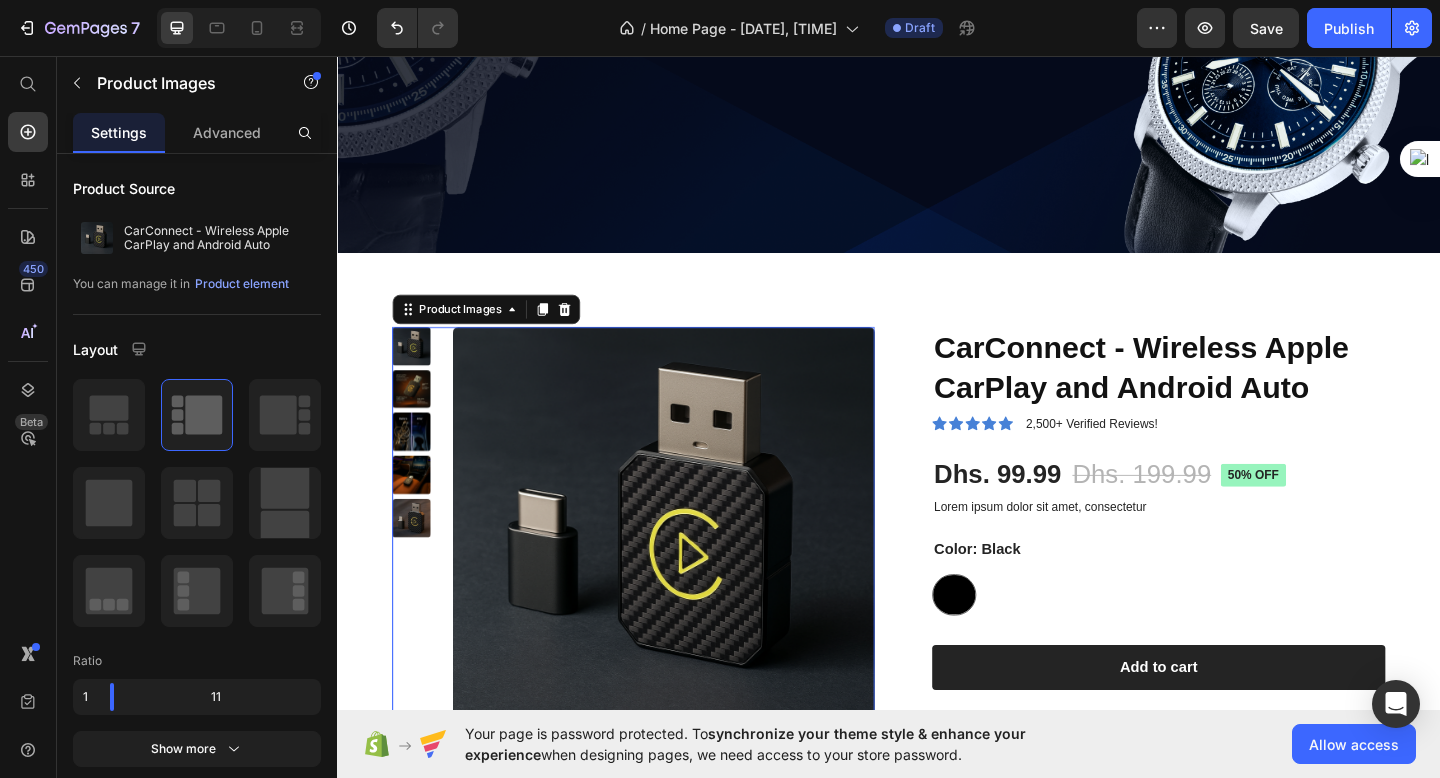 scroll, scrollTop: 464, scrollLeft: 0, axis: vertical 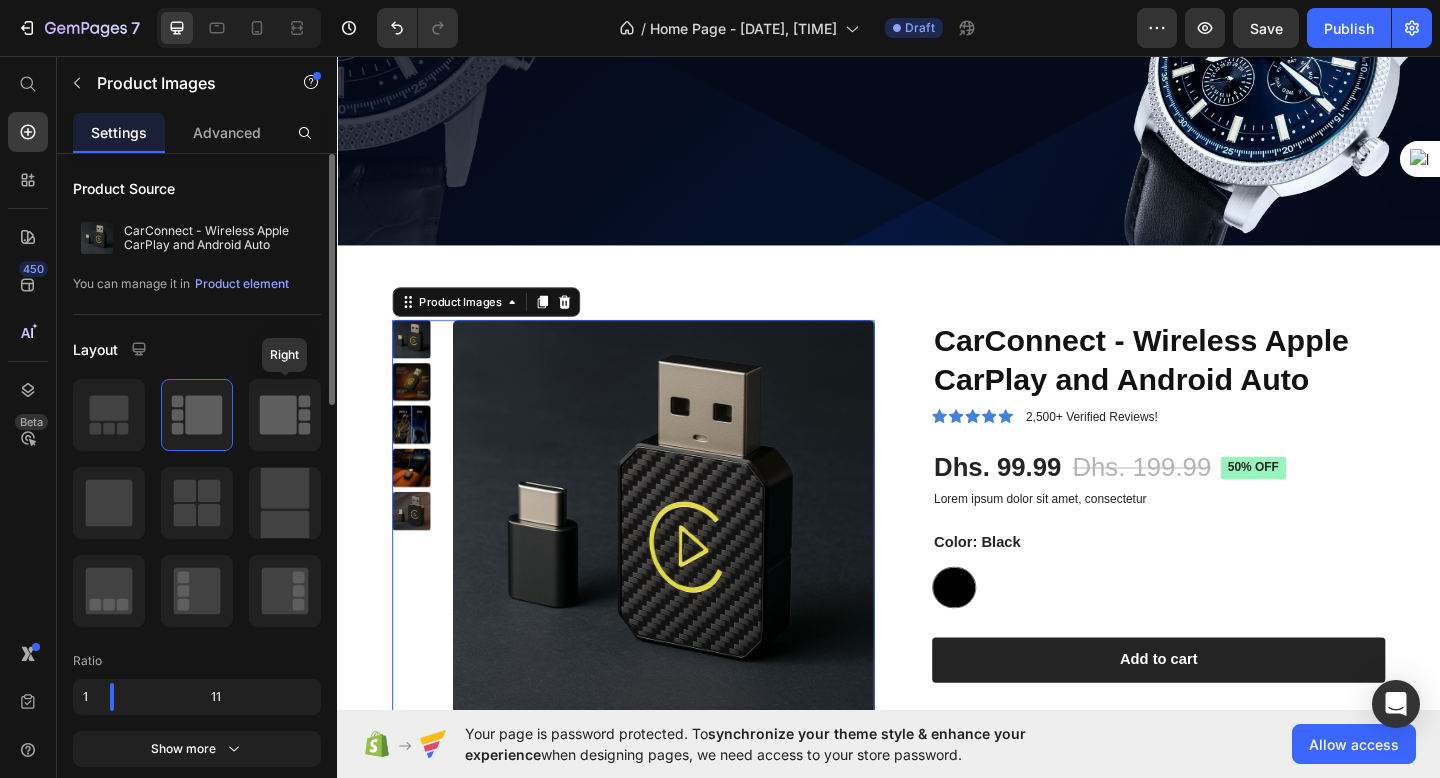 click 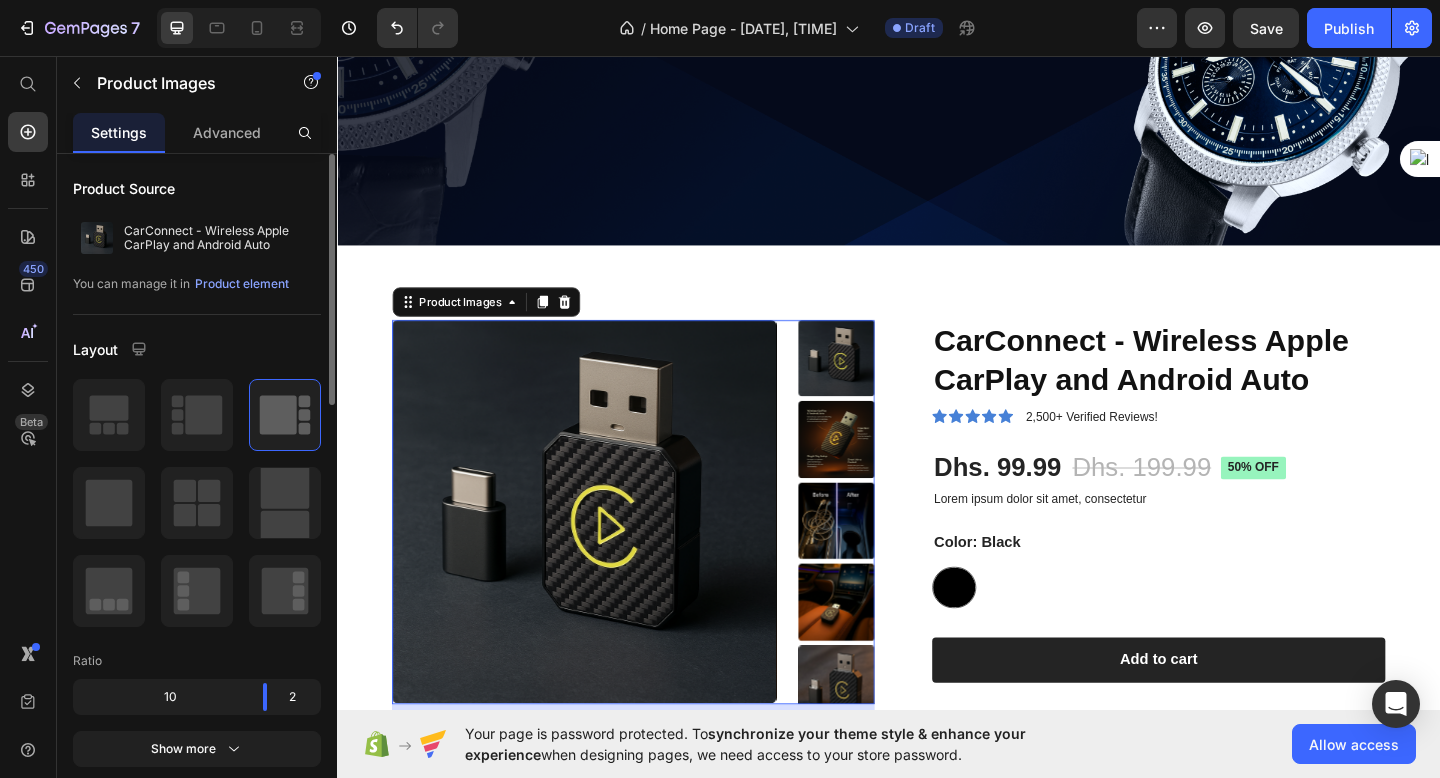 click 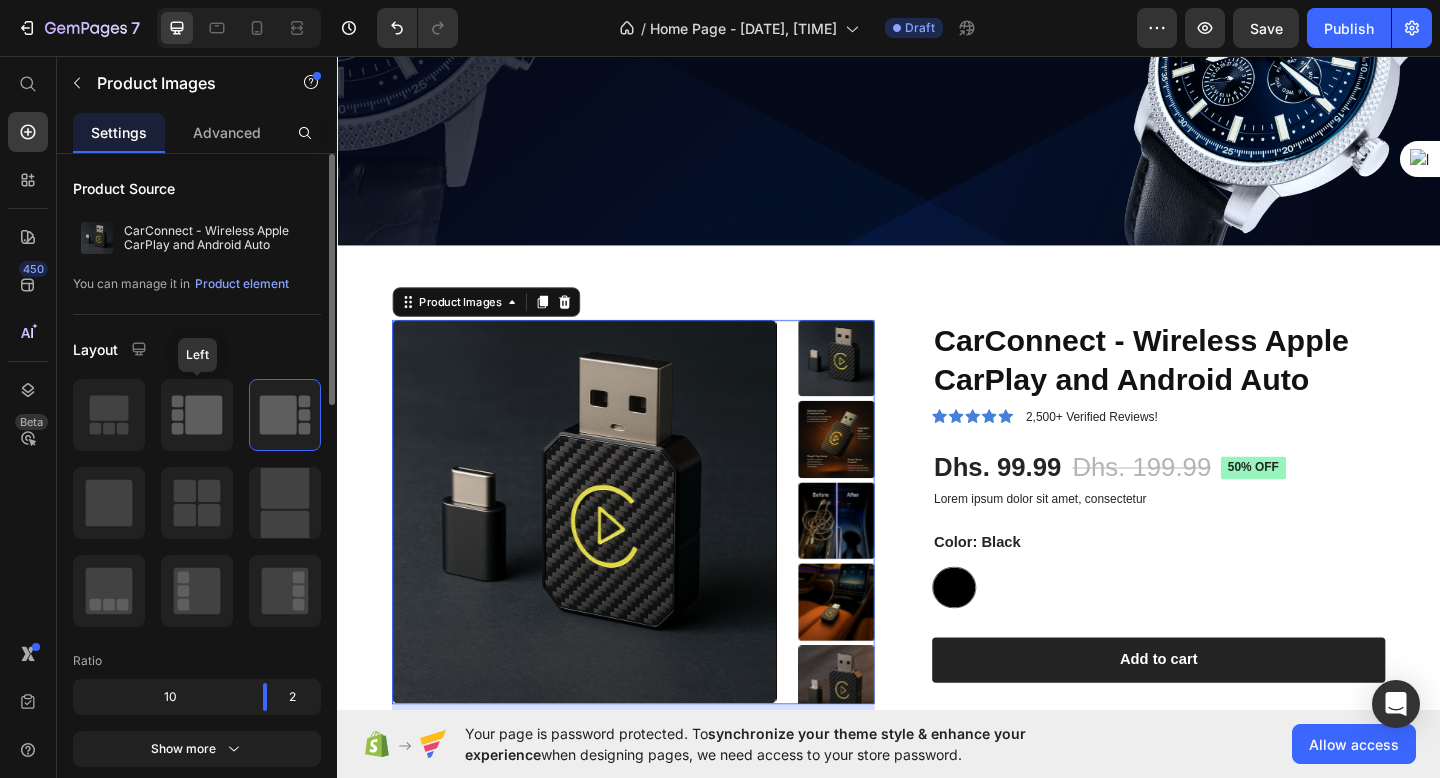 click 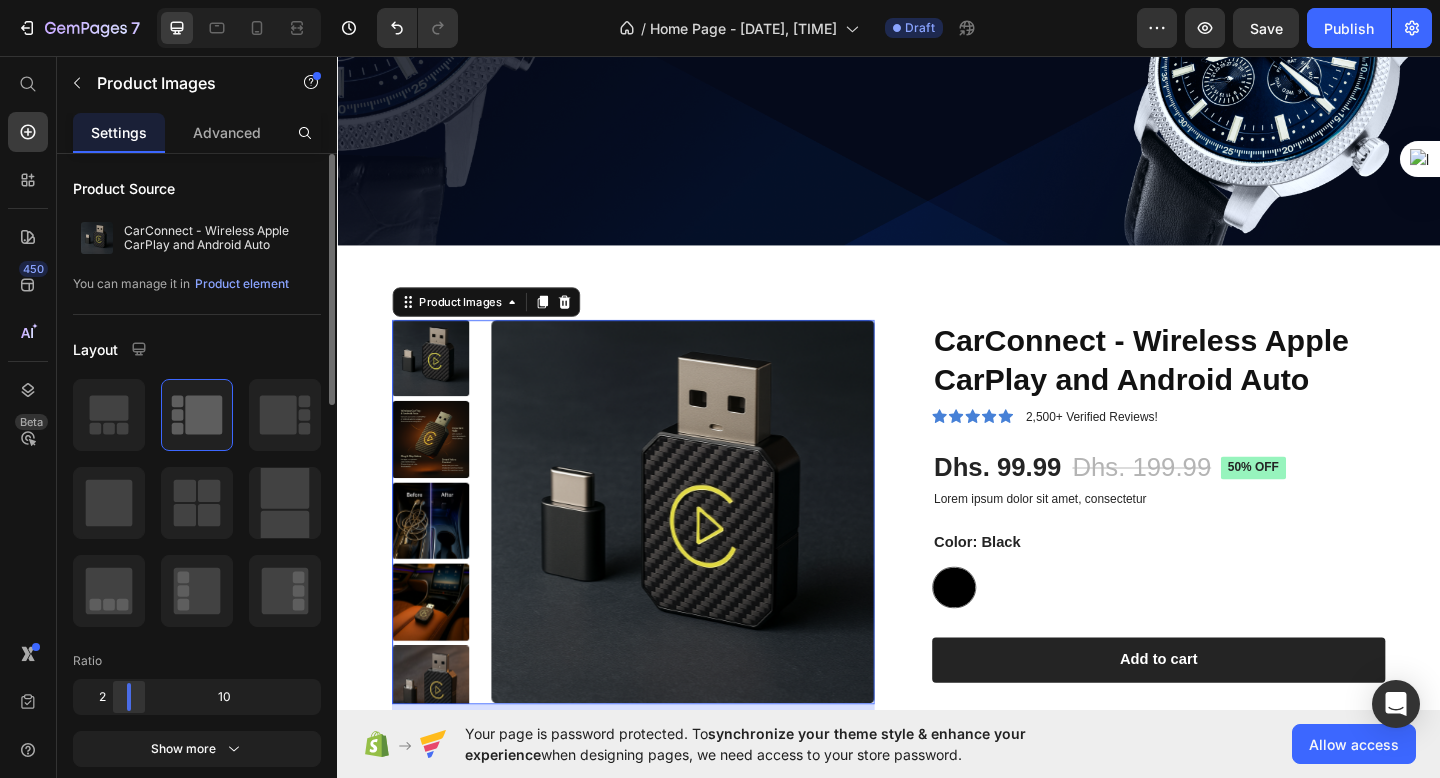 click on "7   /  Home Page - Jul 14, 14:17:40 Draft Preview  Save   Publish  450 Beta Start with Sections Elements Hero Section Product Detail Brands Trusted Badges Guarantee Product Breakdown How to use Testimonials Compare Bundle FAQs Social Proof Brand Story Product List Collection Blog List Contact Sticky Add to Cart Custom Footer Browse Library 450 Layout
Row
Row
Row
Row Text
Heading
Text Block Button
Button
Button
Sticky Back to top Media
Image
Image" at bounding box center (720, 0) 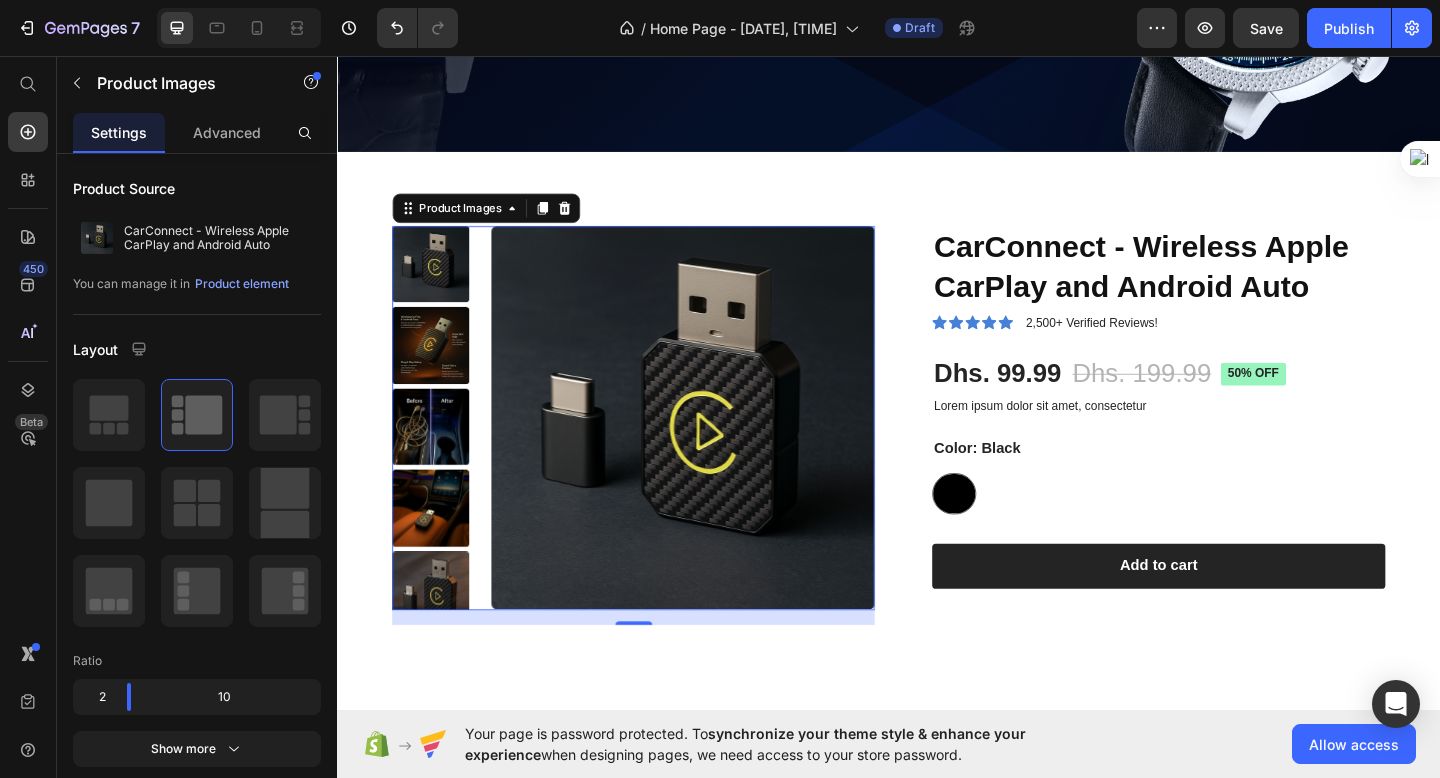 scroll, scrollTop: 582, scrollLeft: 0, axis: vertical 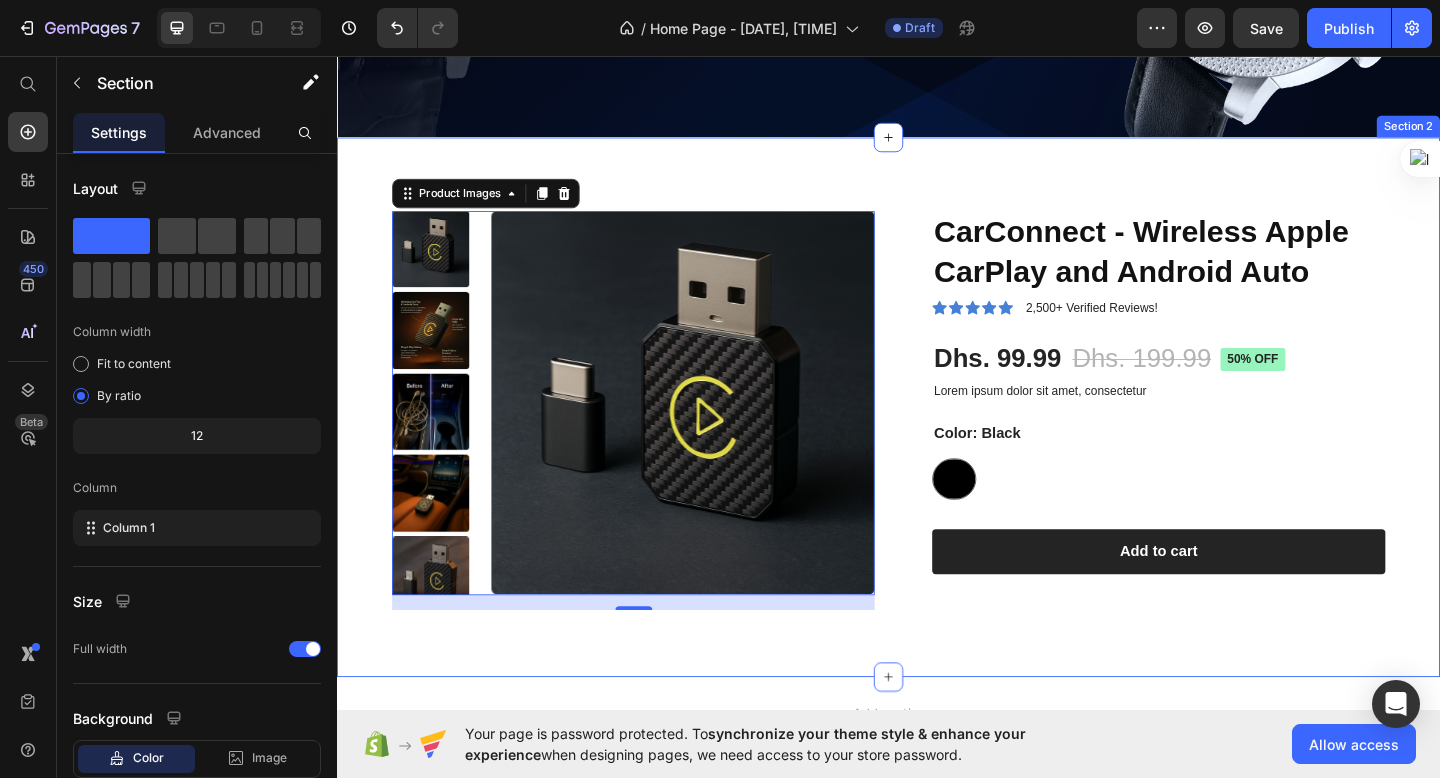 click on "Product Images   16 CarConnect - Wireless Apple CarPlay and Android Auto Product Title Icon Icon Icon Icon Icon Icon List 2,500+ Verified Reviews! Text Block Row Dhs. 99.99 Product Price Dhs. 199.99 Product Price 50% off Product Badge Row Lorem ipsum dolor sit amet, consectetur  Text Block Color: Black Black Black Product Variants & Swatches 1 Product Quantity Row Add to cart Add to Cart Row Row Product Section 2" at bounding box center (937, 438) 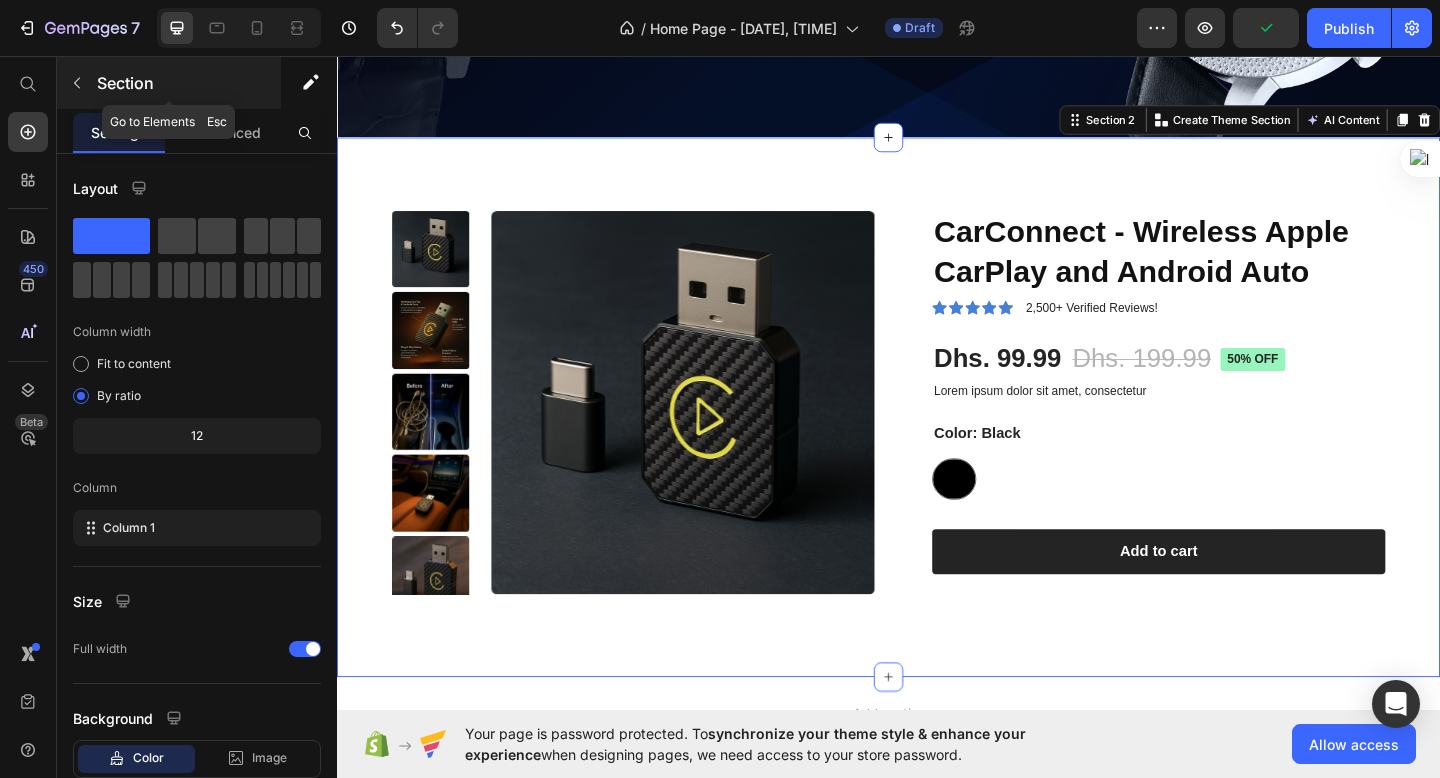 click 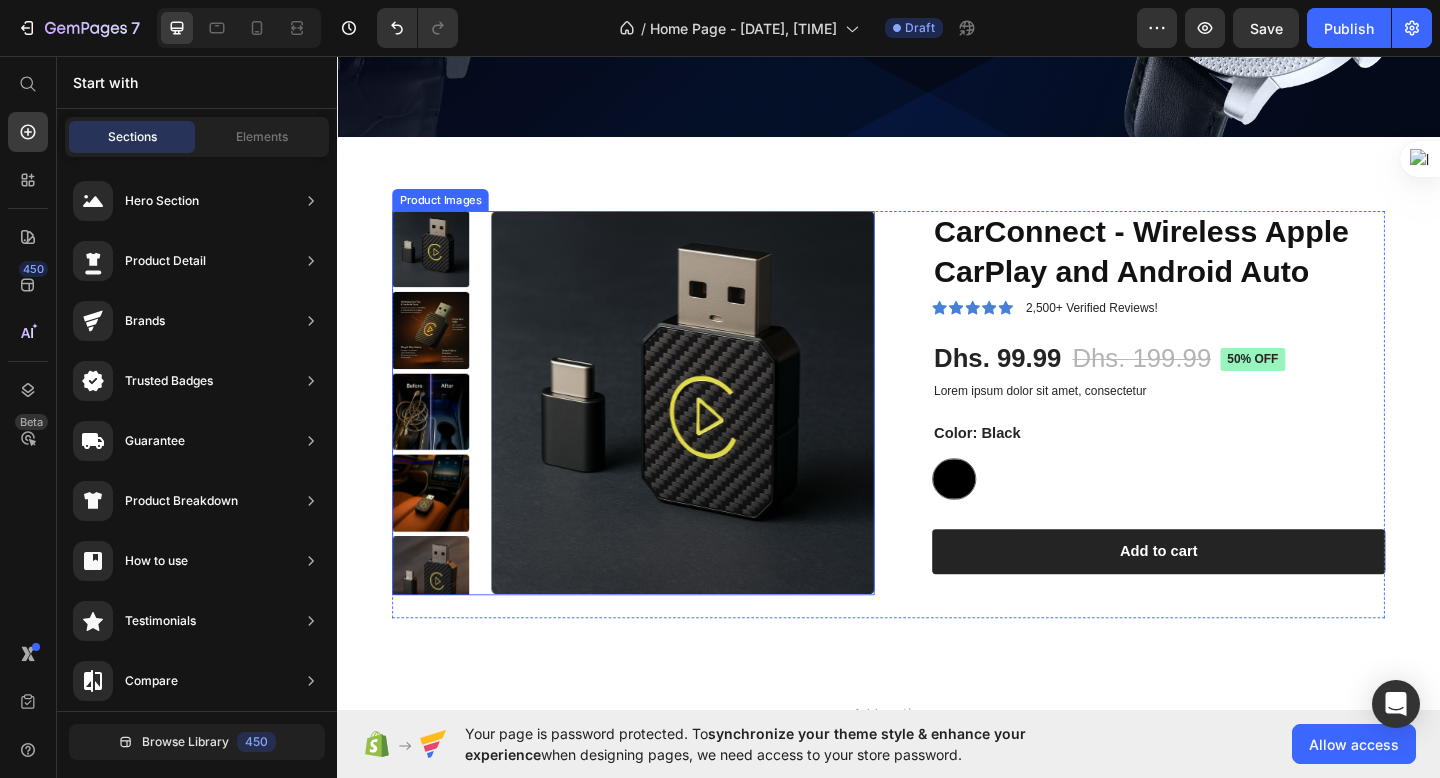 click at bounding box center (714, 434) 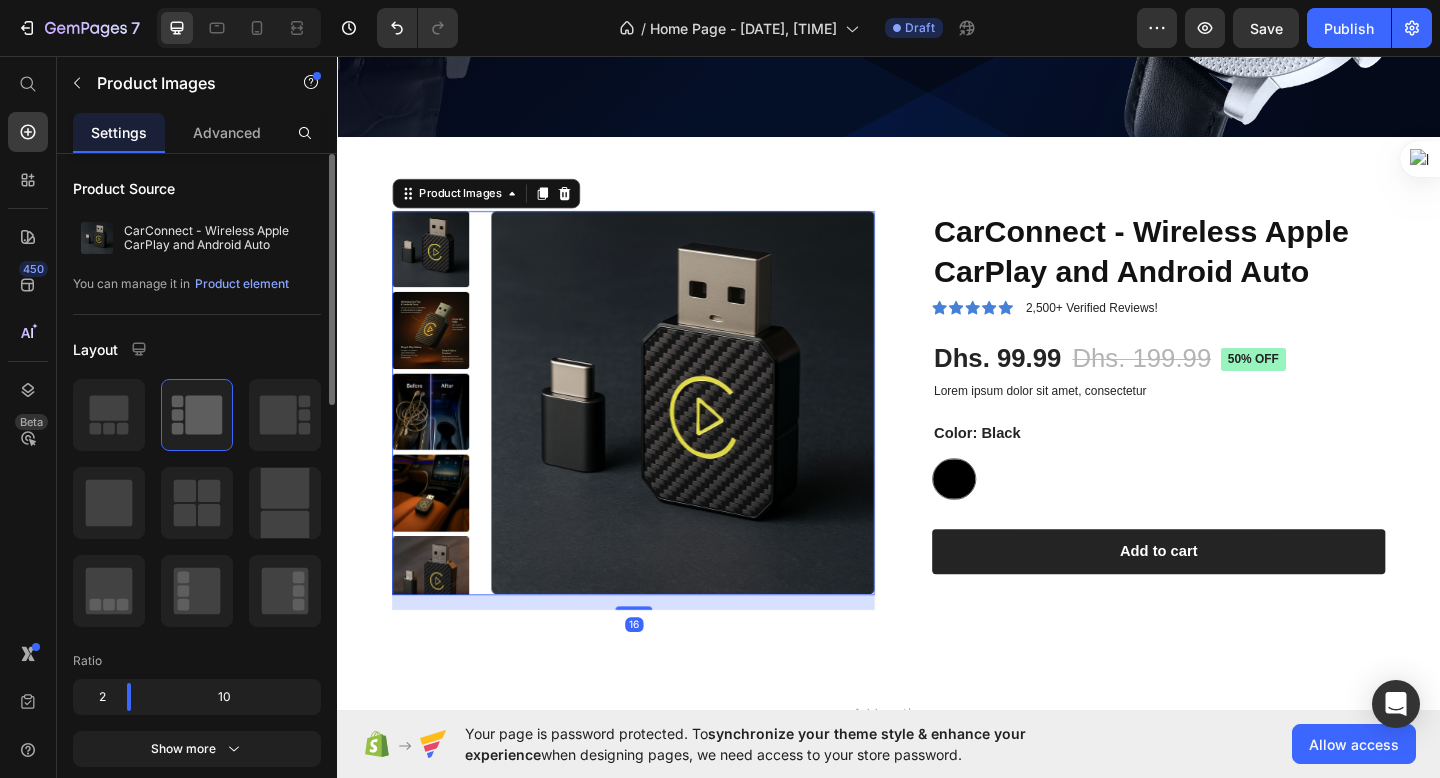 click 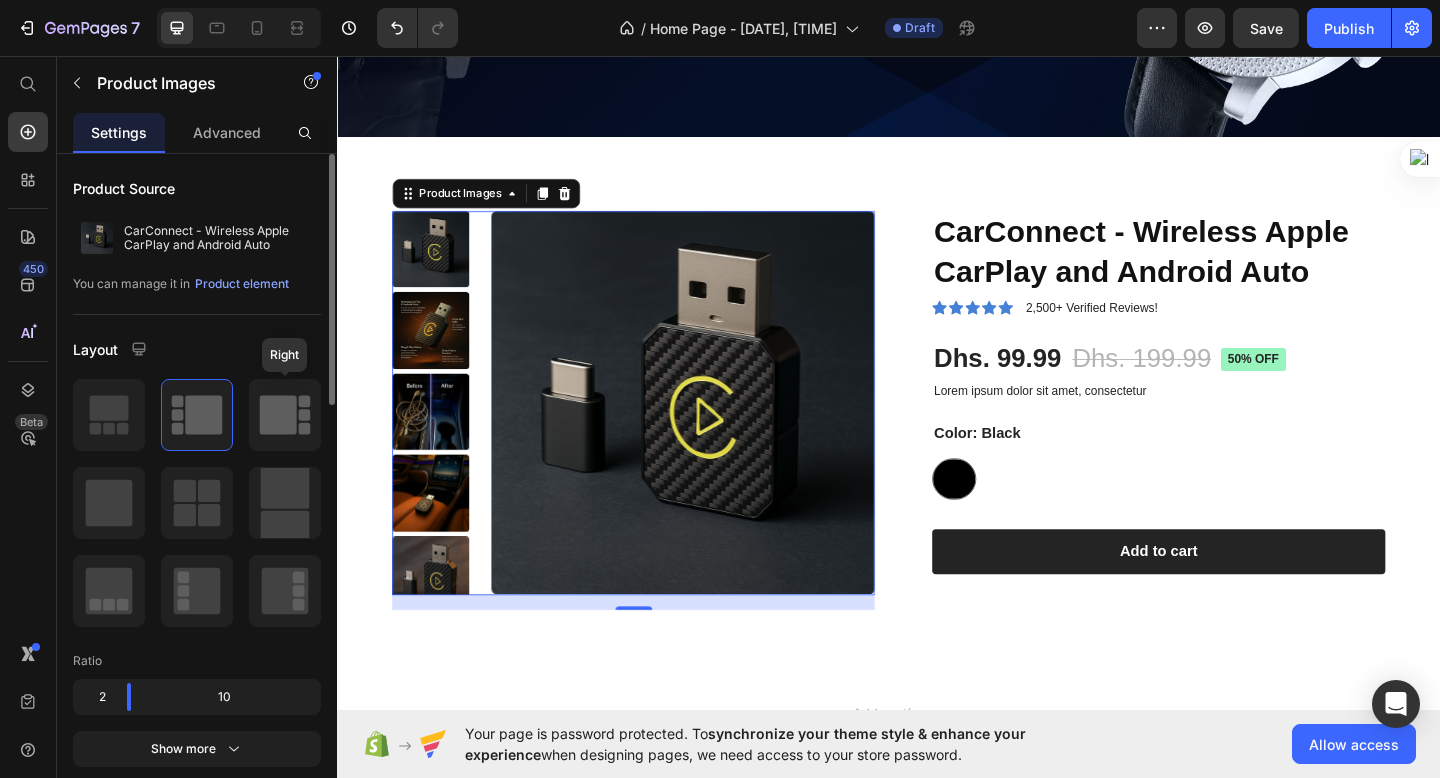 click 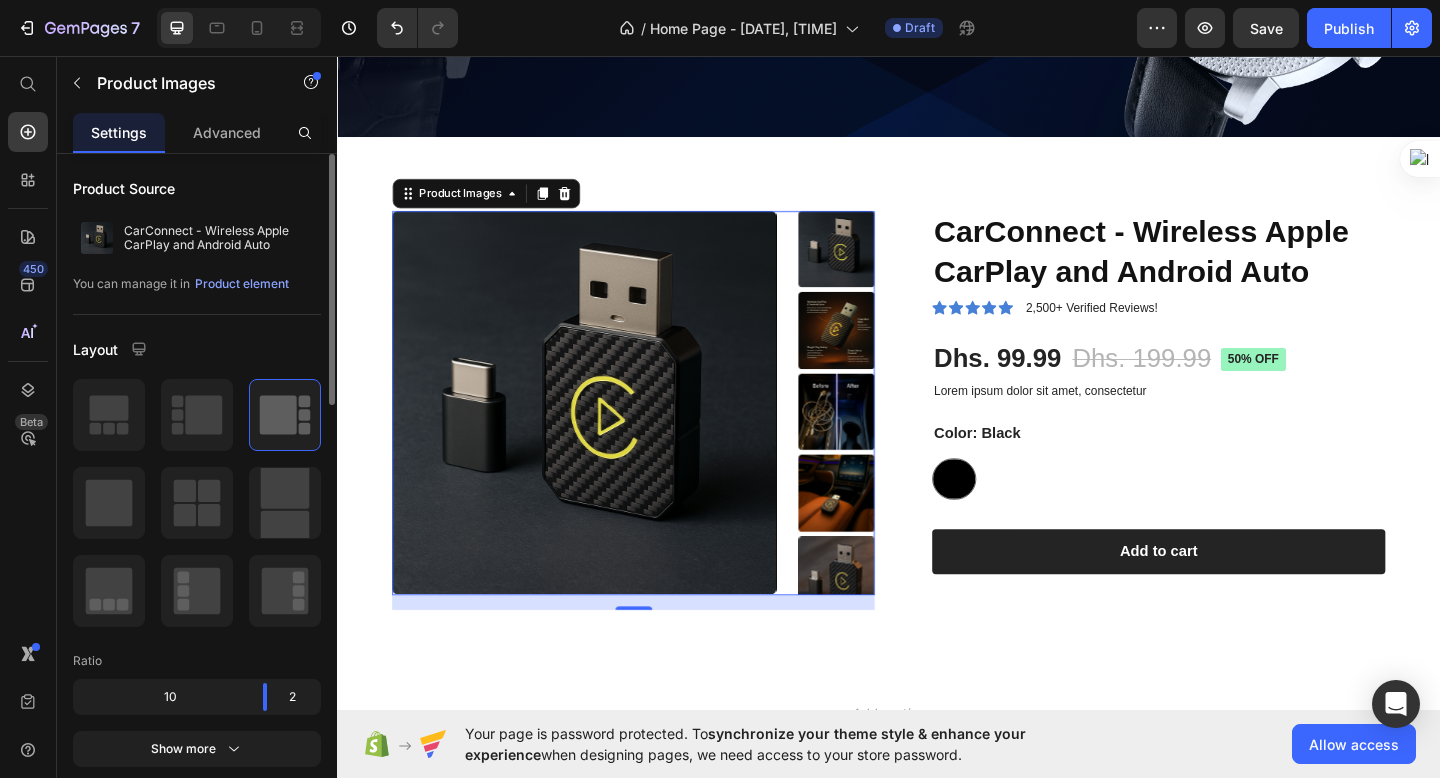 click 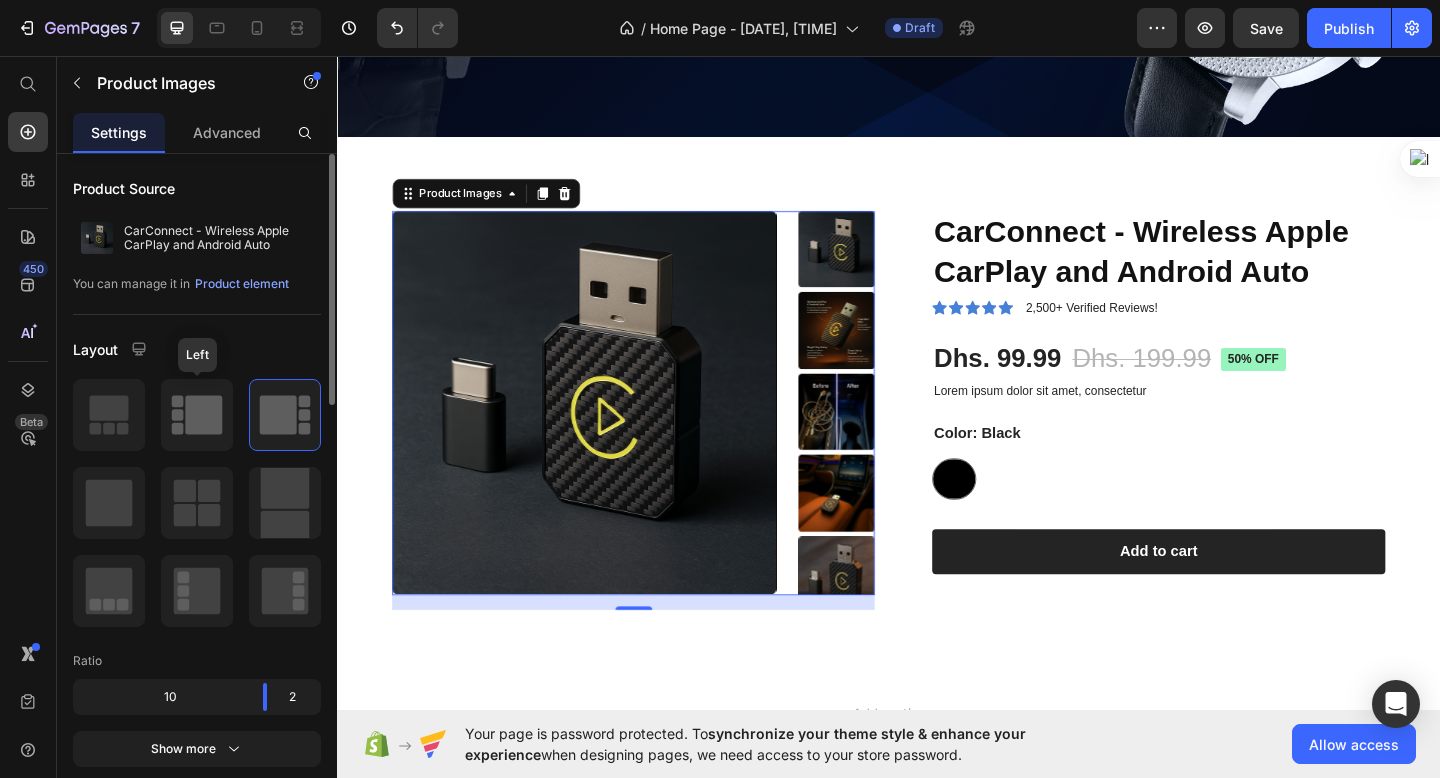 click 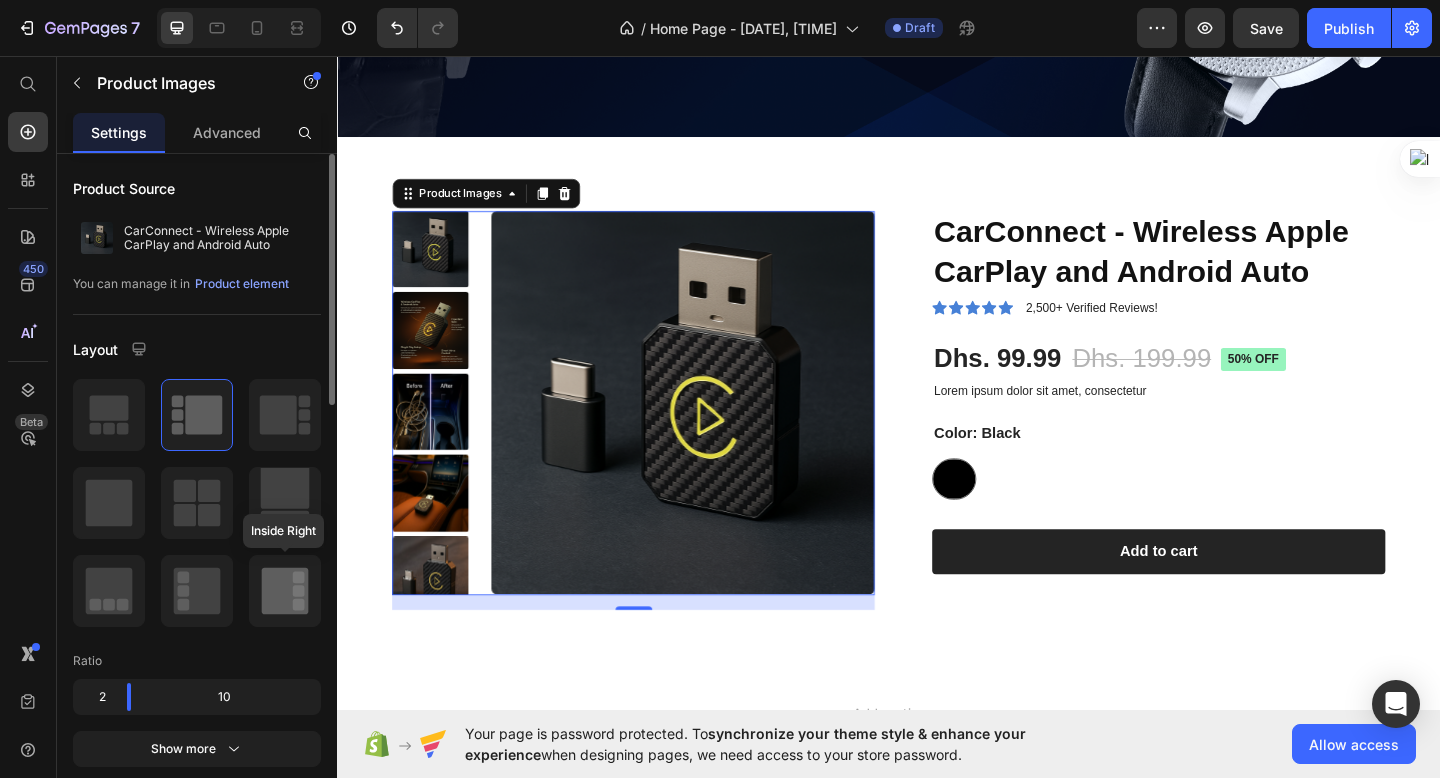 click 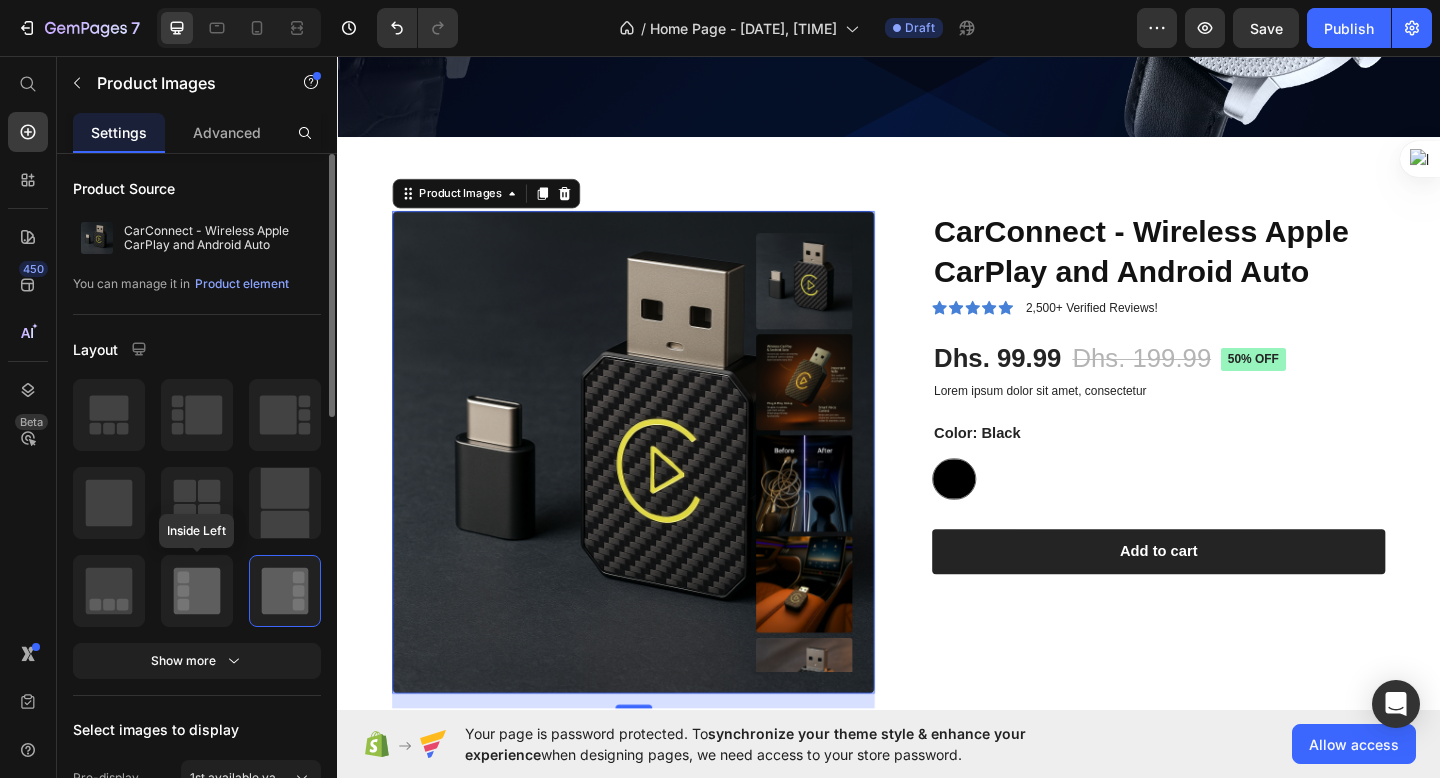 click 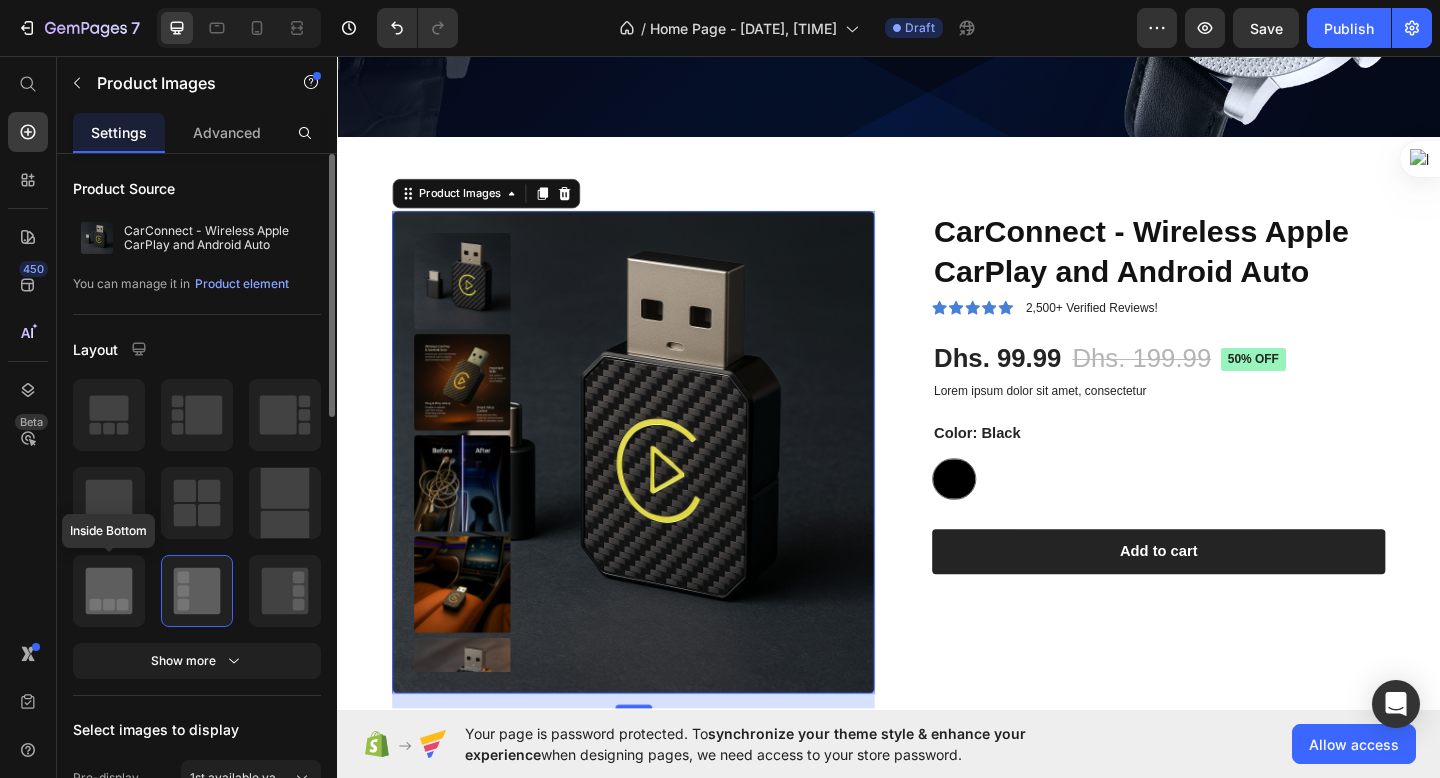 click 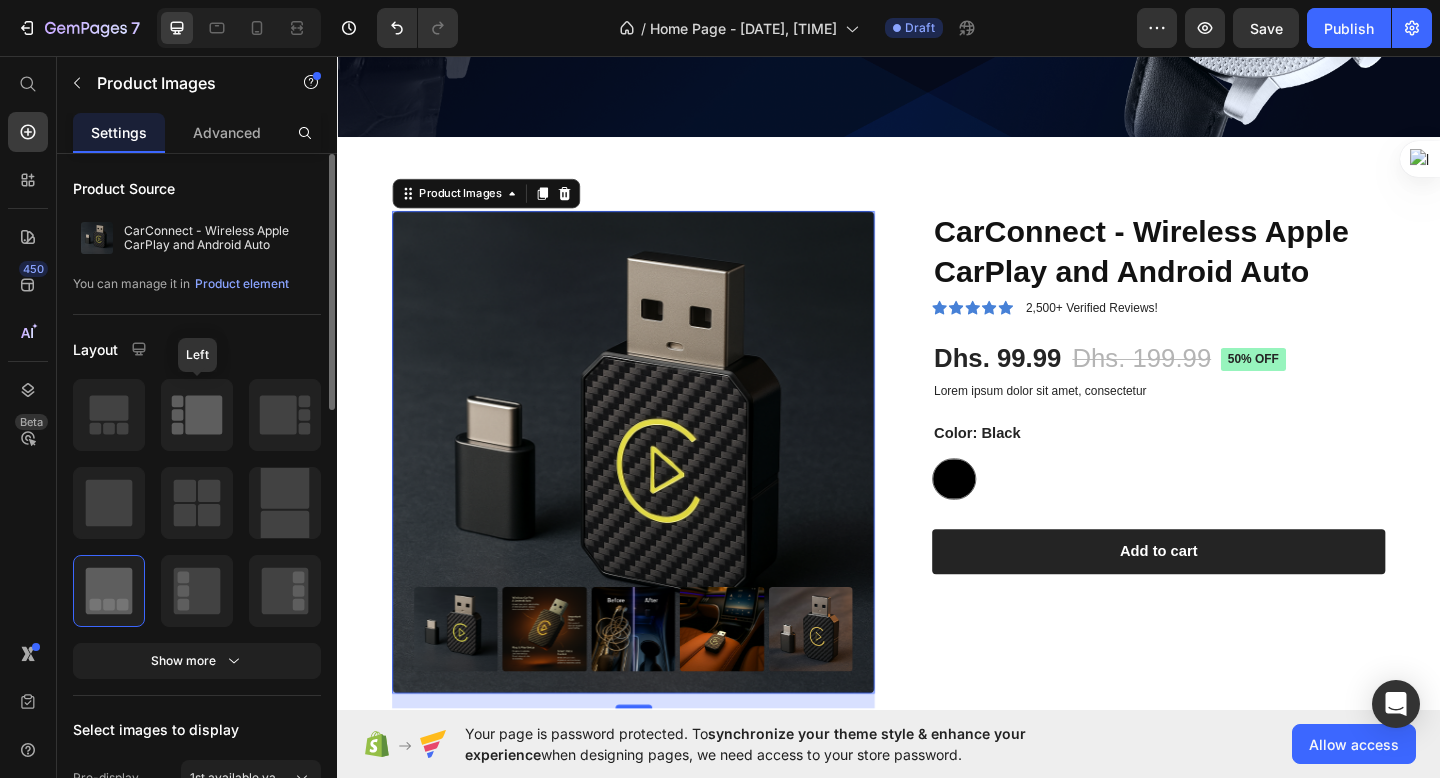click 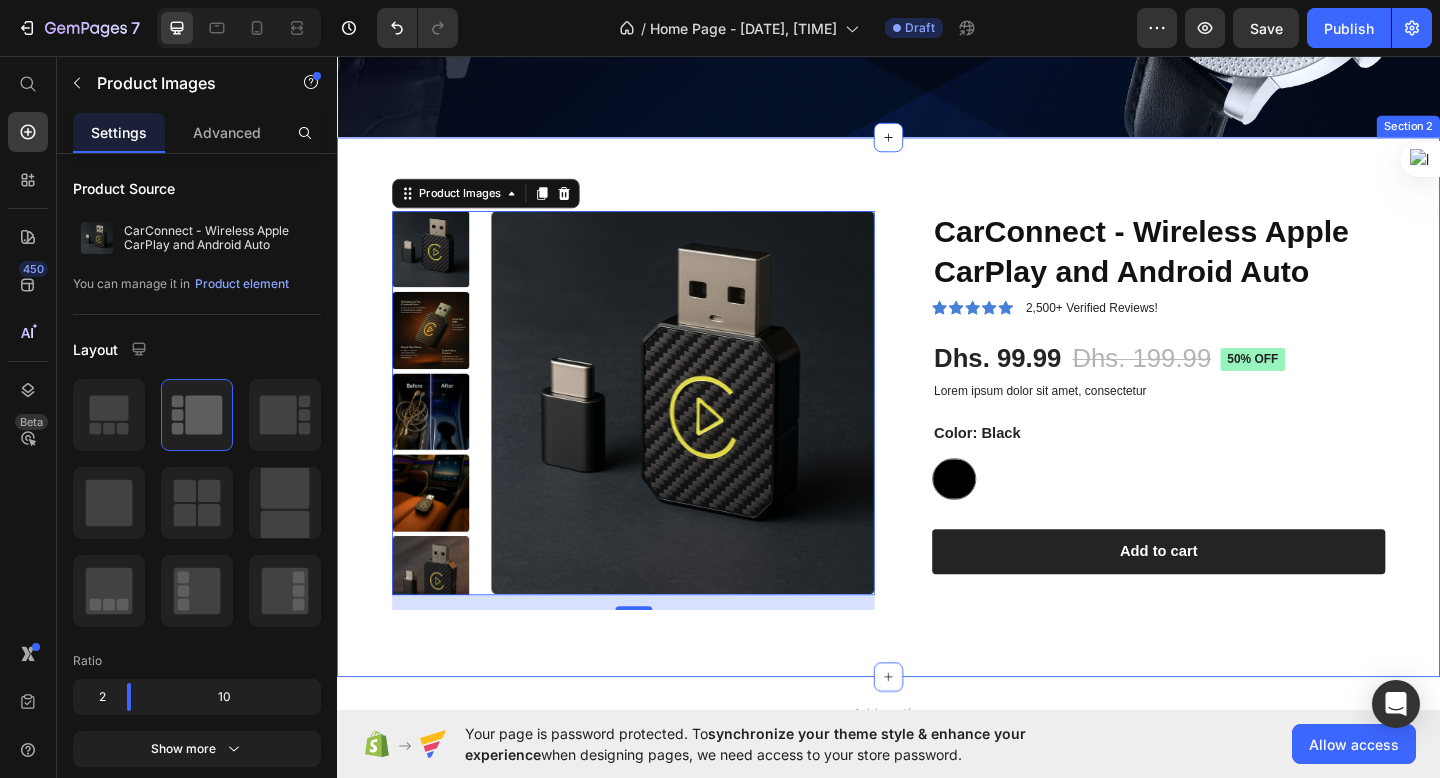 click on "Product Images   16 CarConnect - Wireless Apple CarPlay and Android Auto Product Title Icon Icon Icon Icon Icon Icon List 2,500+ Verified Reviews! Text Block Row Dhs. 99.99 Product Price Dhs. 199.99 Product Price 50% off Product Badge Row Lorem ipsum dolor sit amet, consectetur  Text Block Color: Black Black Black Product Variants & Swatches 1 Product Quantity Row Add to cart Add to Cart Row Row Product Section 2" at bounding box center [937, 438] 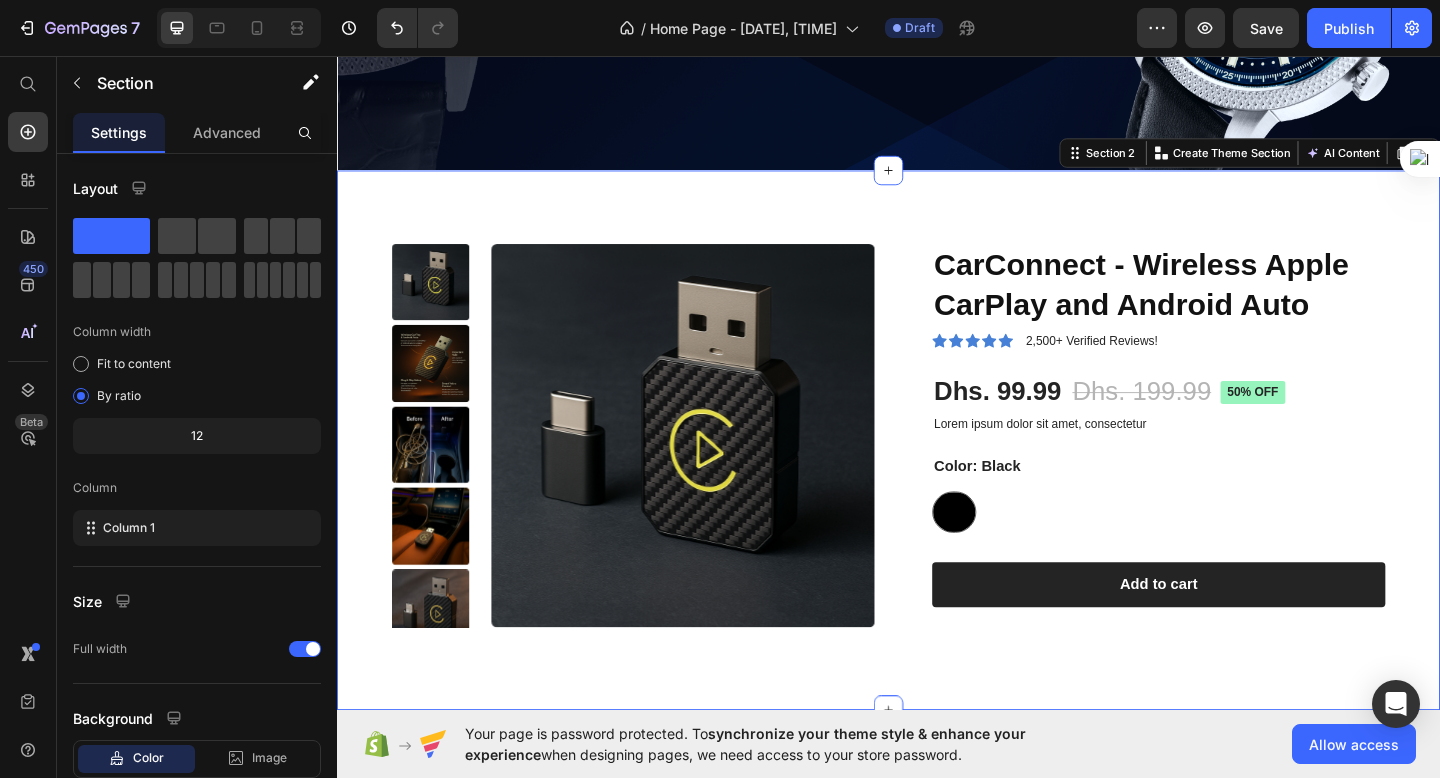 scroll, scrollTop: 545, scrollLeft: 0, axis: vertical 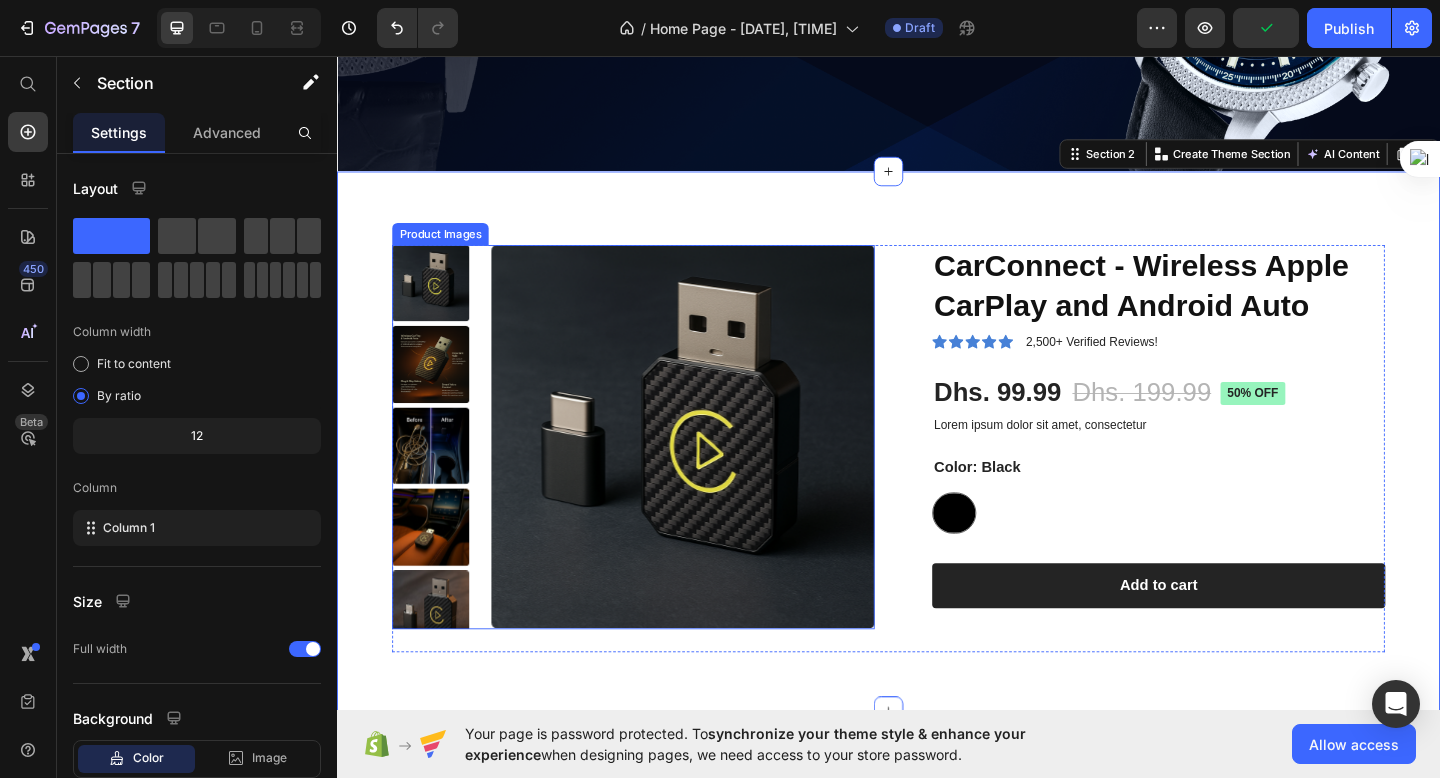 click at bounding box center (439, 569) 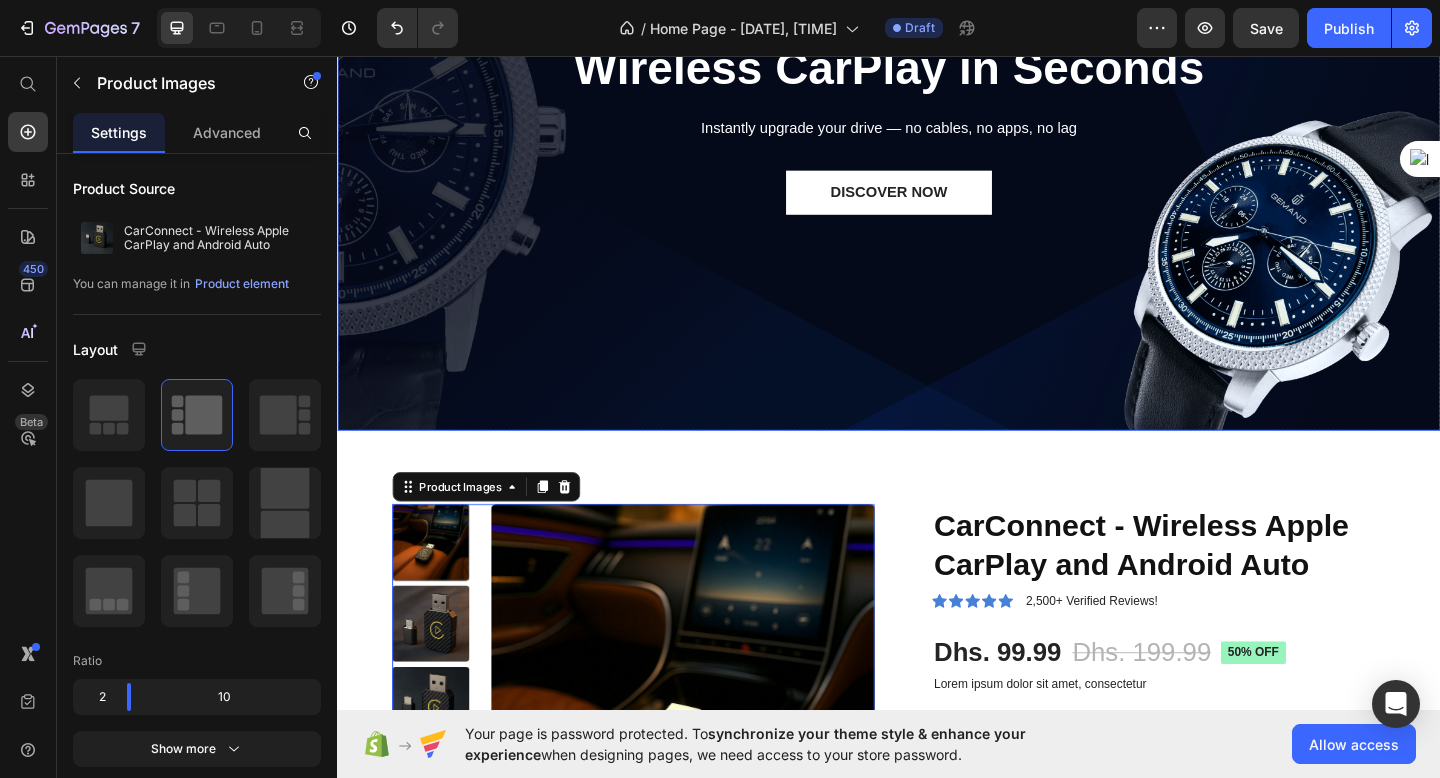 scroll, scrollTop: 418, scrollLeft: 0, axis: vertical 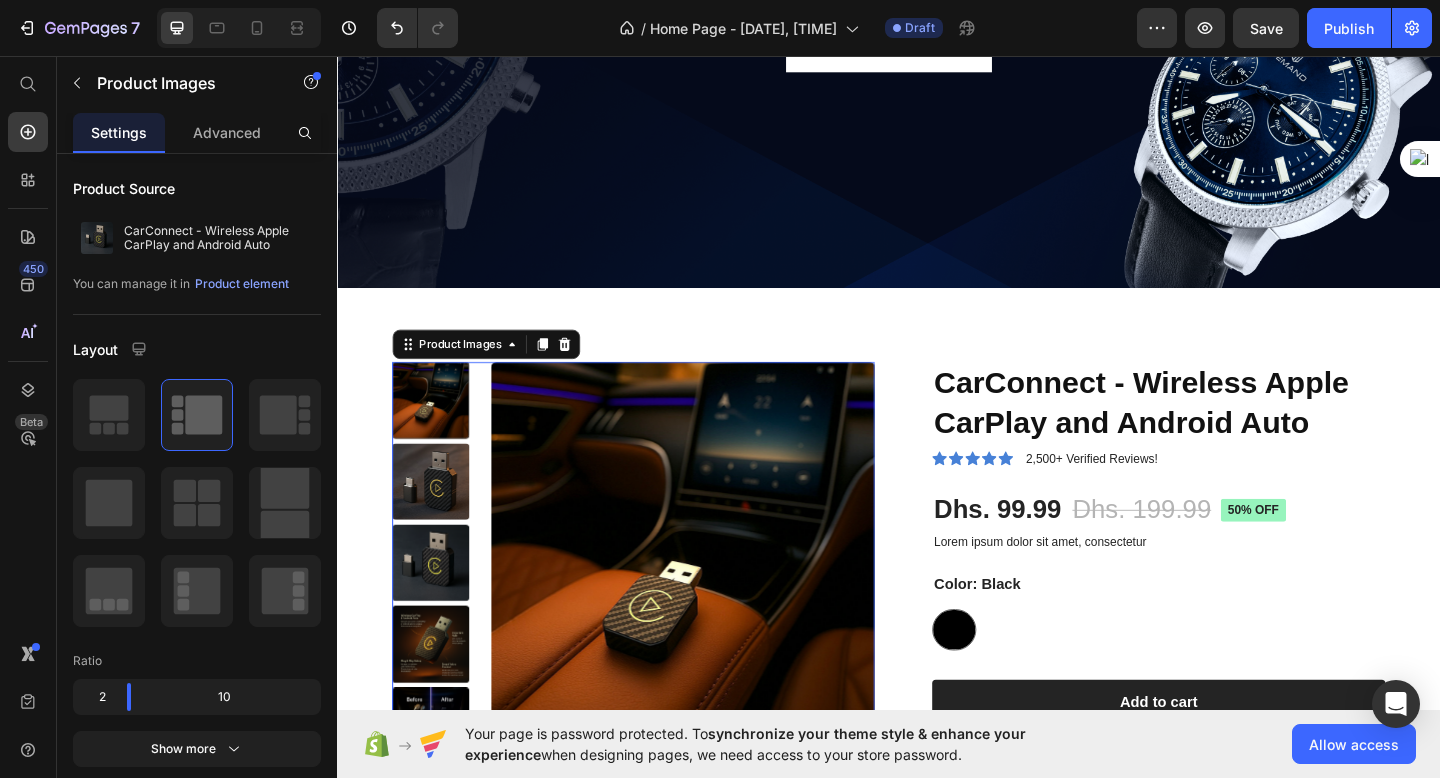 click at bounding box center (439, 608) 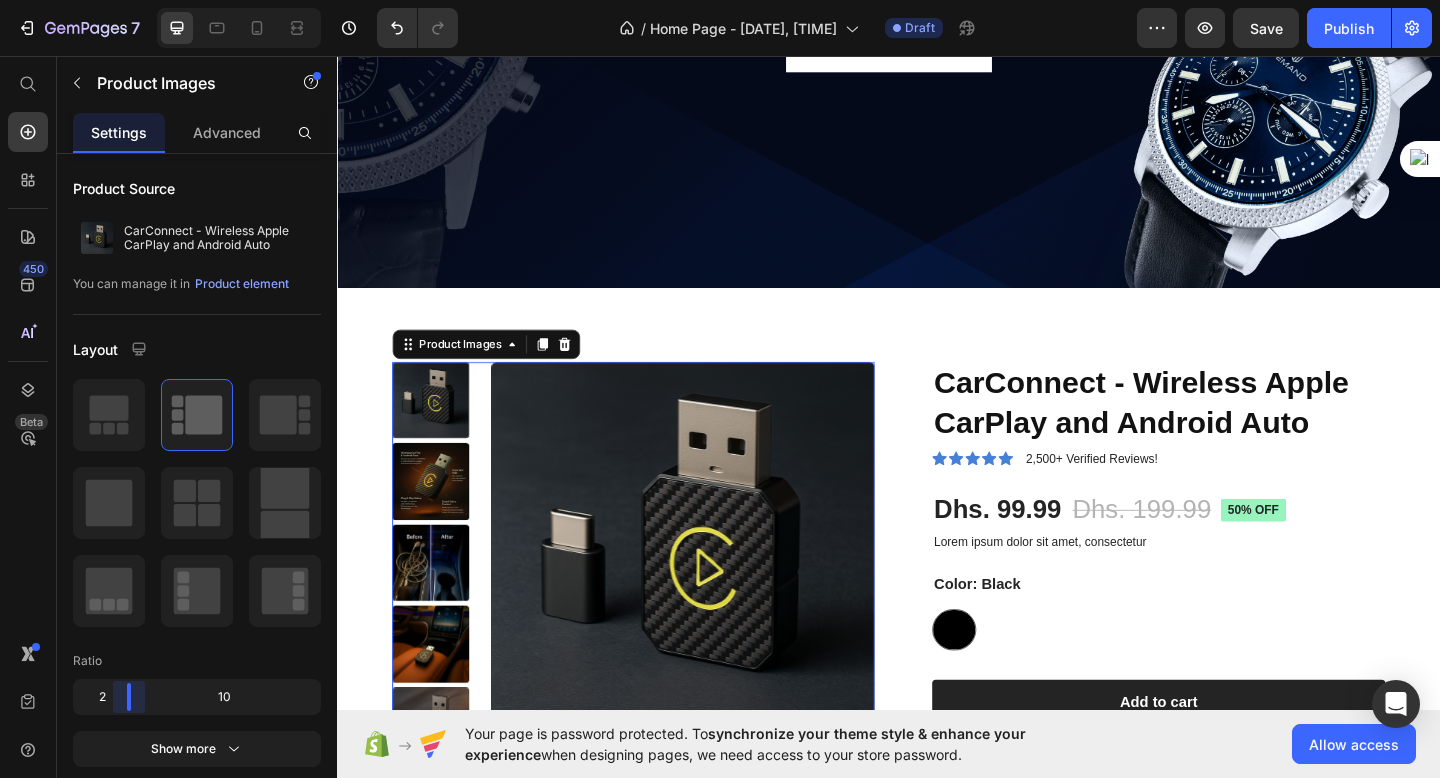 drag, startPoint x: 127, startPoint y: 695, endPoint x: 109, endPoint y: 693, distance: 18.110771 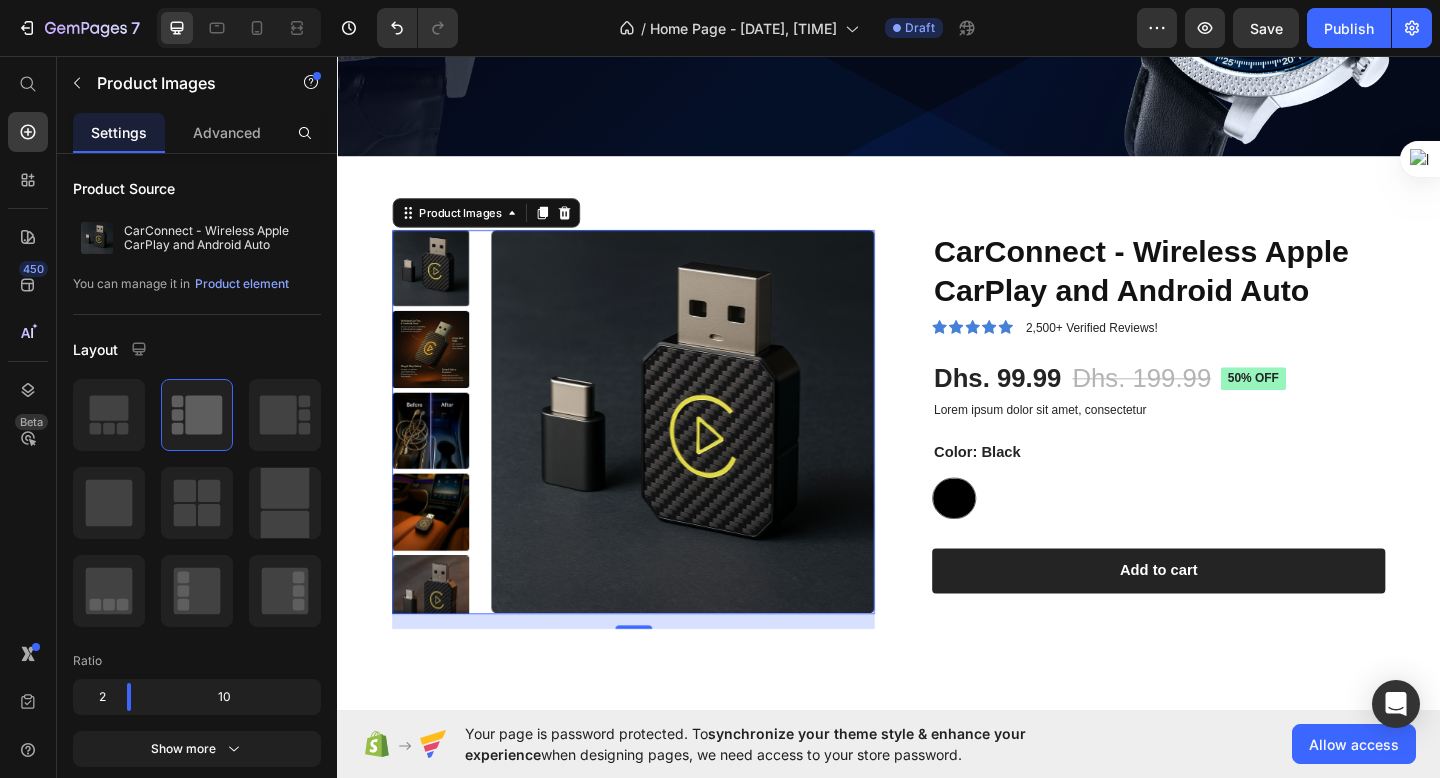 scroll, scrollTop: 579, scrollLeft: 0, axis: vertical 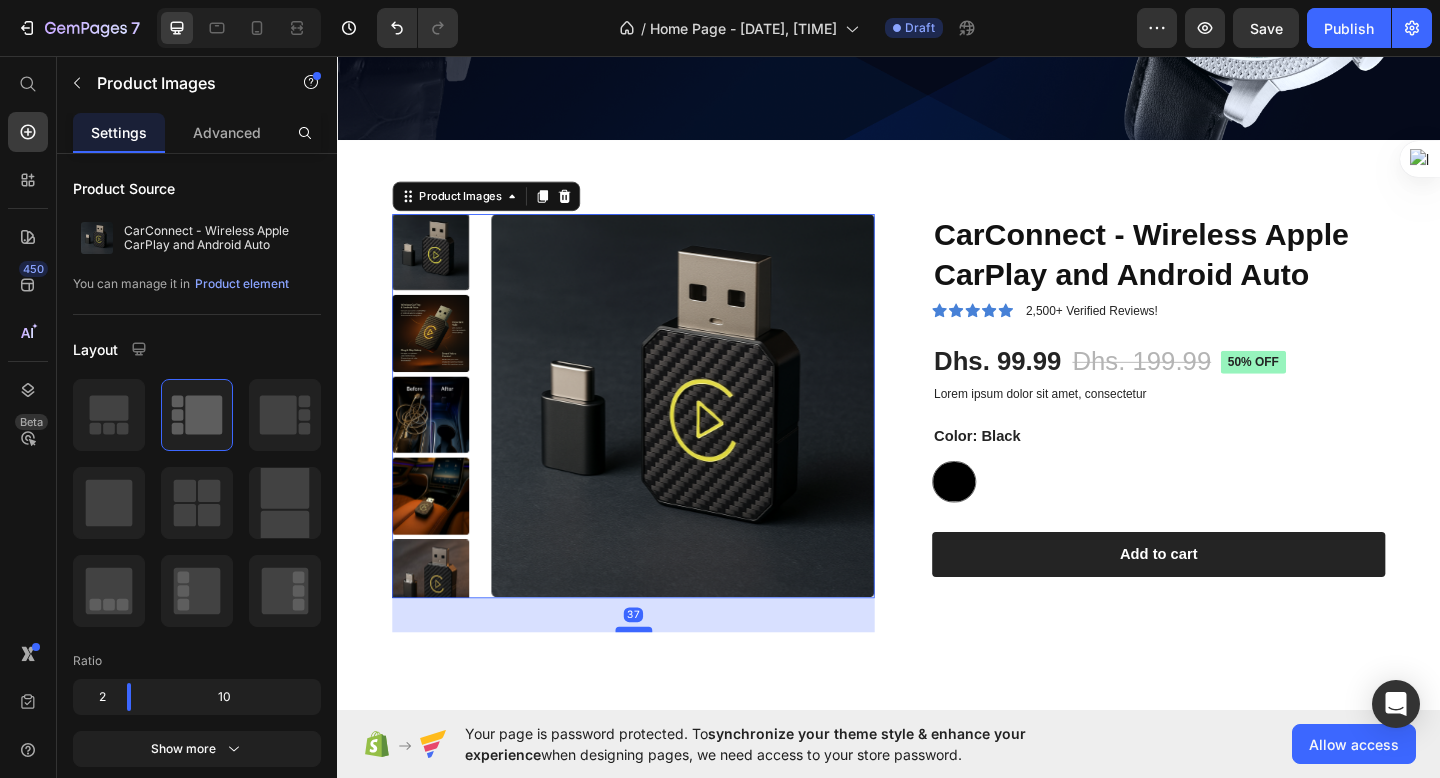 drag, startPoint x: 661, startPoint y: 658, endPoint x: 665, endPoint y: 681, distance: 23.345236 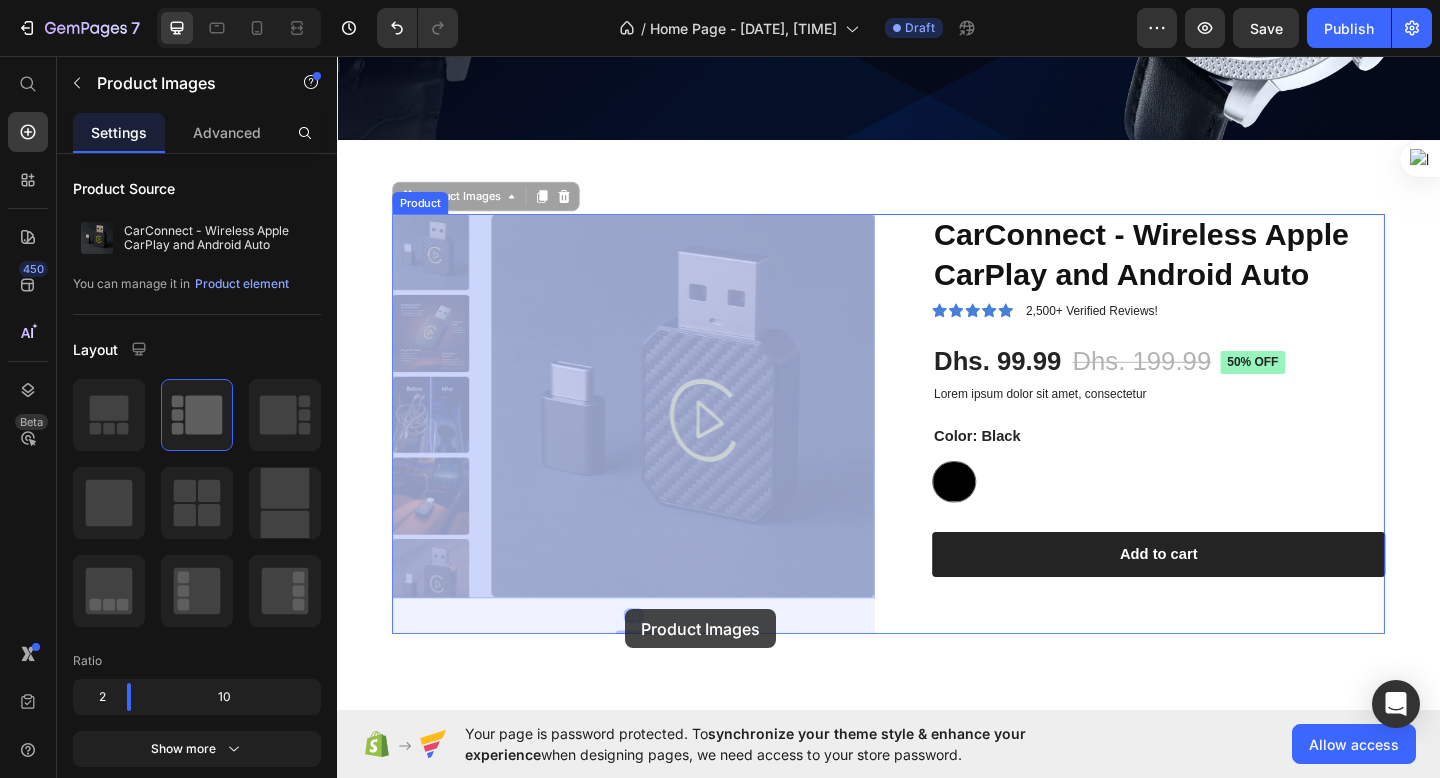 drag, startPoint x: 650, startPoint y: 641, endPoint x: 650, endPoint y: 659, distance: 18 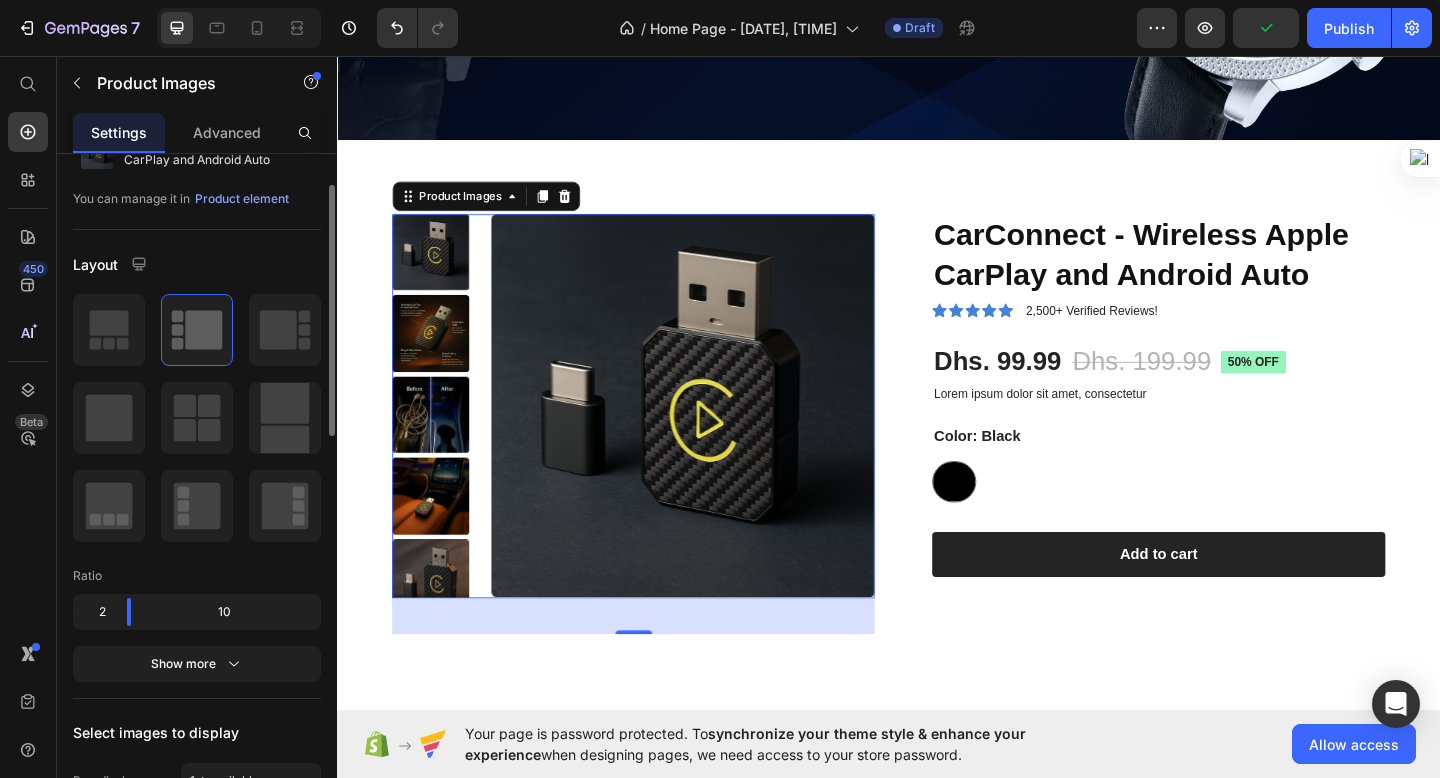 scroll, scrollTop: 0, scrollLeft: 0, axis: both 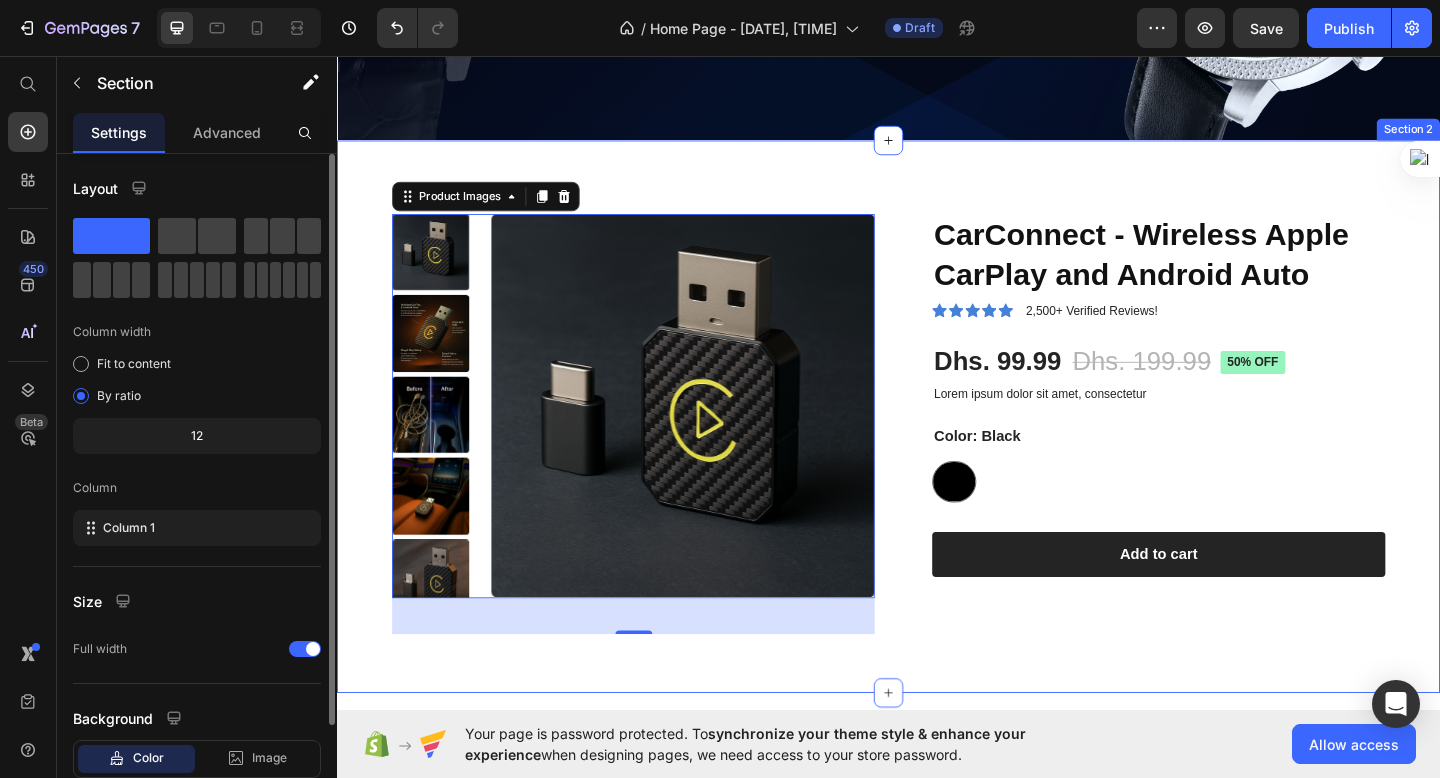 click on "Product Images   39 CarConnect - Wireless Apple CarPlay and Android Auto Product Title Icon Icon Icon Icon Icon Icon List 2,500+ Verified Reviews! Text Block Row Dhs. 99.99 Product Price Dhs. 199.99 Product Price 50% off Product Badge Row Lorem ipsum dolor sit amet, consectetur  Text Block Color: Black Black Black Product Variants & Swatches 1 Product Quantity Row Add to cart Add to Cart Row Row Product Section 2" at bounding box center (937, 448) 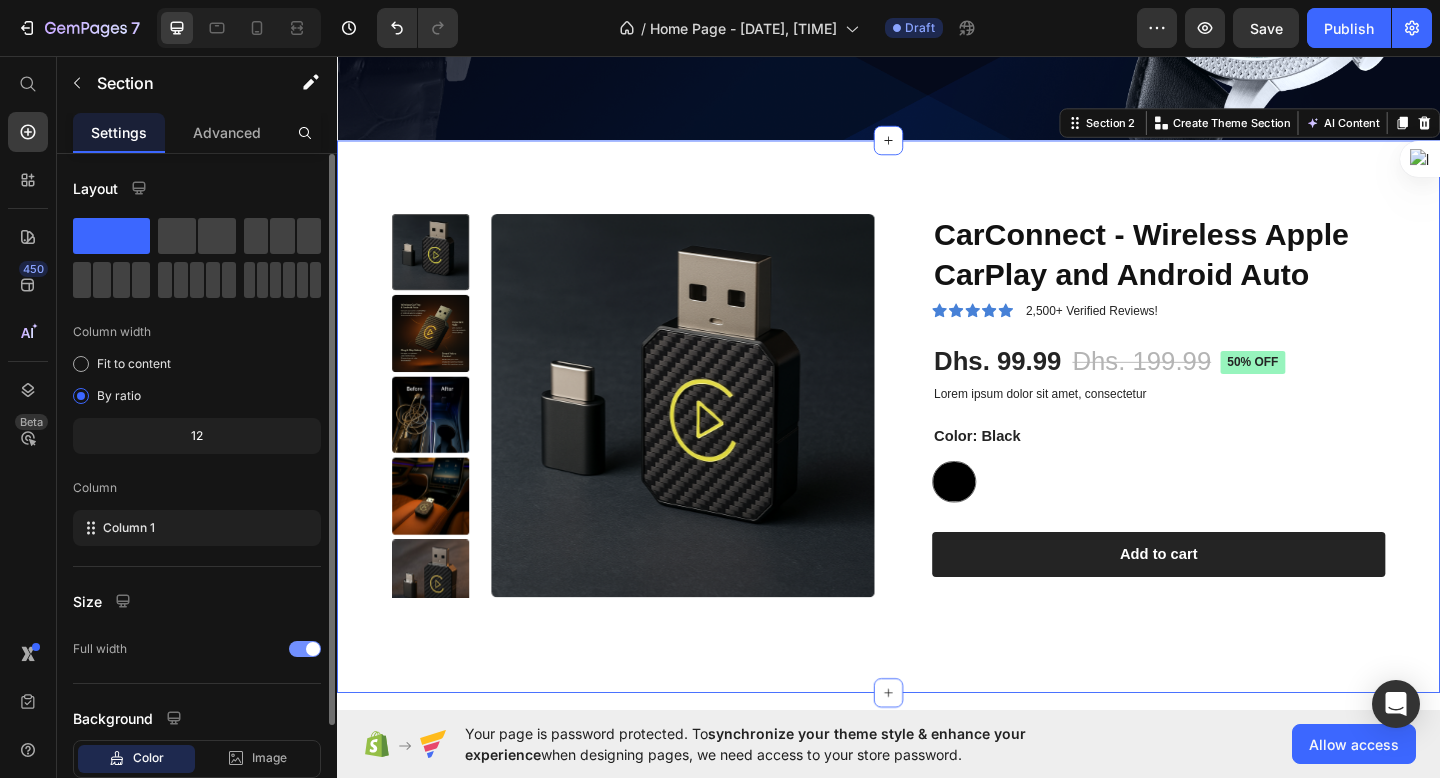 scroll, scrollTop: 6, scrollLeft: 0, axis: vertical 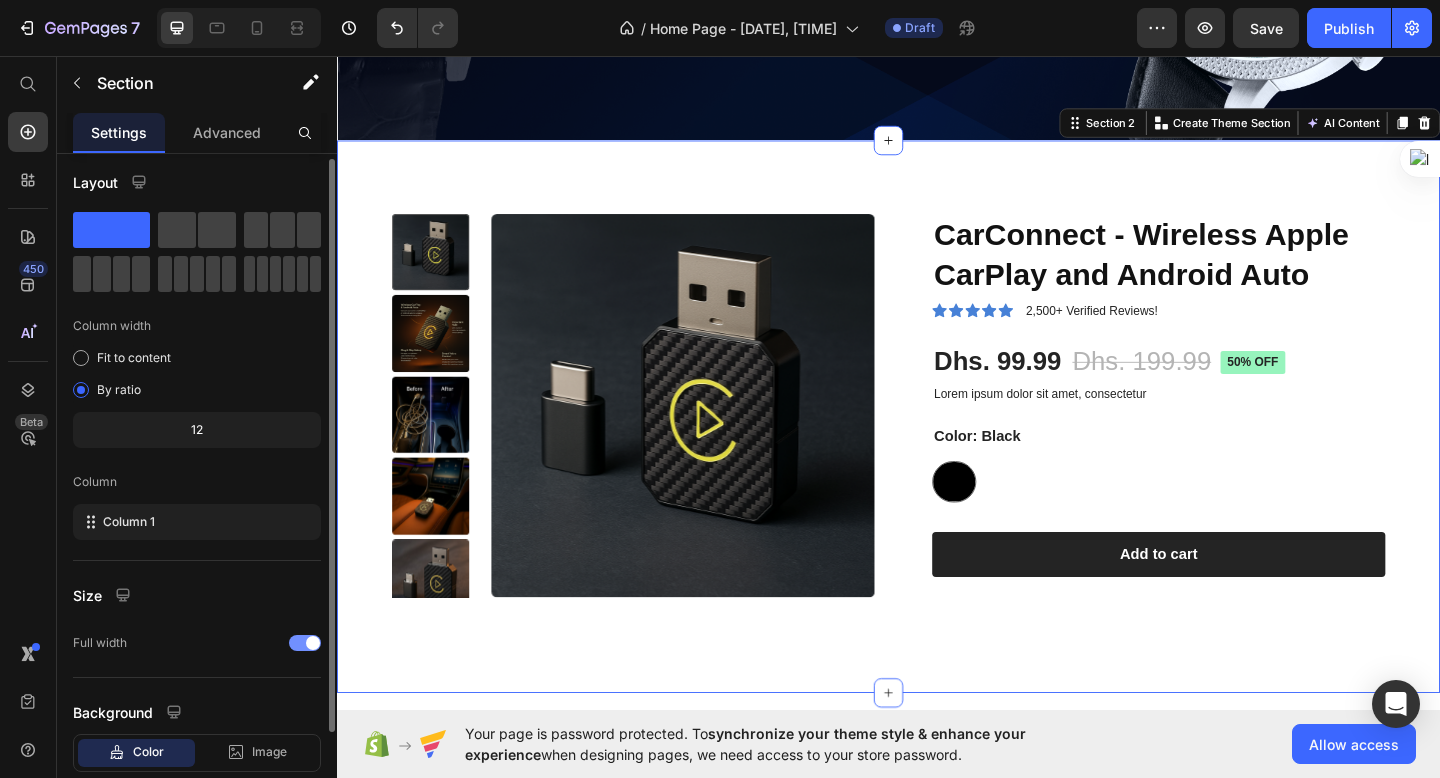 click at bounding box center (305, 643) 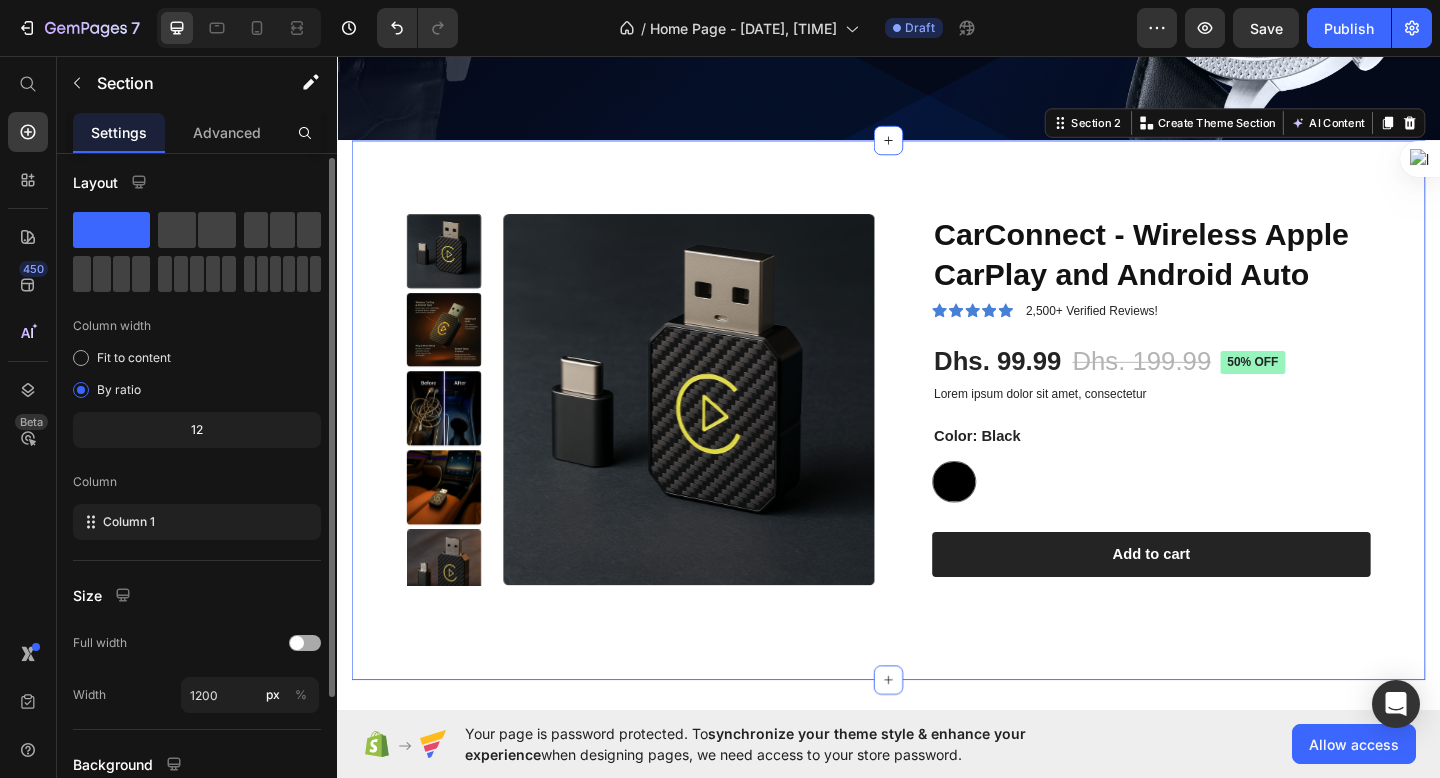 click at bounding box center (297, 643) 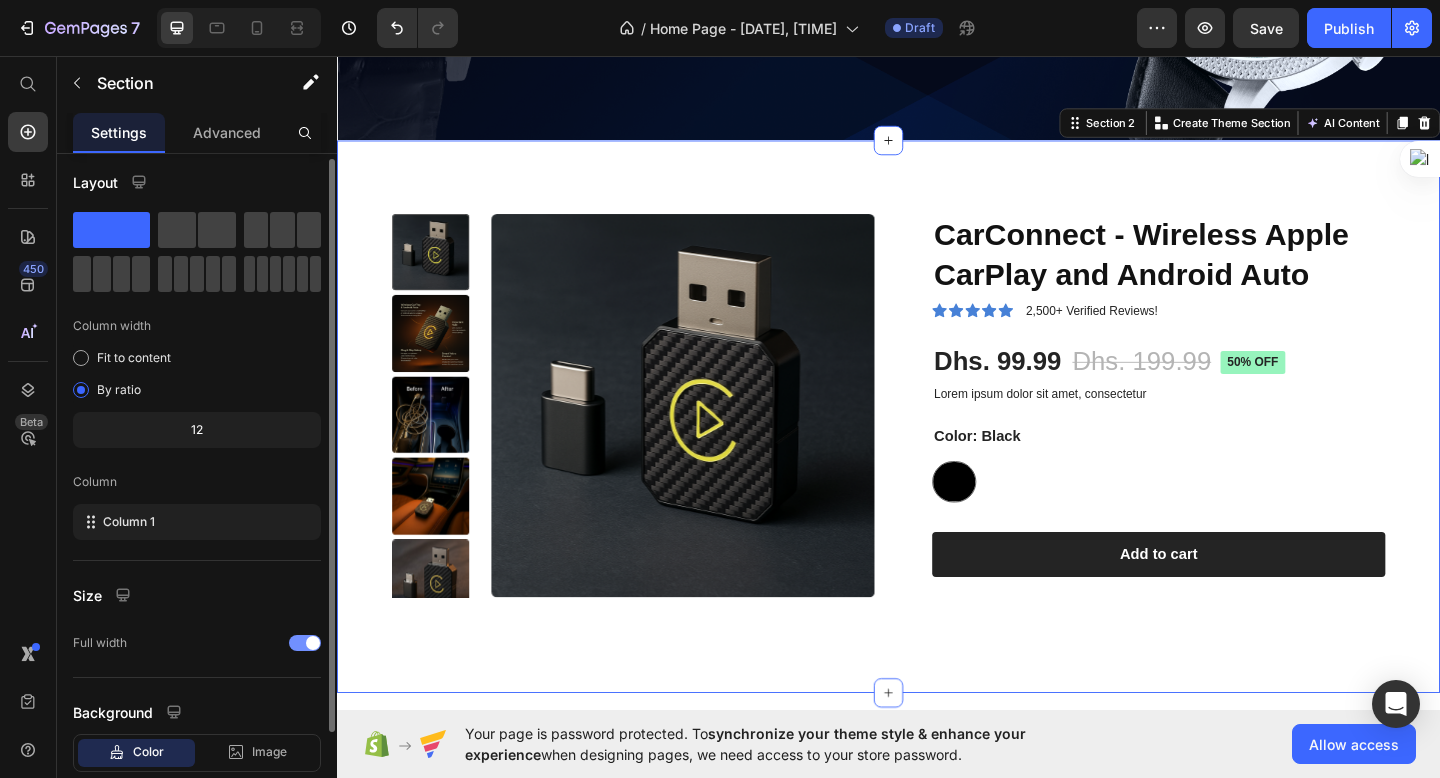 click at bounding box center [305, 643] 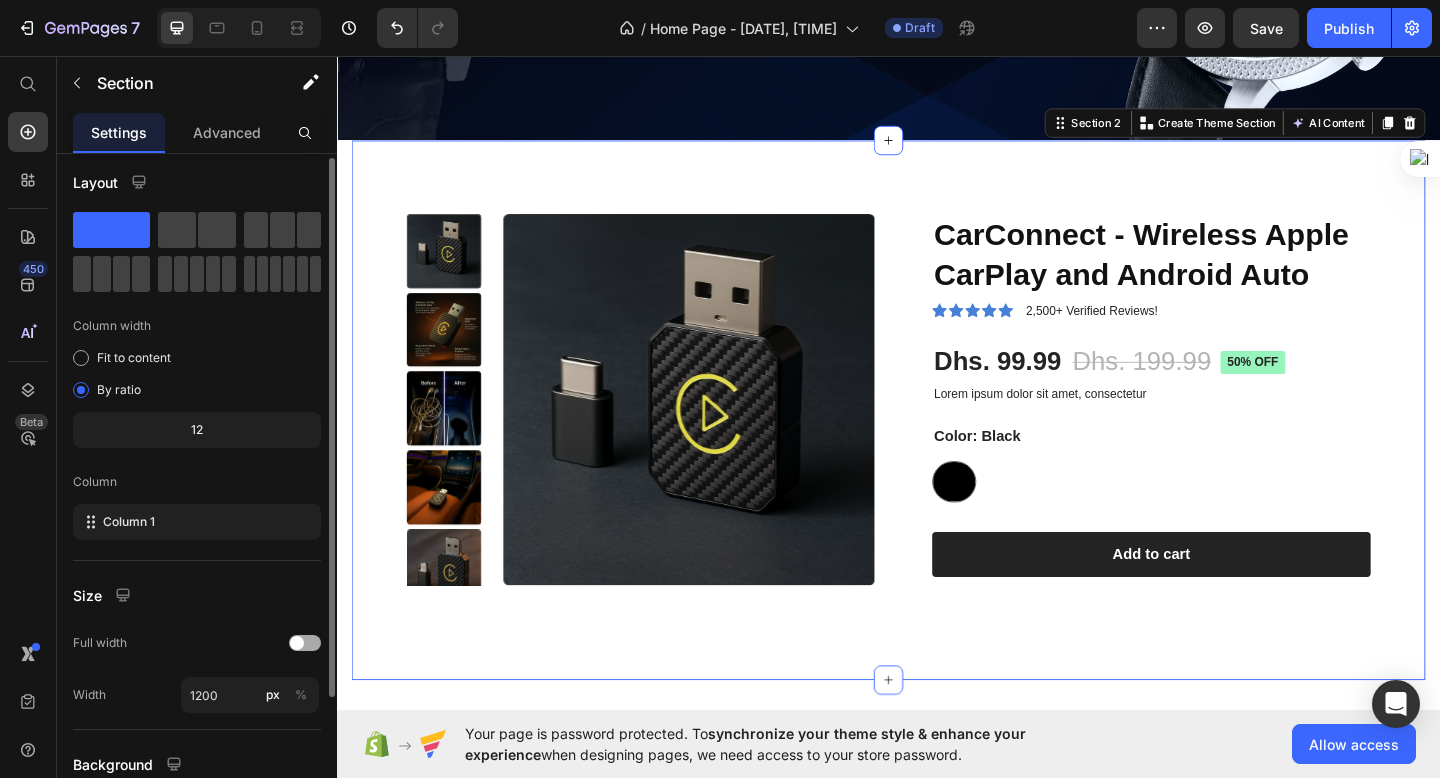 click at bounding box center [297, 643] 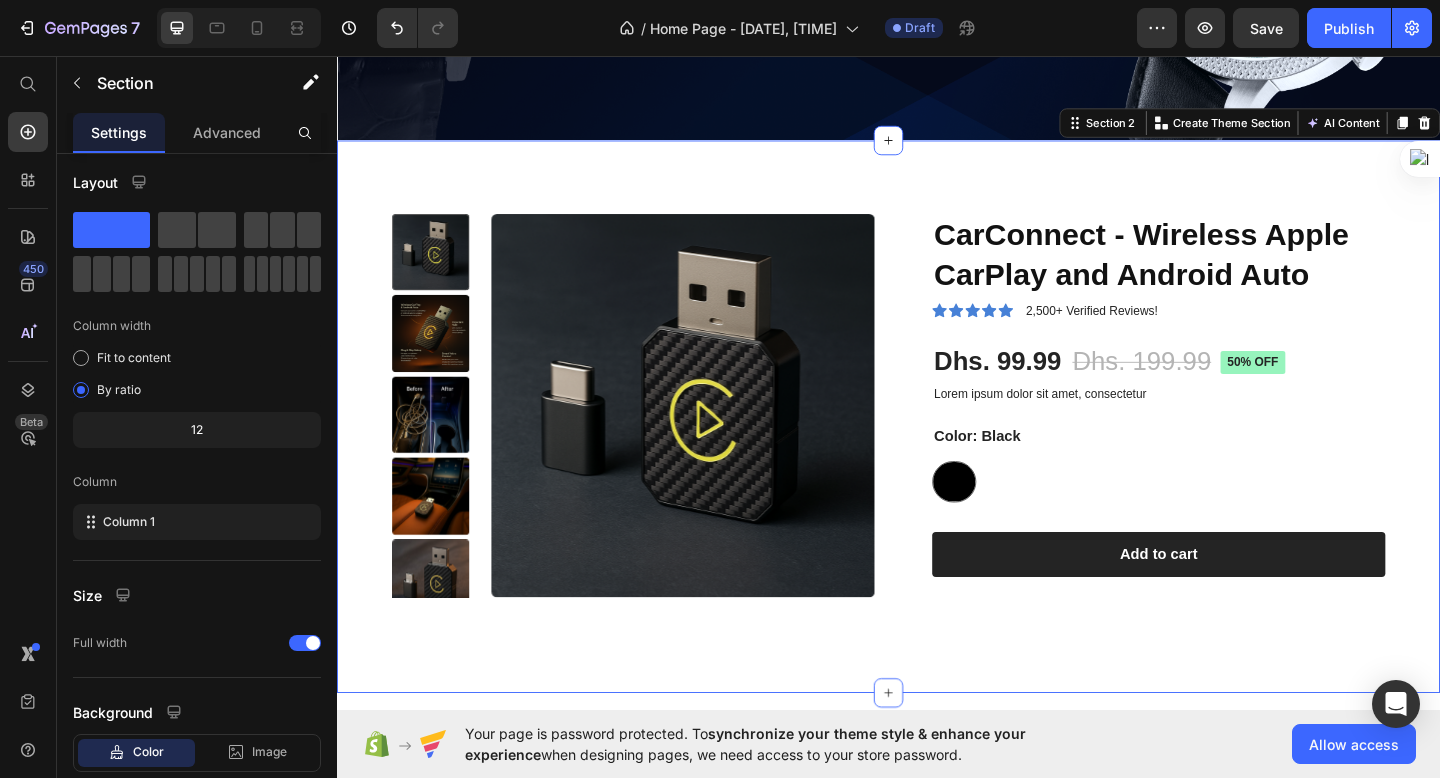click on "Product Images CarConnect - Wireless Apple CarPlay and Android Auto Product Title Icon Icon Icon Icon Icon Icon List 2,500+ Verified Reviews! Text Block Row Dhs. 99.99 Product Price Dhs. 199.99 Product Price 50% off Product Badge Row Lorem ipsum dolor sit amet, consectetur  Text Block Color: Black Black Black Product Variants & Swatches 1 Product Quantity Row Add to cart Add to Cart Row Row Product" at bounding box center (937, 464) 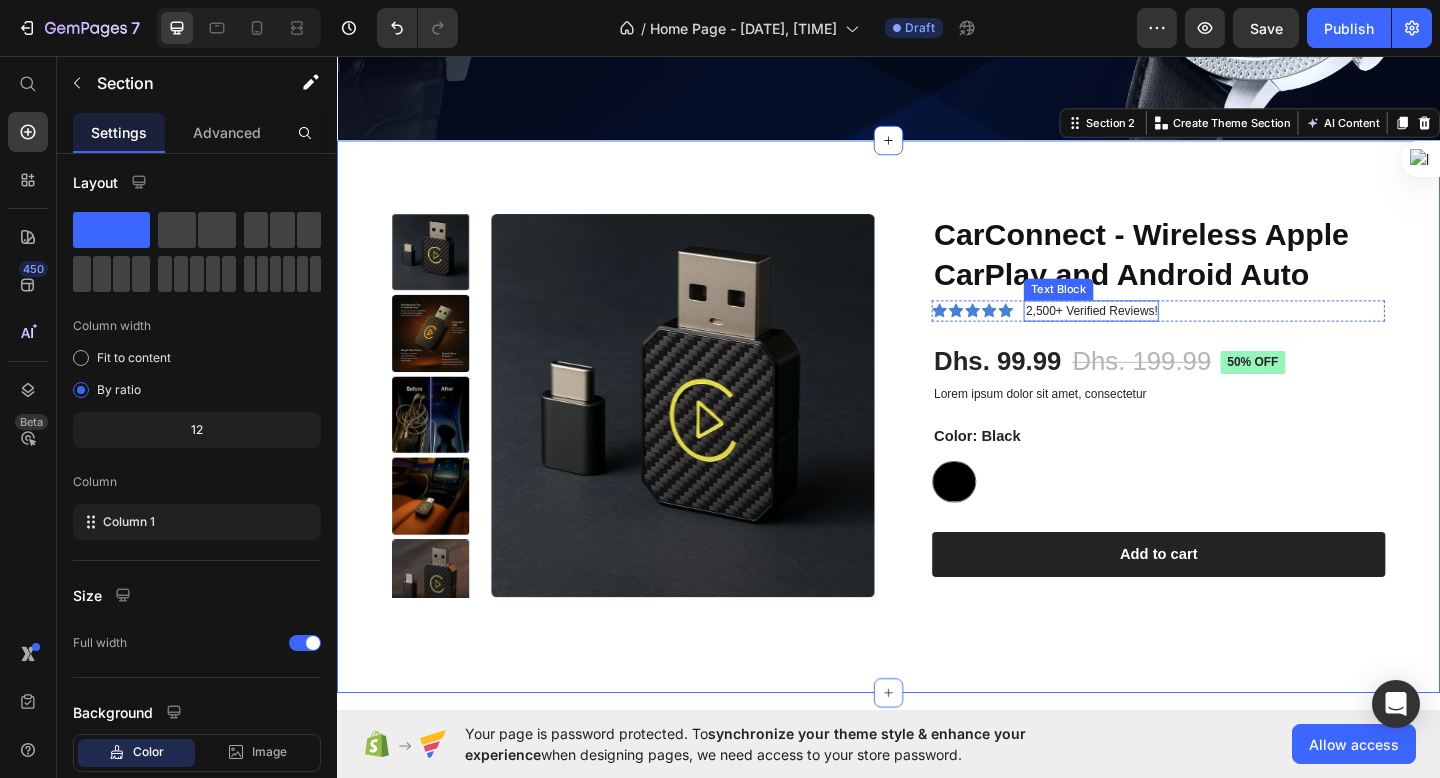 click on "2,500+ Verified Reviews!" at bounding box center (1157, 334) 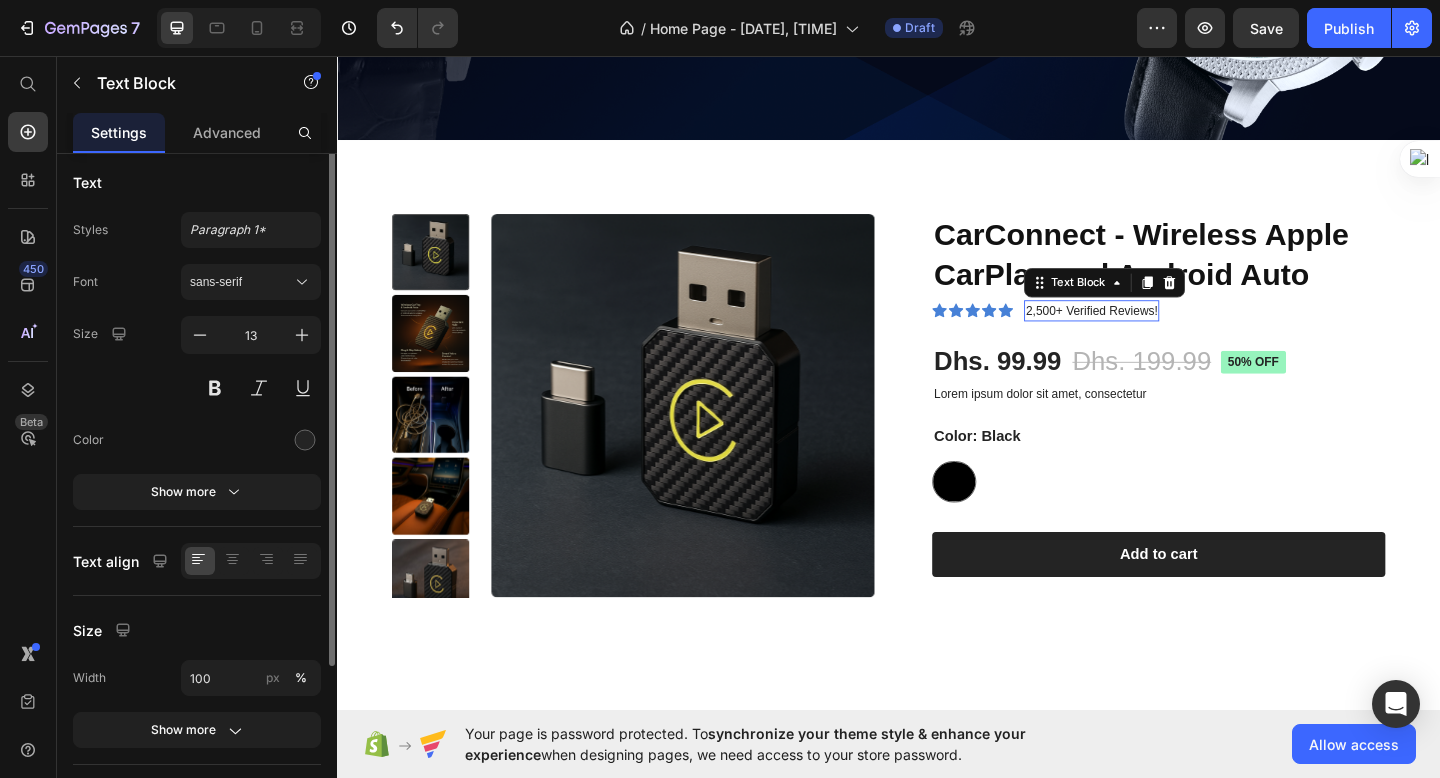 scroll, scrollTop: 0, scrollLeft: 0, axis: both 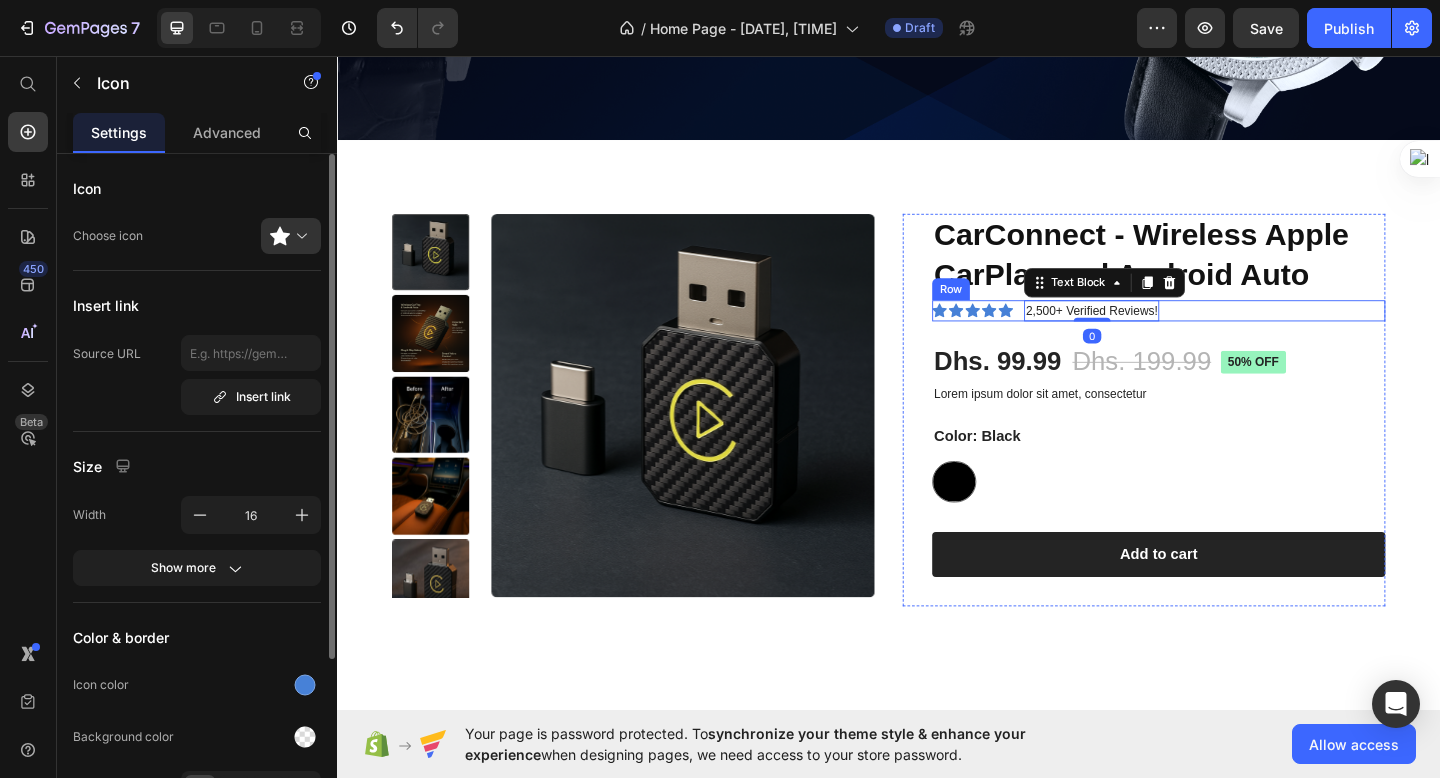 click 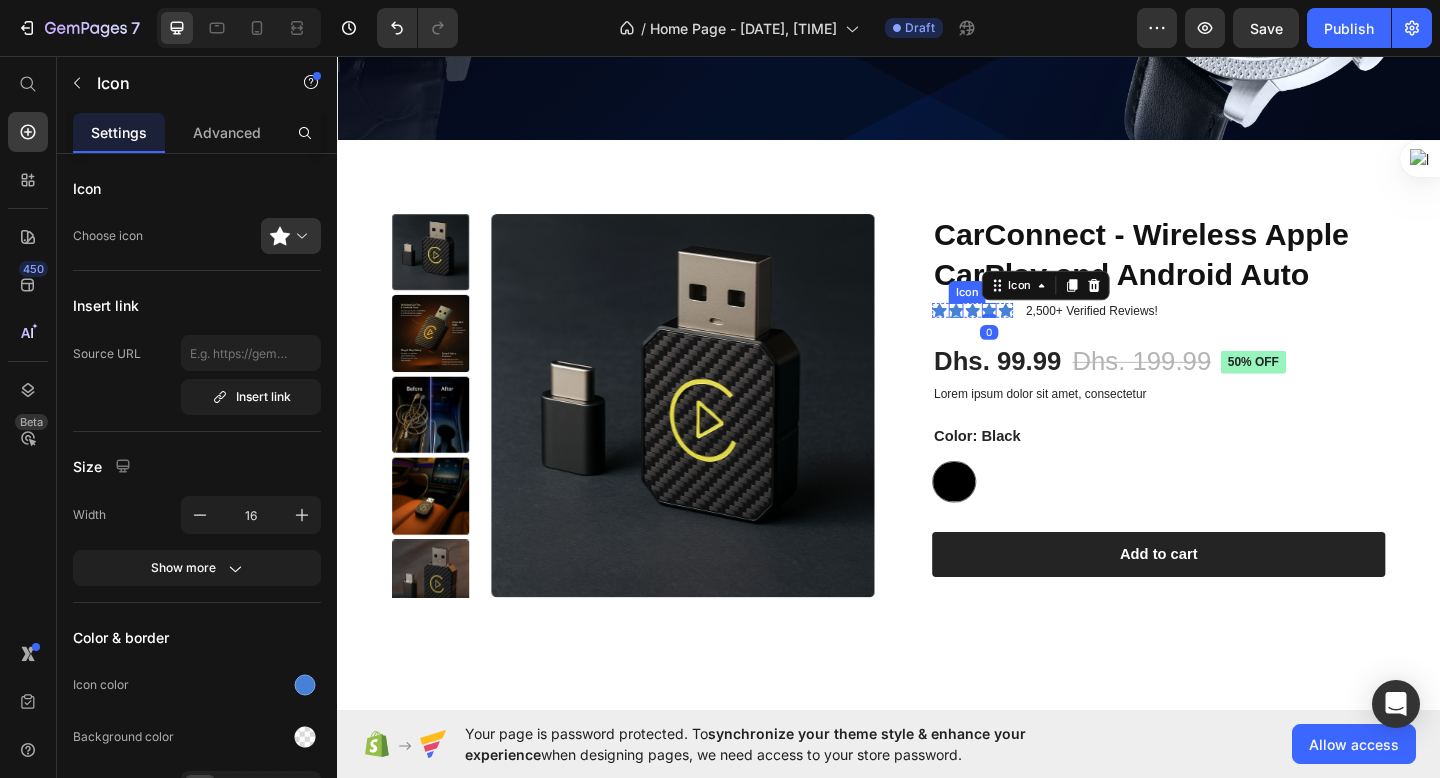 click on "Icon Icon Icon Icon   0 Icon" at bounding box center [1028, 333] 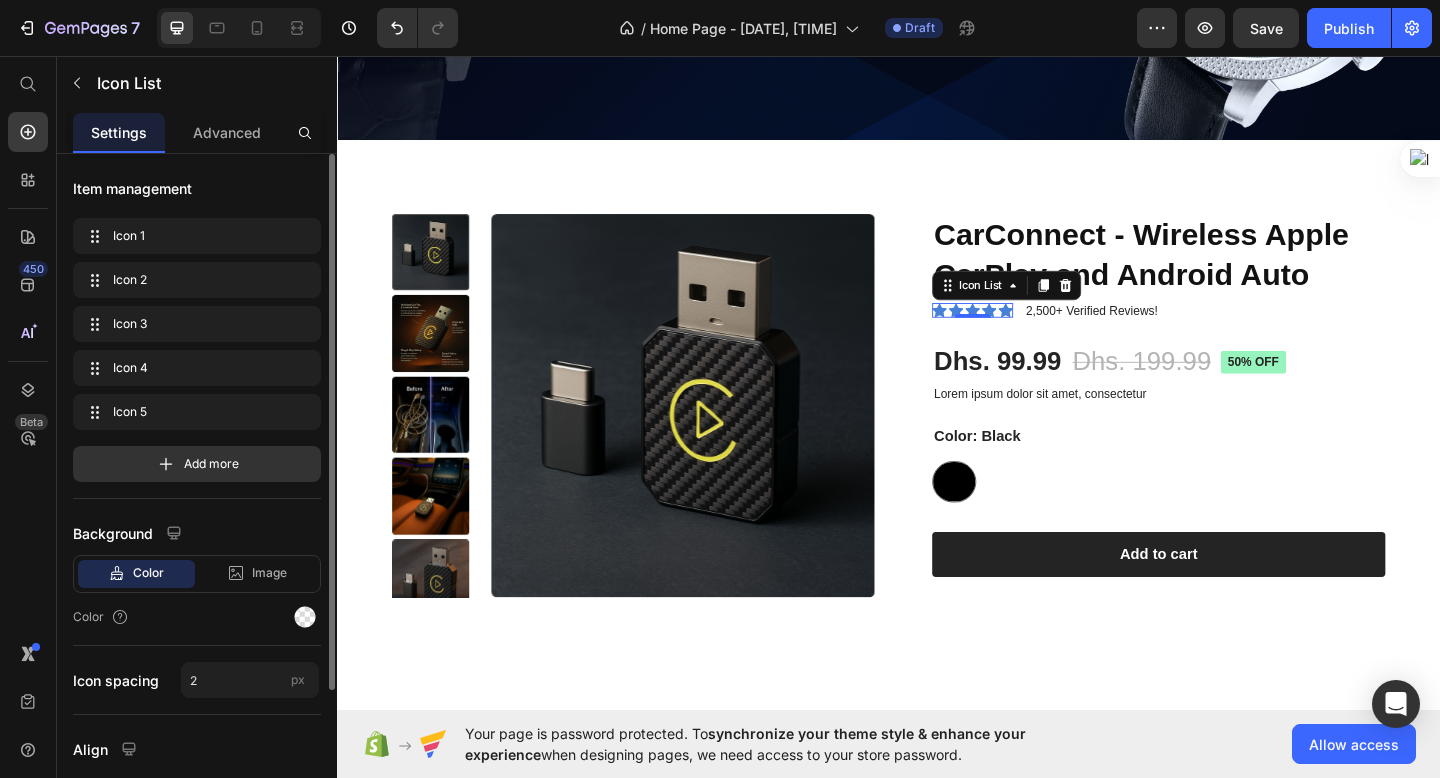 click on "Color" 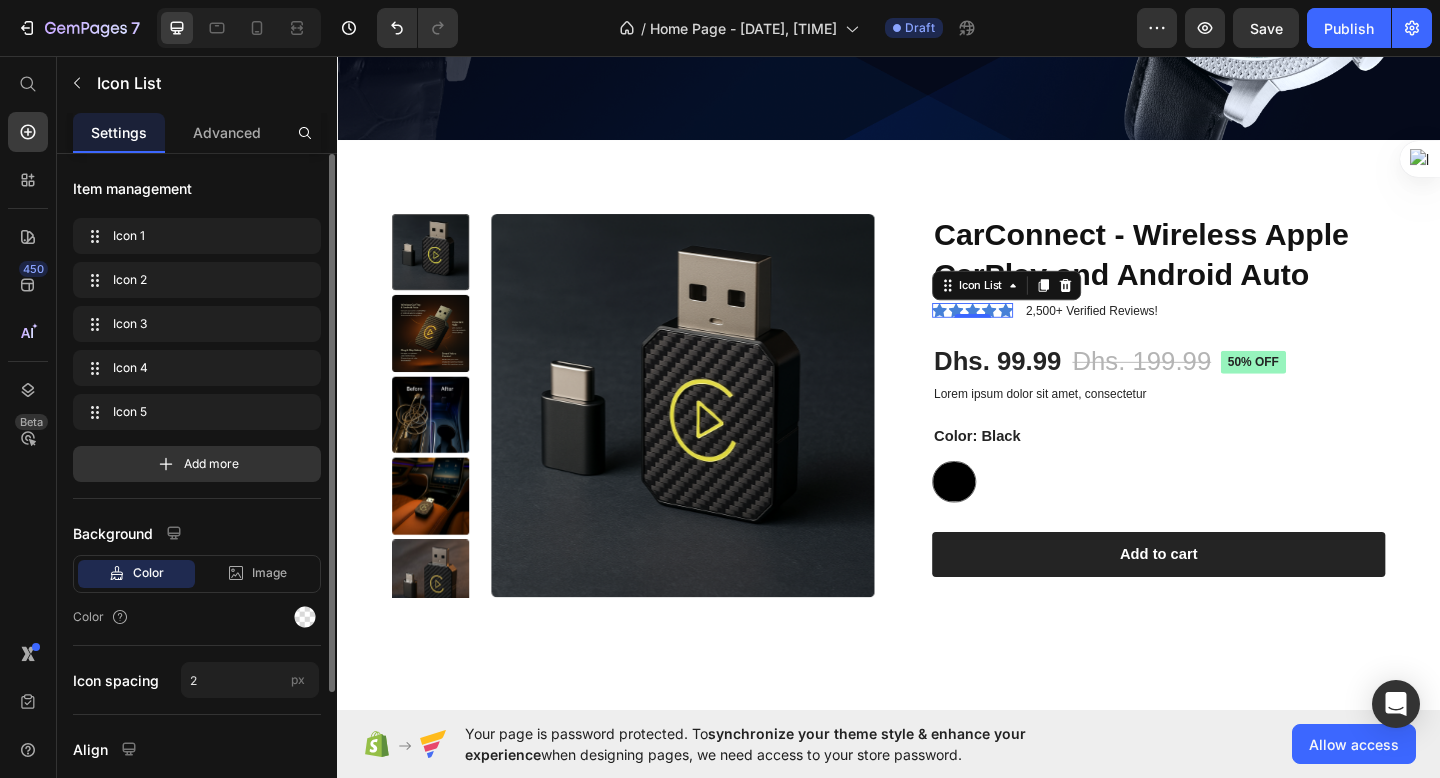 click on "Color" at bounding box center (148, 573) 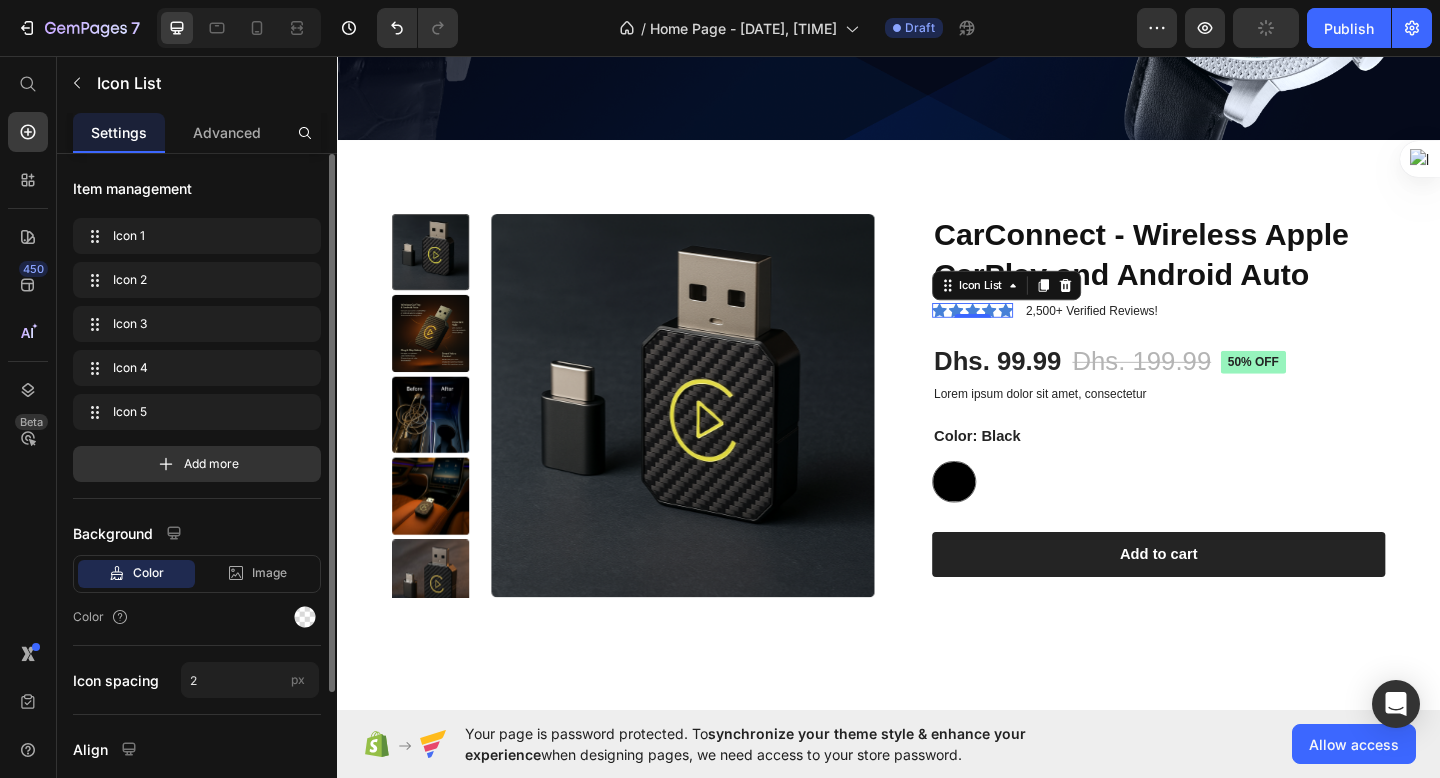 click on "Color" 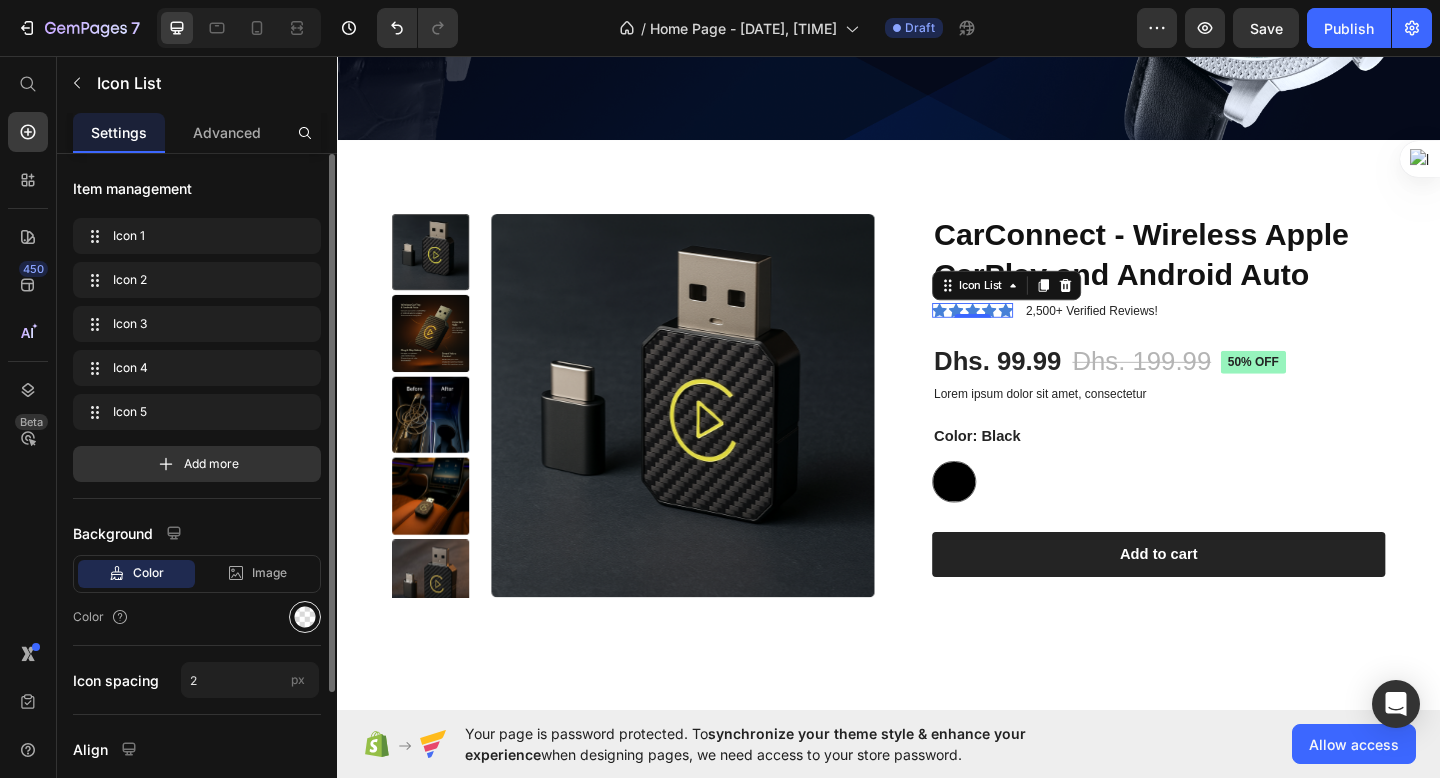 click at bounding box center (305, 617) 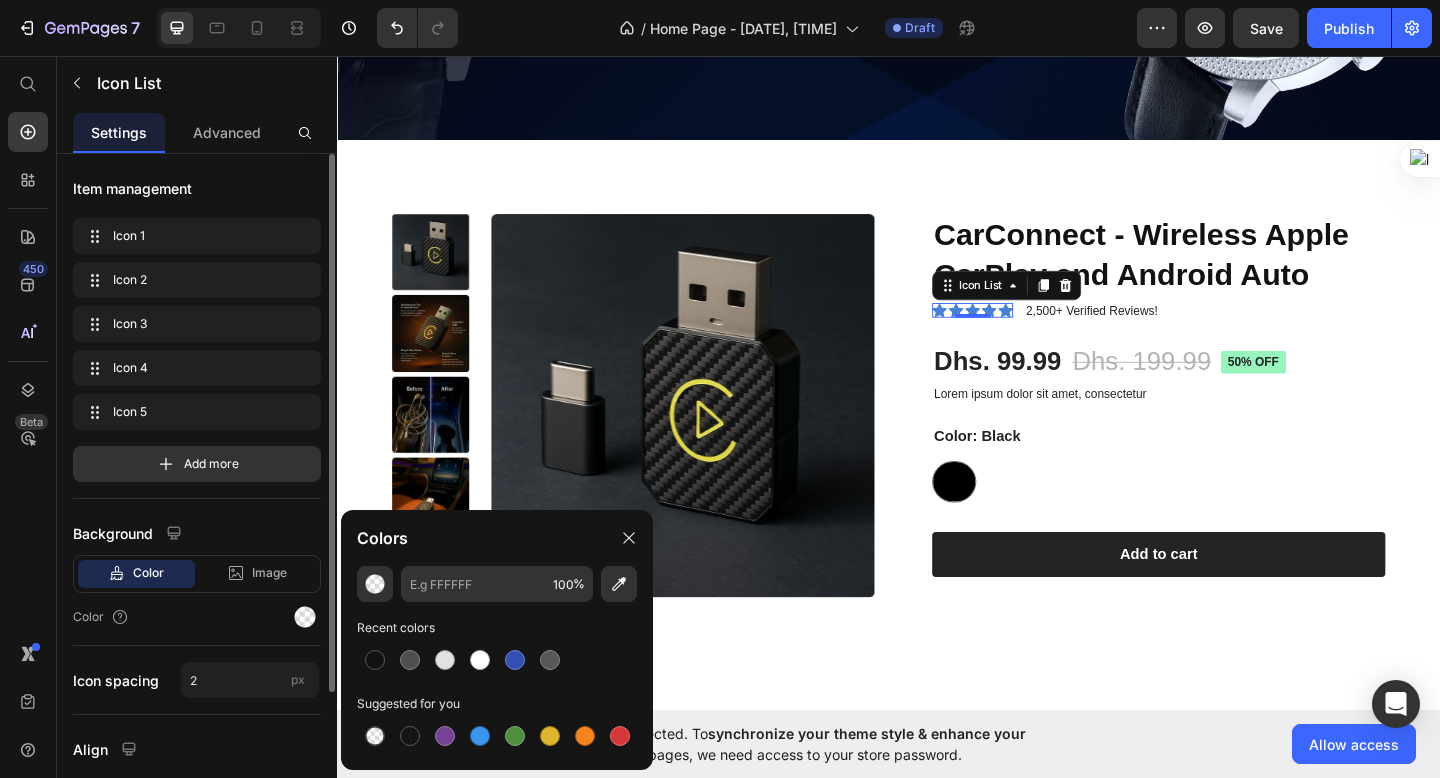 click on "Item management
Icon 1 Icon 1
Icon 2 Icon 2
Icon 3 Icon 3
Icon 4 Icon 4
Icon 5 Icon 5 Add more Background Color Image Video  Color  Icon spacing 2 px Align Horizontal Vertical" at bounding box center [197, 535] 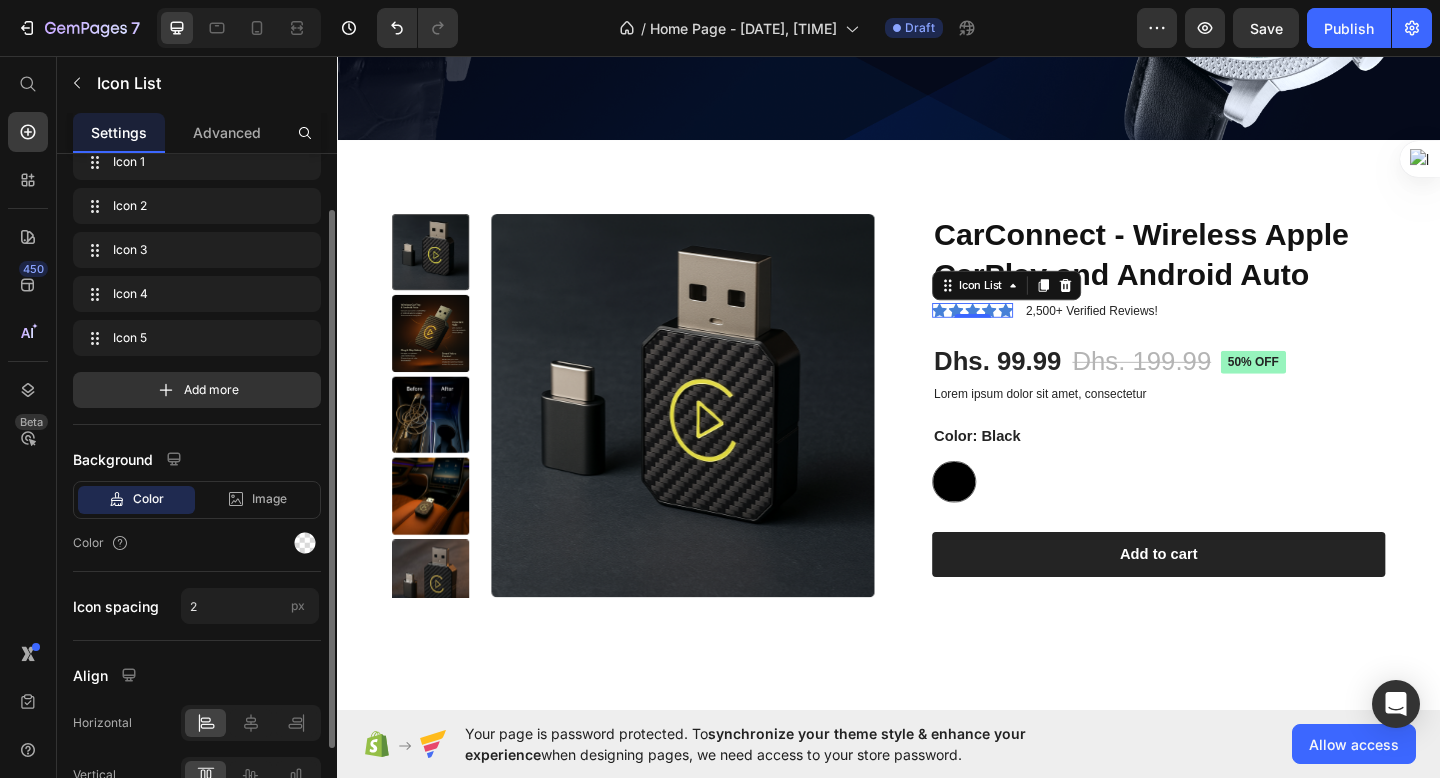 scroll, scrollTop: 0, scrollLeft: 0, axis: both 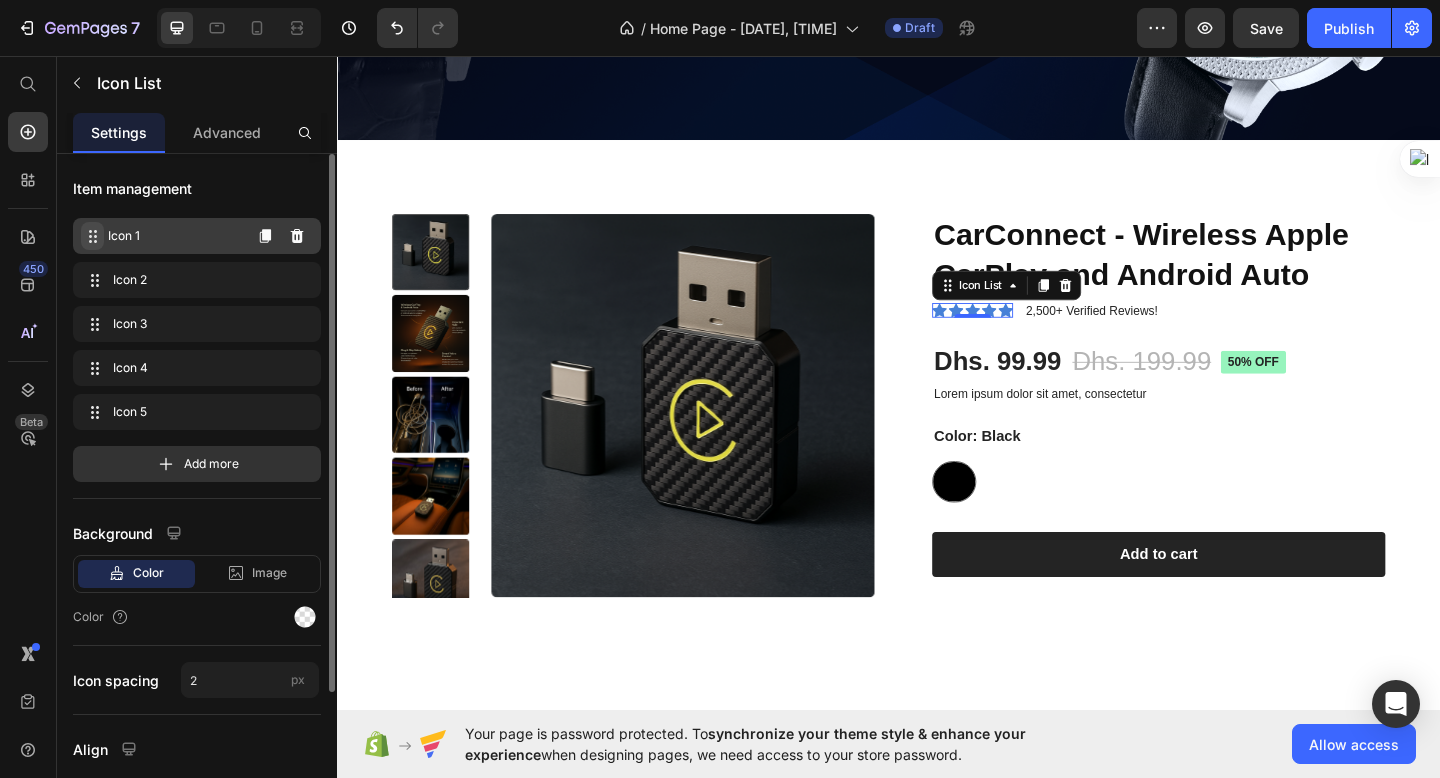 click 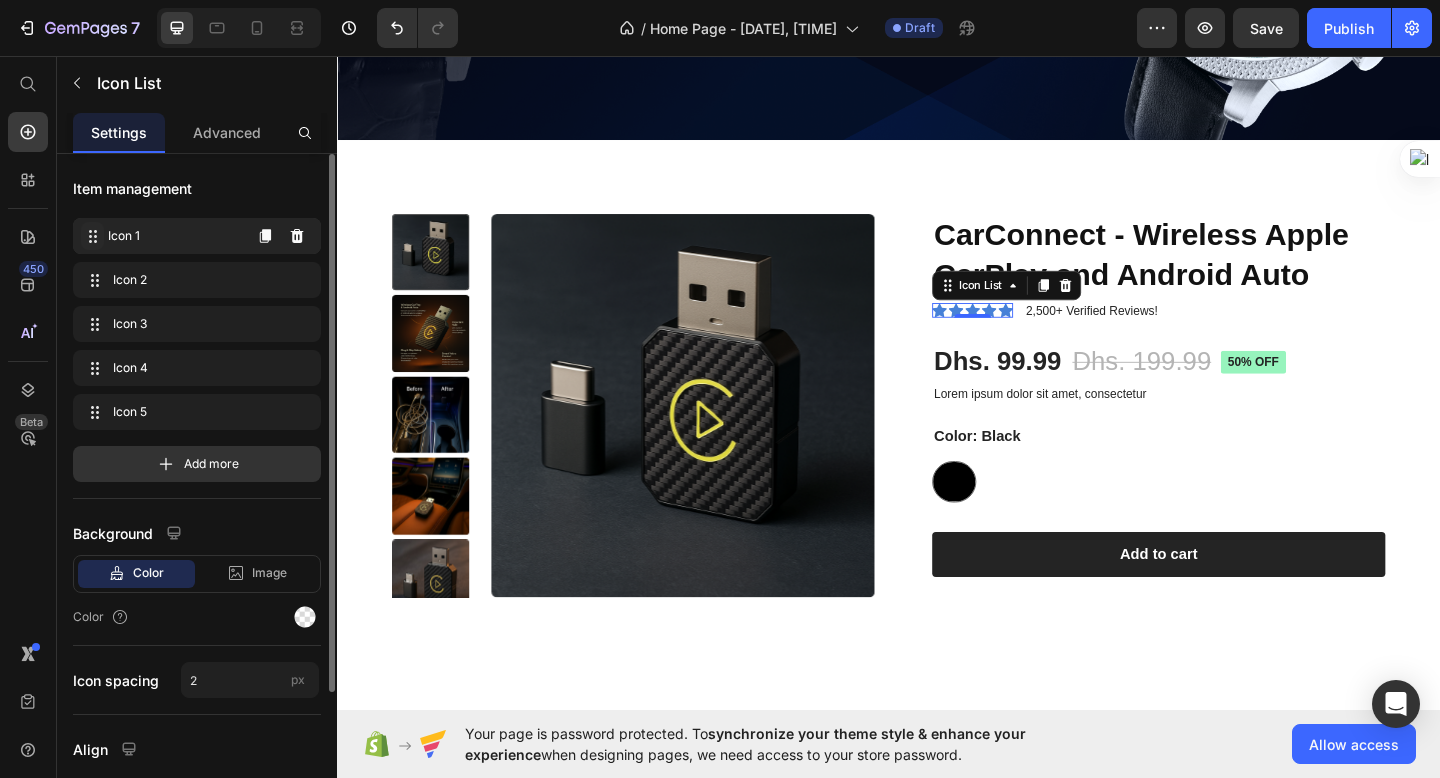 click 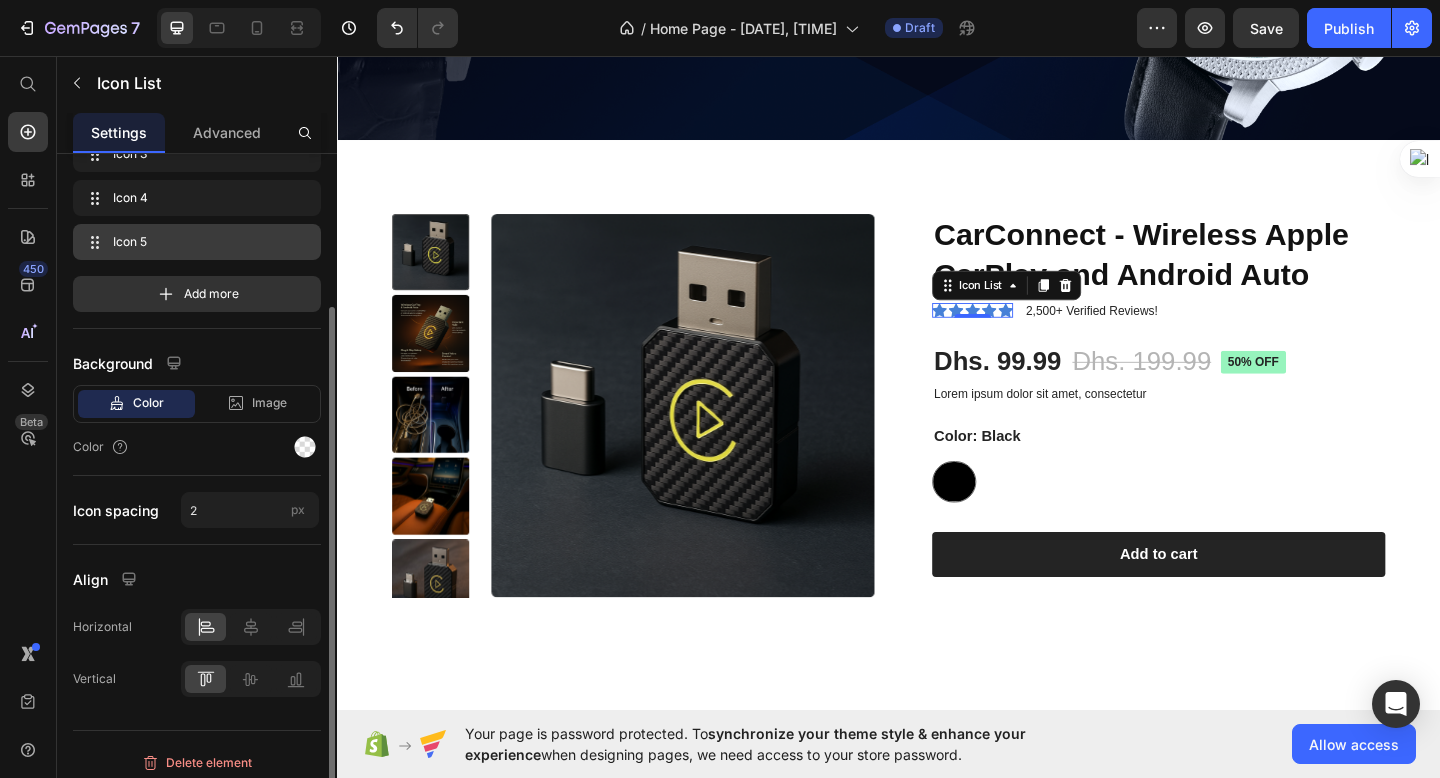 scroll, scrollTop: 180, scrollLeft: 0, axis: vertical 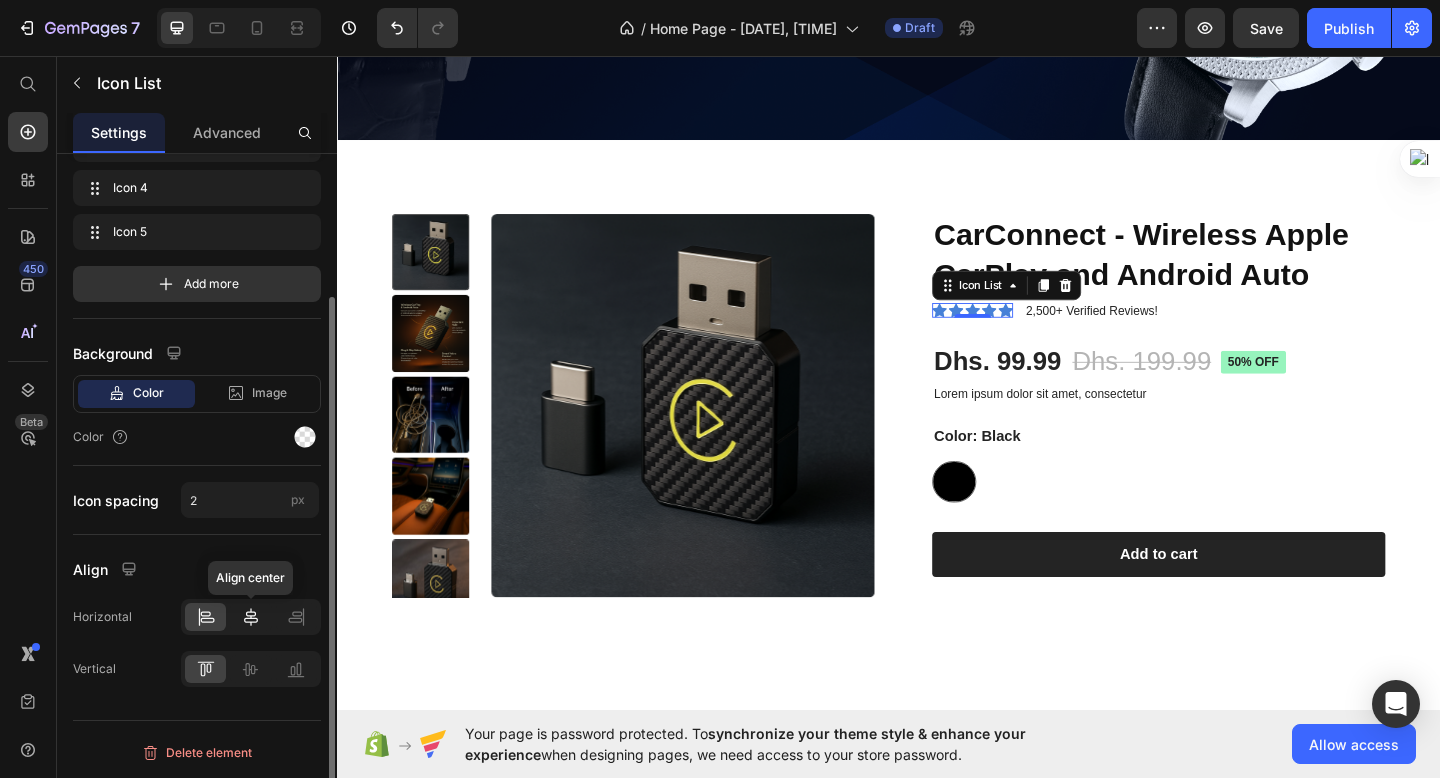 click 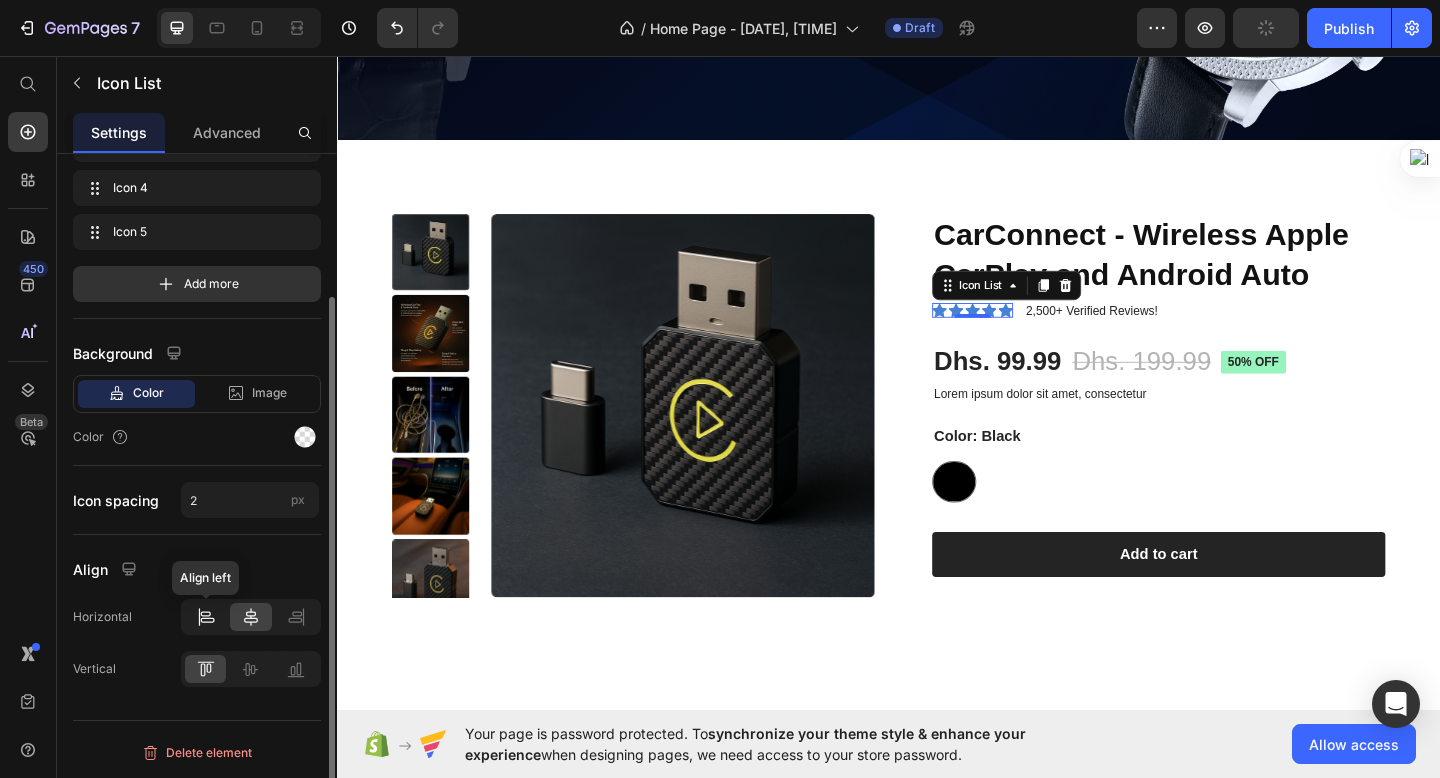 click 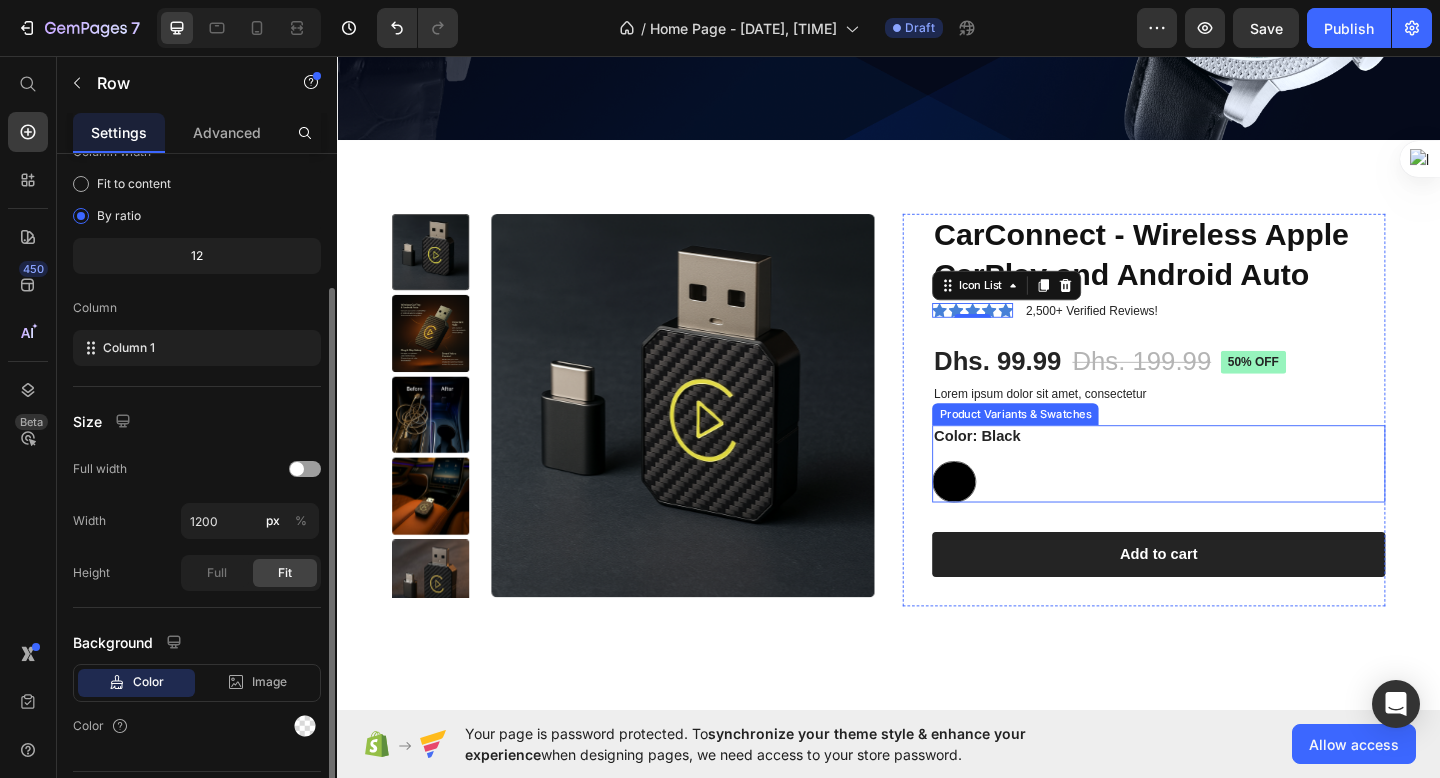click on "CarConnect - Wireless Apple CarPlay and Android Auto Product Title Icon Icon Icon Icon Icon Icon List   0 2,500+ Verified Reviews! Text Block Row Dhs. 99.99 Product Price Dhs. 199.99 Product Price 50% off Product Badge Row Lorem ipsum dolor sit amet, consectetur  Text Block Color: Black Black Black Product Variants & Swatches 1 Product Quantity Row Add to cart Add to Cart Row" at bounding box center [1230, 441] 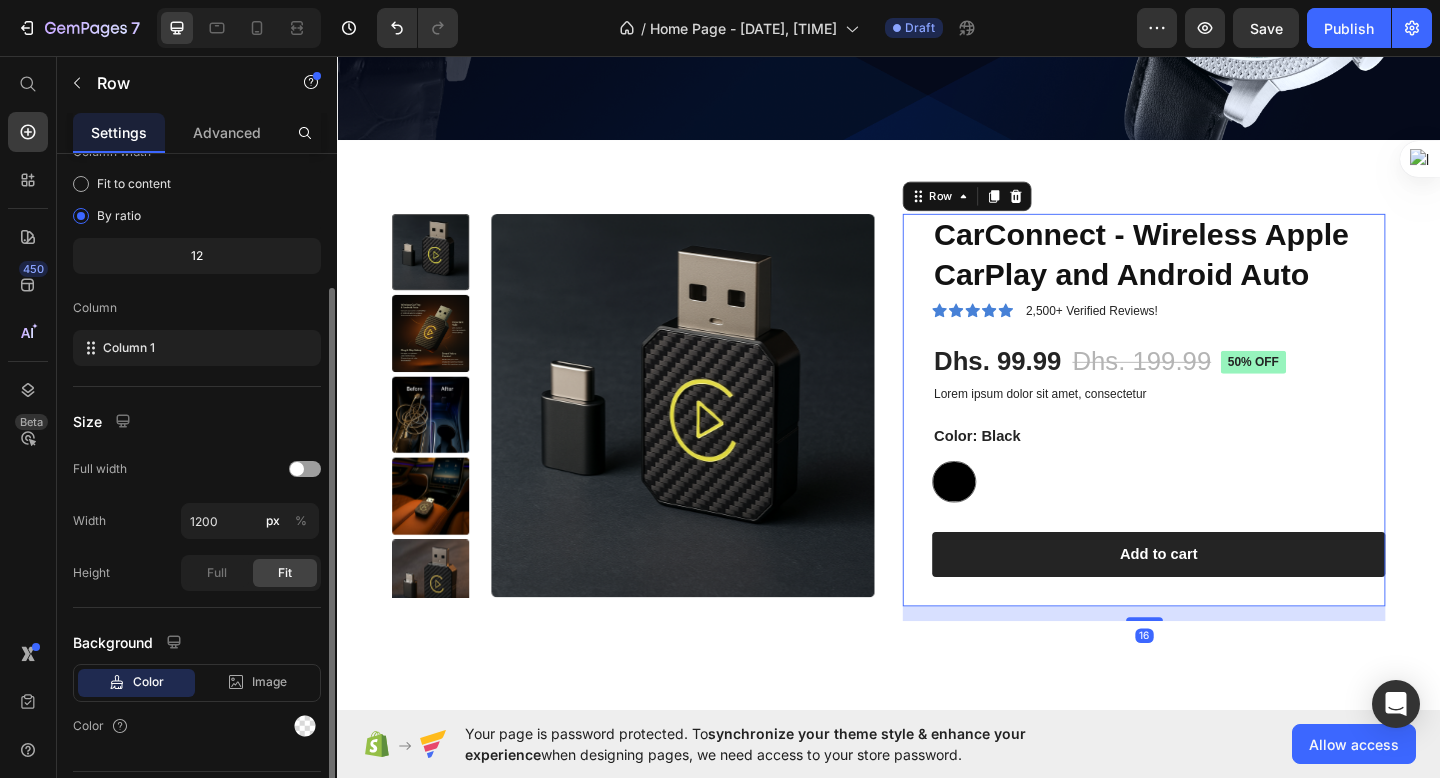 scroll, scrollTop: 0, scrollLeft: 0, axis: both 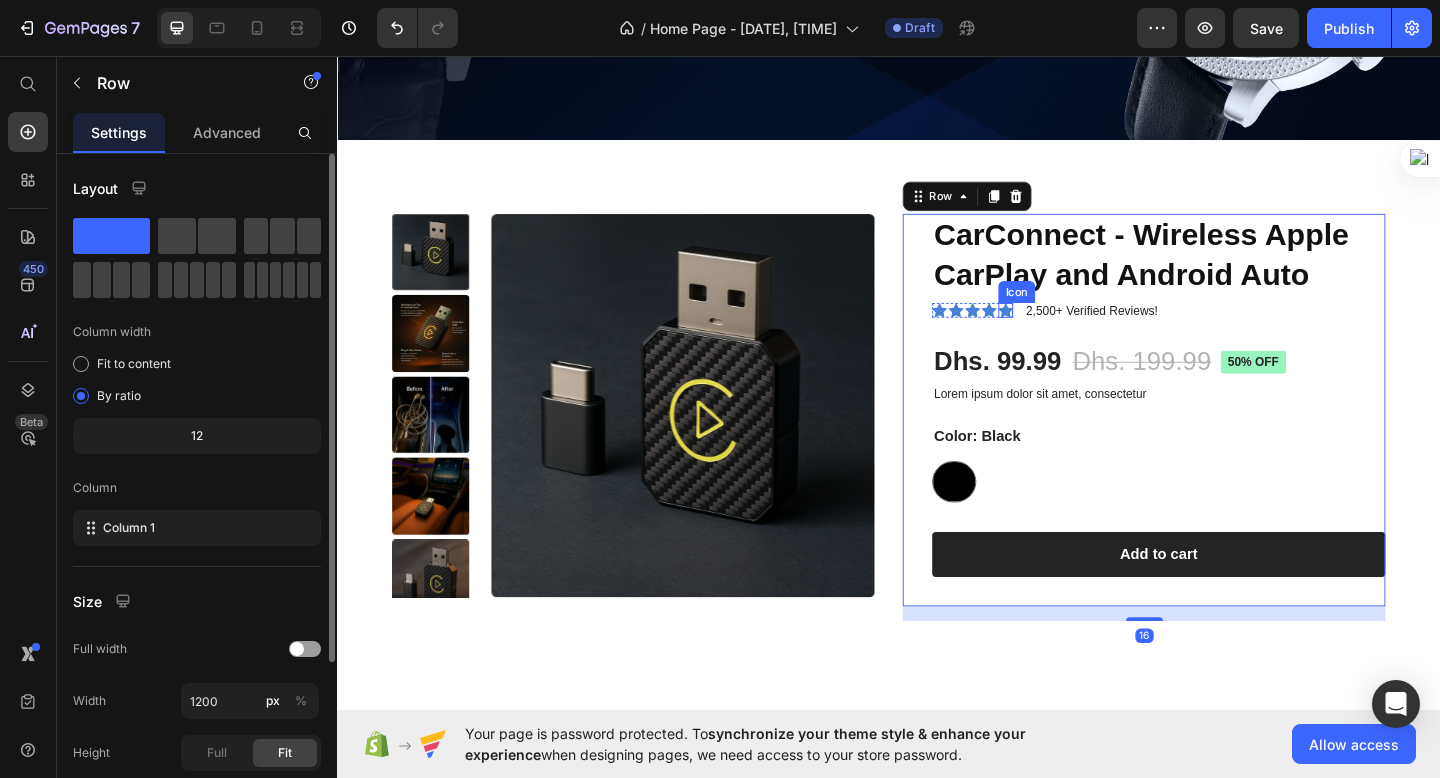 click on "Icon" at bounding box center (1064, 333) 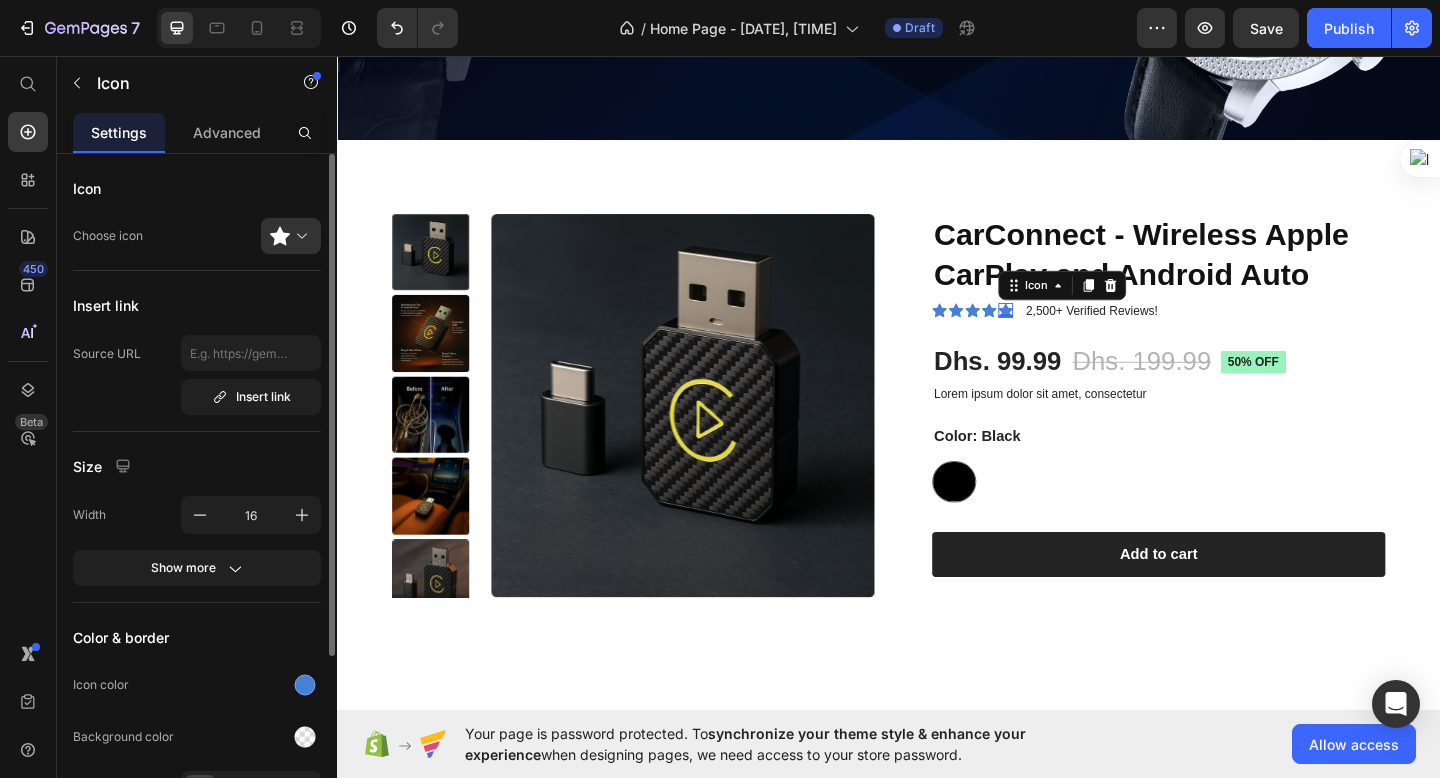 click on "0" at bounding box center (1064, 341) 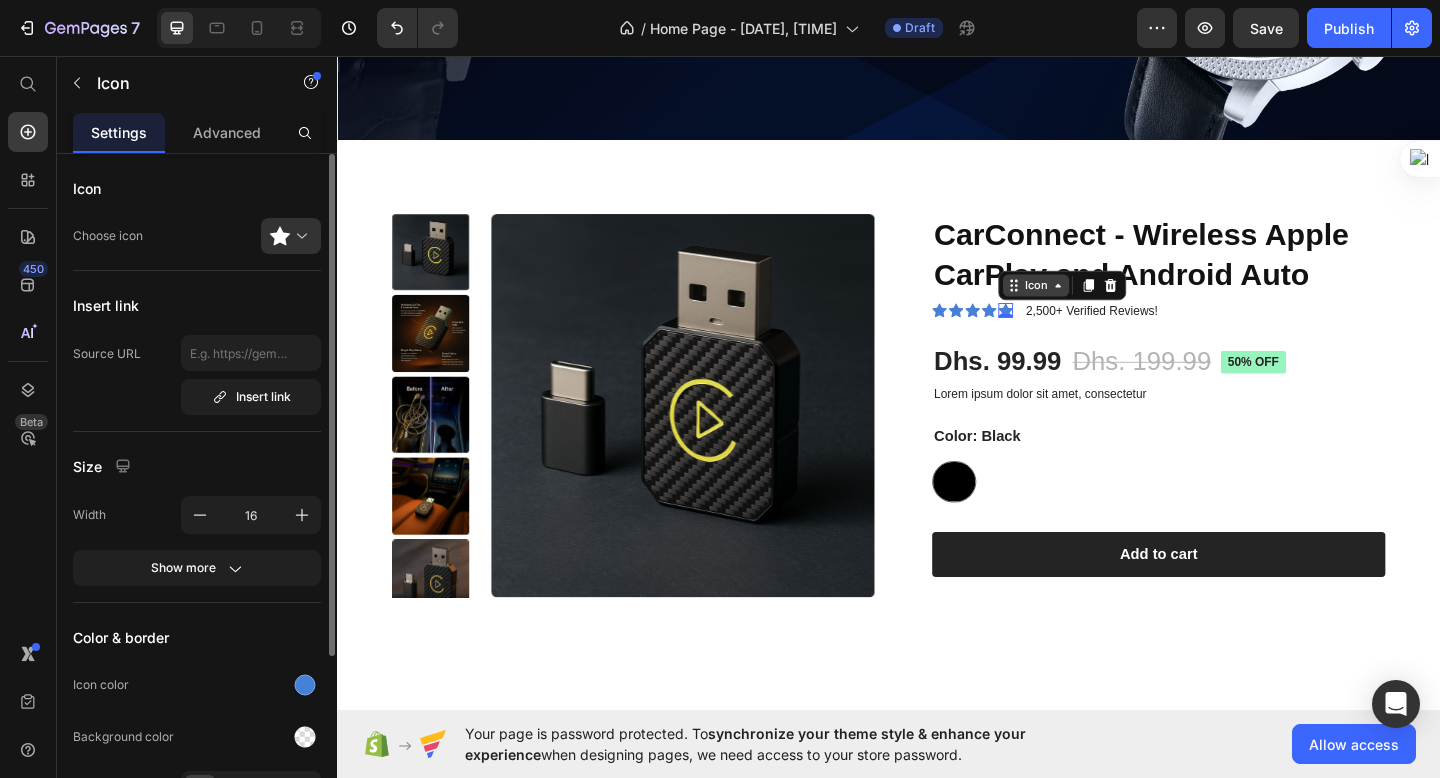 click on "Icon" at bounding box center [1097, 306] 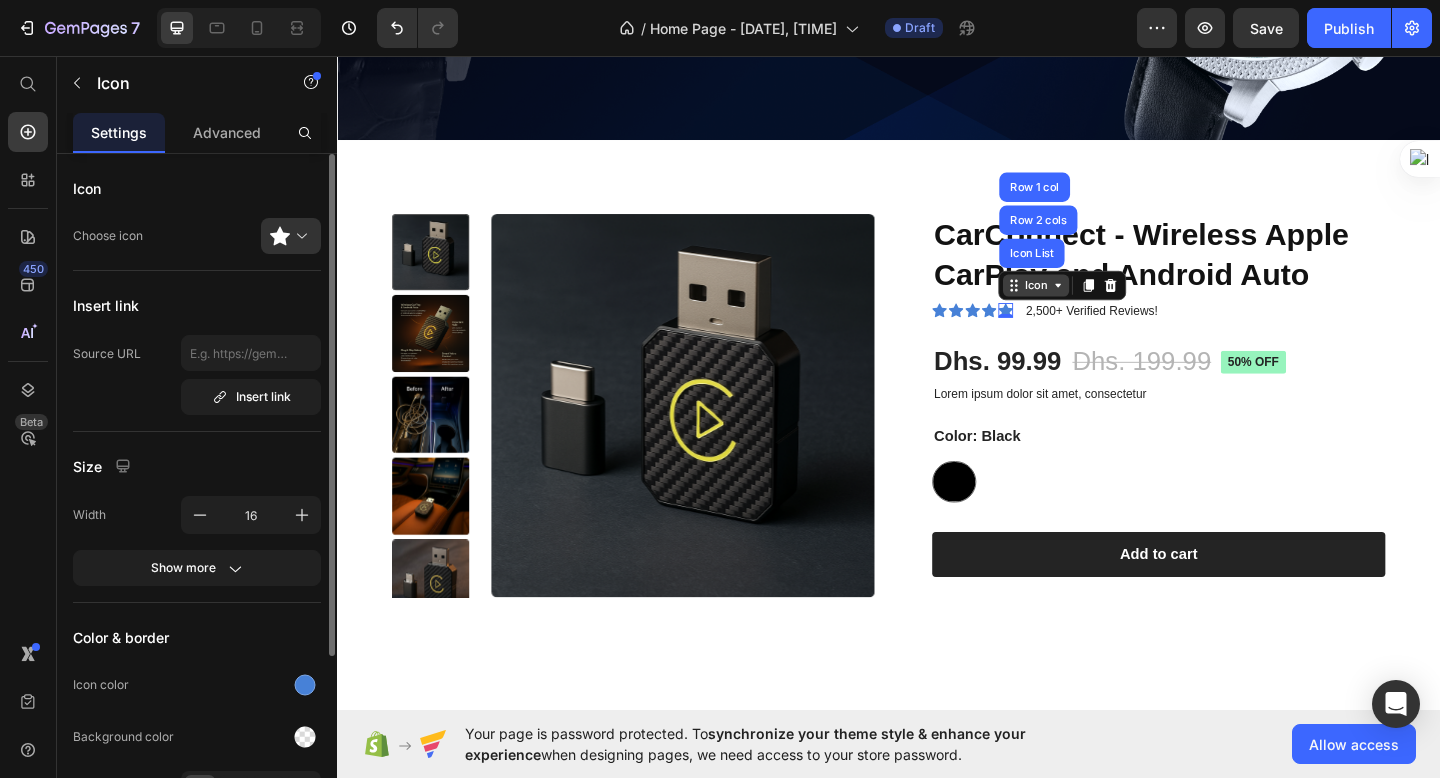 click on "Icon" at bounding box center (1097, 306) 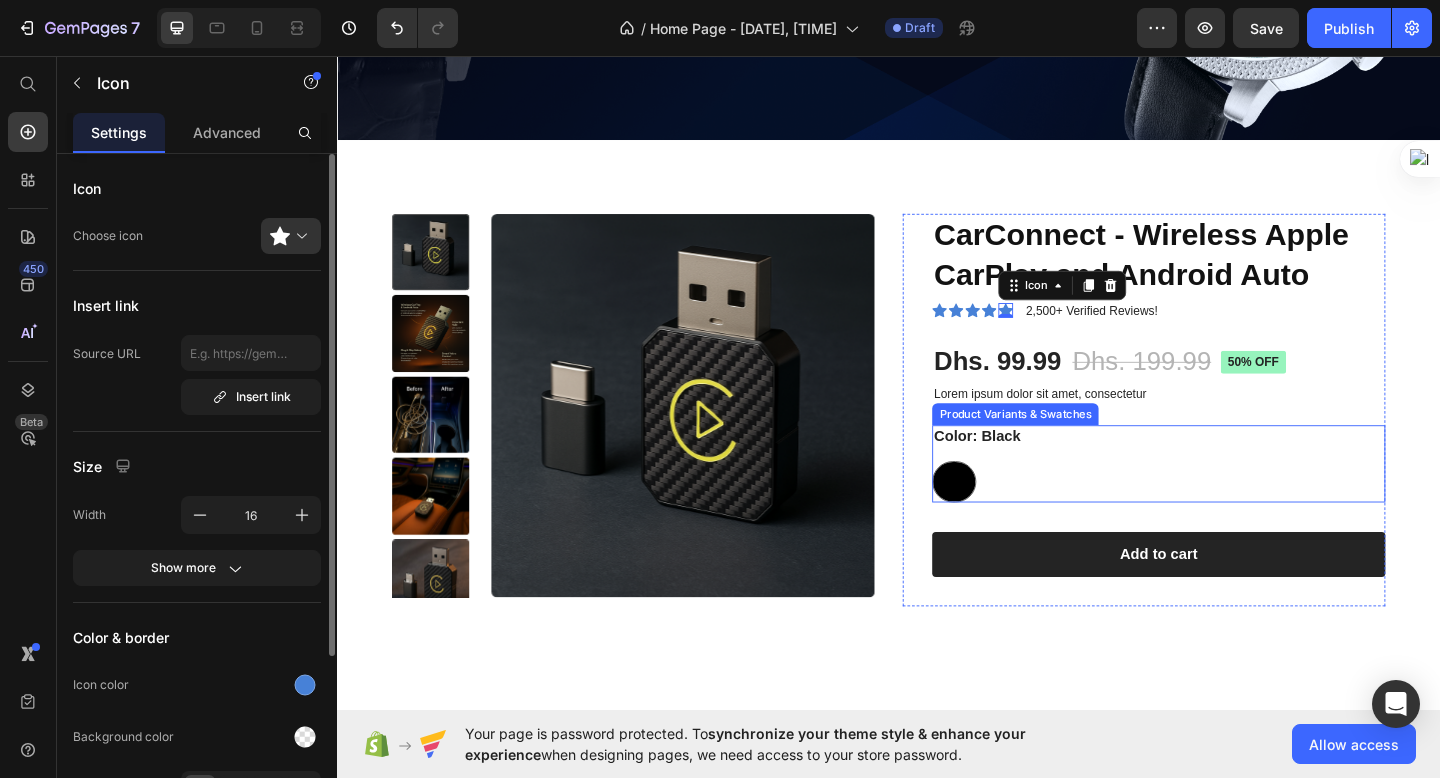 click on "Black Black" at bounding box center (1230, 519) 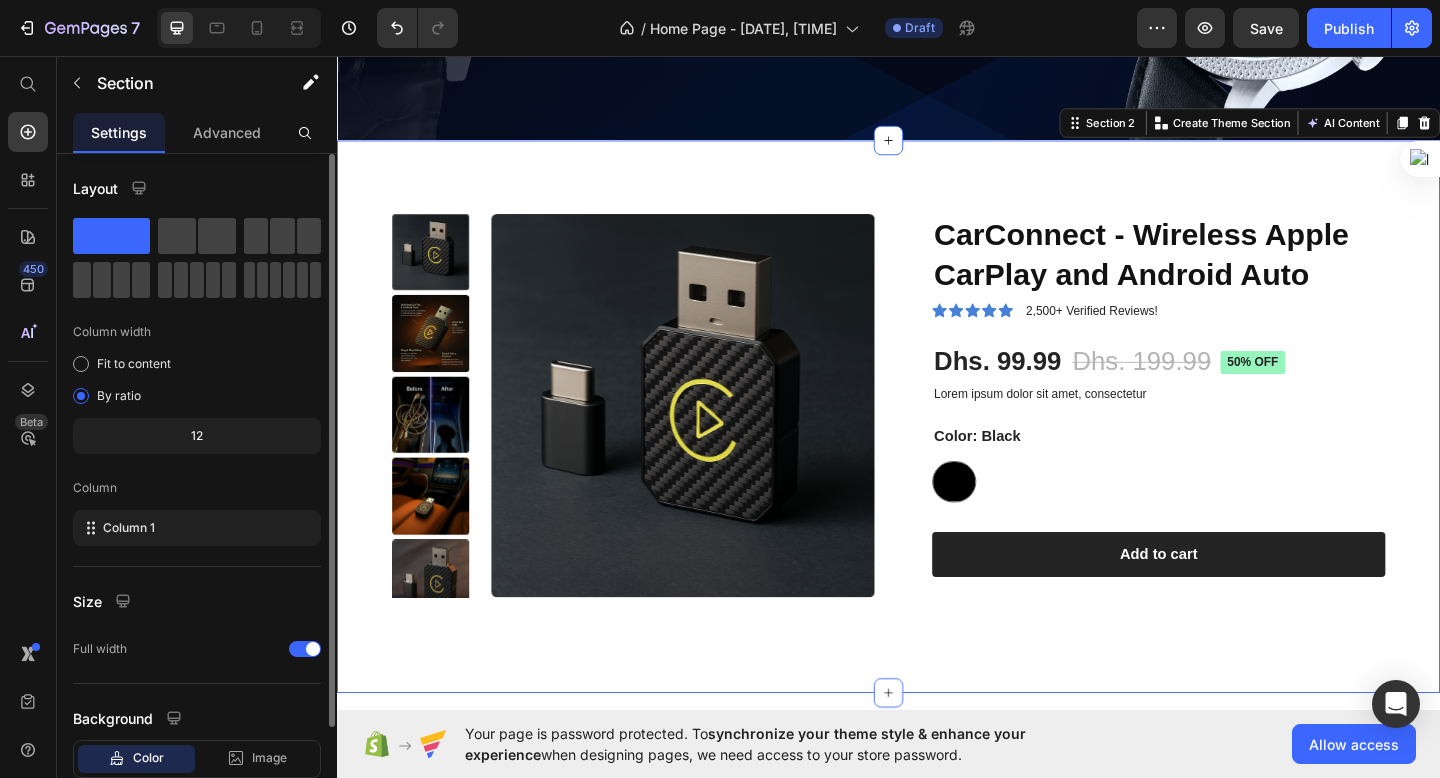 click on "Product Images CarConnect - Wireless Apple CarPlay and Android Auto Product Title Icon Icon Icon Icon Icon Icon List 2,500+ Verified Reviews! Text Block Row Dhs. 99.99 Product Price Dhs. 199.99 Product Price 50% off Product Badge Row Lorem ipsum dolor sit amet, consectetur  Text Block Color: Black Black Black Product Variants & Swatches 1 Product Quantity Row Add to cart Add to Cart Row Row Product Section 2   You can create reusable sections Create Theme Section AI Content Write with GemAI What would you like to describe here? Tone and Voice Persuasive Product CarConnect - Wireless Apple CarPlay and Android Auto Show more Generate" at bounding box center (937, 448) 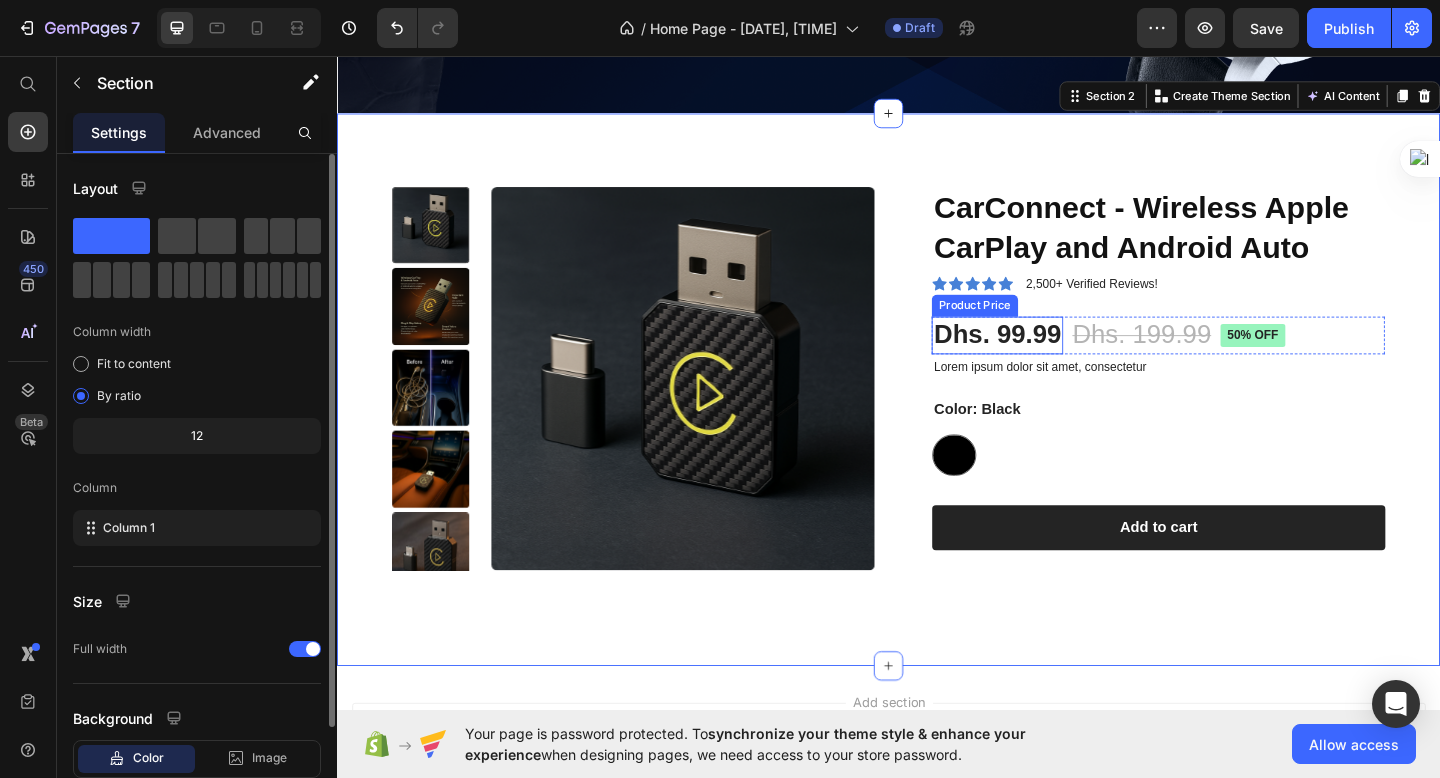 scroll, scrollTop: 607, scrollLeft: 0, axis: vertical 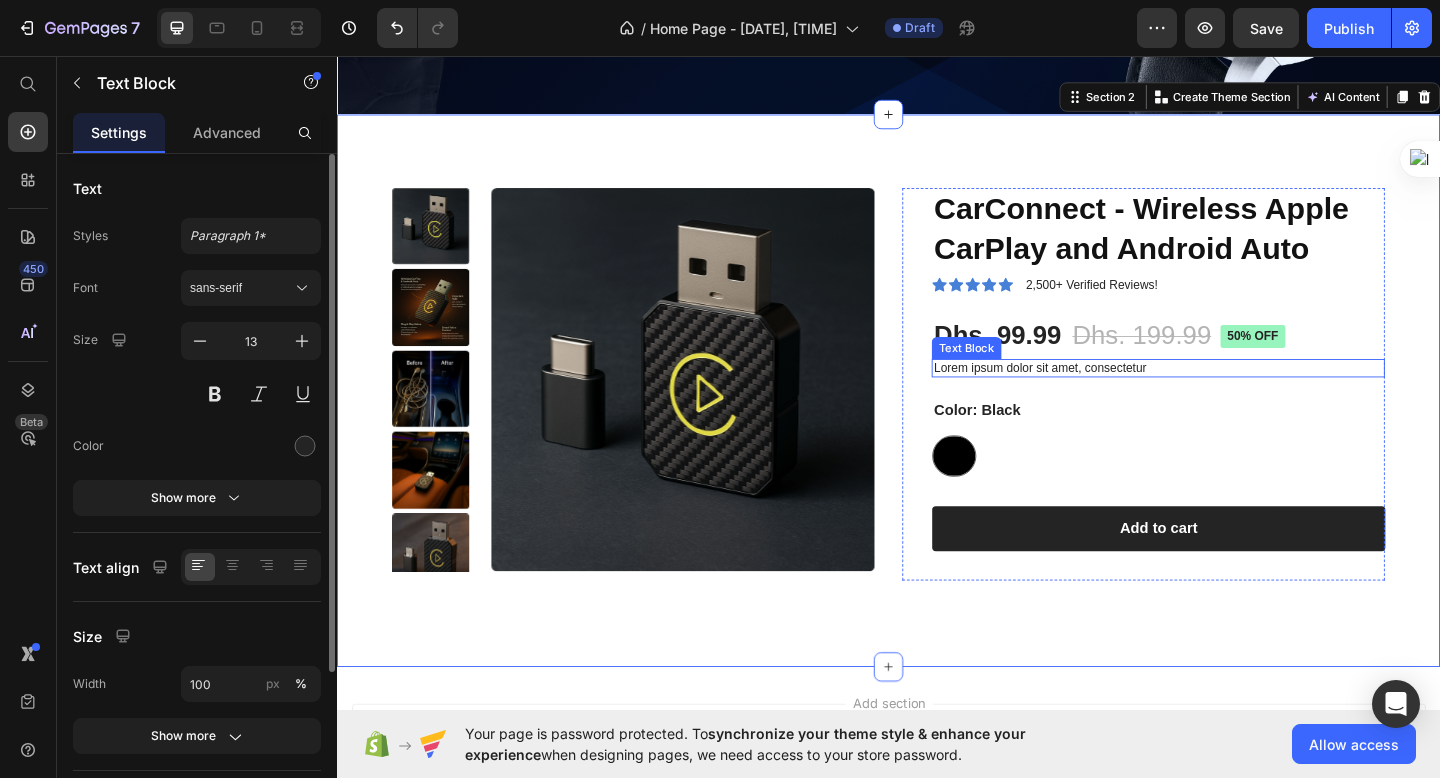 click on "Lorem ipsum dolor sit amet, consectetur" at bounding box center (1230, 396) 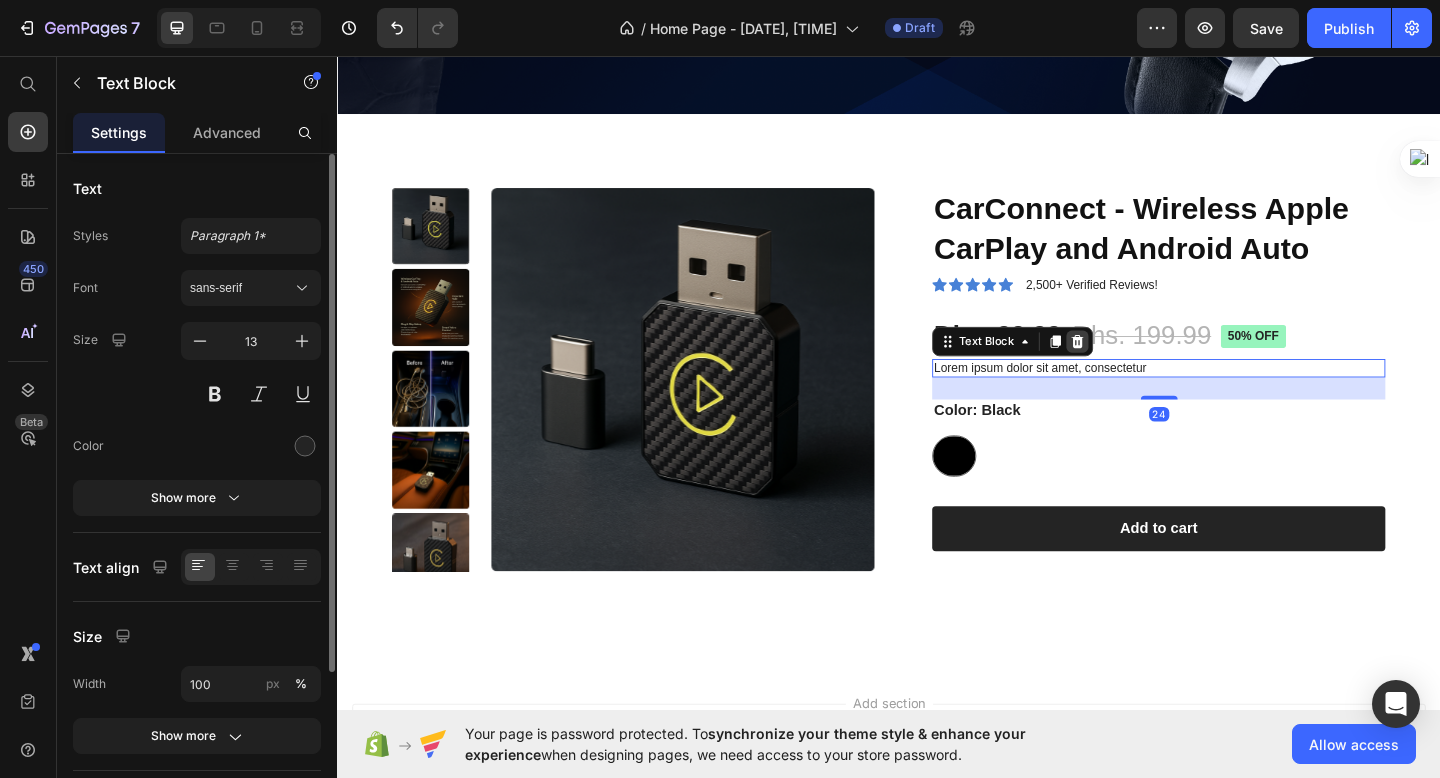 click 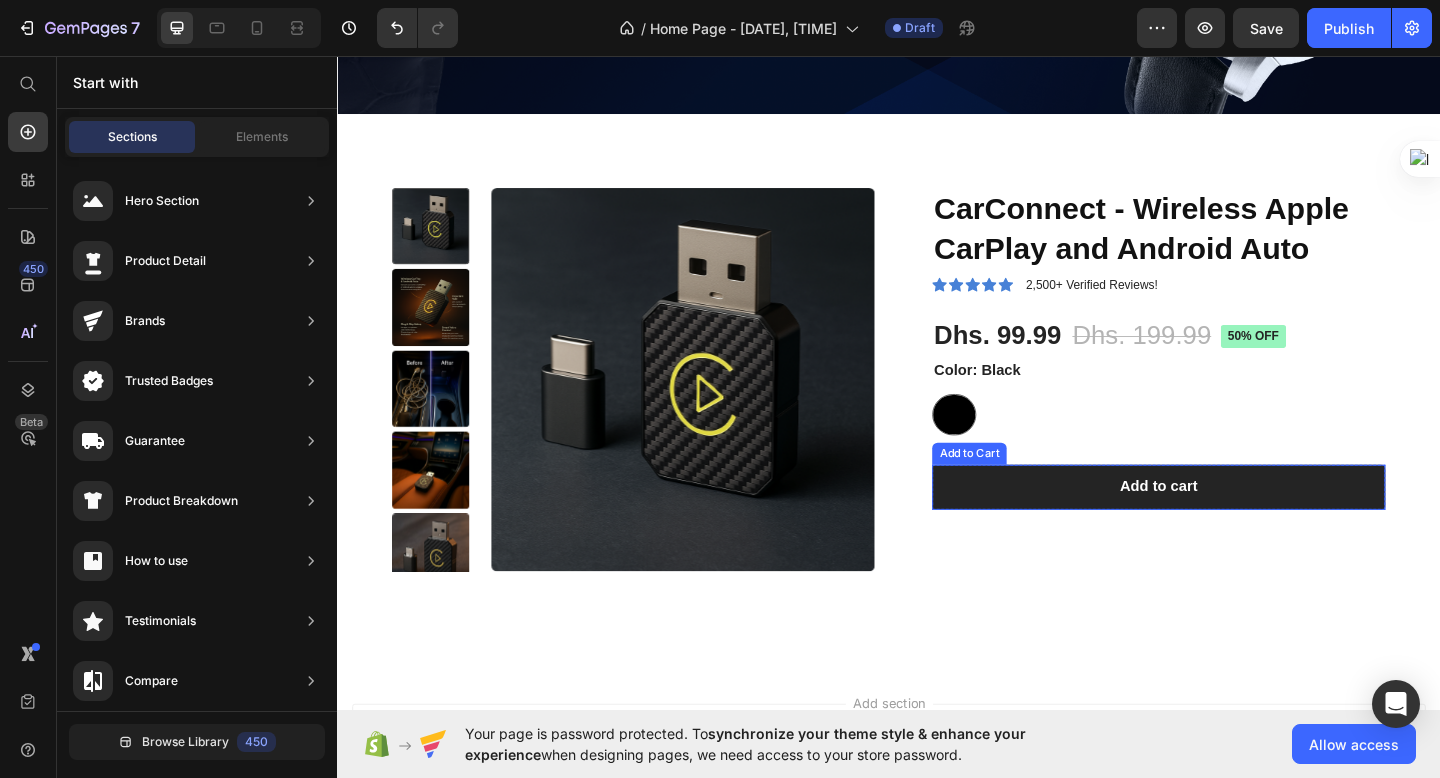 click on "Black Black" at bounding box center (1230, 446) 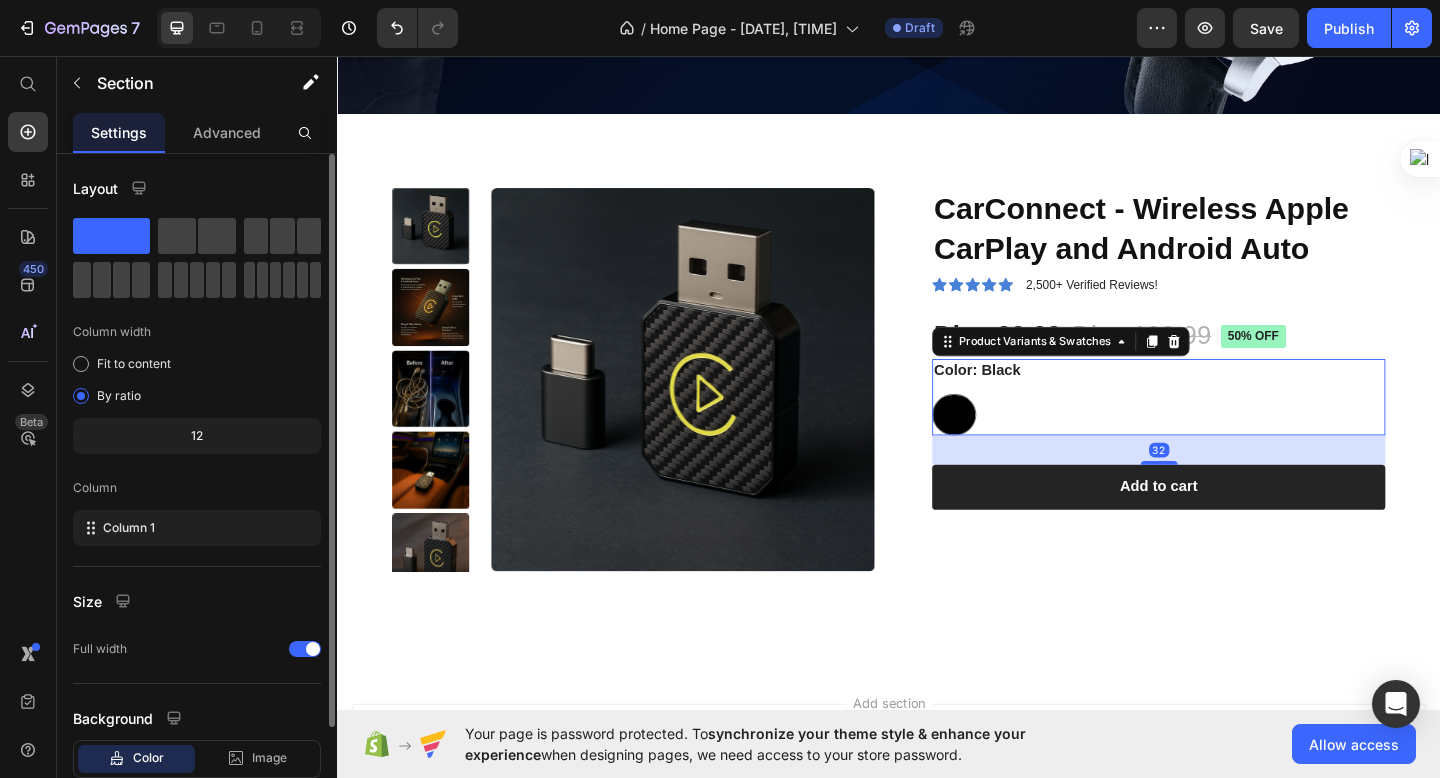 click on "Product Images CarConnect - Wireless Apple CarPlay and Android Auto Product Title Icon Icon Icon Icon Icon Icon List 2,500+ Verified Reviews! Text Block Row Dhs. 99.99 Product Price Dhs. 199.99 Product Price 50% off Product Badge Row Color: Black Black Black Product Variants & Swatches   32 1 Product Quantity Row Add to cart Add to Cart Row Row Product Section 2" at bounding box center [937, 420] 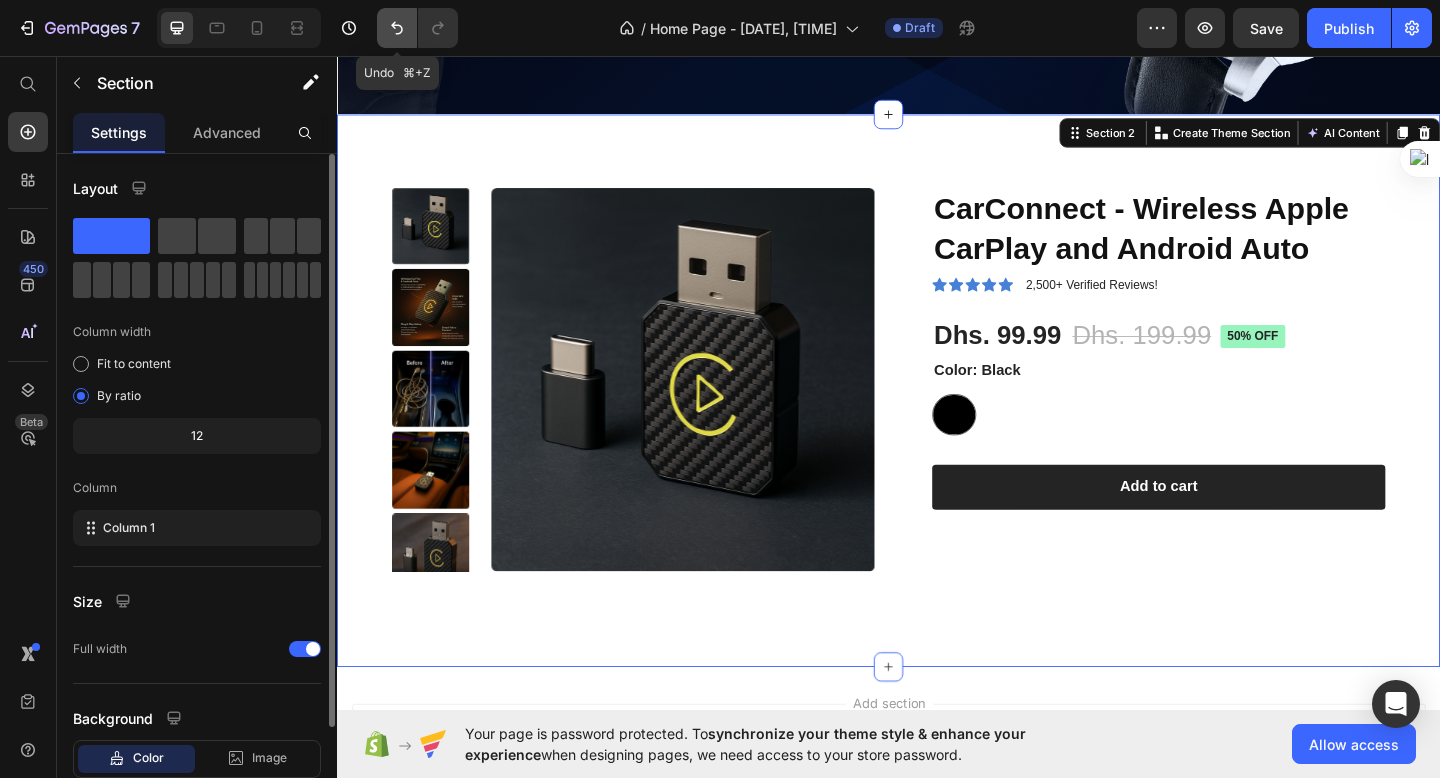 click 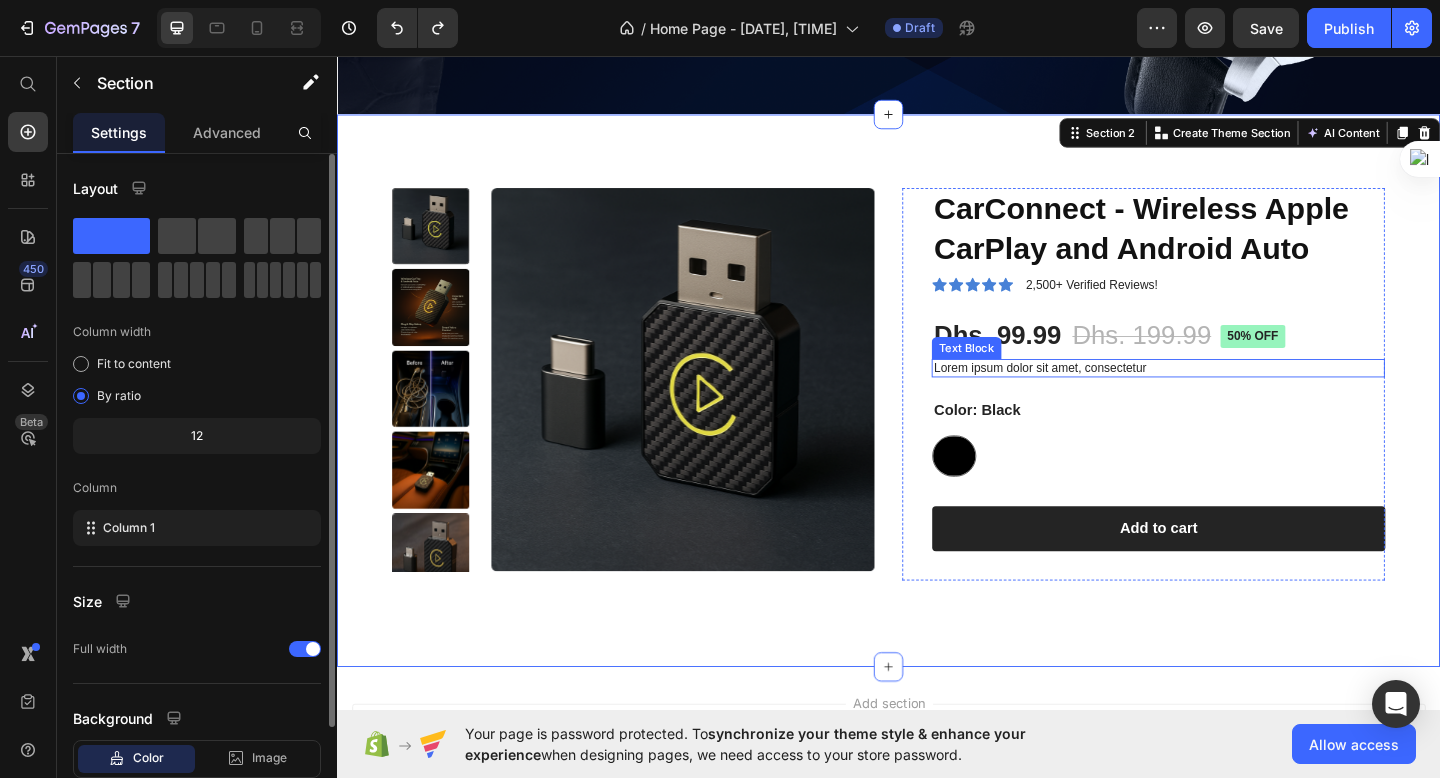 click on "Lorem ipsum dolor sit amet, consectetur" at bounding box center (1230, 396) 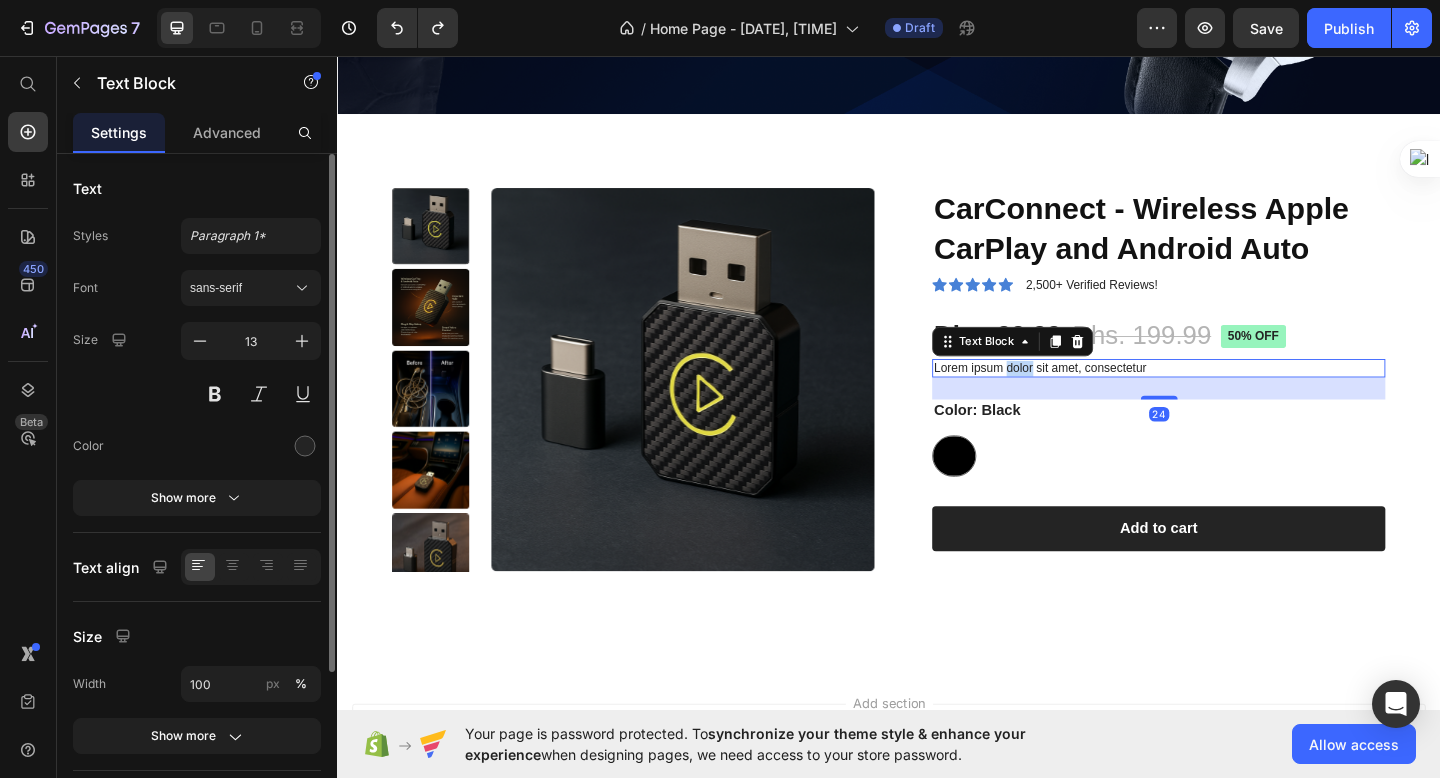 click on "Lorem ipsum dolor sit amet, consectetur" at bounding box center (1230, 396) 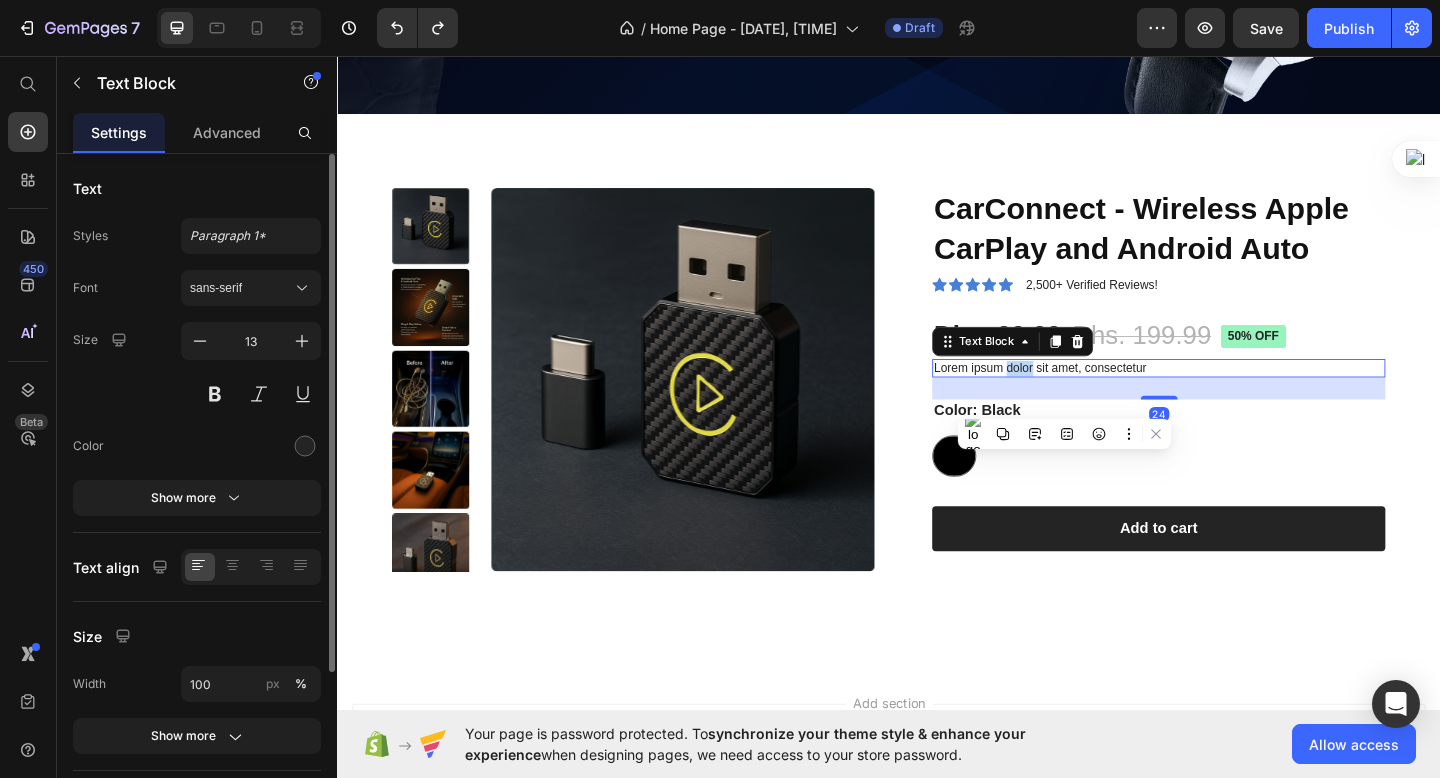 click on "Lorem ipsum dolor sit amet, consectetur" at bounding box center [1230, 396] 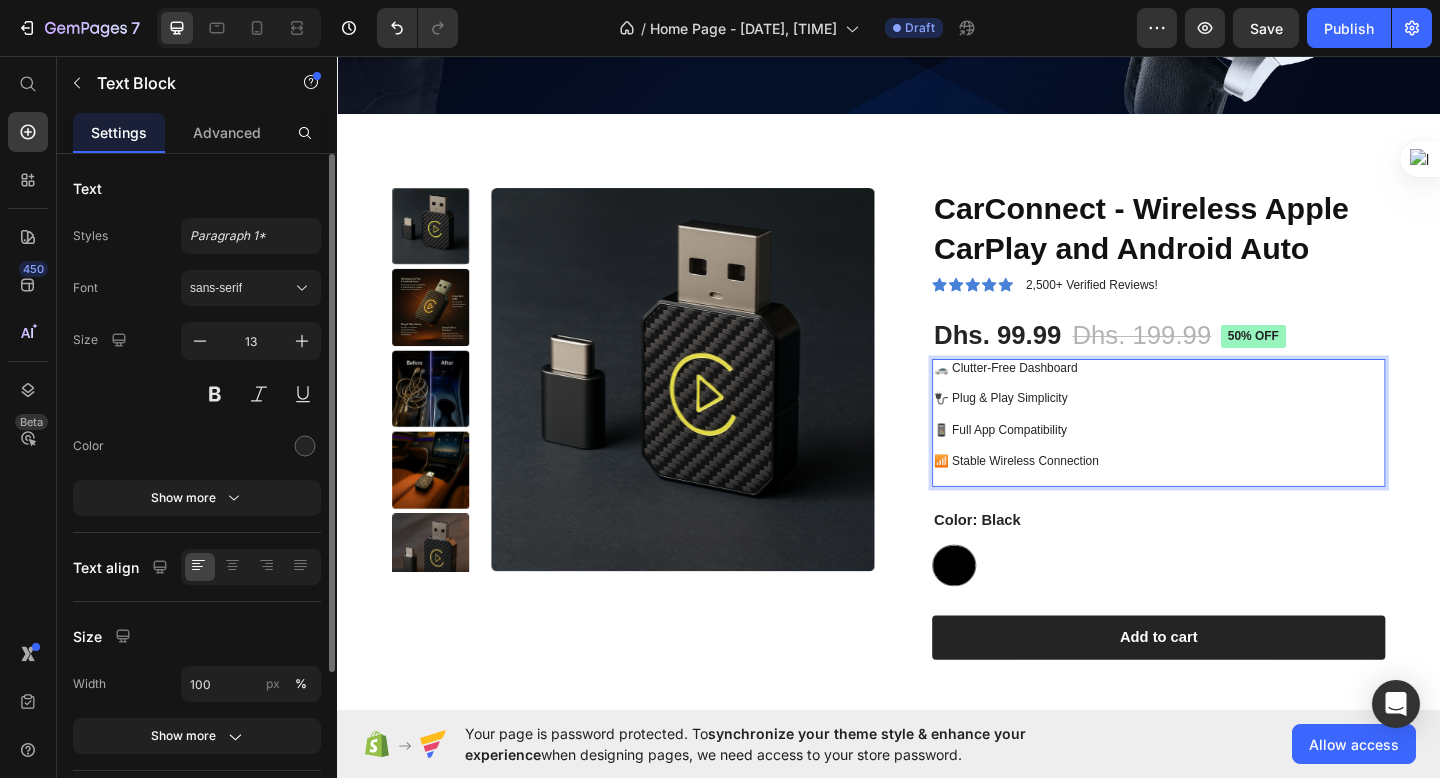 click on "Your page is password protected. To  synchronize your theme style & enhance your experience  when designing pages, we need access to your store password.  Allow access" 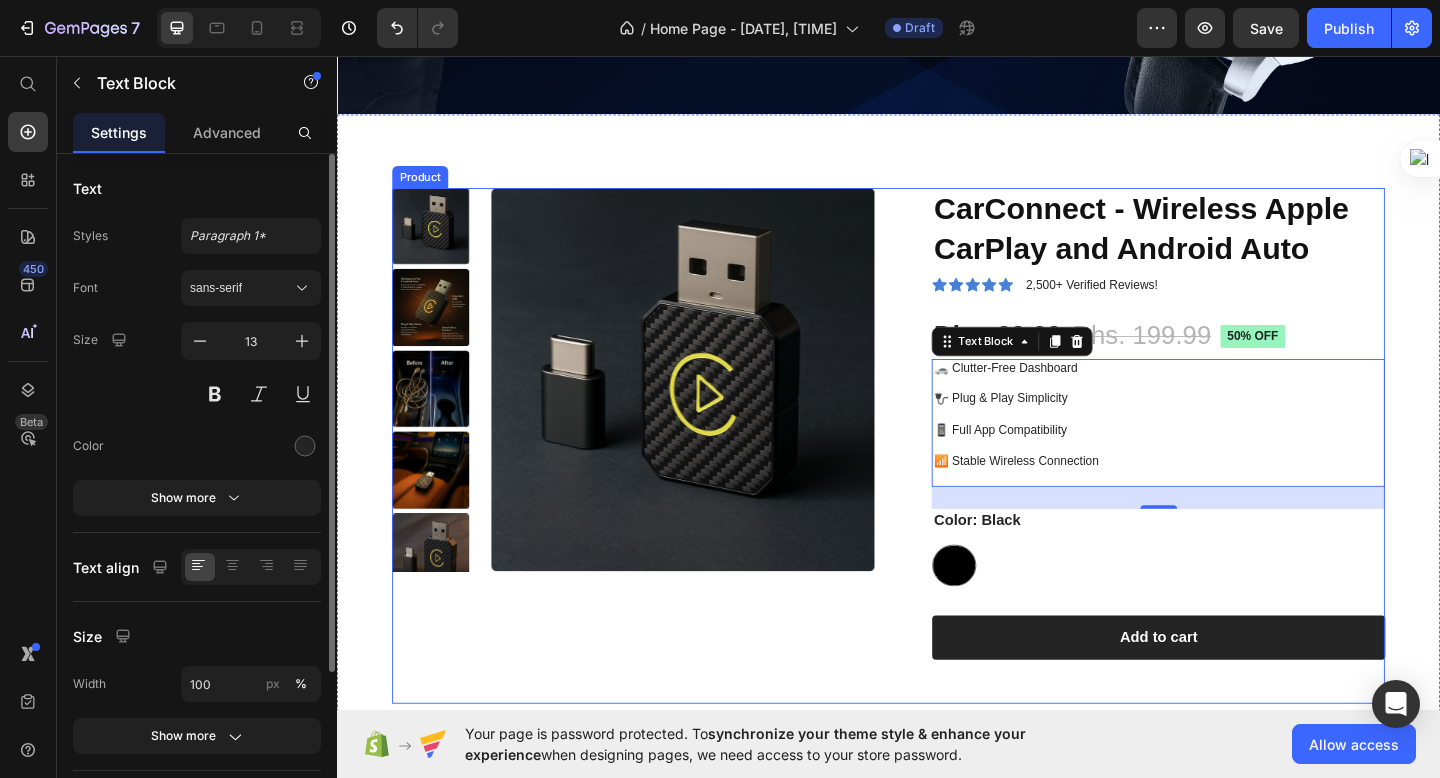 click on "Product Images" at bounding box center (659, 481) 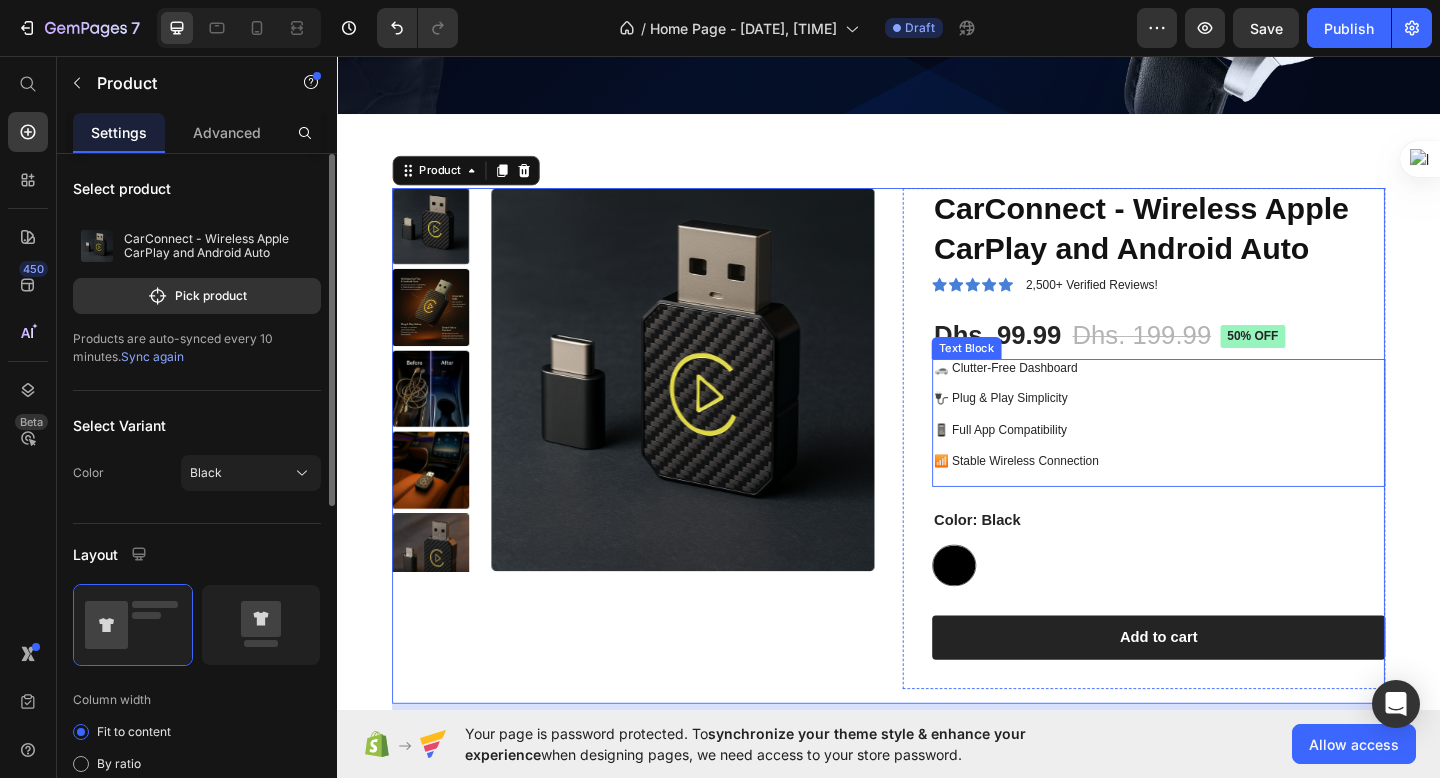 click on "🚗 Clutter-Free Dashboard" at bounding box center [1230, 396] 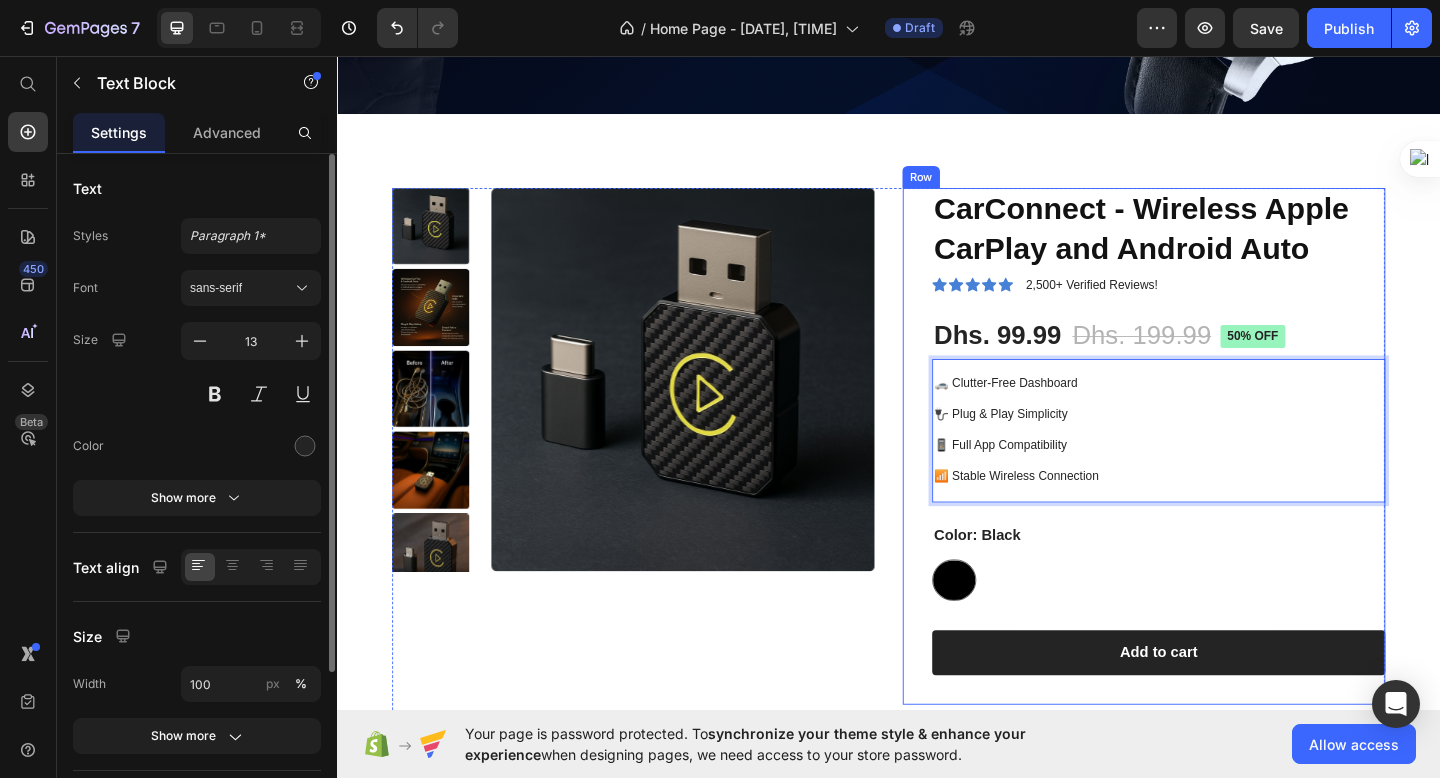 click at bounding box center [714, 409] 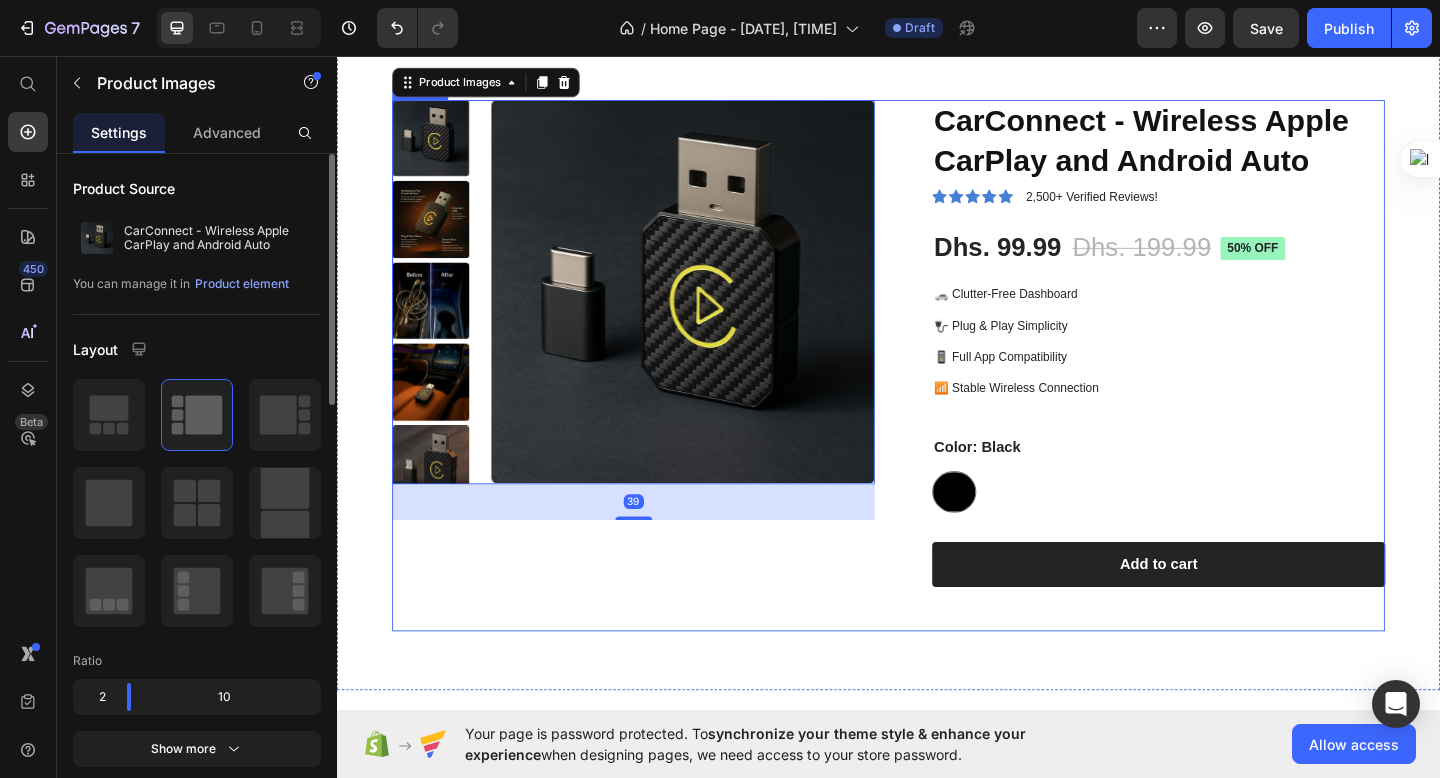 scroll, scrollTop: 708, scrollLeft: 0, axis: vertical 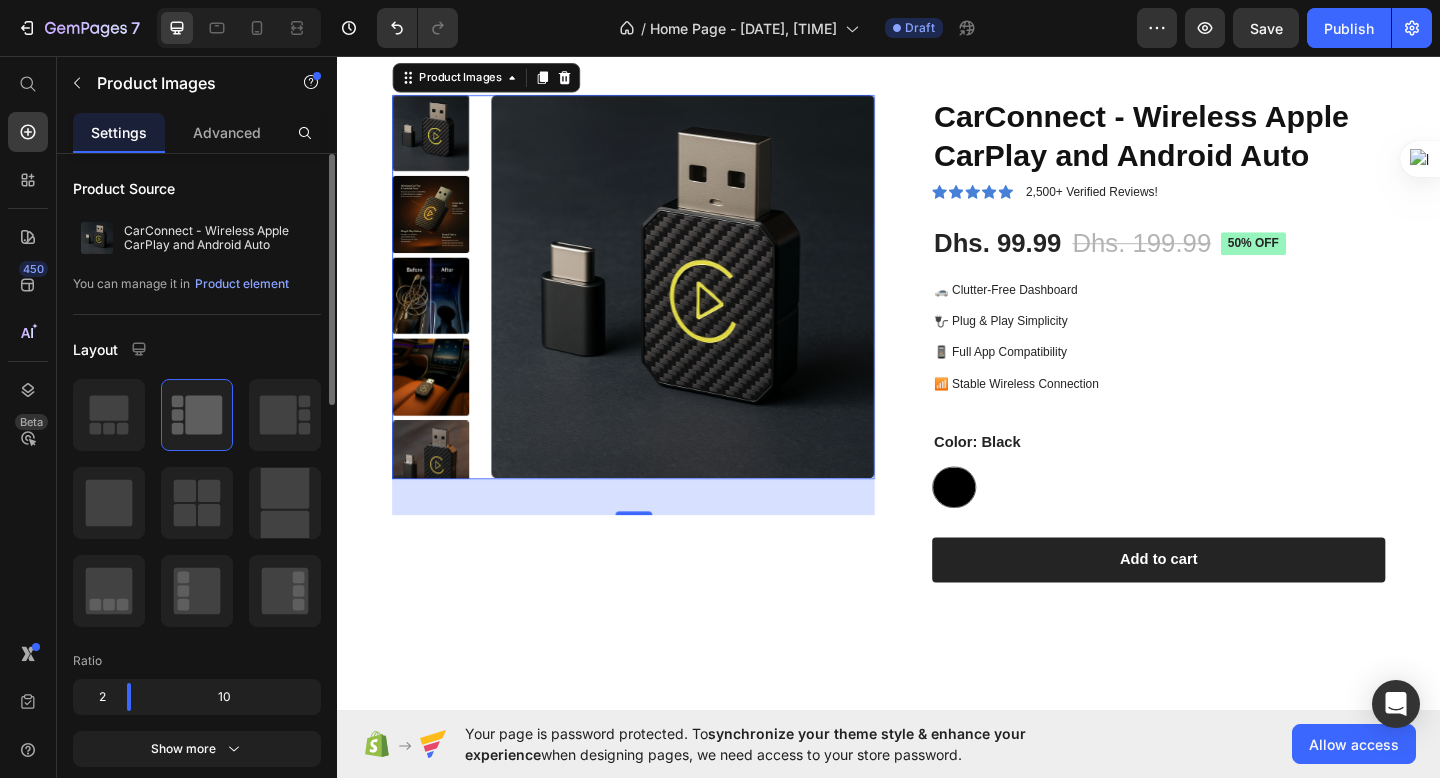 click at bounding box center [714, 308] 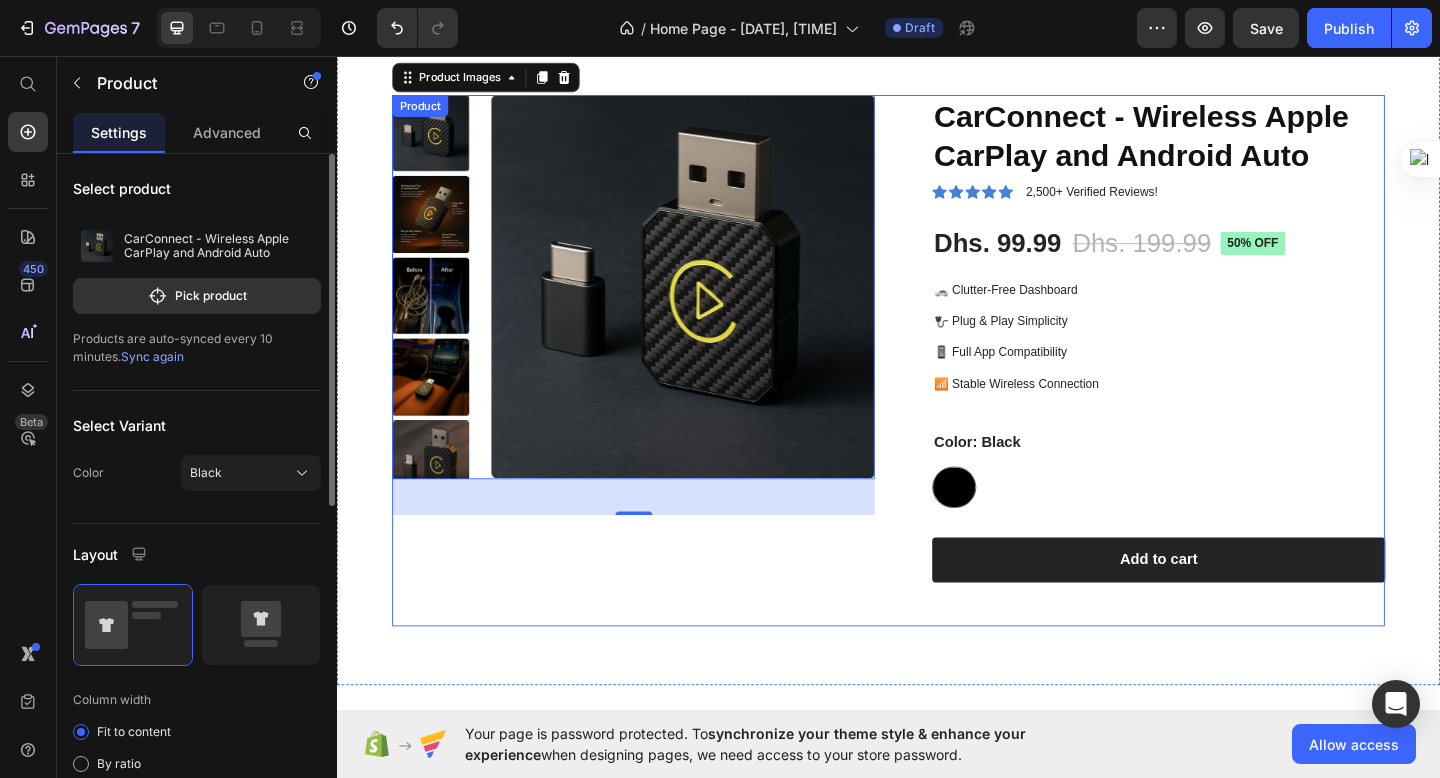 click on "Product Images   39" at bounding box center [659, 388] 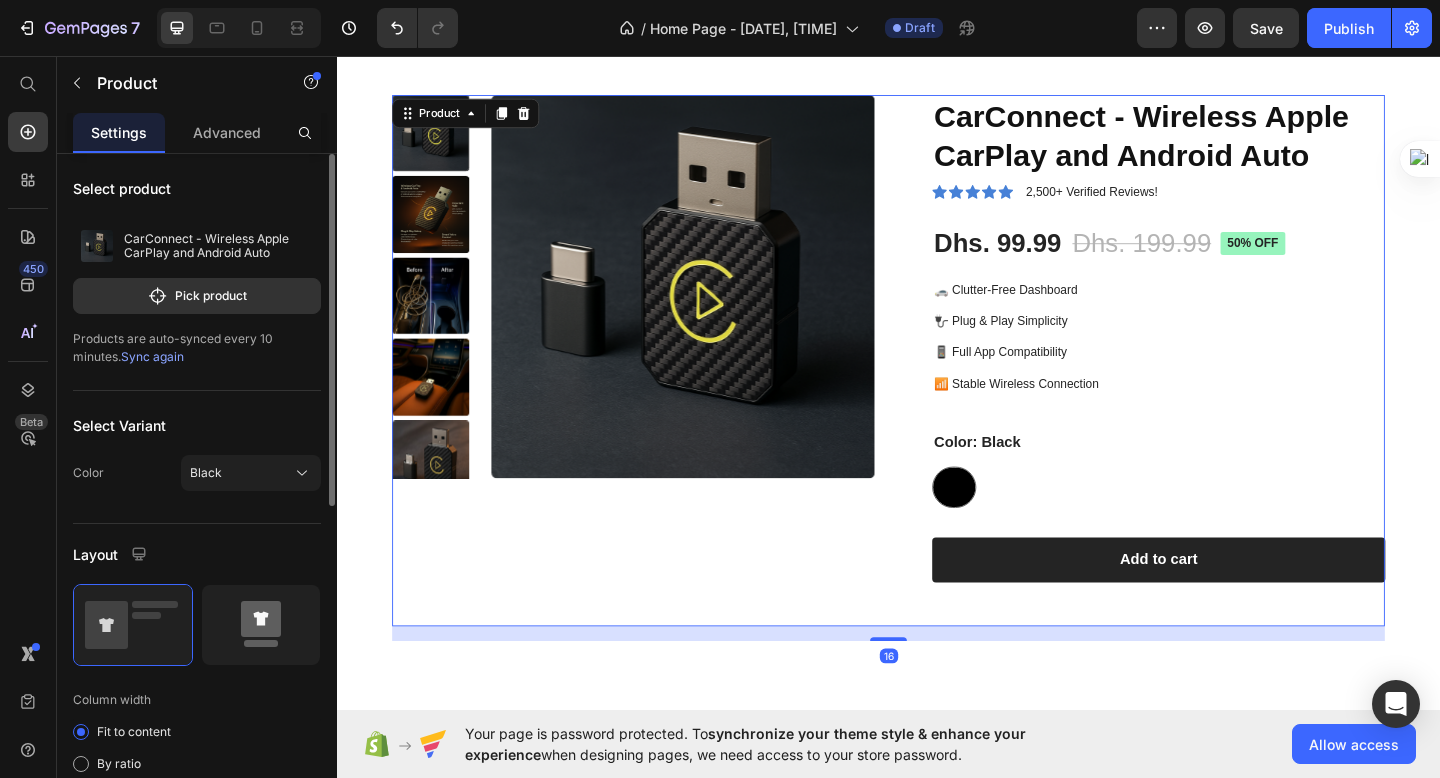 click 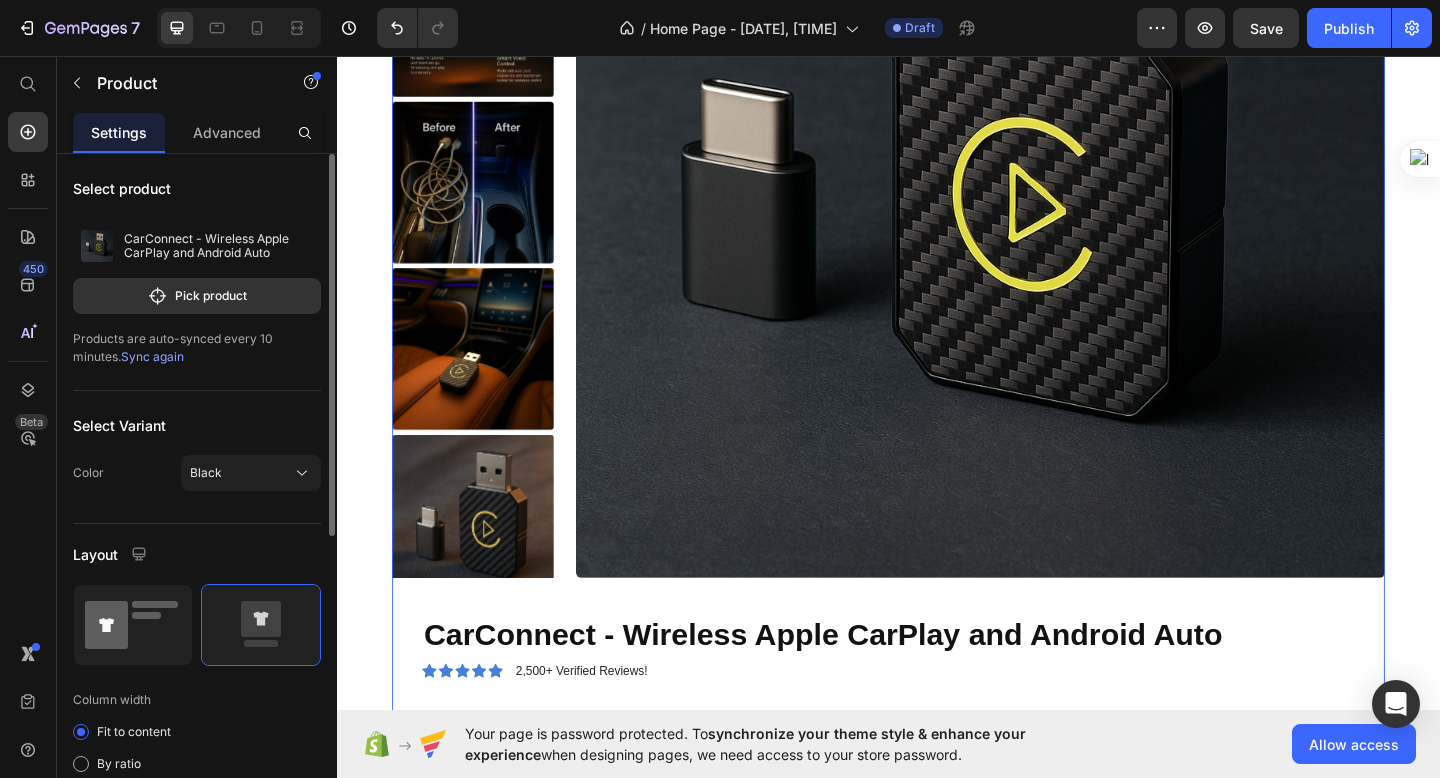 click 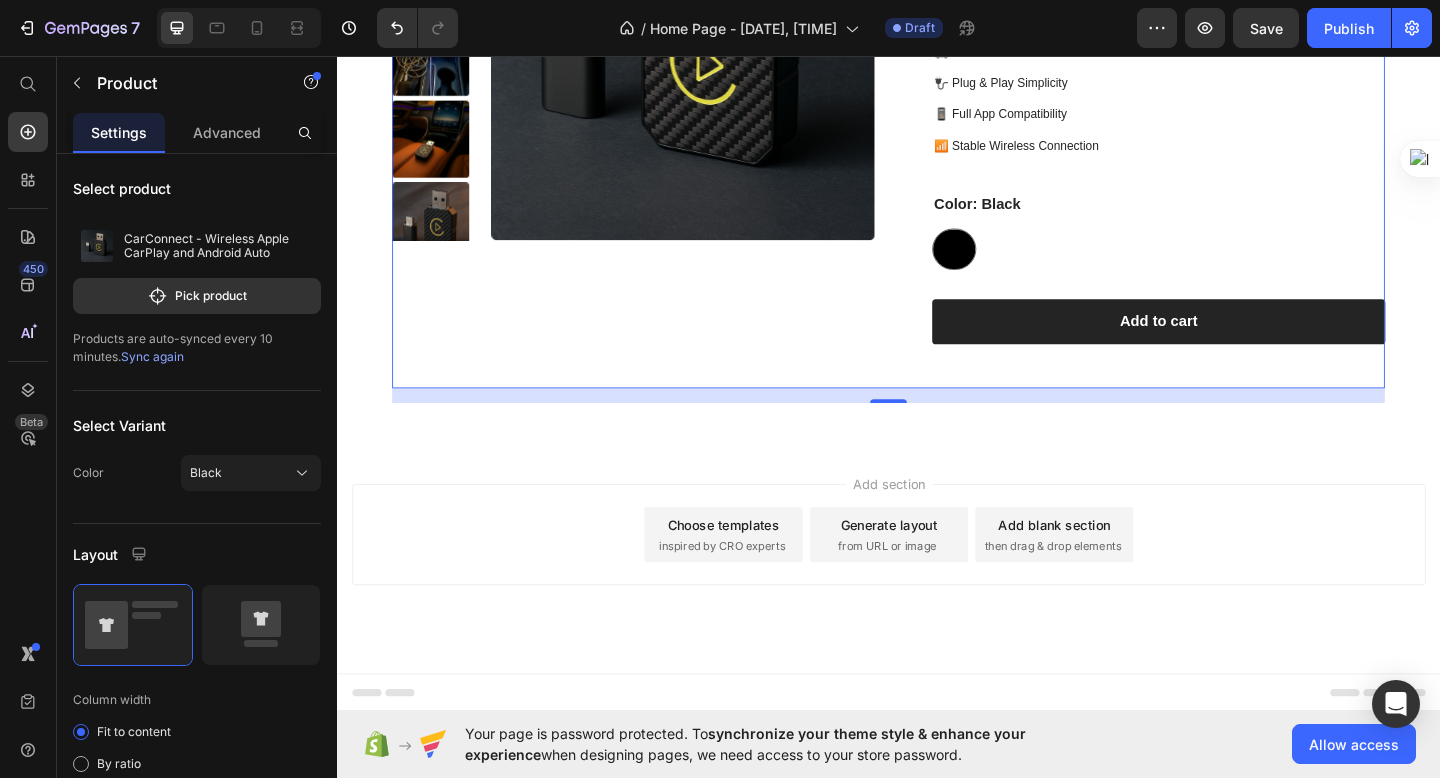 drag, startPoint x: 948, startPoint y: 428, endPoint x: 939, endPoint y: 380, distance: 48.83646 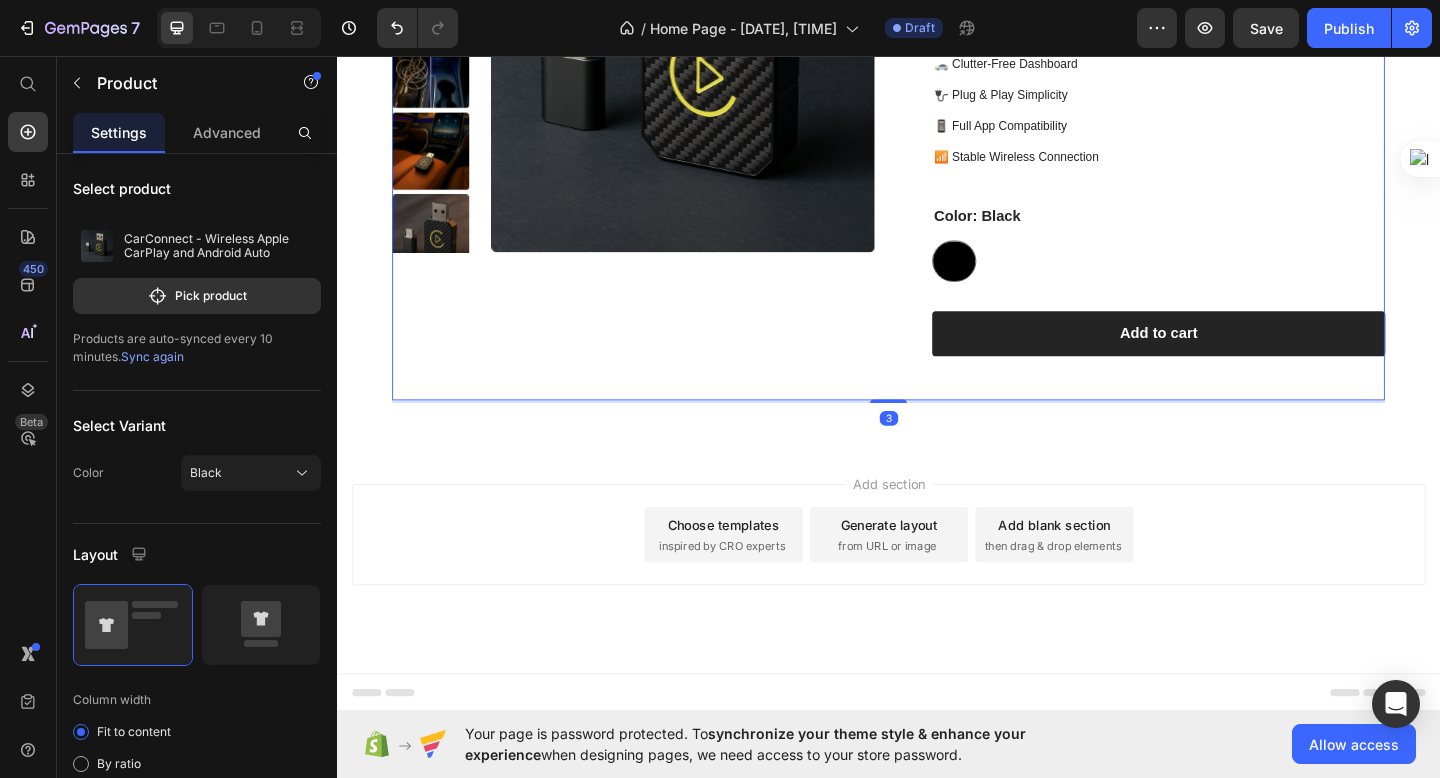 scroll, scrollTop: 951, scrollLeft: 0, axis: vertical 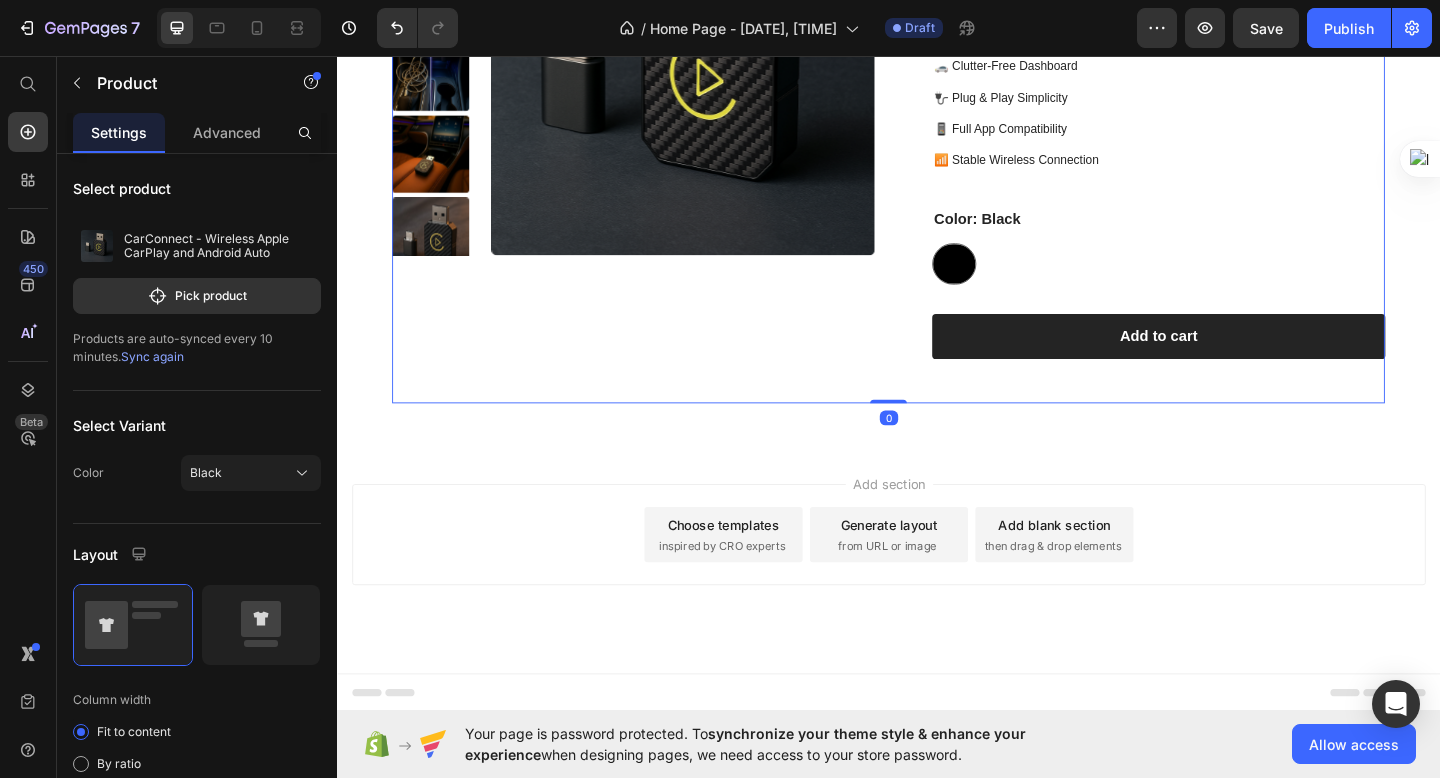 drag, startPoint x: 939, startPoint y: 433, endPoint x: 939, endPoint y: 371, distance: 62 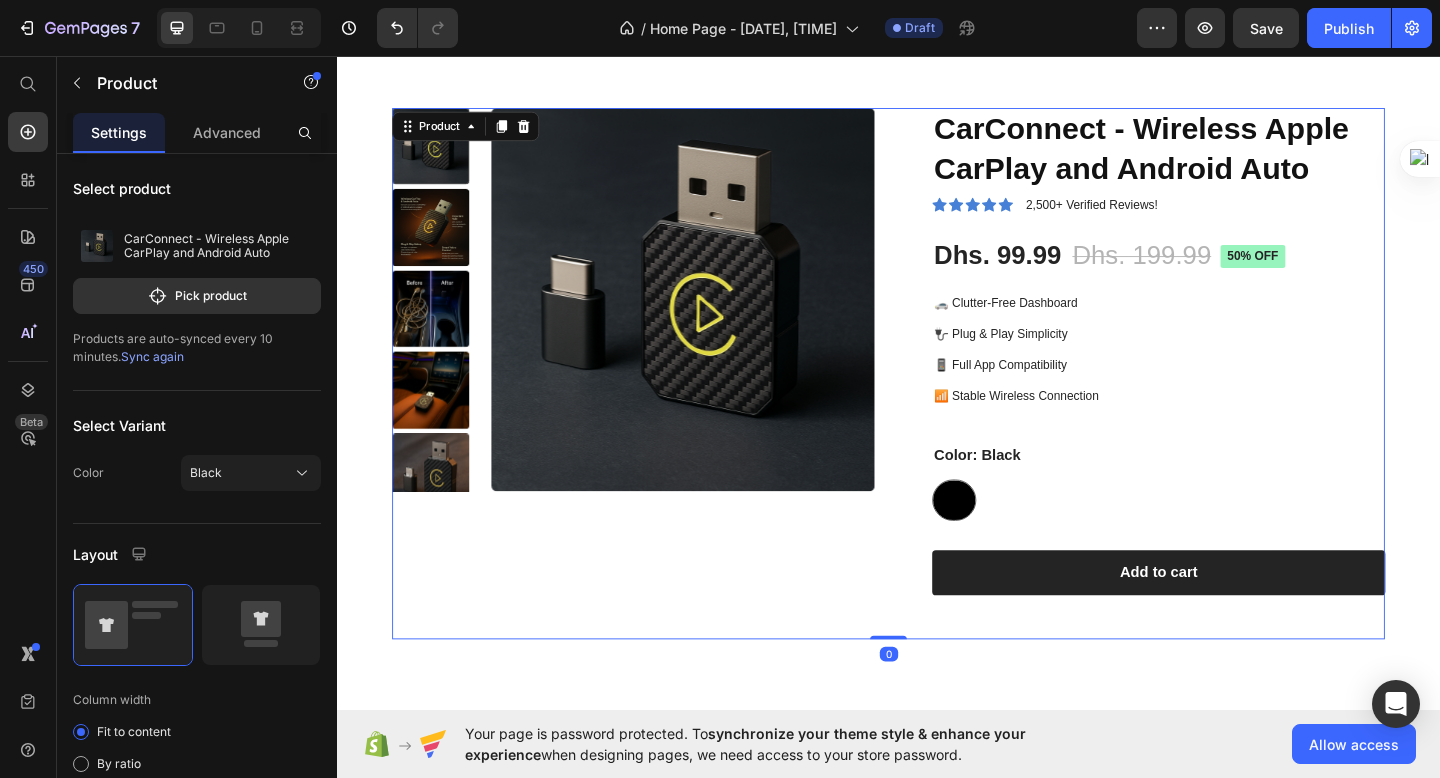 scroll, scrollTop: 756, scrollLeft: 0, axis: vertical 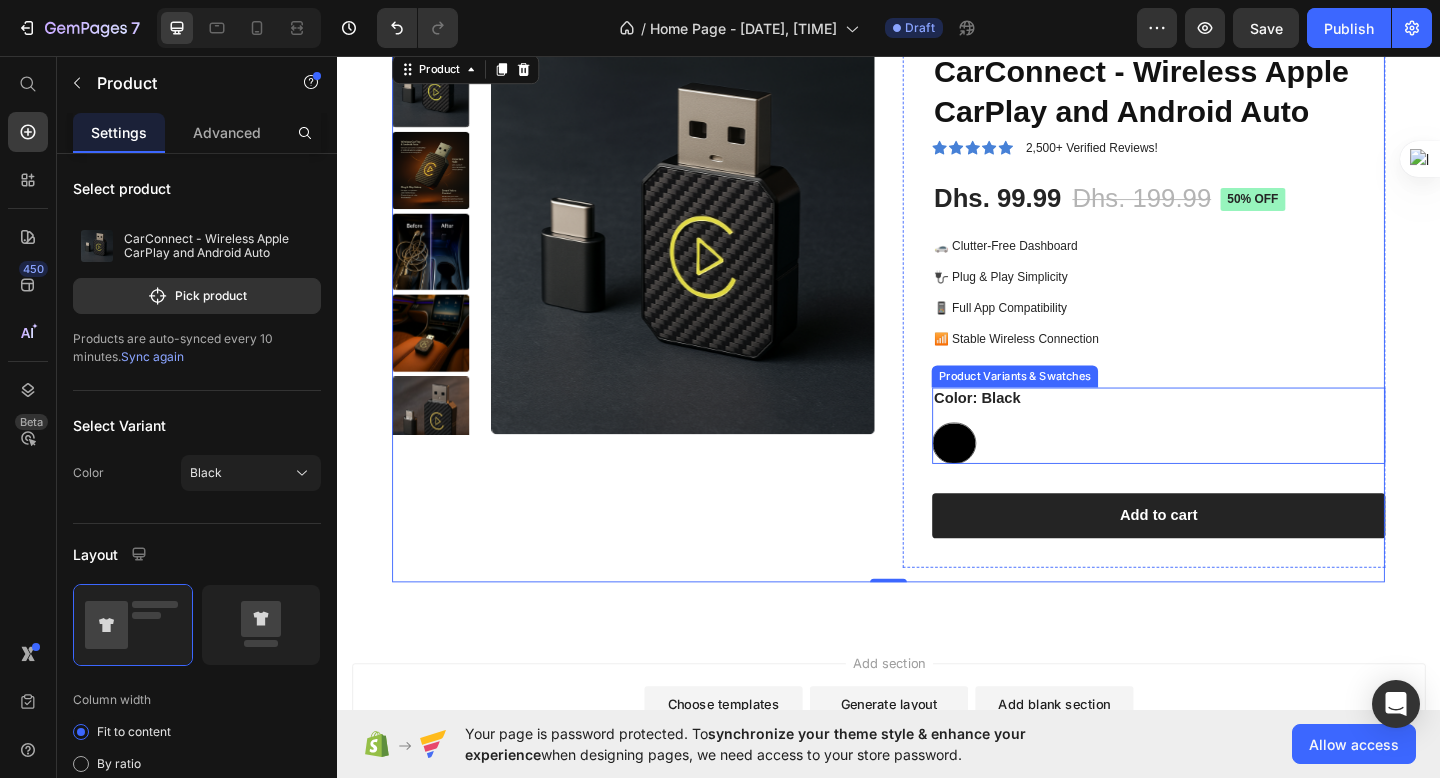 click on "Color: Black" at bounding box center [1033, 429] 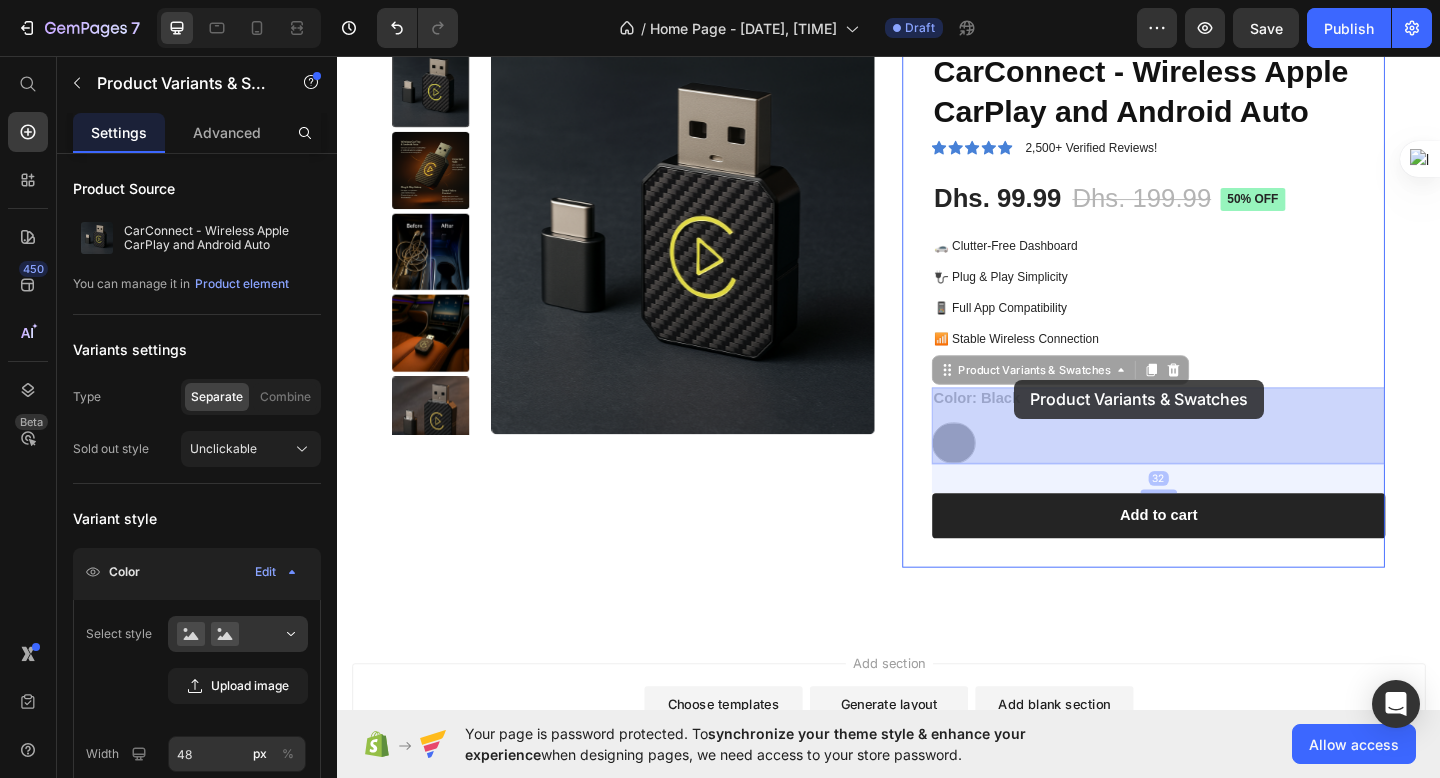 drag, startPoint x: 1074, startPoint y: 449, endPoint x: 1074, endPoint y: 408, distance: 41 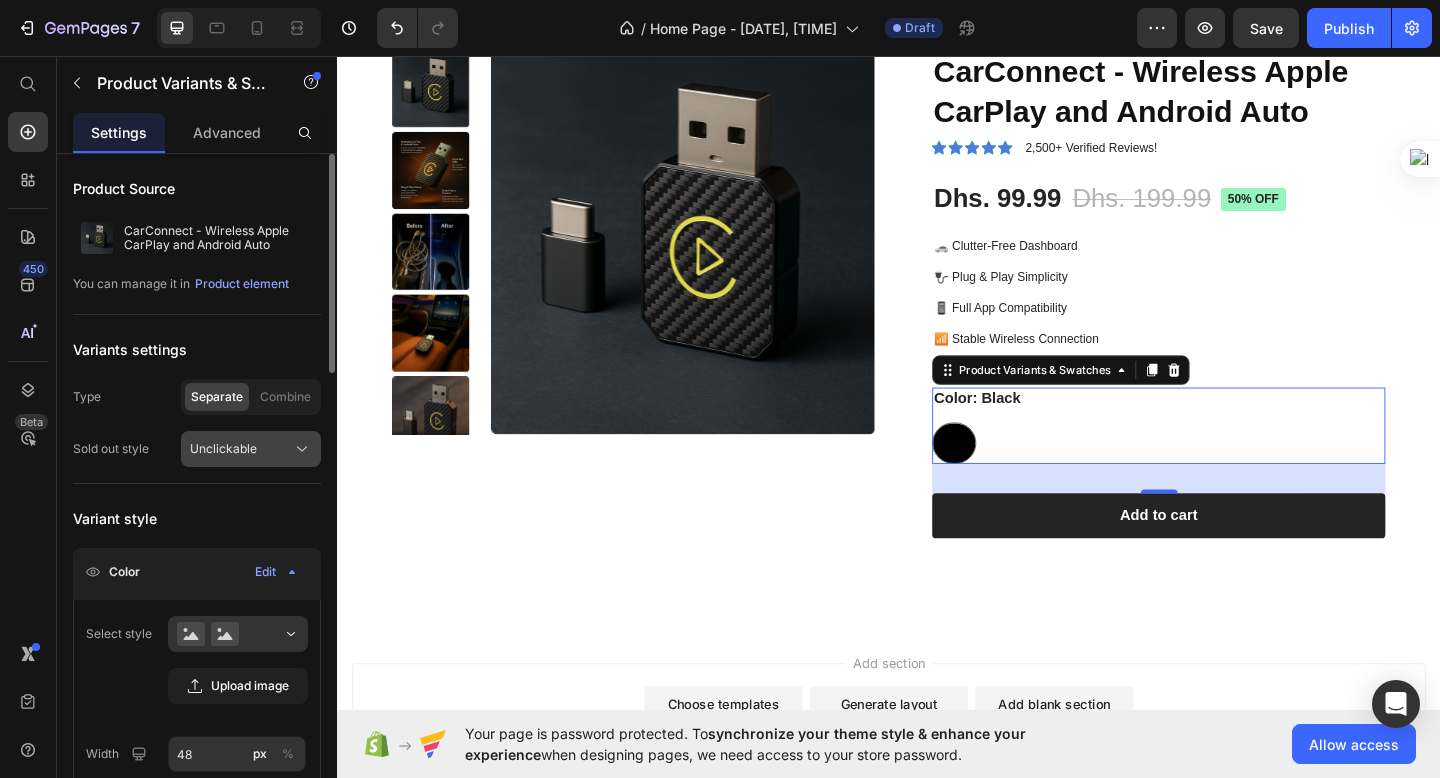 click on "Unclickable" at bounding box center (223, 449) 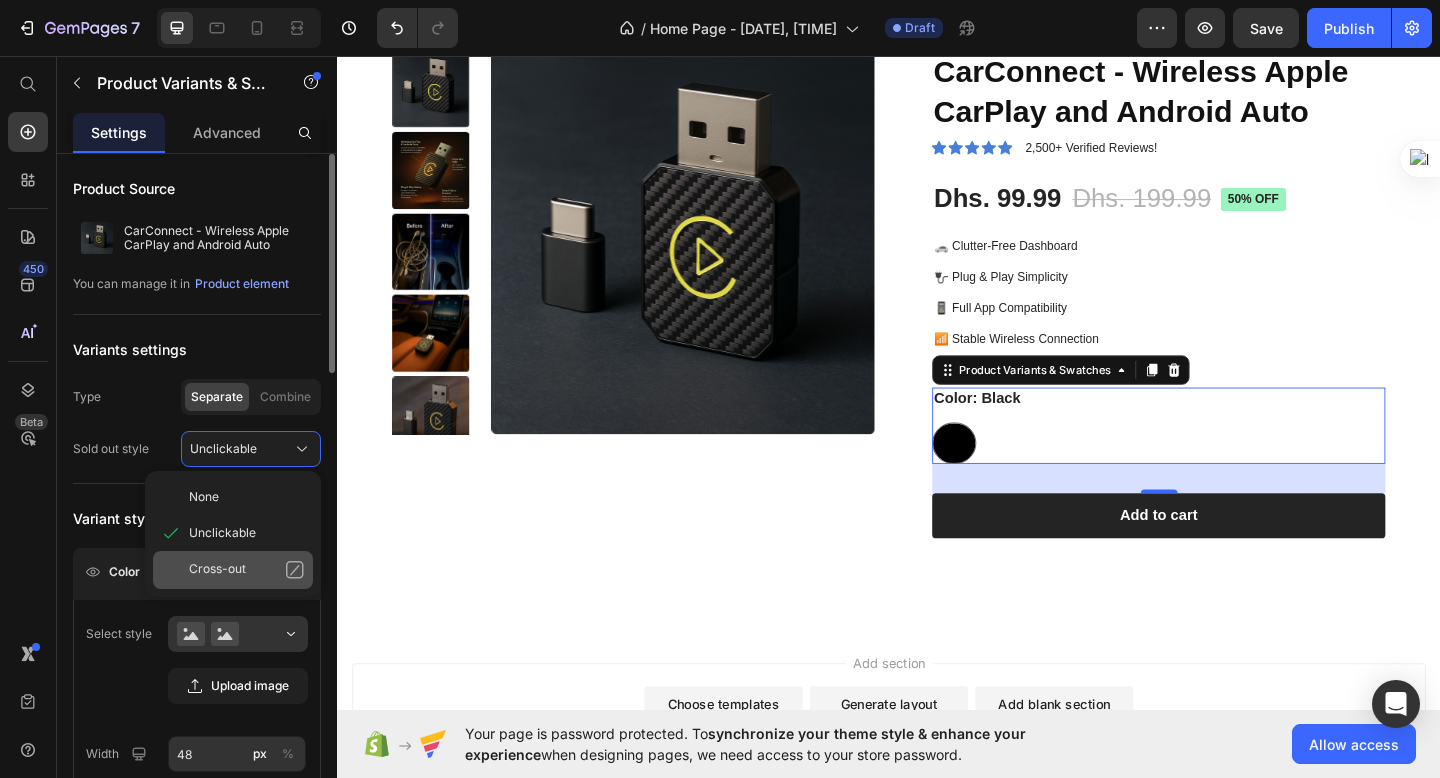click on "Cross-out" at bounding box center [217, 570] 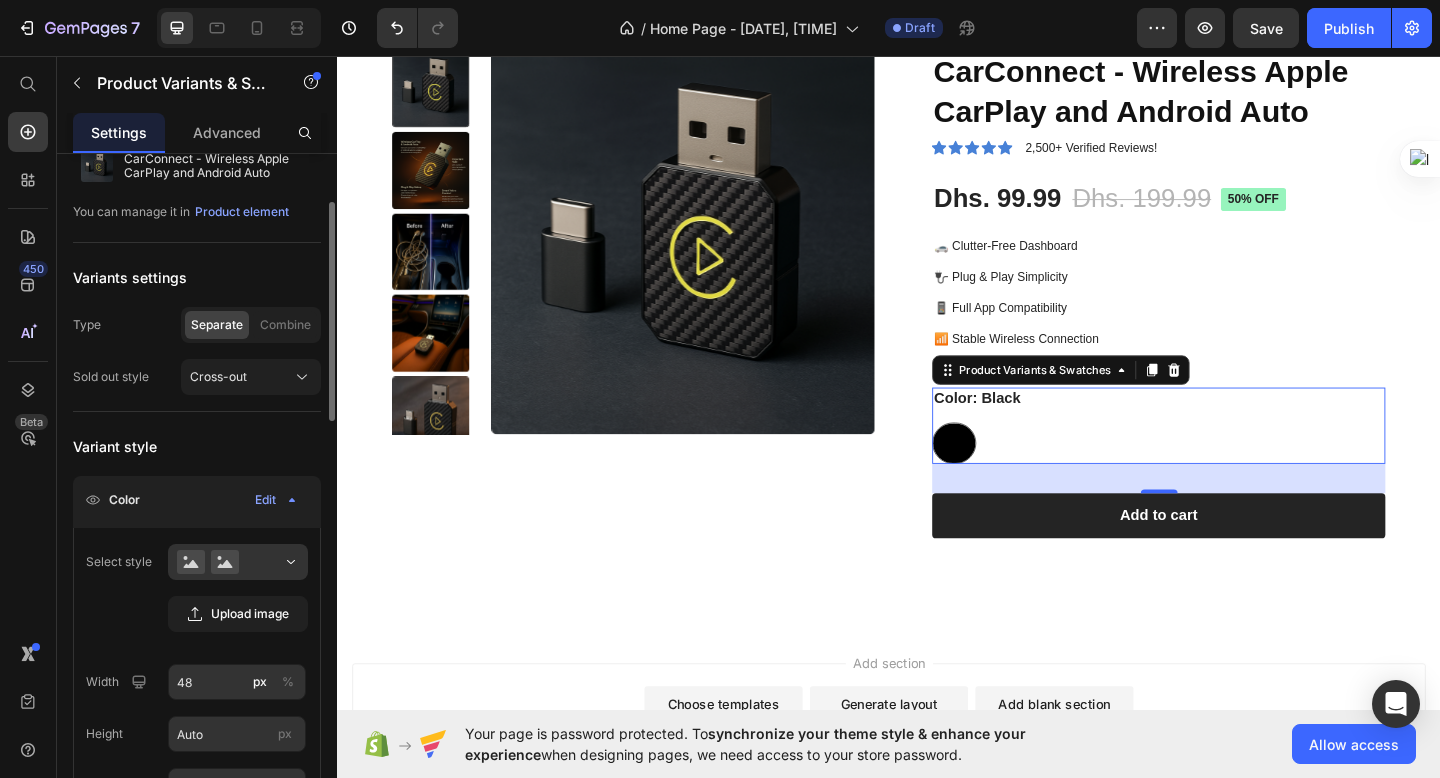 scroll, scrollTop: 101, scrollLeft: 0, axis: vertical 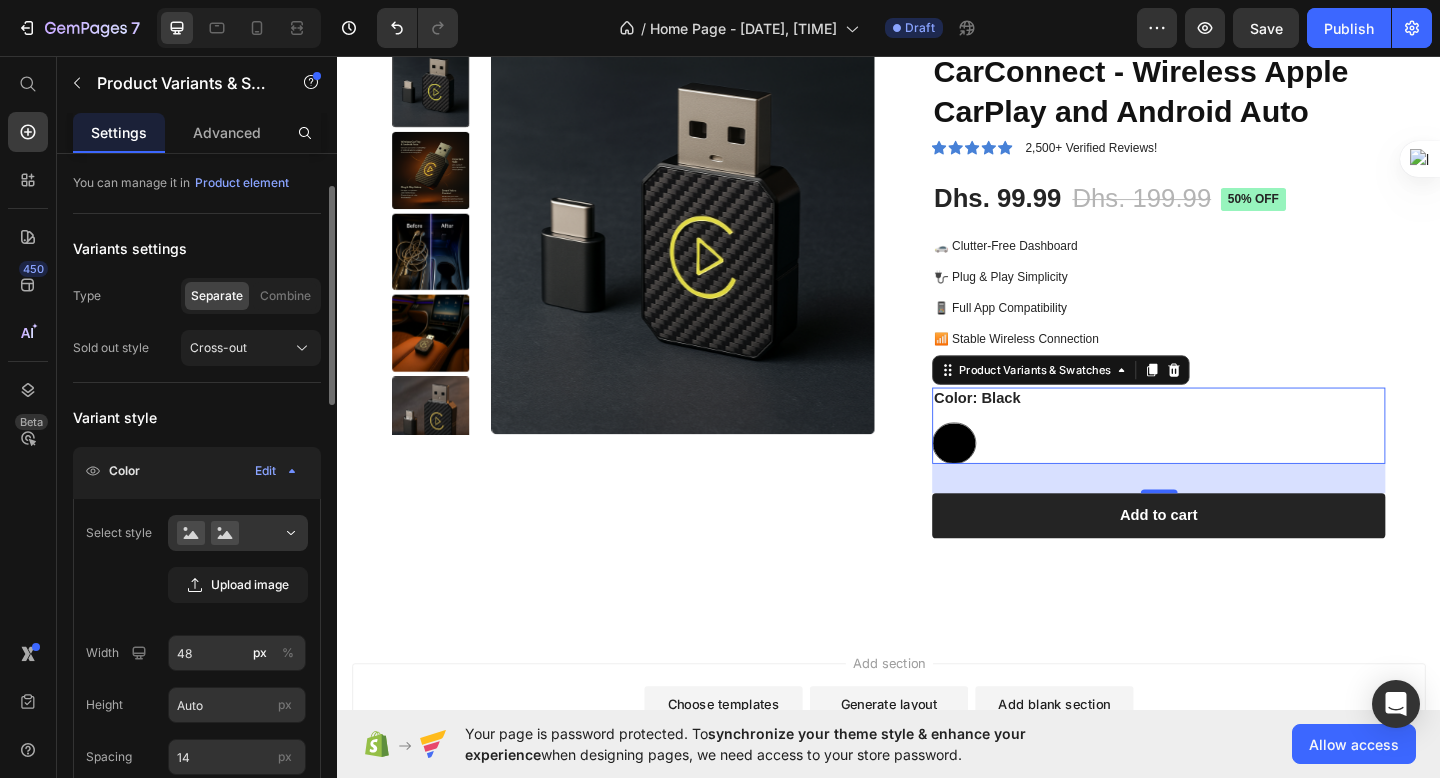 click on "Color Edit" 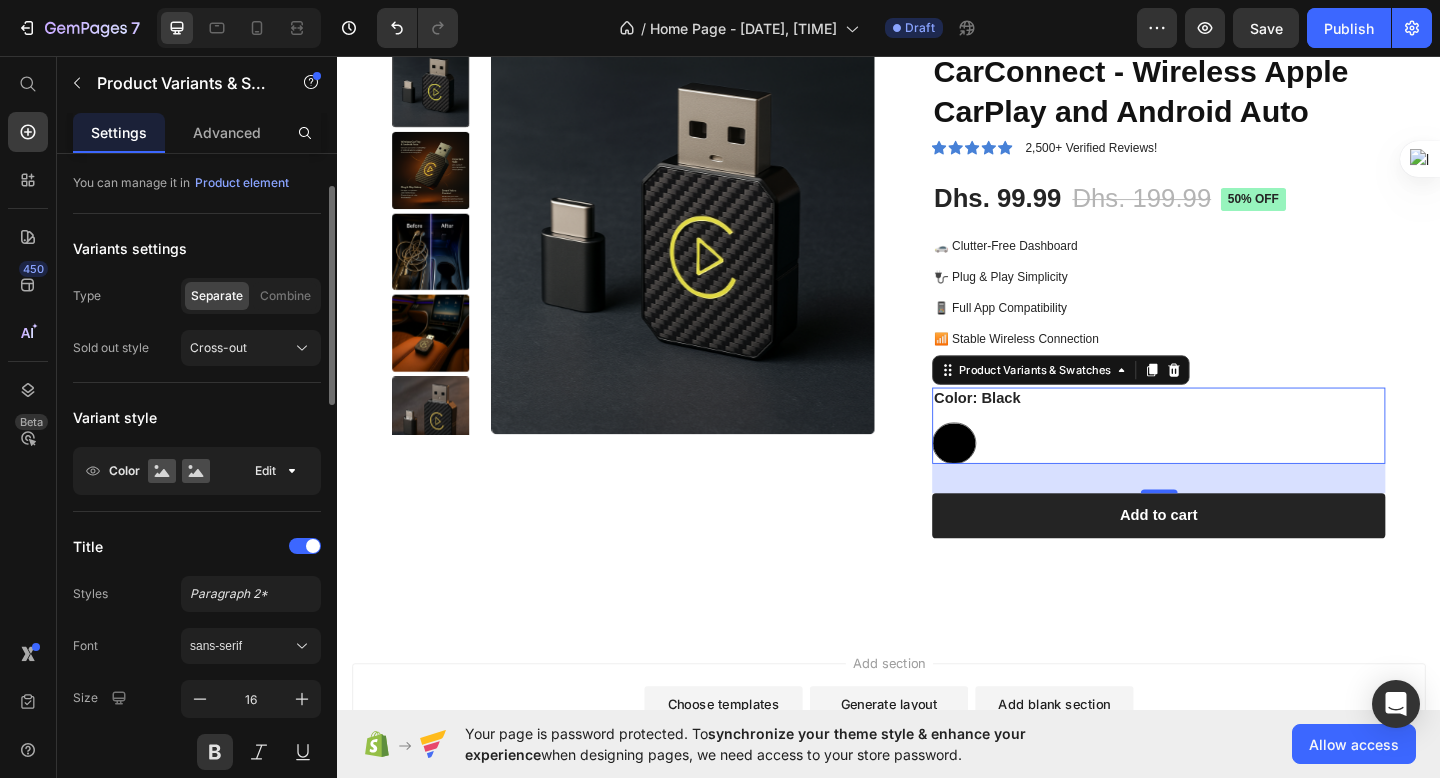 click on "Color Edit" 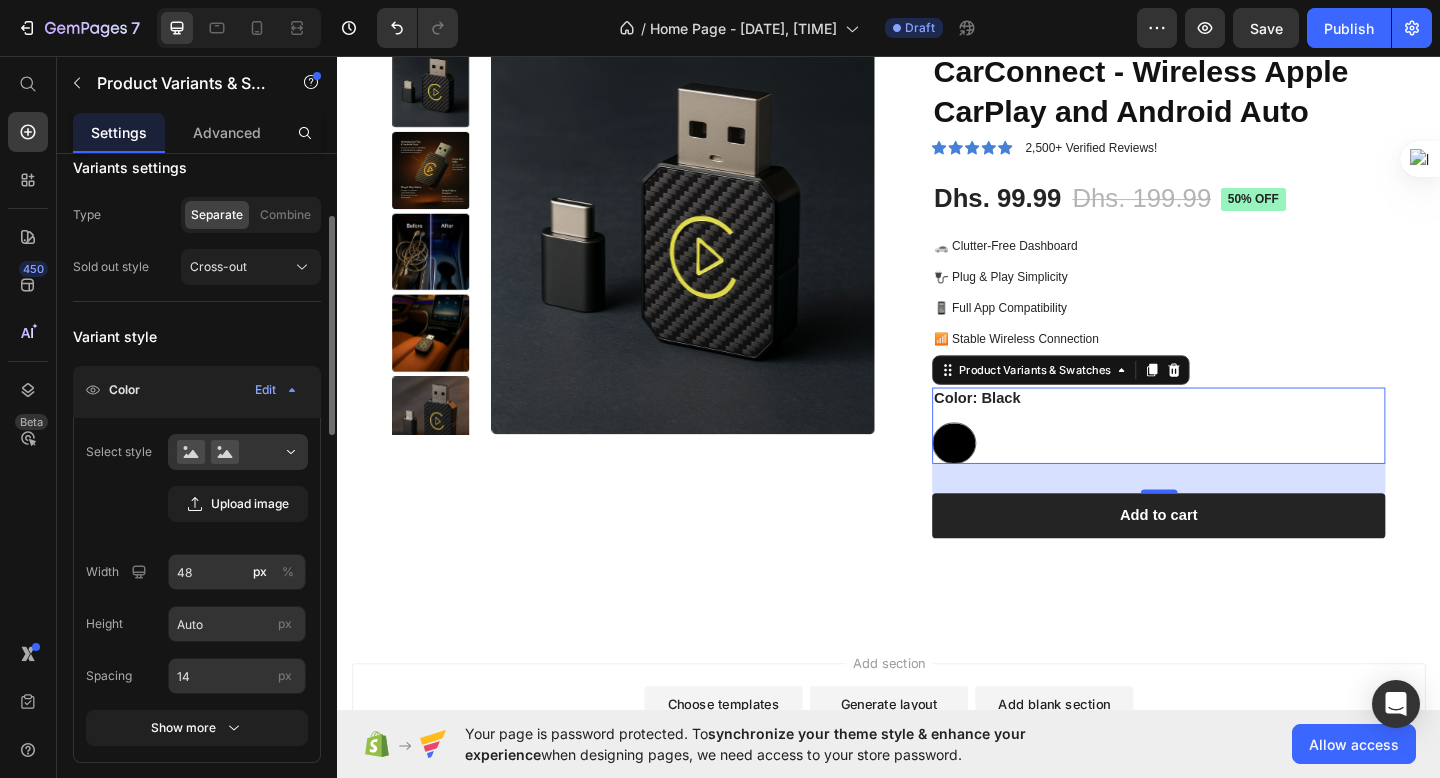 scroll, scrollTop: 185, scrollLeft: 0, axis: vertical 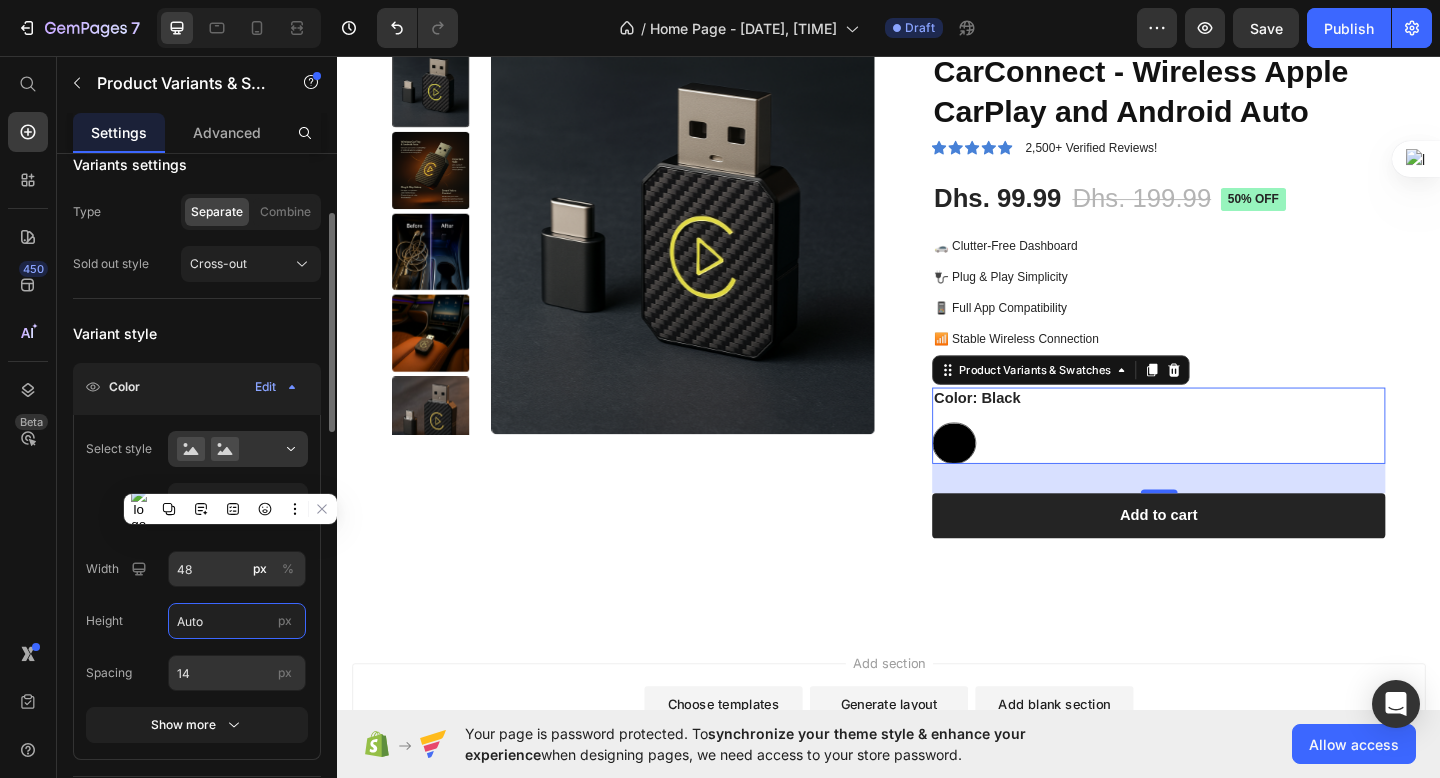 click on "Auto" at bounding box center (237, 621) 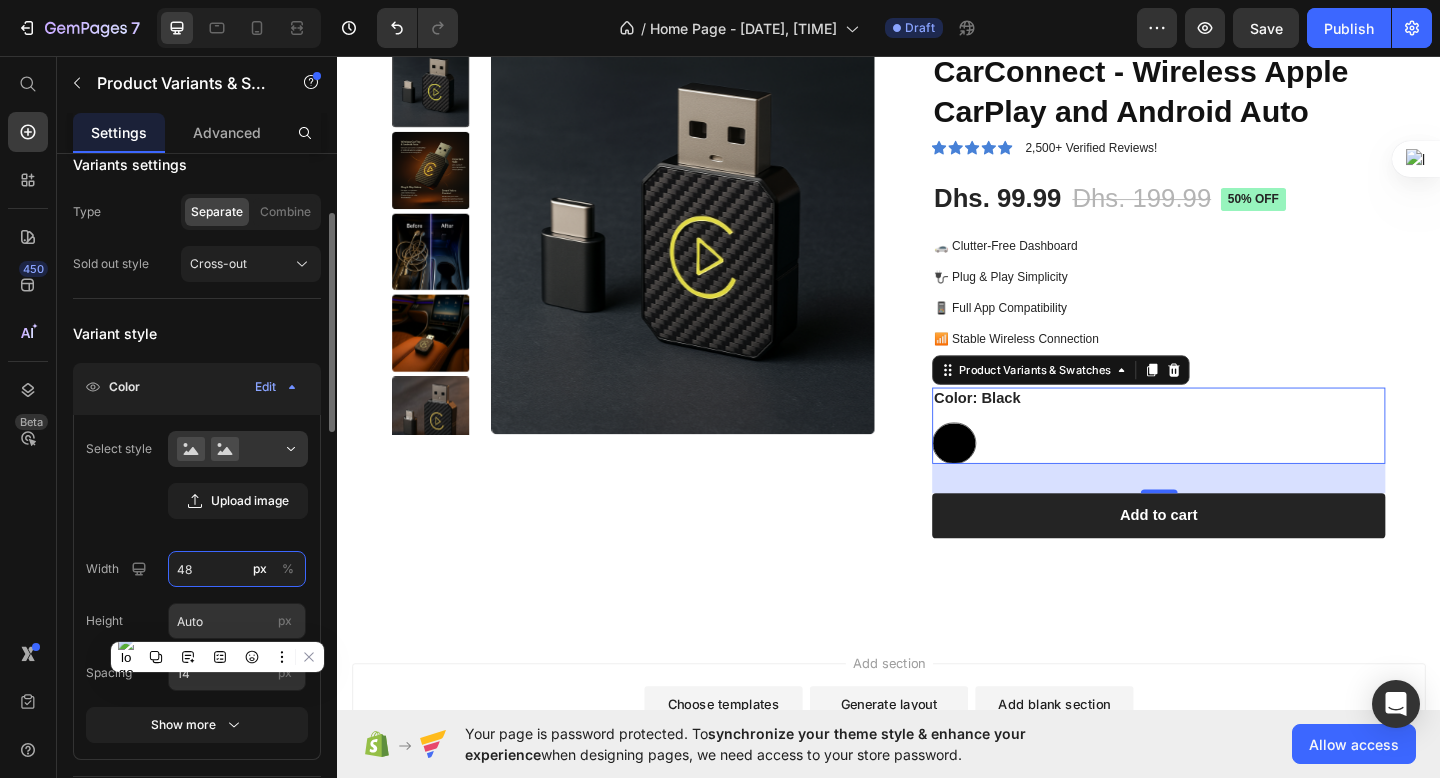 click on "48" at bounding box center (237, 569) 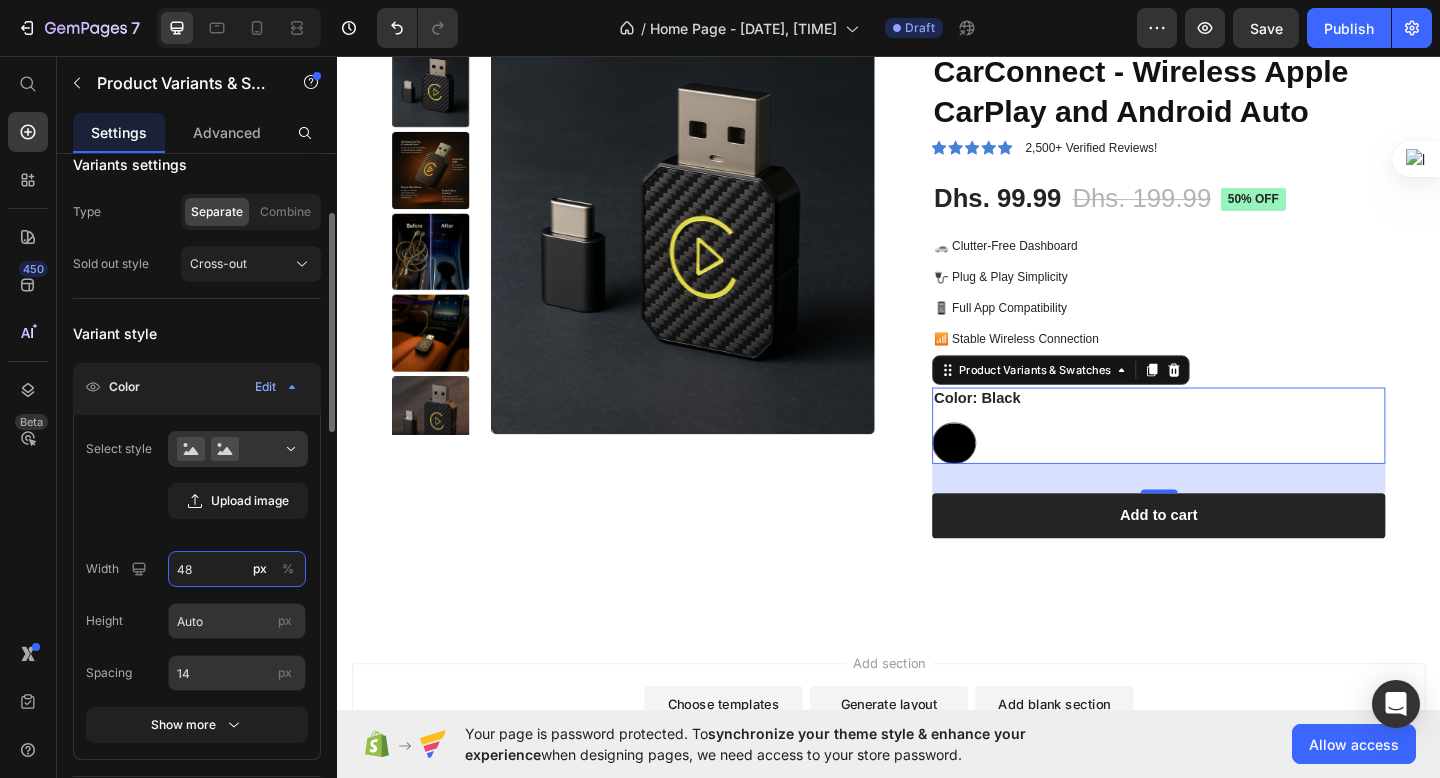 click on "48" at bounding box center [237, 569] 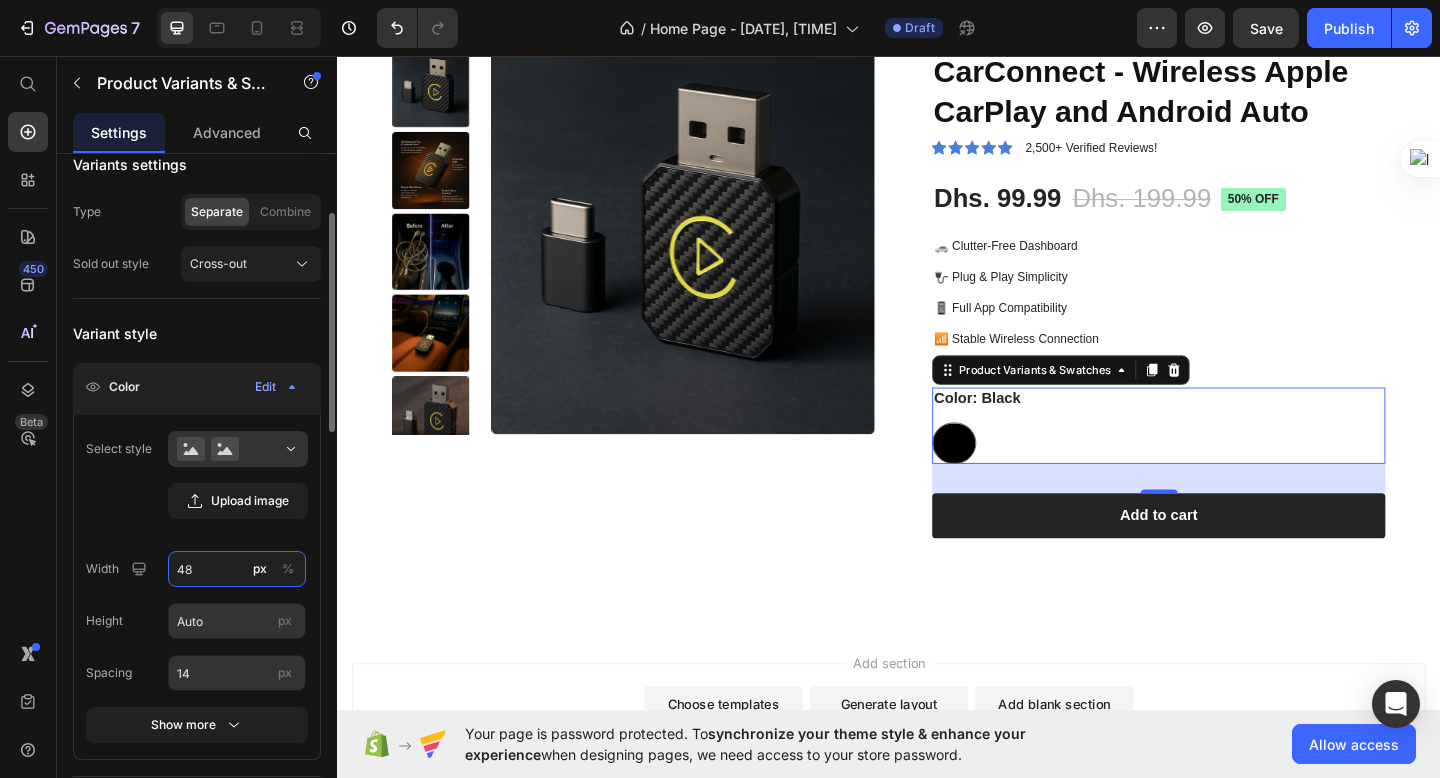 type on "4" 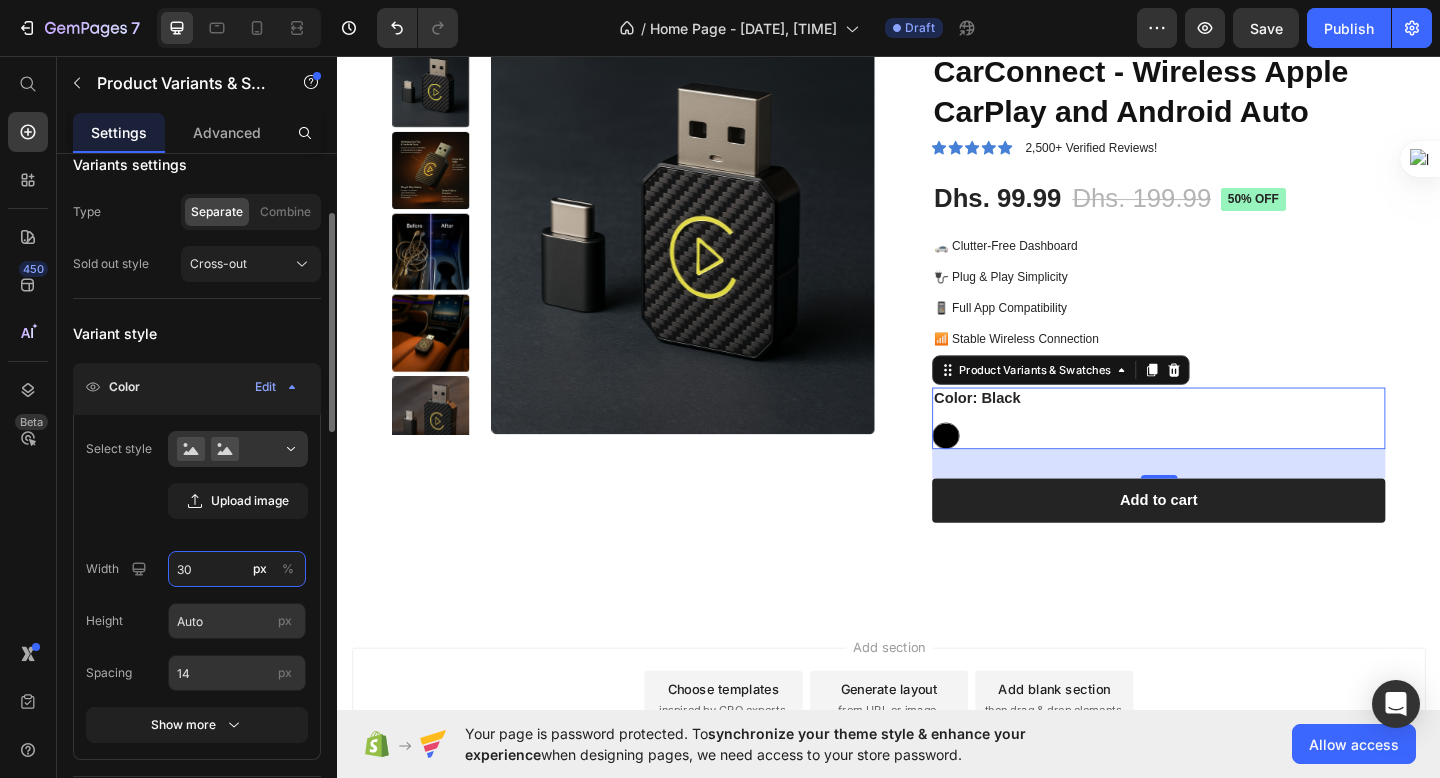 type on "3" 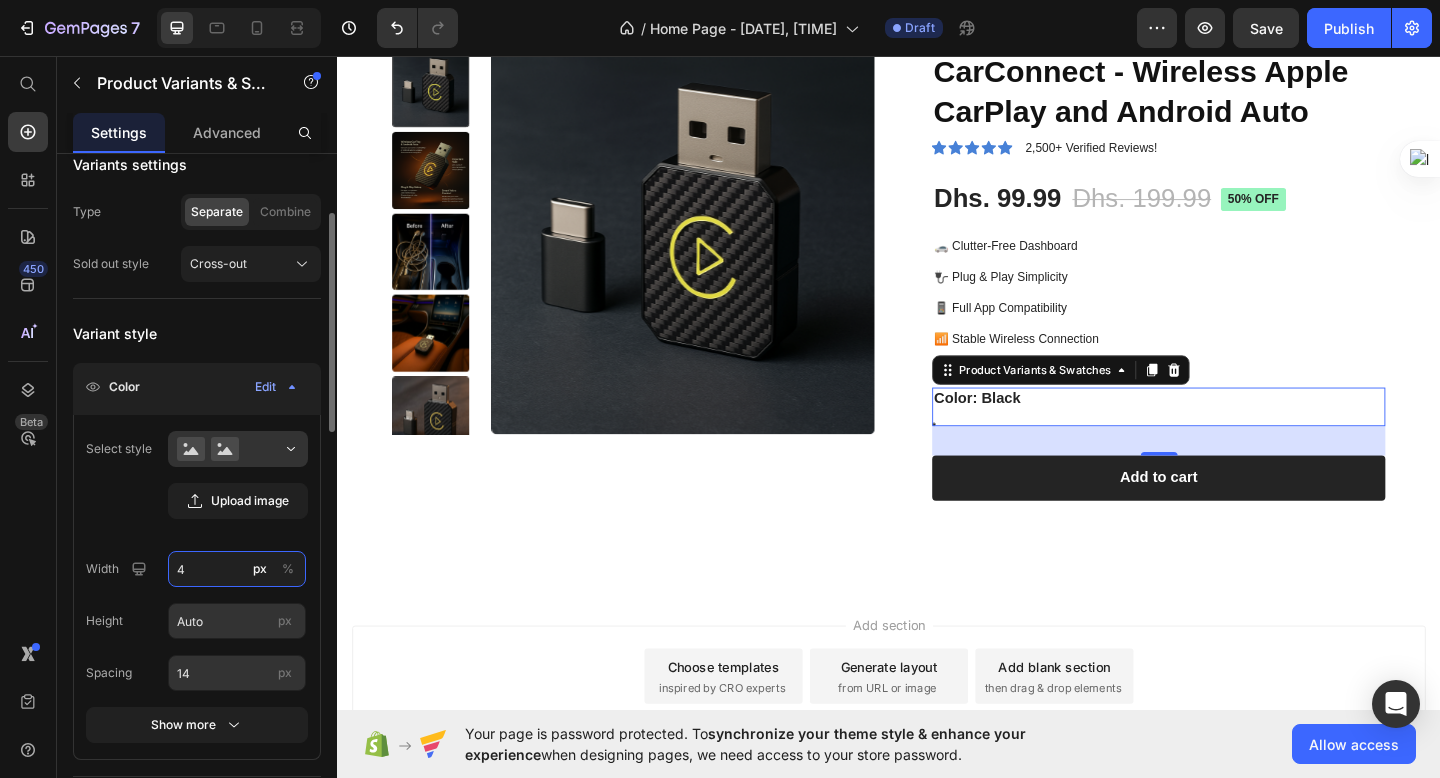 type on "48" 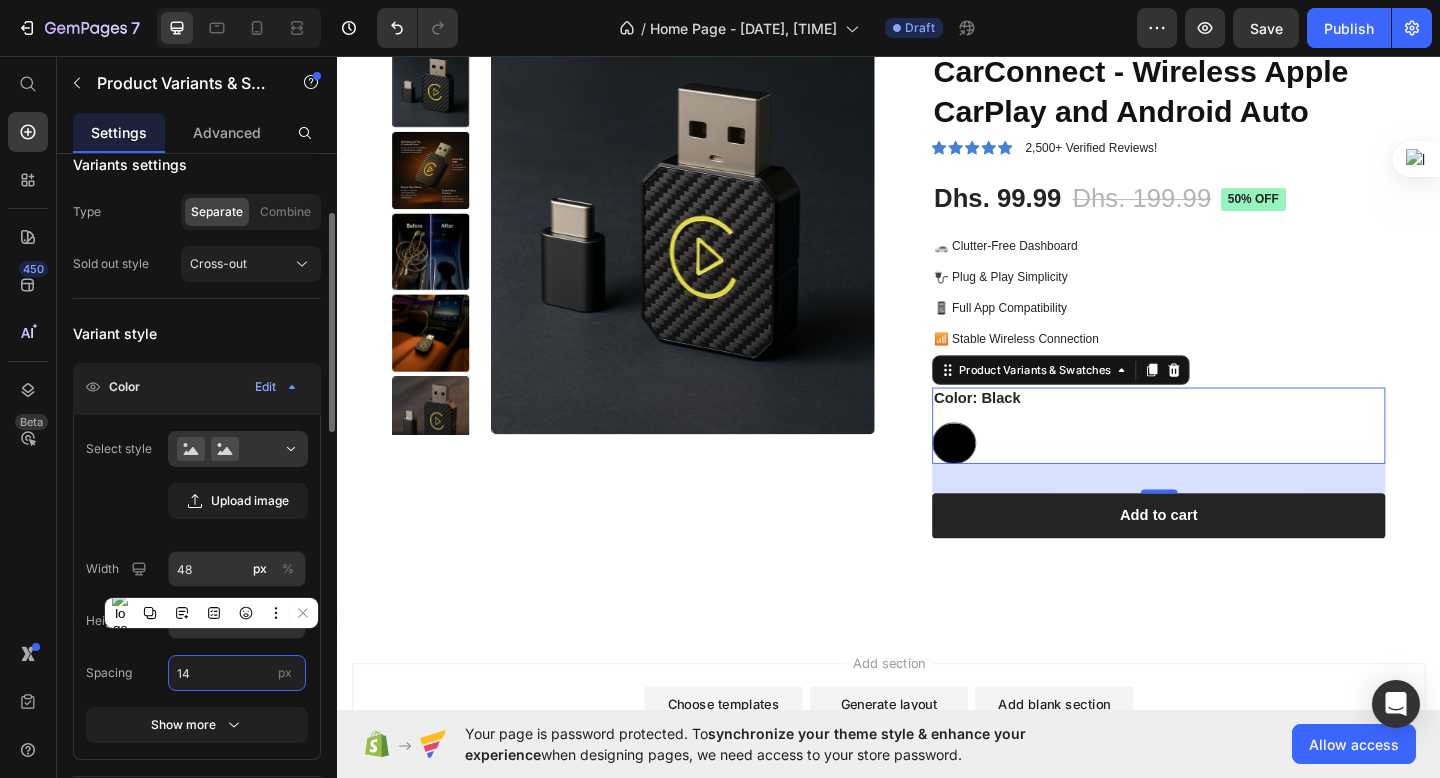 click on "14" at bounding box center [237, 673] 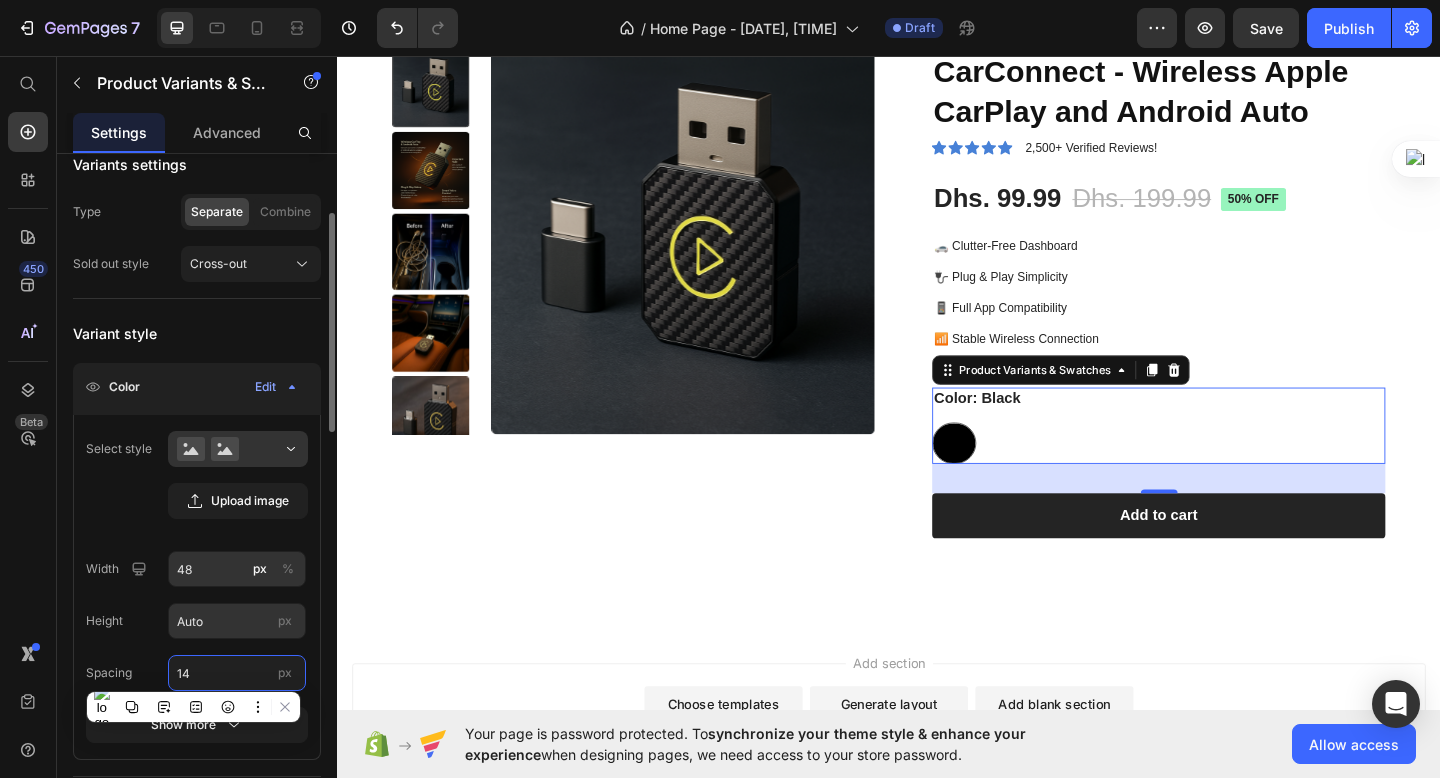 type on "3" 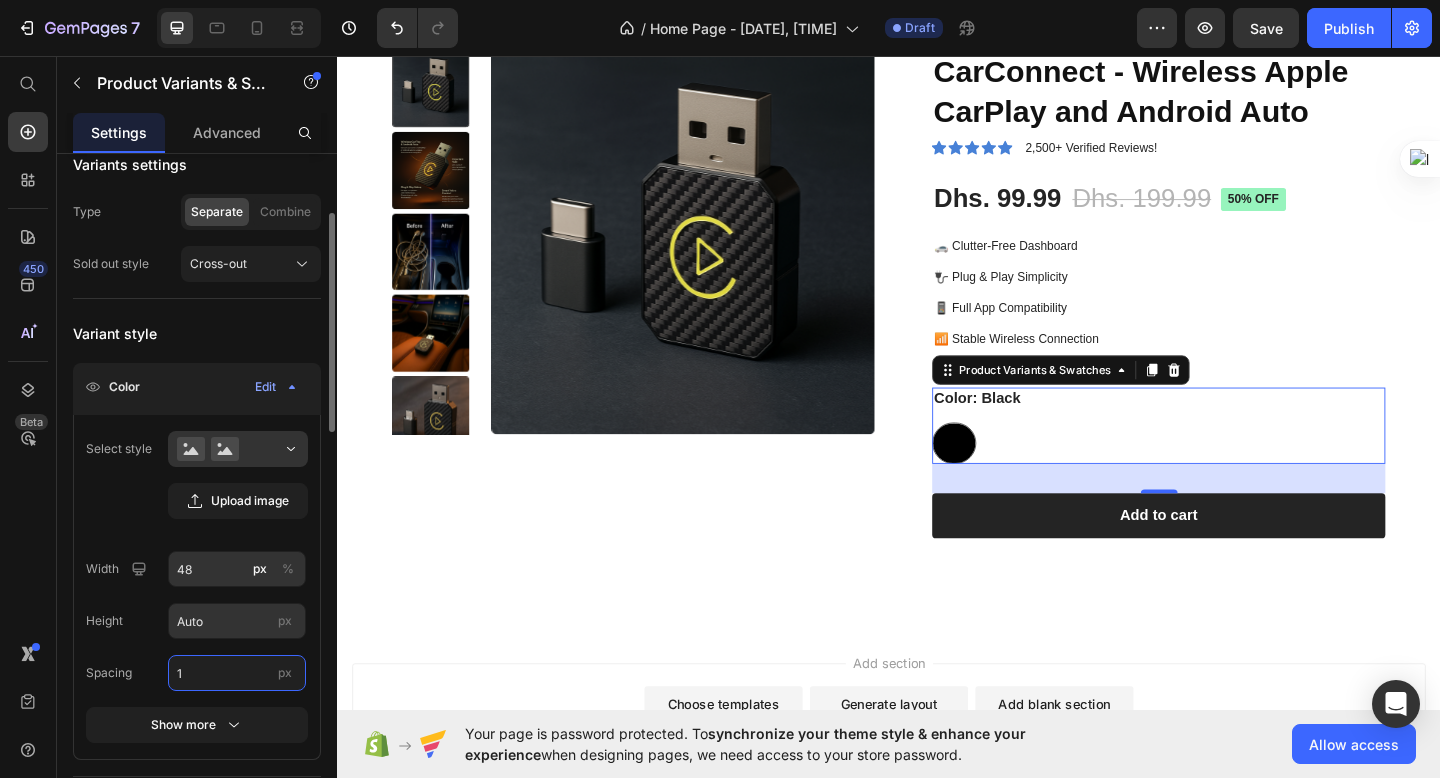 type on "14" 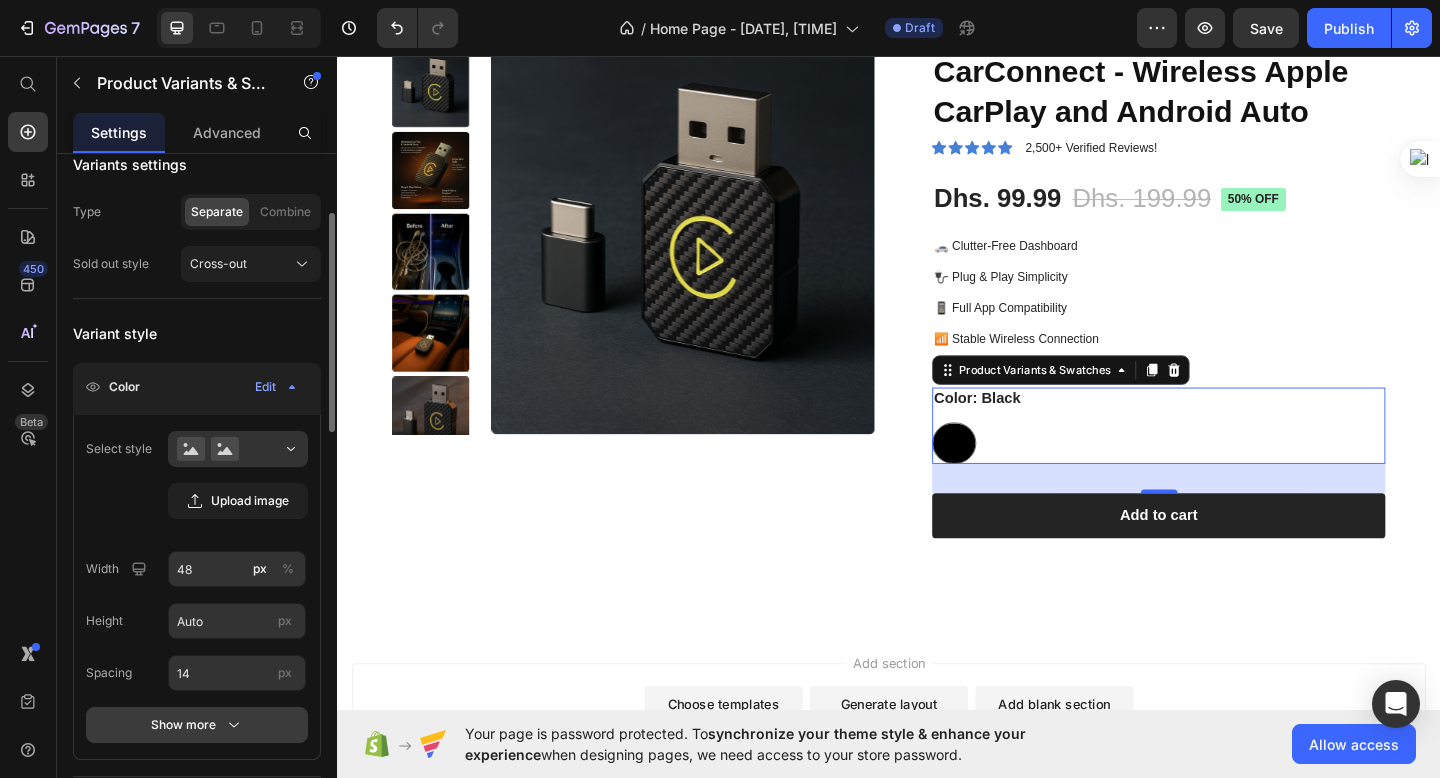 click on "Show more" at bounding box center (197, 725) 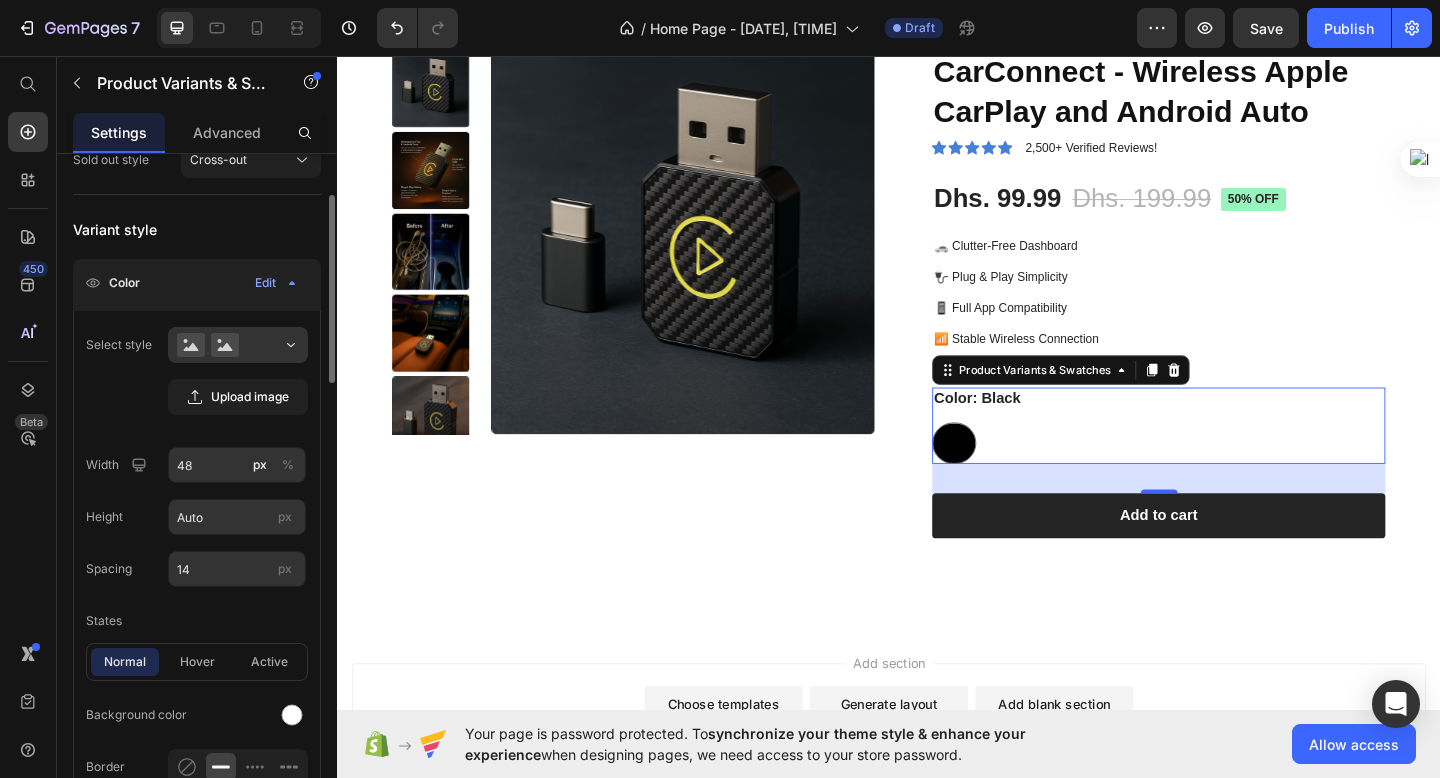 scroll, scrollTop: 320, scrollLeft: 0, axis: vertical 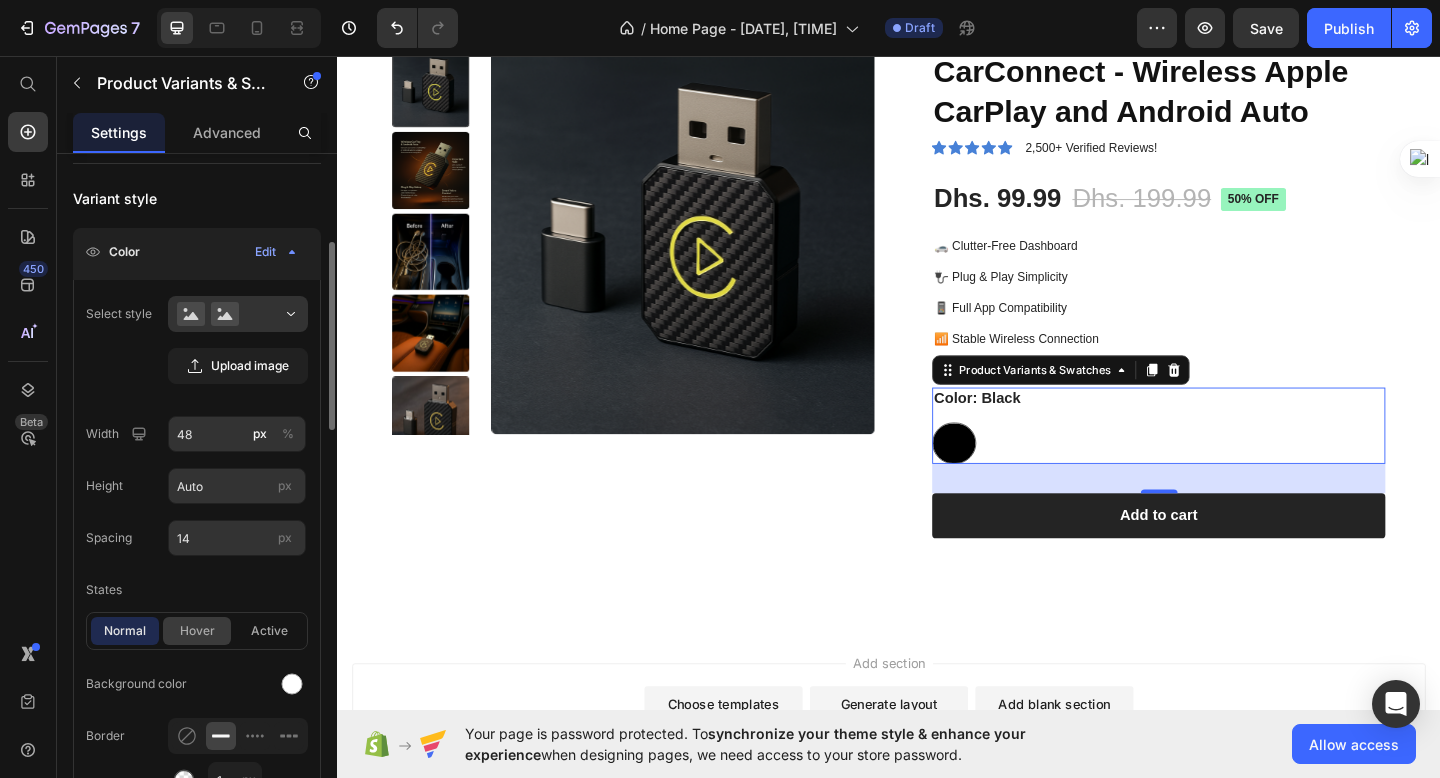 click on "hover" at bounding box center [197, 631] 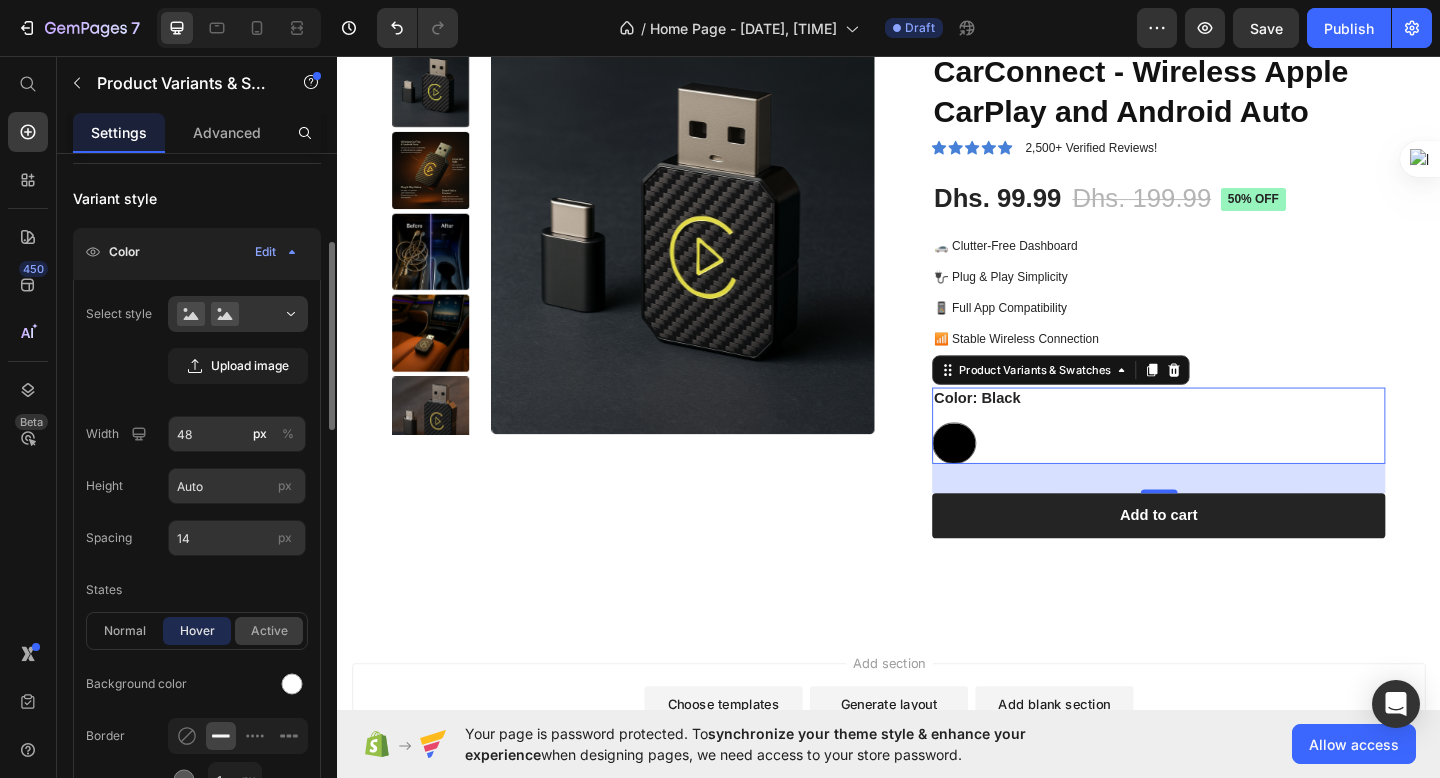 click on "active" at bounding box center [269, 631] 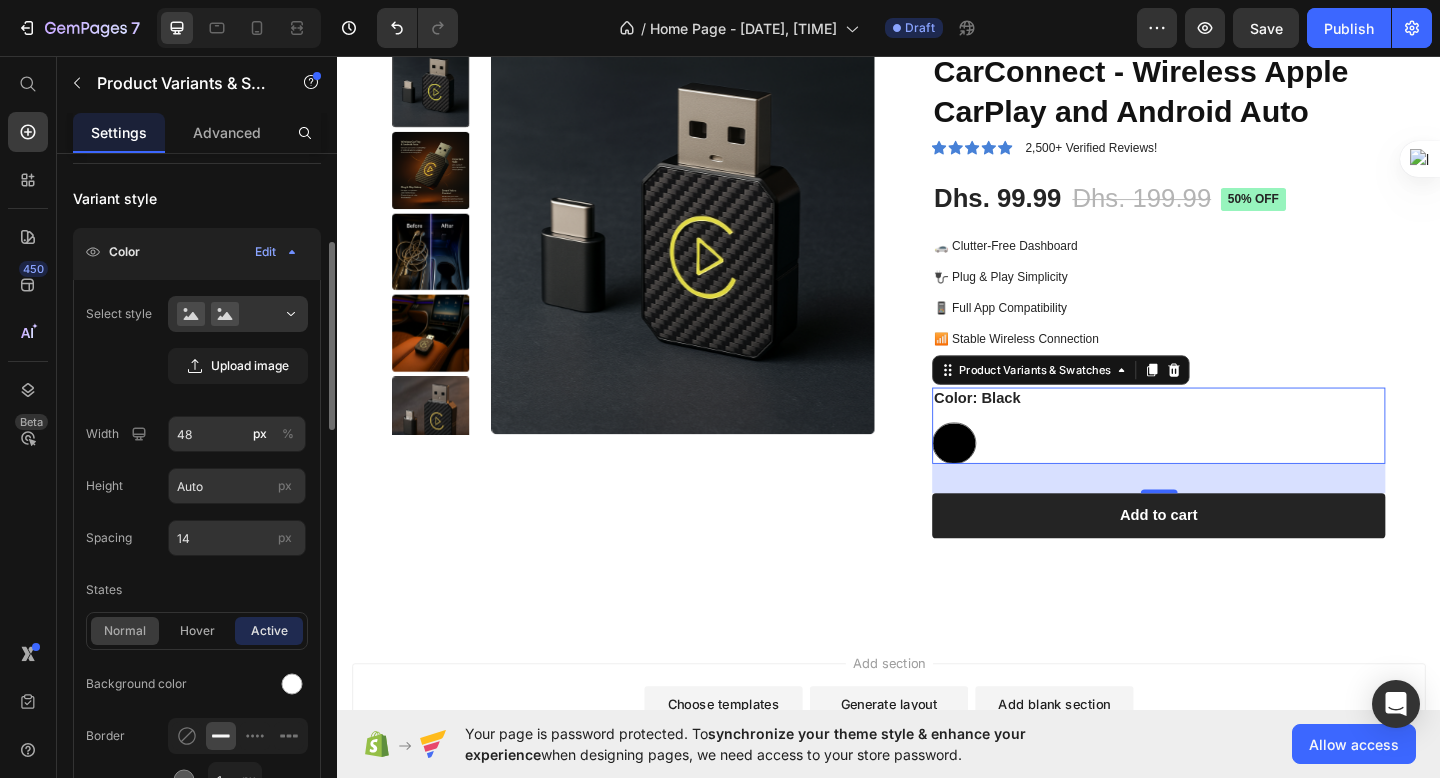 click on "normal" at bounding box center (125, 631) 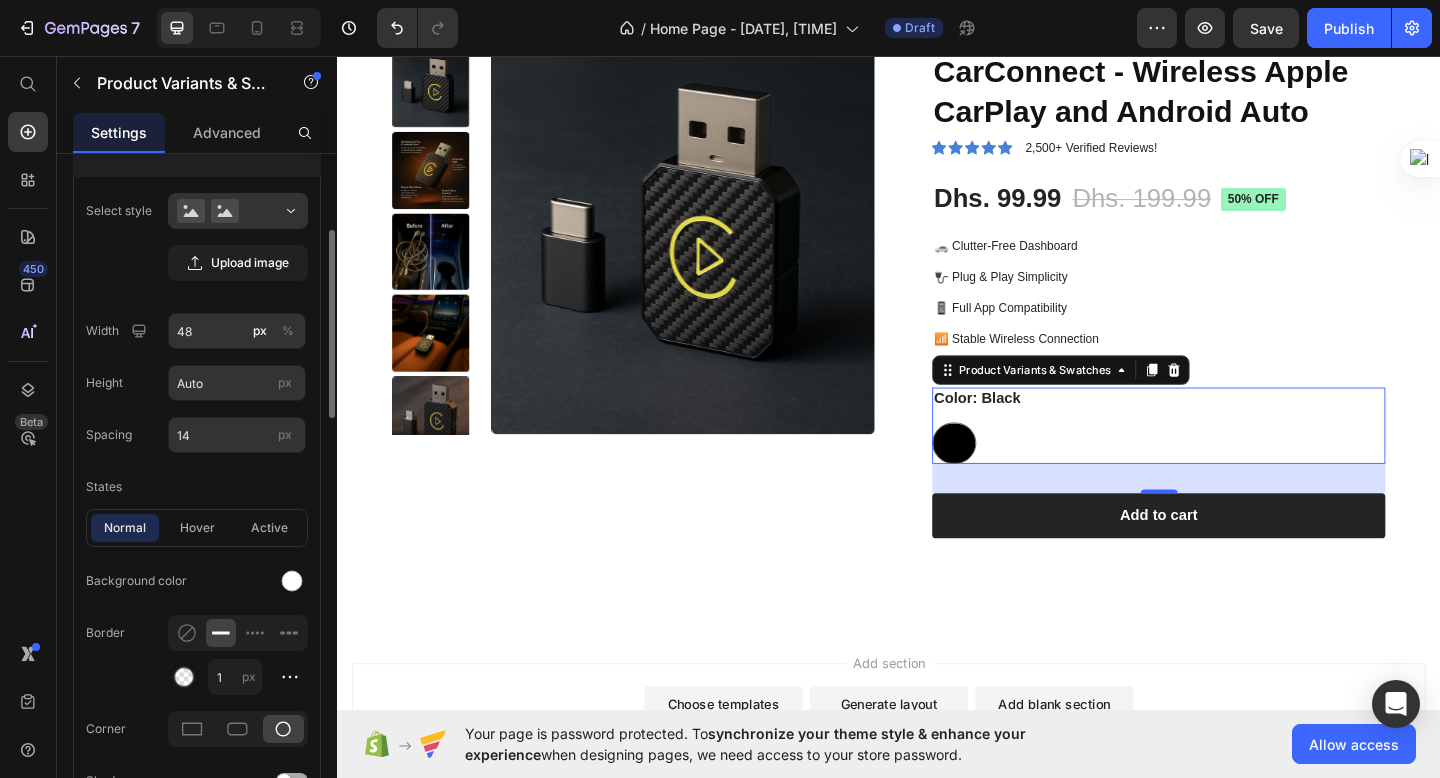 scroll, scrollTop: 426, scrollLeft: 0, axis: vertical 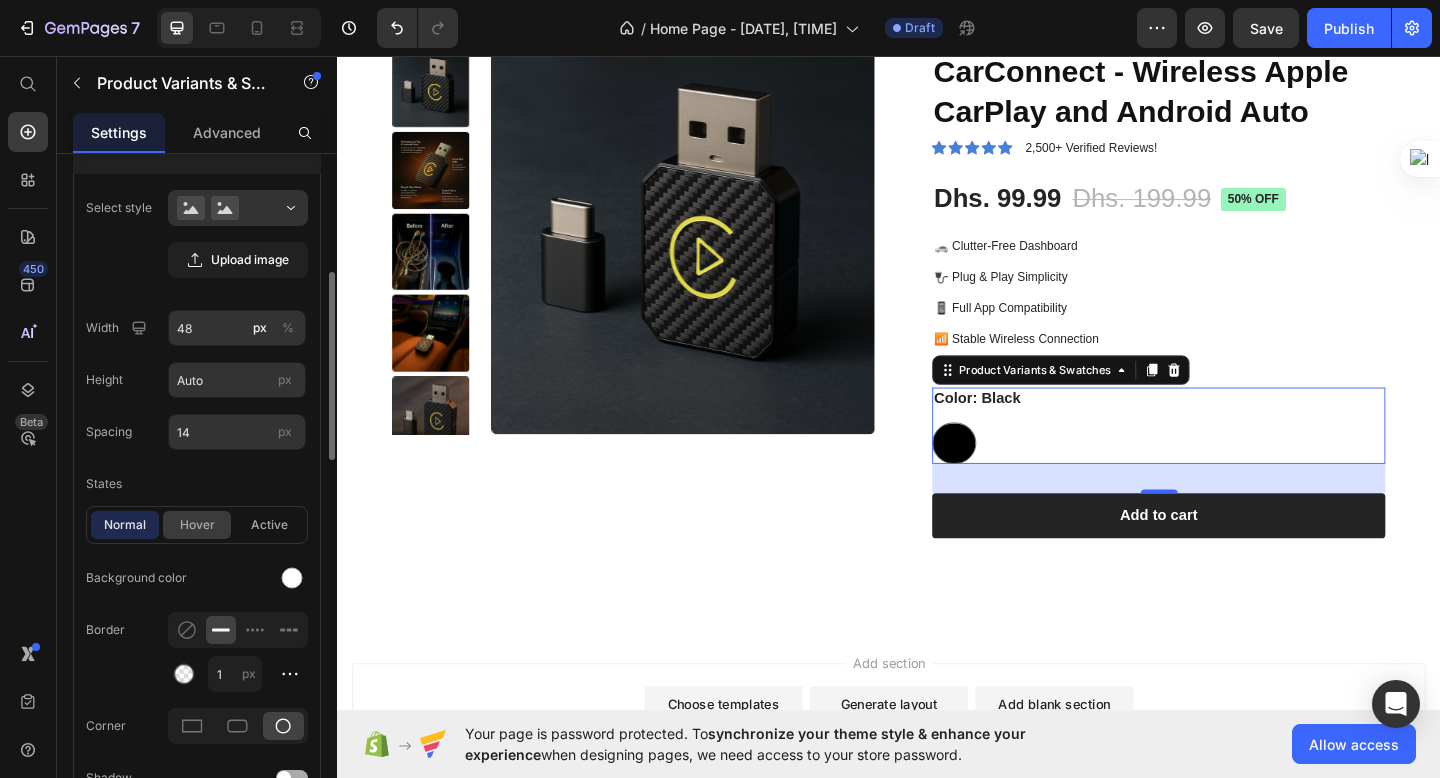 click on "hover" at bounding box center [197, 525] 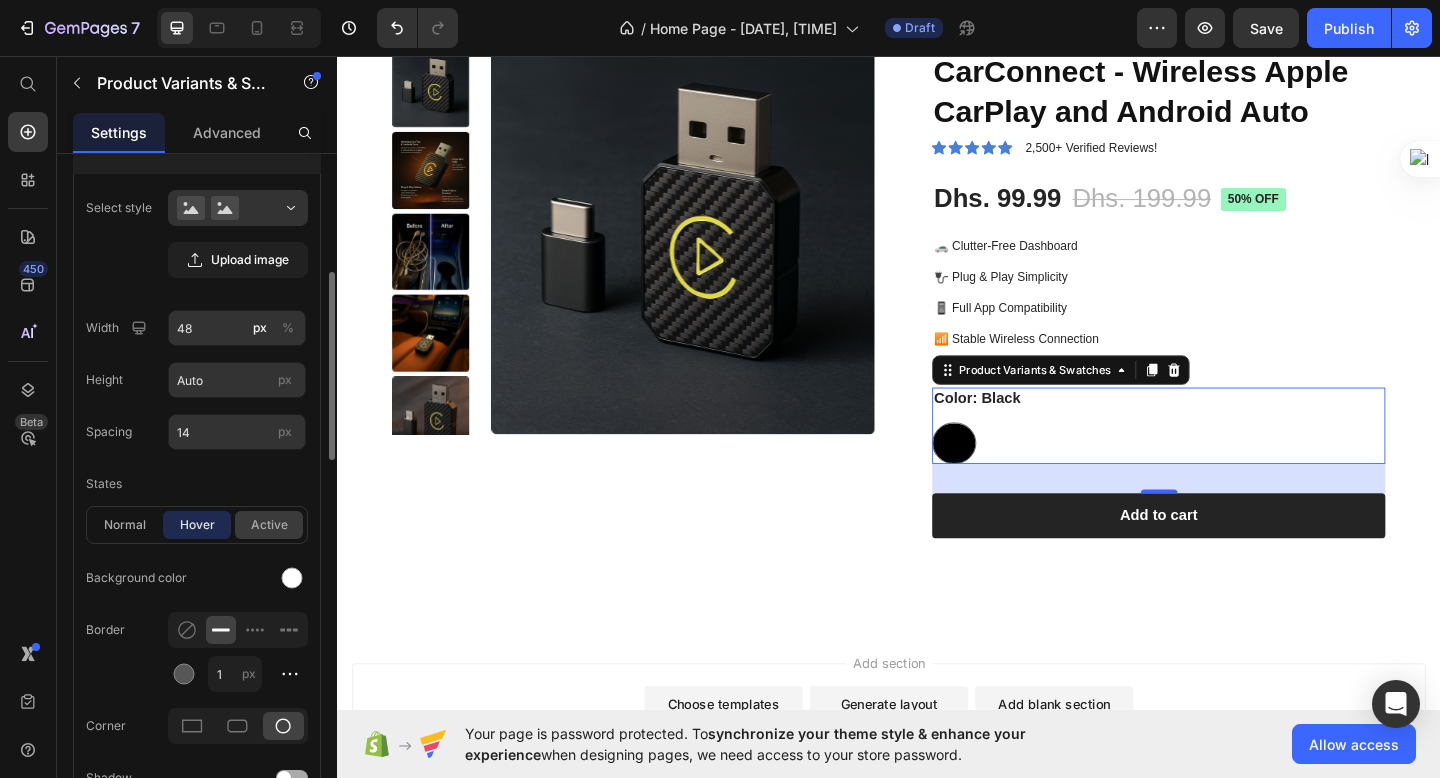 click on "active" at bounding box center [269, 525] 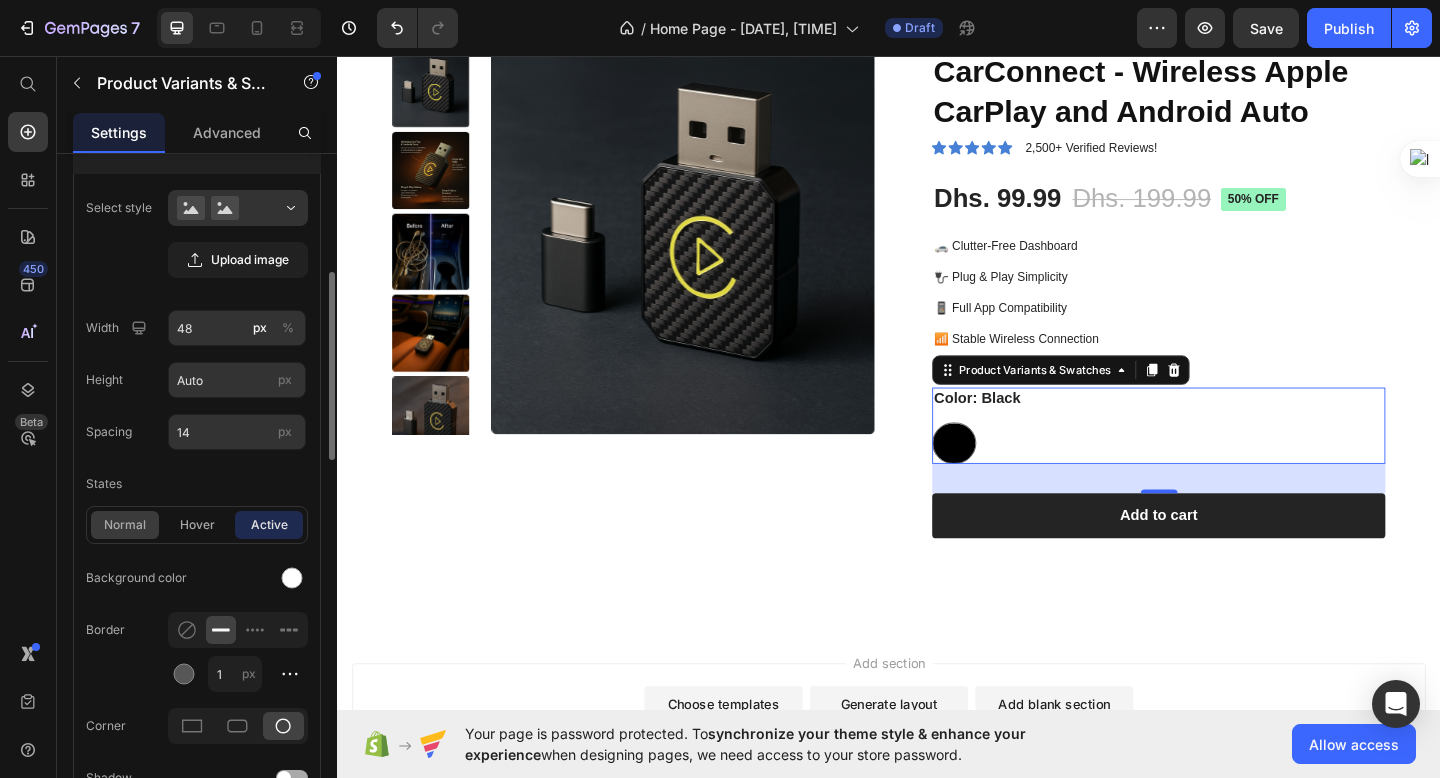 click on "normal" at bounding box center (125, 525) 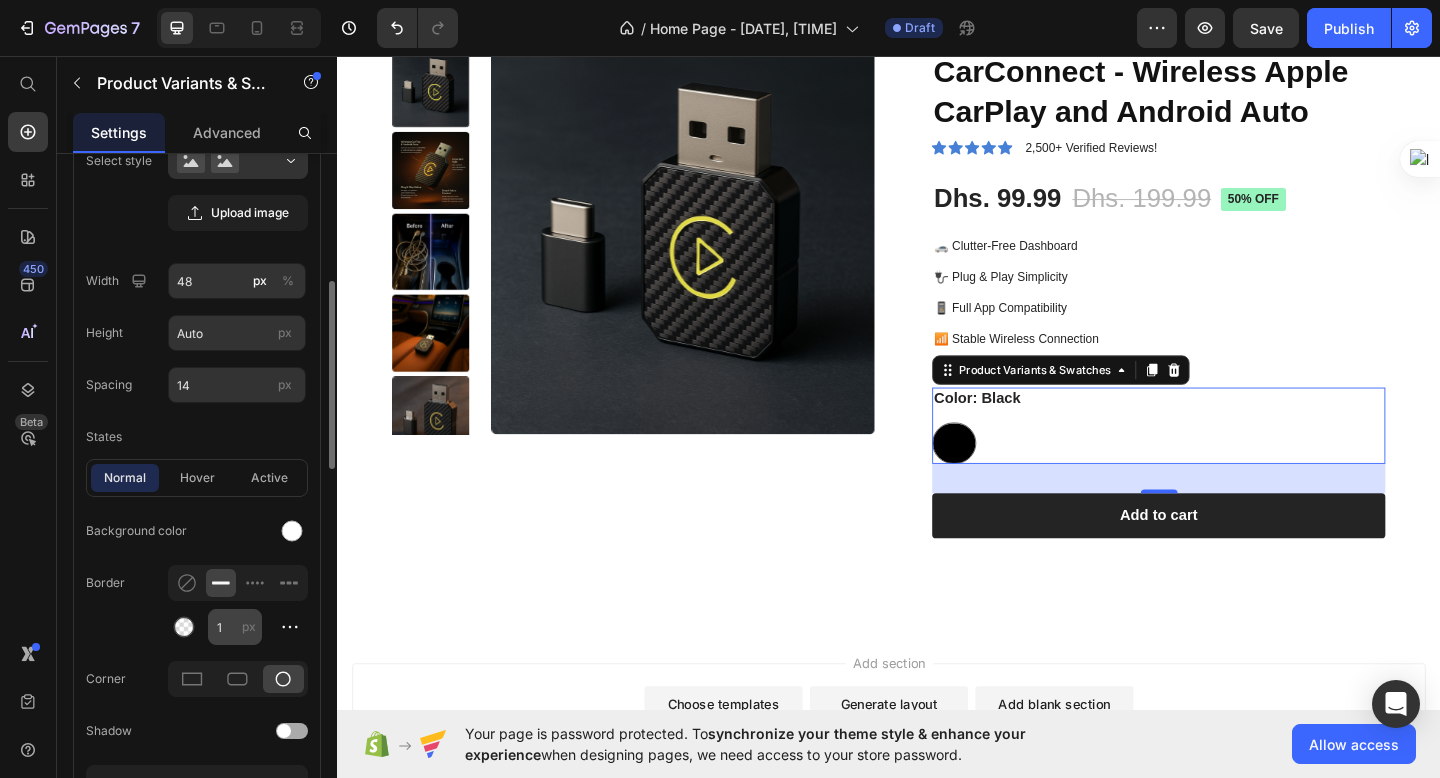 scroll, scrollTop: 474, scrollLeft: 0, axis: vertical 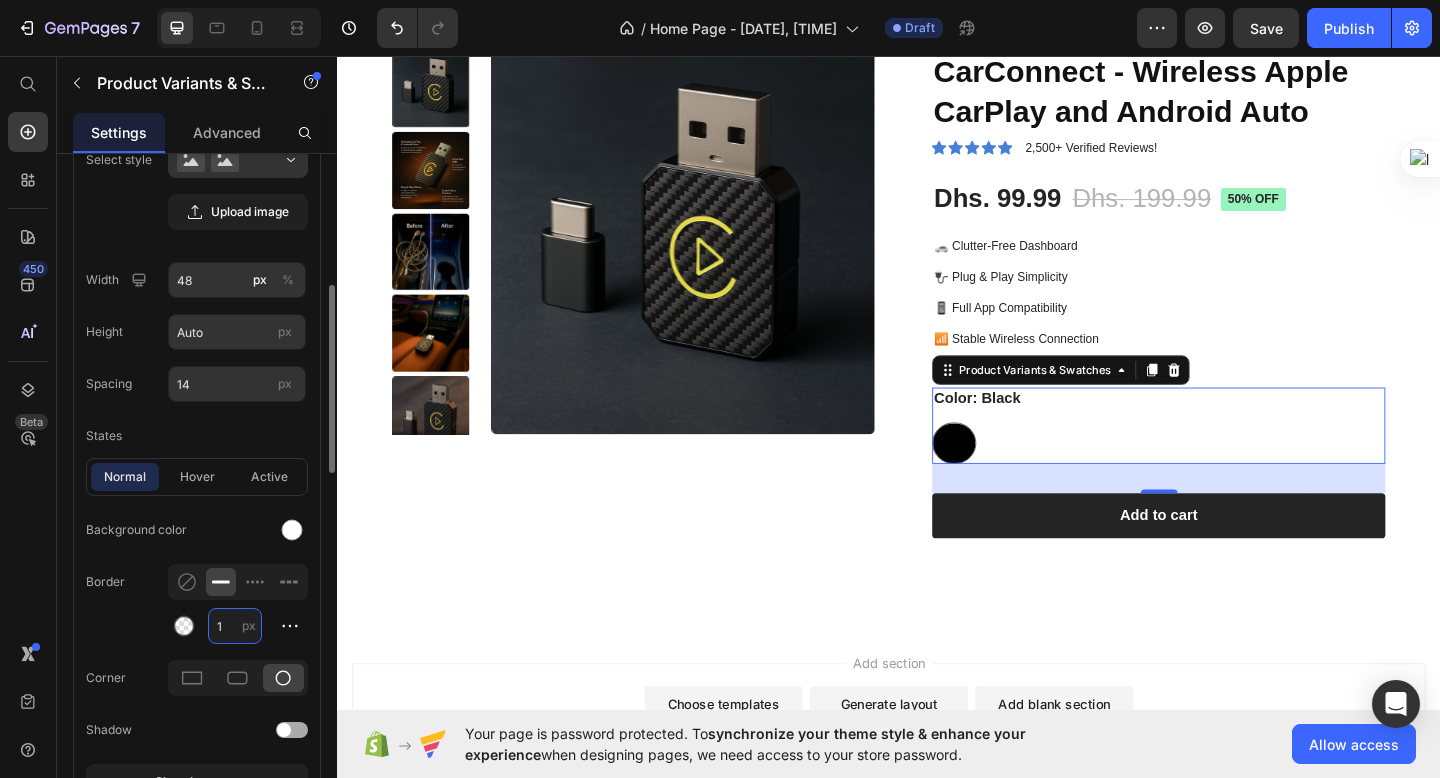 click on "1" at bounding box center [235, 626] 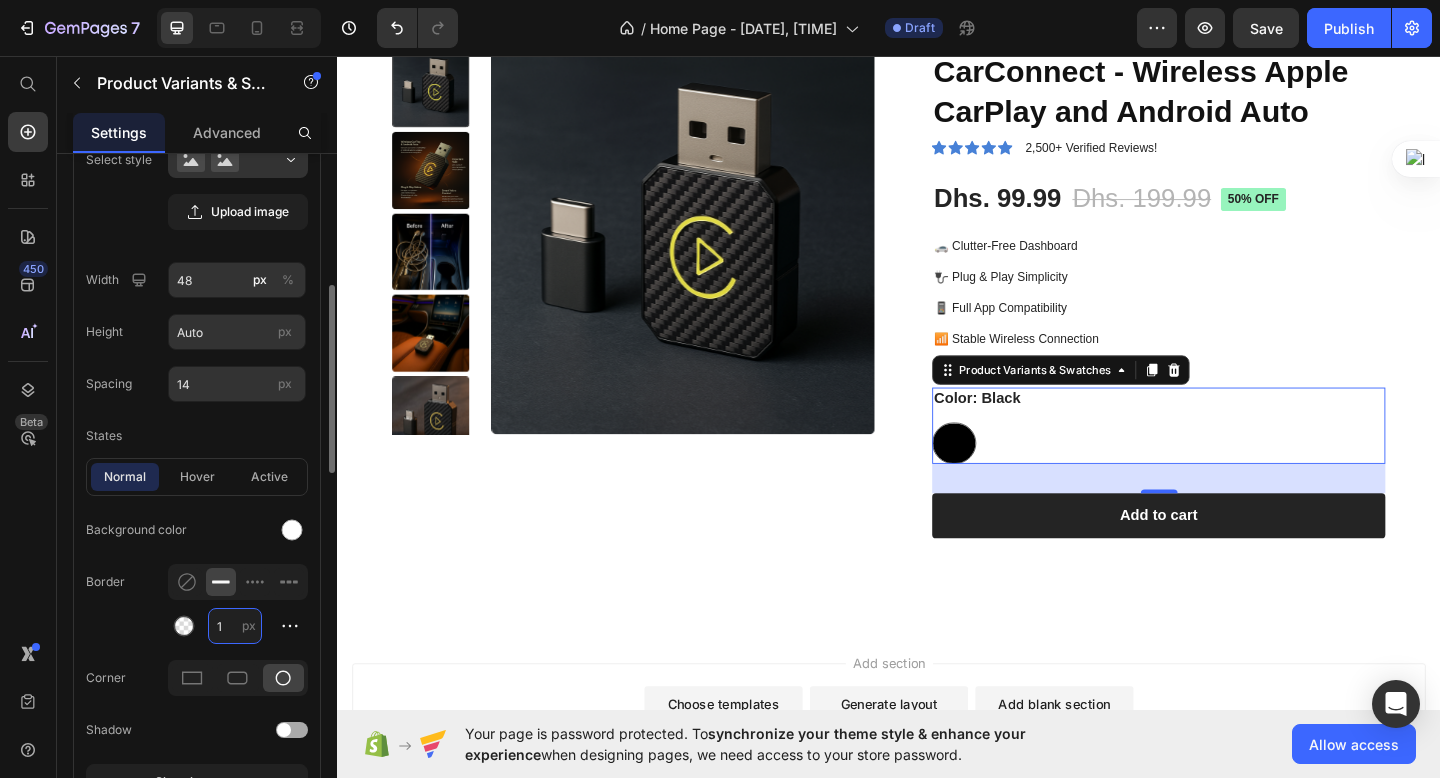 type on "0" 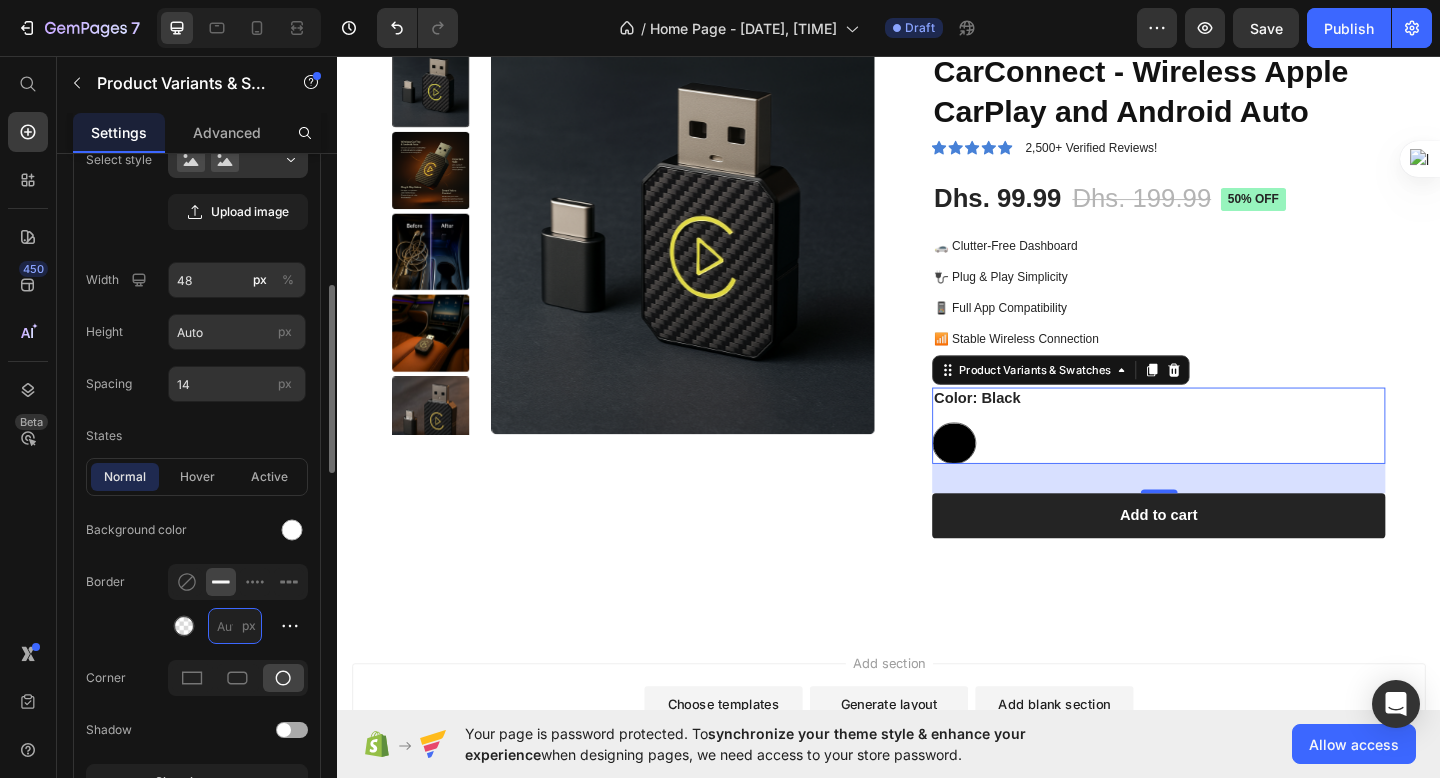 type on "1" 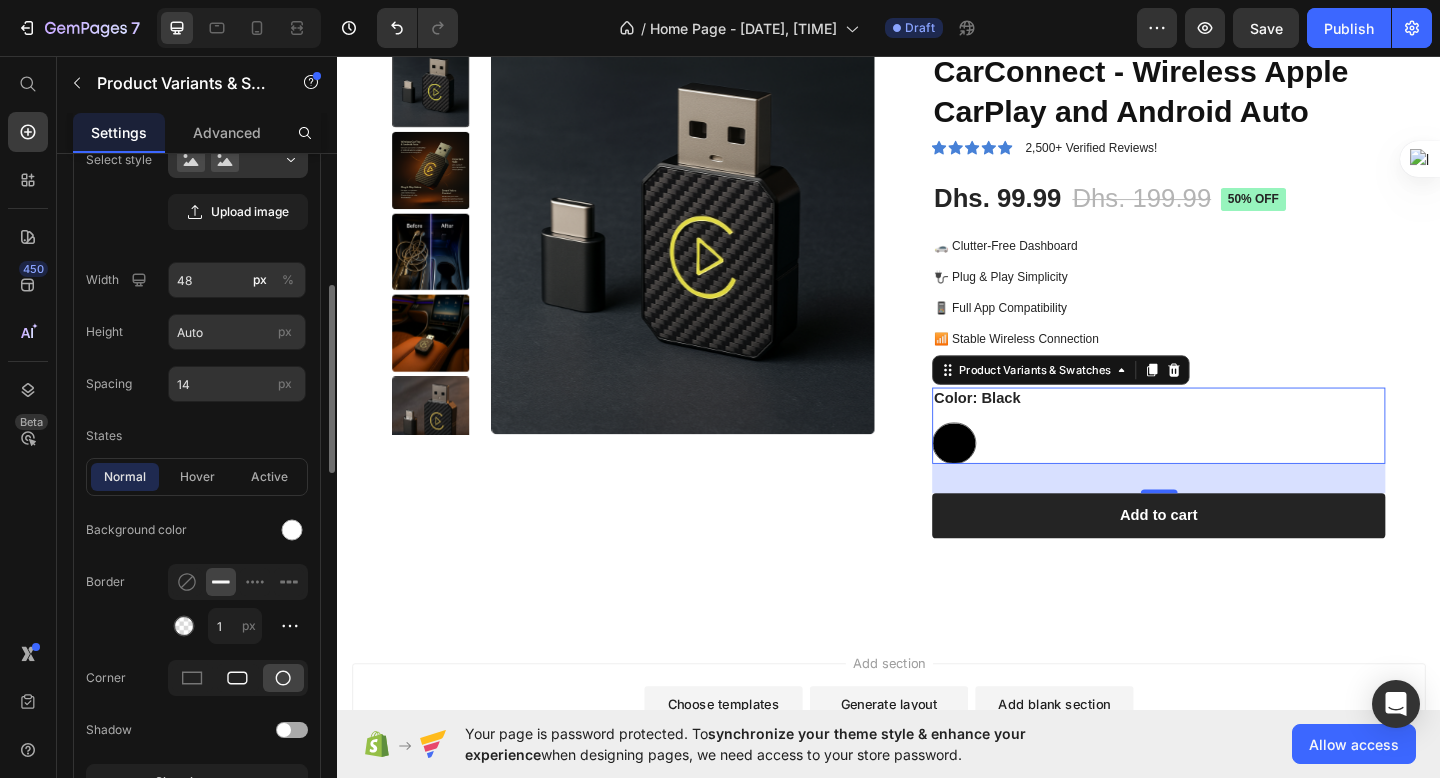 click 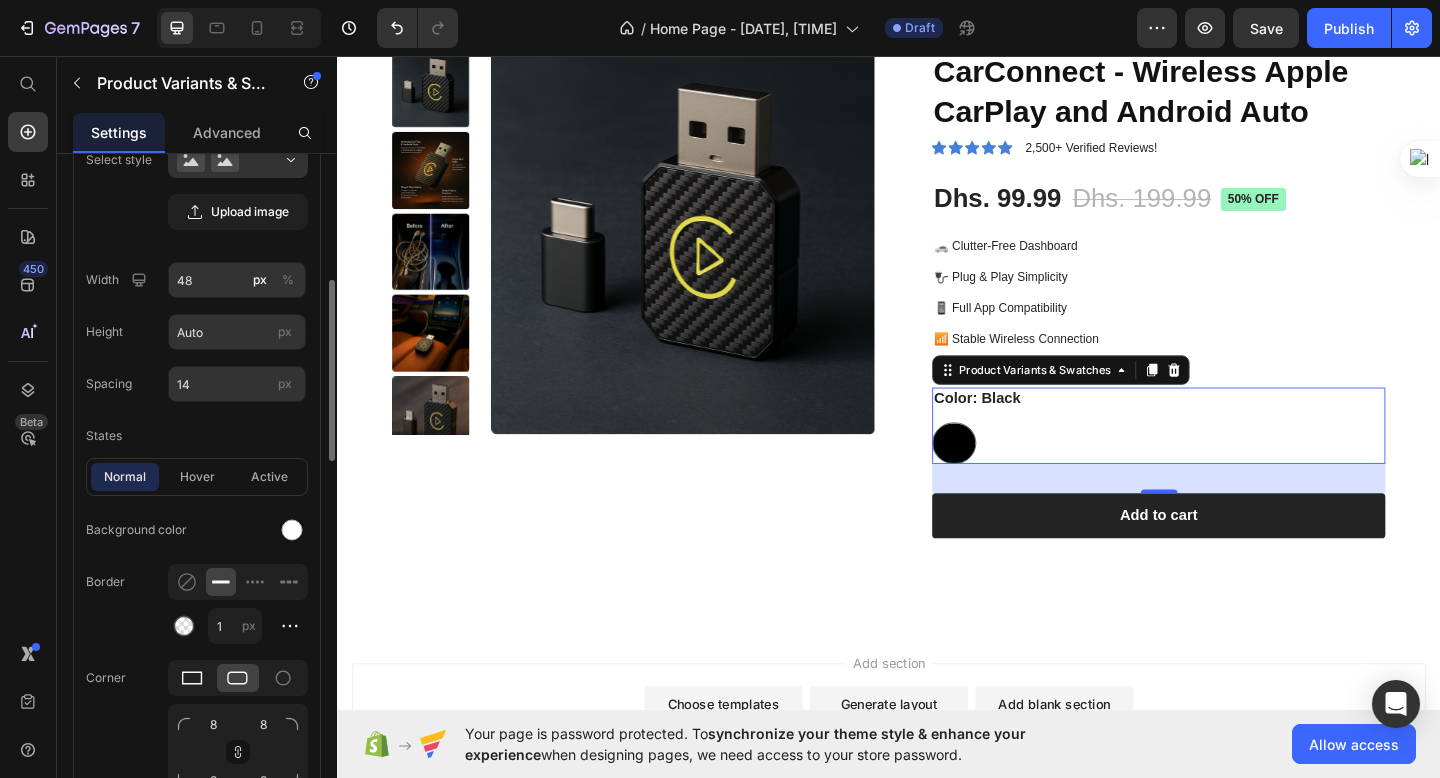 click 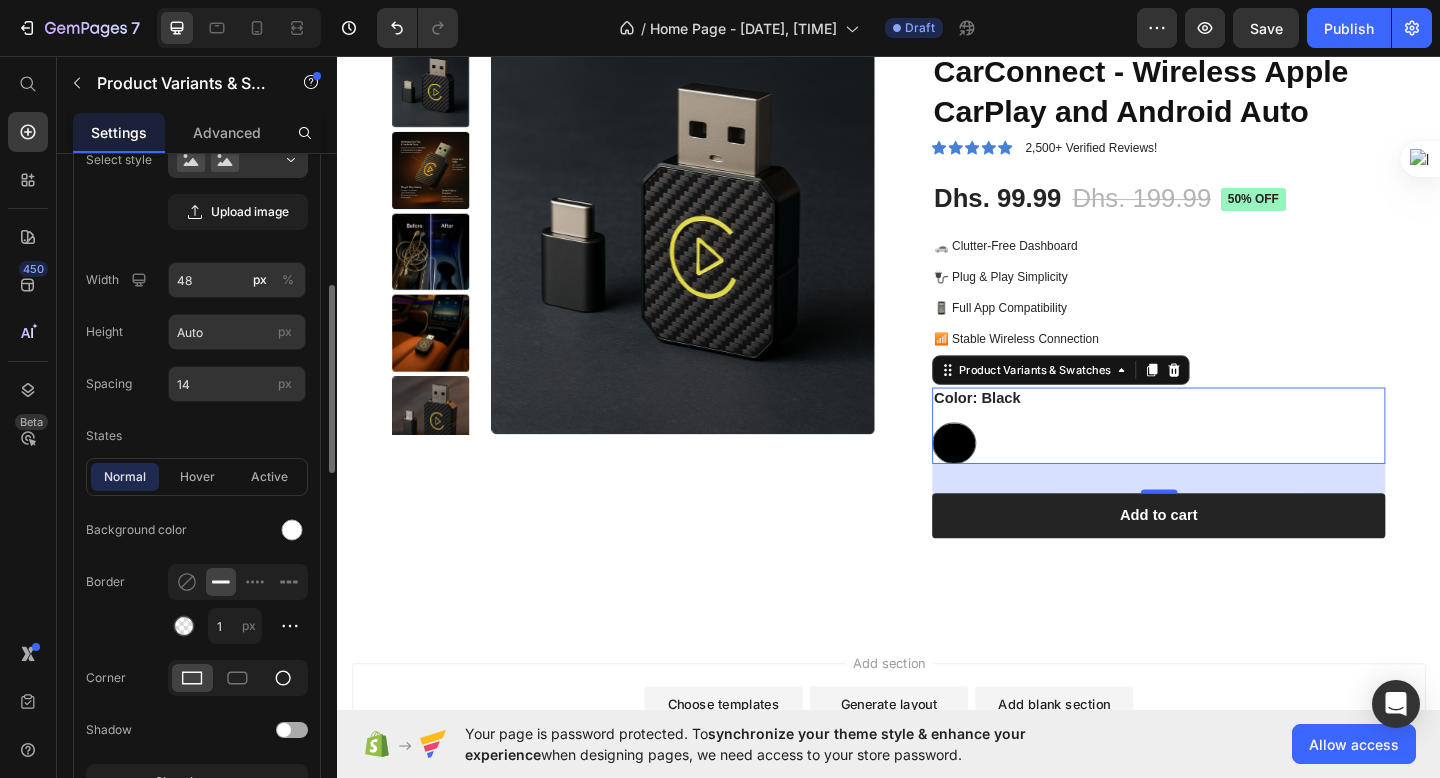click 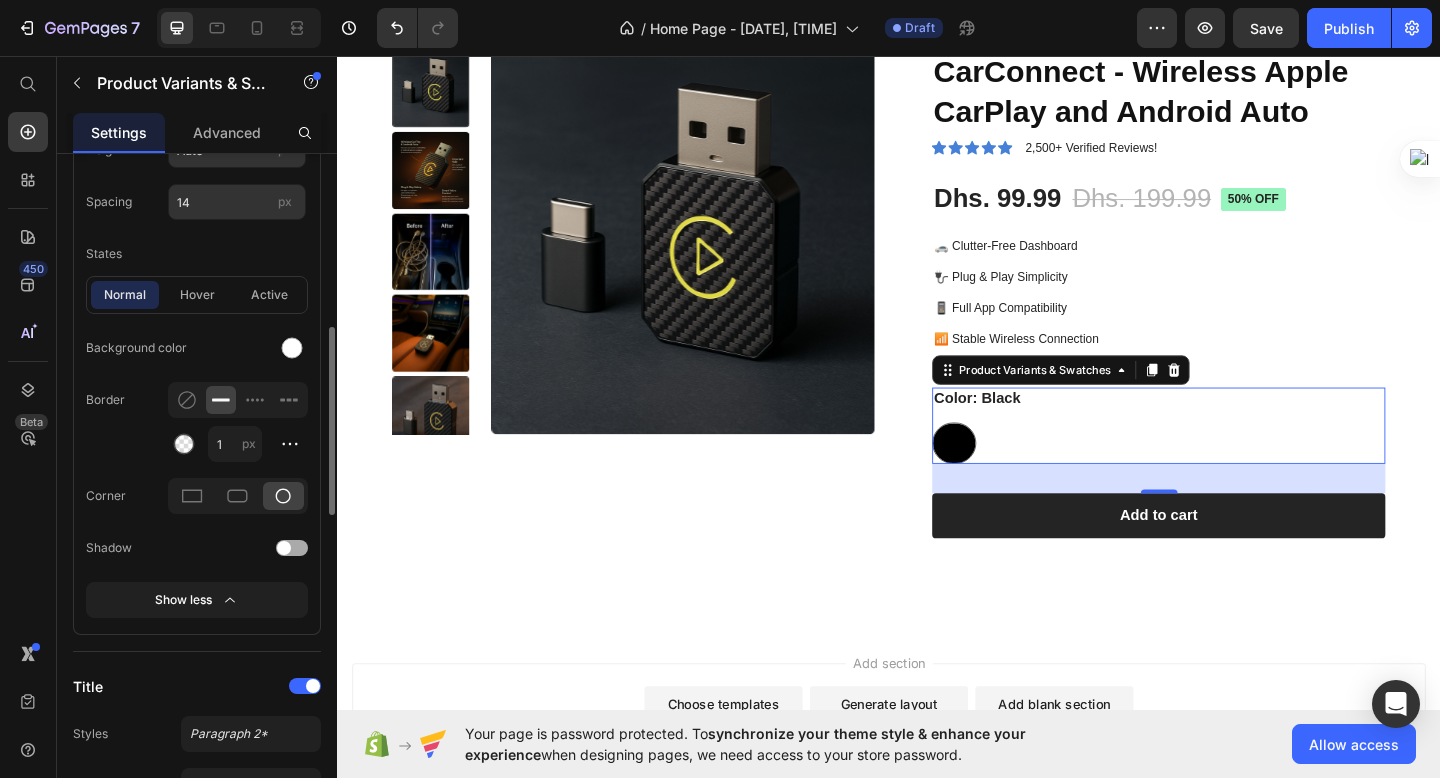 scroll, scrollTop: 660, scrollLeft: 0, axis: vertical 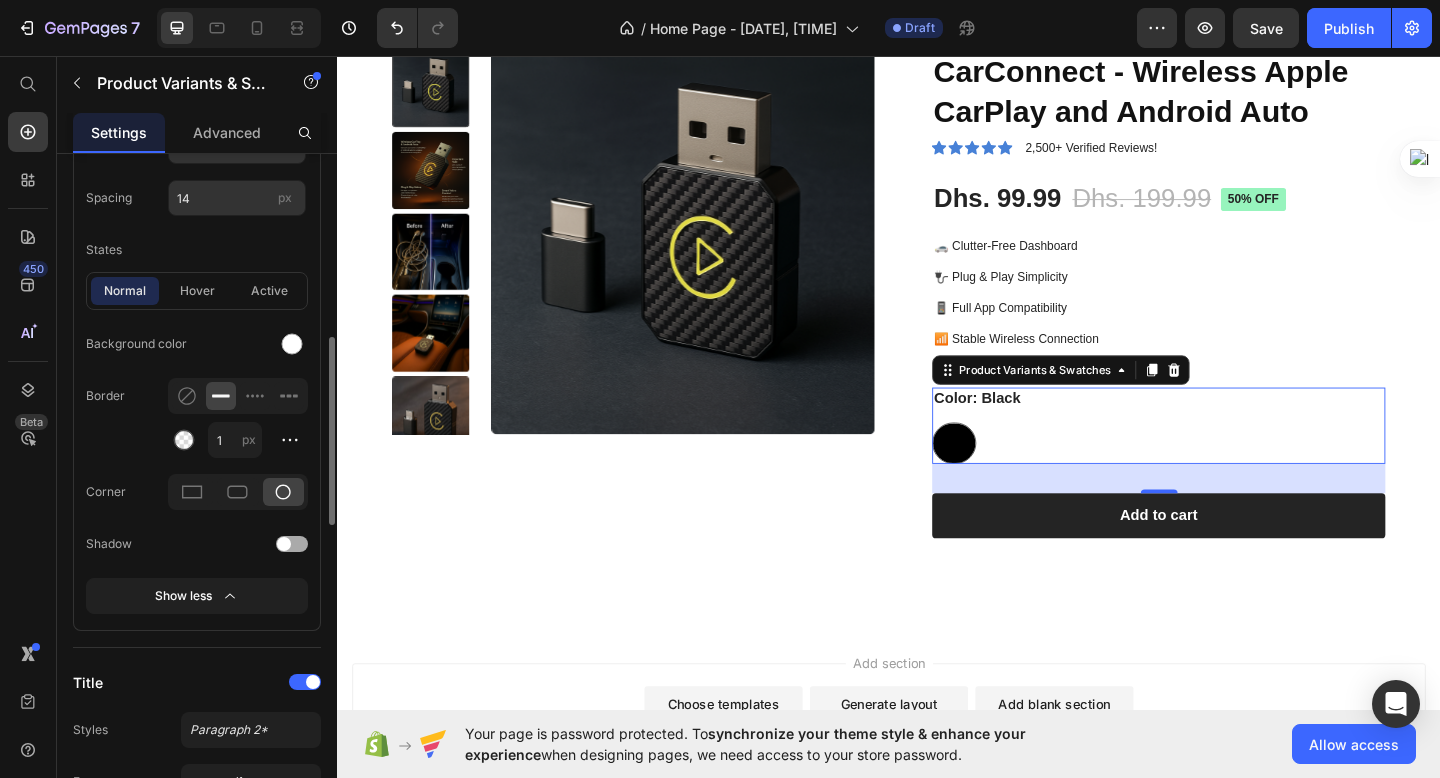 click at bounding box center [292, 544] 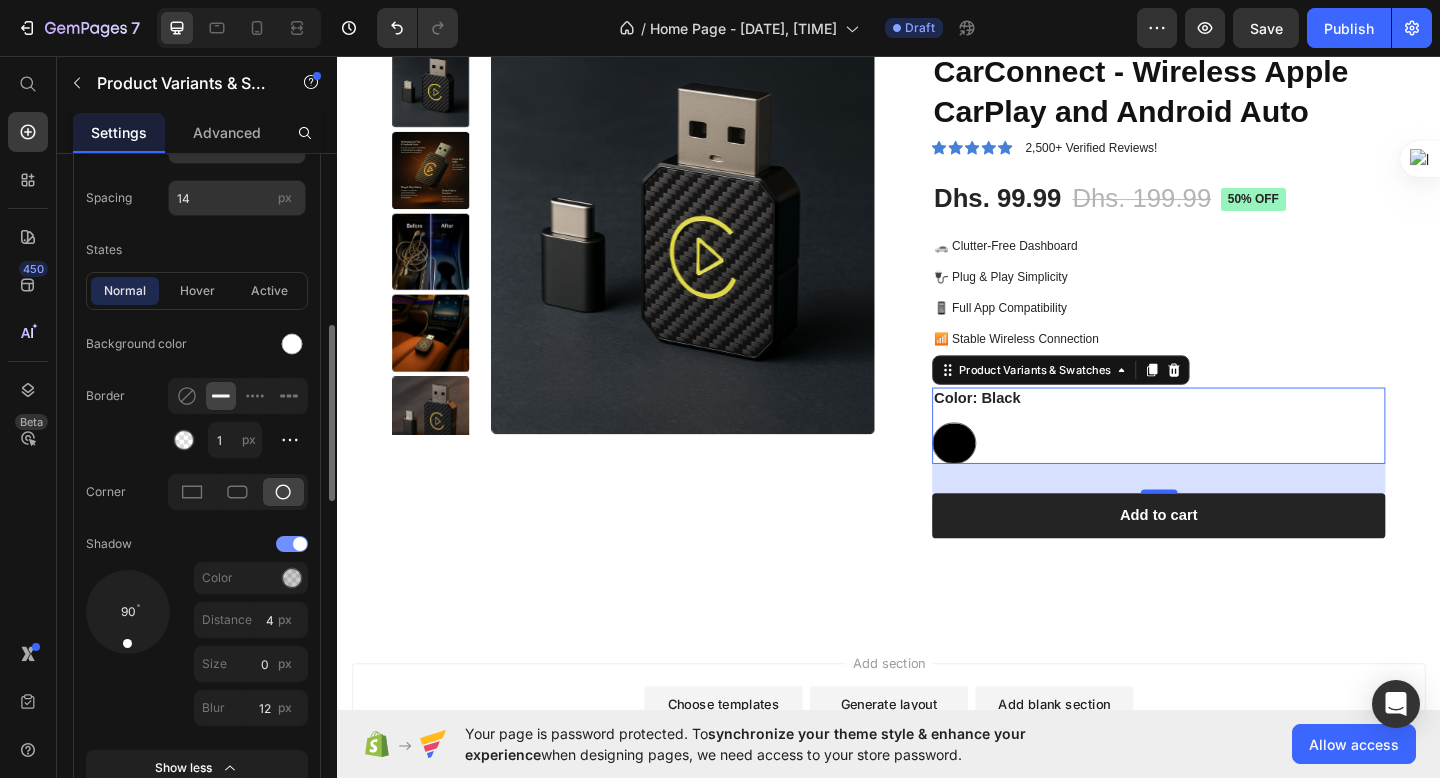 click at bounding box center [300, 544] 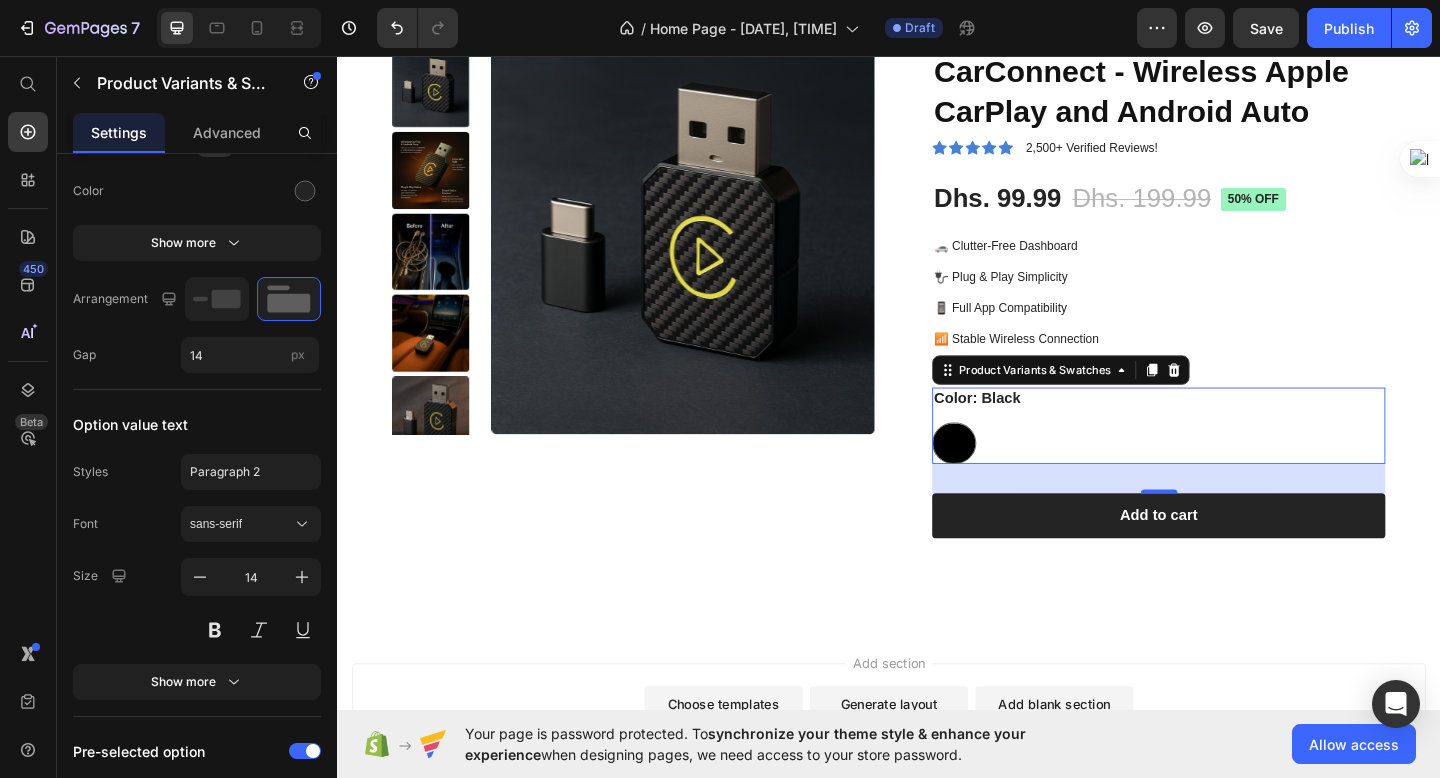 scroll, scrollTop: 1773, scrollLeft: 0, axis: vertical 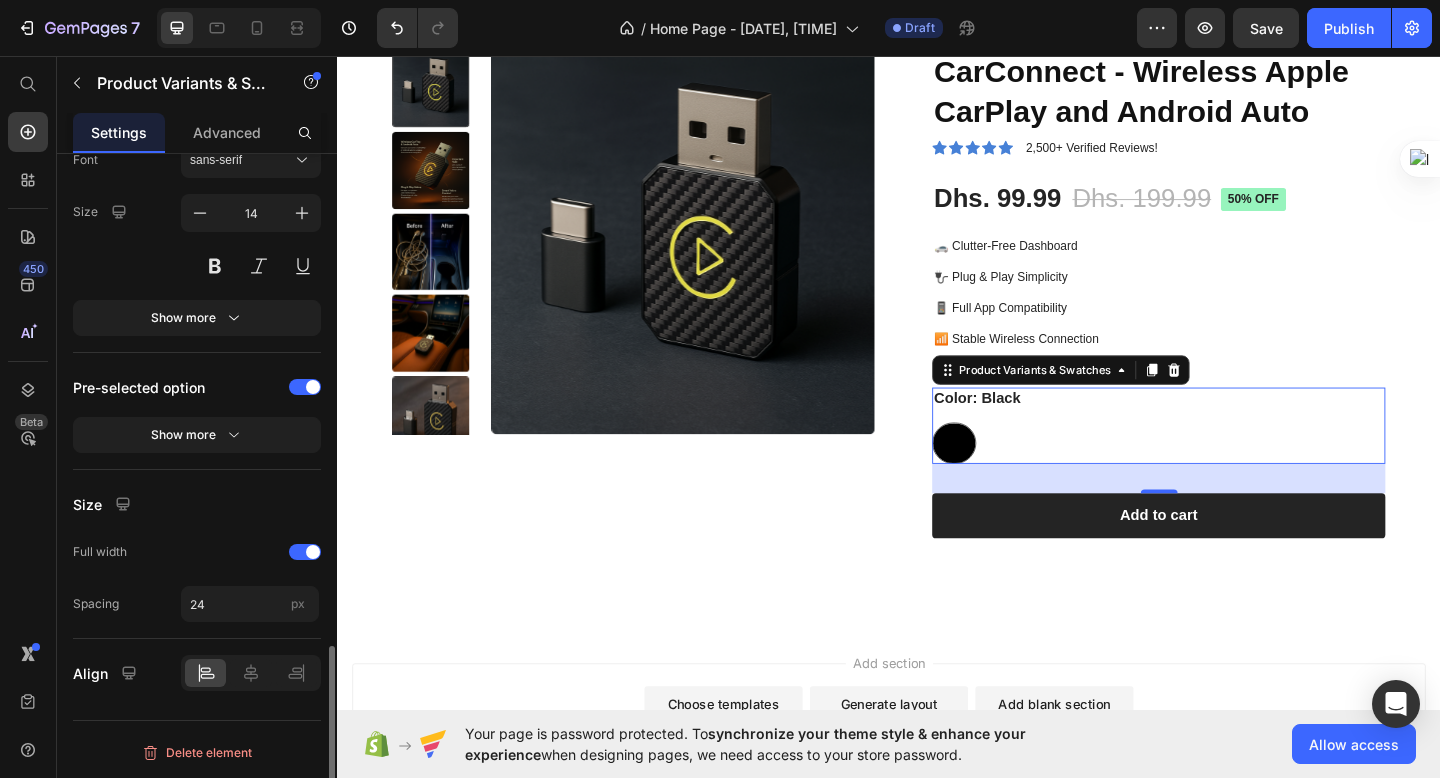click on "Product Images" at bounding box center [659, 340] 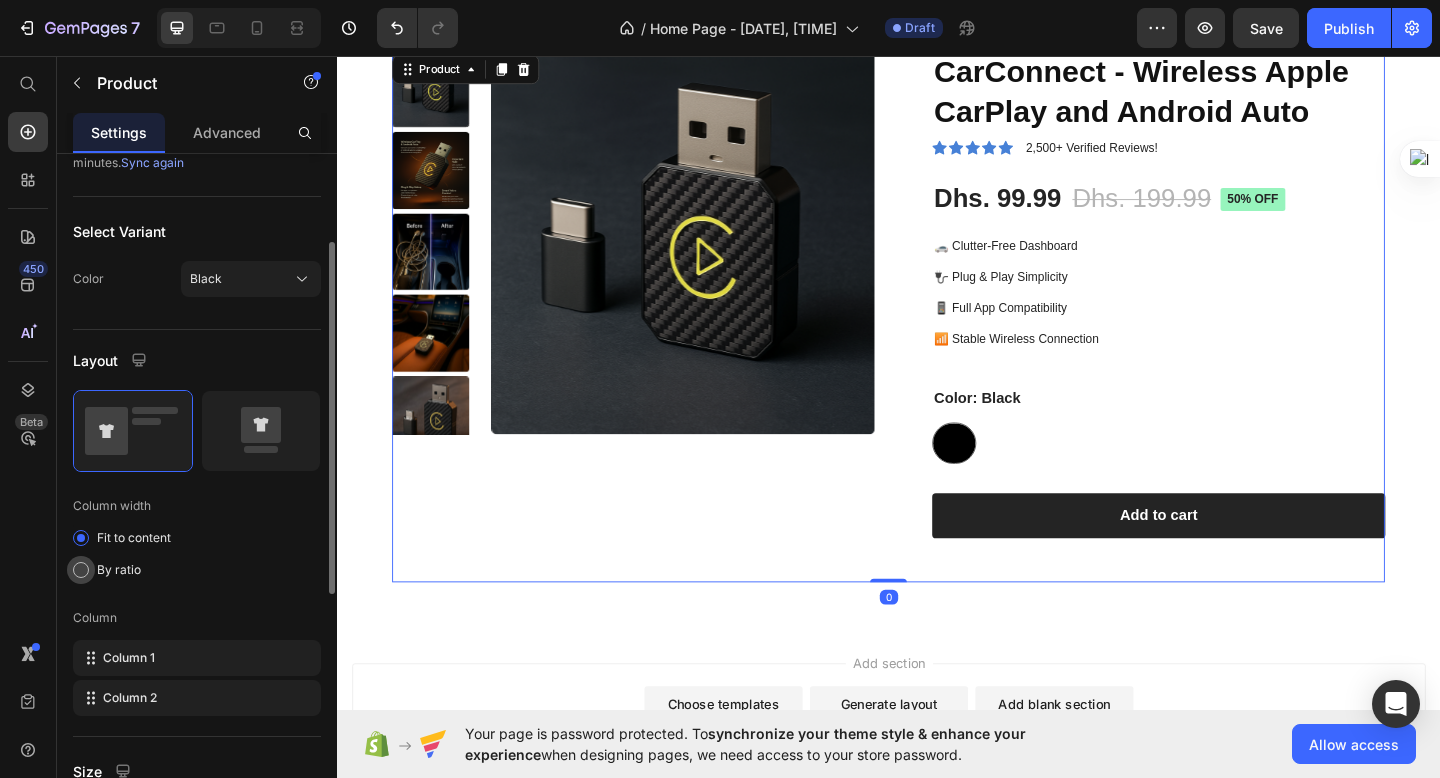 scroll, scrollTop: 201, scrollLeft: 0, axis: vertical 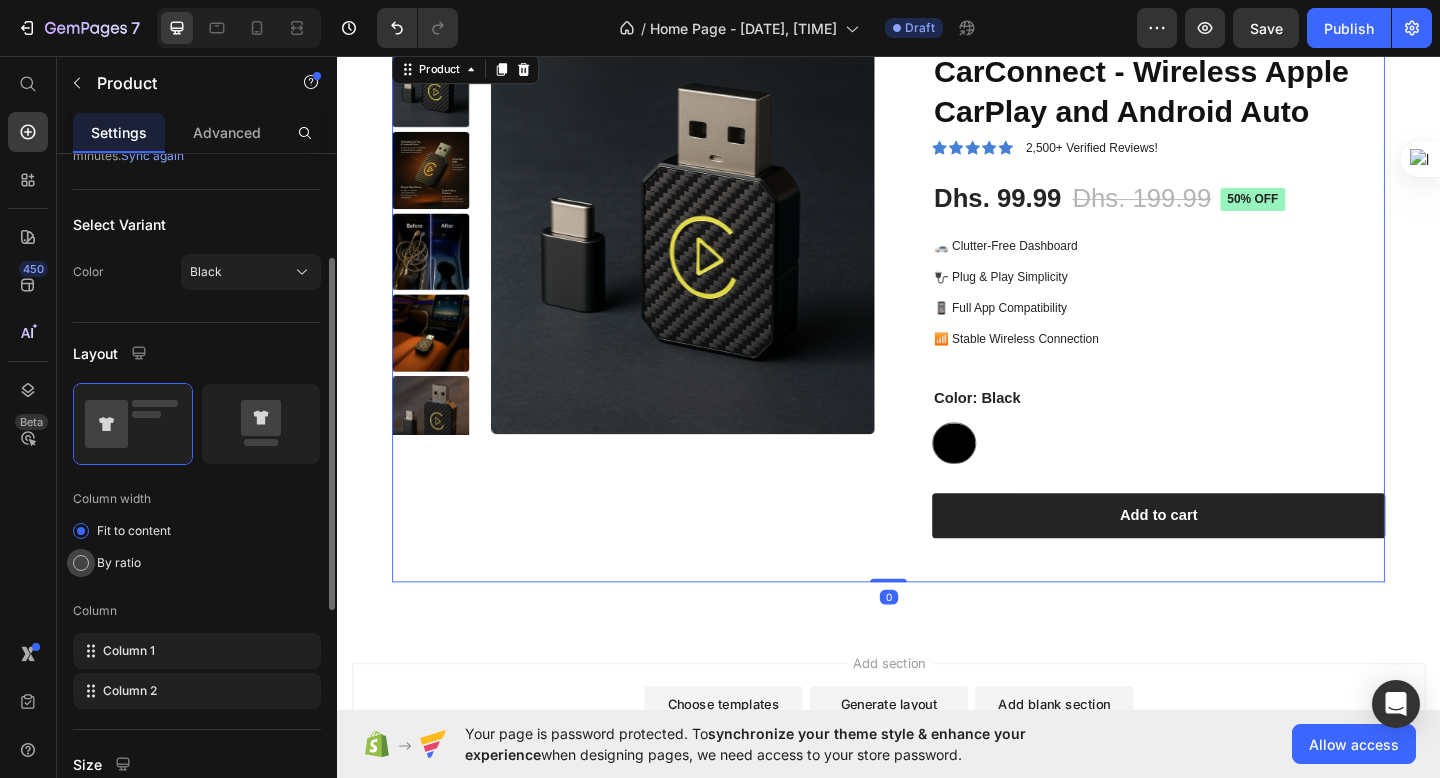 click at bounding box center [81, 563] 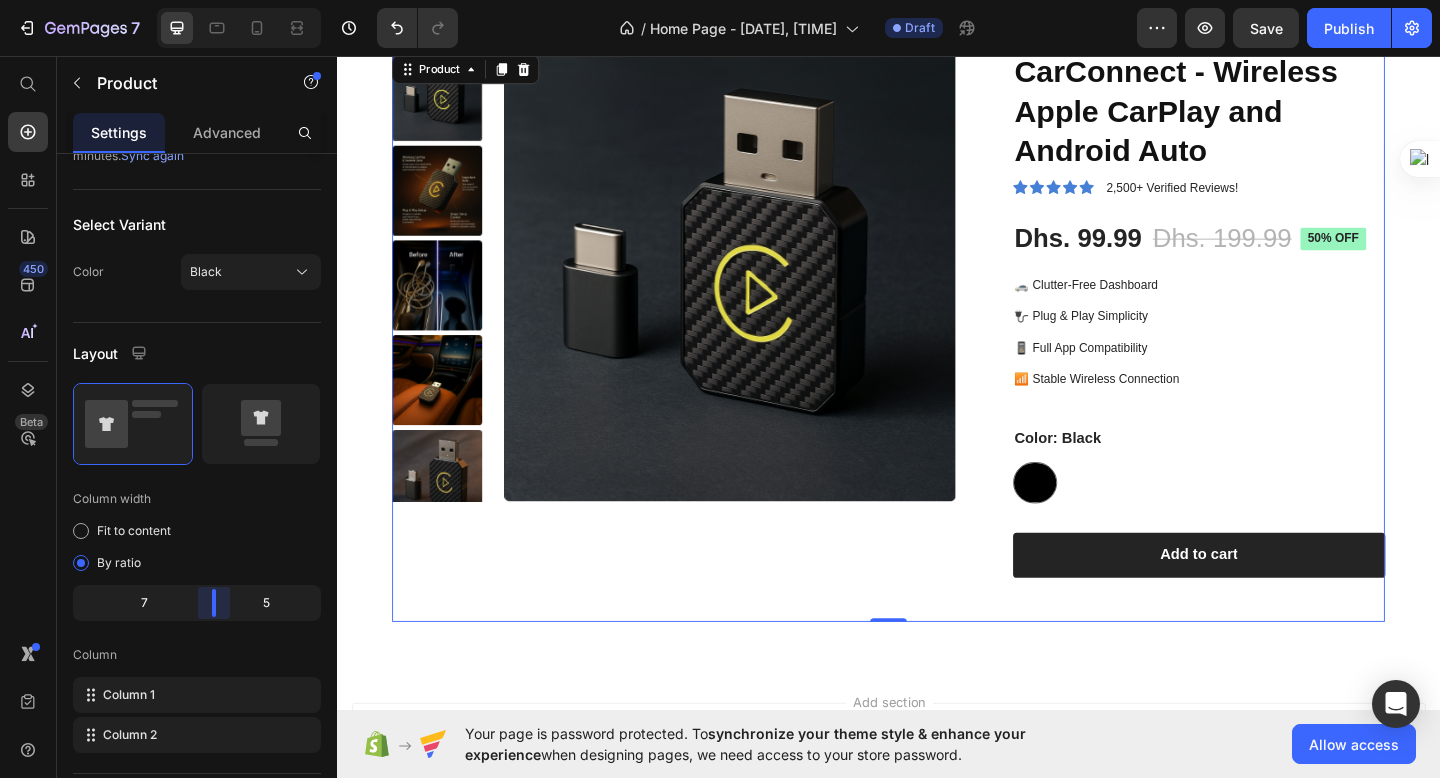 drag, startPoint x: 183, startPoint y: 603, endPoint x: 210, endPoint y: 590, distance: 29.966648 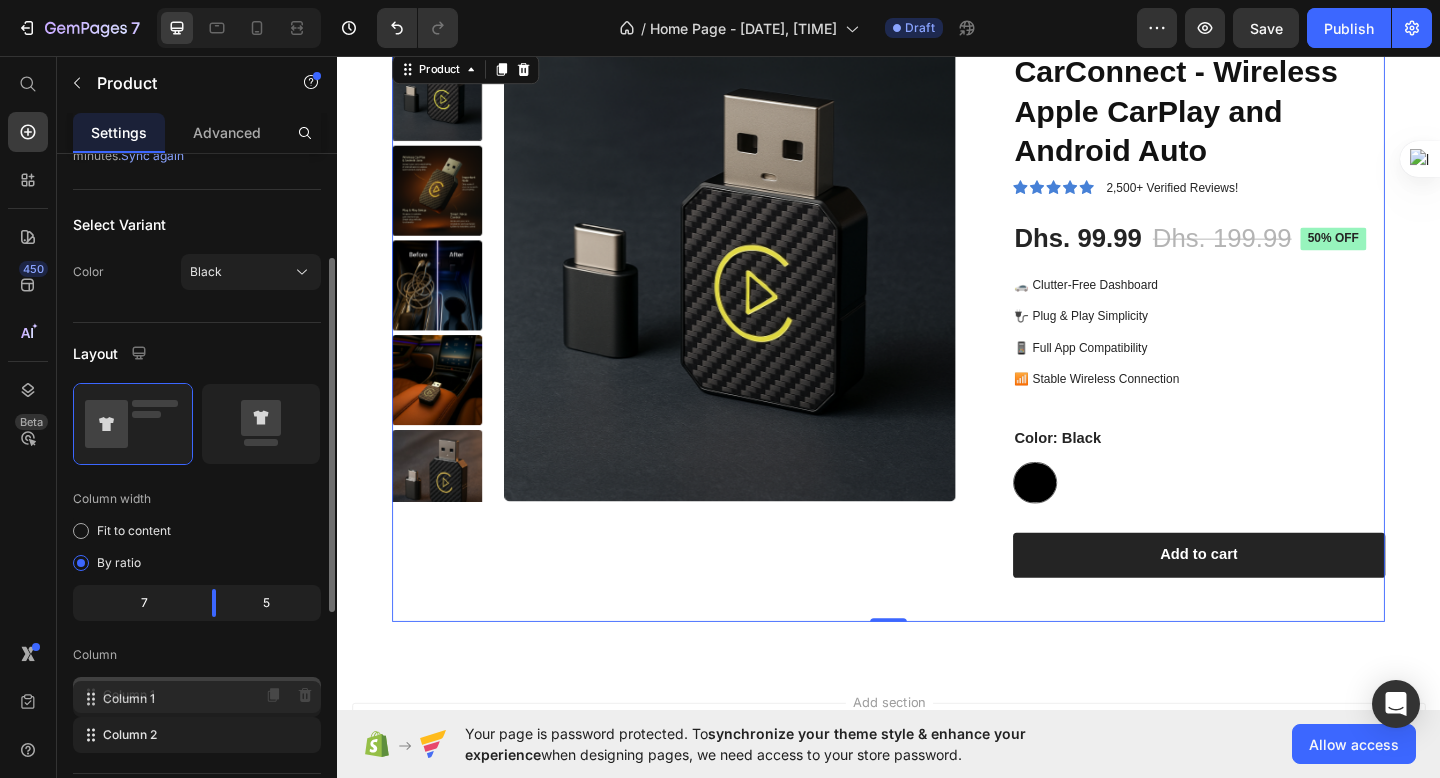 click on "Column 1" 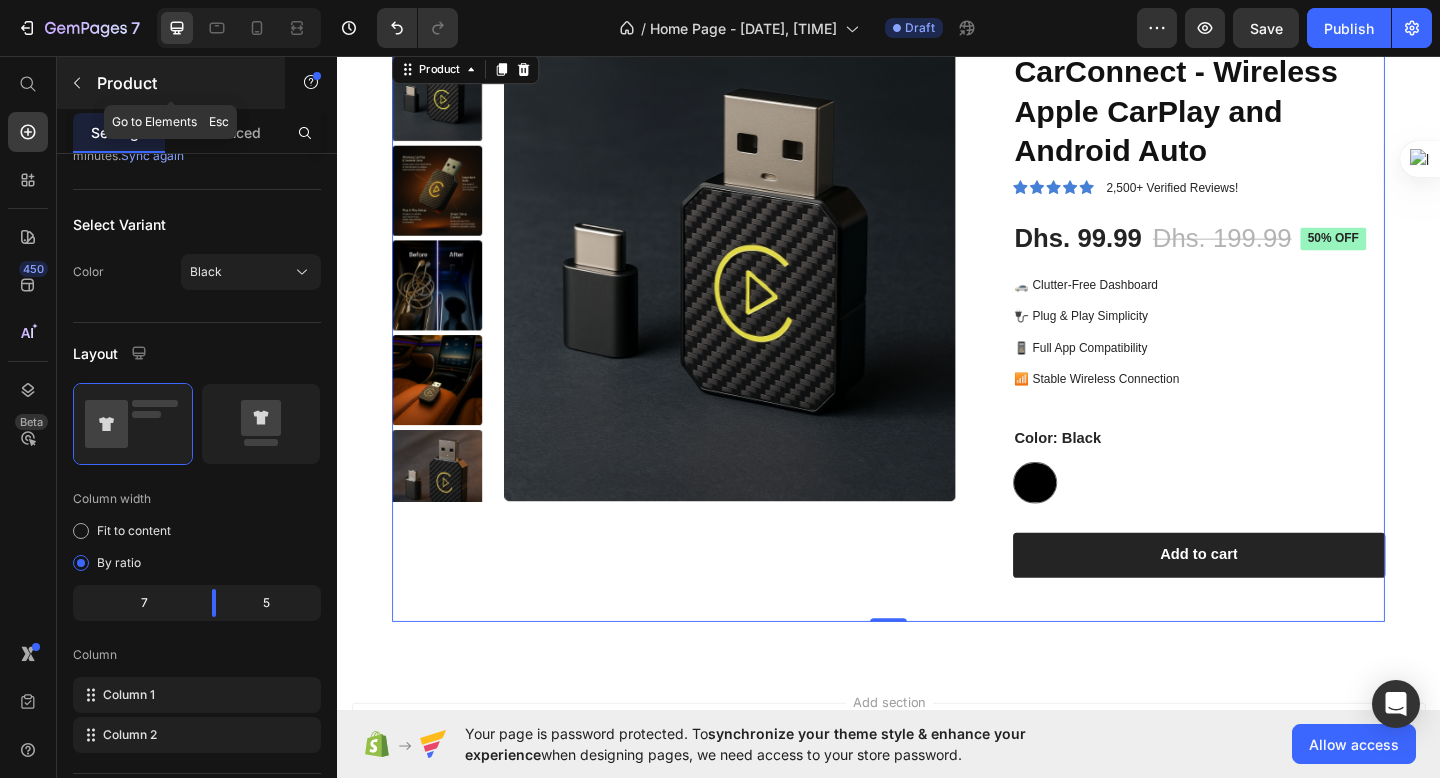 click 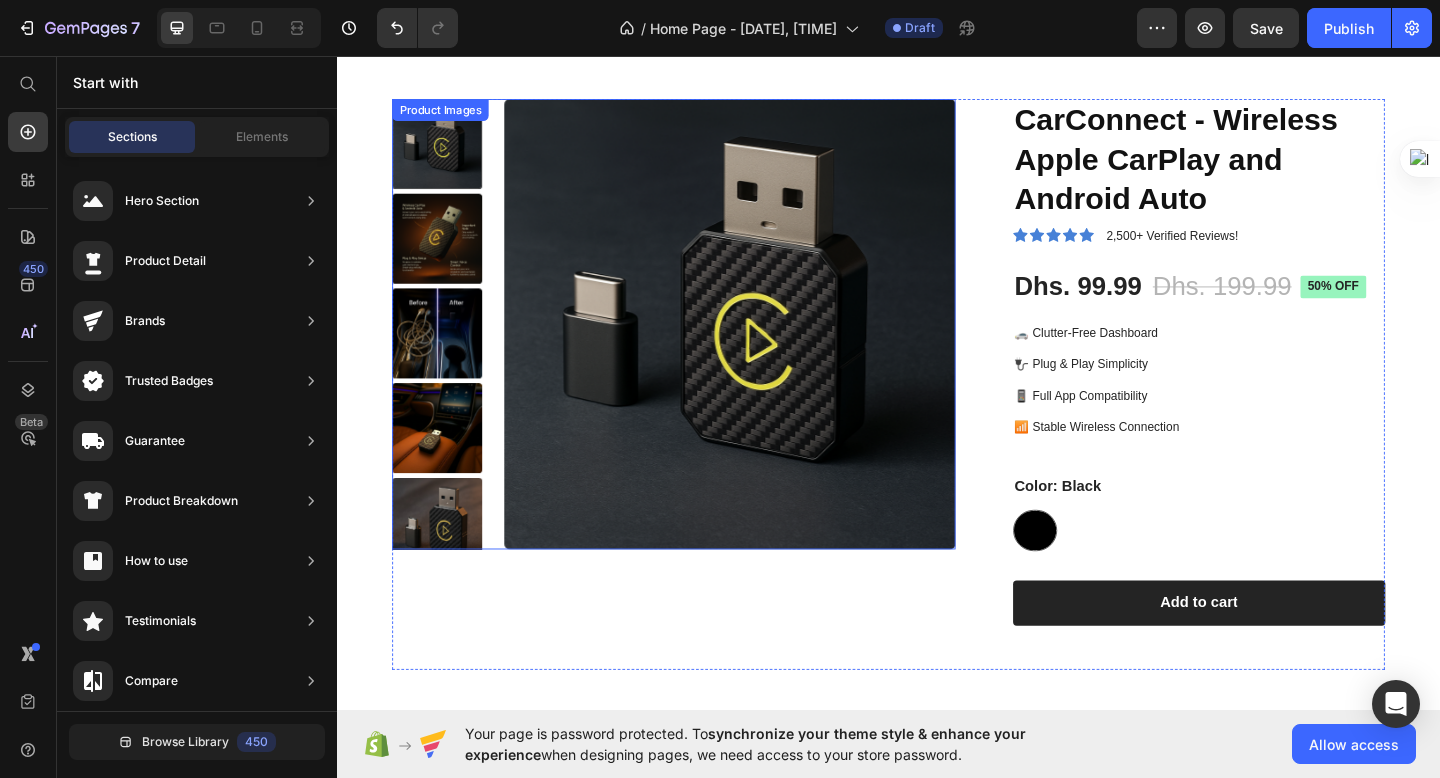 scroll, scrollTop: 715, scrollLeft: 0, axis: vertical 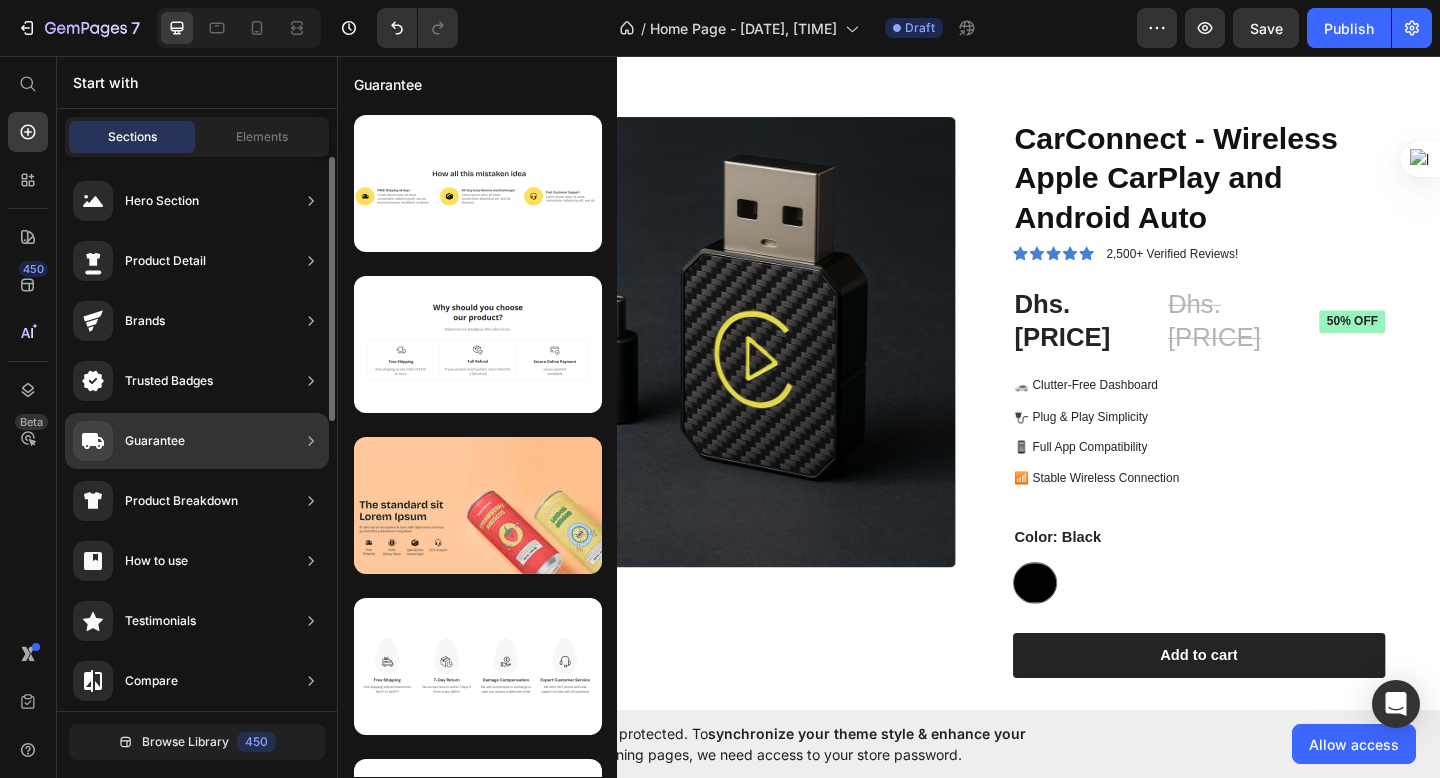 click on "Guarantee" 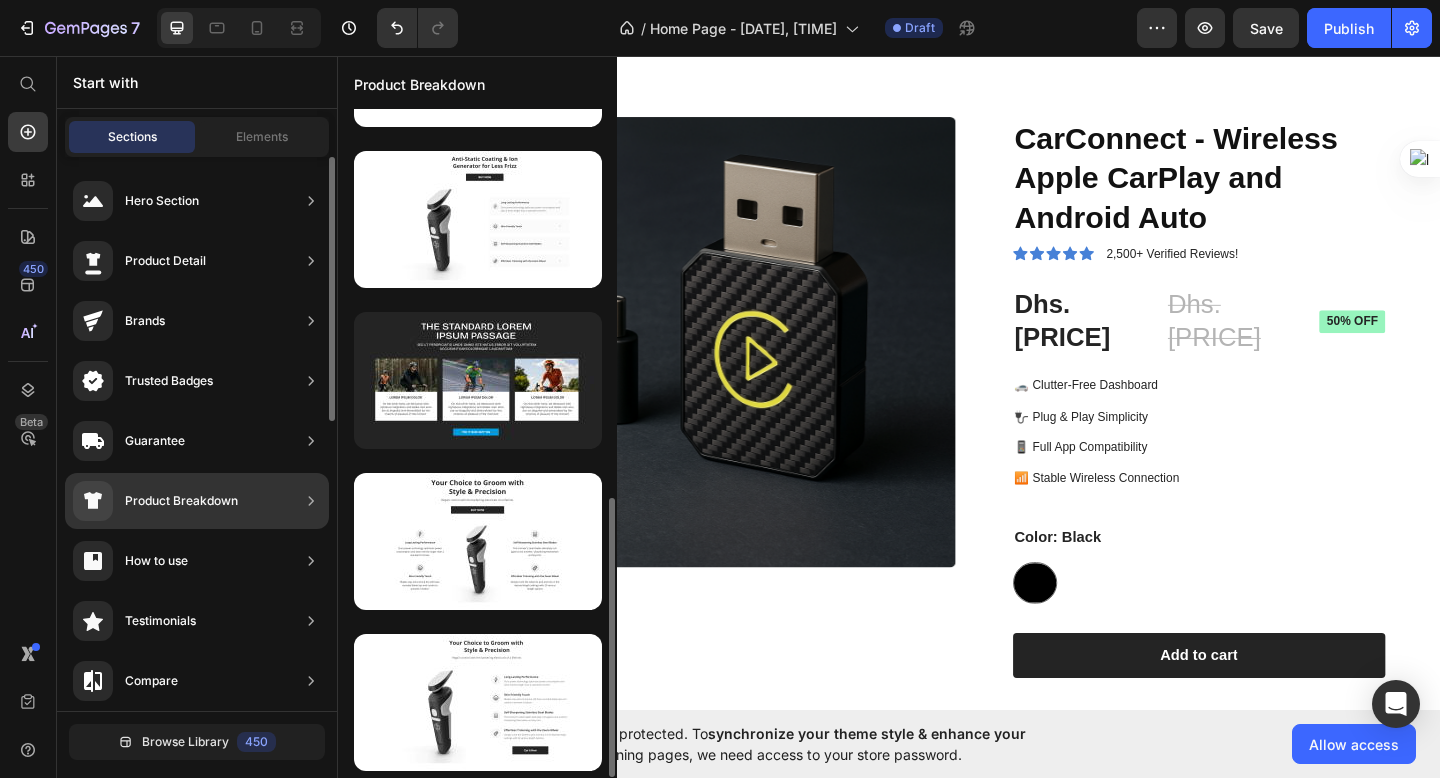 scroll, scrollTop: 0, scrollLeft: 0, axis: both 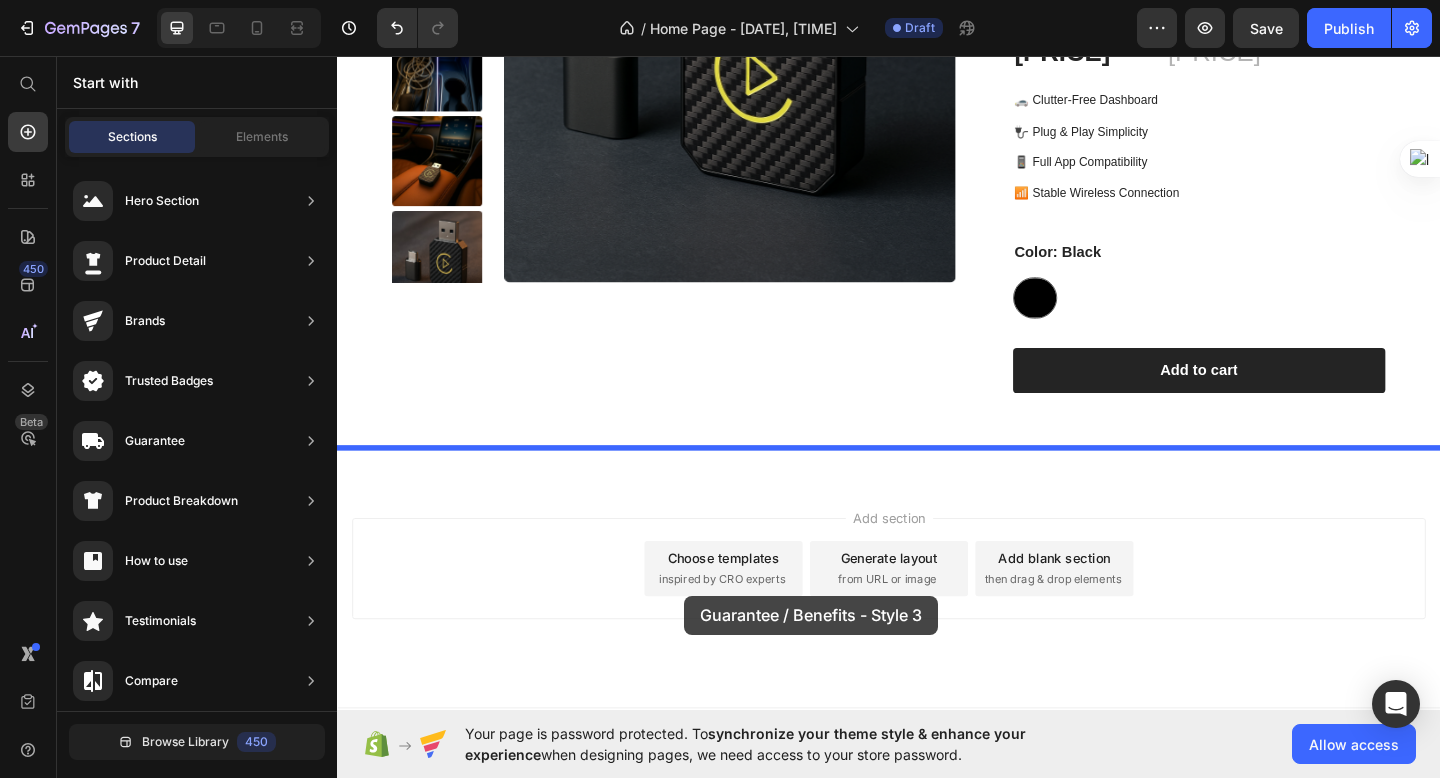 drag, startPoint x: 840, startPoint y: 400, endPoint x: 714, endPoint y: 622, distance: 255.26457 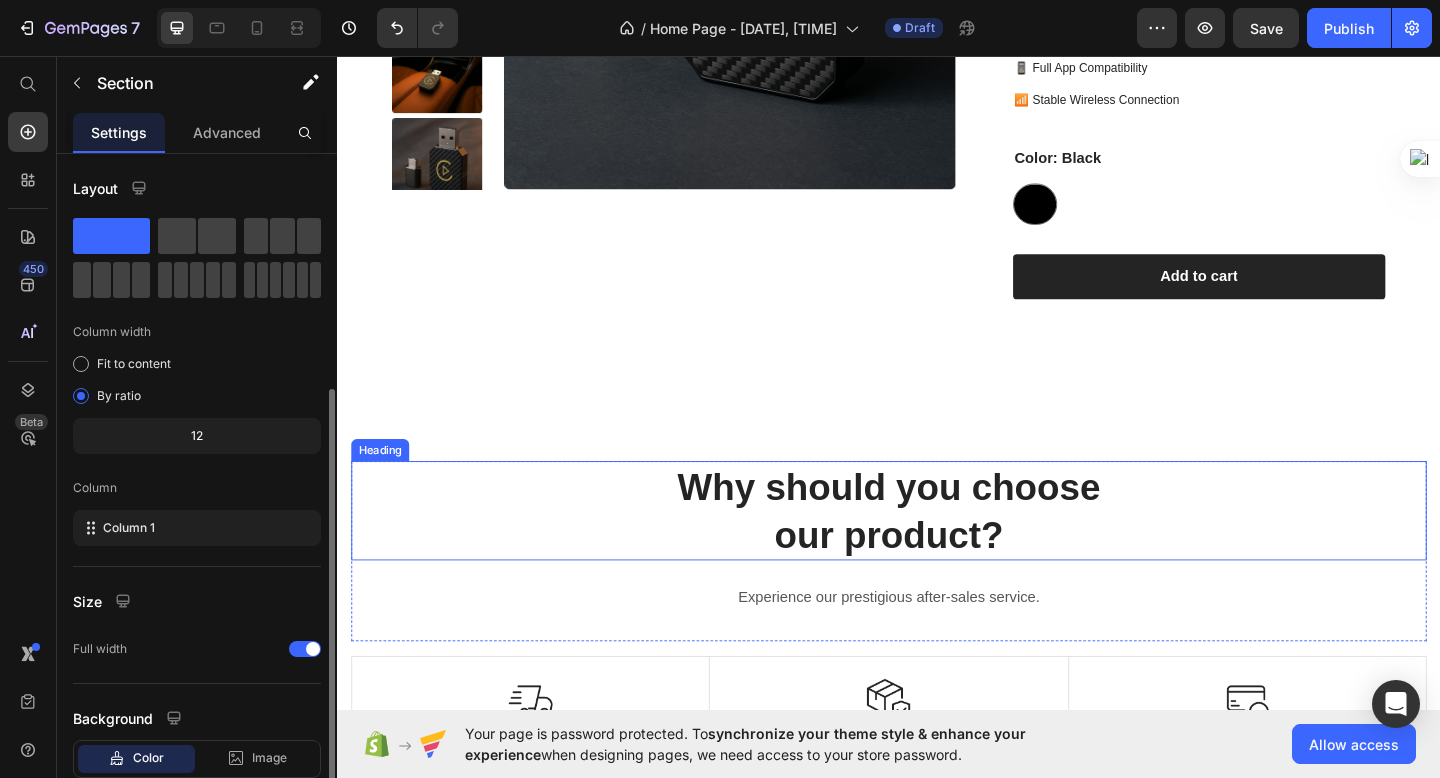 scroll, scrollTop: 0, scrollLeft: 0, axis: both 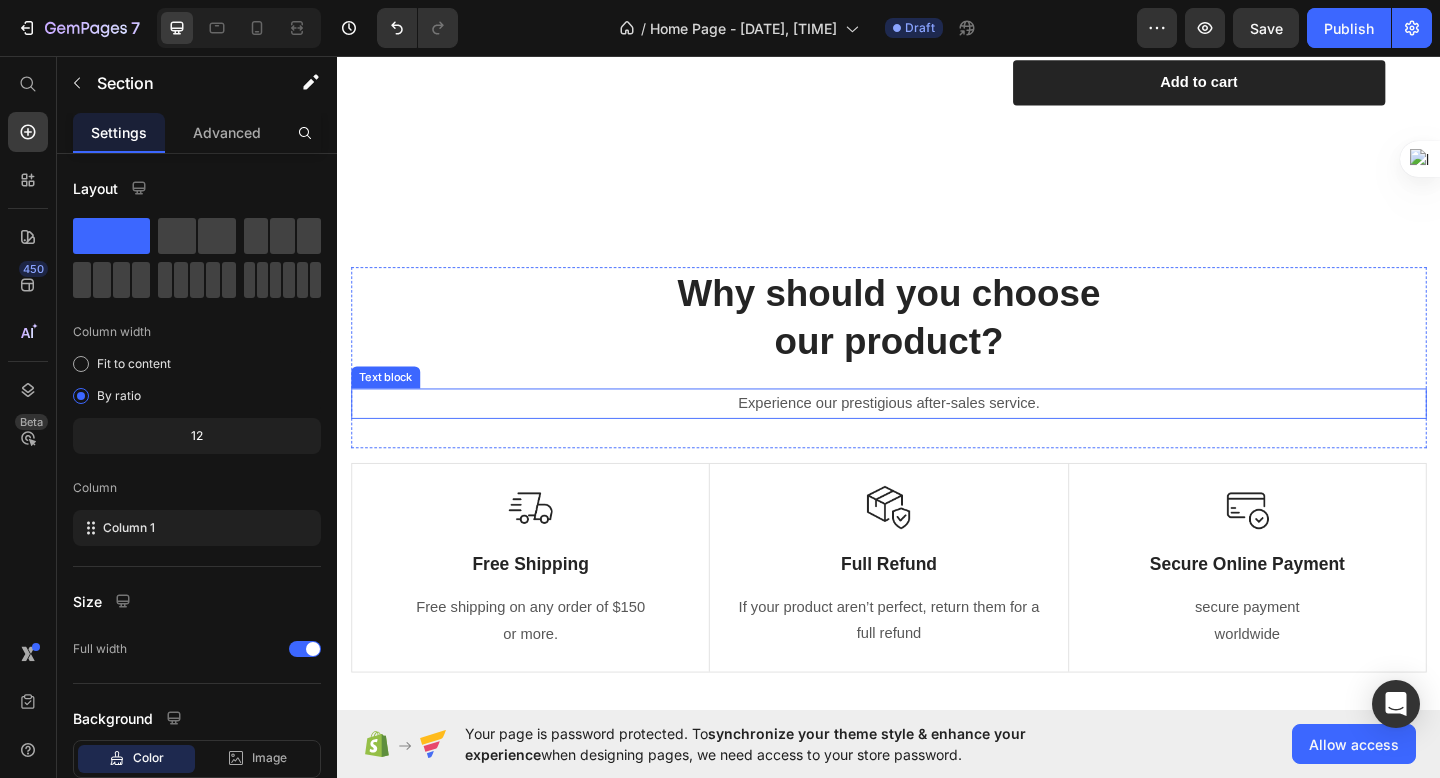 click on "Experience our prestigious after-sales service." at bounding box center [937, 434] 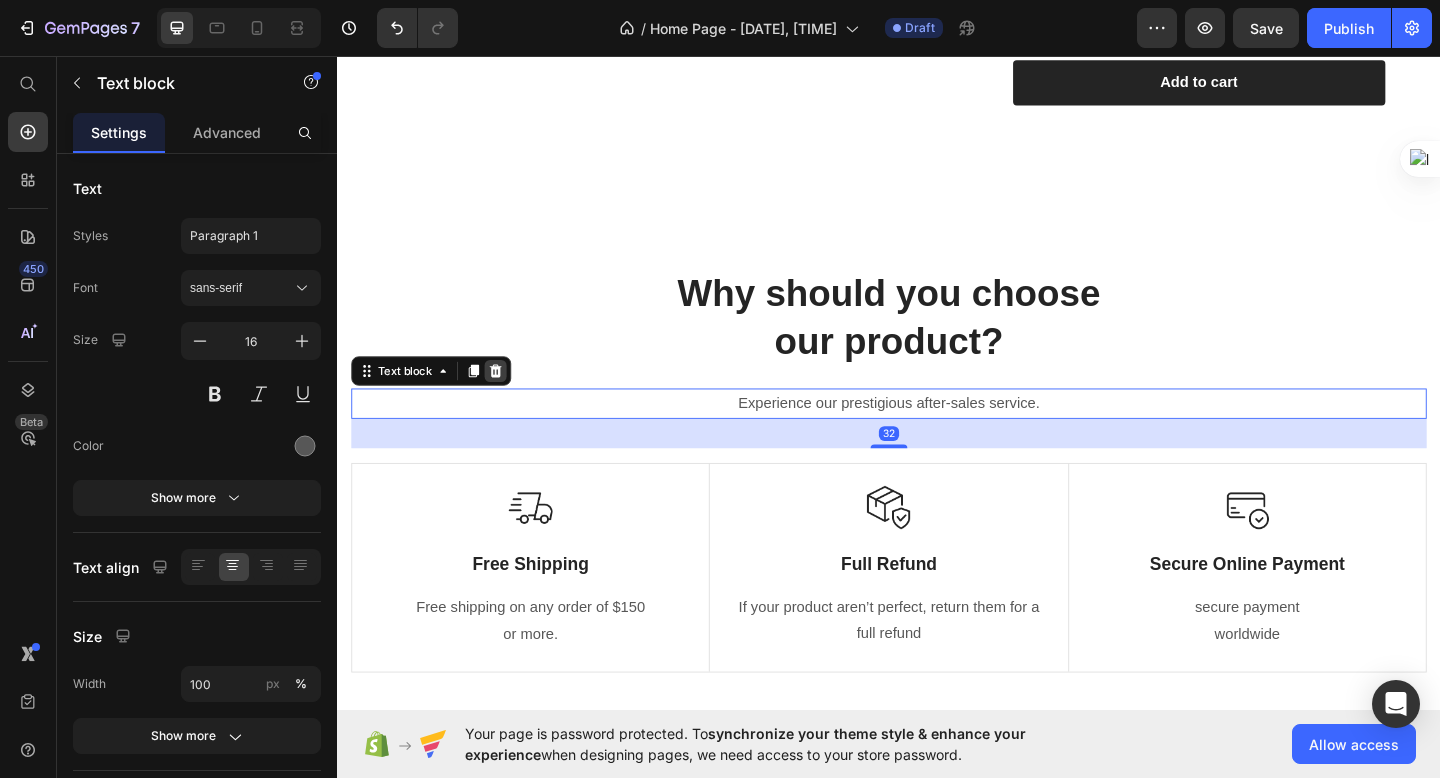 click 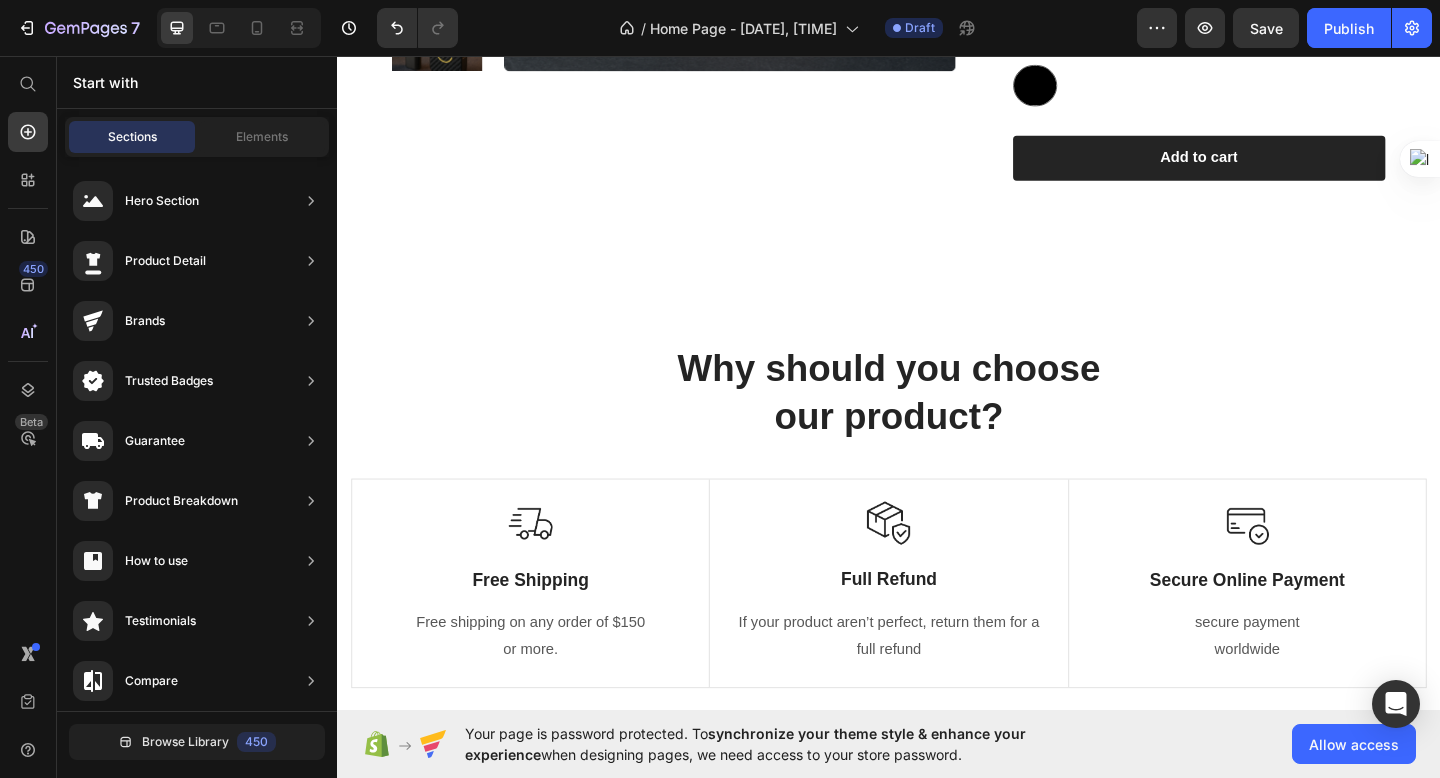 scroll, scrollTop: 1242, scrollLeft: 0, axis: vertical 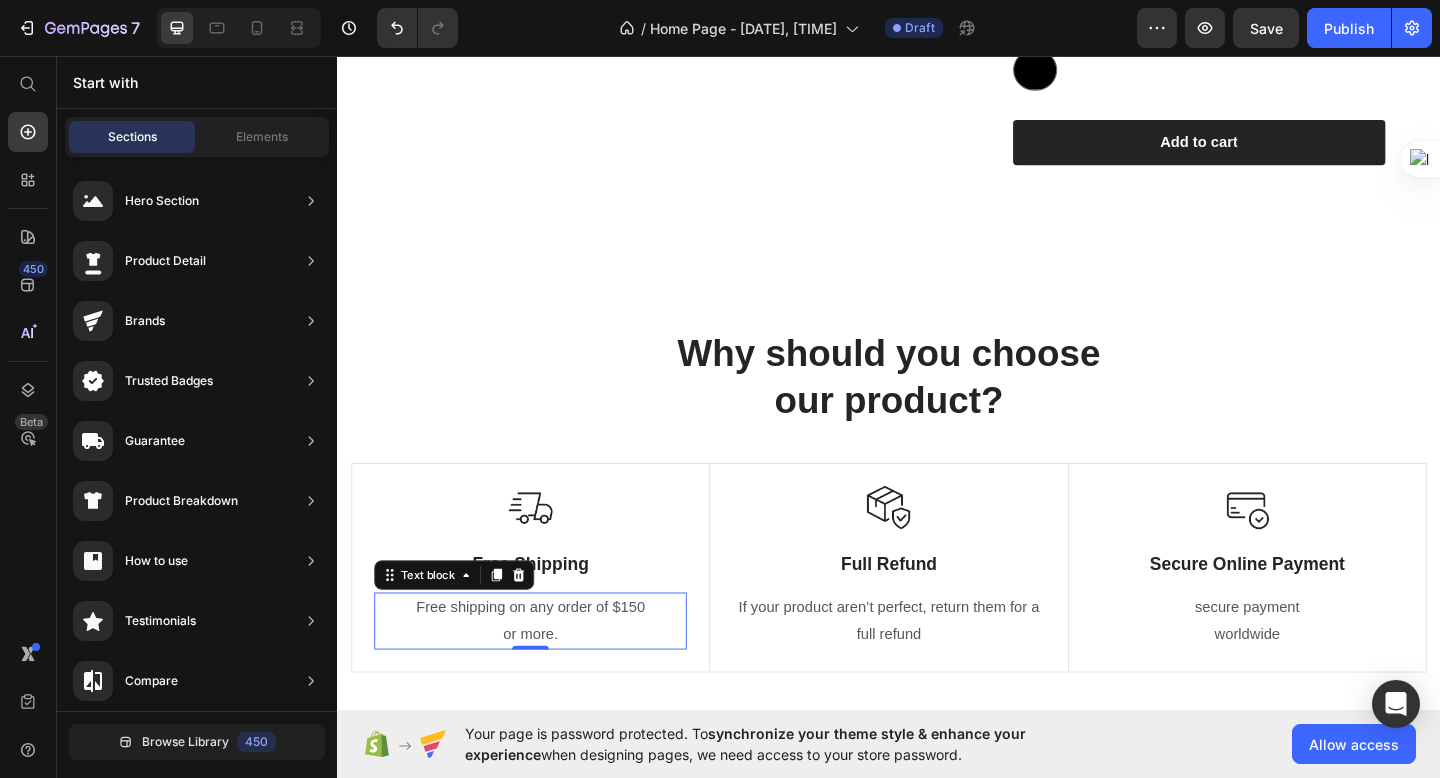 click on "or more." at bounding box center (547, 685) 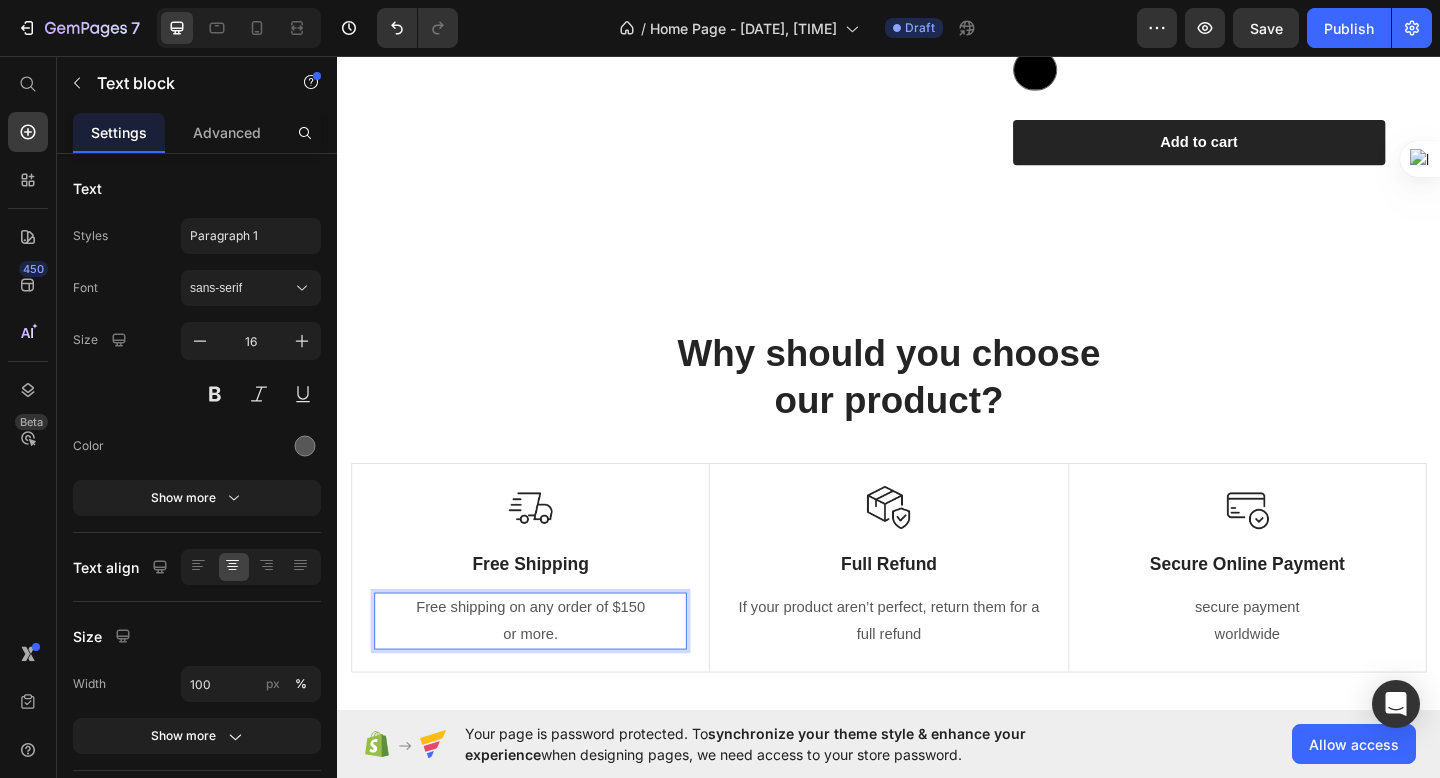 click on "or more." at bounding box center (547, 685) 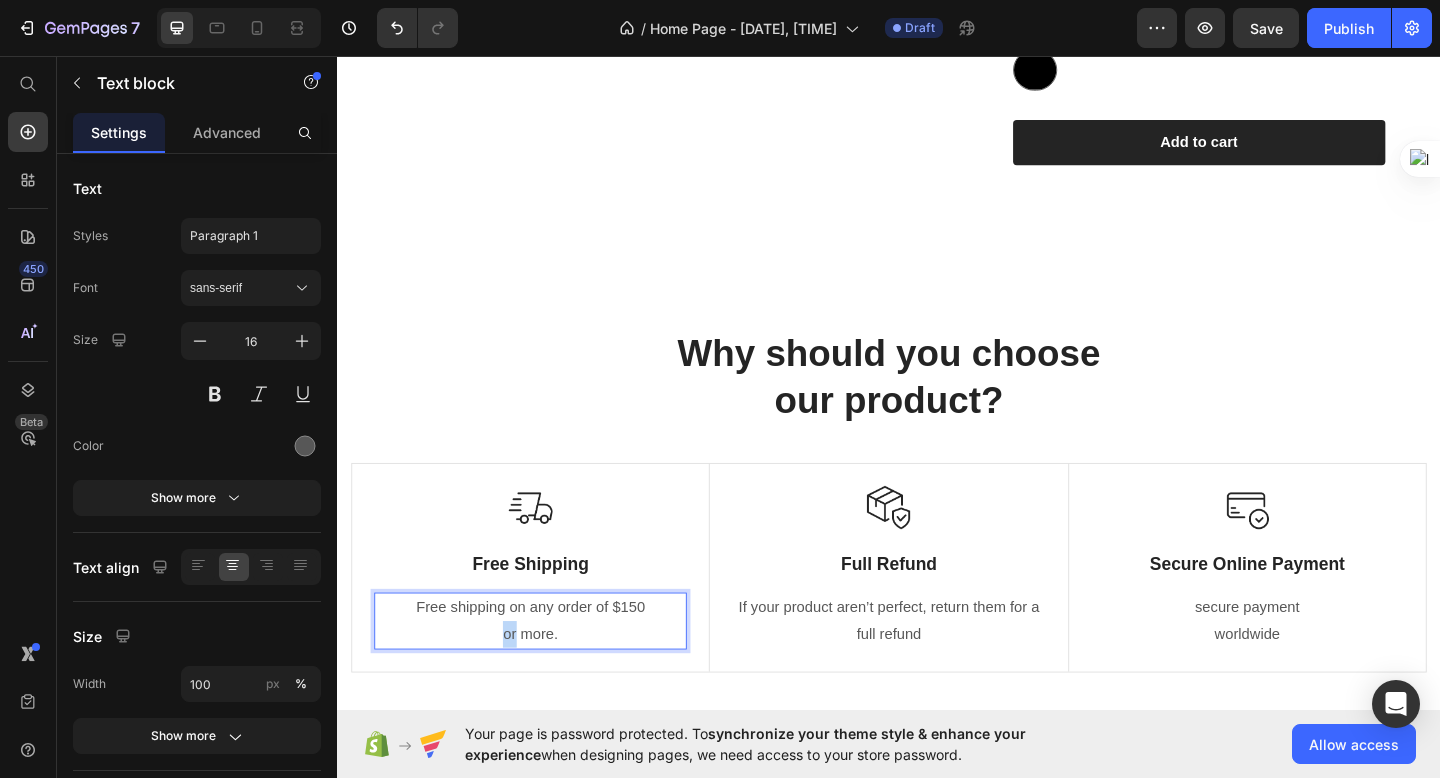 click on "or more." at bounding box center (547, 685) 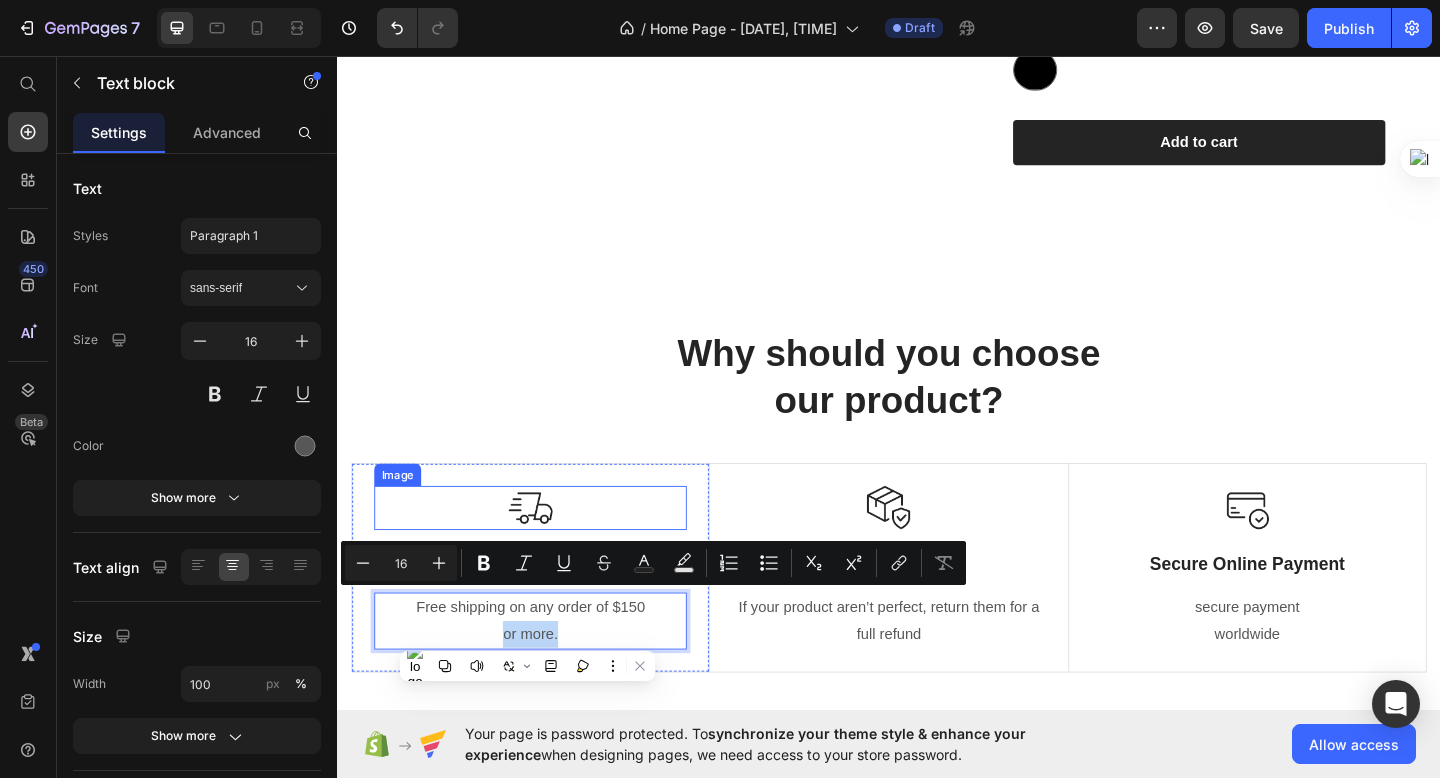 click at bounding box center (547, 548) 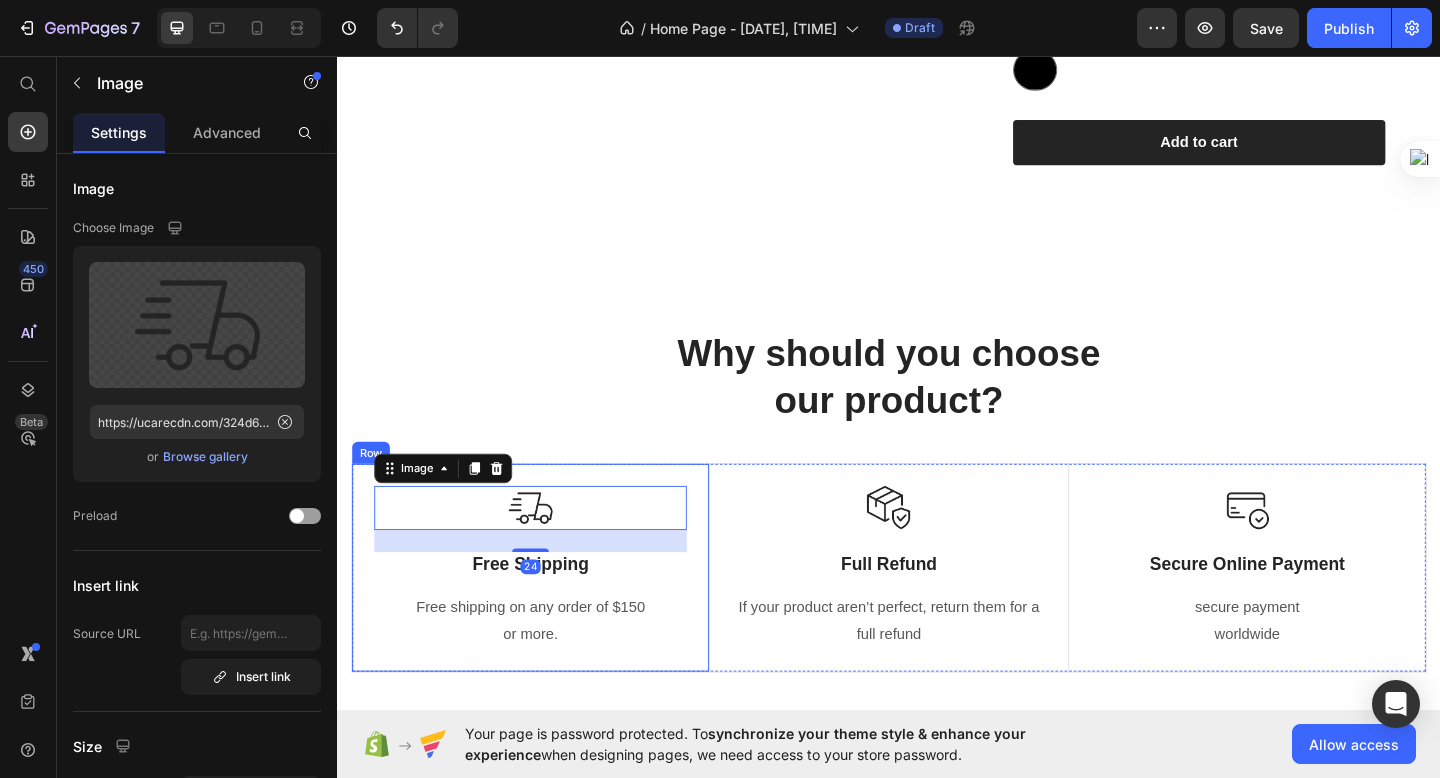 click on "Free shipping on any order of $150" at bounding box center (547, 656) 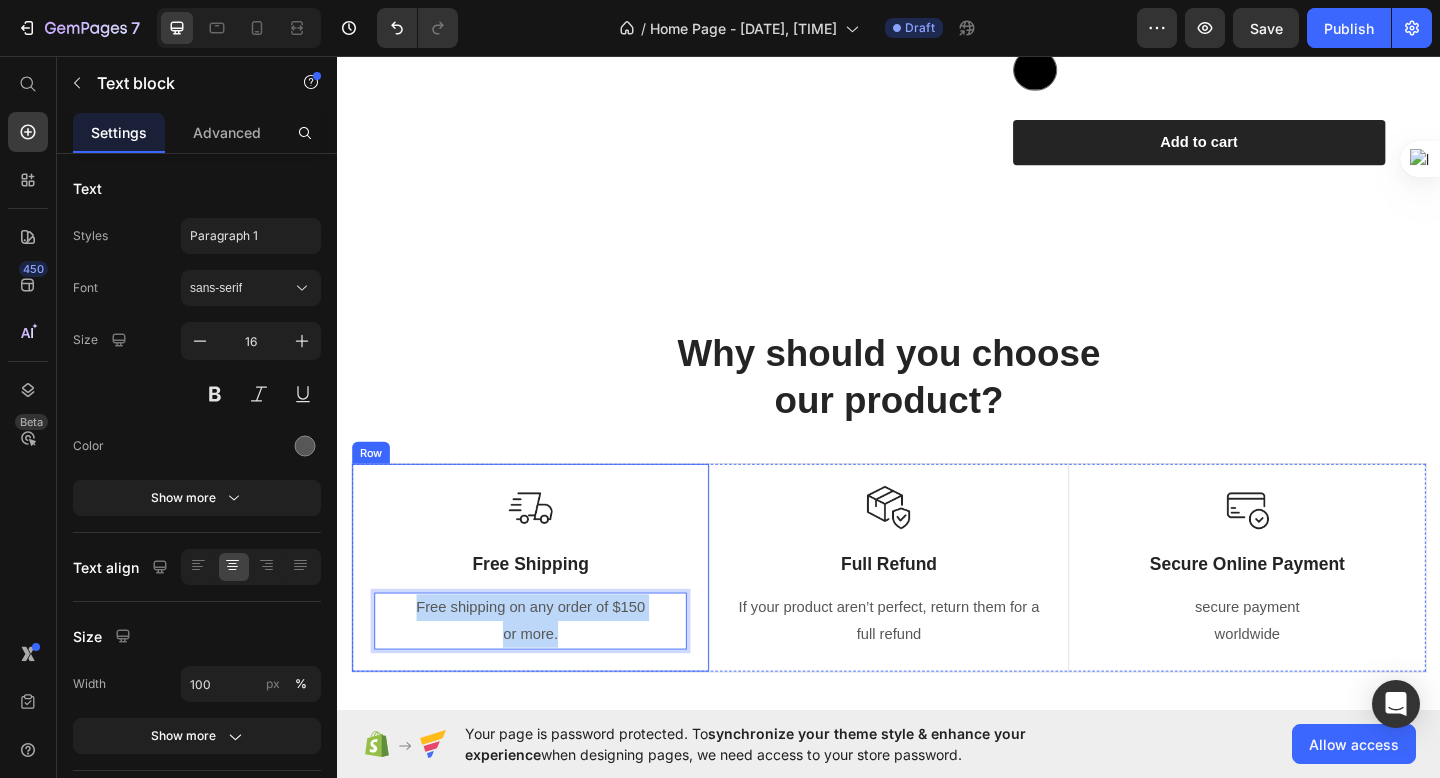 drag, startPoint x: 422, startPoint y: 621, endPoint x: 643, endPoint y: 680, distance: 228.74002 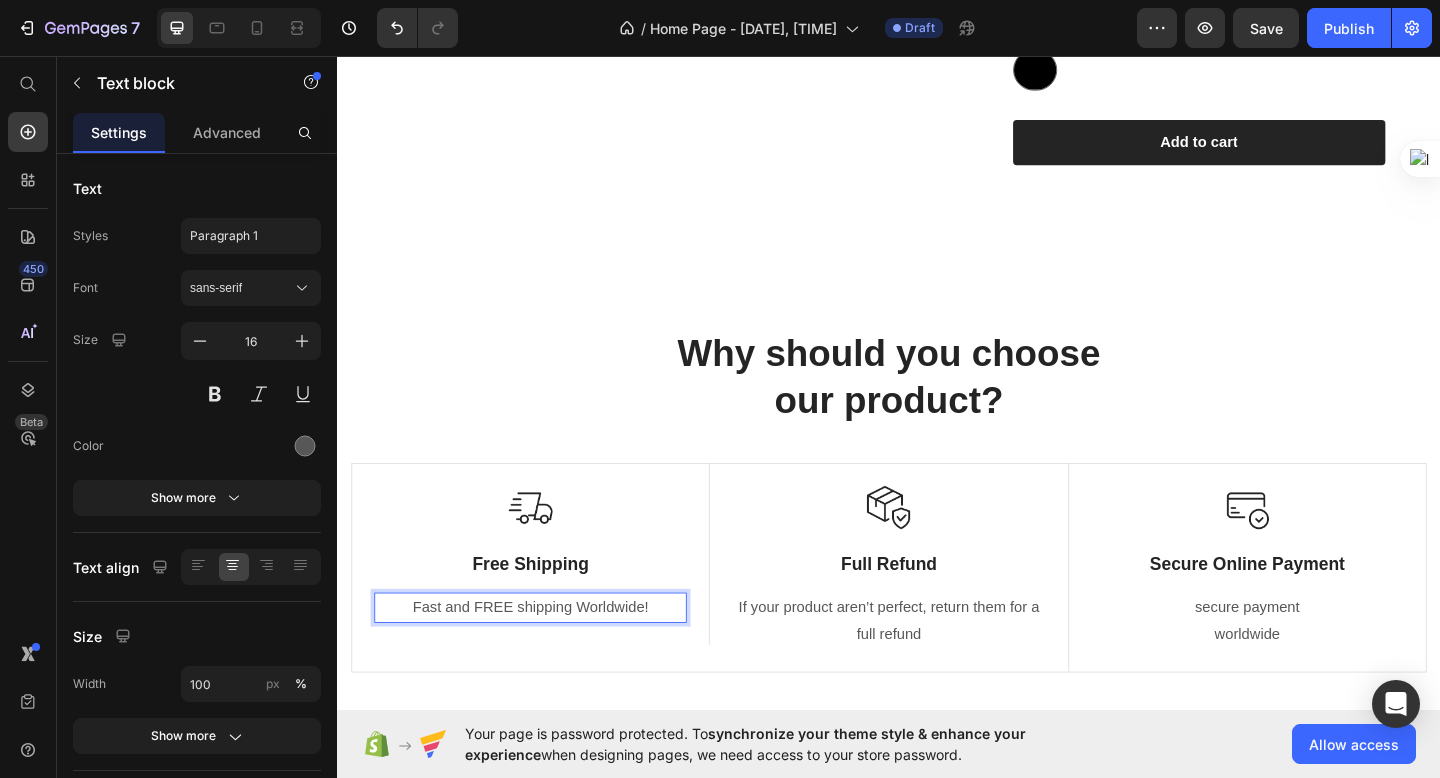 click on "Fast and FREE shipping Worldwide!" at bounding box center (547, 656) 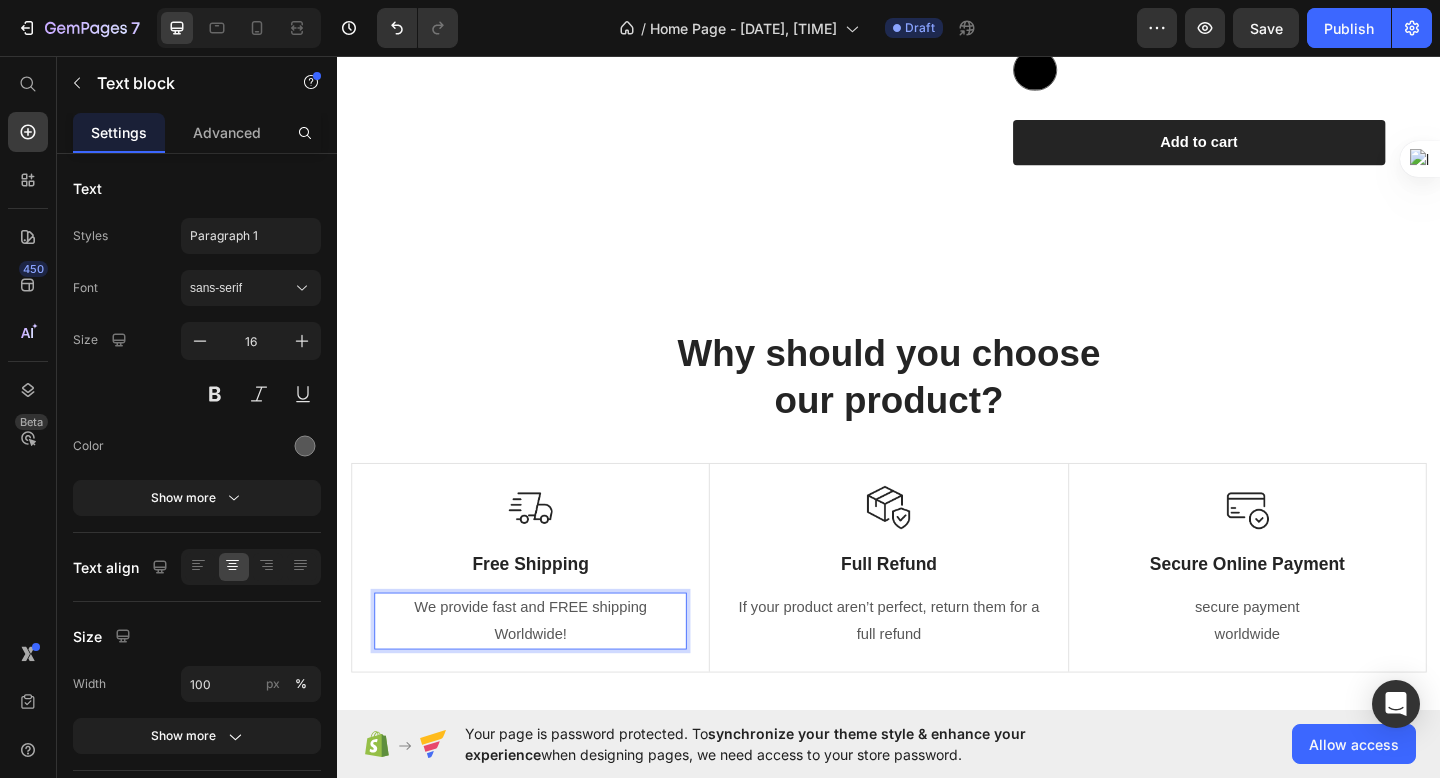 click on "We provide fast and FREE shipping Worldwide!" at bounding box center [547, 671] 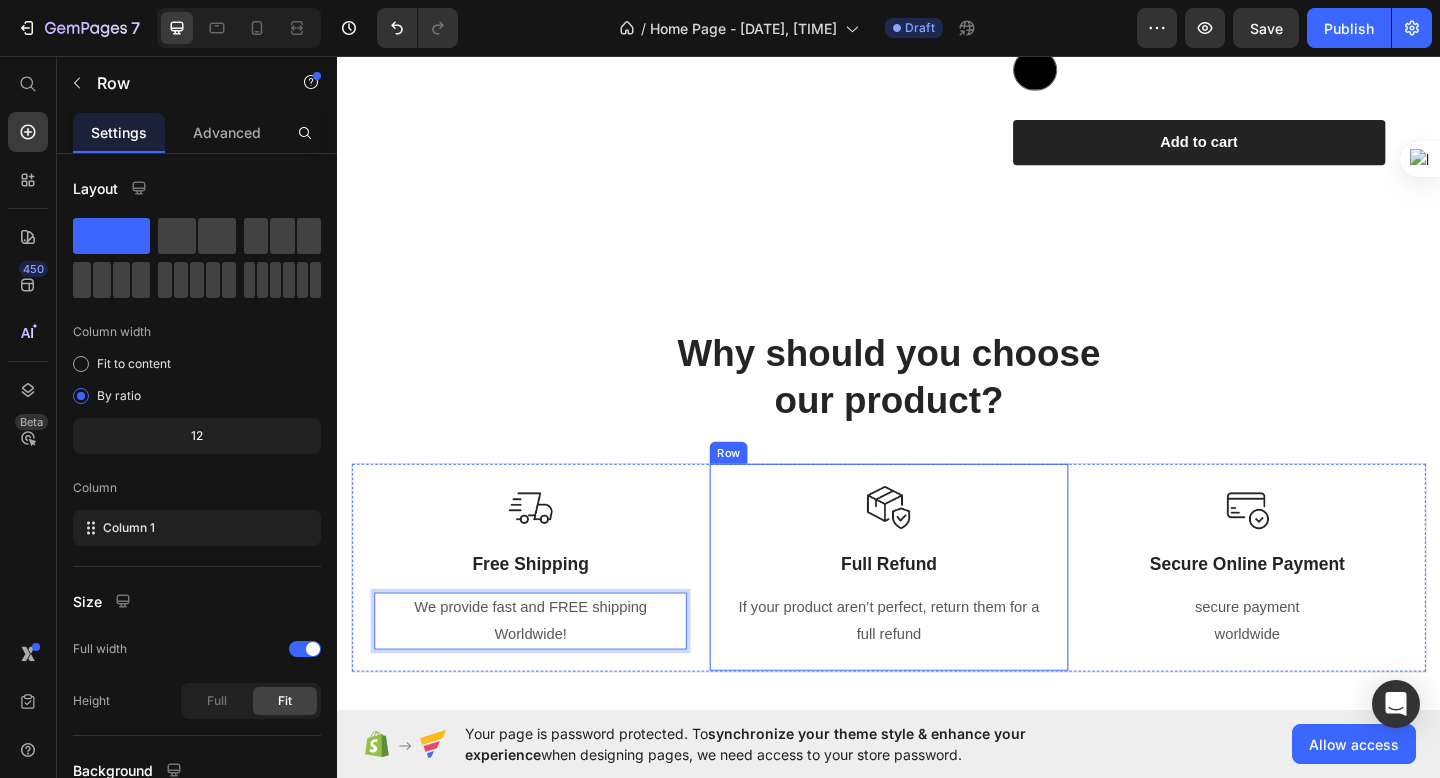 click on "Image Full Refund Text Block If your product aren’t perfect, return them for a full refund Text block" at bounding box center [936, 612] 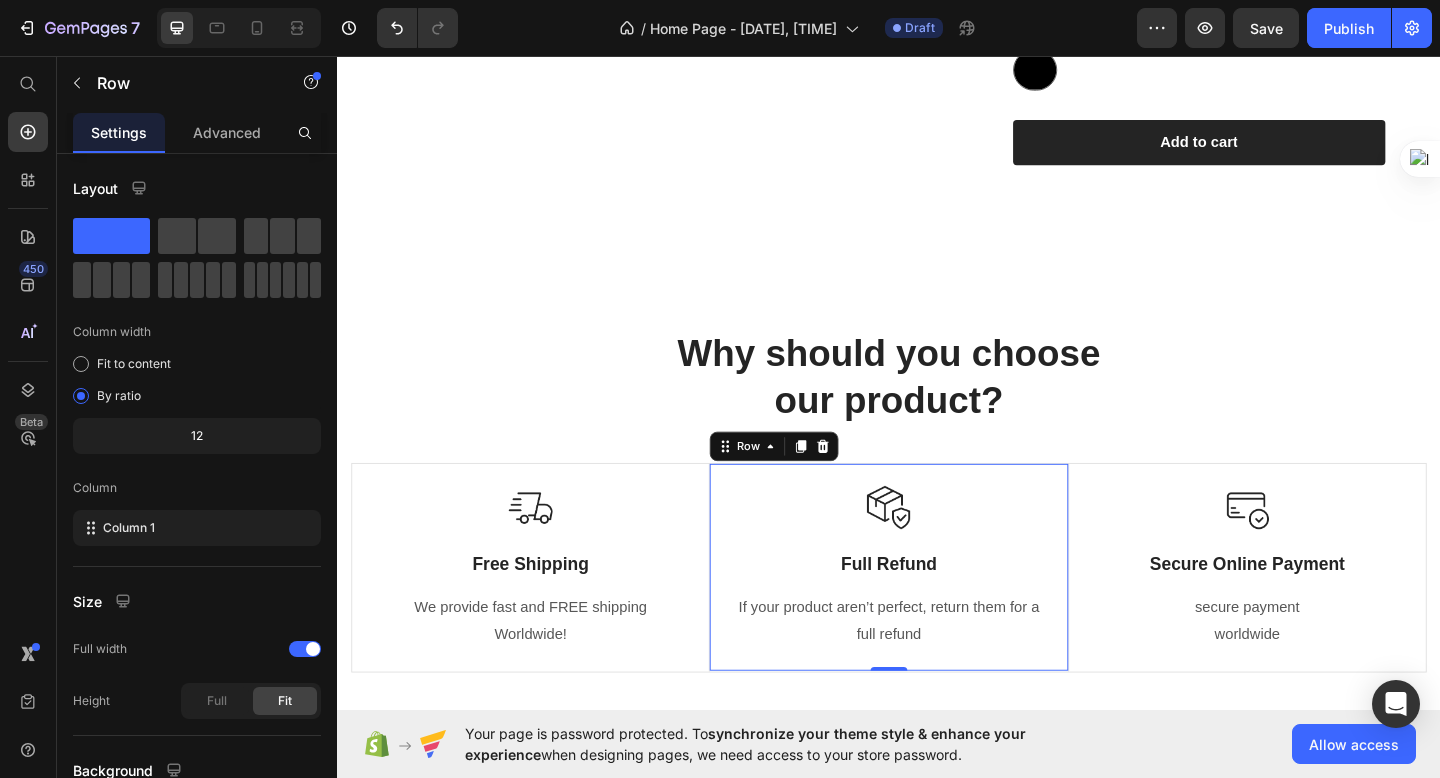 click on "If your product aren’t perfect, return them for a full refund" at bounding box center (936, 671) 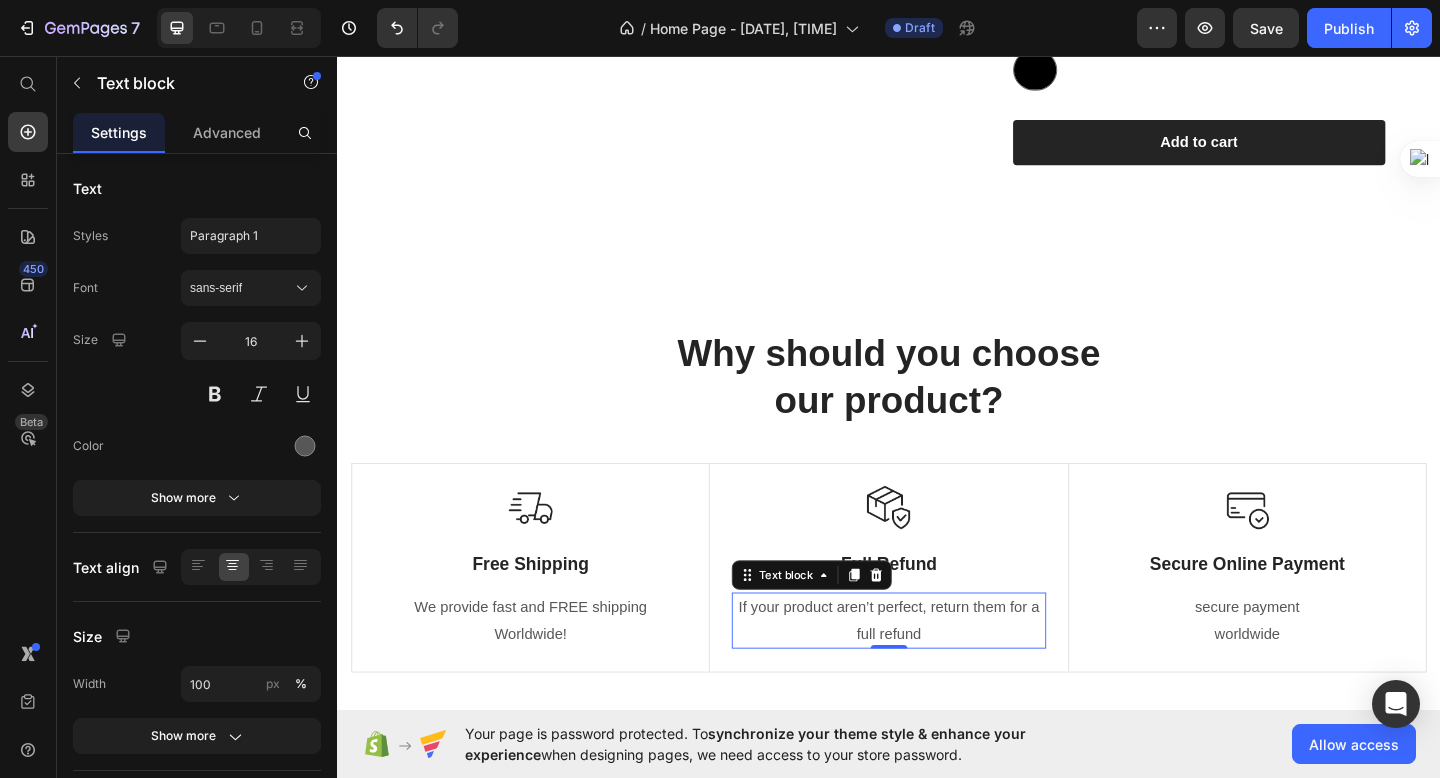 click on "If your product aren’t perfect, return them for a full refund" at bounding box center [936, 671] 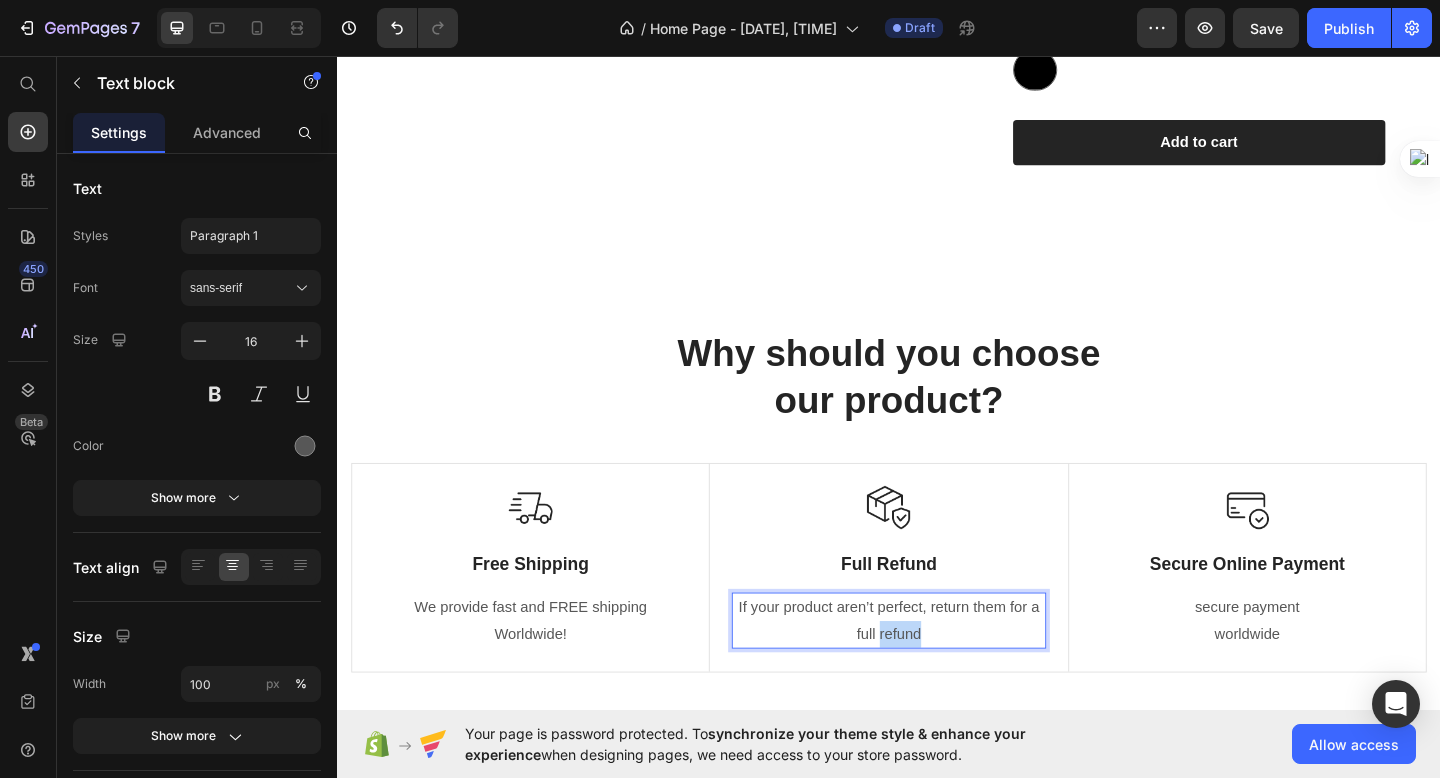 click on "If your product aren’t perfect, return them for a full refund" at bounding box center (936, 671) 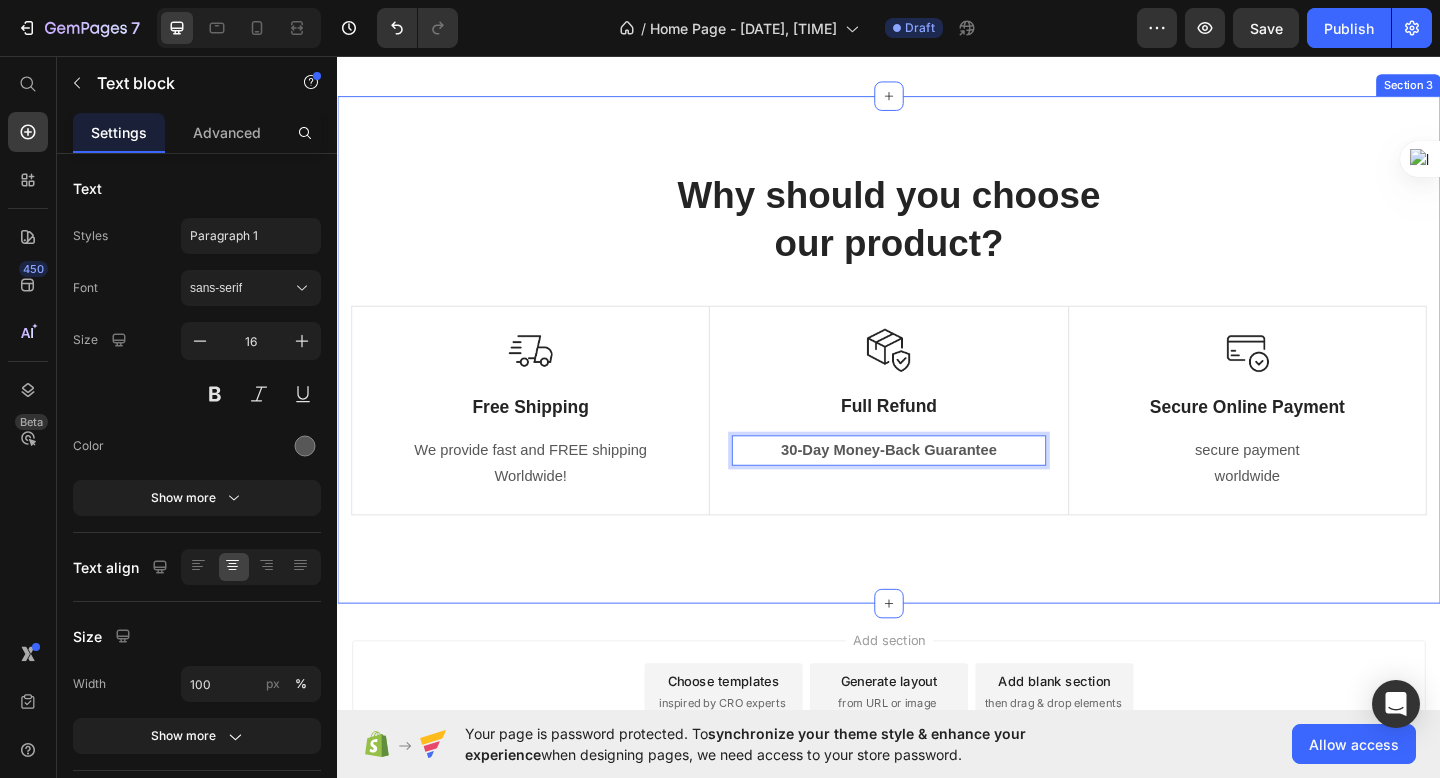 scroll, scrollTop: 1410, scrollLeft: 0, axis: vertical 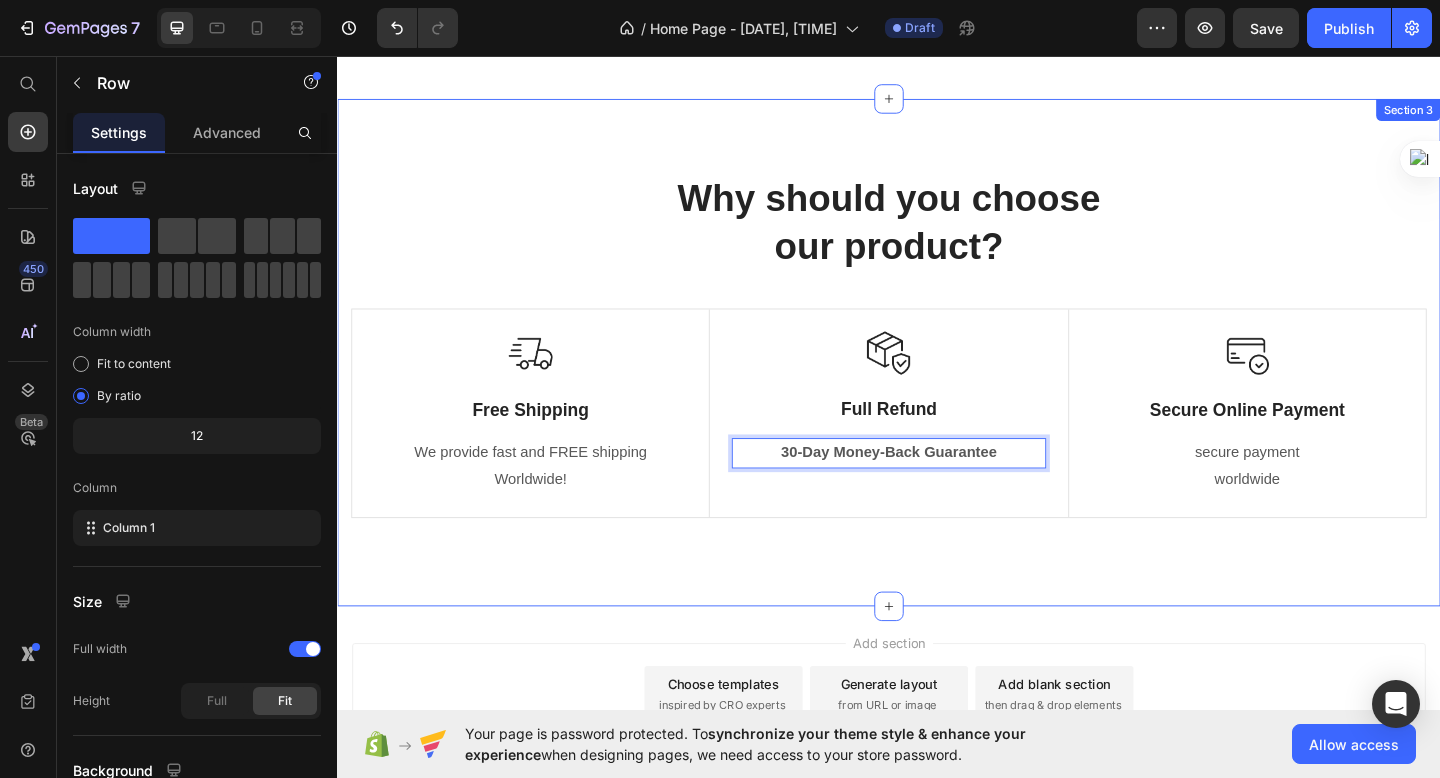 click on "Image Free Shipping Text Block We provide fast and FREE shipping Worldwide! Text block Row" at bounding box center [547, 445] 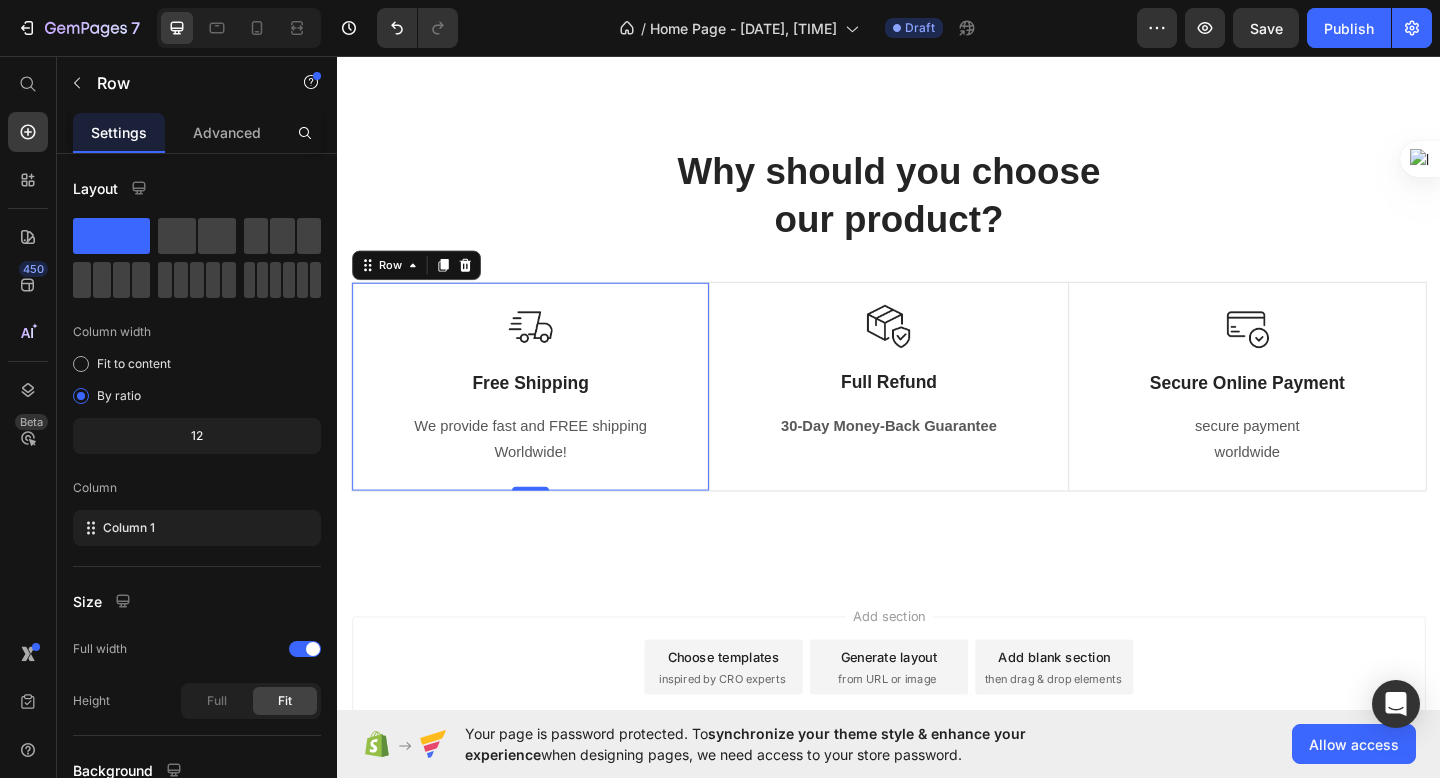 scroll, scrollTop: 1546, scrollLeft: 0, axis: vertical 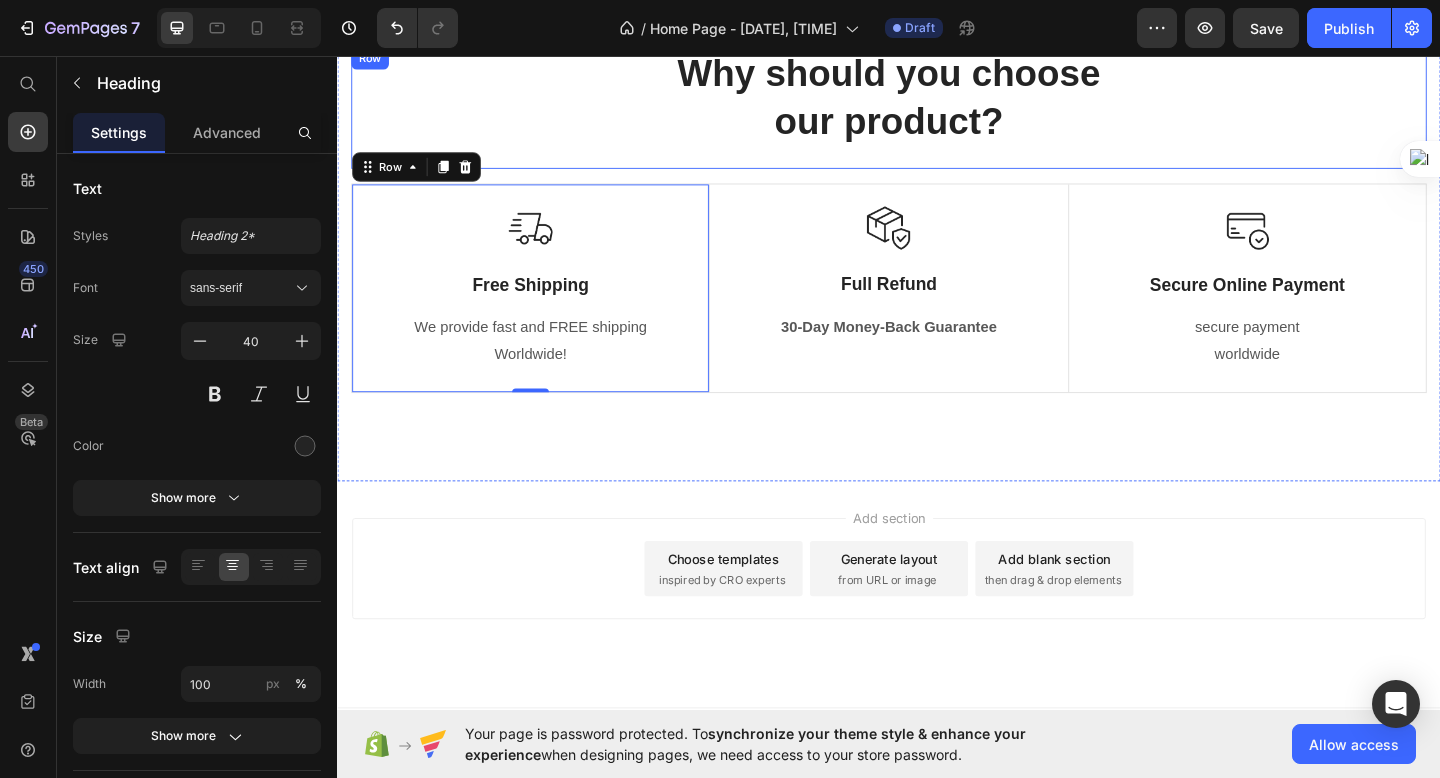 click on "Why should you choose our product?" at bounding box center [937, 101] 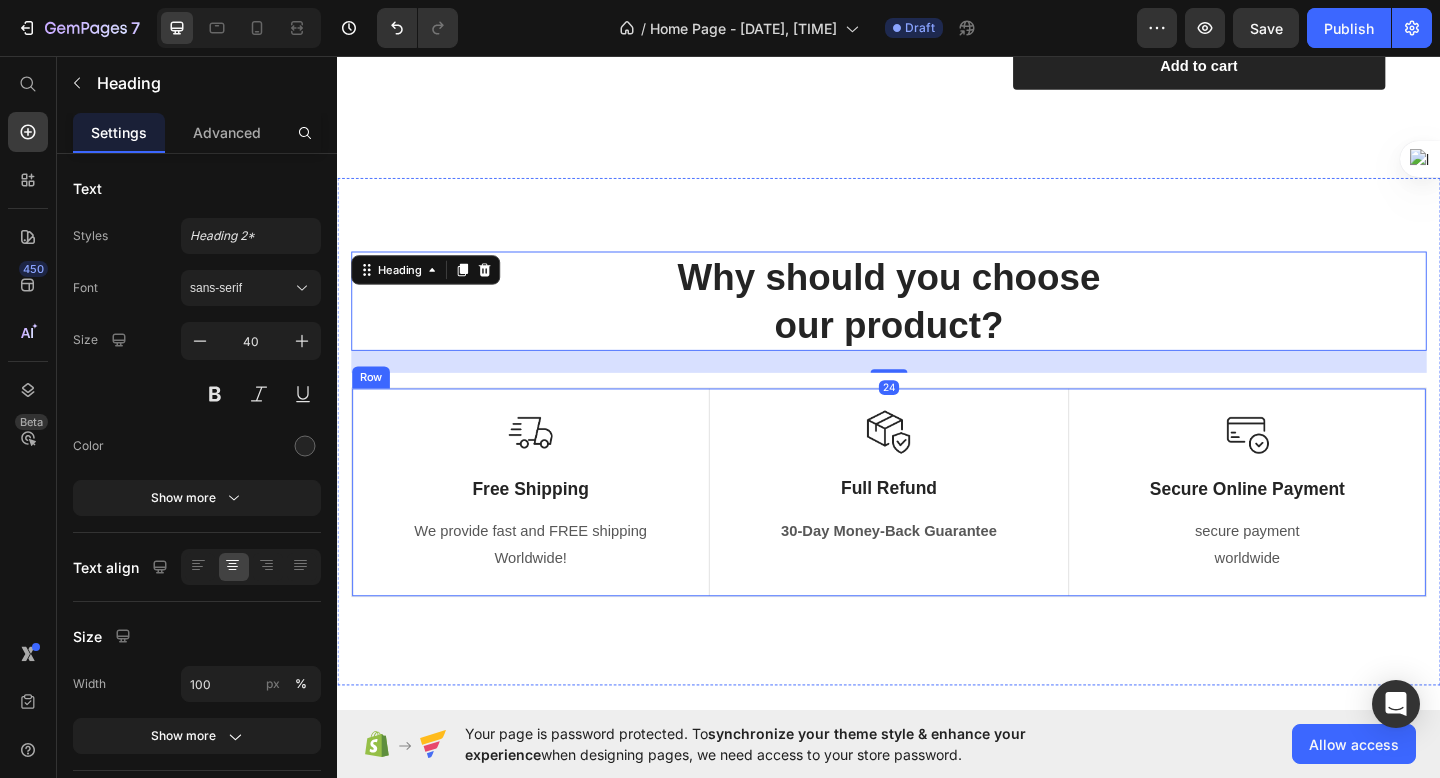 scroll, scrollTop: 1301, scrollLeft: 0, axis: vertical 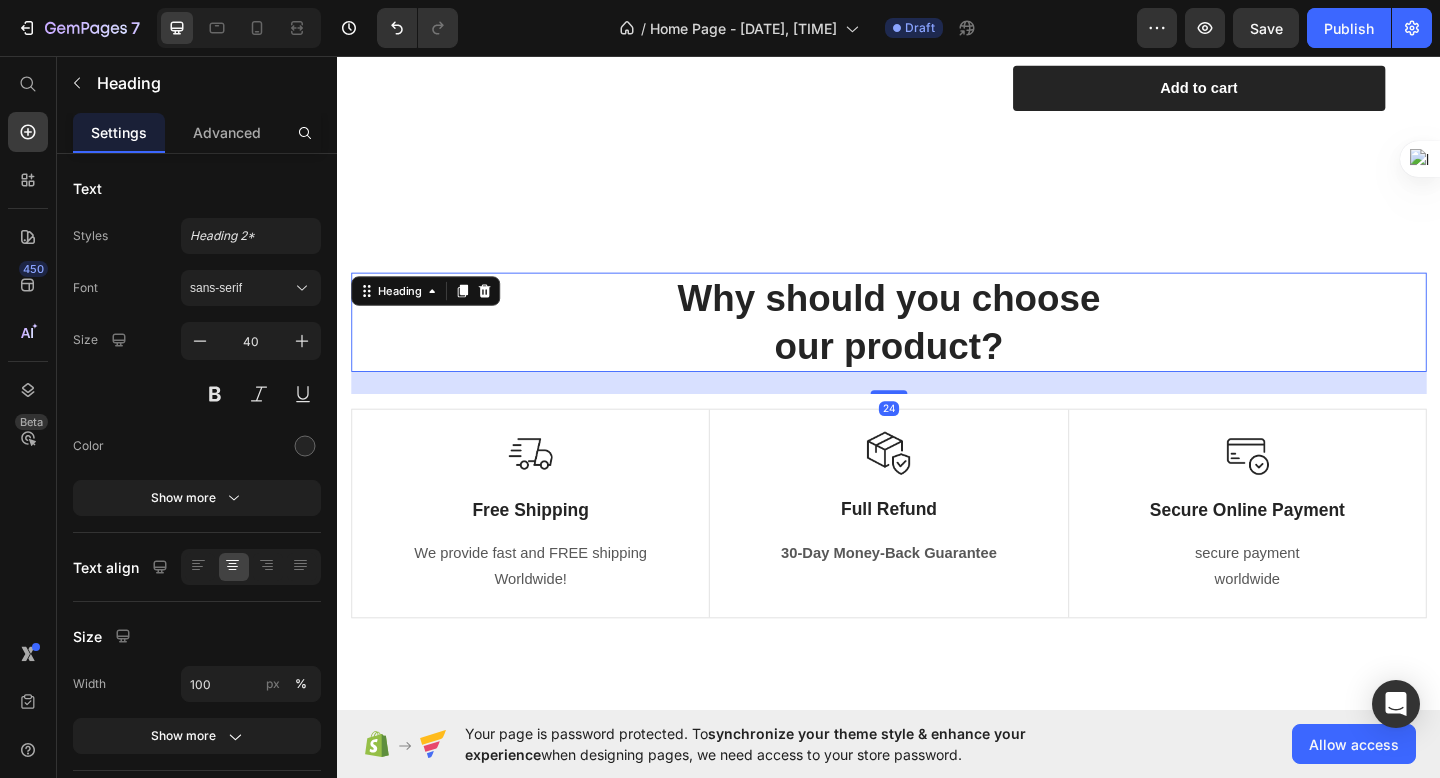 click on "Why should you choose our product?" at bounding box center [937, 346] 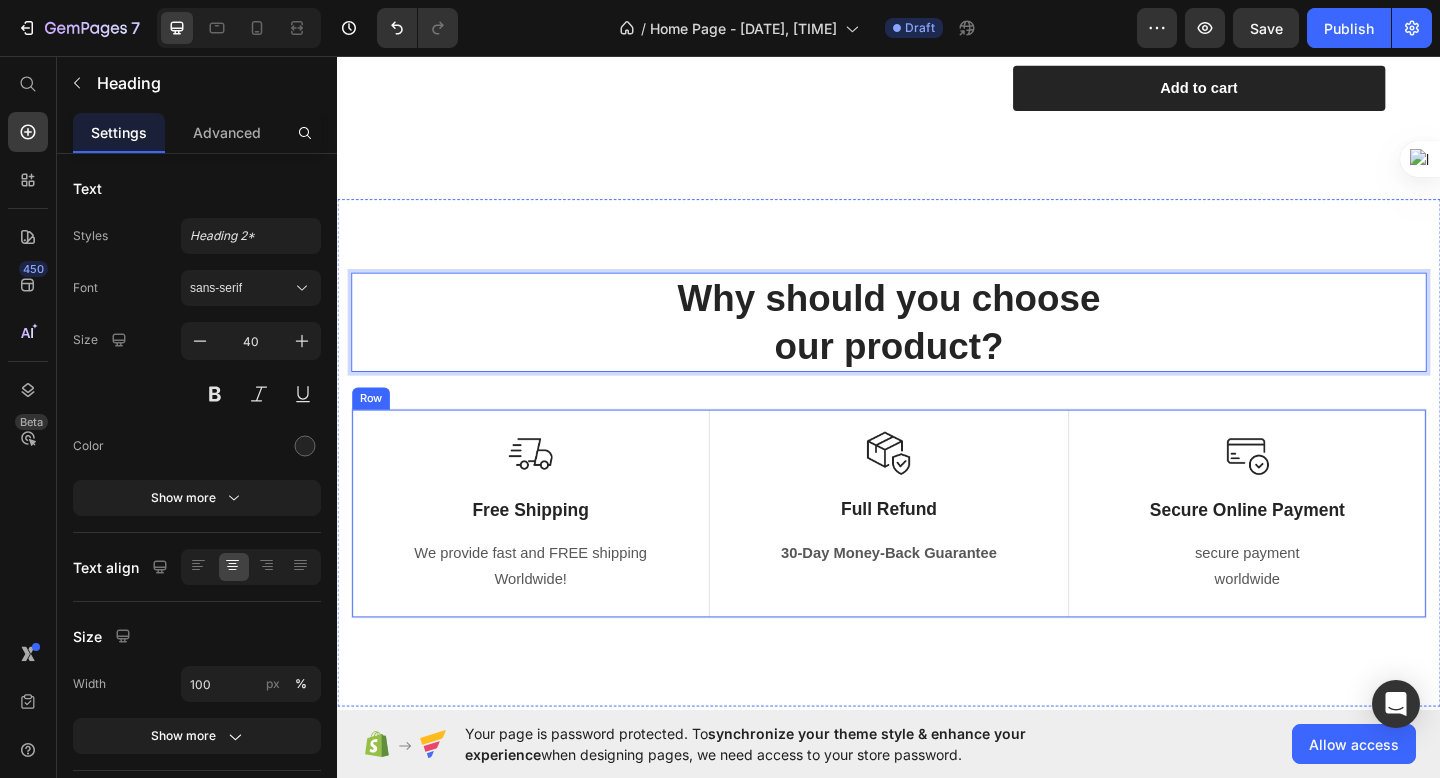 click on "Why should you choose our product? Heading   24 Row Image Free Shipping Text Block We provide fast and FREE shipping Worldwide! Text block Row Image Full Refund Text Block 30-Day Money-Back Guarantee Text block Row Image Secure Online Payment Text Block secure payment worldwide Text block Row Row Image Free Shipping Text Block Free shipping on any order of $150  or more. Text block Row Image Full Refund Text Block If your product aren’t perfect, return them for a full refund Text block Row Image Secure Online Payment Text Block secure payment worldwide Text block Row Row" at bounding box center (937, 488) 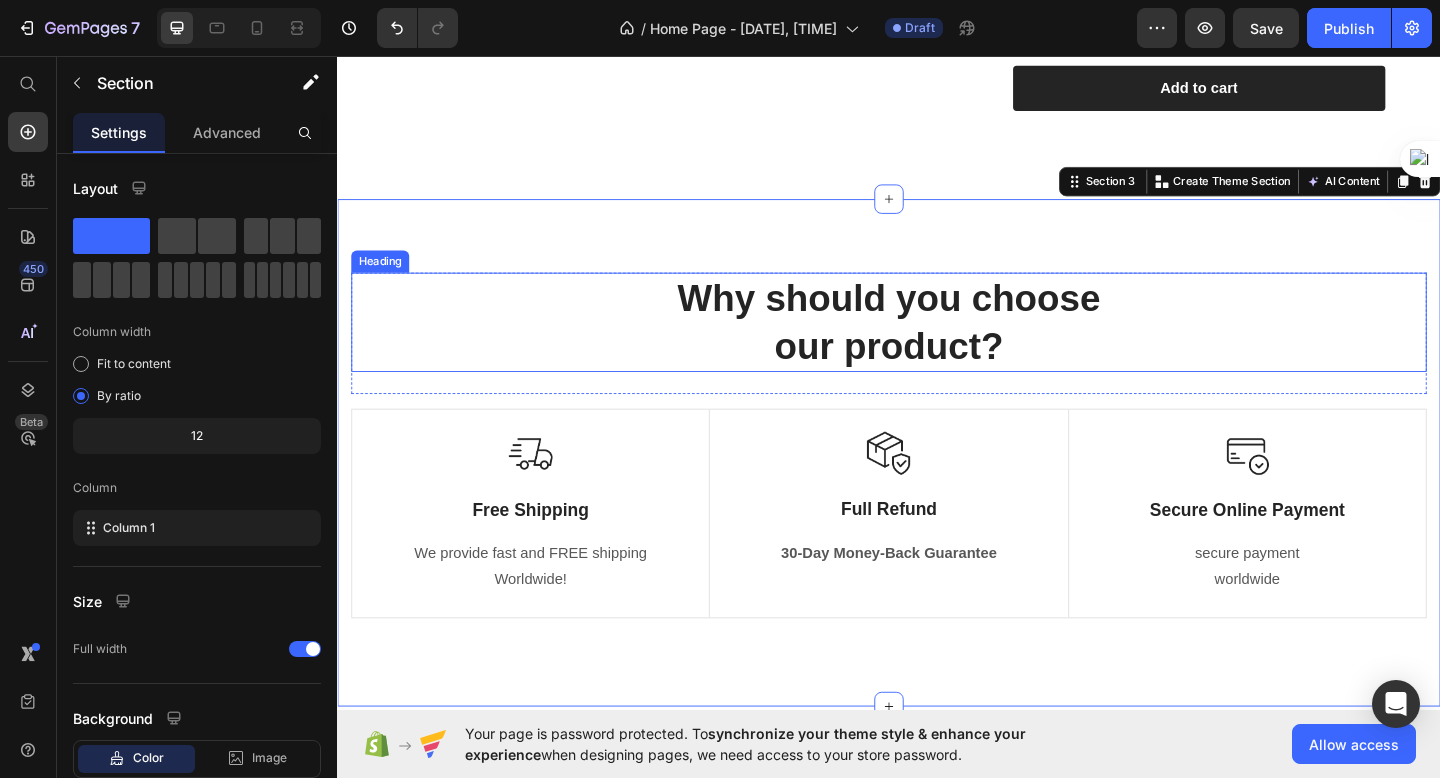 click on "Why should you choose our product?" at bounding box center [937, 346] 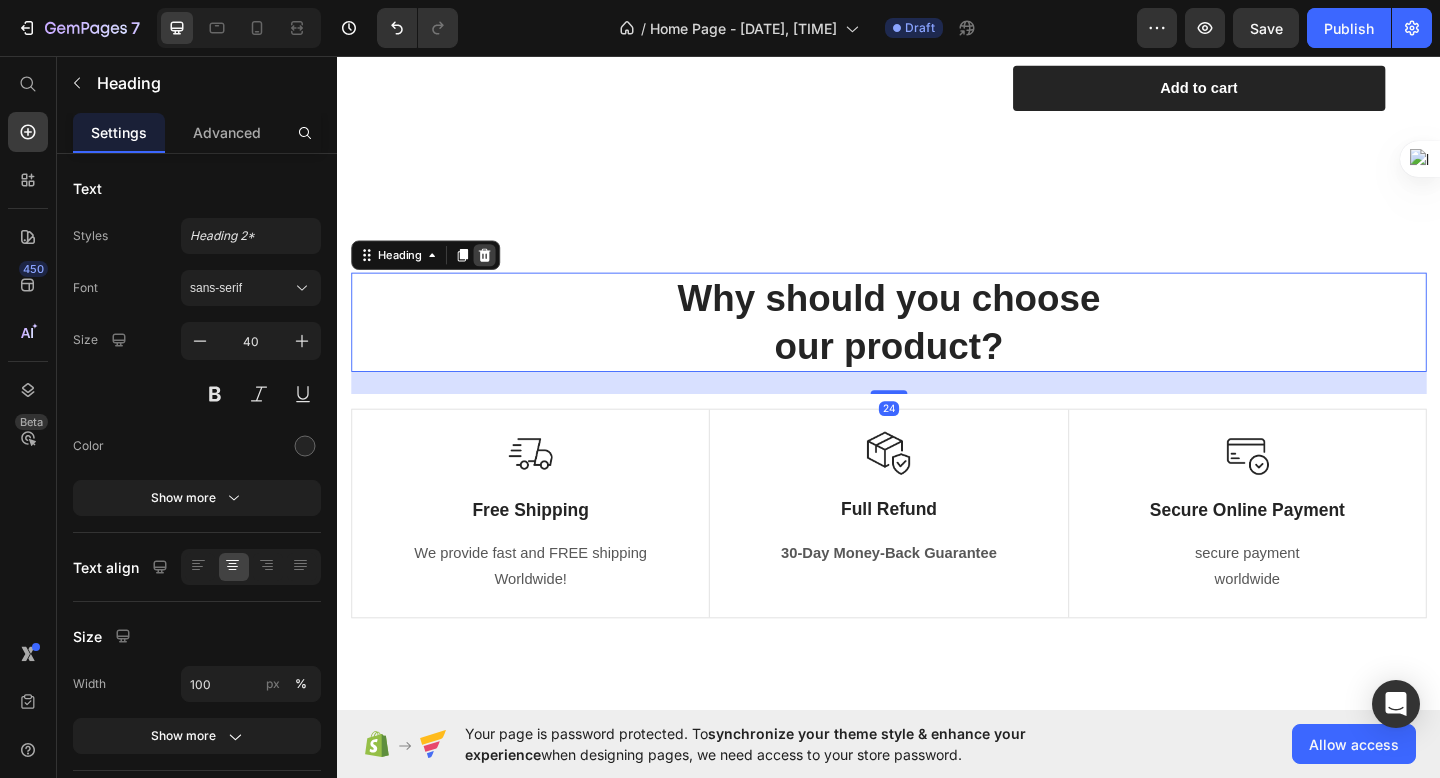 click 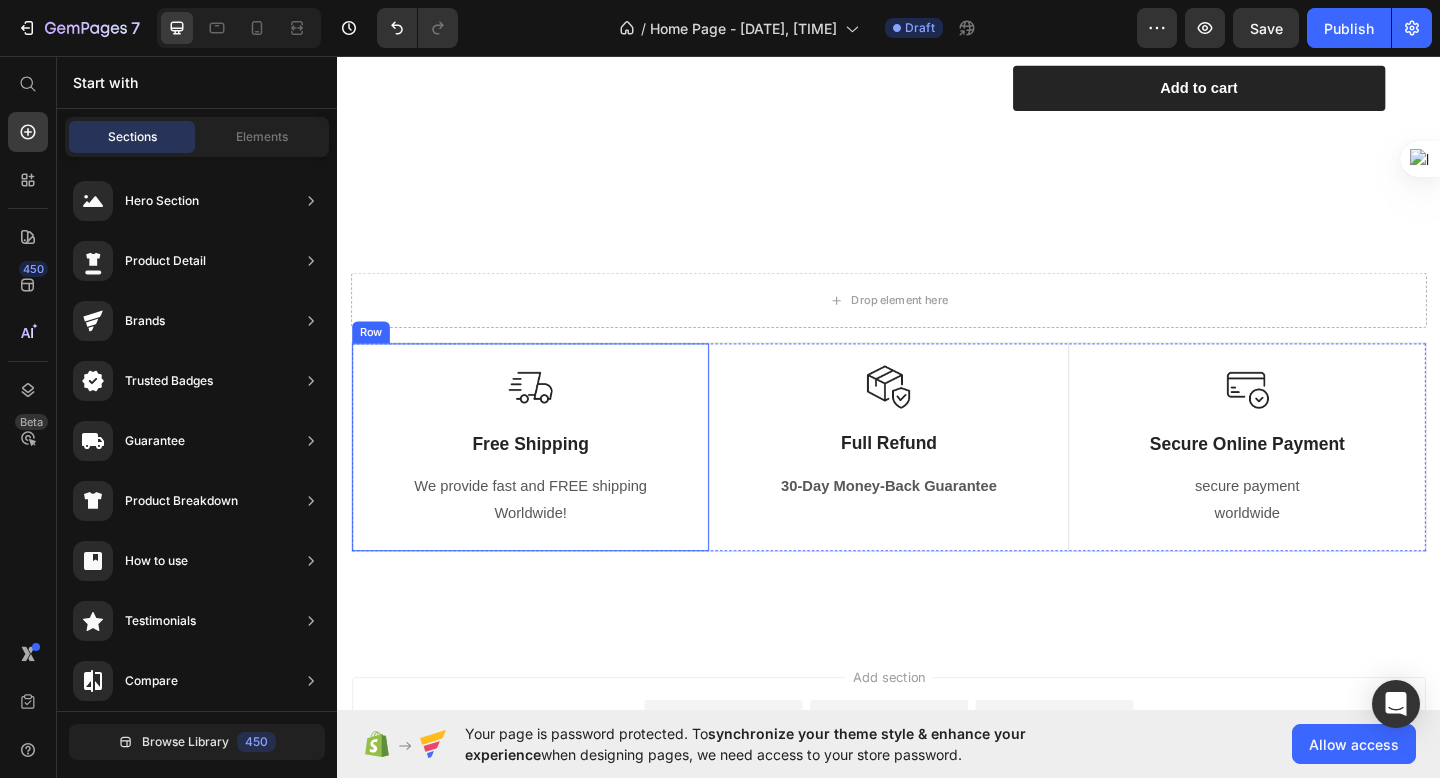 click on "Free Shipping" at bounding box center [547, 479] 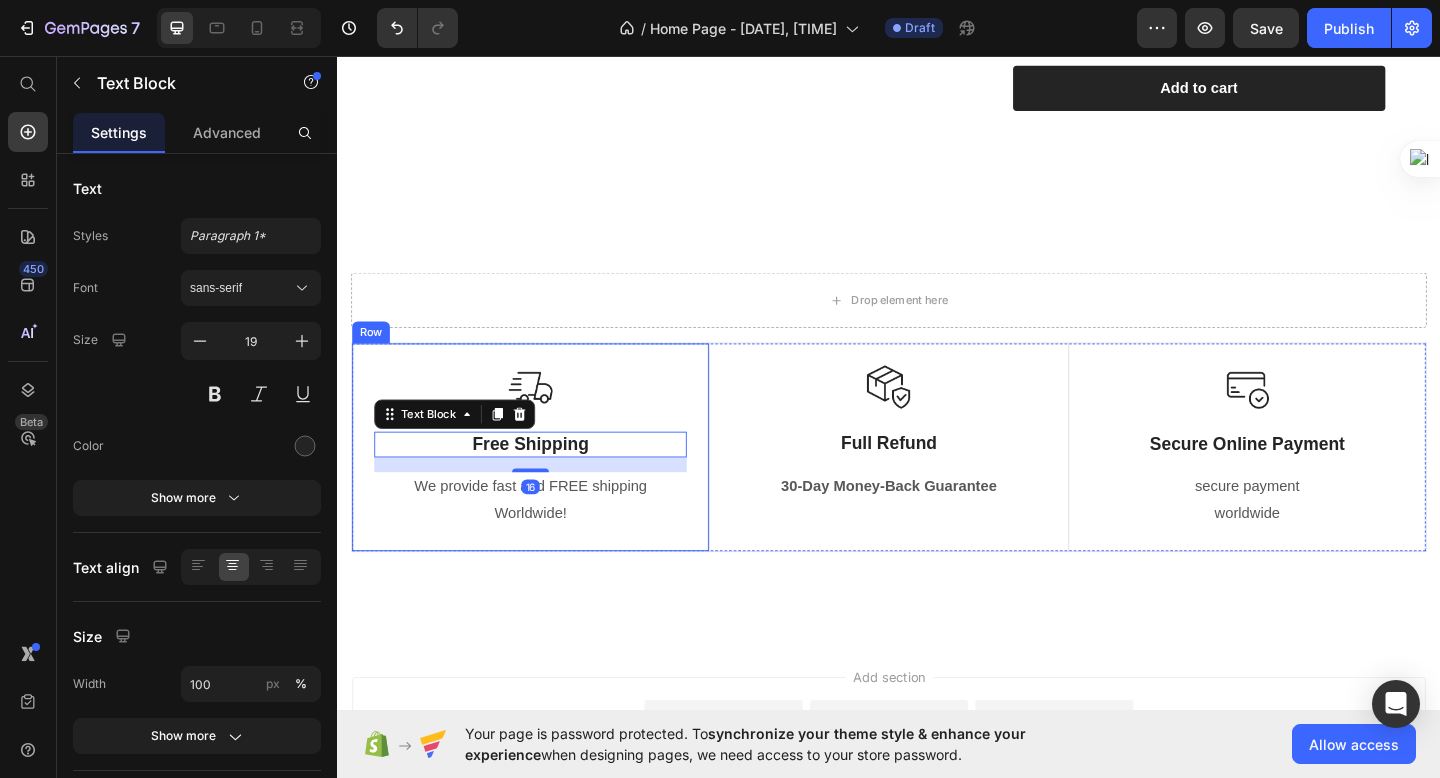click on "Image Free Shipping Text Block   16 We provide fast and FREE shipping Worldwide! Text block Row" at bounding box center [547, 482] 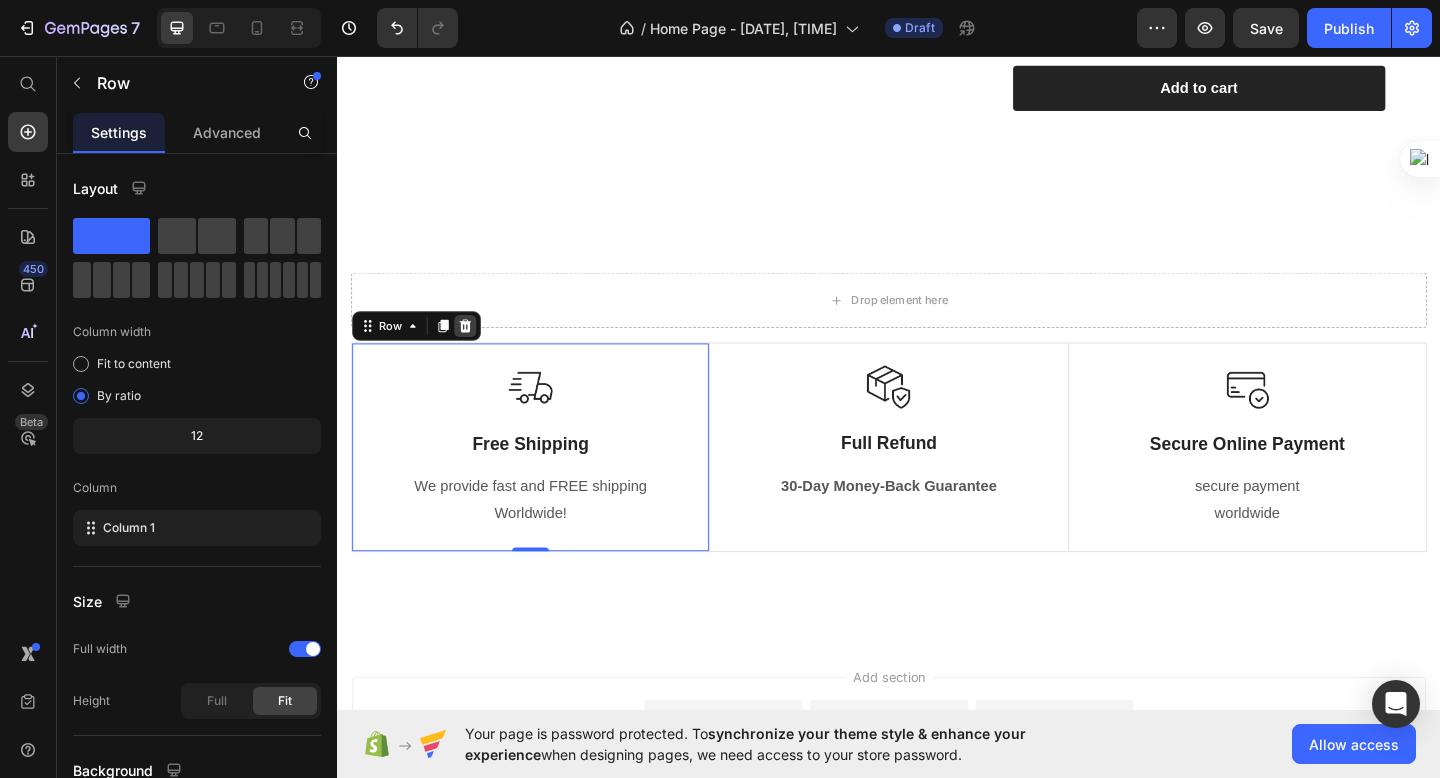 click 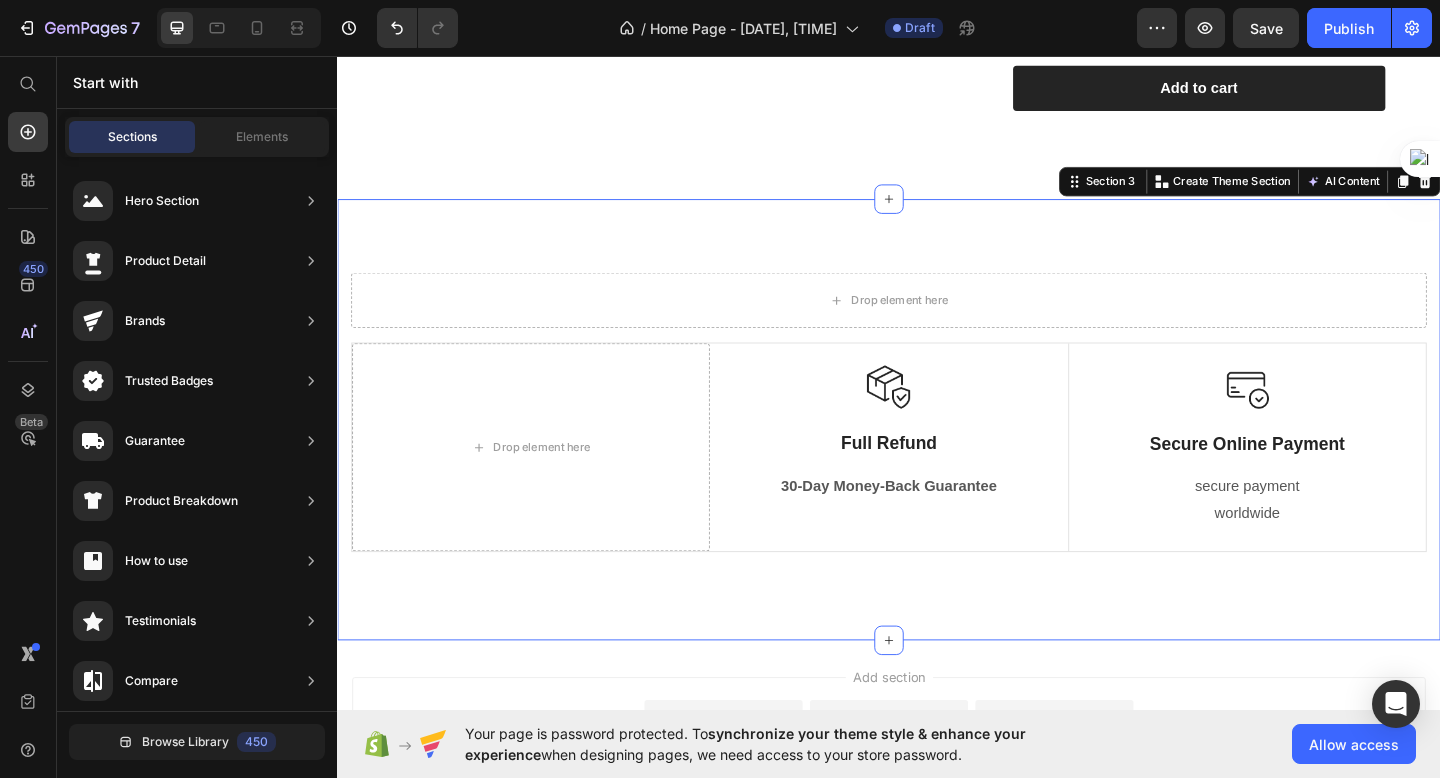 click on "Drop element here Row
Drop element here Image Full Refund Text Block 30-Day Money-Back Guarantee Text block Row Image Secure Online Payment Text Block secure payment worldwide Text block Row Row Image Free Shipping Text Block Free shipping on any order of $150  or more. Text block Row Image Full Refund Text Block If your product aren’t perfect, return them for a full refund Text block Row Image Secure Online Payment Text Block secure payment worldwide Text block Row Row Section 3   You can create reusable sections Create Theme Section AI Content Write with GemAI What would you like to describe here? Tone and Voice Persuasive Product CarConnect - Wireless Apple CarPlay and Android Auto Show more Generate" at bounding box center [937, 452] 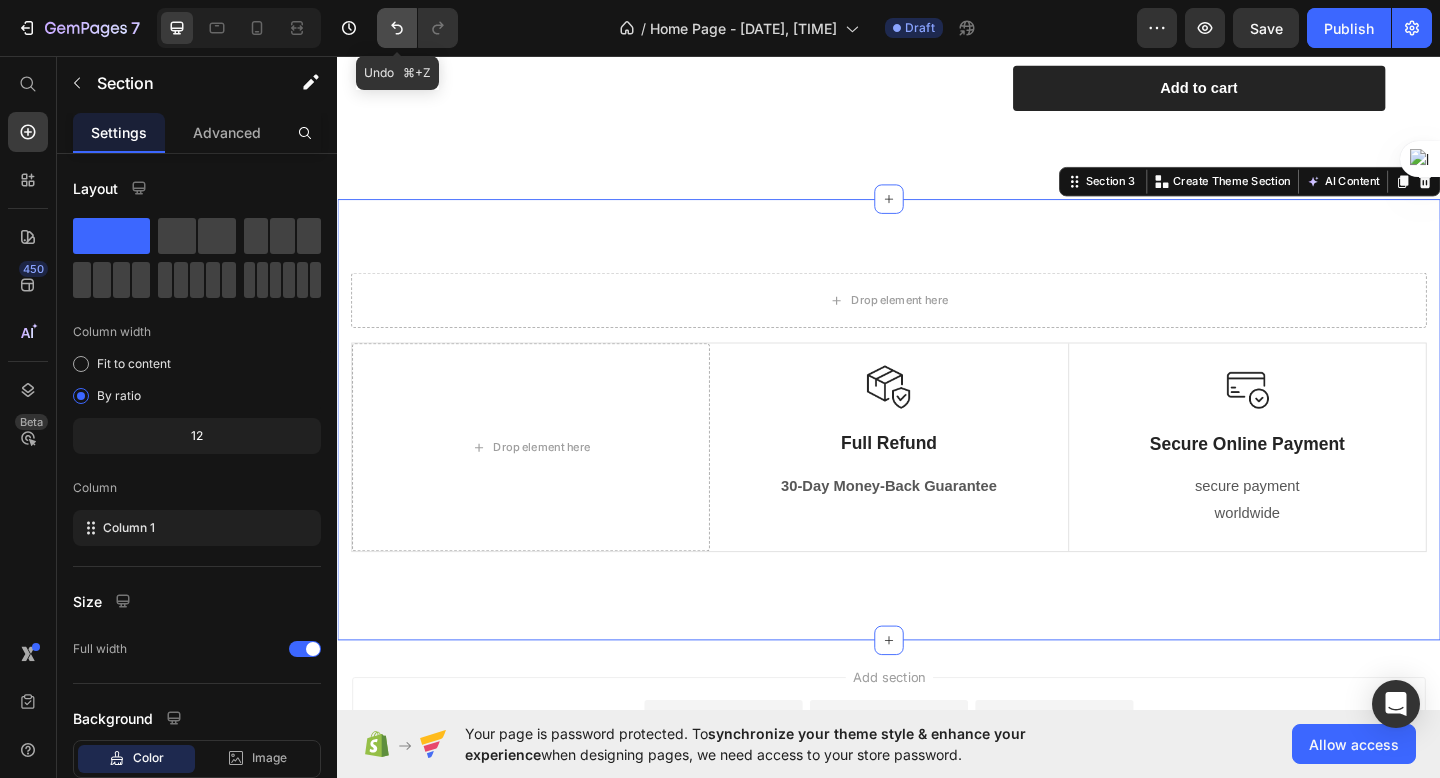 click 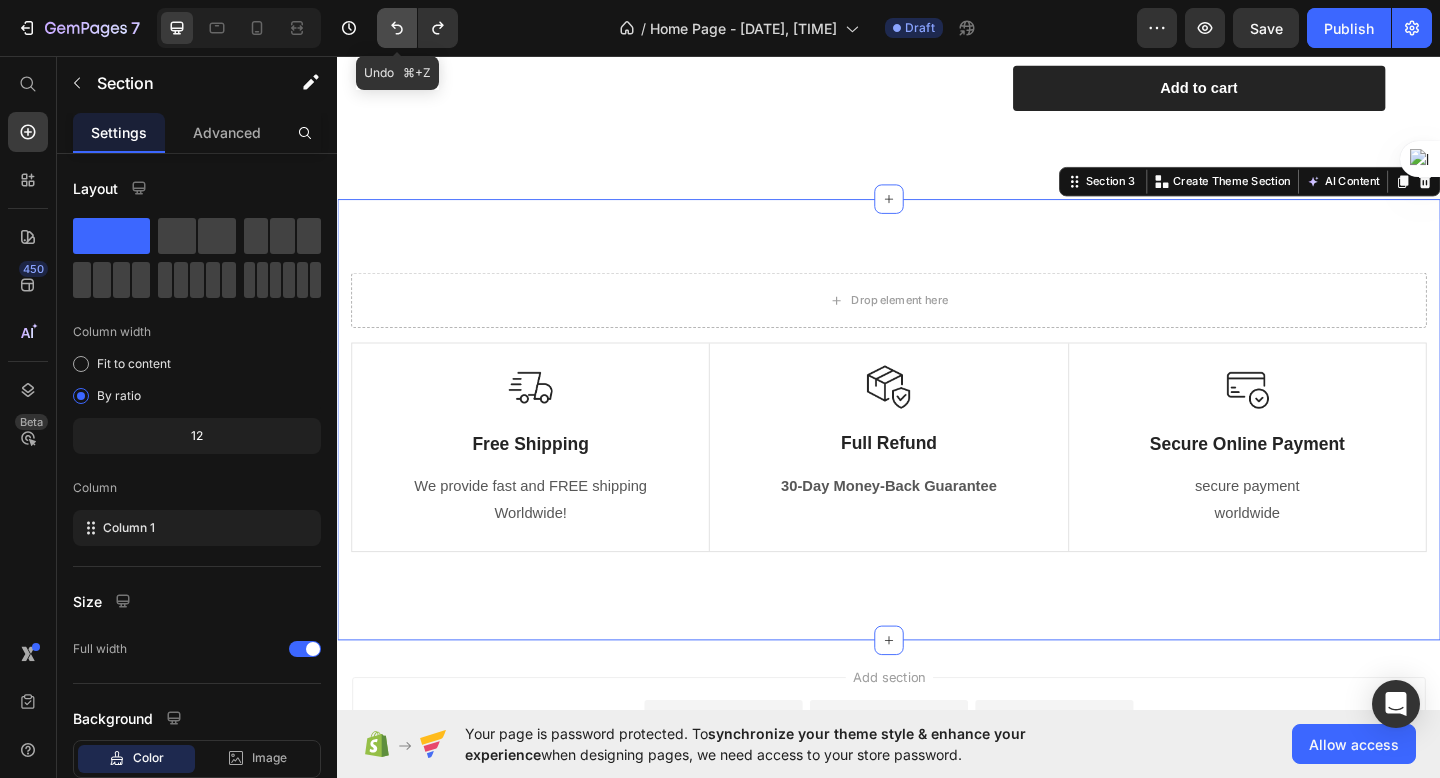 click 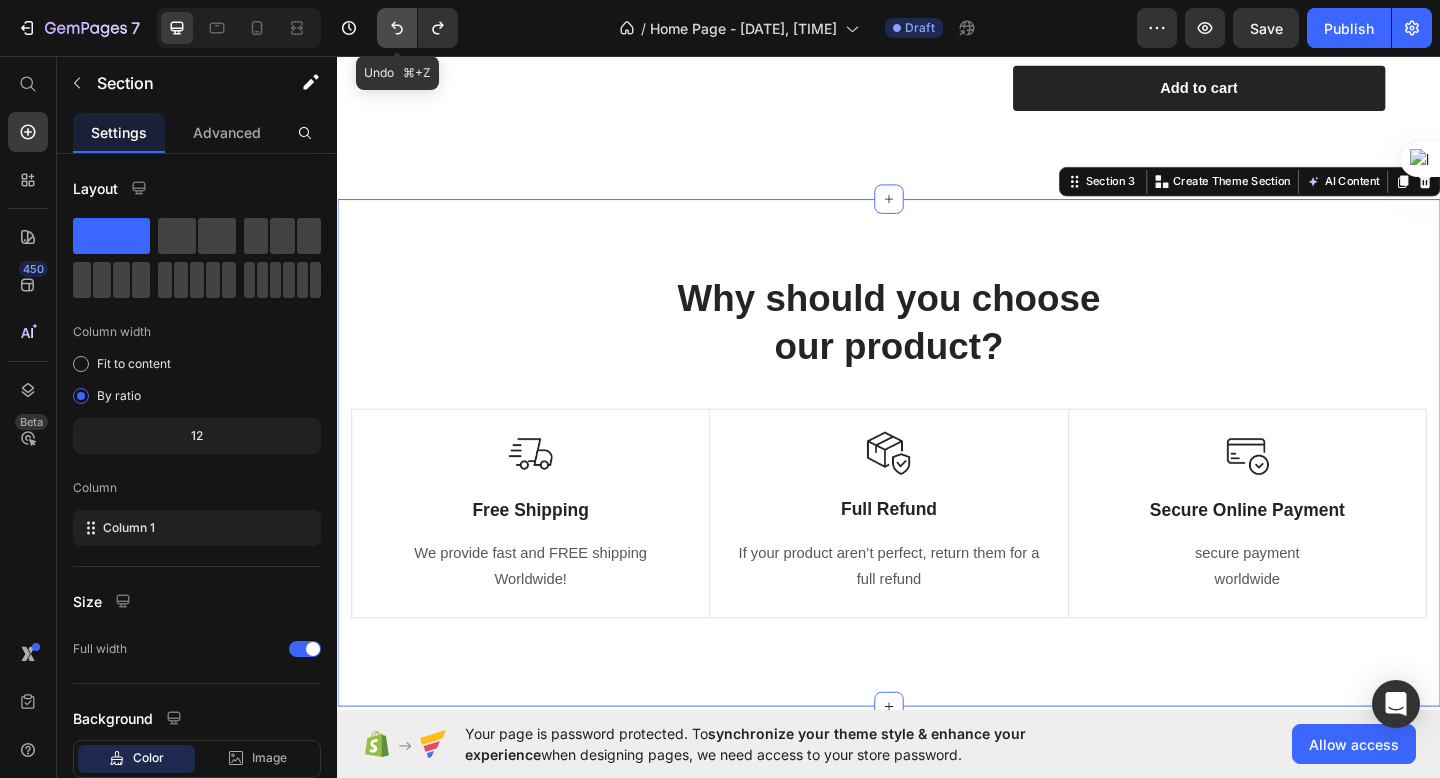 click 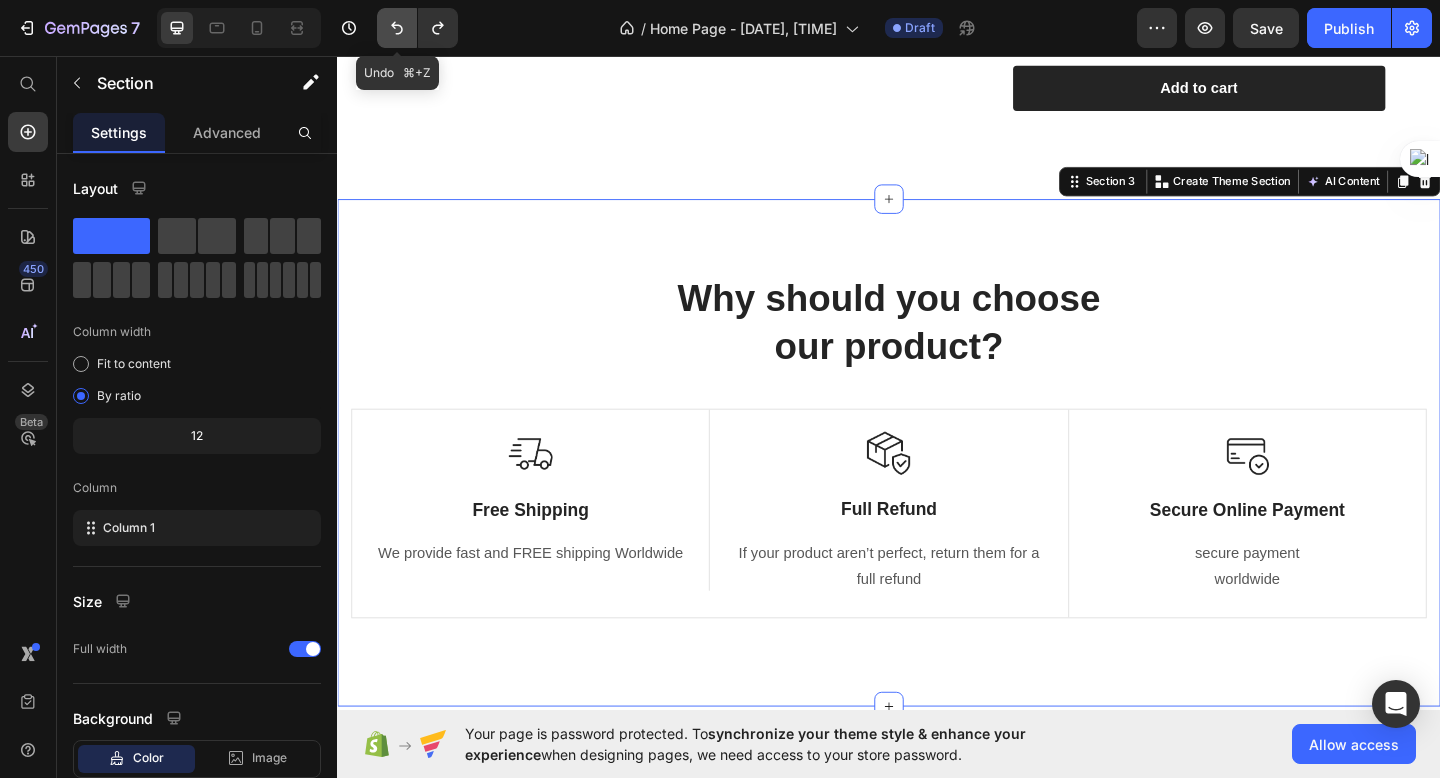 click 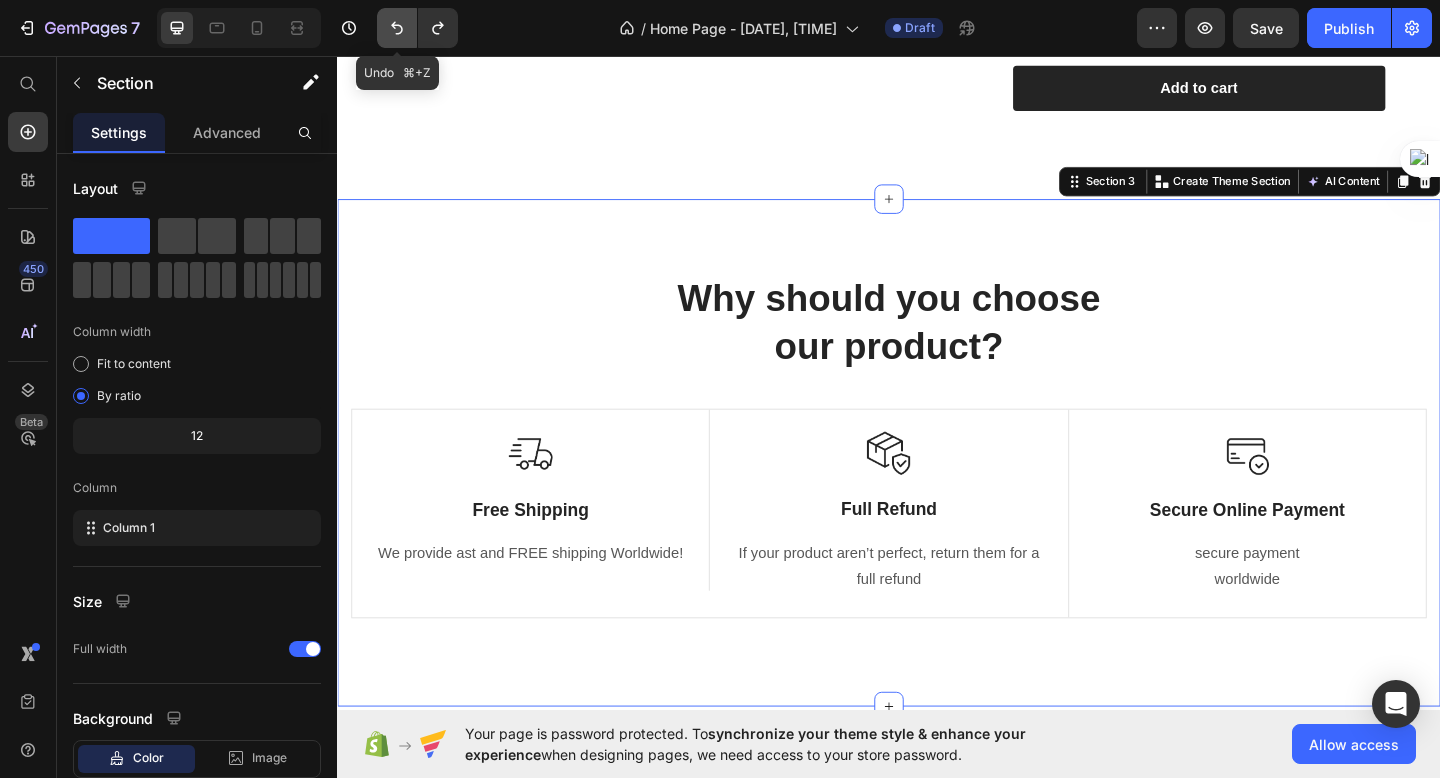 click 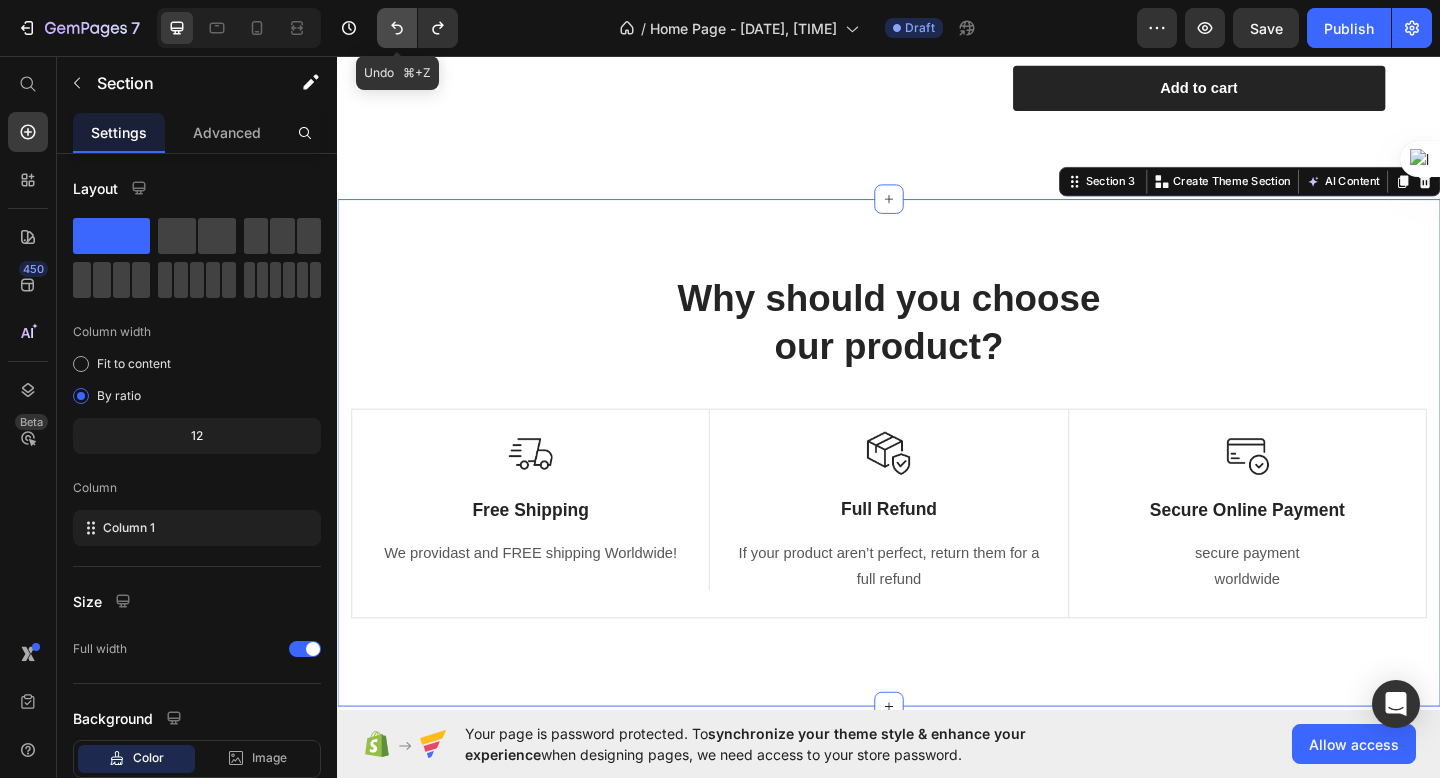 click 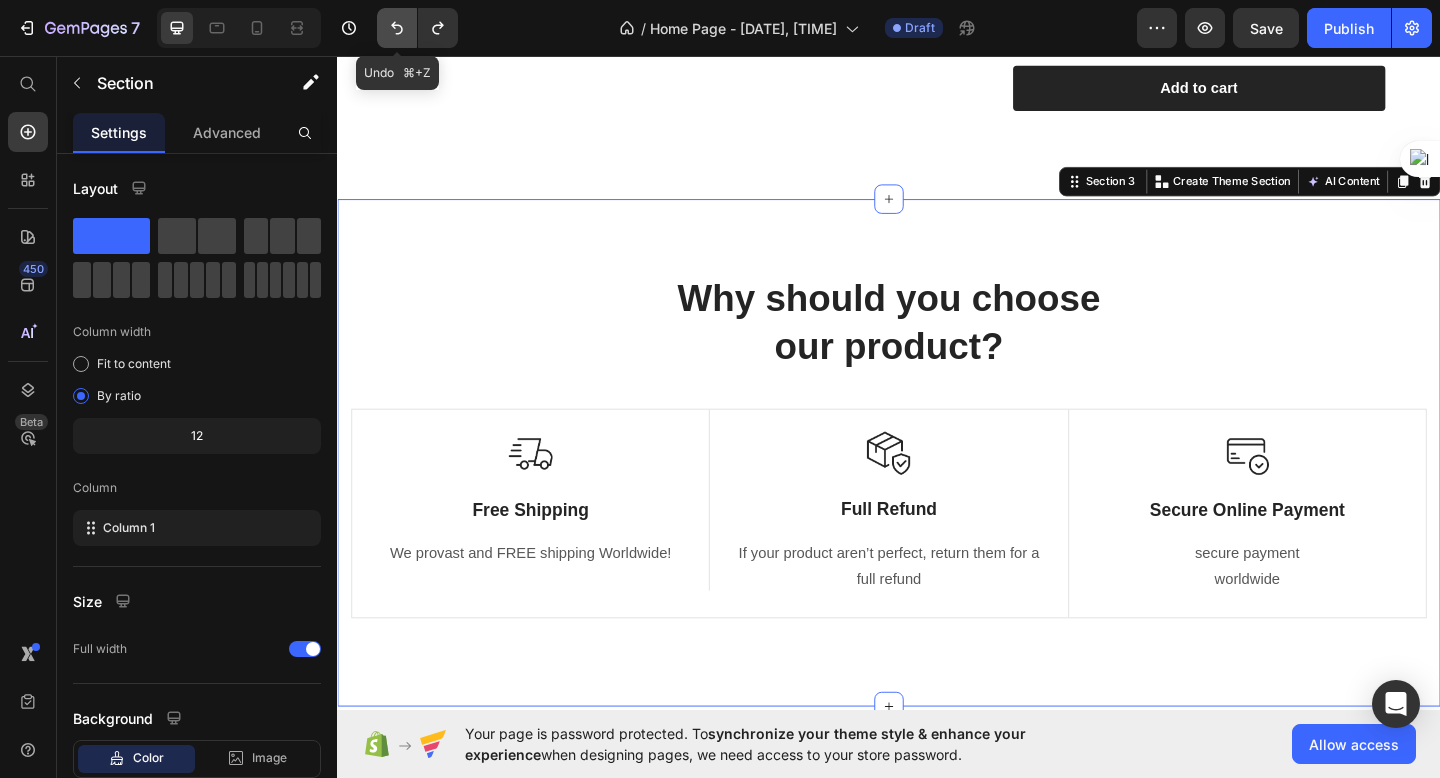 click 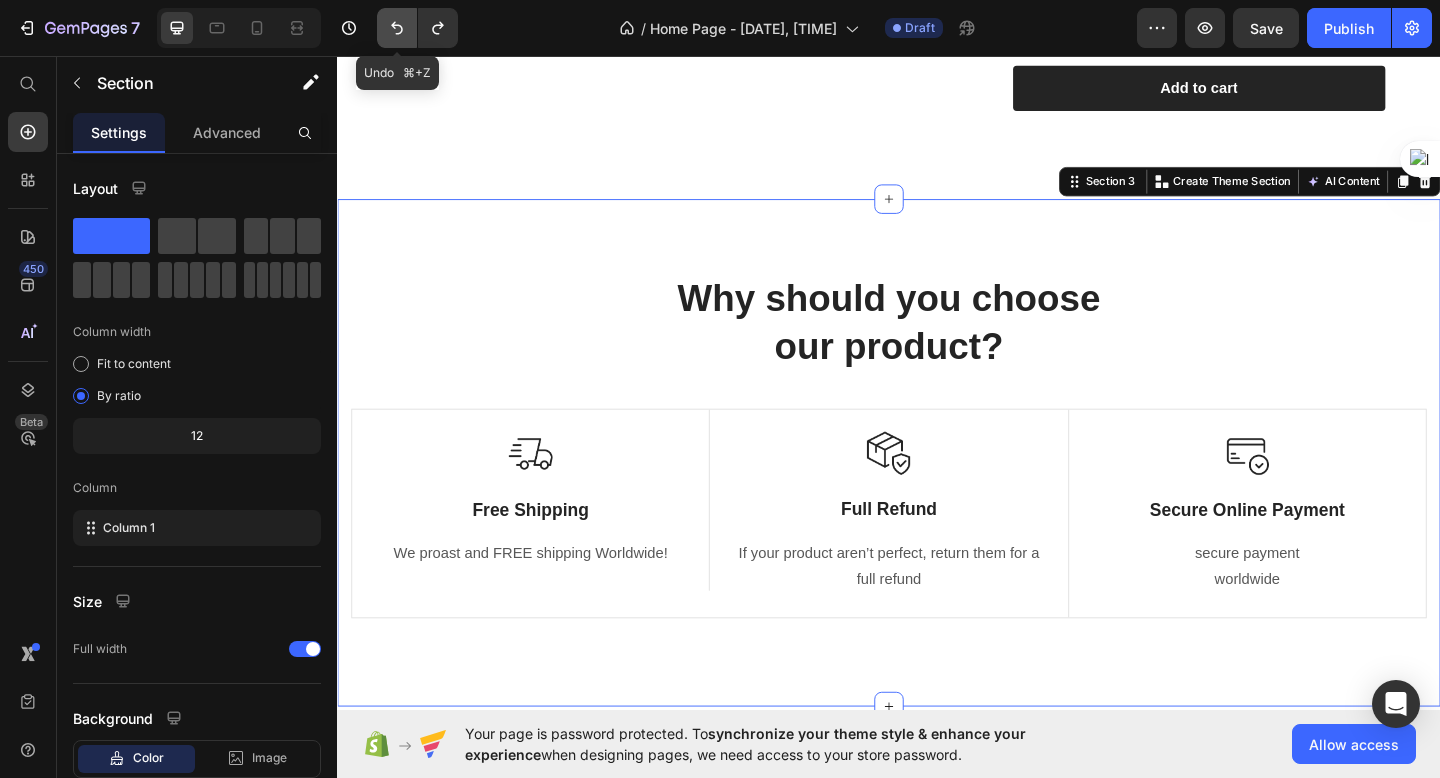 click 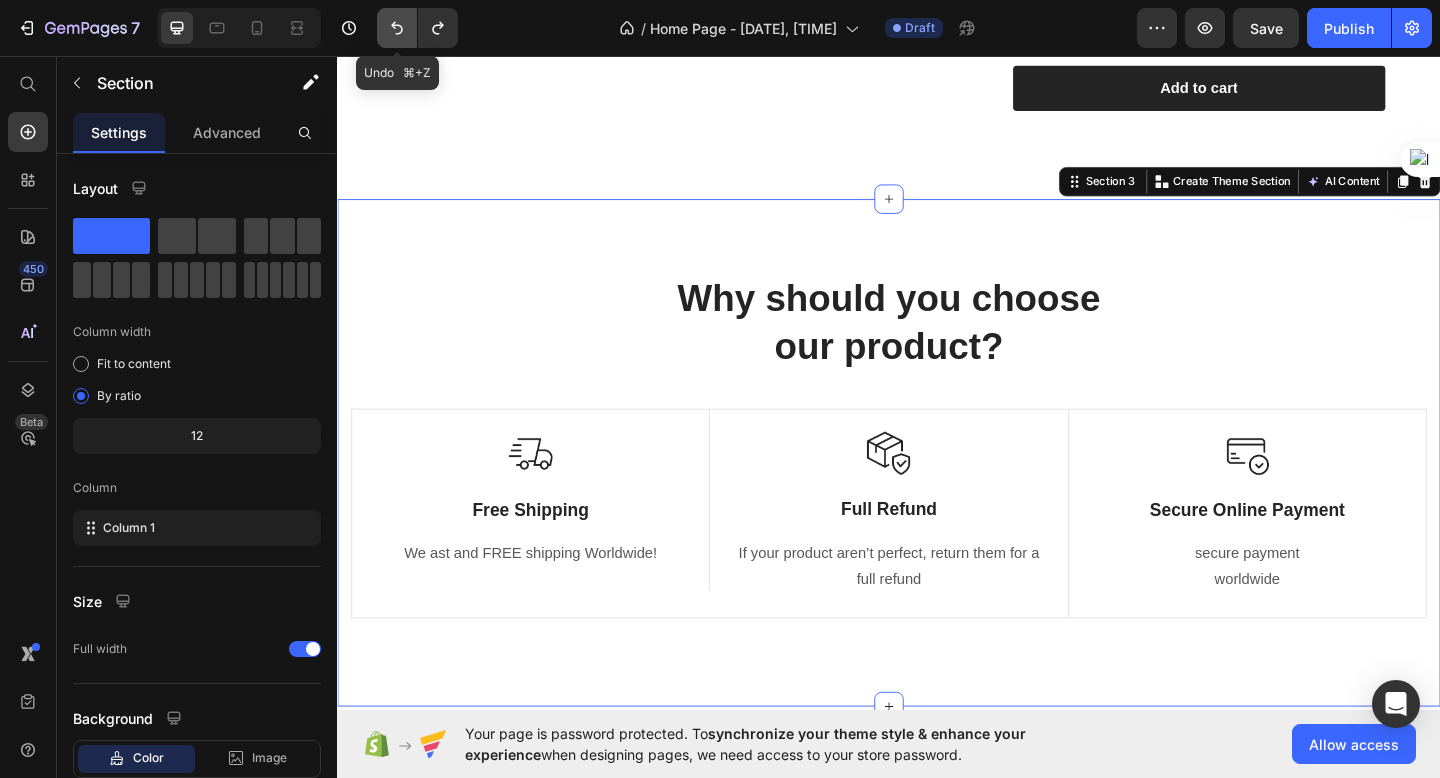 click 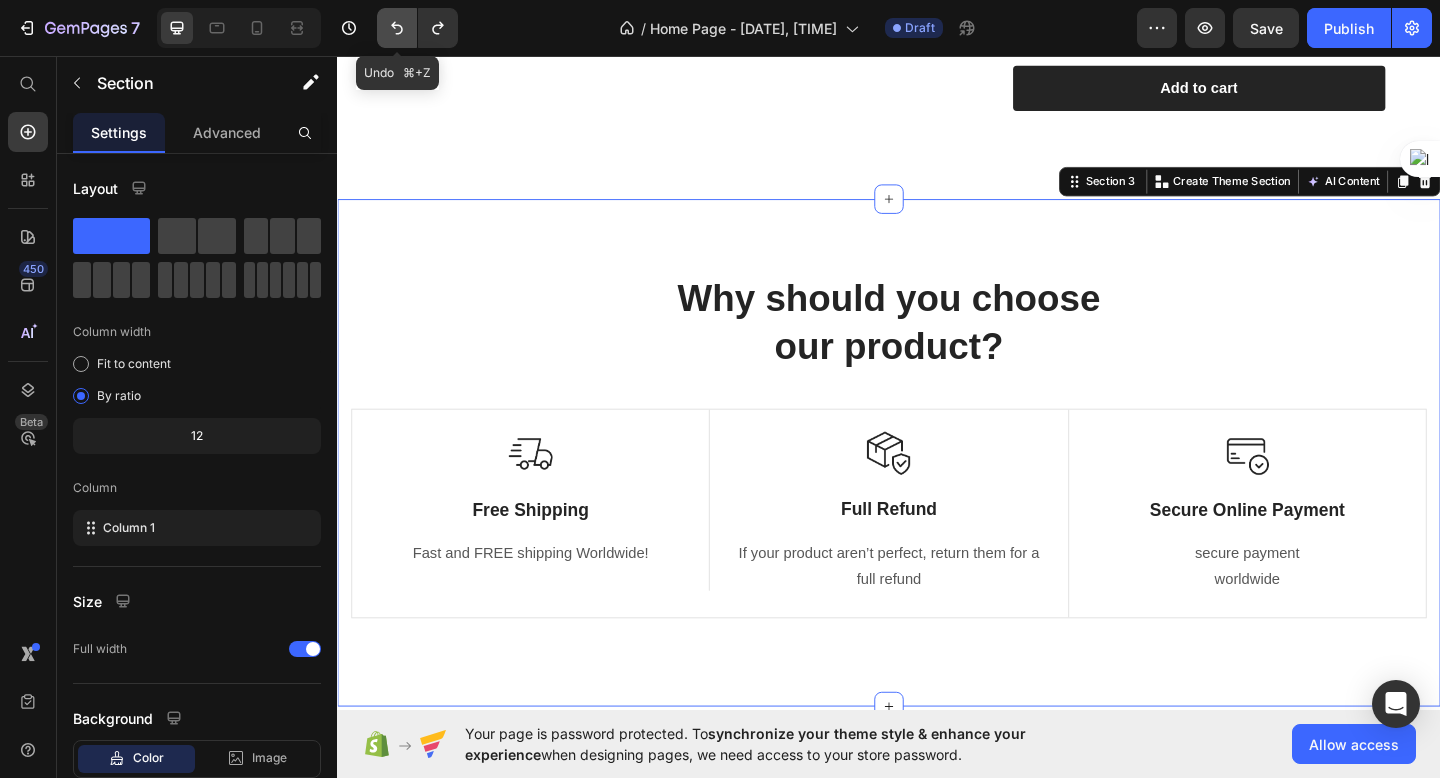 click 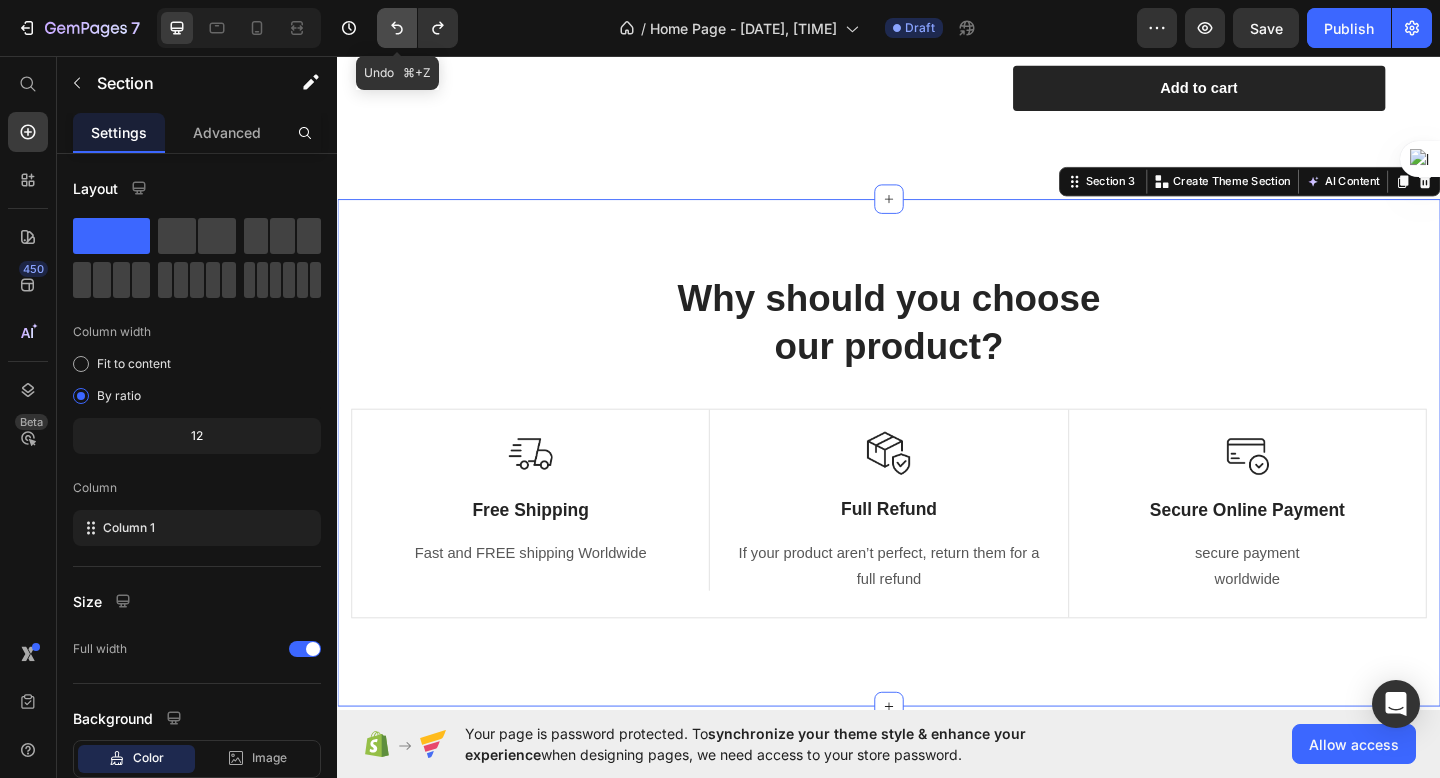 click 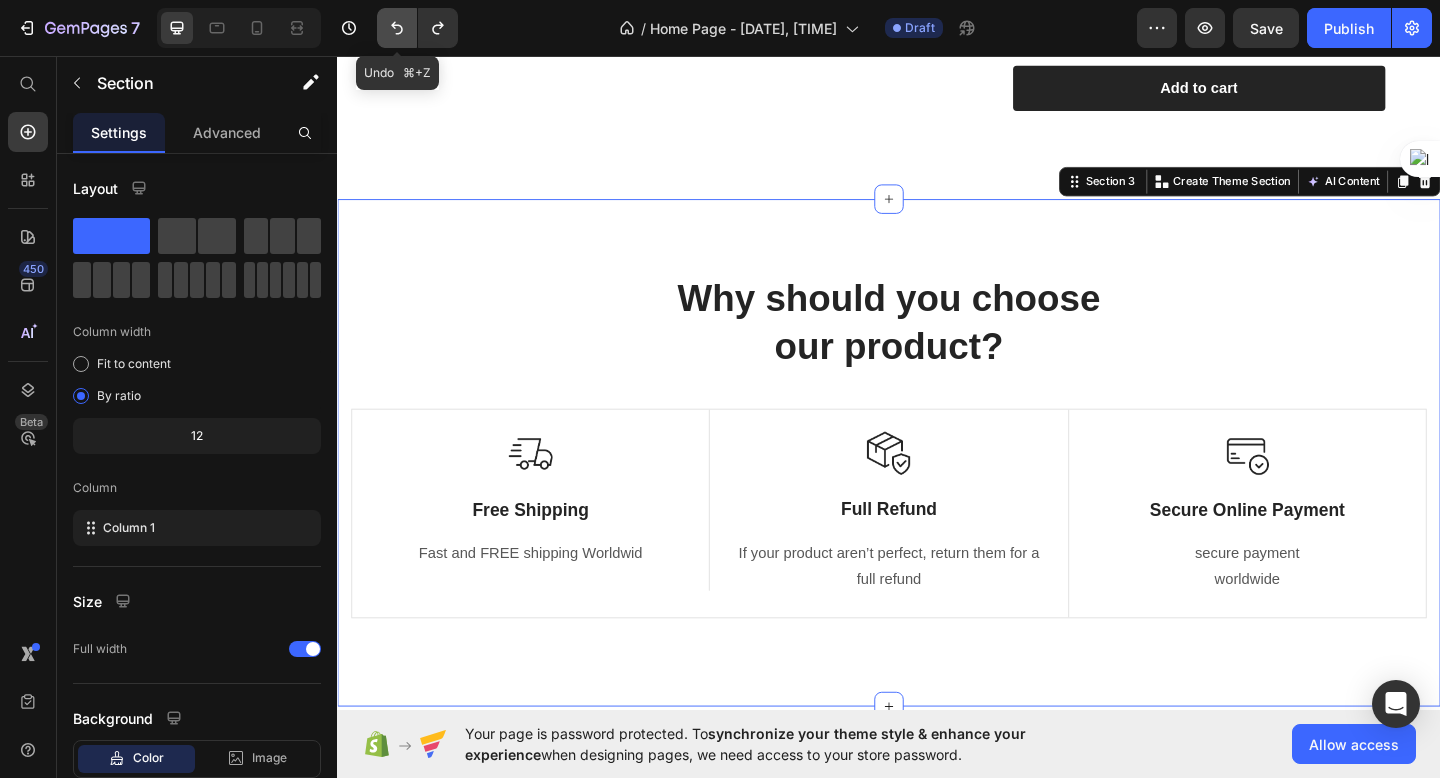 click 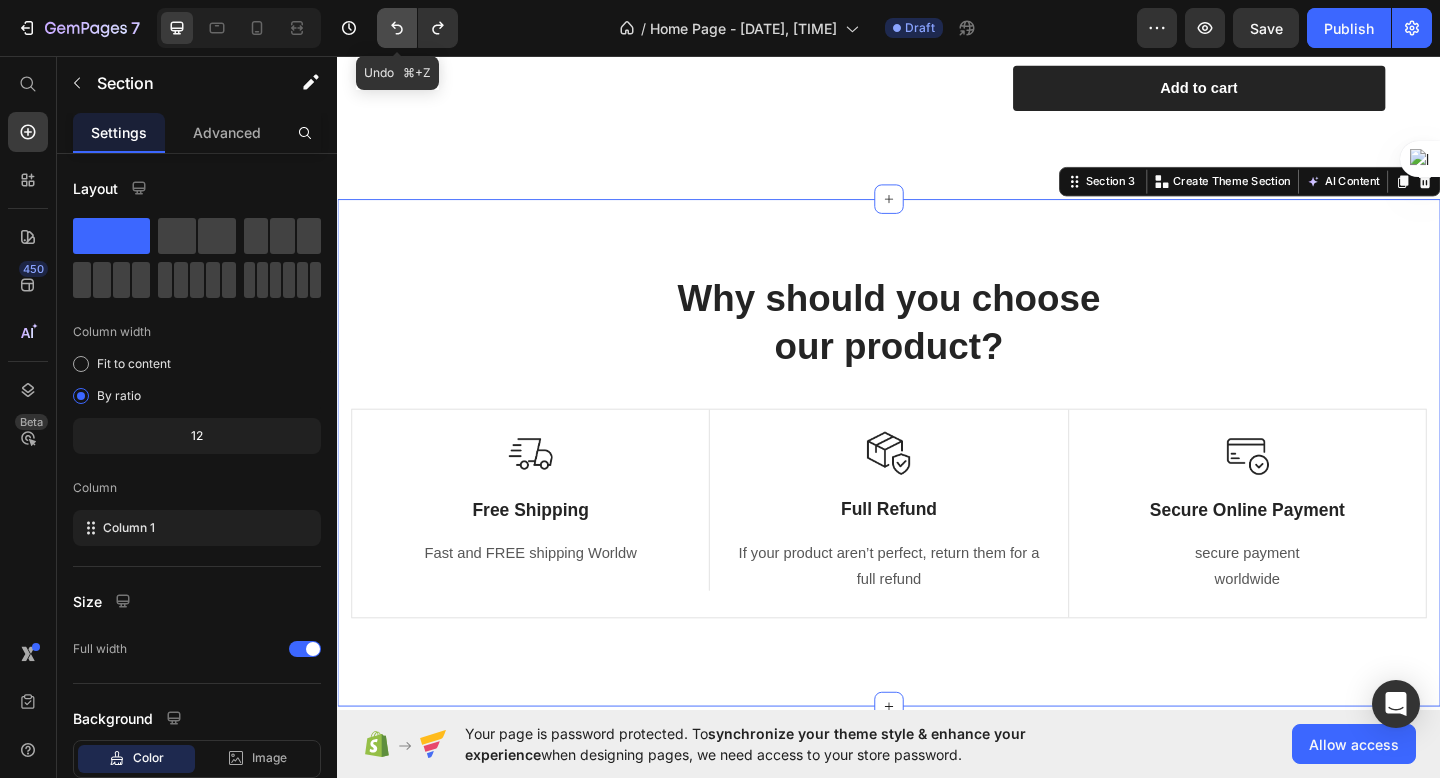 click 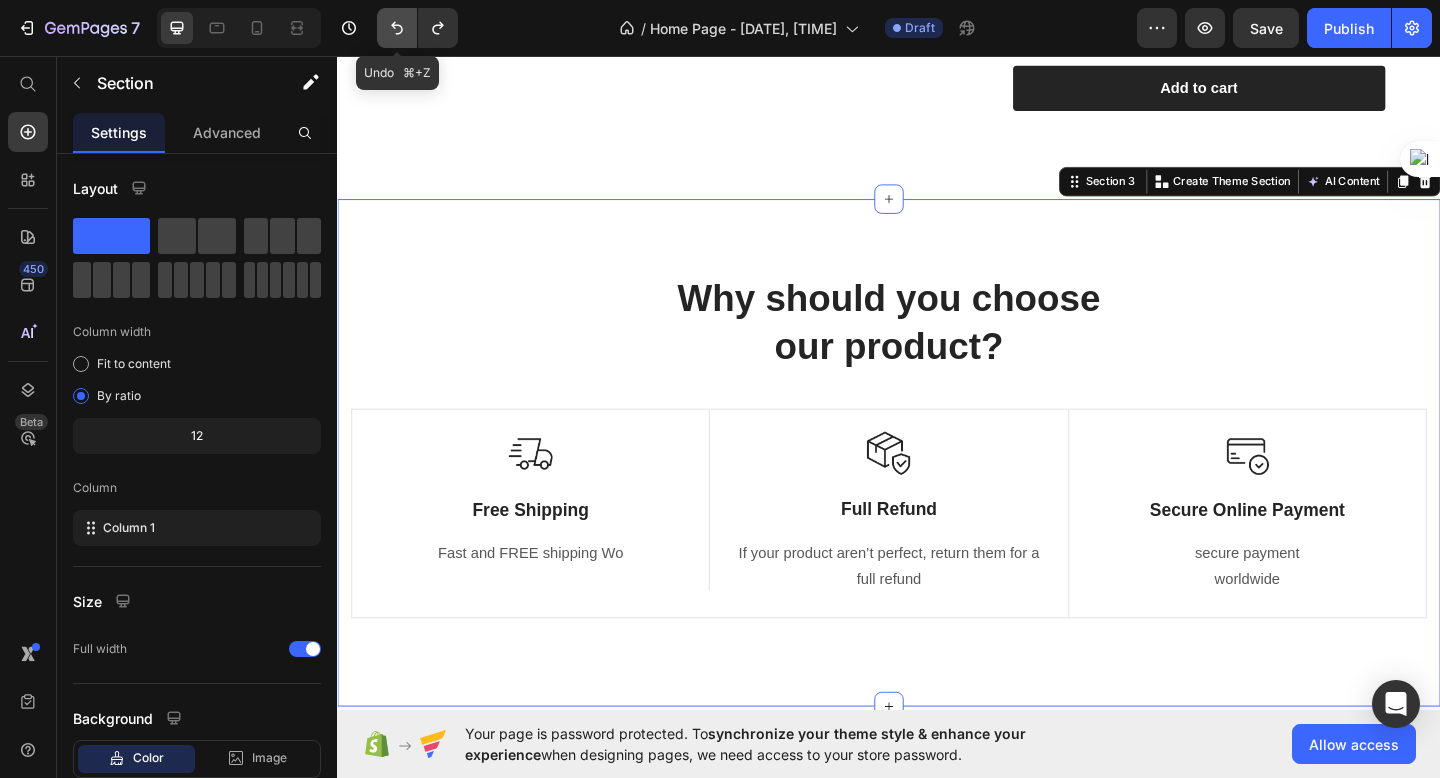 click 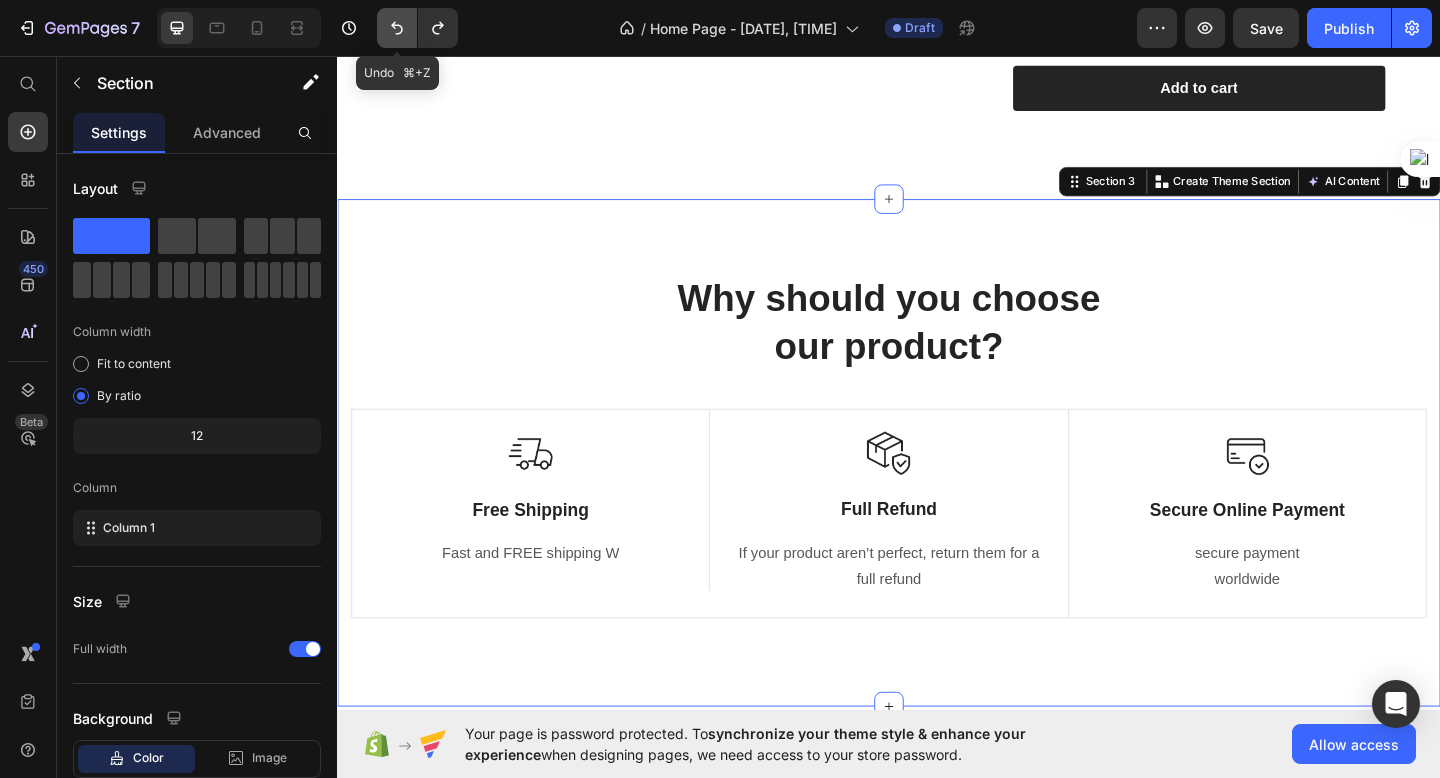 click 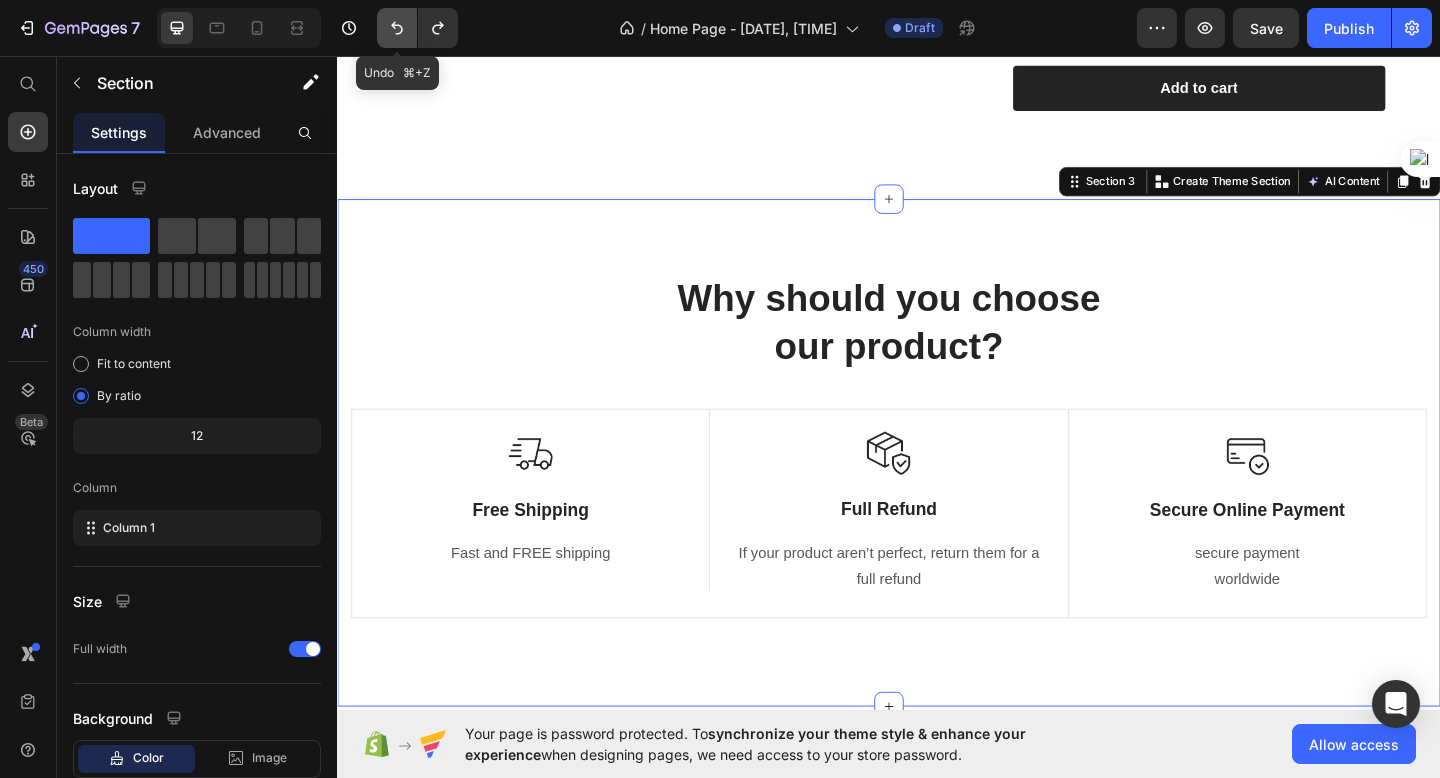 click 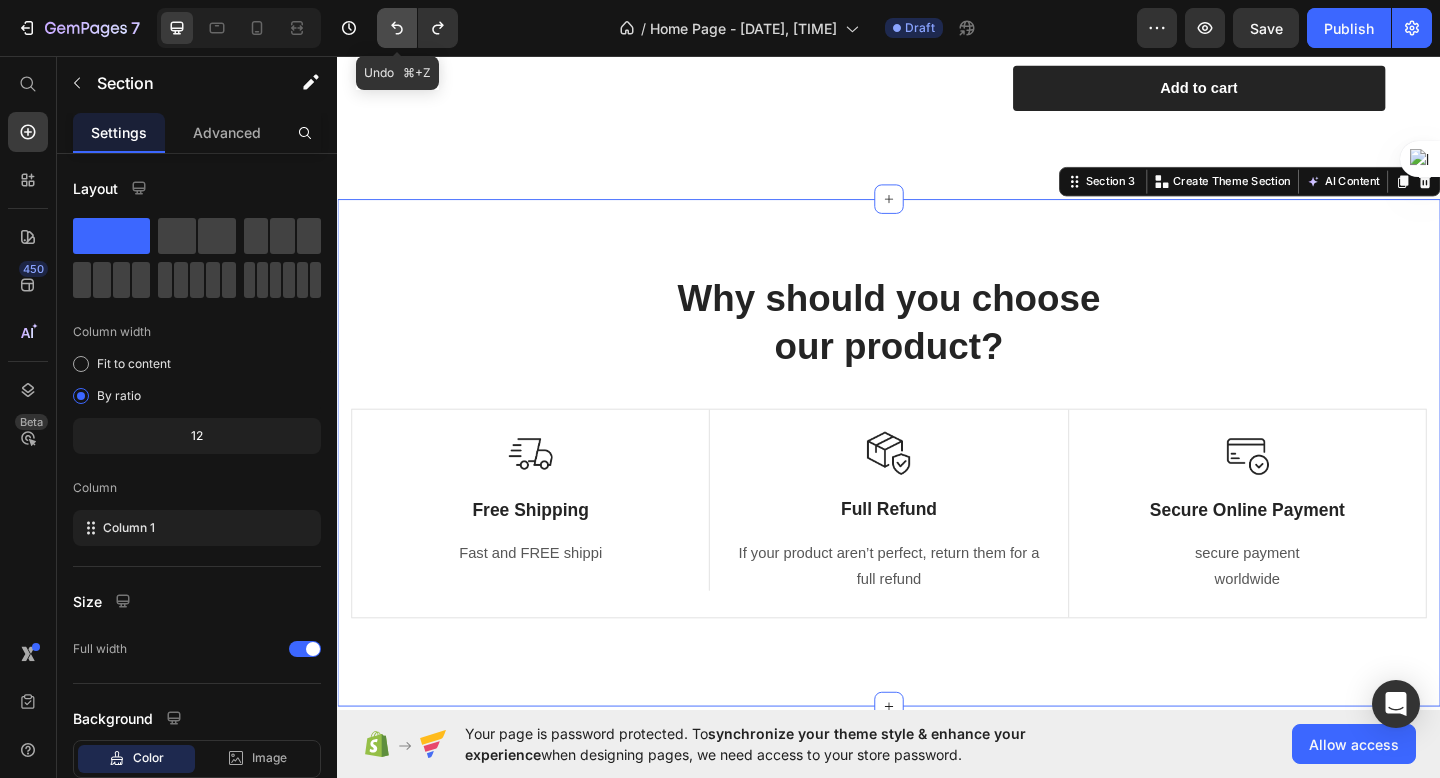 click 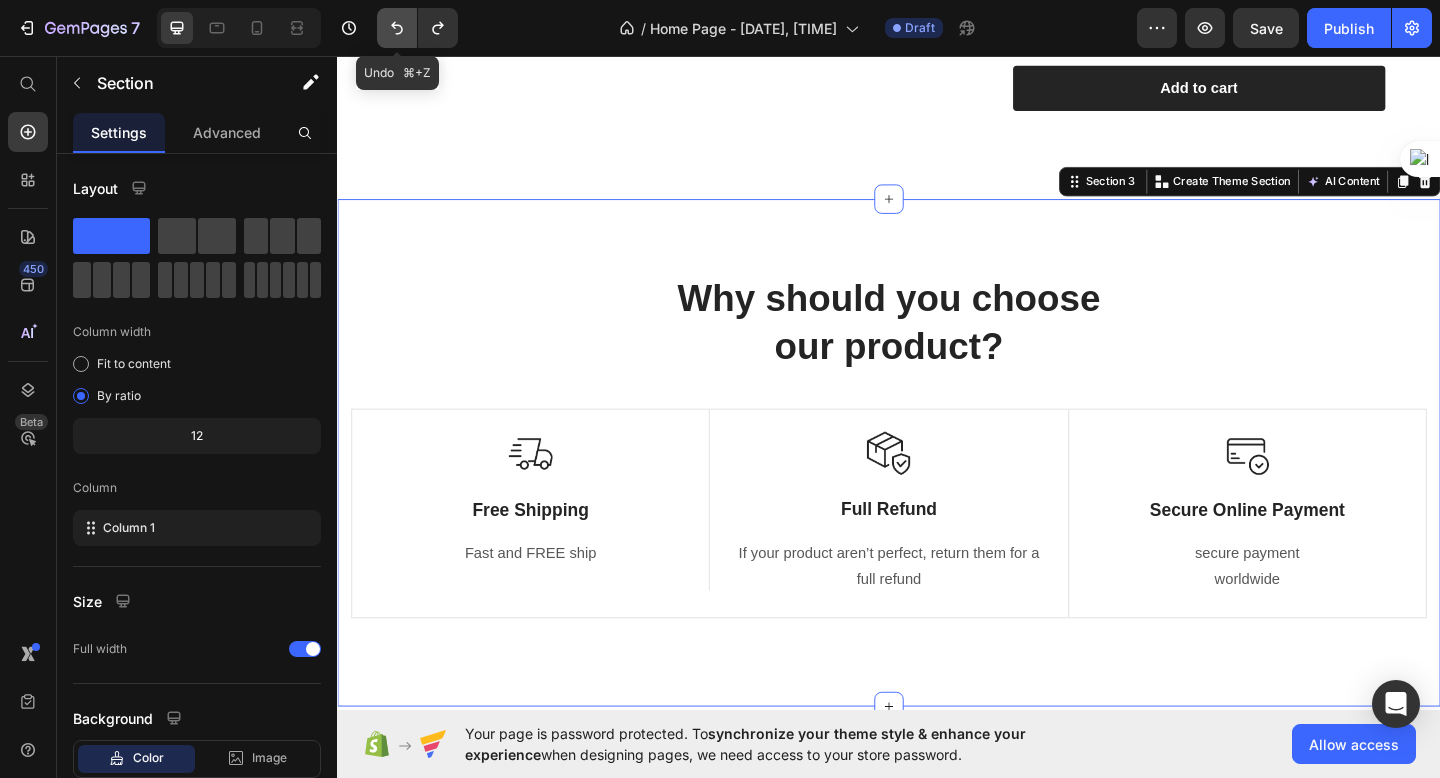 click 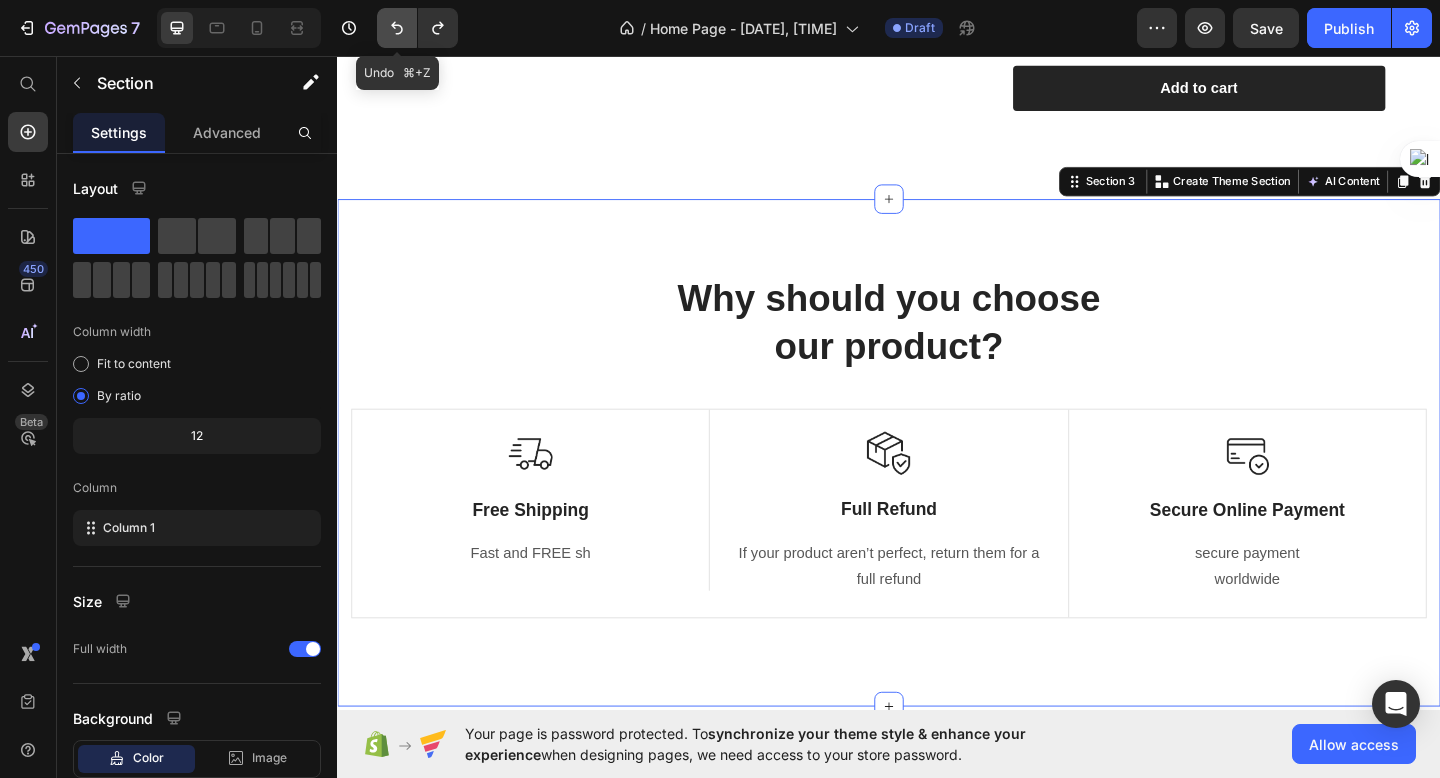 click 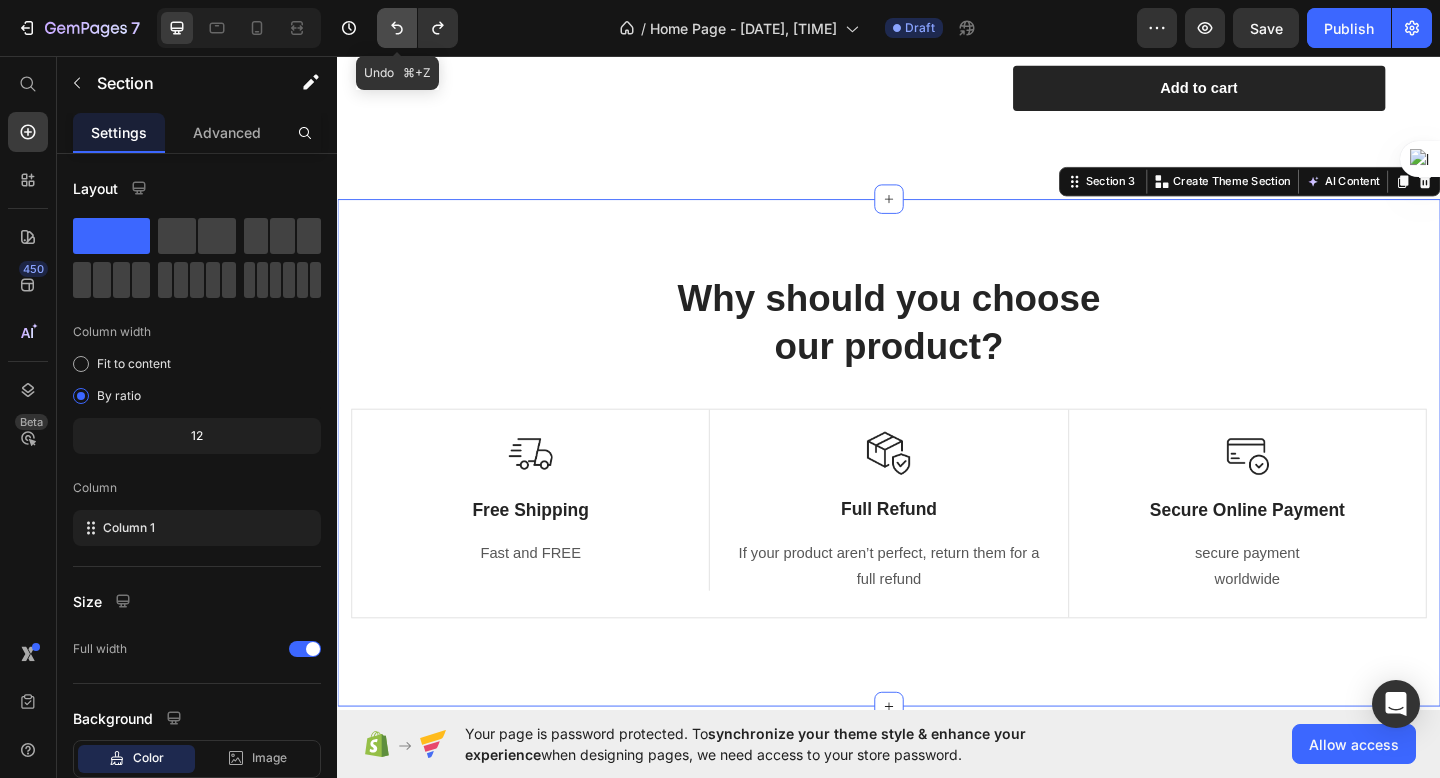 click 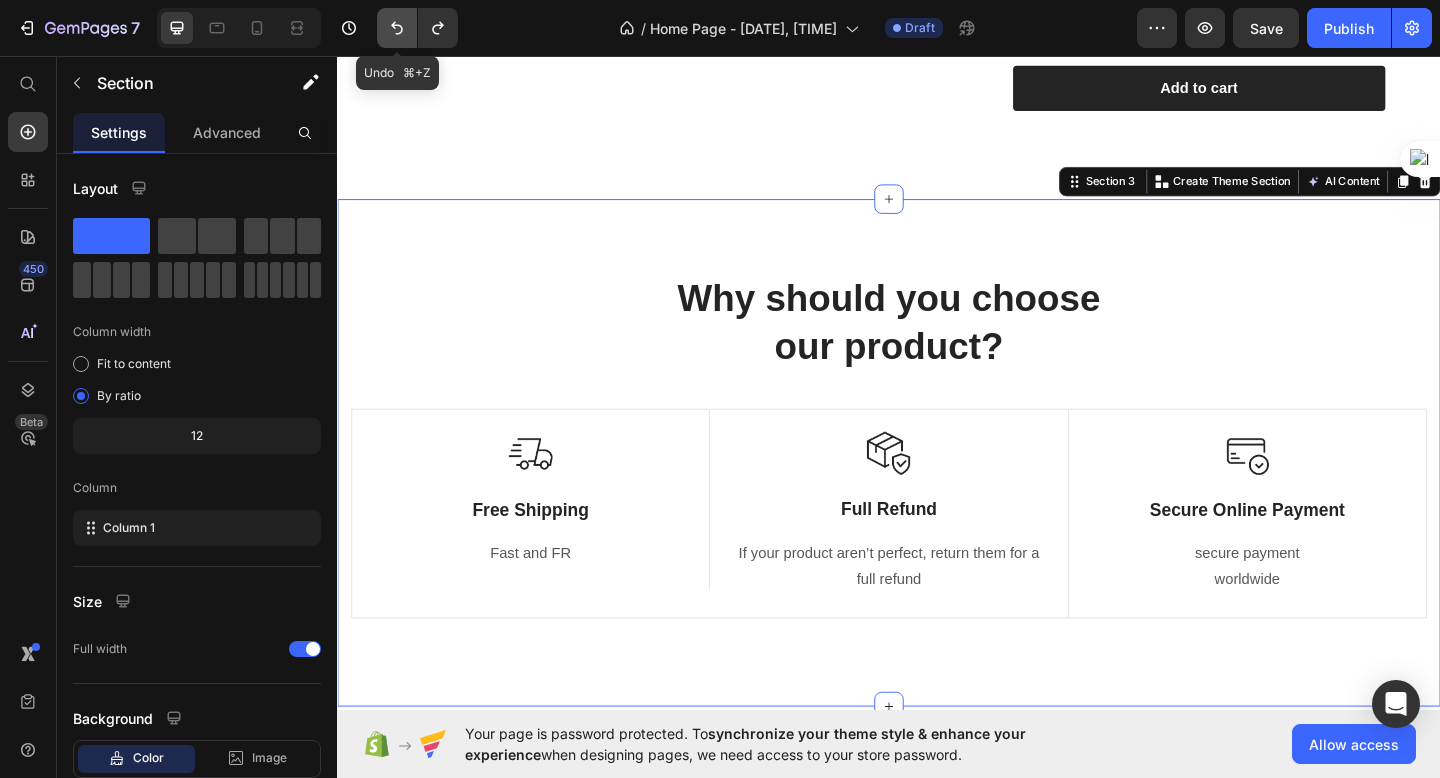 click 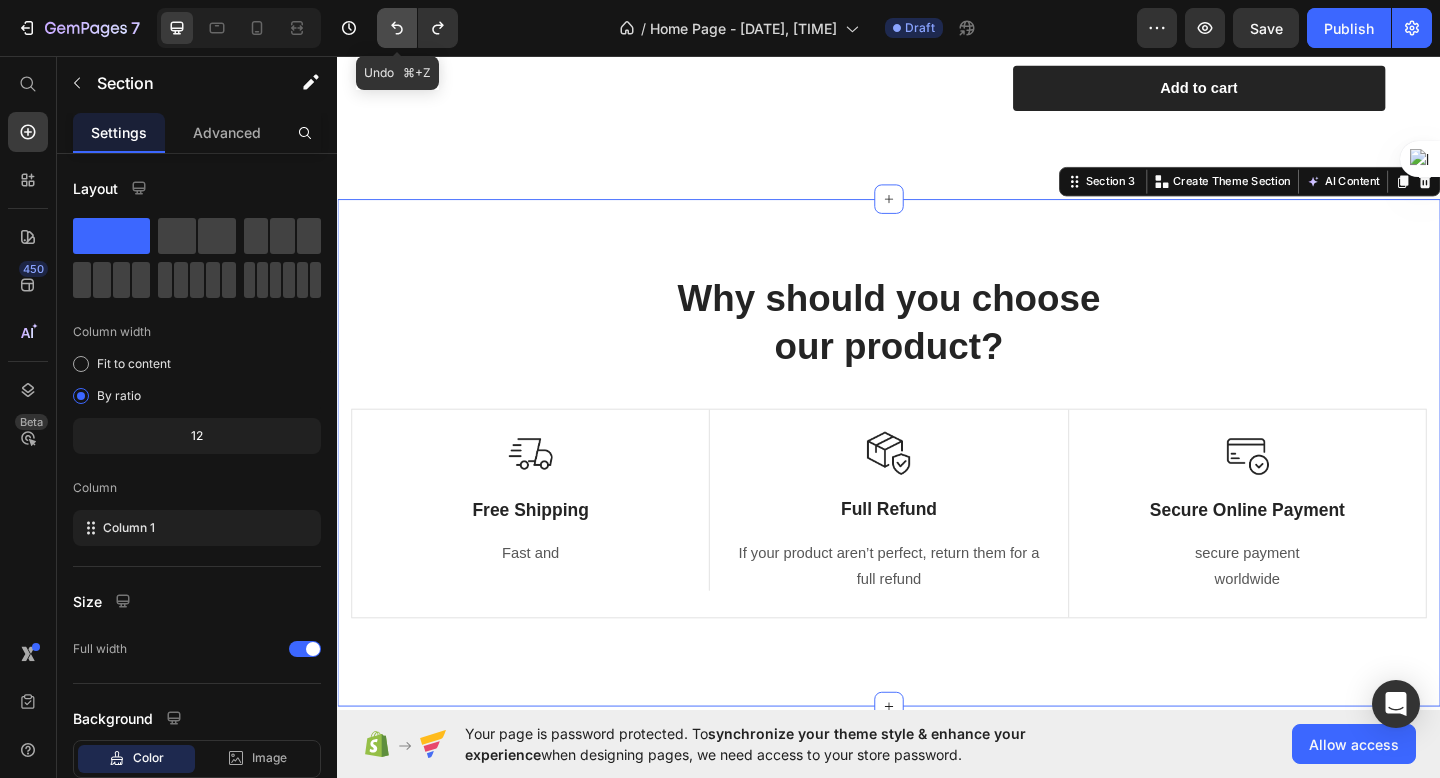 click 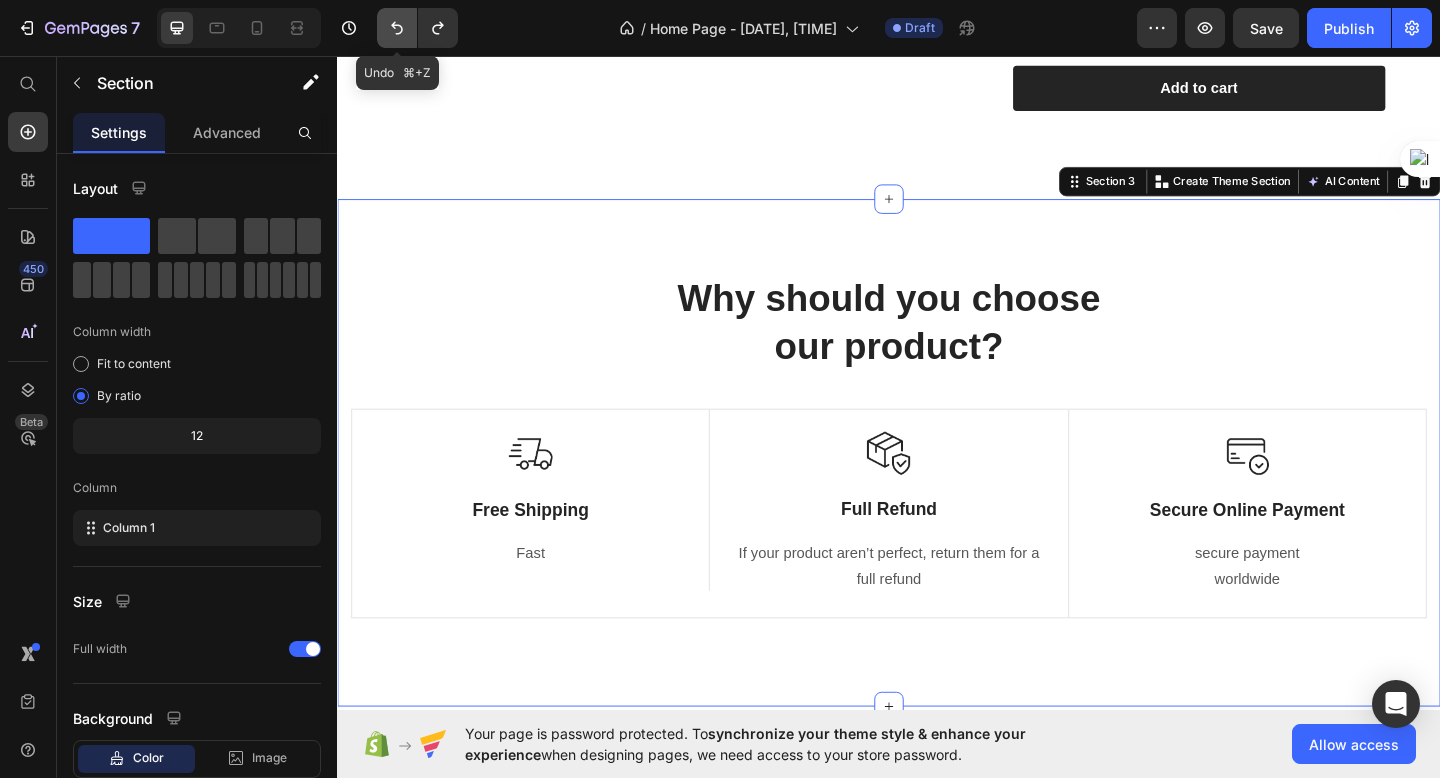 click 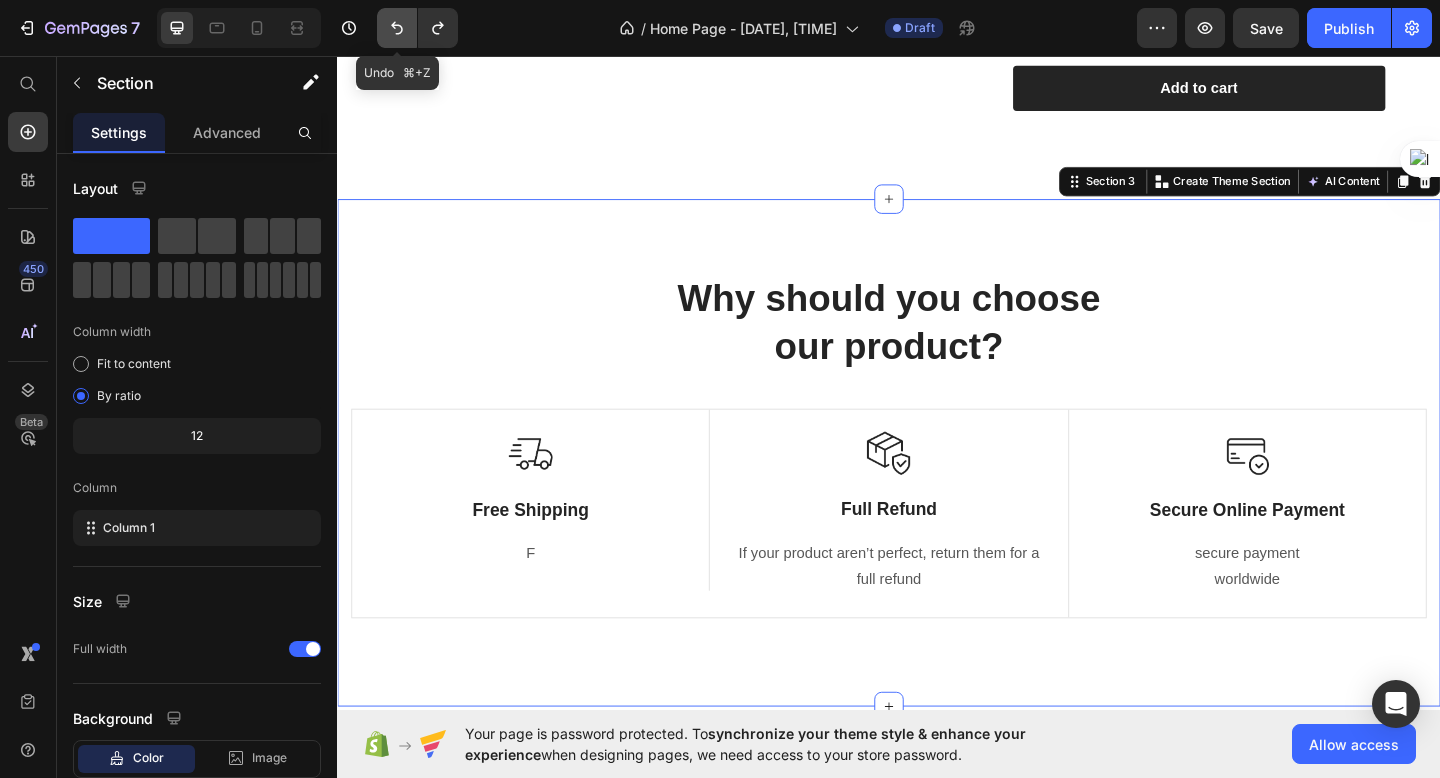 click 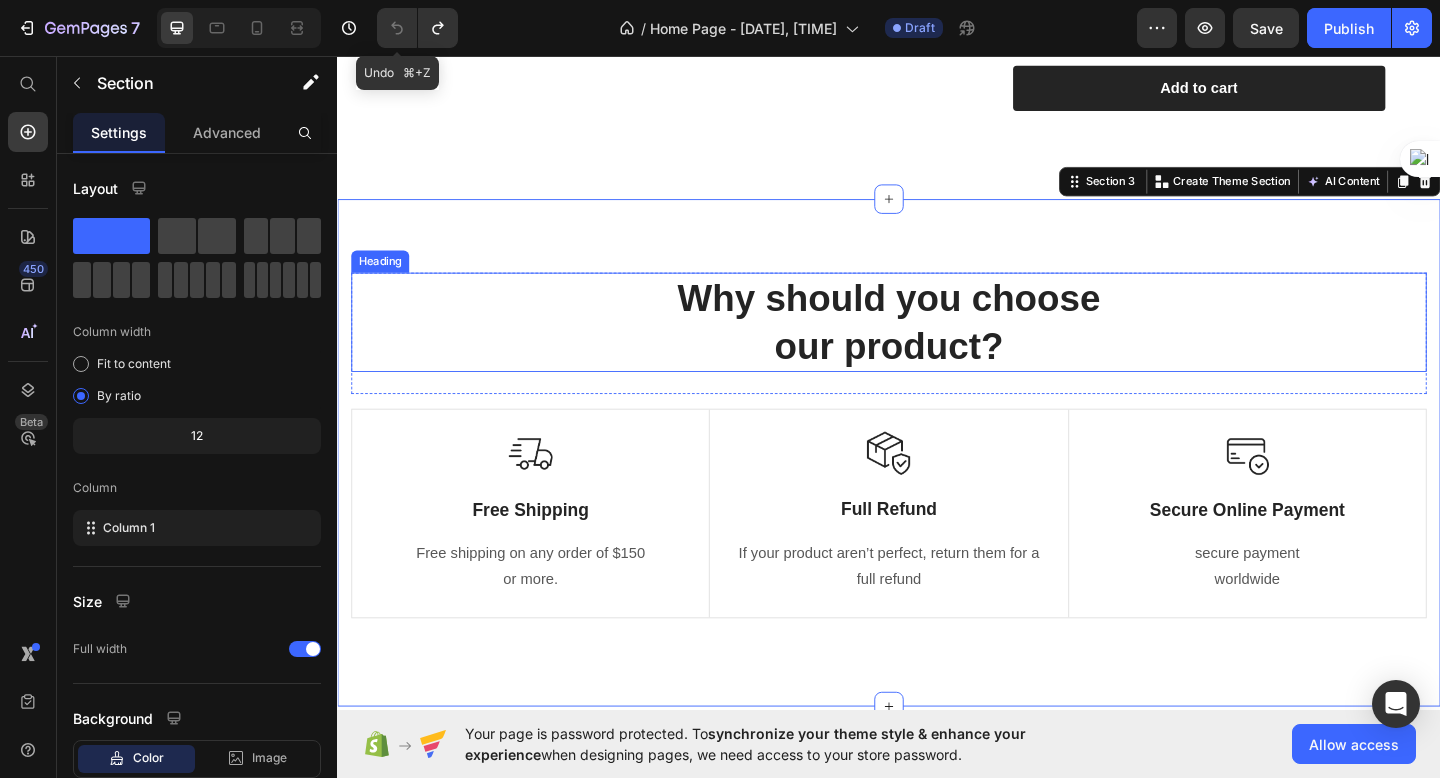 click on "Why should you choose our product?" at bounding box center (937, 346) 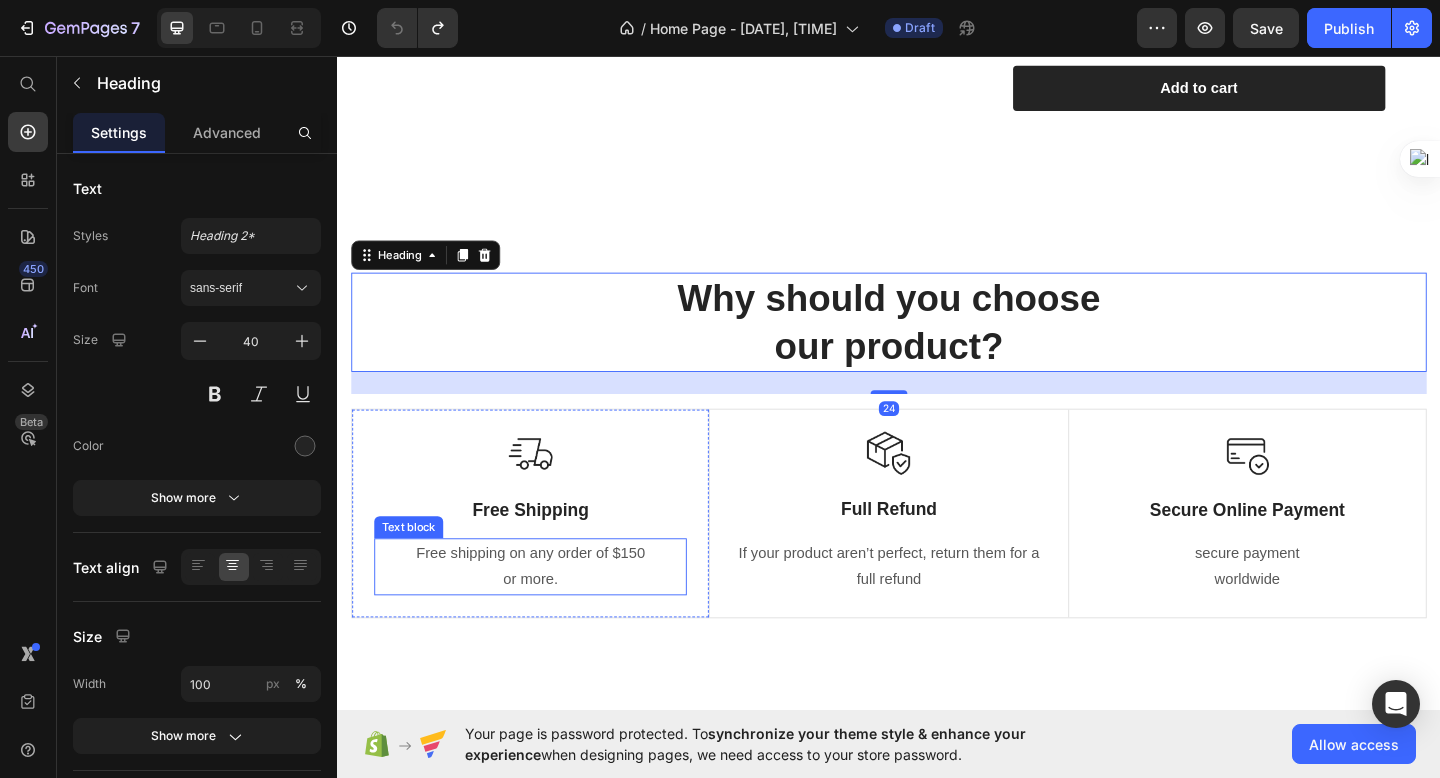 click on "Free shipping on any order of $150" at bounding box center (547, 597) 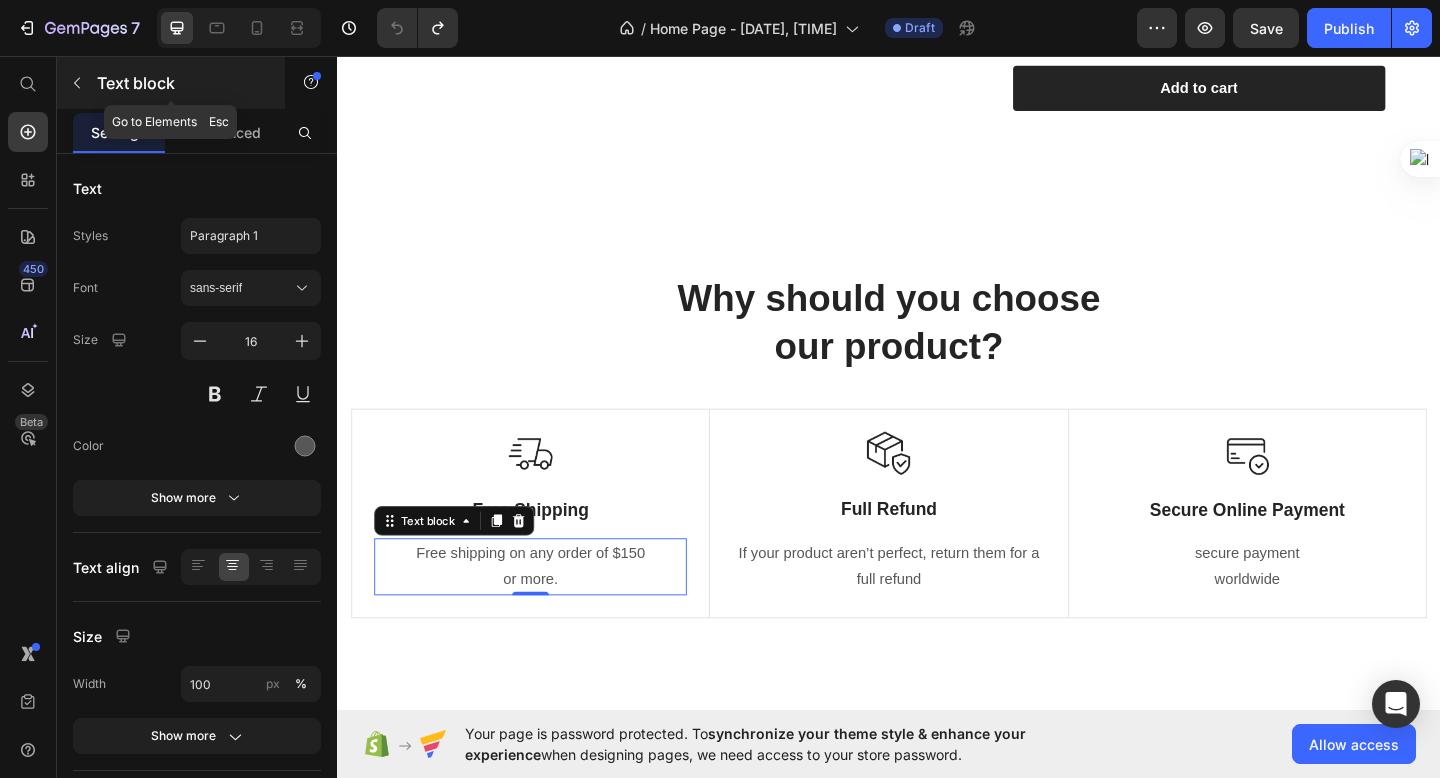 click 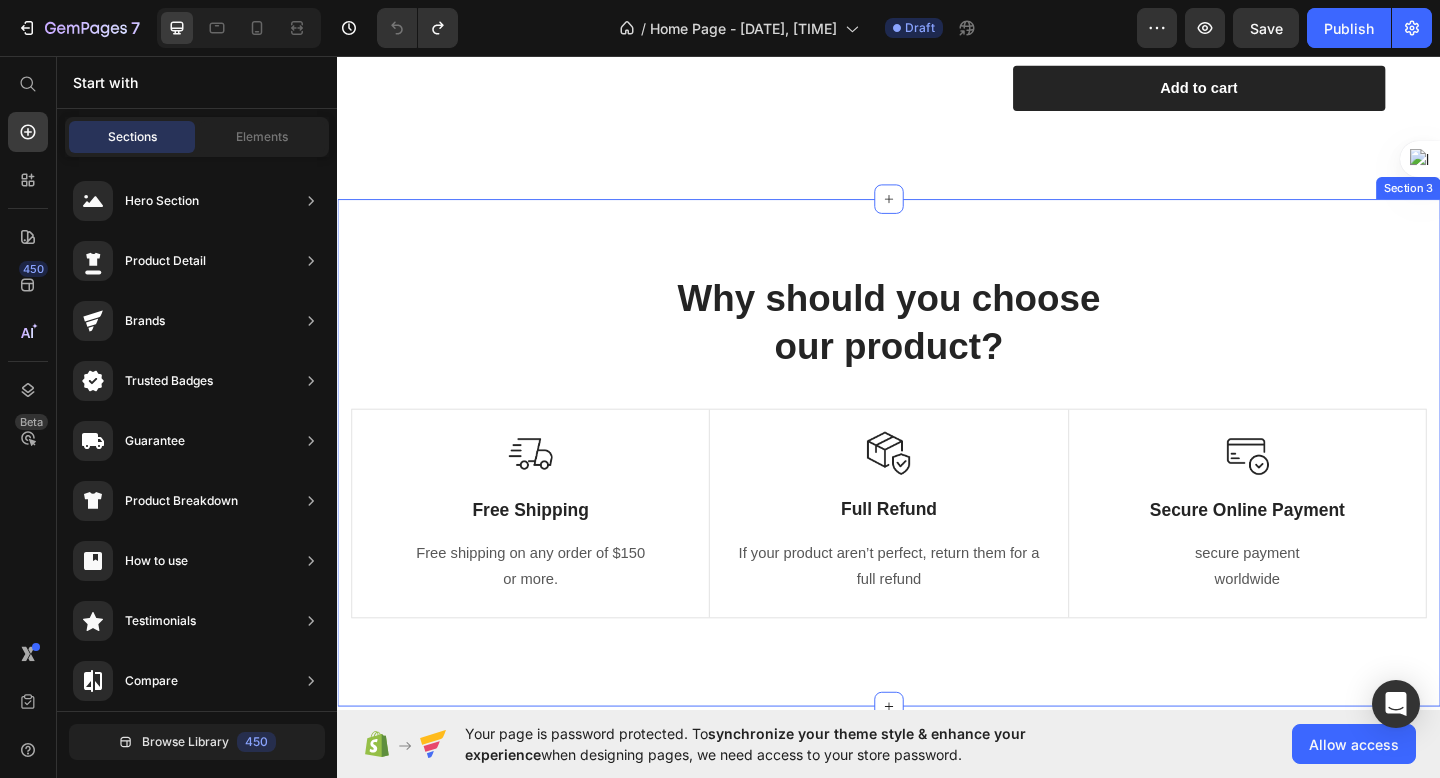 click on "Why should you choose our product? Heading Row Image Free Shipping Text Block Free shipping on any order of $150  or more. Text block Row Image Full Refund Text Block If your product aren’t perfect, return them for a full refund Text block Row Image Secure Online Payment Text Block secure payment worldwide Text block Row Row Image Free Shipping Text Block Free shipping on any order of $150  or more. Text block Row Image Full Refund Text Block If your product aren’t perfect, return them for a full refund Text block Row Image Secure Online Payment Text Block secure payment worldwide Text block Row Row Section 3" at bounding box center [937, 488] 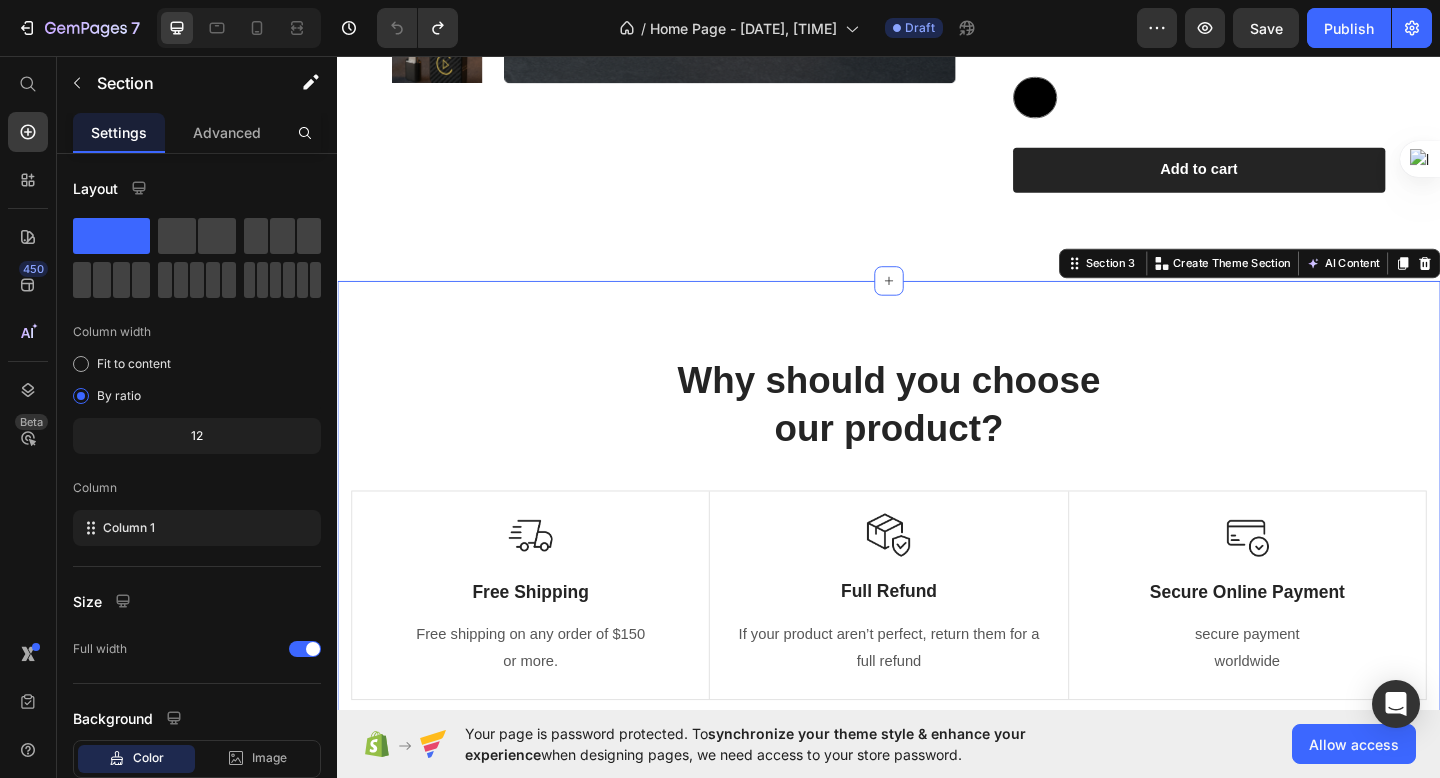 scroll, scrollTop: 1213, scrollLeft: 0, axis: vertical 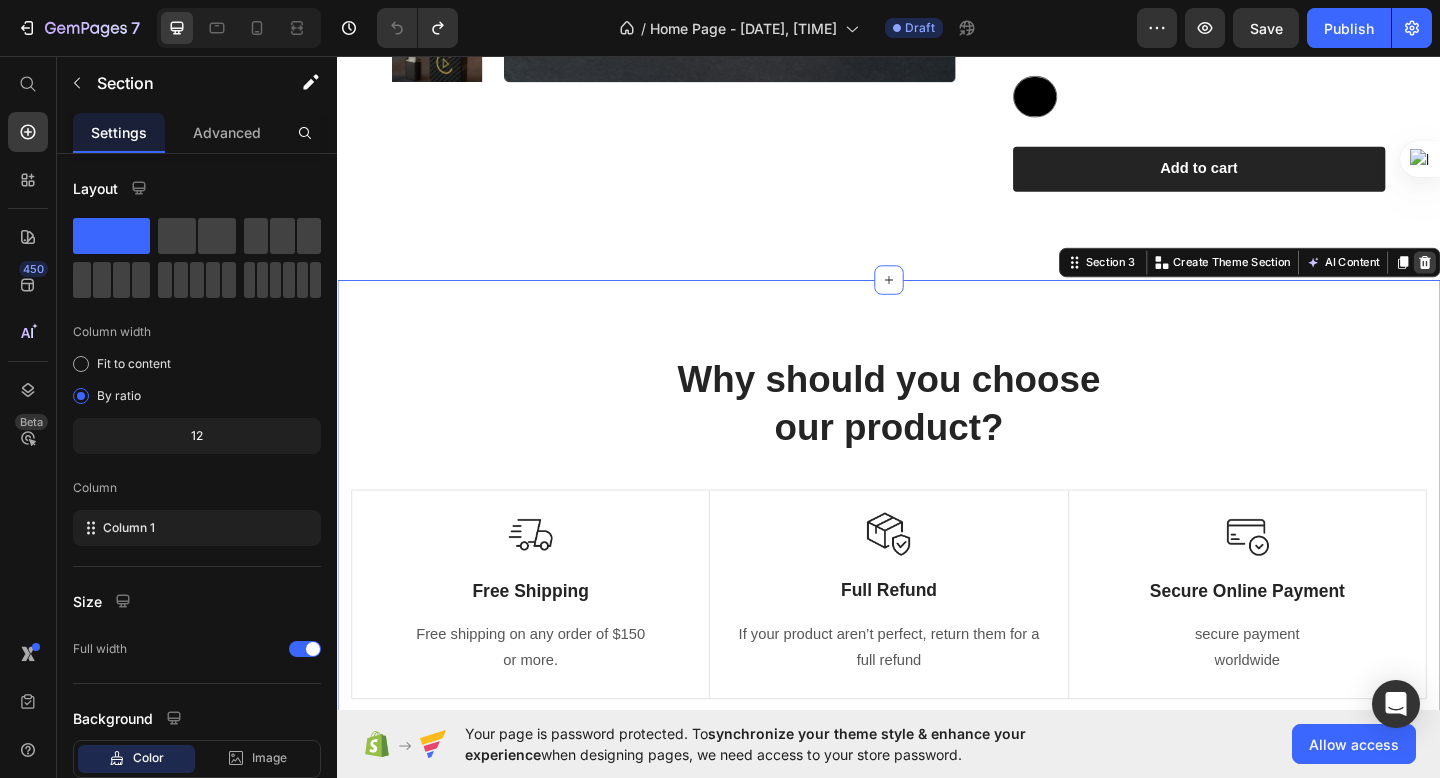 click 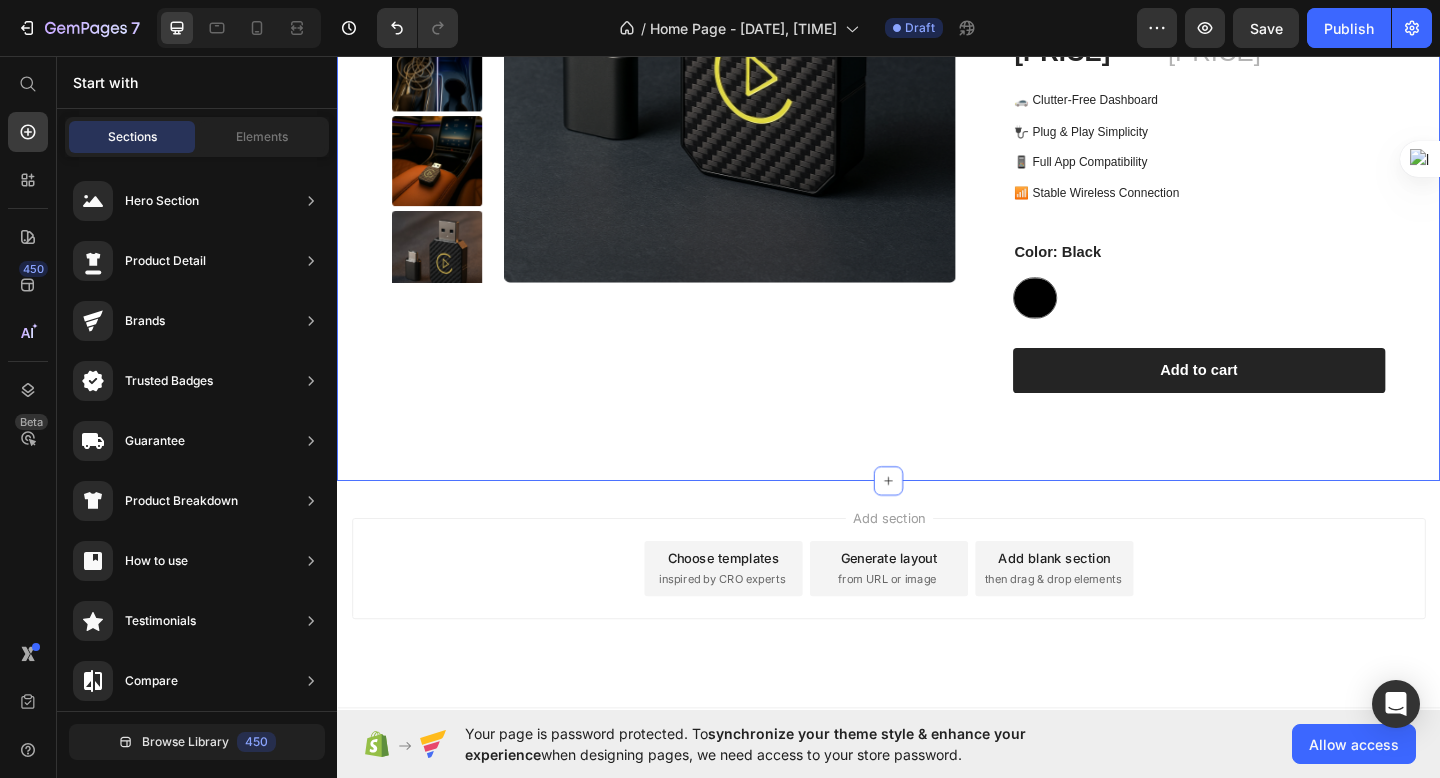 scroll, scrollTop: 990, scrollLeft: 0, axis: vertical 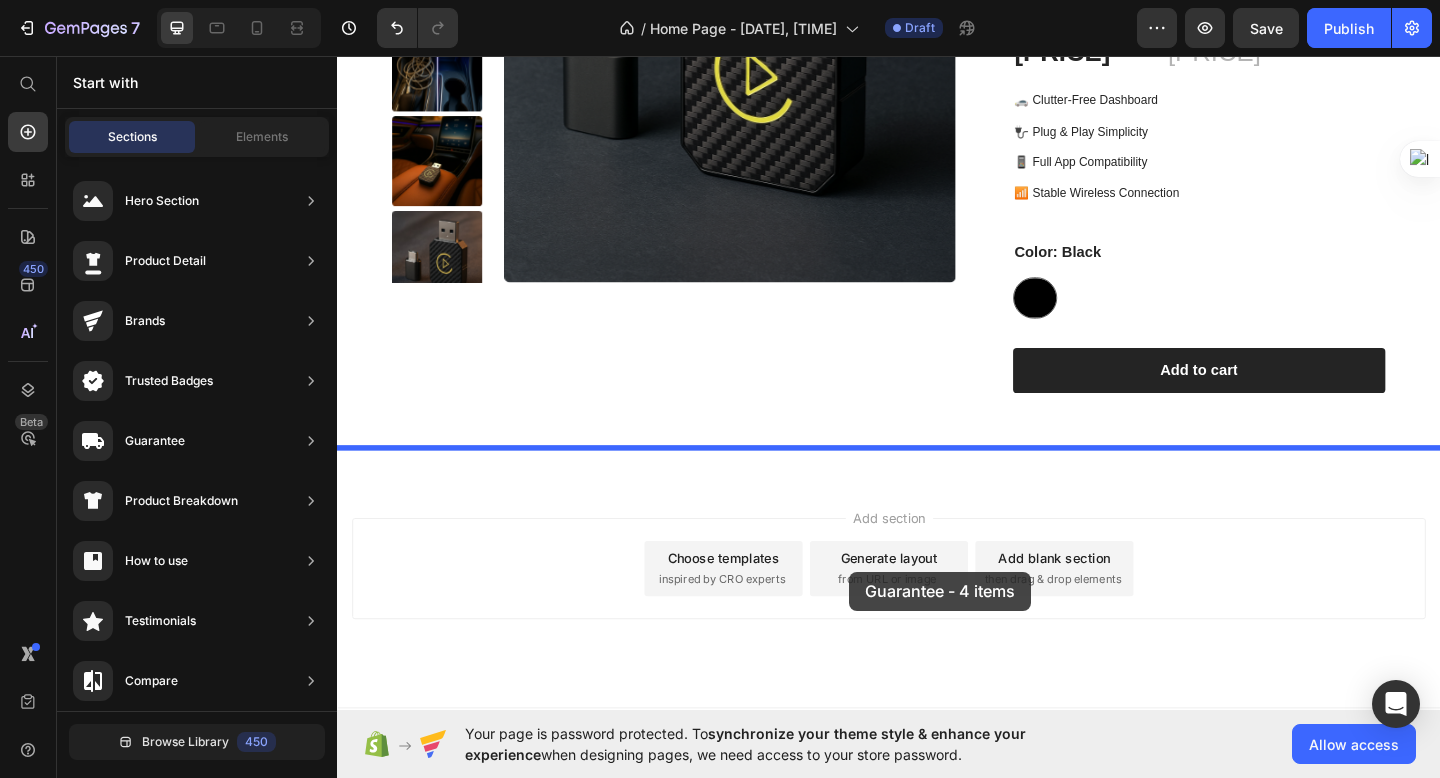 drag, startPoint x: 789, startPoint y: 661, endPoint x: 887, endPoint y: 613, distance: 109.12378 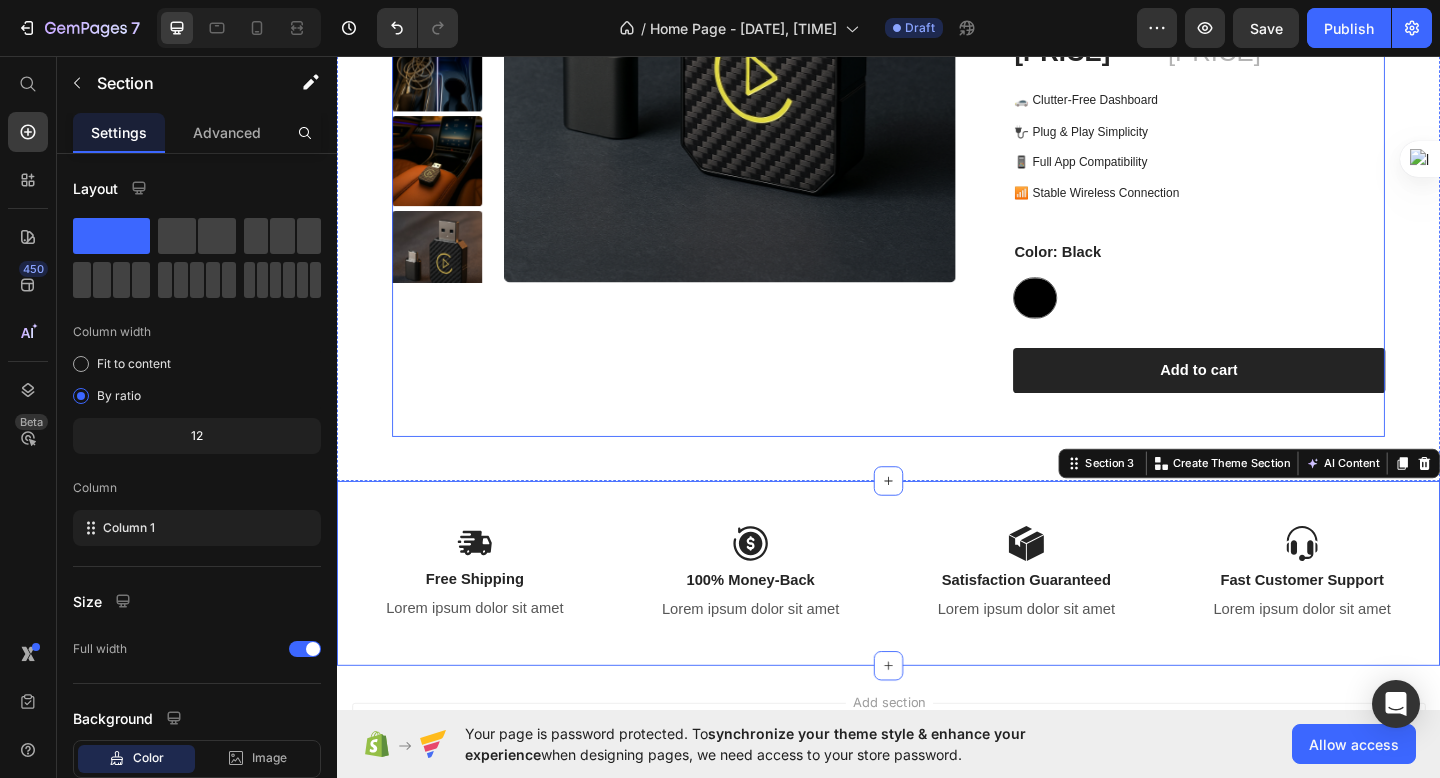 click on "Product Images" at bounding box center [703, 142] 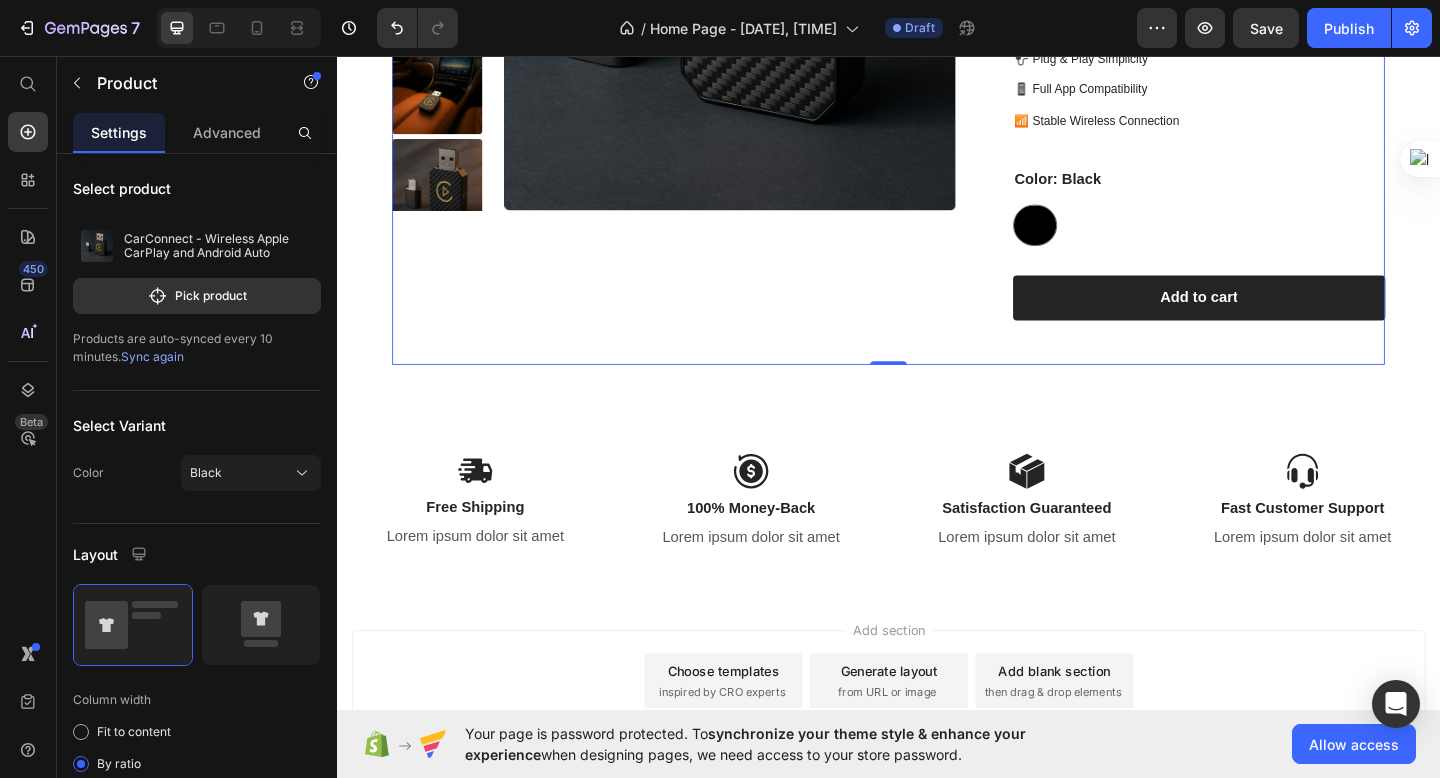 scroll, scrollTop: 1083, scrollLeft: 0, axis: vertical 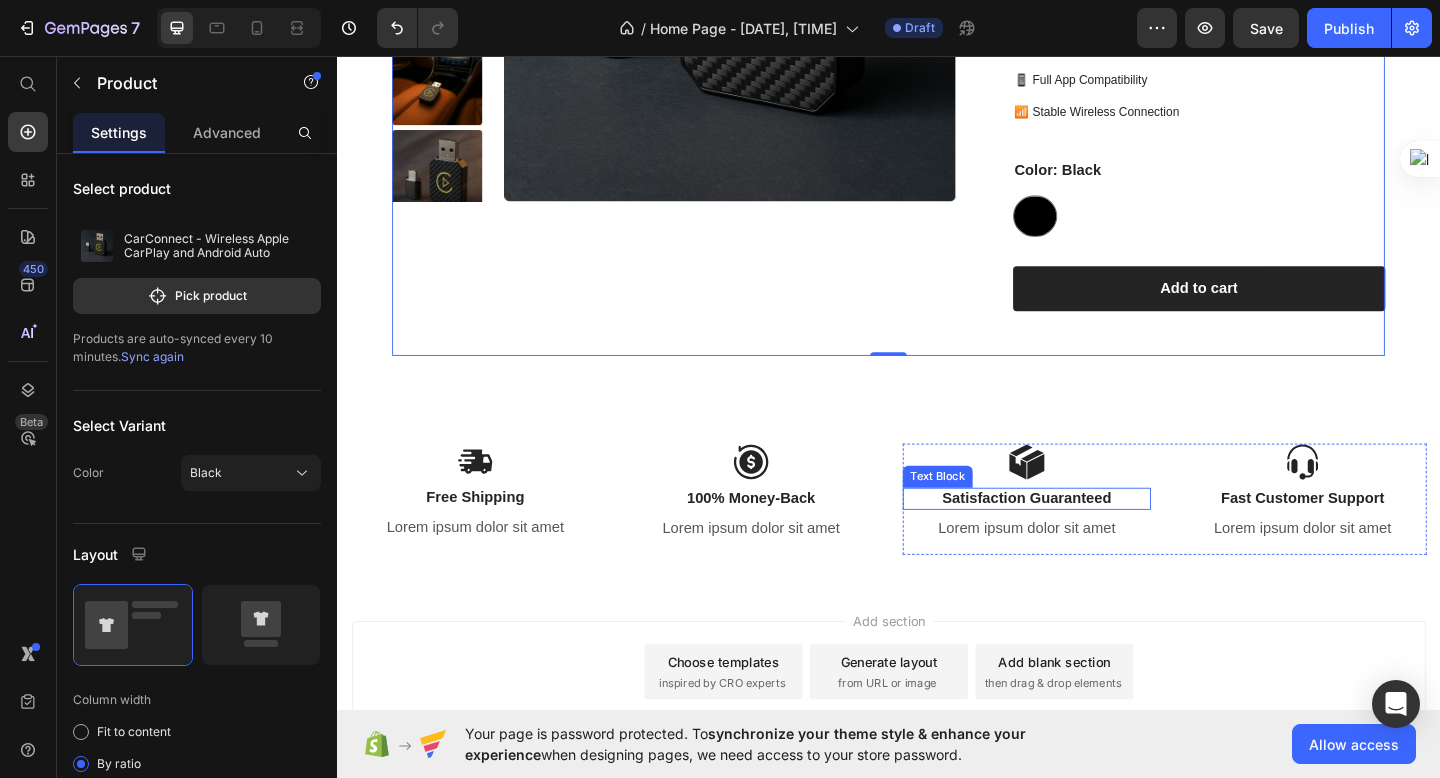 click at bounding box center [1087, 498] 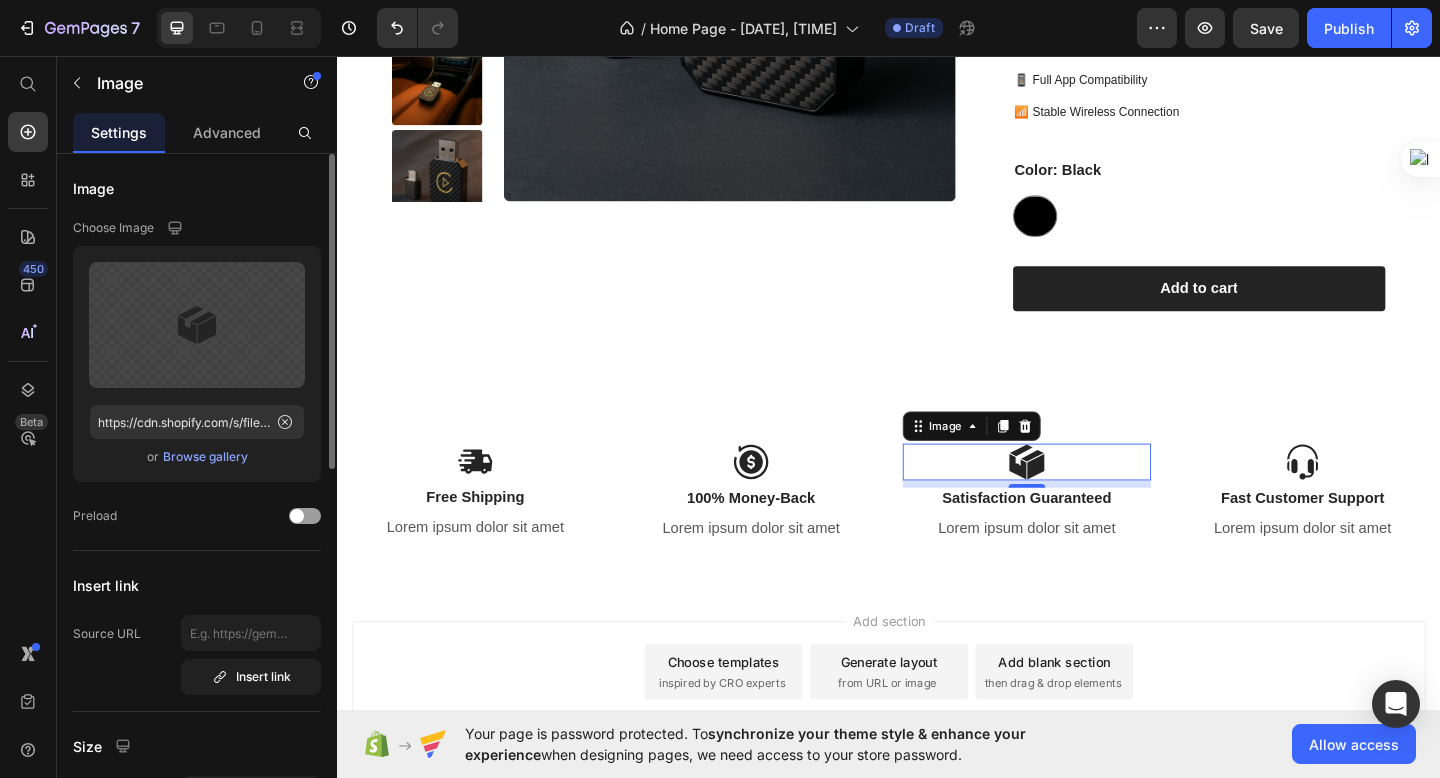 click on "Browse gallery" at bounding box center (205, 457) 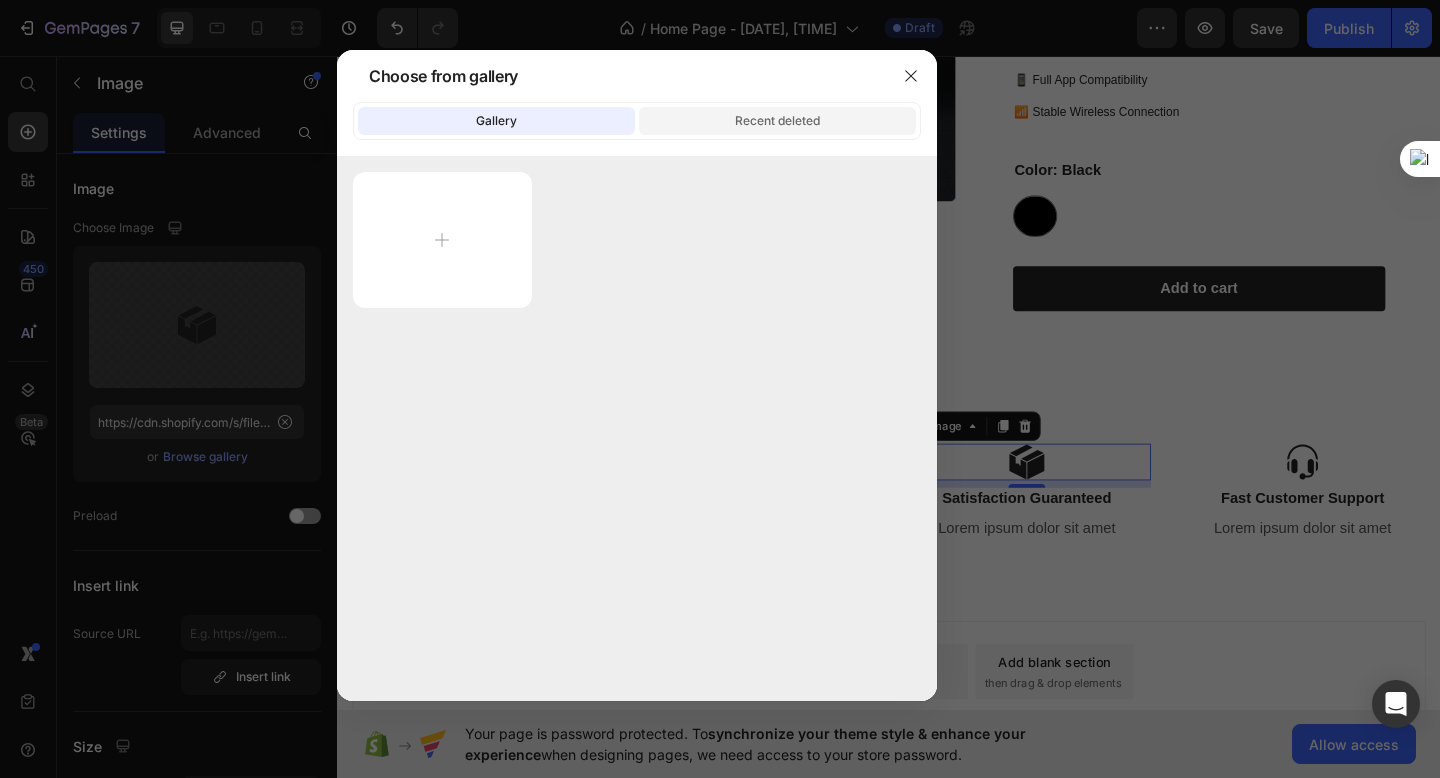 click on "Recent deleted" 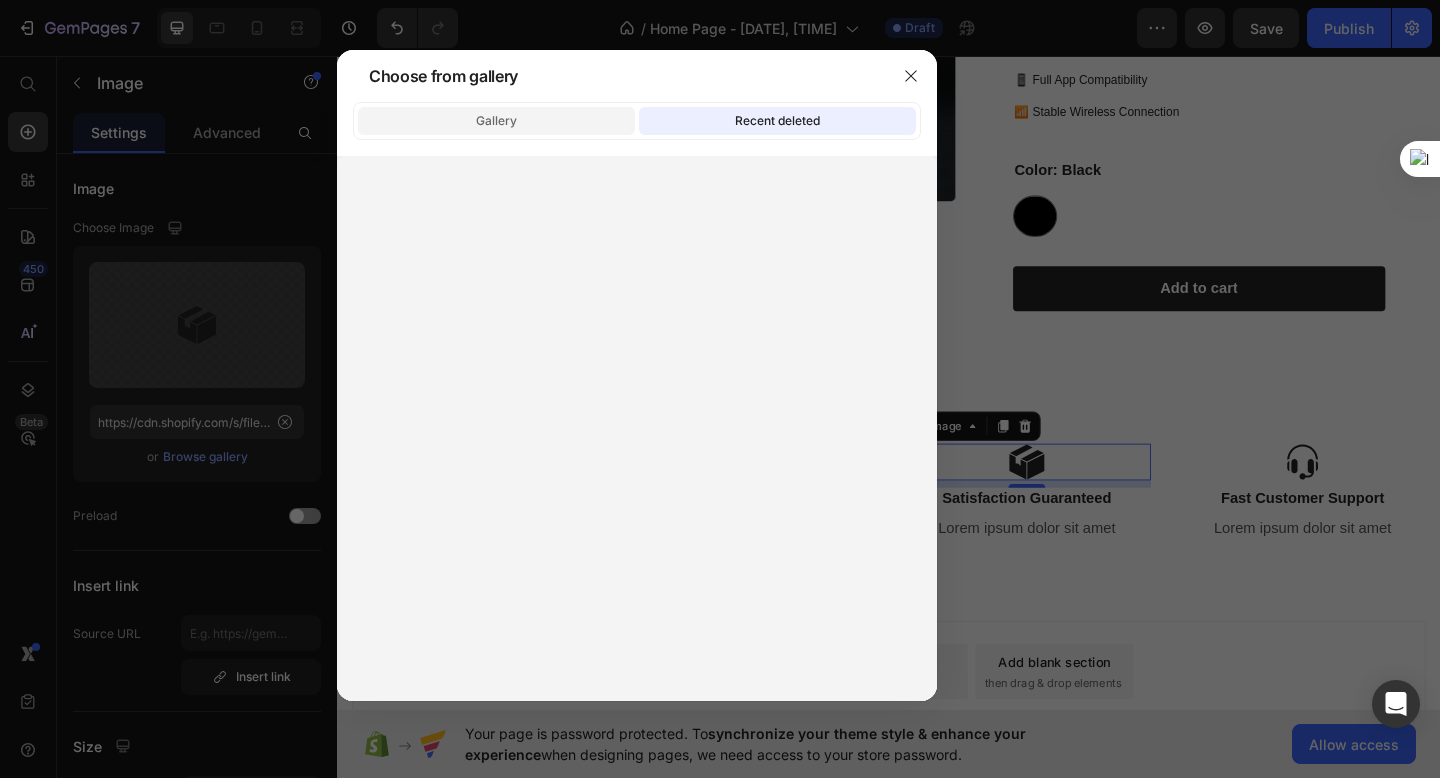 click on "Gallery" 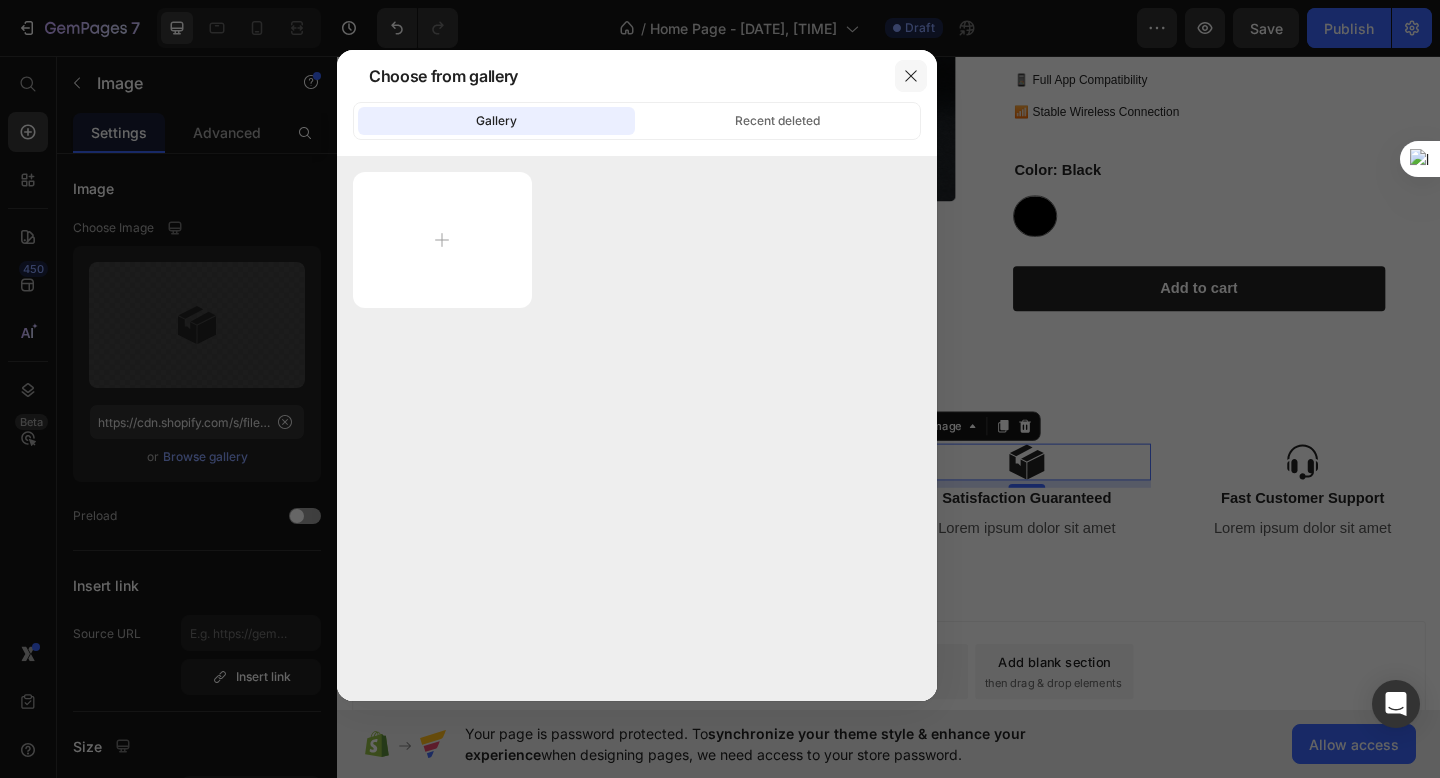 click 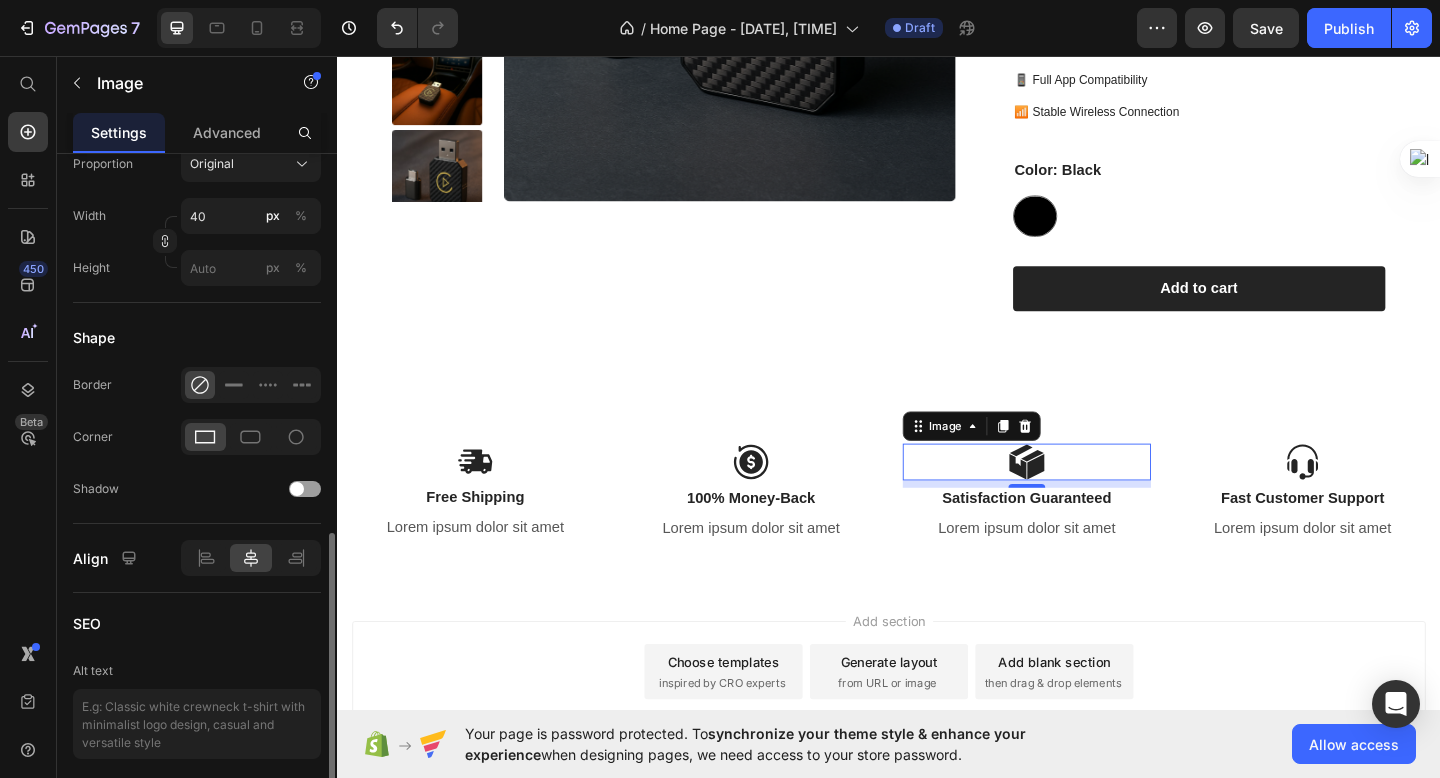 scroll, scrollTop: 790, scrollLeft: 0, axis: vertical 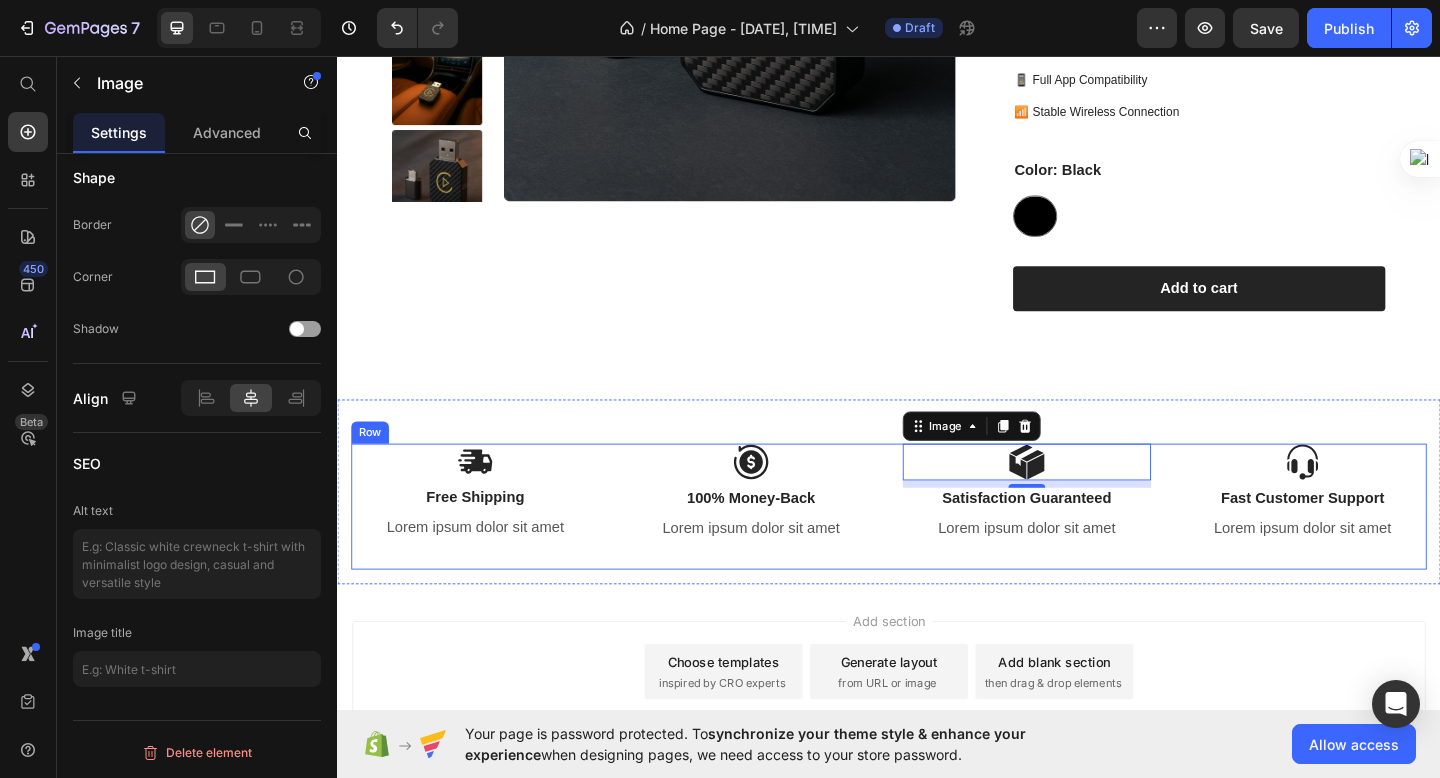 click on "Image Free Shipping Text Block Lorem ipsum dolor sit amet Text Block Image 100% Money-Back Text Block Lorem ipsum dolor sit amet Text Block Row" at bounding box center (637, 547) 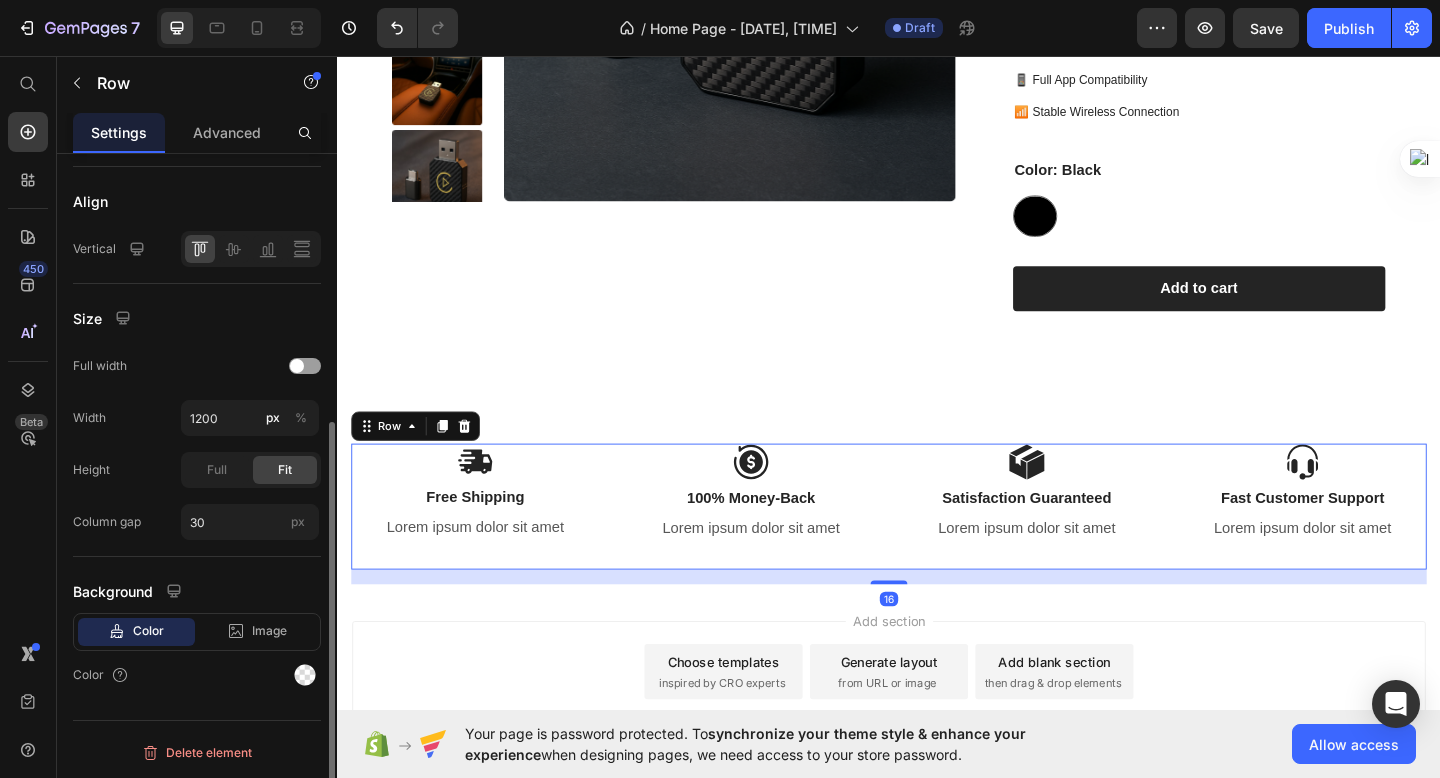 scroll, scrollTop: 0, scrollLeft: 0, axis: both 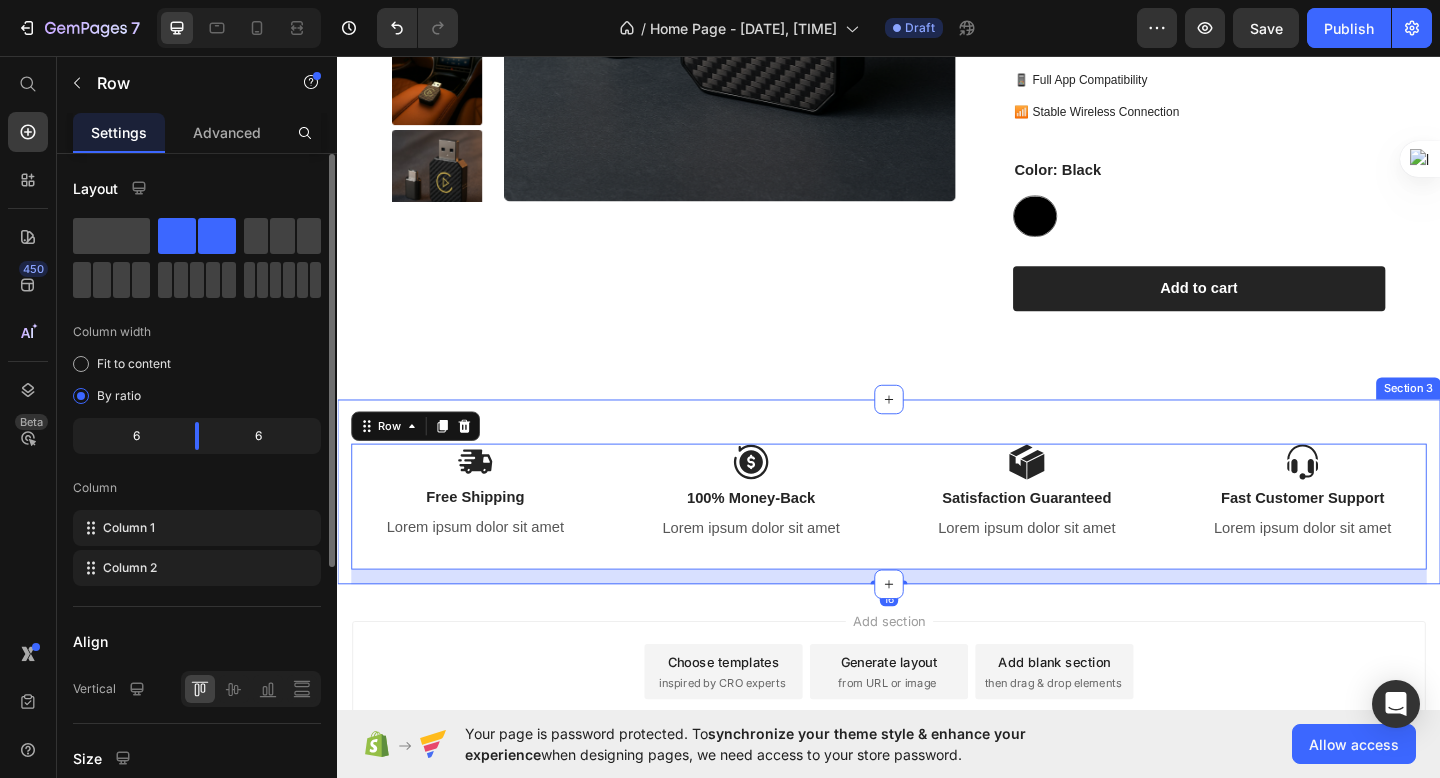 click on "Image Free Shipping Text Block Lorem ipsum dolor sit amet Text Block Image 100% Money-Back Text Block Lorem ipsum dolor sit amet Text Block Row Image Satisfaction Guaranteed Text Block Lorem ipsum dolor sit amet Text Block Image Fast Customer Support Text Block Lorem ipsum dolor sit amet Text Block Row Row   16 Section 3" at bounding box center [937, 531] 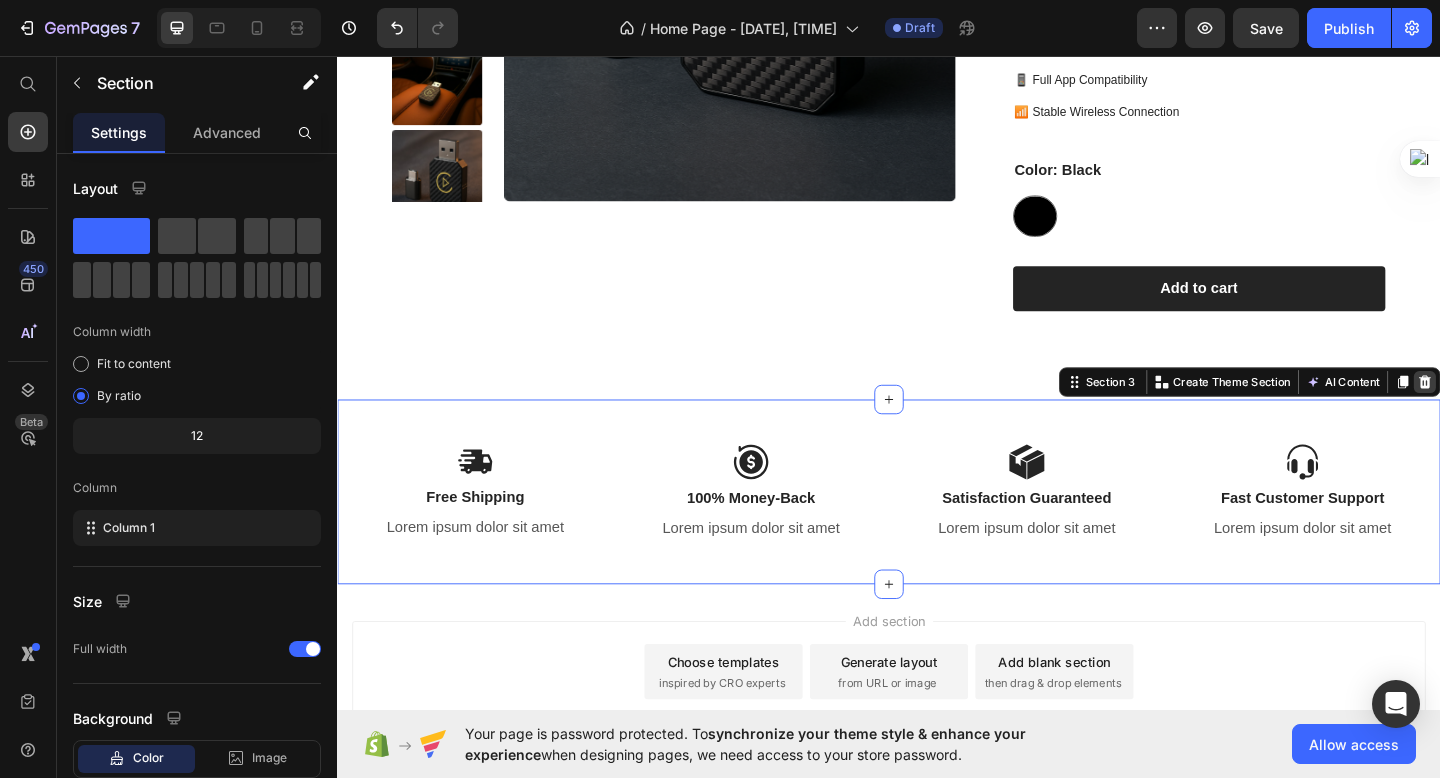 click 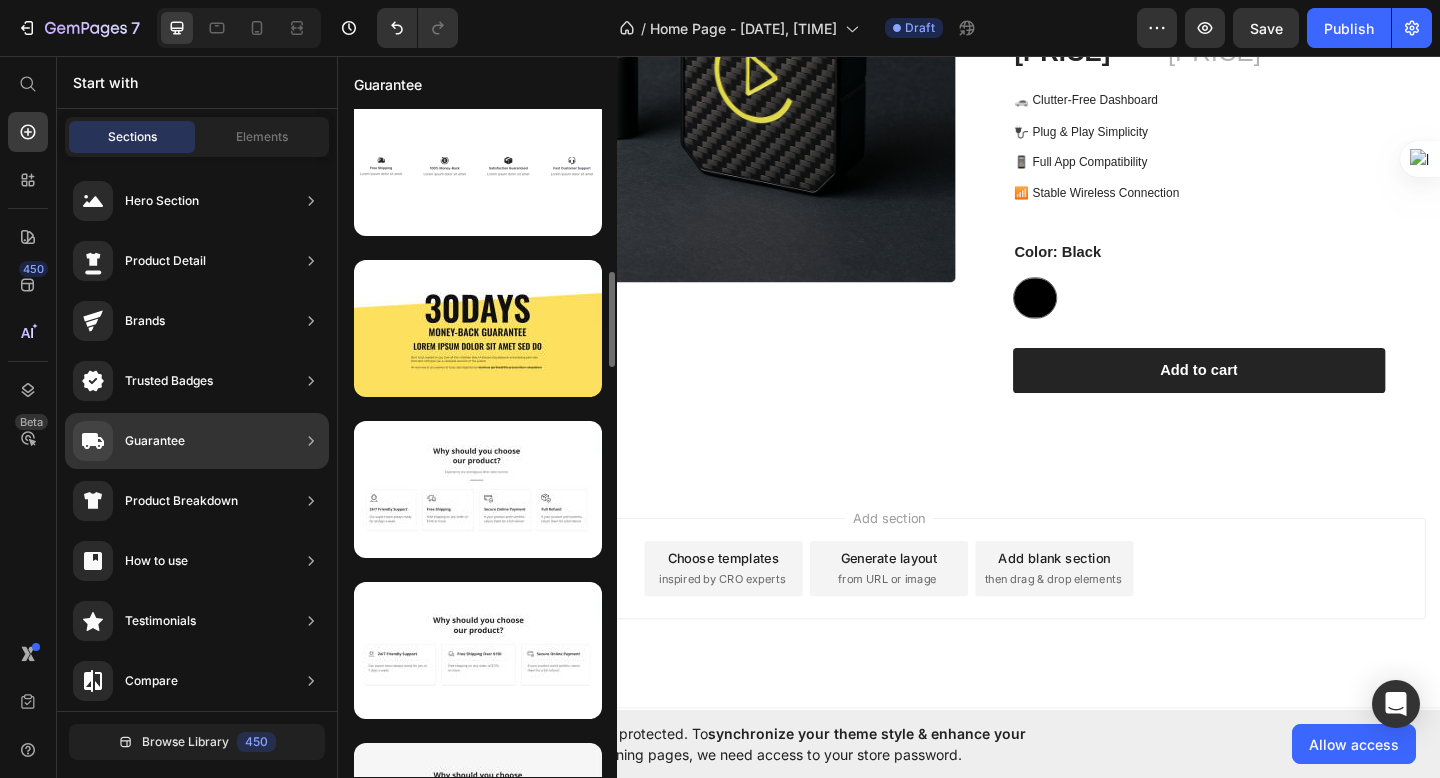scroll, scrollTop: 1142, scrollLeft: 0, axis: vertical 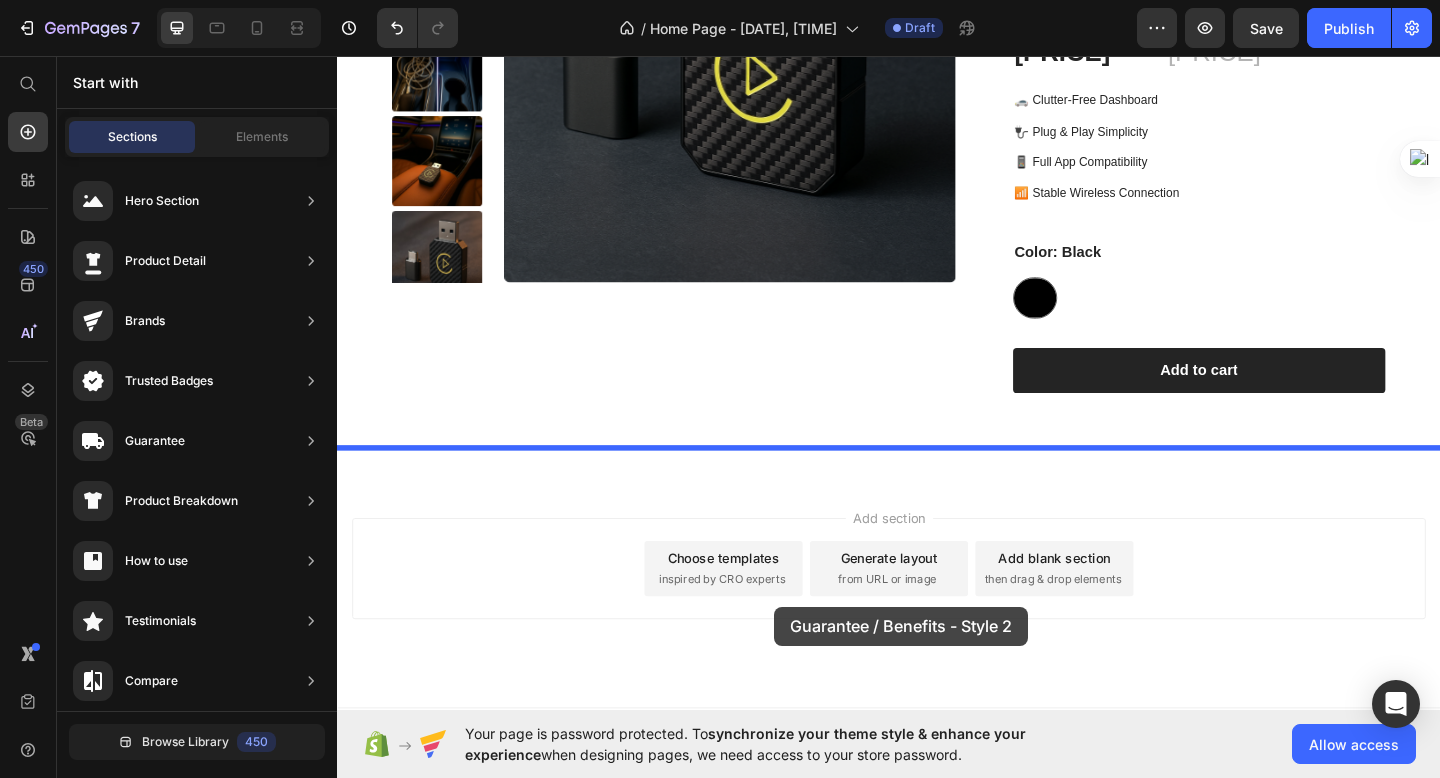 drag, startPoint x: 824, startPoint y: 542, endPoint x: 811, endPoint y: 654, distance: 112.75194 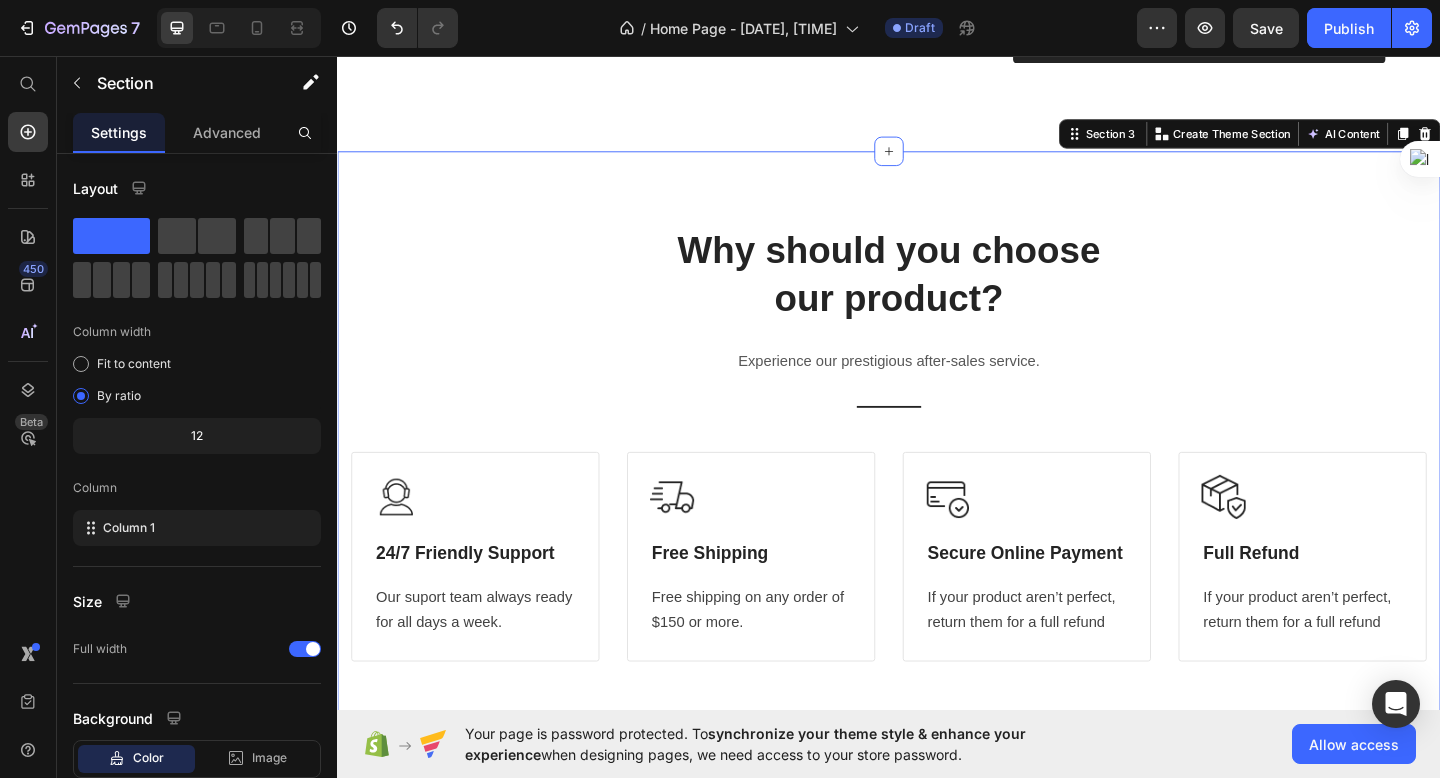 scroll, scrollTop: 1353, scrollLeft: 0, axis: vertical 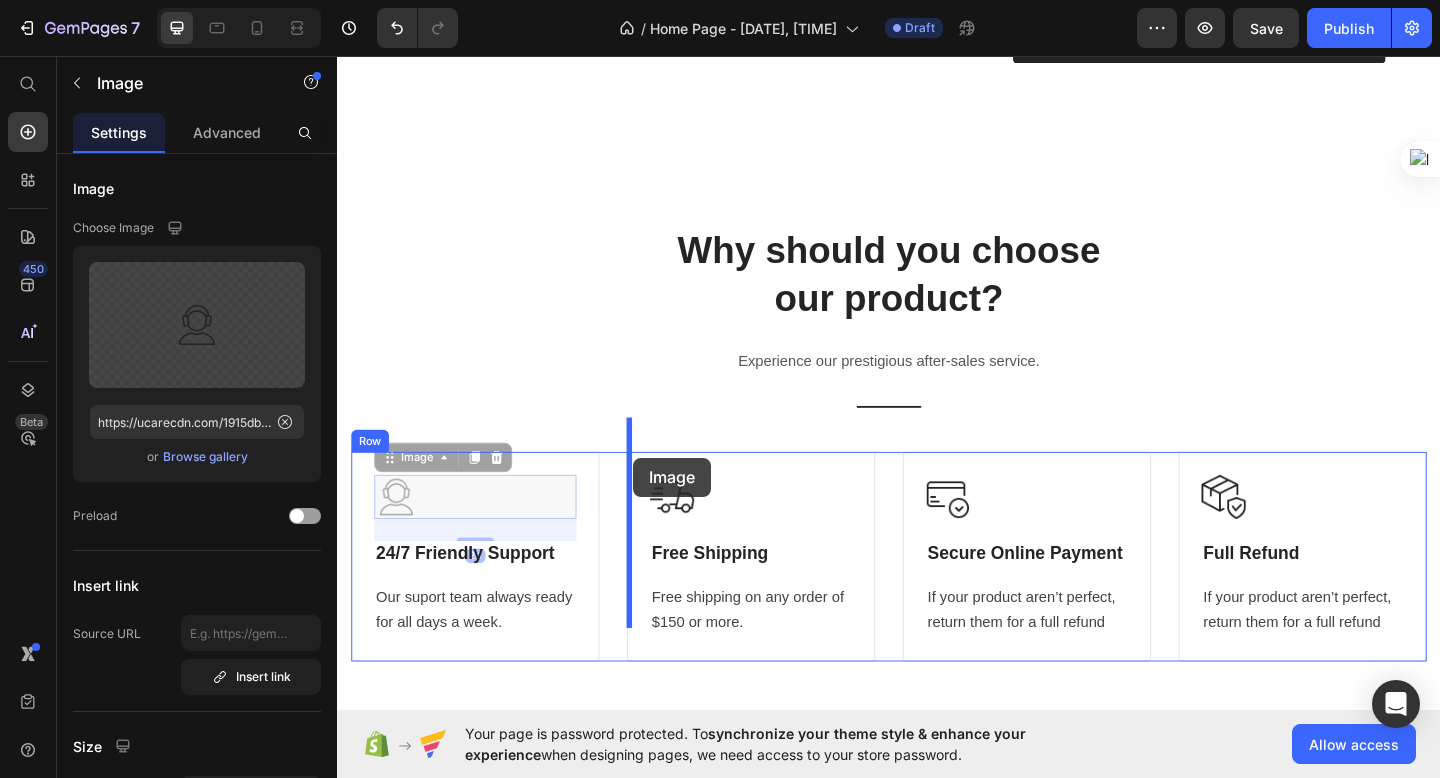 drag, startPoint x: 557, startPoint y: 496, endPoint x: 658, endPoint y: 492, distance: 101.07918 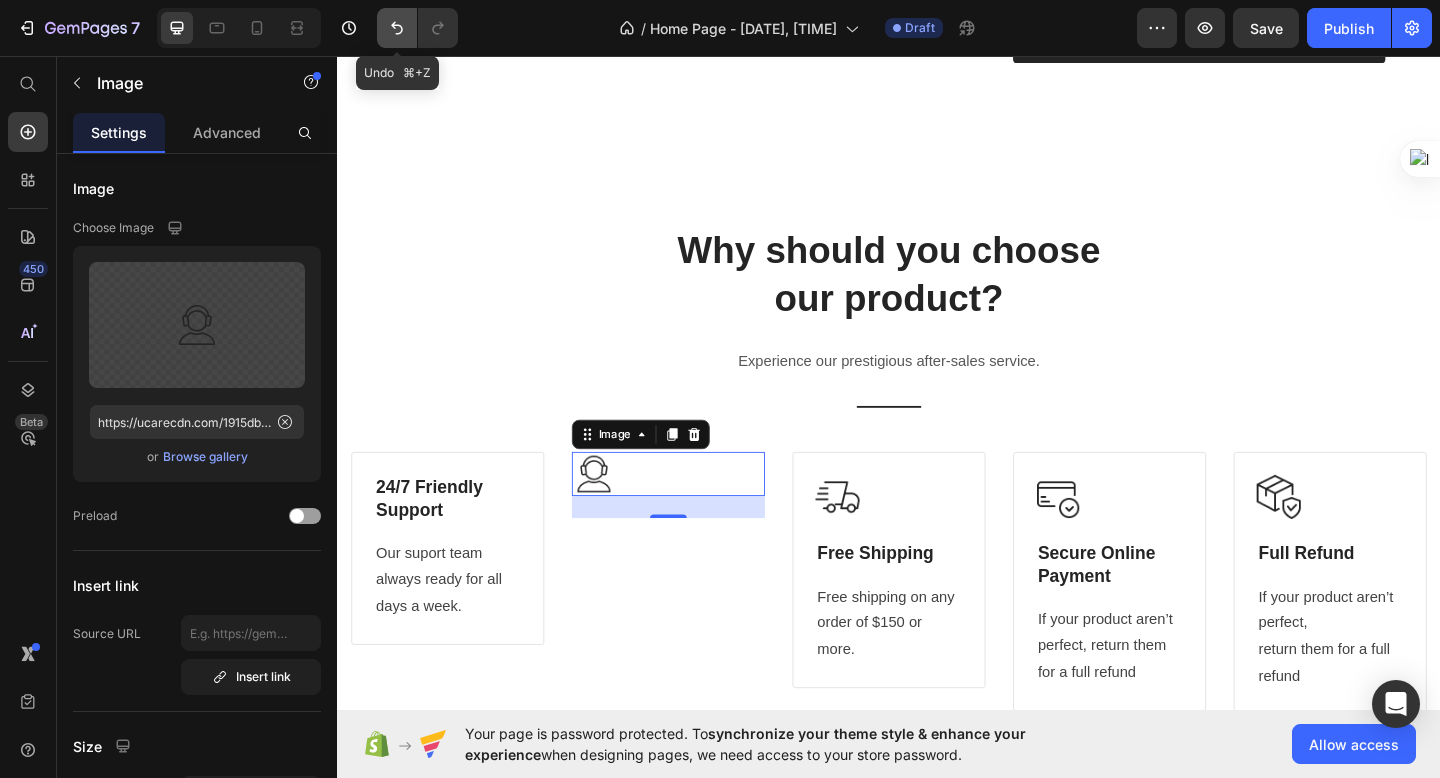 drag, startPoint x: 394, startPoint y: 24, endPoint x: 394, endPoint y: 41, distance: 17 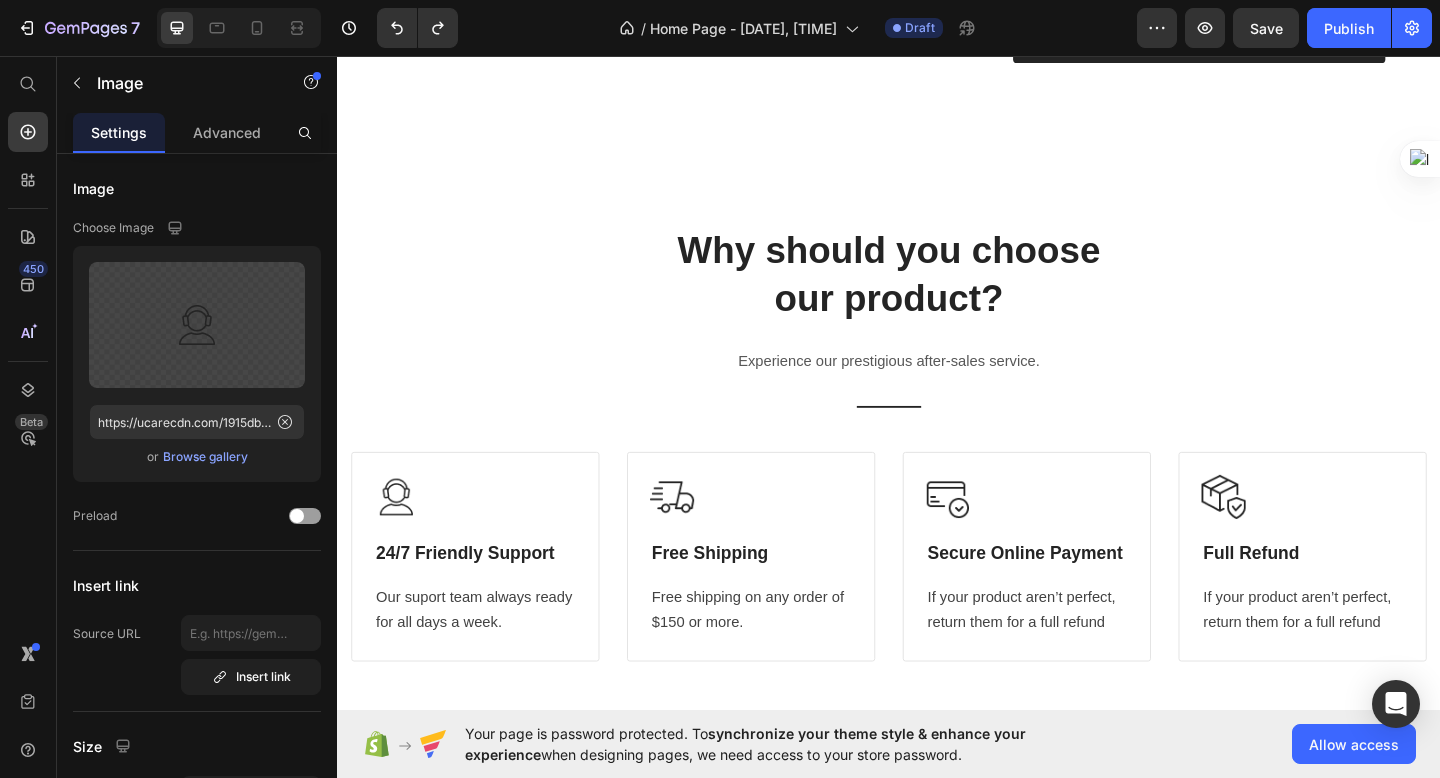 click at bounding box center (487, 536) 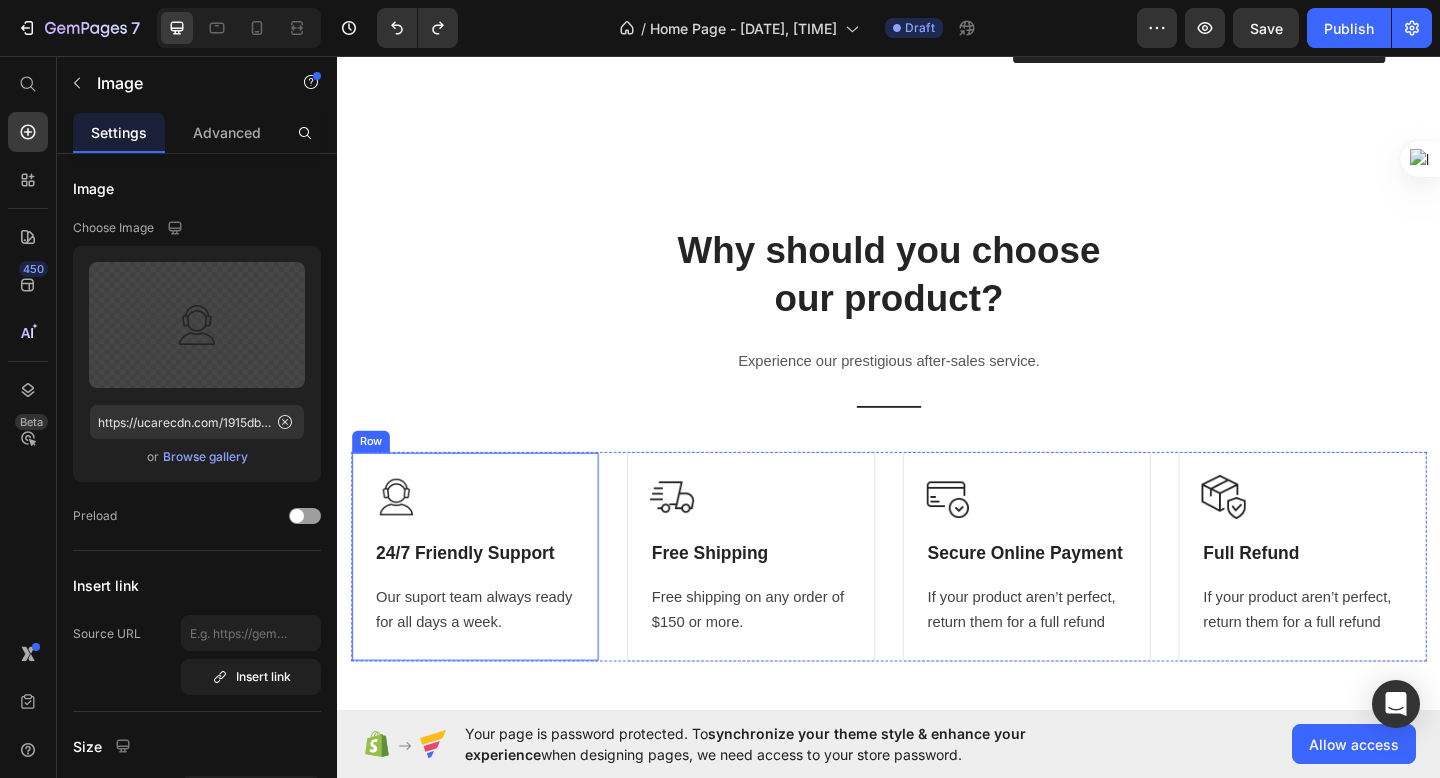 click on "Image 24/7 Friendly Support Heading Our suport team always ready for all days a week. Text block Row" at bounding box center [487, 601] 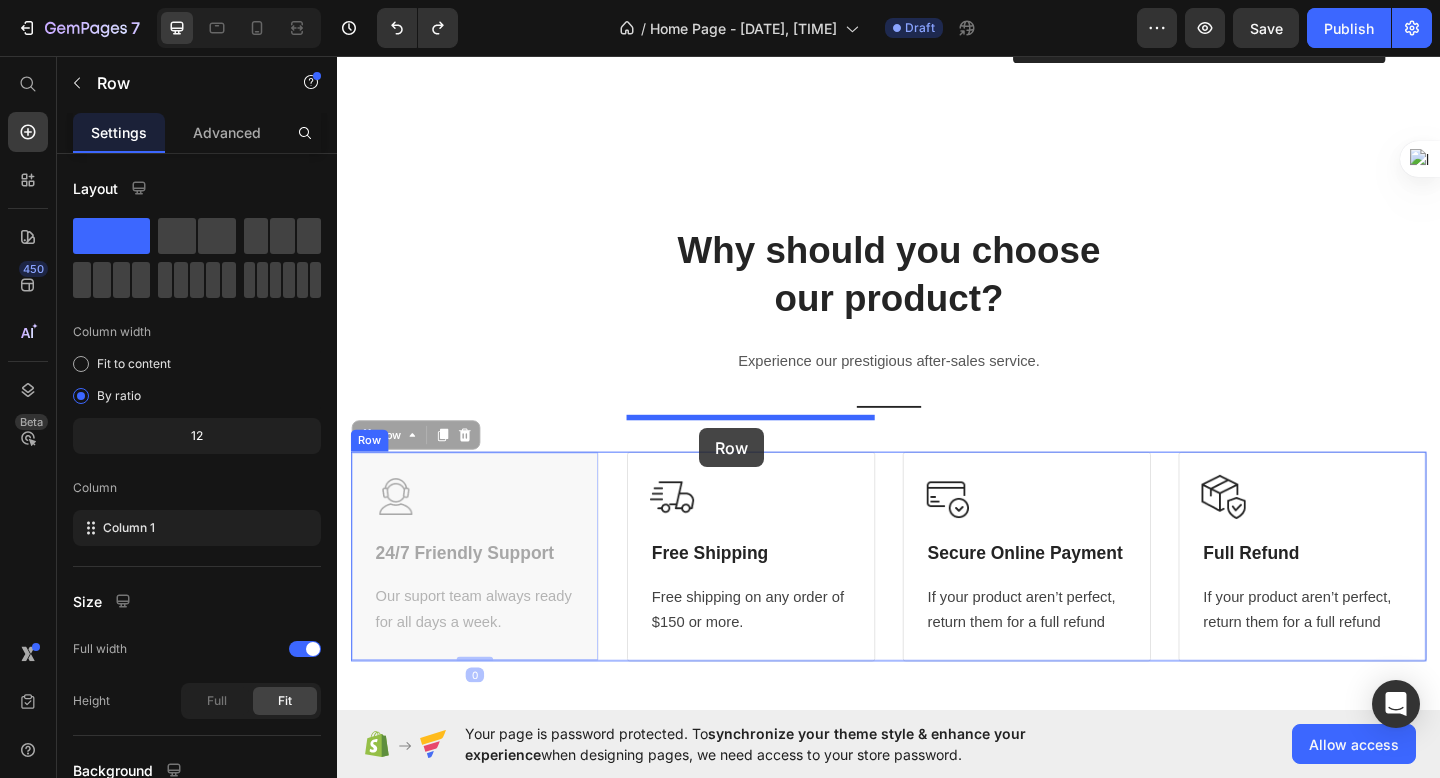 drag, startPoint x: 600, startPoint y: 456, endPoint x: 745, endPoint y: 460, distance: 145.05516 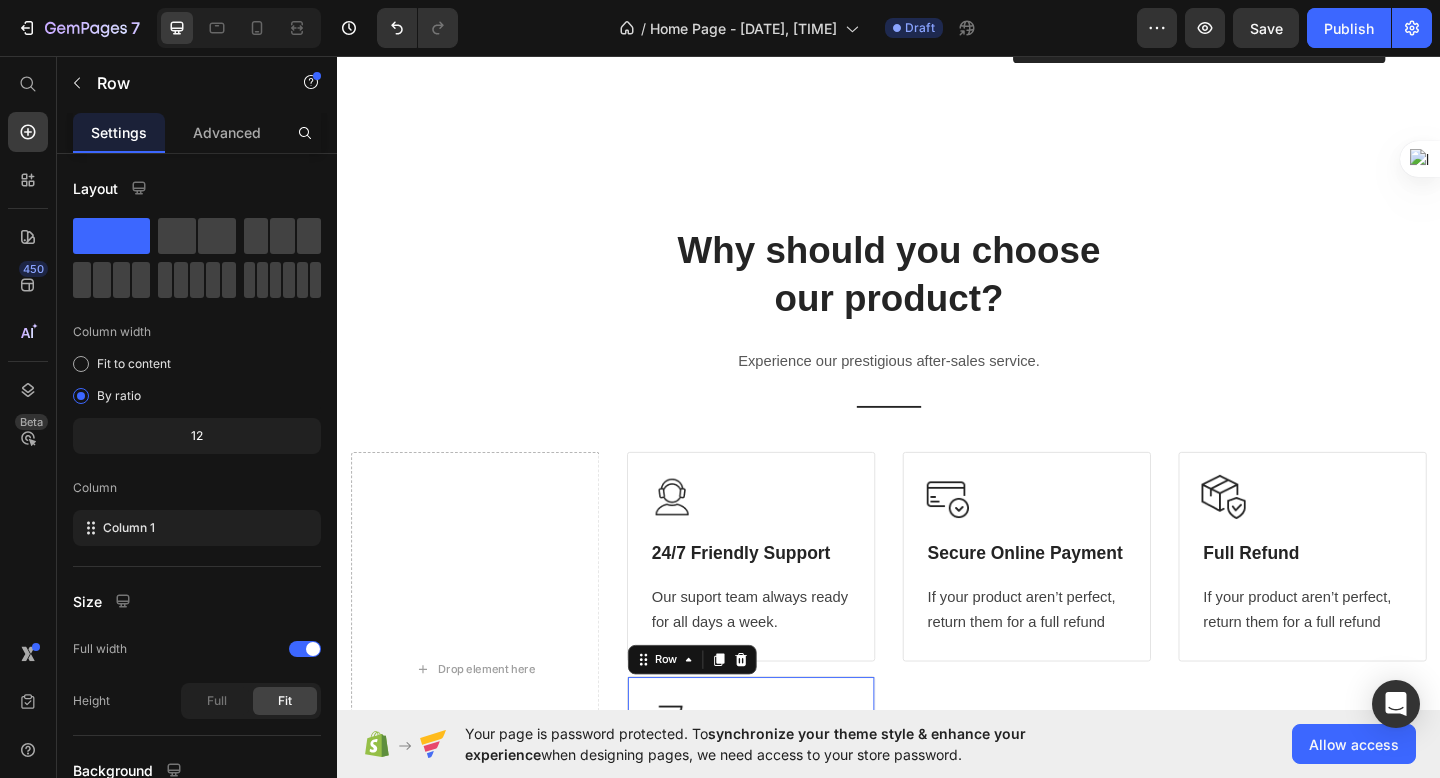 click on "Image Free Shipping Heading Free shipping on any order of $150 or more. Text block Row   0" at bounding box center (787, 845) 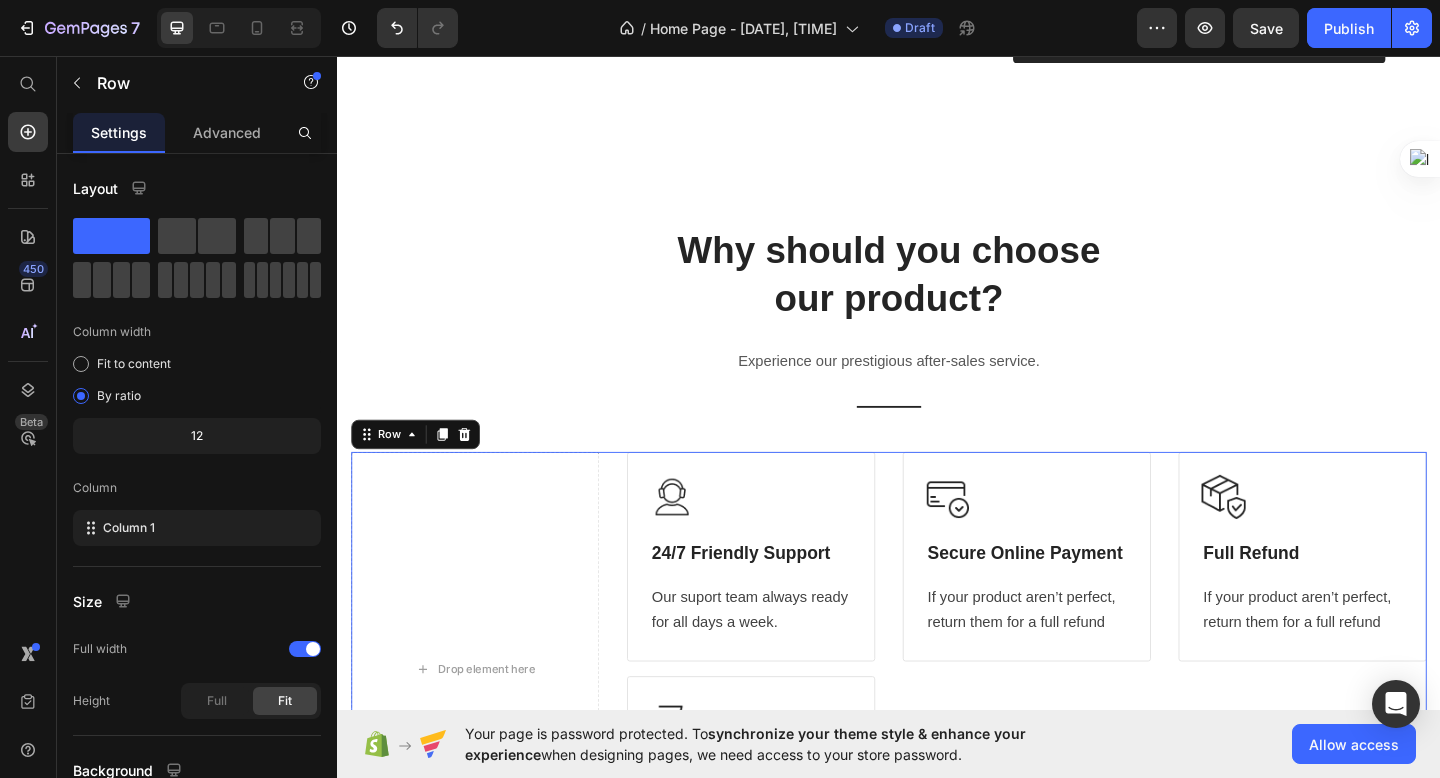 click on "Image 24/7 Friendly Support Heading Our suport team always ready for all days a week. Text block Row Image Free Shipping Heading Free shipping on any order of $150 or more. Text block Row" at bounding box center (787, 723) 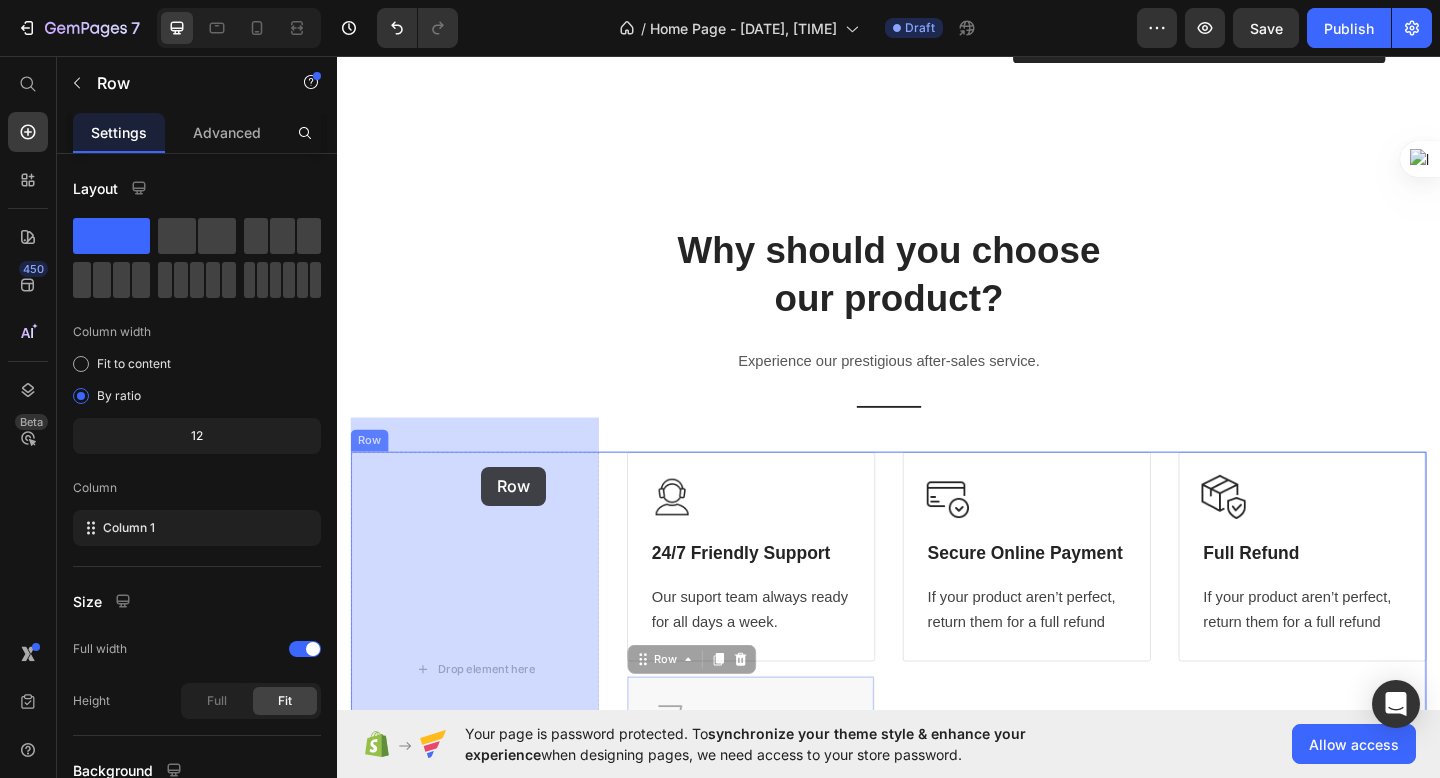 drag, startPoint x: 885, startPoint y: 708, endPoint x: 493, endPoint y: 503, distance: 442.3675 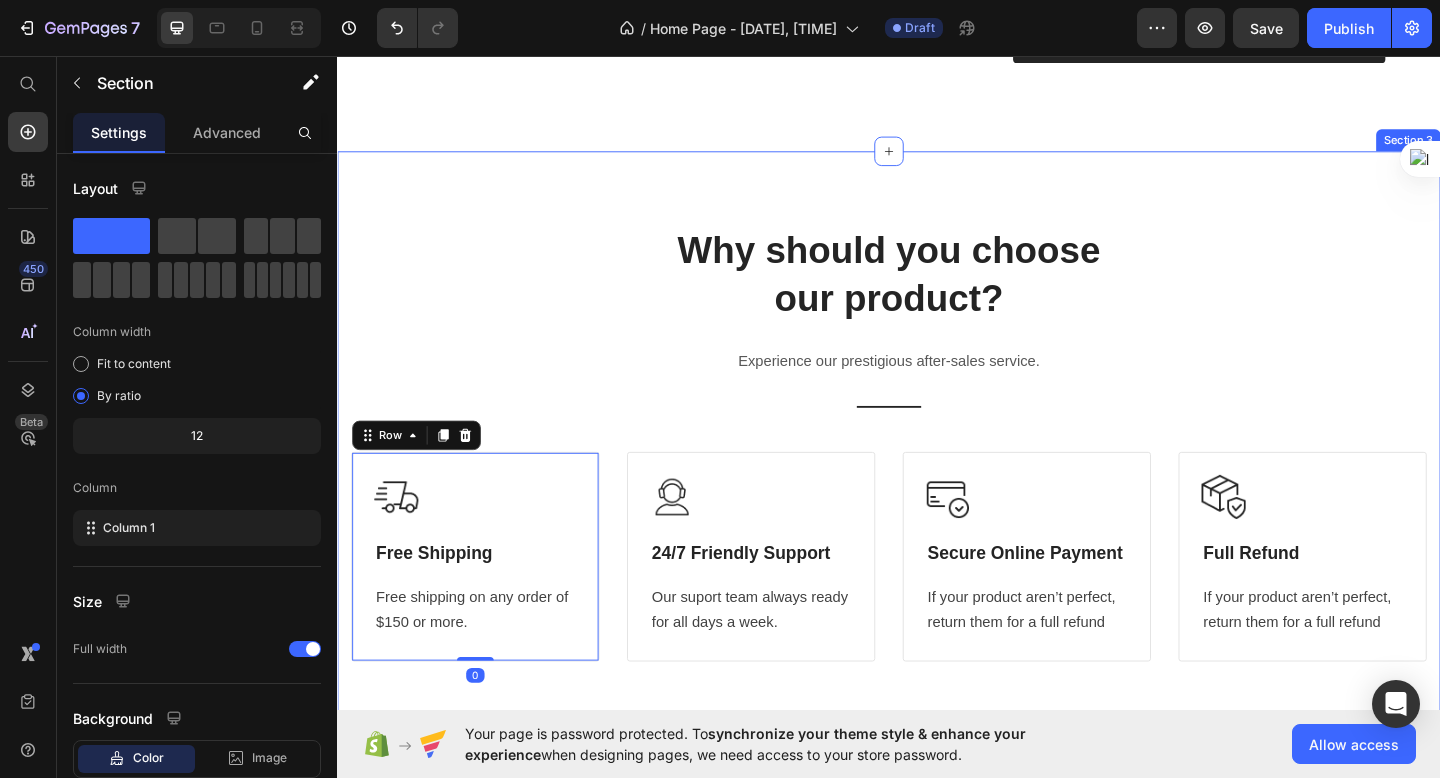 click on "Why should you choose our product? Heading Experience our prestigious after-sales service. Text block                Title Line Row Image Free Shipping Heading Free shipping on any order of $150 or more. Text block Row   0 Image 24/7 Friendly Support Heading Our suport team always ready for all days a week. Text block Row Image Secure Online Payment Heading If your product aren’t perfect, return them for a full refund Text block Row Image Full Refund Heading If your product aren’t perfect, return them for a full refund Text block Row Row" at bounding box center [937, 477] 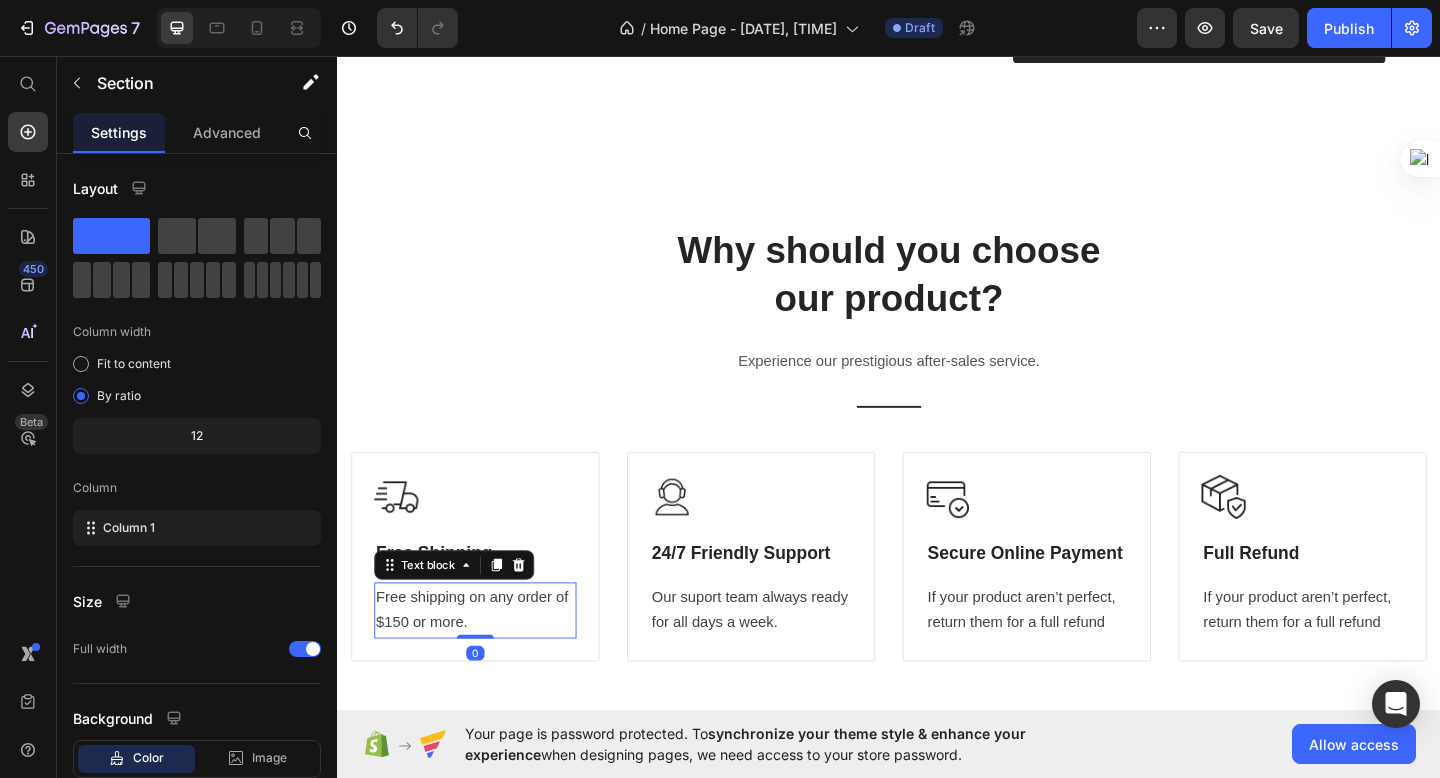 click on "Free shipping on any order of $150 or more." at bounding box center [487, 660] 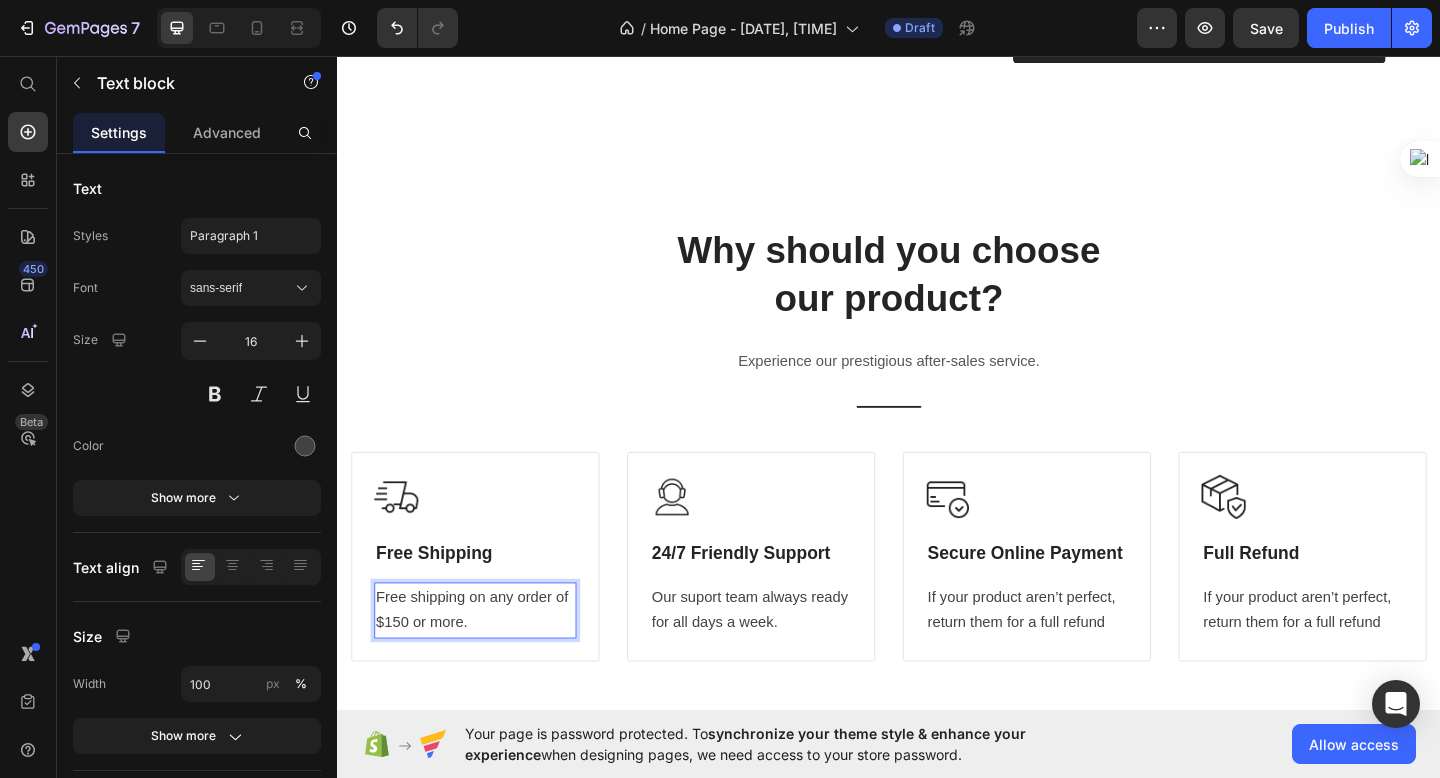 click on "Free shipping on any order of $150 or more." at bounding box center [487, 660] 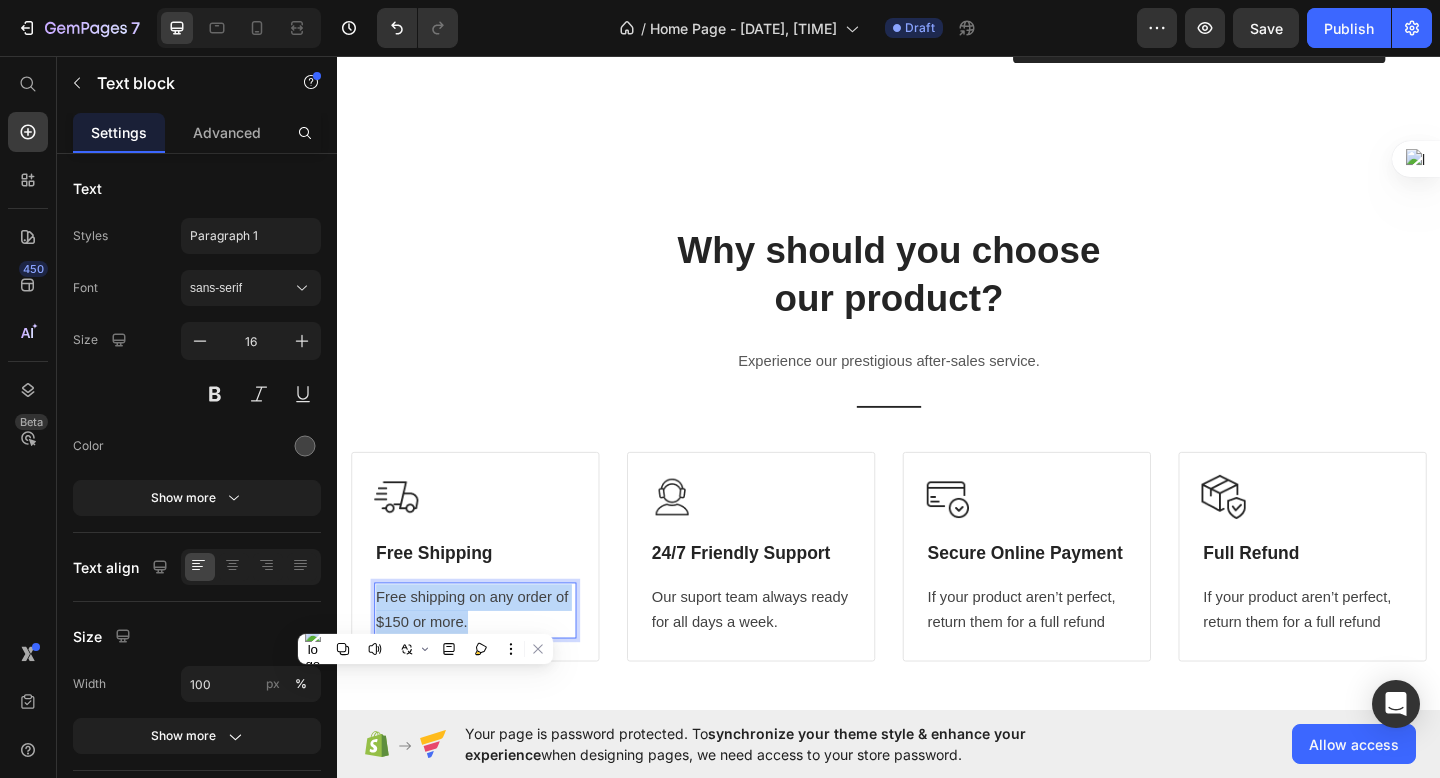 click on "Free shipping on any order of $150 or more." at bounding box center (487, 660) 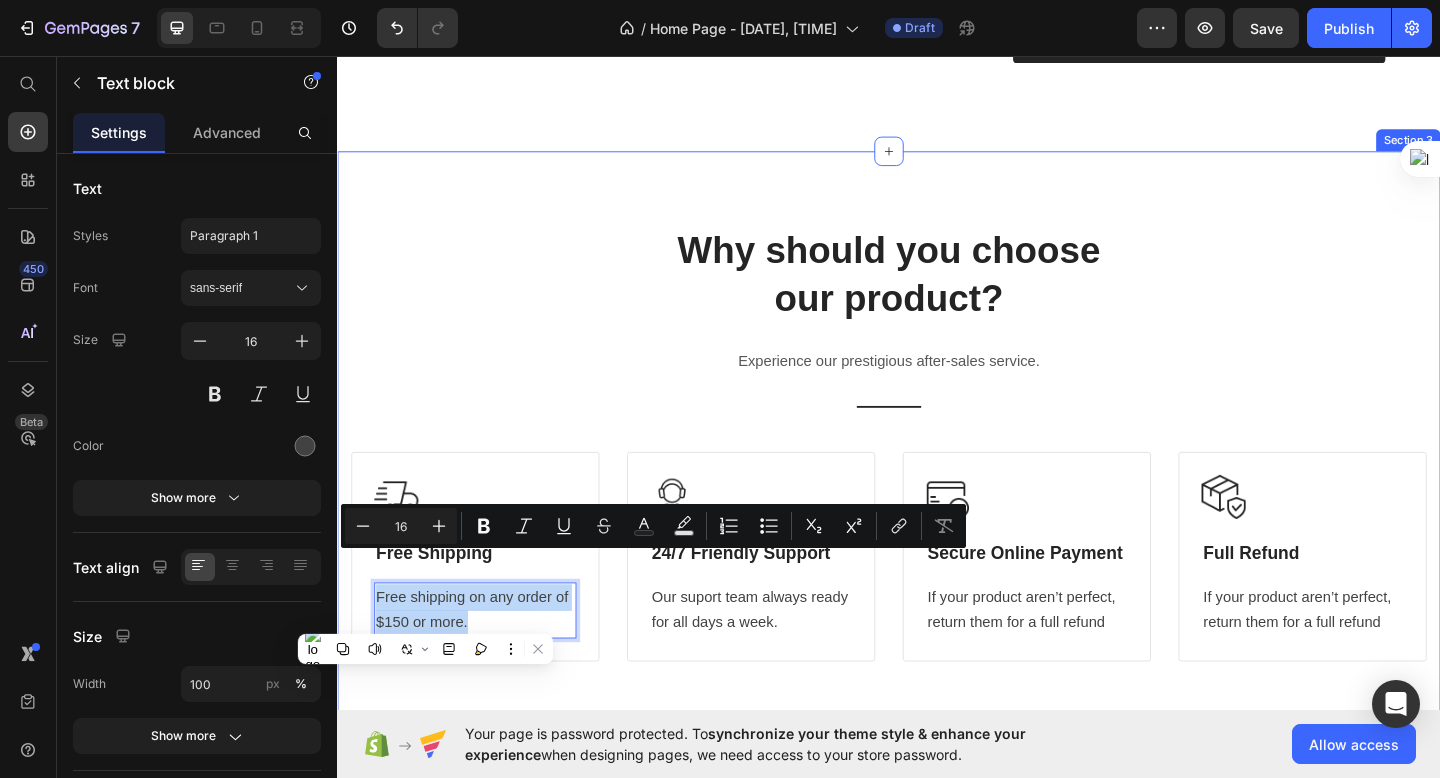 click on "Product Images CarConnect - Wireless Apple CarPlay and Android Auto Product Title Icon Icon Icon Icon Icon Icon List 2,500+ Verified Reviews! Text Block Row Dhs. 99.99 Product Price Dhs. 199.99 Product Price 50% off Product Badge Row 🚗 Clutter-Free Dashboard 🔌 Plug & Play Simplicity 📱 Full App Compatibility 📶 Stable Wireless Connection Text Block Color: Black Black Black Product Variants & Swatches 1 Product Quantity Row Add to cart Add to Cart Row Row Product Section 2" at bounding box center (937, -233) 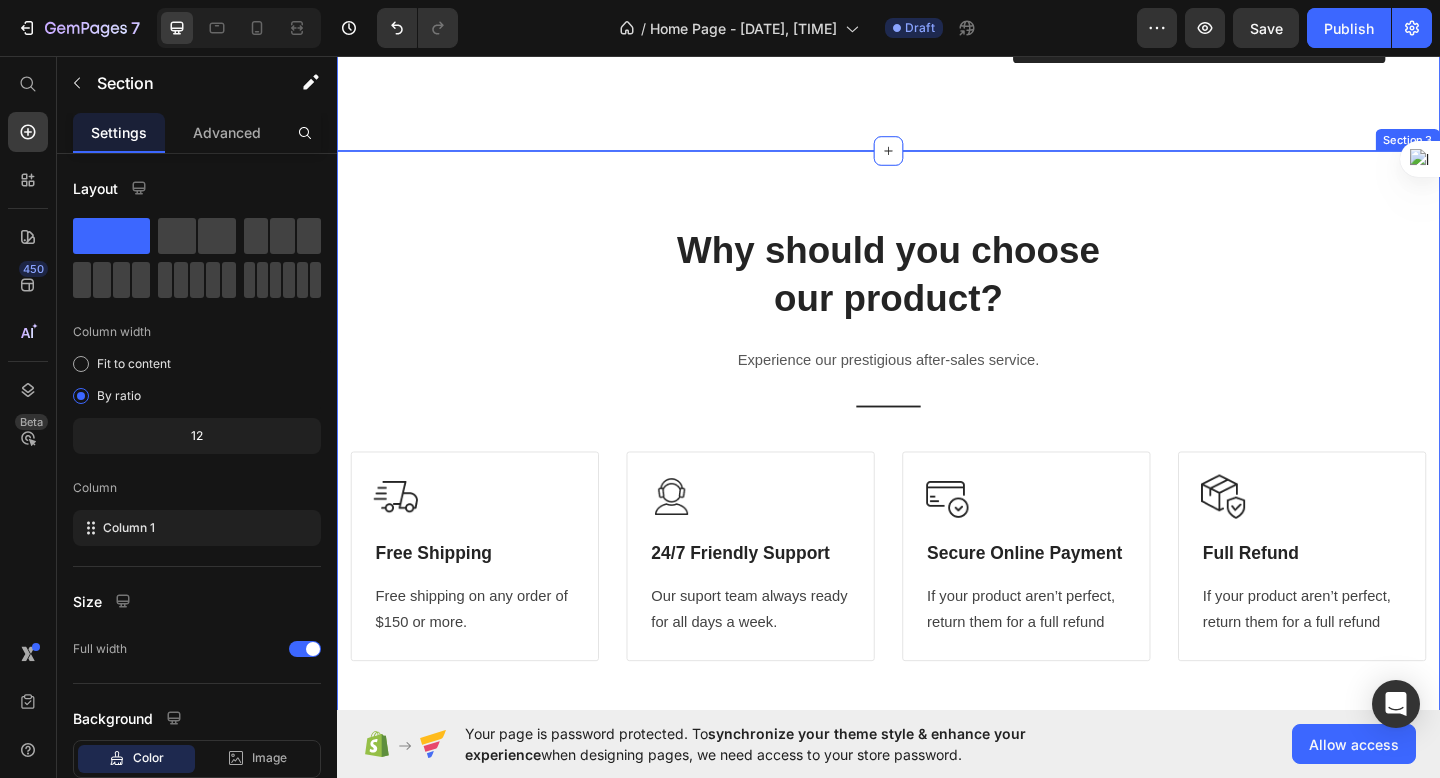 click on "Why should you choose our product?" at bounding box center (937, 294) 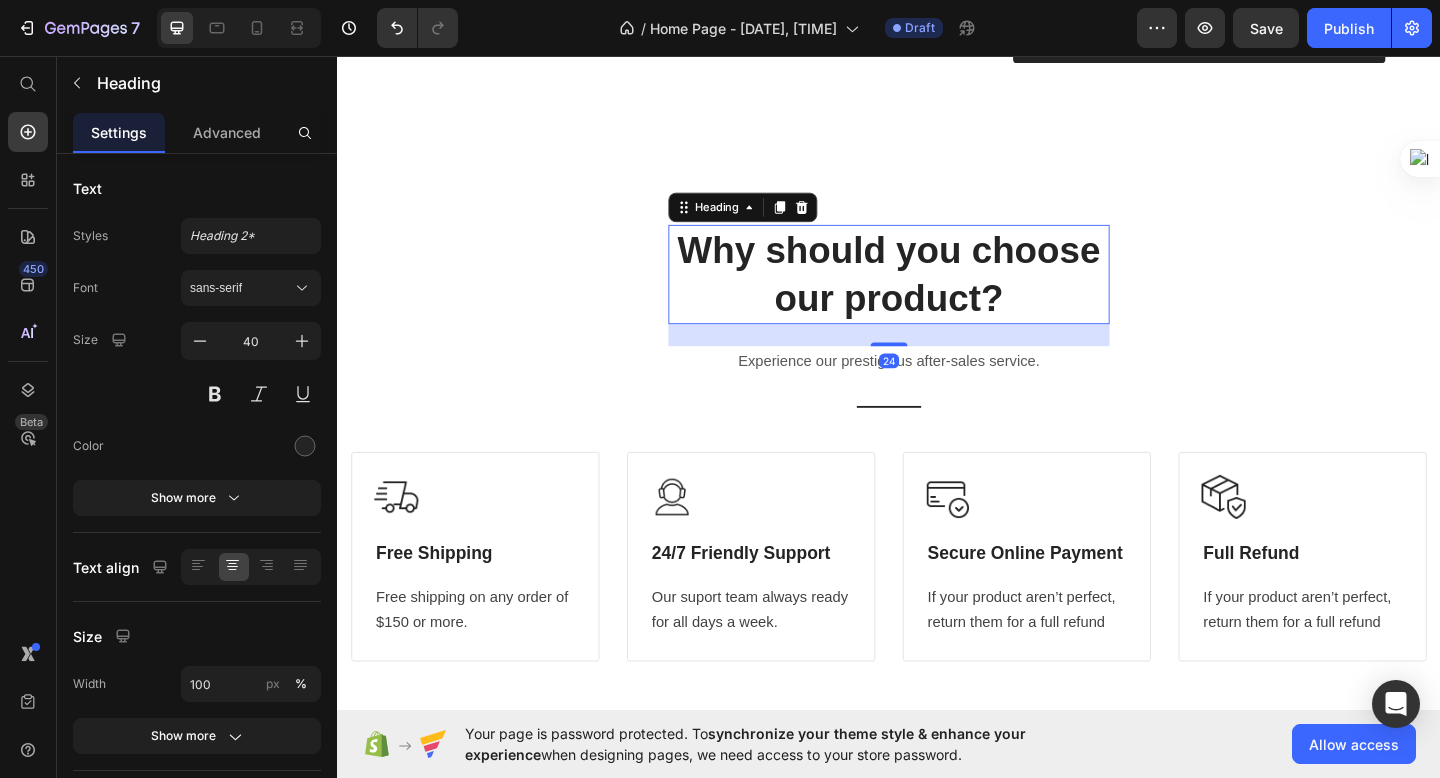click on "Why should you choose our product?" at bounding box center (937, 294) 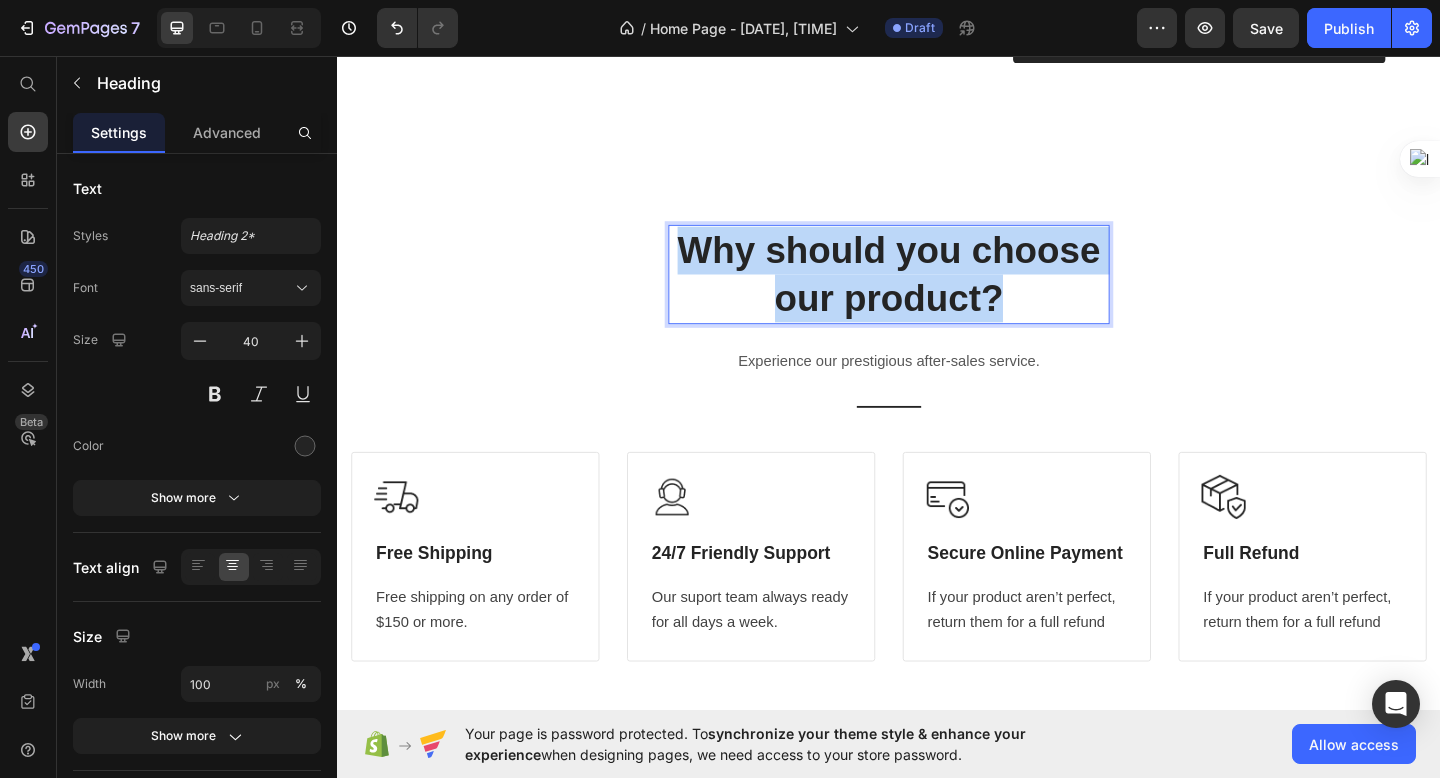 click on "Why should you choose our product?" at bounding box center (937, 294) 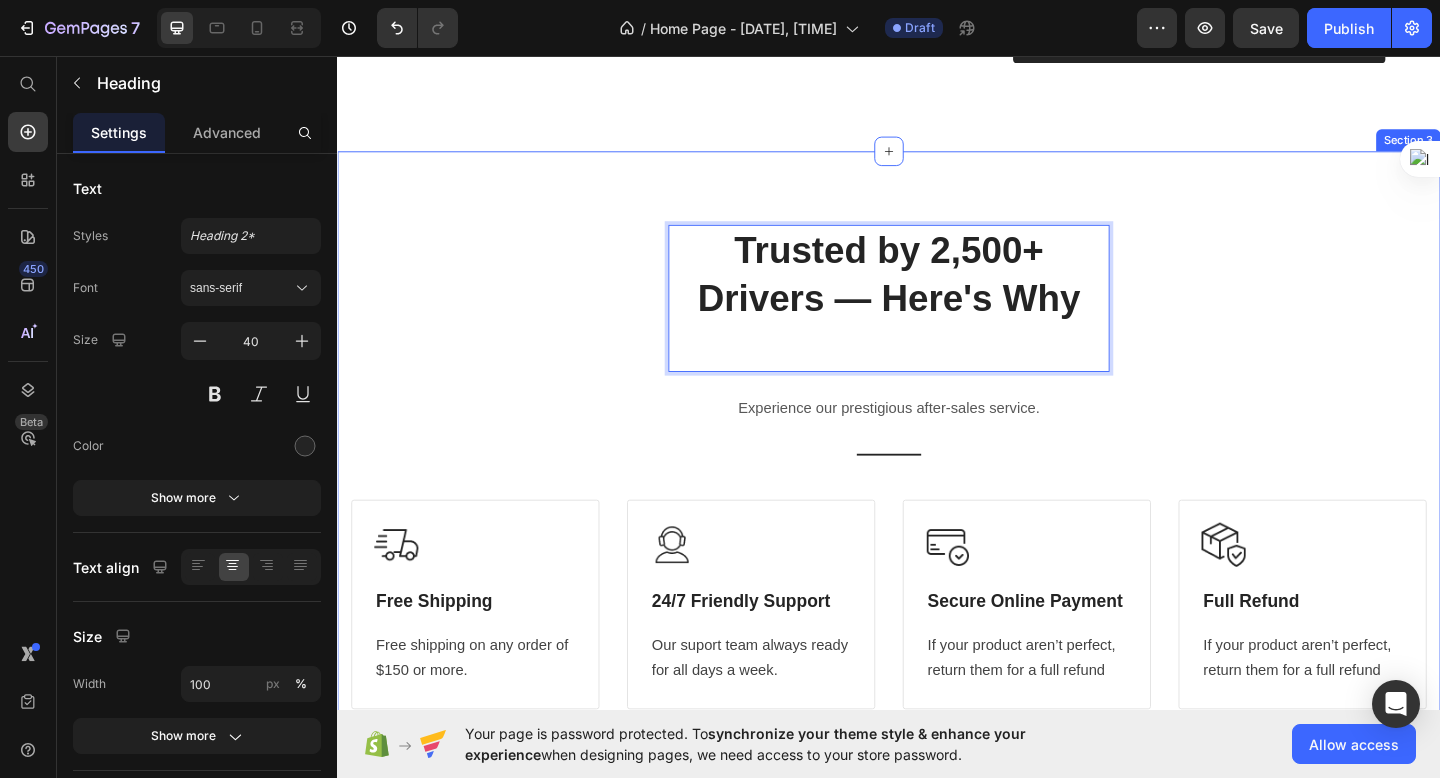 click on "Trusted by 2,500+ Drivers — Here's Why Heading   24 Experience our prestigious after-sales service. Text block                Title Line Row Image Free Shipping Heading Free shipping on any order of $150 or more. Text block Row Image 24/7 Friendly Support Heading Our suport team always ready for all days a week. Text block Row Image Secure Online Payment Heading If your product aren’t perfect, return them for a full refund Text block Row Image Full Refund Heading If your product aren’t perfect, return them for a full refund Text block Row Row" at bounding box center (937, 503) 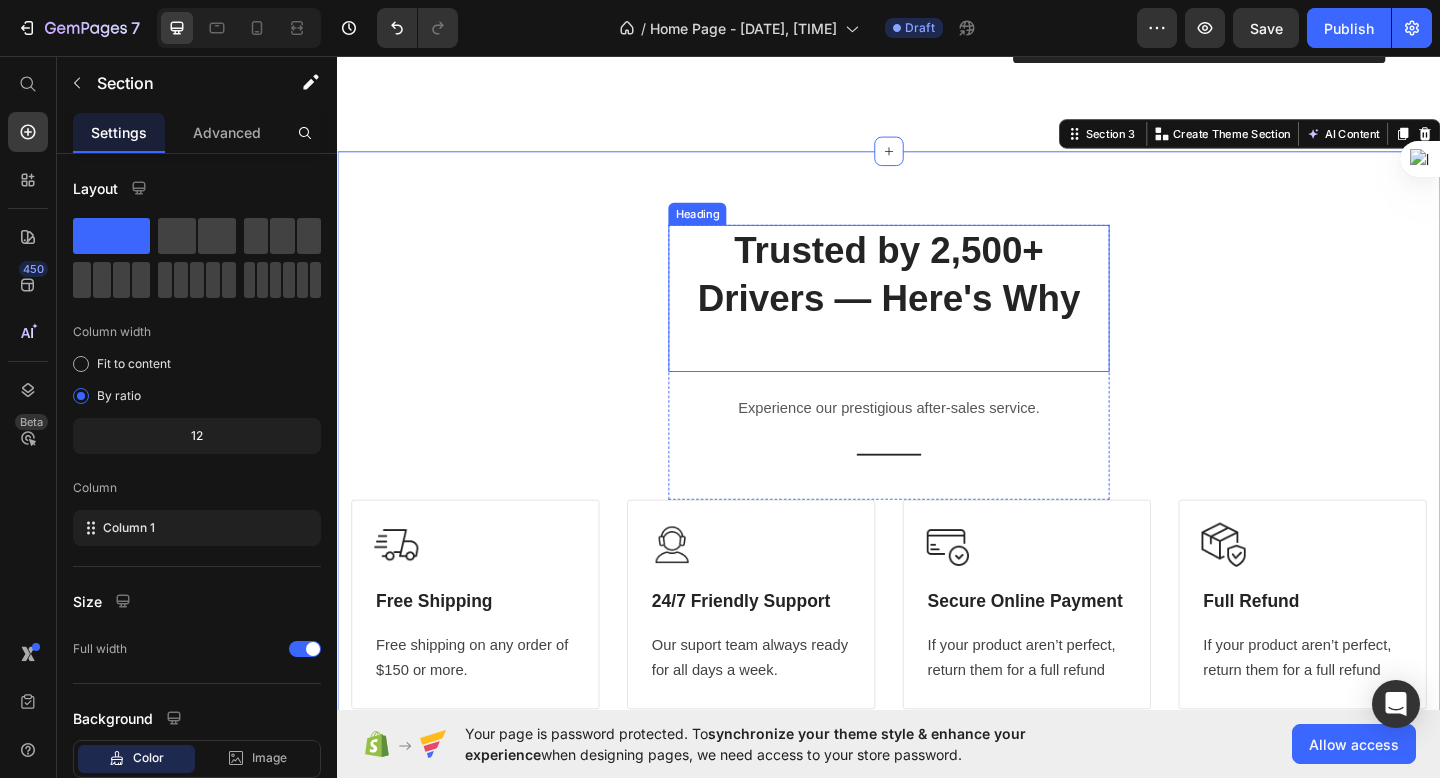 click on "⁠⁠⁠⁠⁠⁠⁠ Trusted by 2,500+ Drivers — Here's Why" at bounding box center (937, 320) 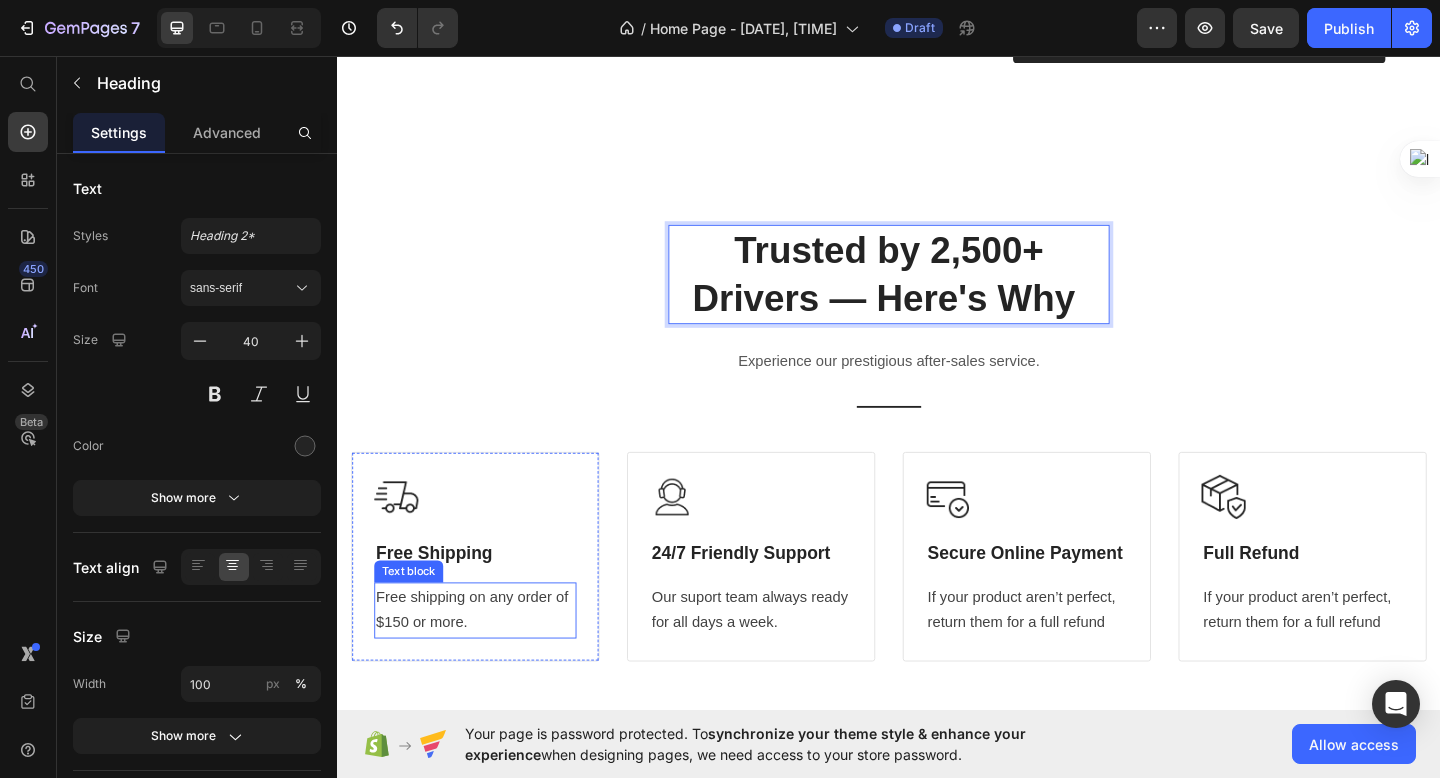 click on "Free shipping on any order of $150 or more." at bounding box center (487, 660) 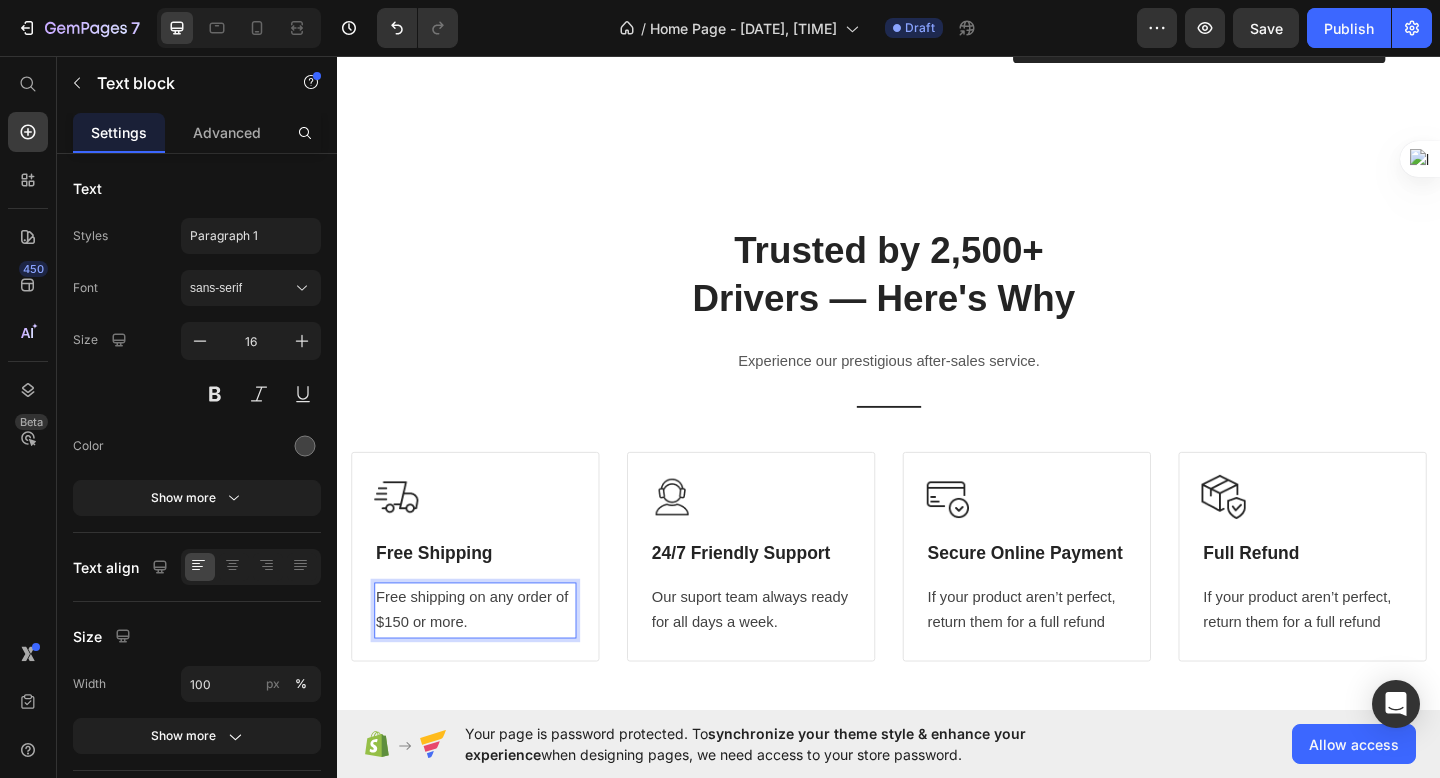 click on "Free shipping on any order of $150 or more." at bounding box center (487, 660) 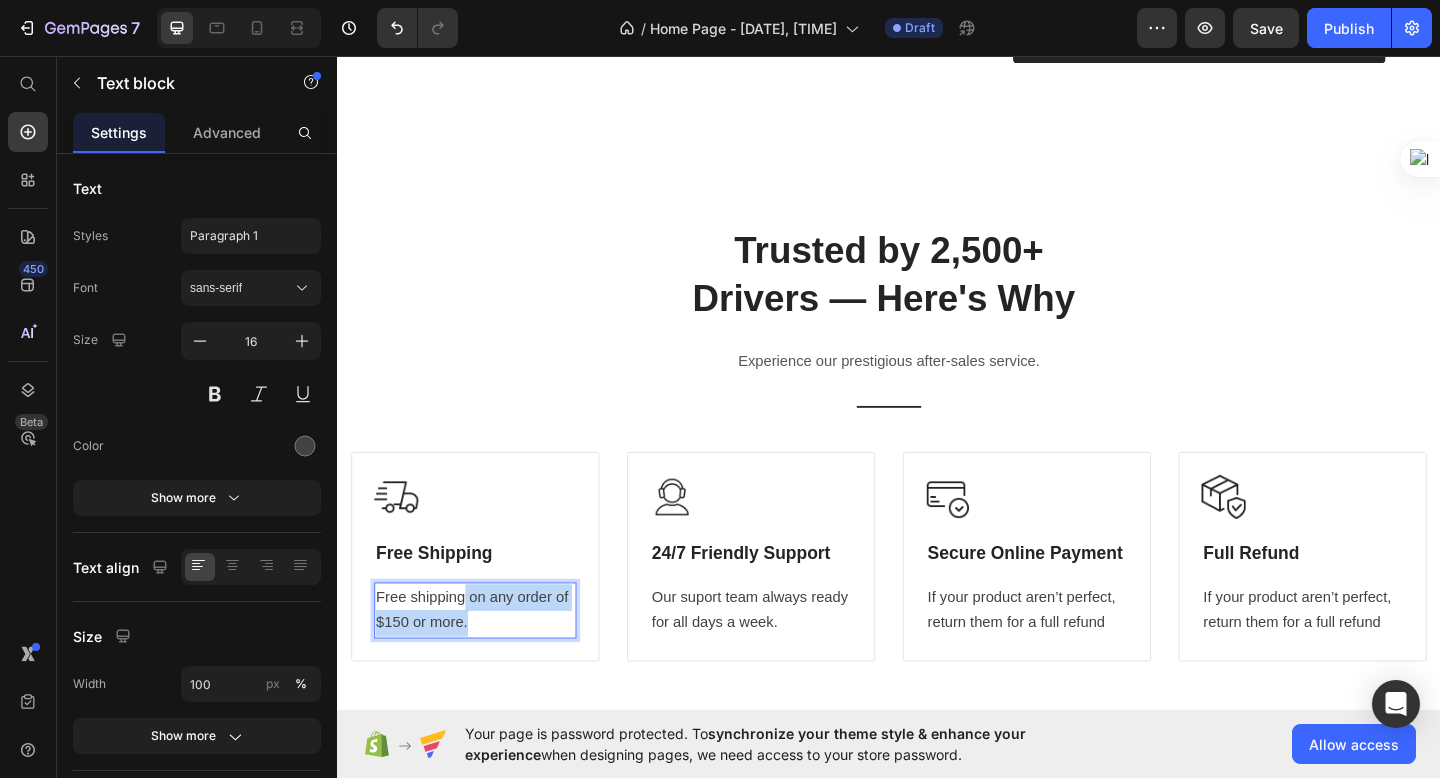 drag, startPoint x: 477, startPoint y: 611, endPoint x: 487, endPoint y: 633, distance: 24.166092 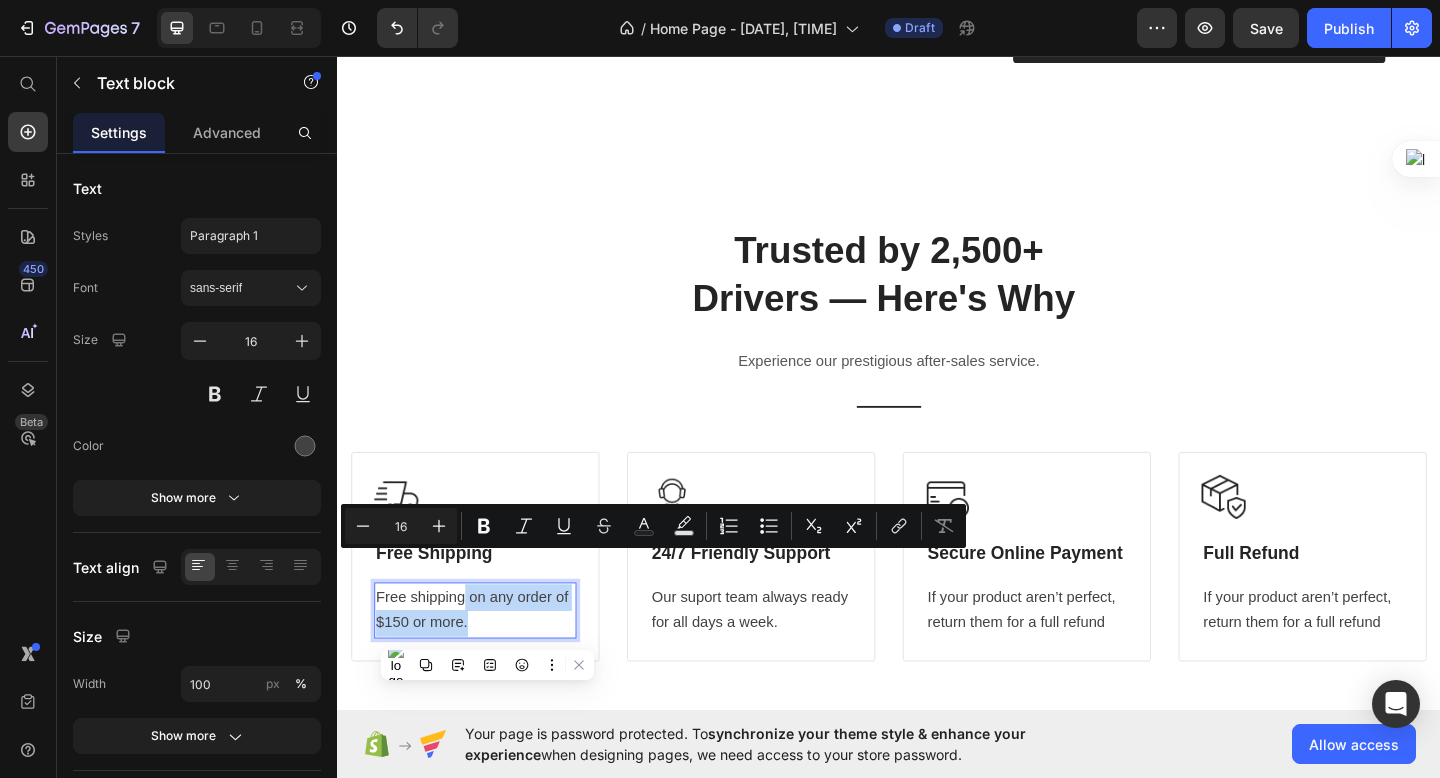 click on "Free shipping on any order of $150 or more." at bounding box center (487, 660) 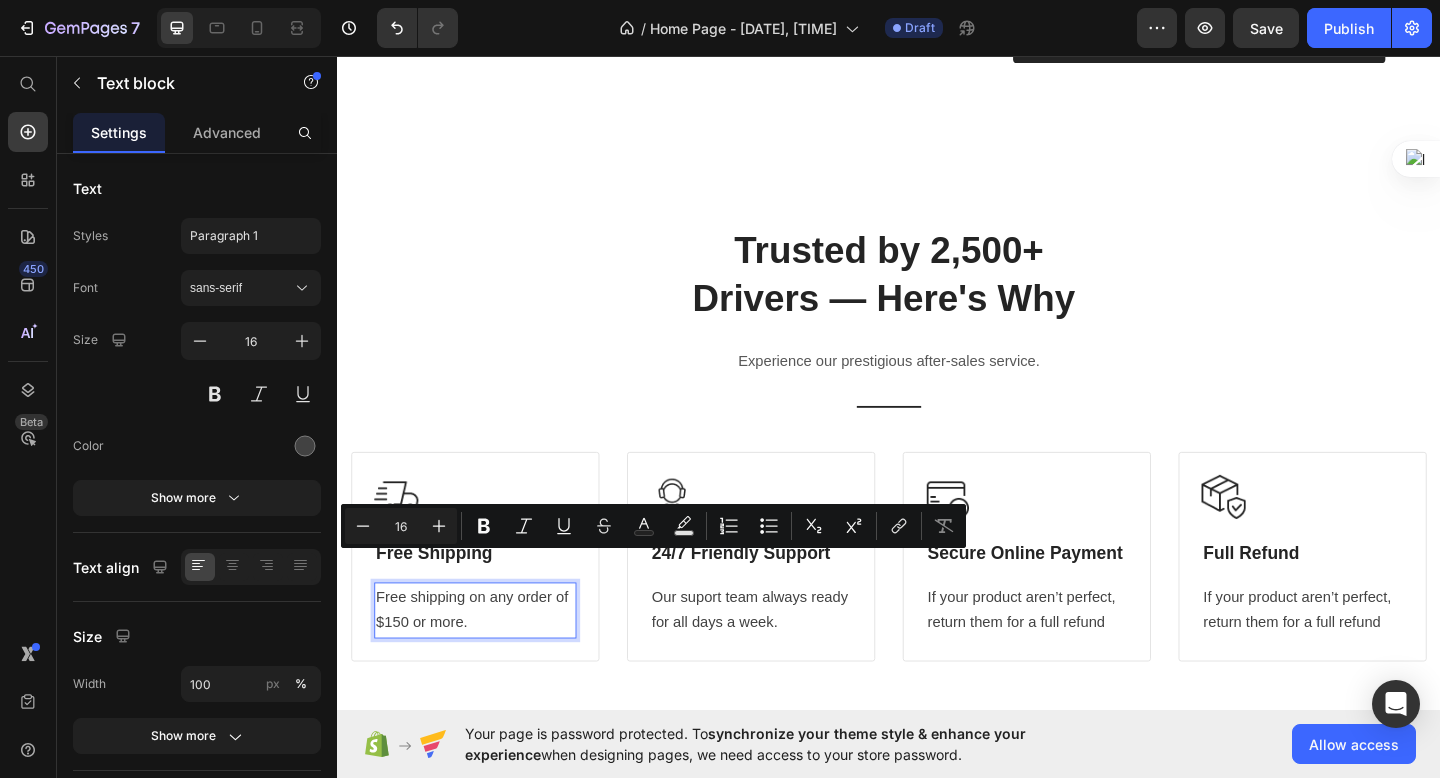 click on "Free shipping on any order of $150 or more." at bounding box center (487, 660) 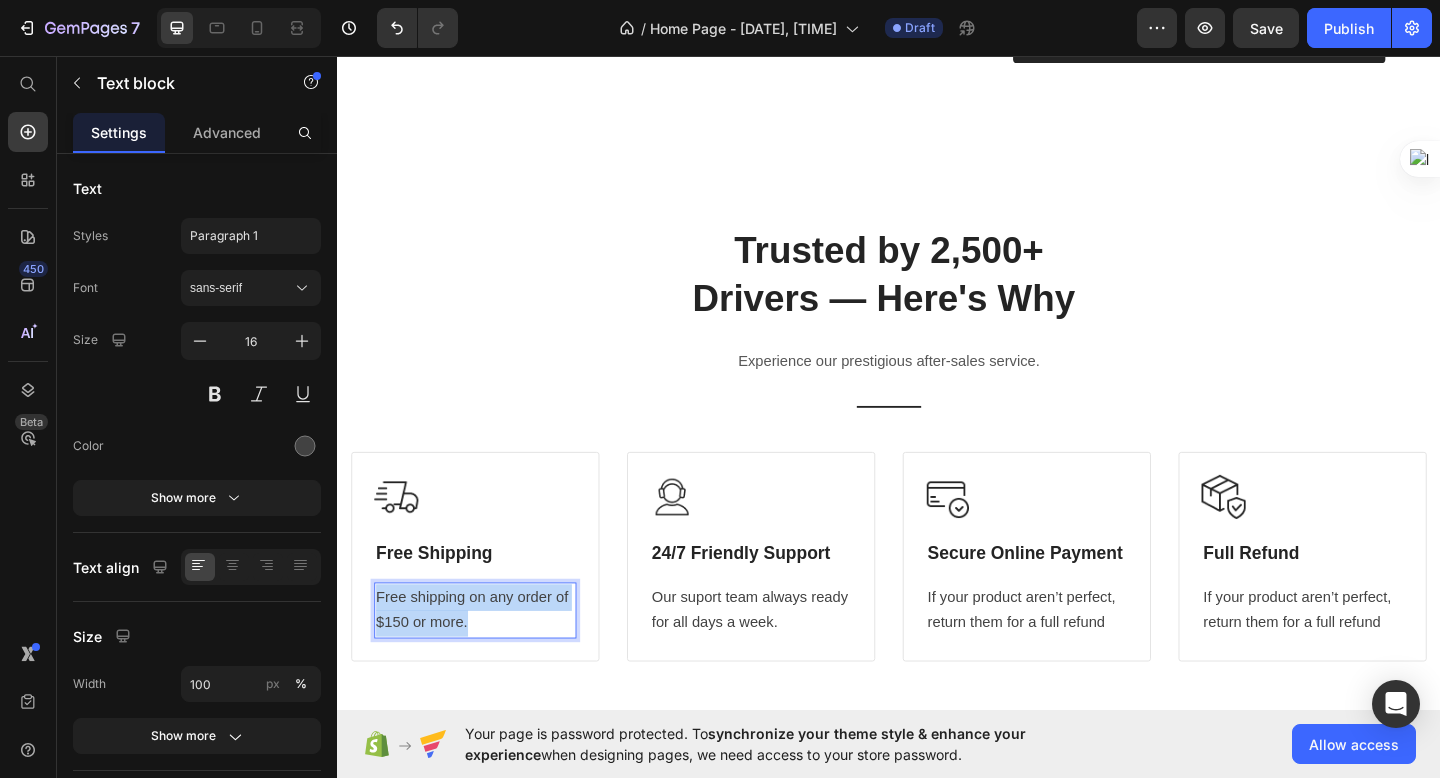 drag, startPoint x: 379, startPoint y: 608, endPoint x: 534, endPoint y: 683, distance: 172.19176 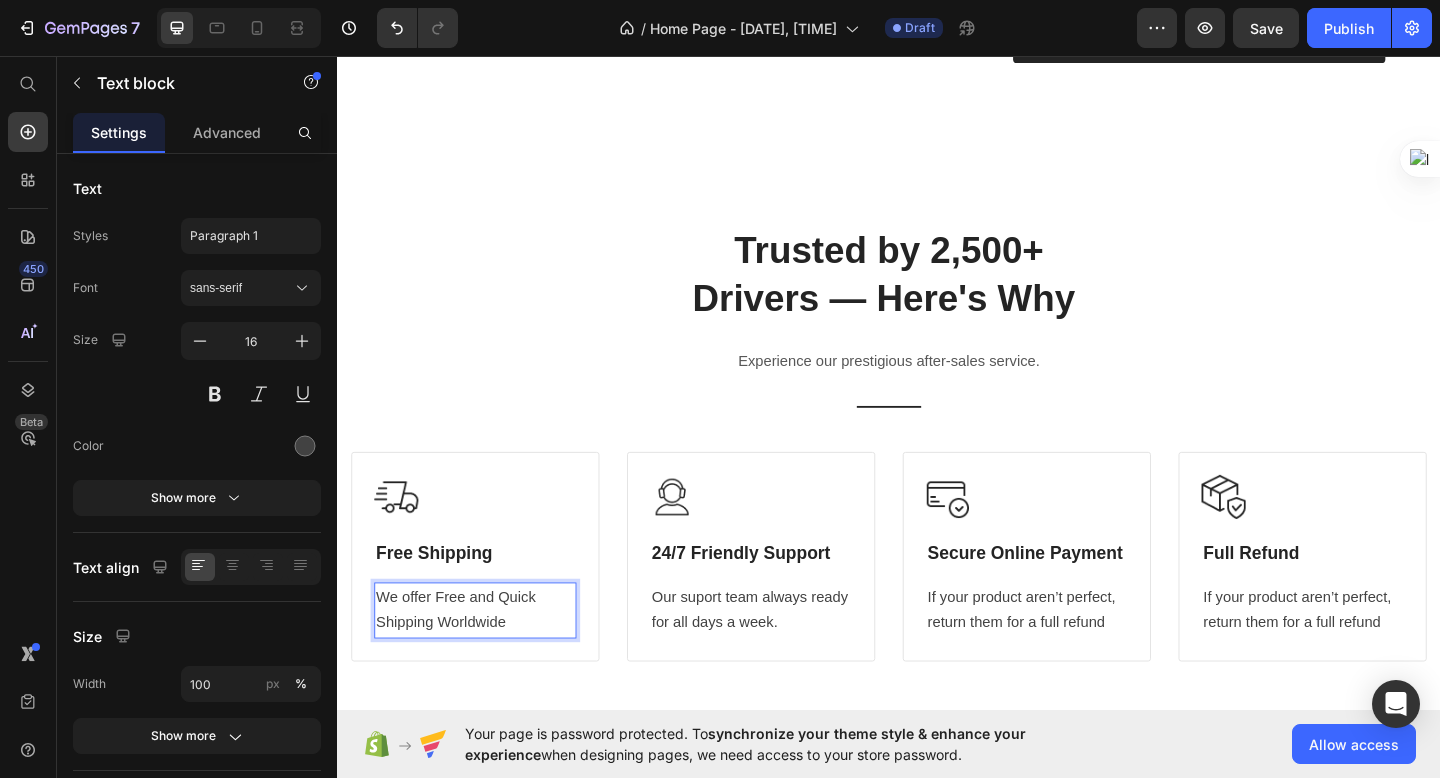 click on "We offer Free and Quick Shipping Worldwide" at bounding box center [487, 660] 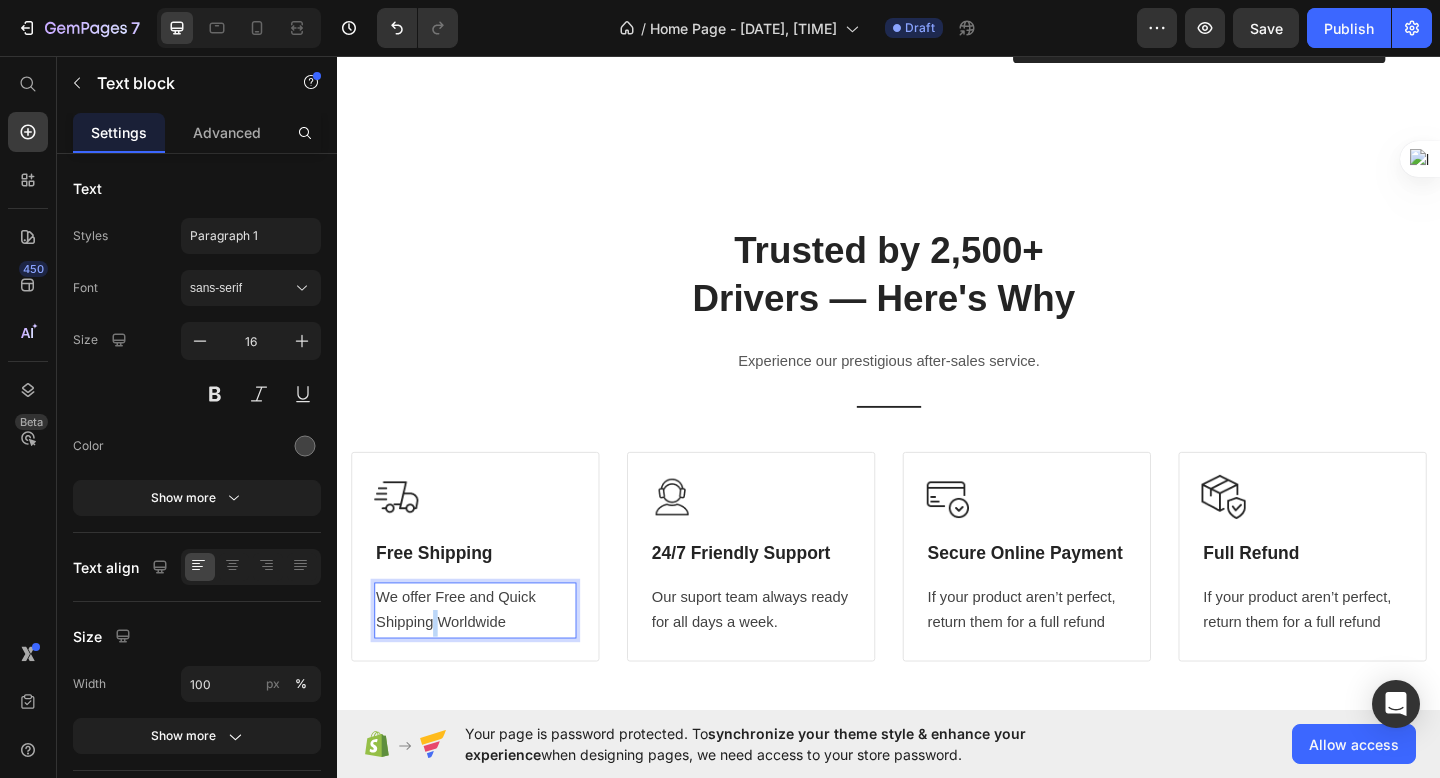 click on "We offer Free and Quick Shipping Worldwide" at bounding box center [487, 660] 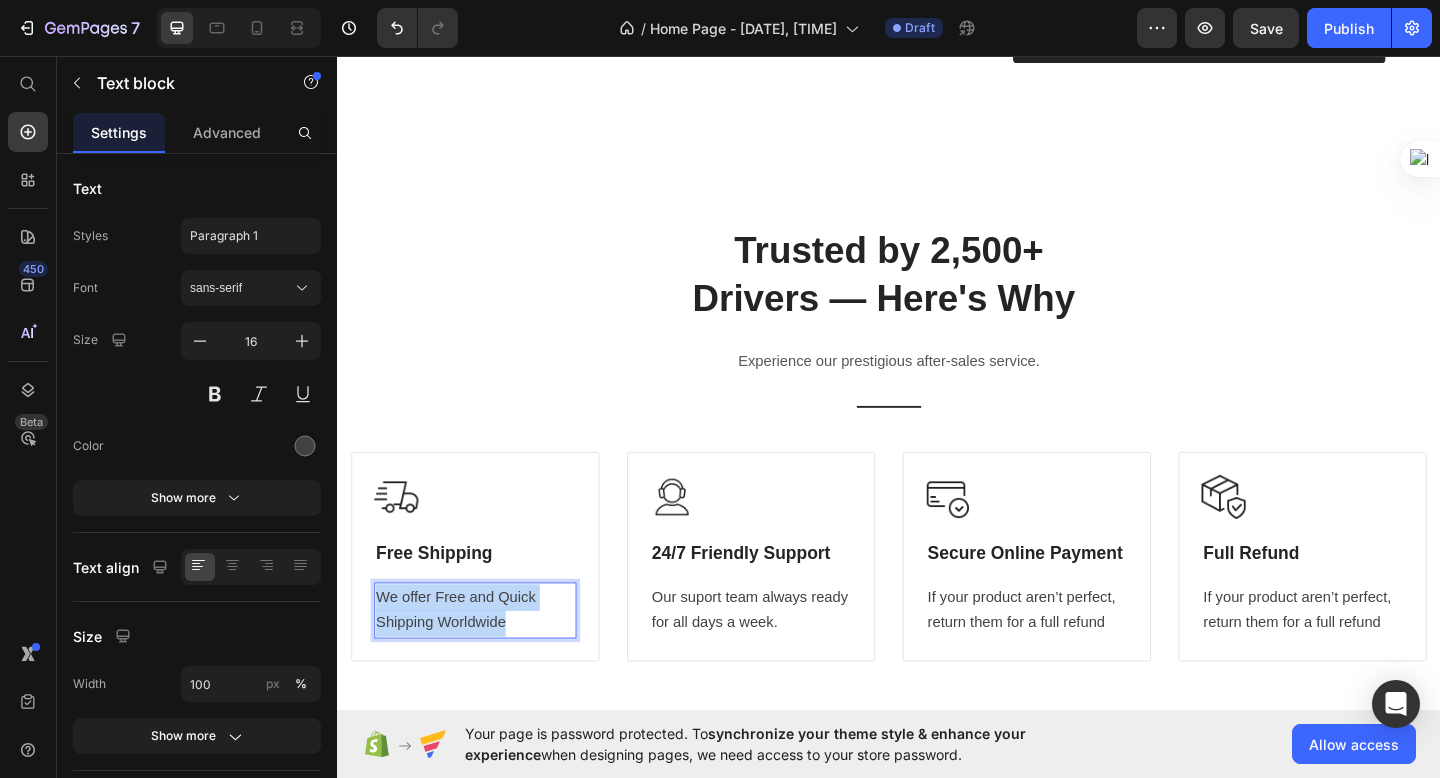 click on "We offer Free and Quick Shipping Worldwide" at bounding box center (487, 660) 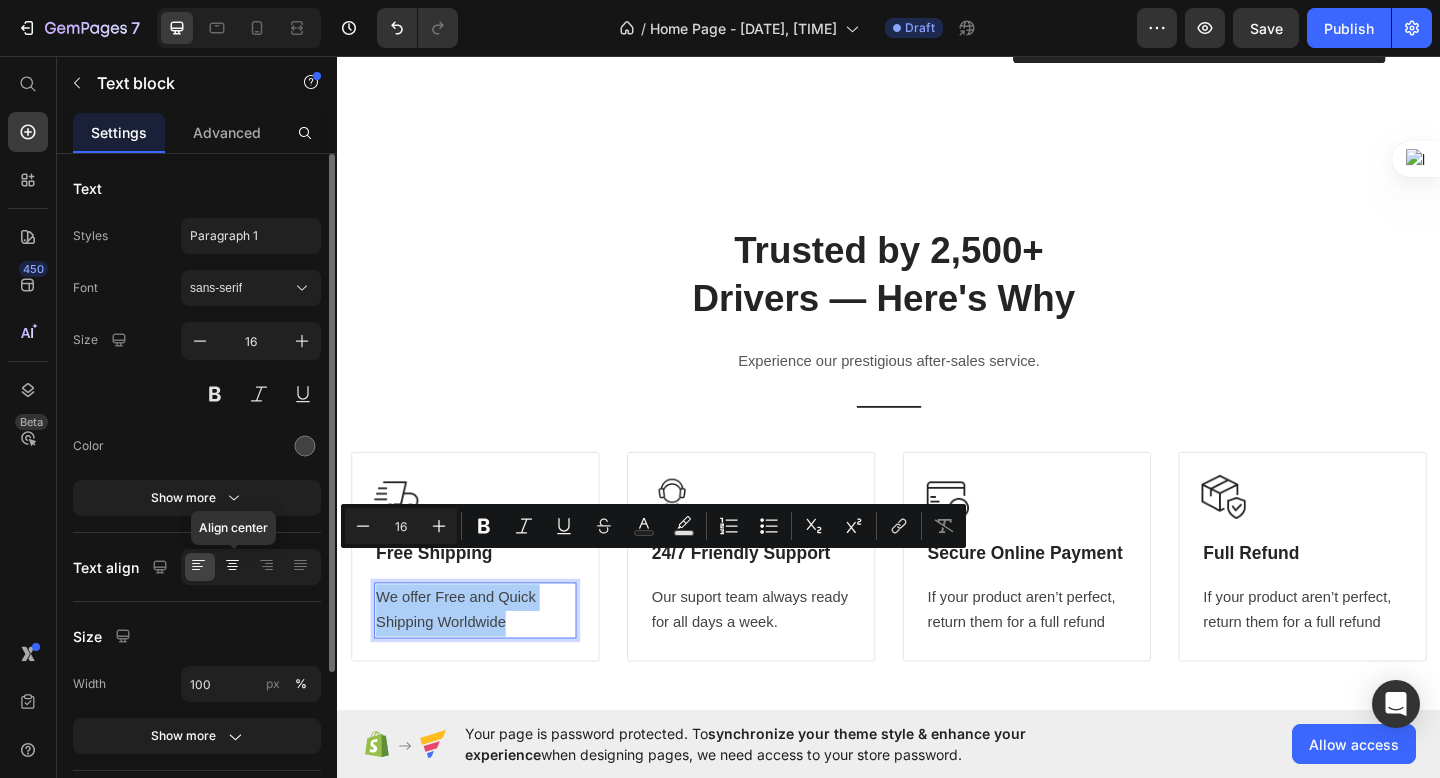 click 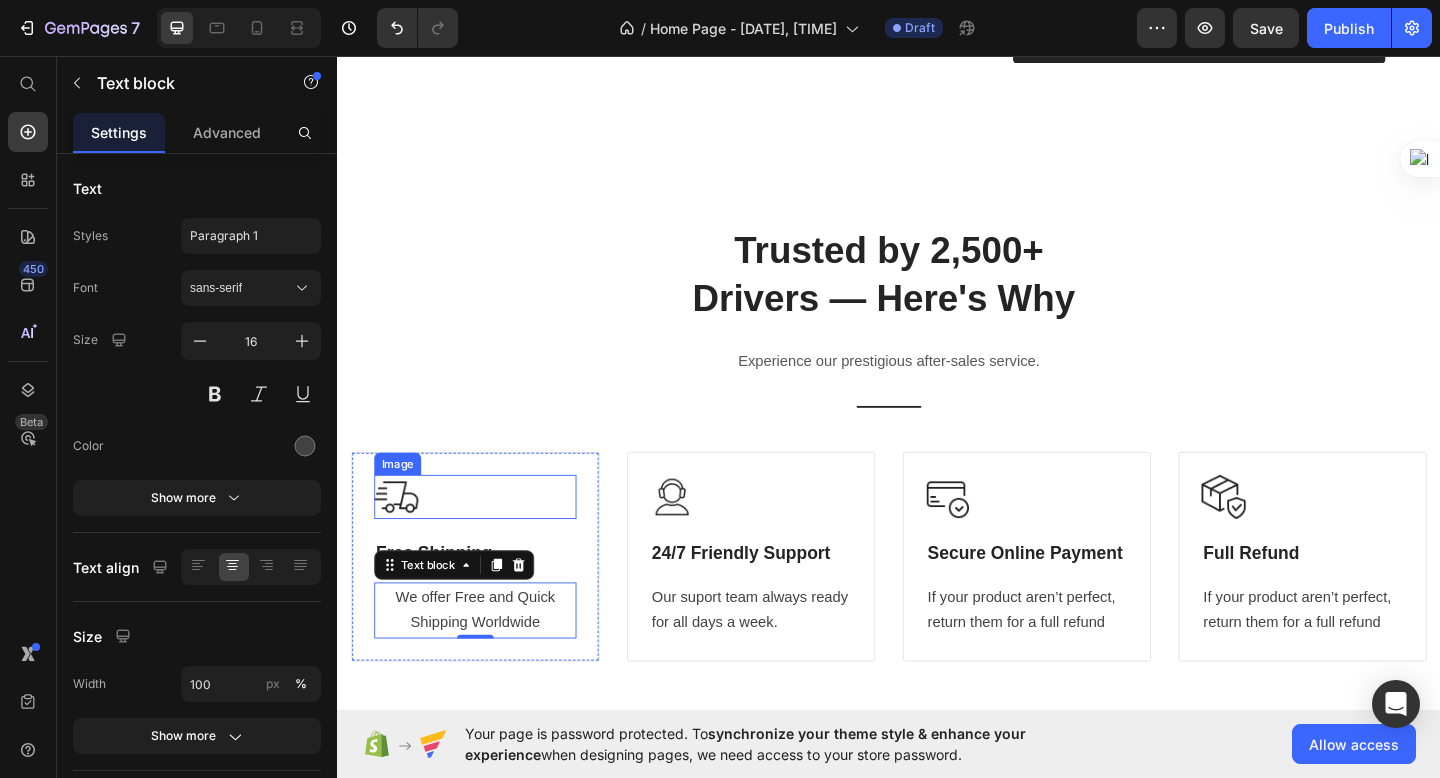 click on "⁠⁠⁠⁠⁠⁠⁠ Trusted by 2,500+ Drivers — Here's Why   Heading Experience our prestigious after-sales service. Text block                Title Line Row Image Free Shipping Heading We offer Free and Quick Shipping Worldwide Text block   0 Row Image 24/7 Friendly Support Heading Our suport team always ready for all days a week. Text block Row Image Secure Online Payment Heading If your product aren’t perfect, return them for a full refund Text block Row Image Full Refund Heading If your product aren’t perfect, return them for a full refund Text block Row Row" at bounding box center [937, 477] 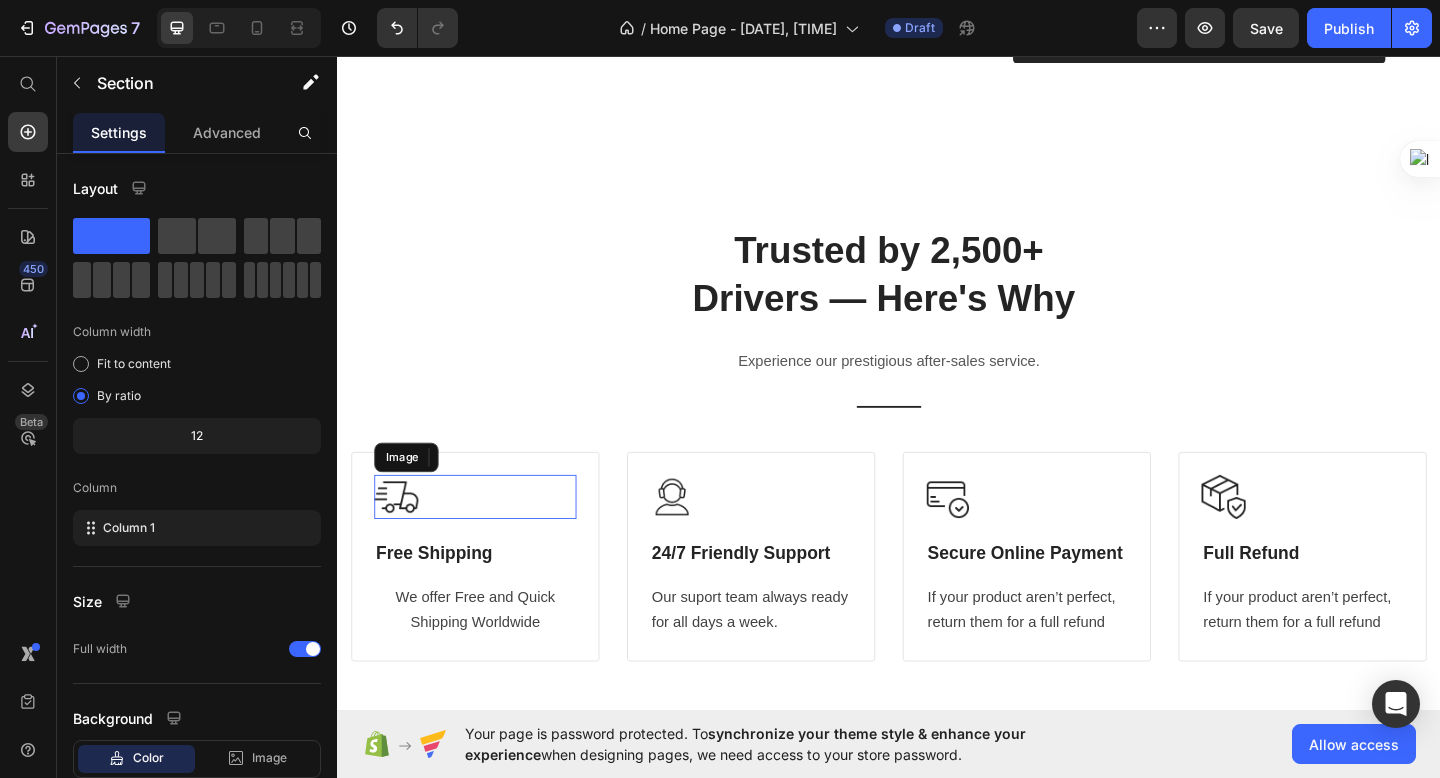click at bounding box center (487, 536) 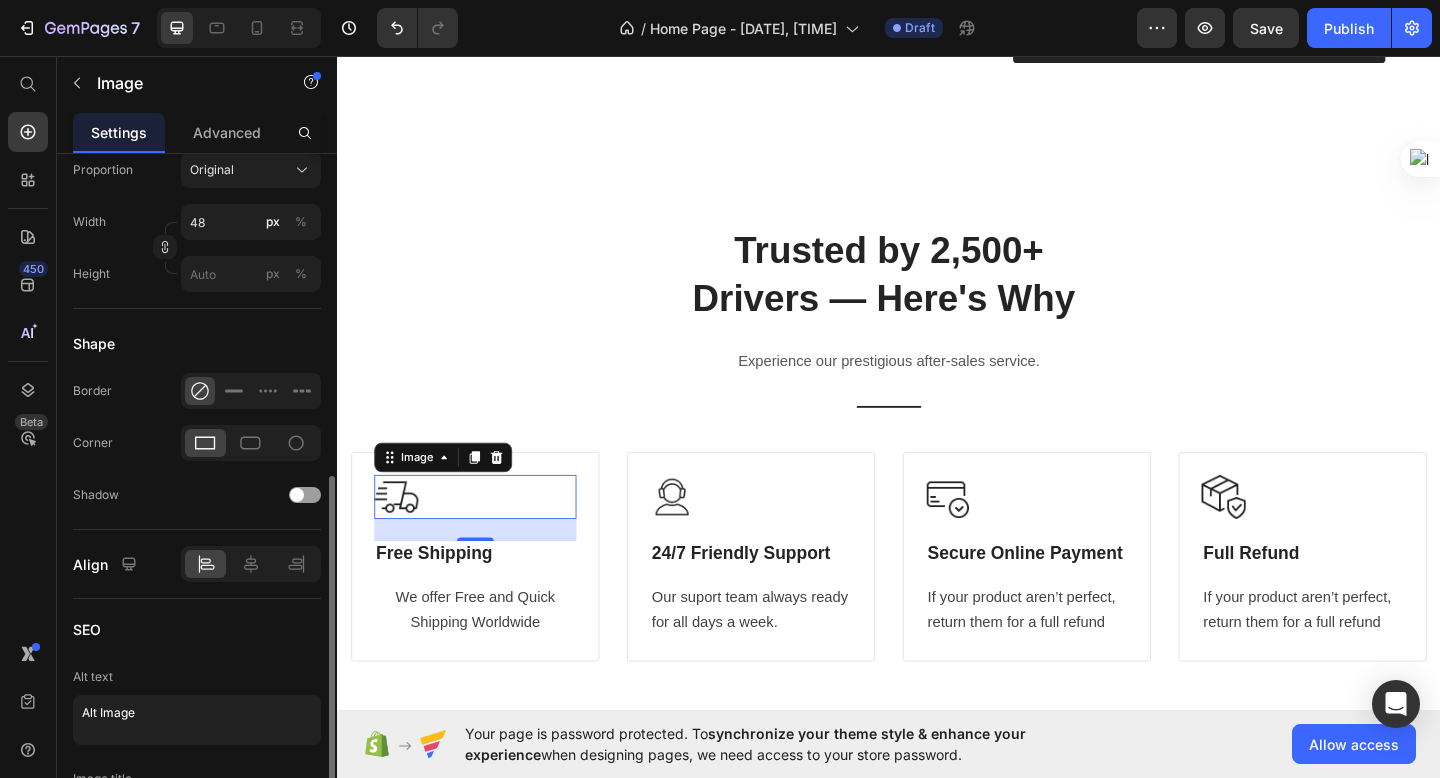 scroll, scrollTop: 645, scrollLeft: 0, axis: vertical 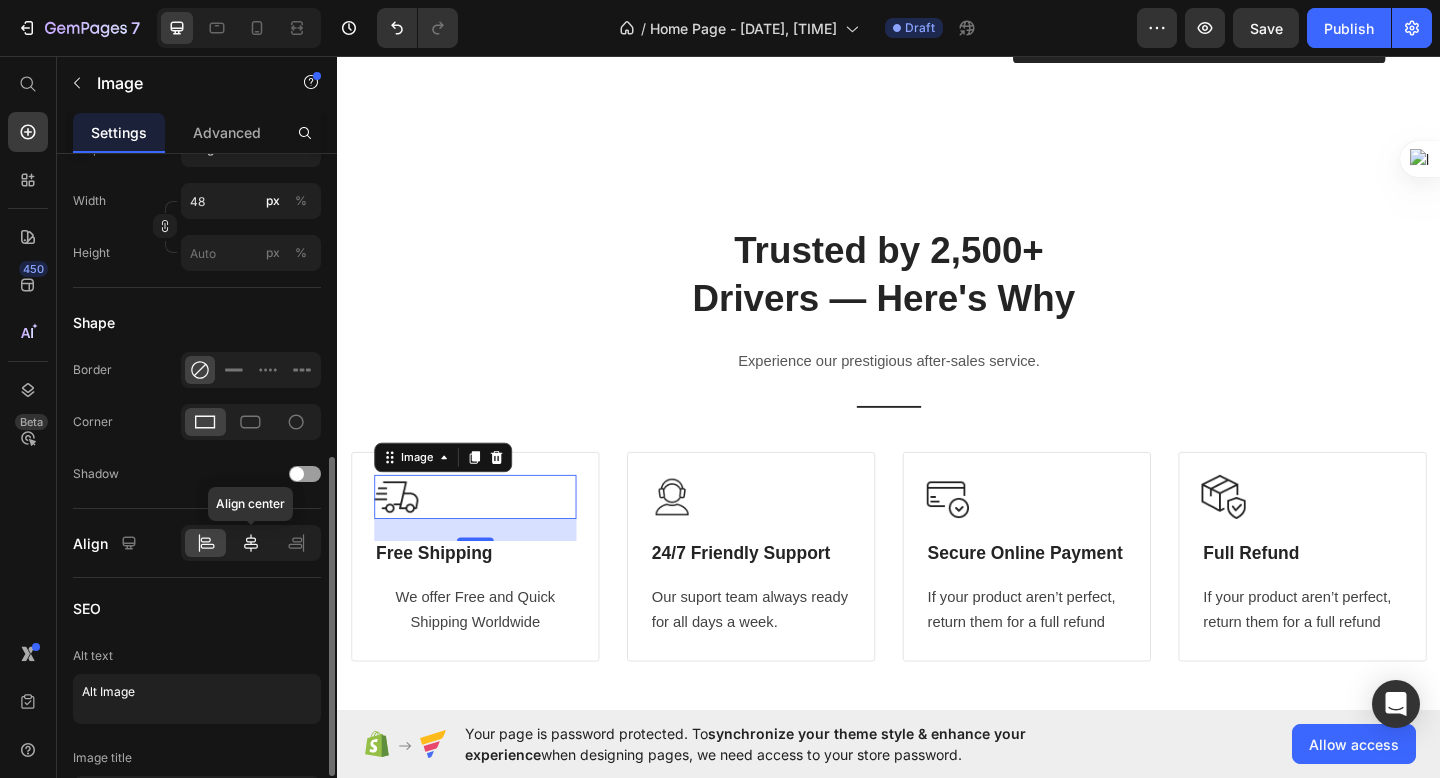 click 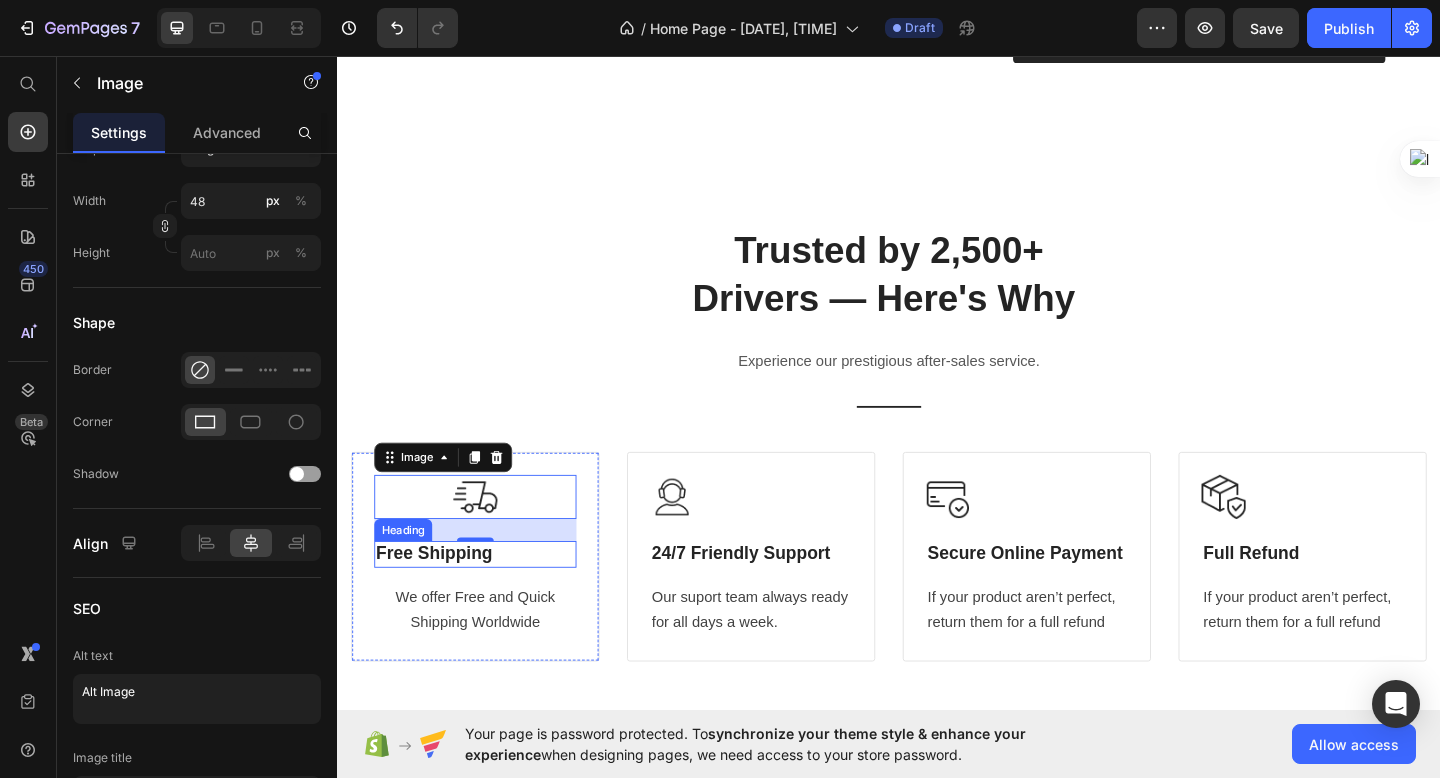 click on "Free Shipping" at bounding box center [487, 598] 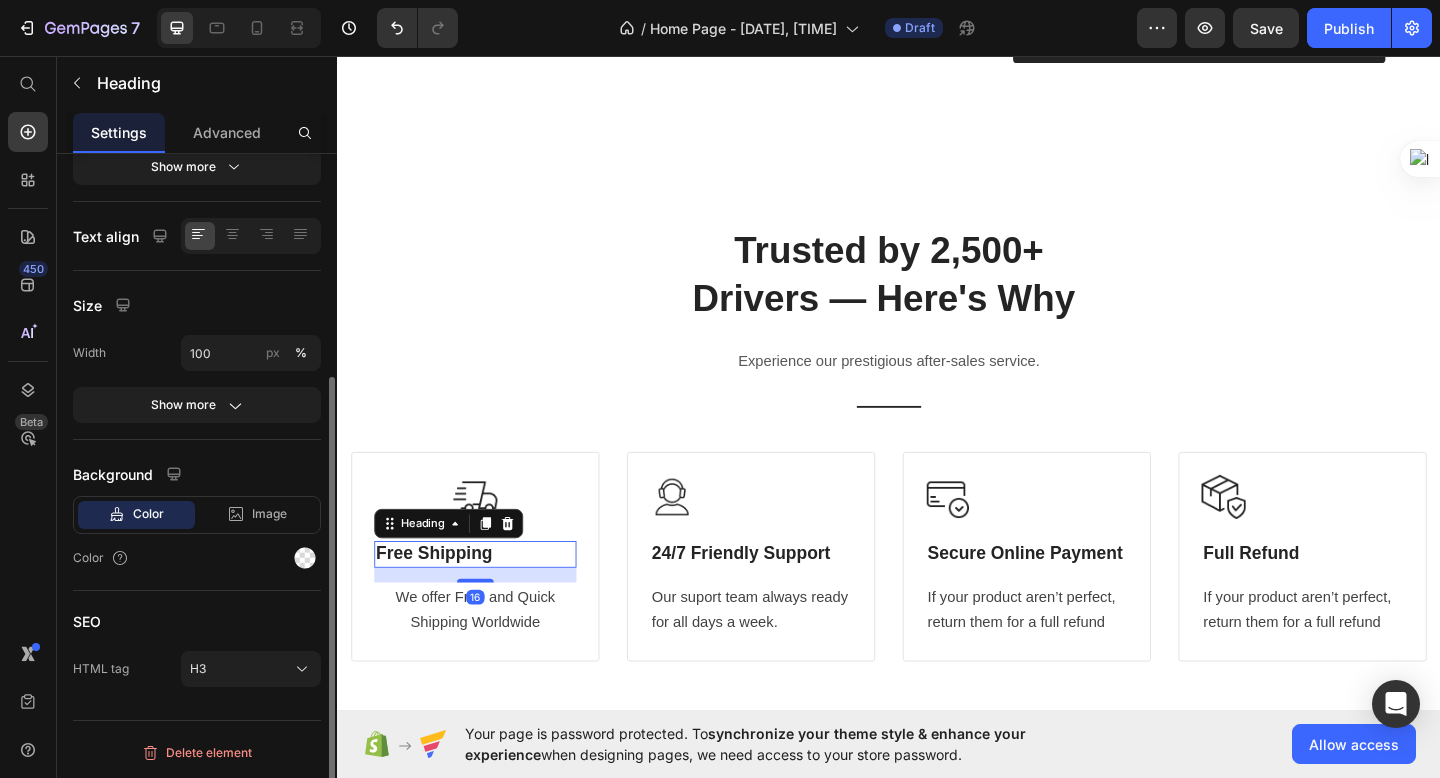scroll, scrollTop: 0, scrollLeft: 0, axis: both 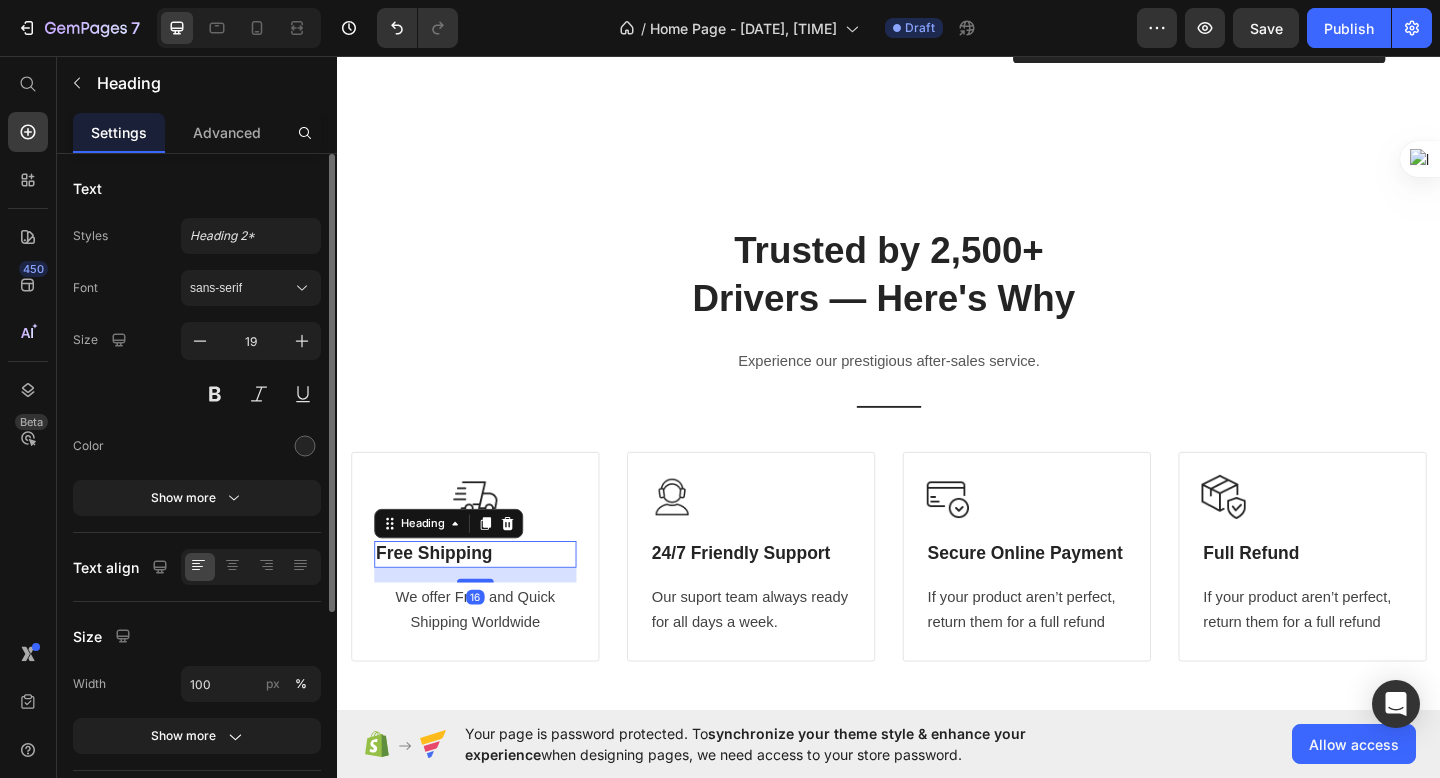 click on "Free Shipping" at bounding box center (487, 598) 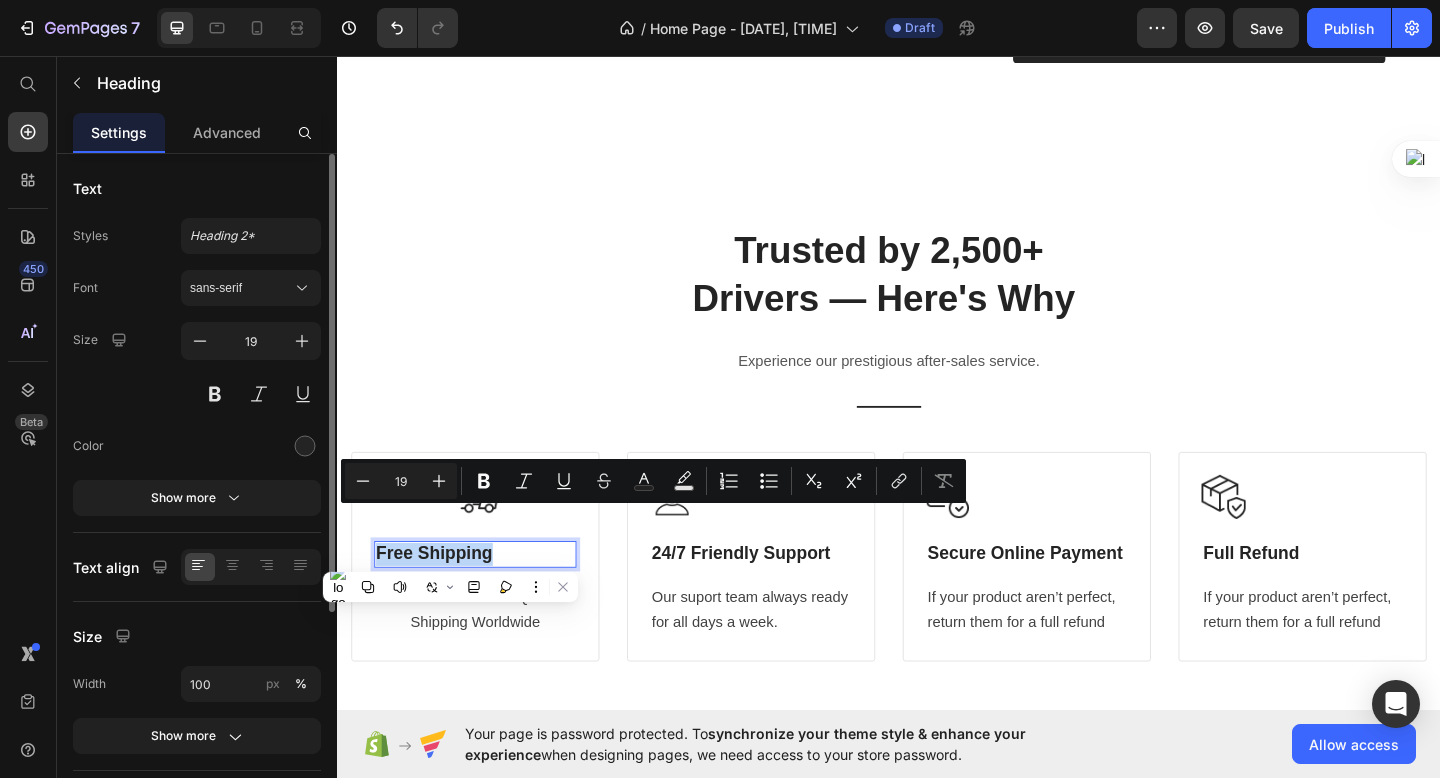 click on "Free Shipping" at bounding box center (487, 598) 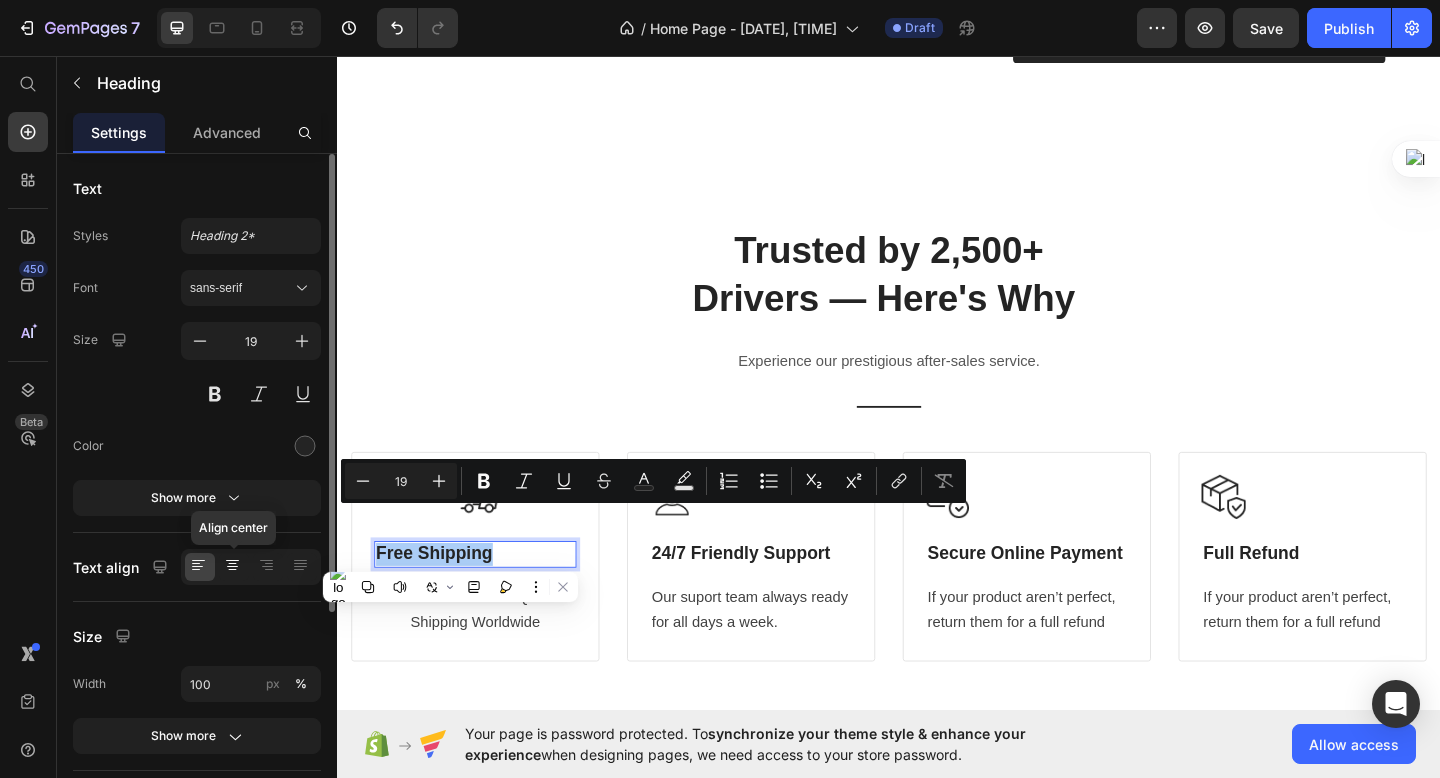 click 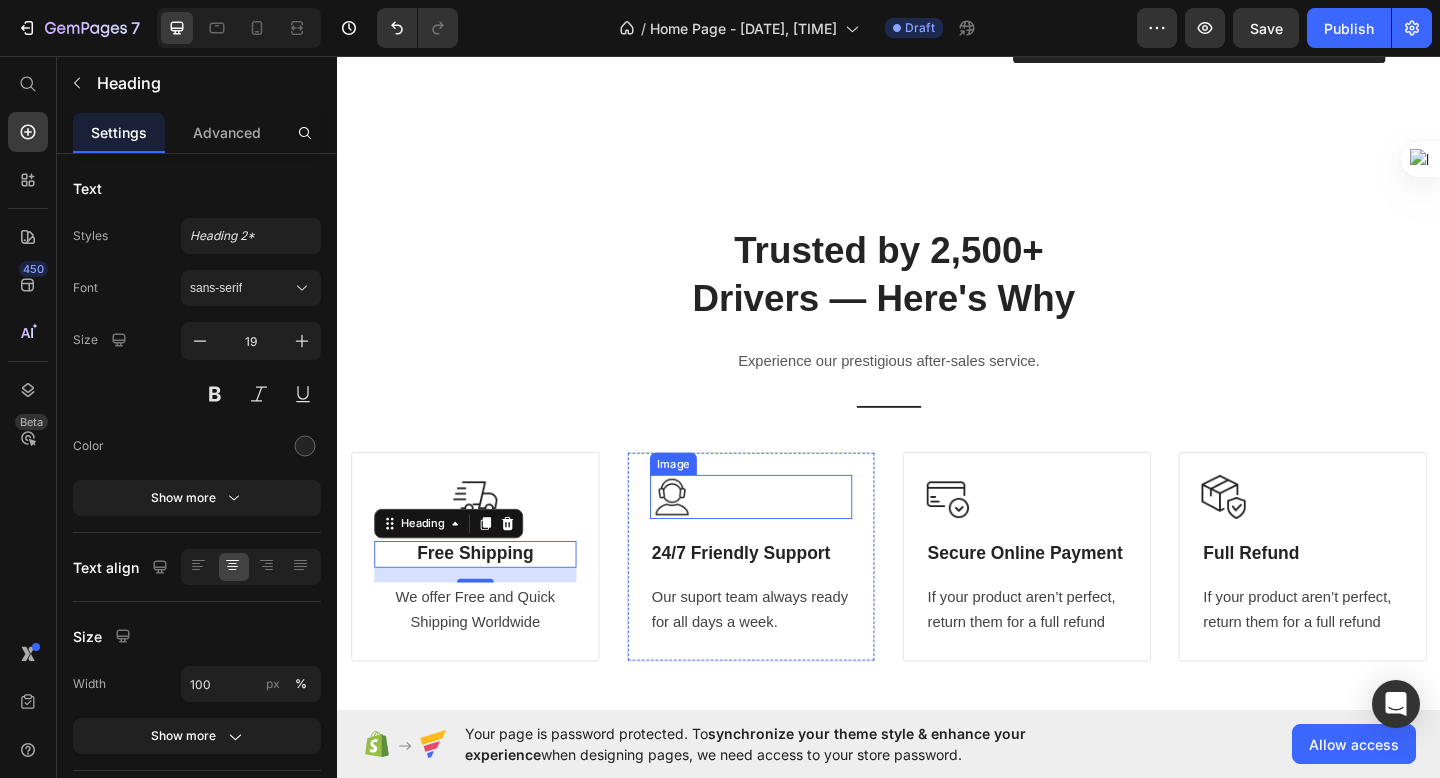 click at bounding box center [787, 536] 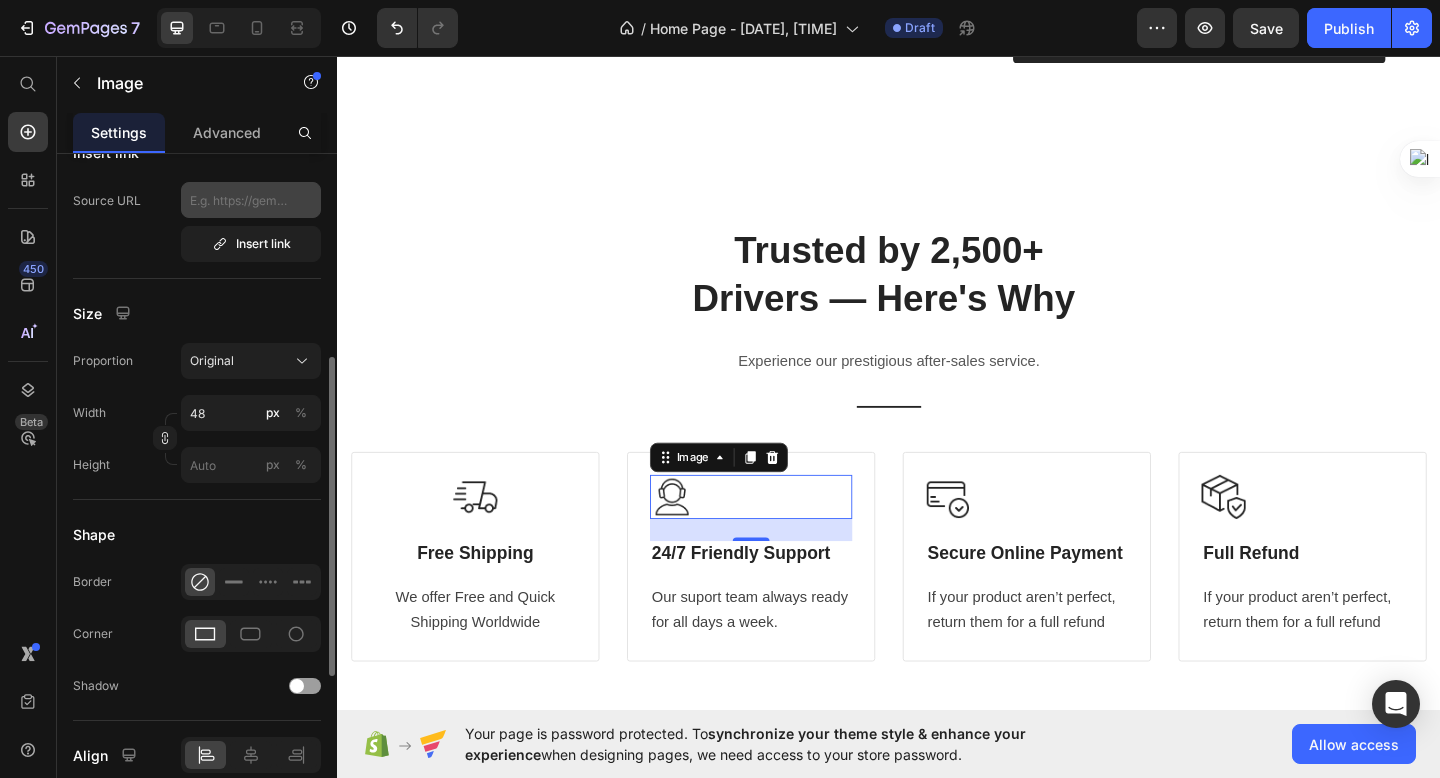 scroll, scrollTop: 431, scrollLeft: 0, axis: vertical 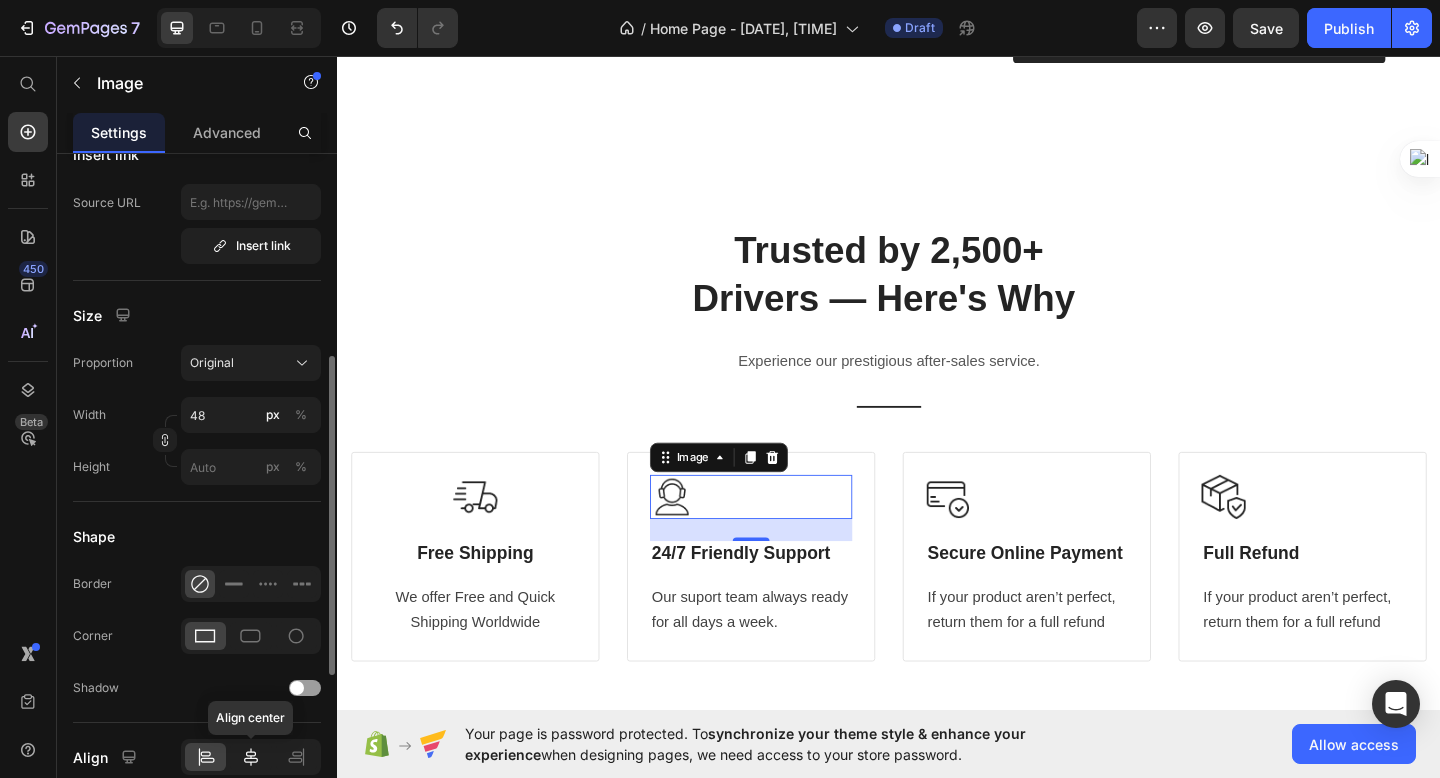 click 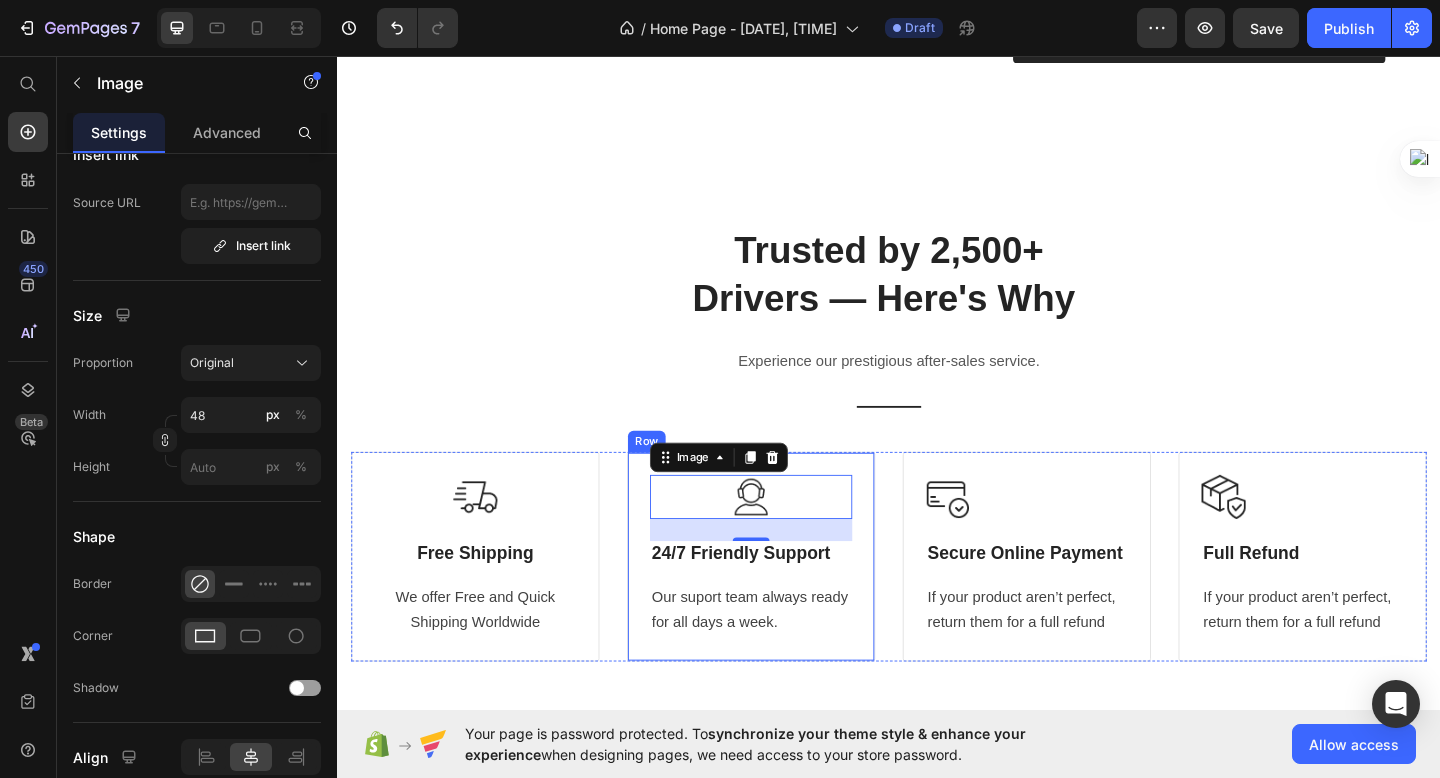 click on "24/7 Friendly Support" at bounding box center (787, 598) 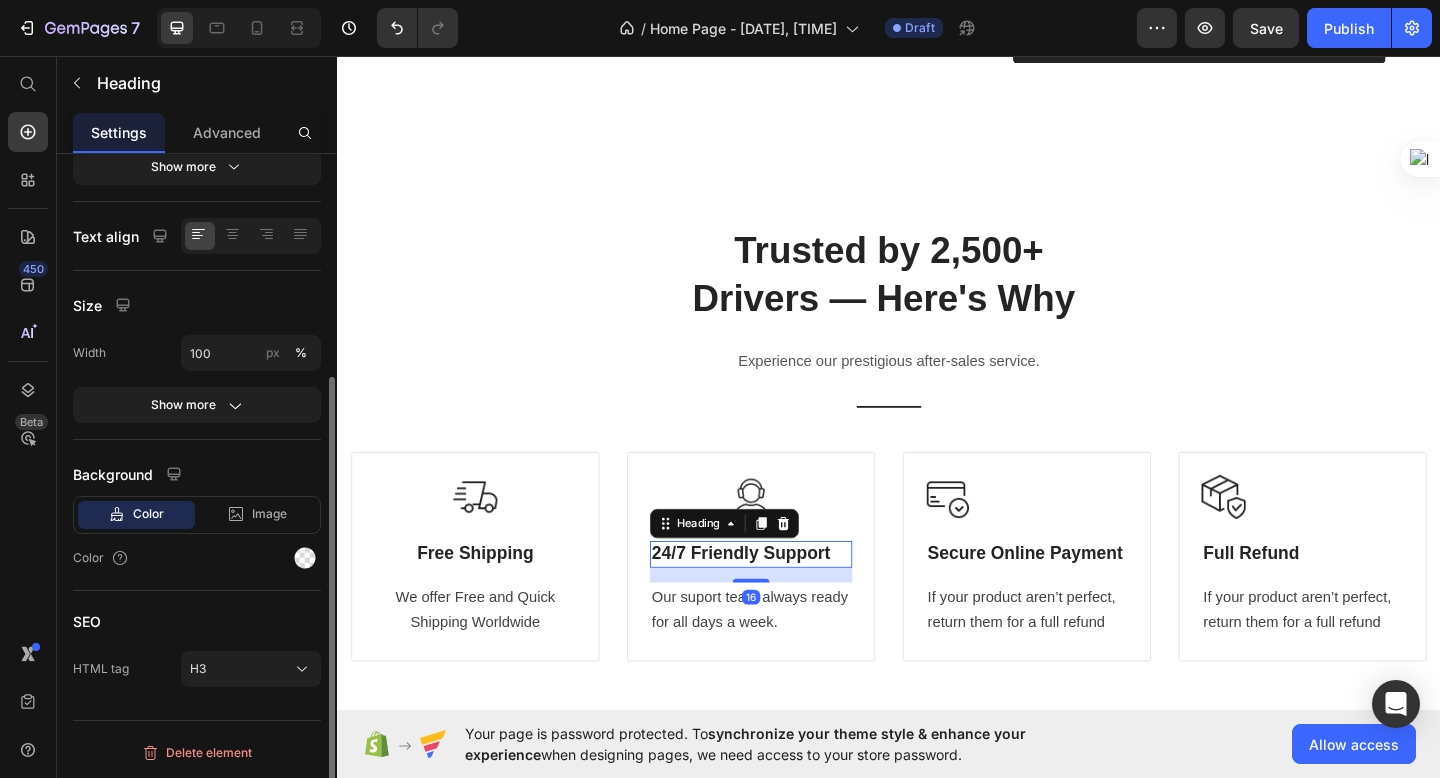 scroll, scrollTop: 0, scrollLeft: 0, axis: both 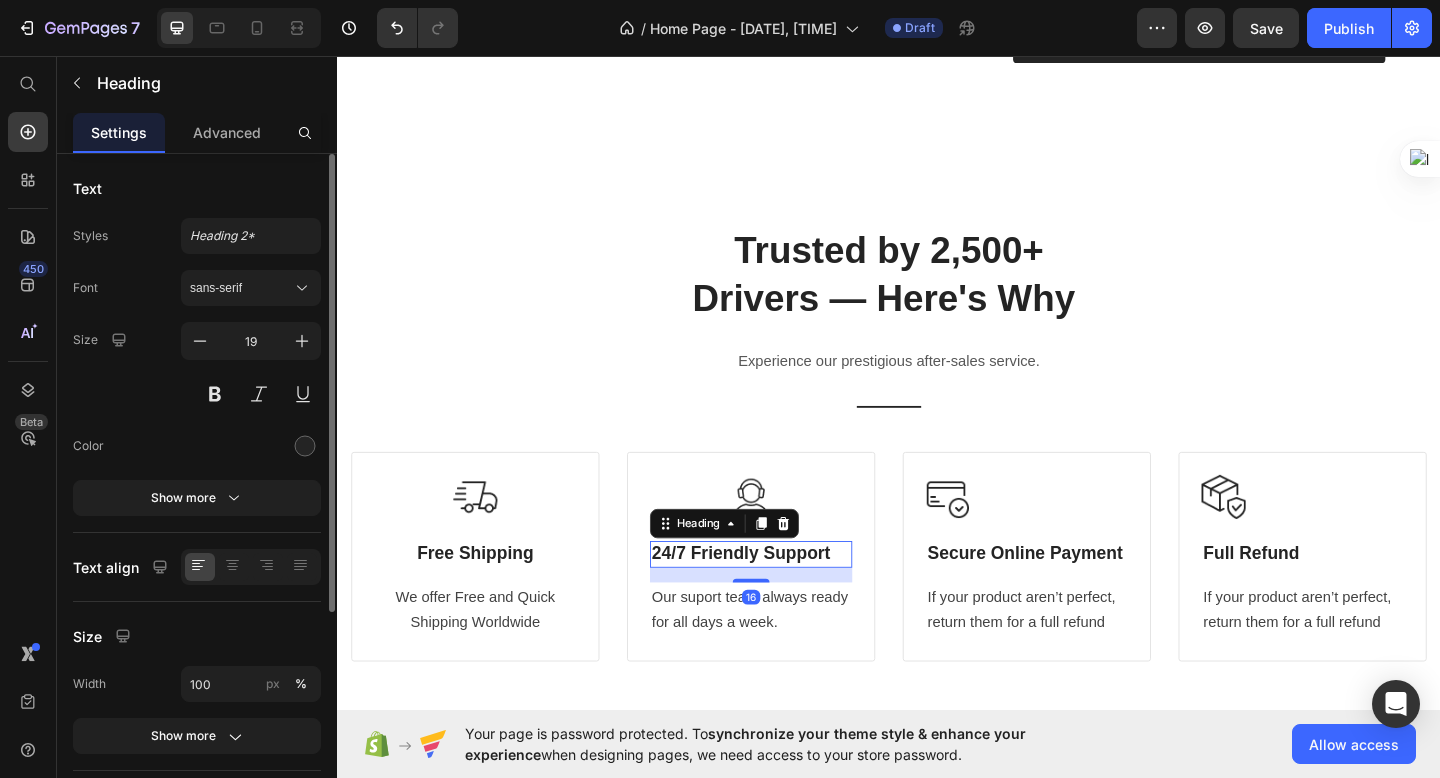 click on "24/7 Friendly Support" at bounding box center [787, 598] 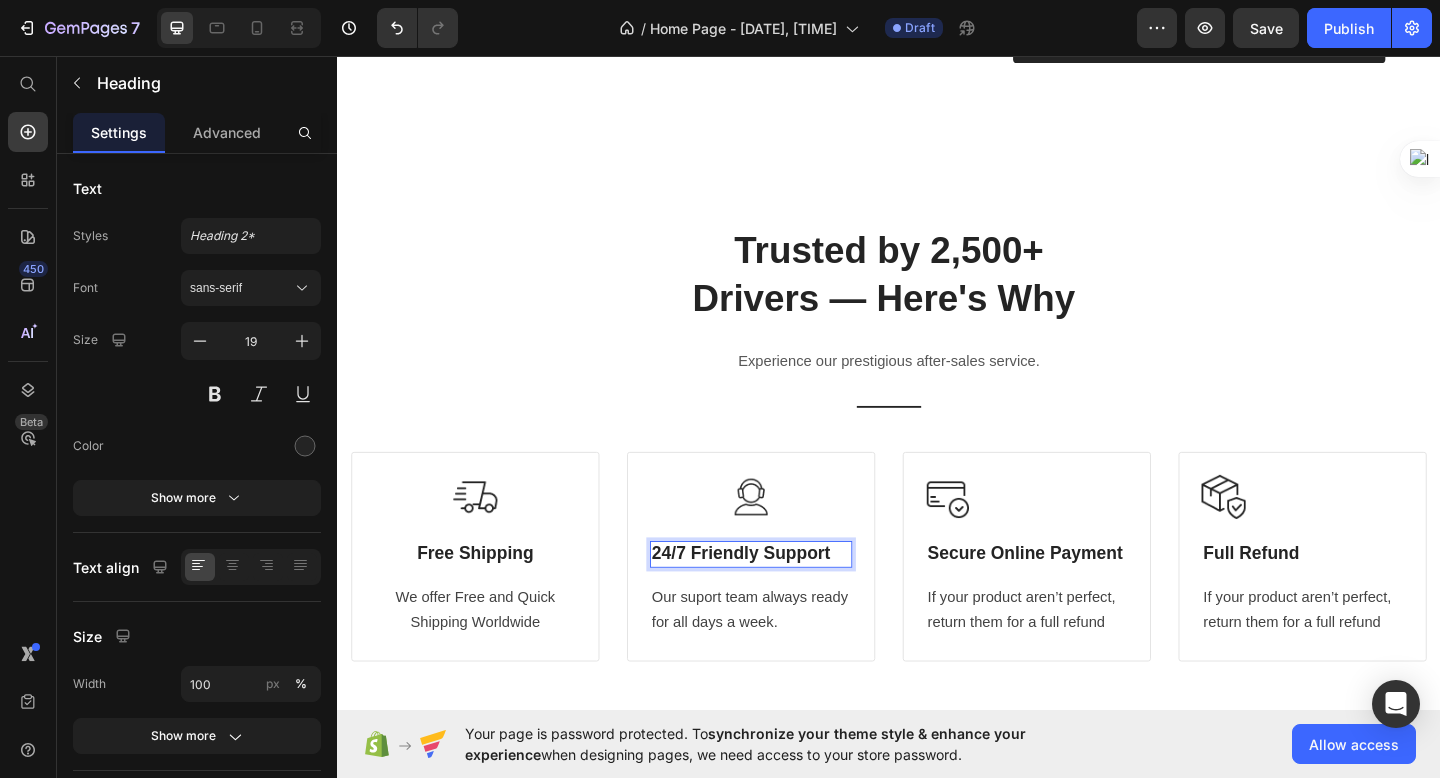 click on "24/7 Friendly Support" at bounding box center (787, 598) 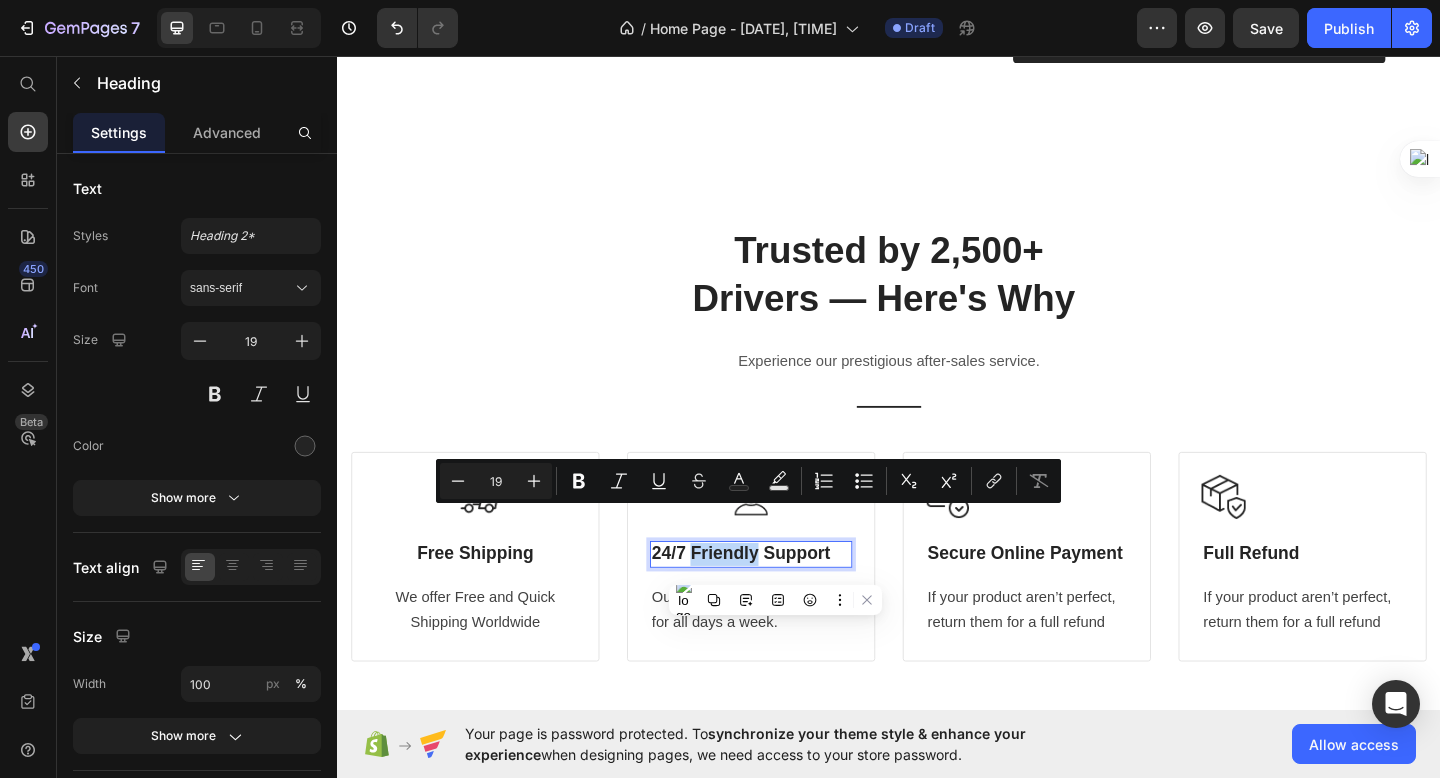 click on "24/7 Friendly Support" at bounding box center [787, 598] 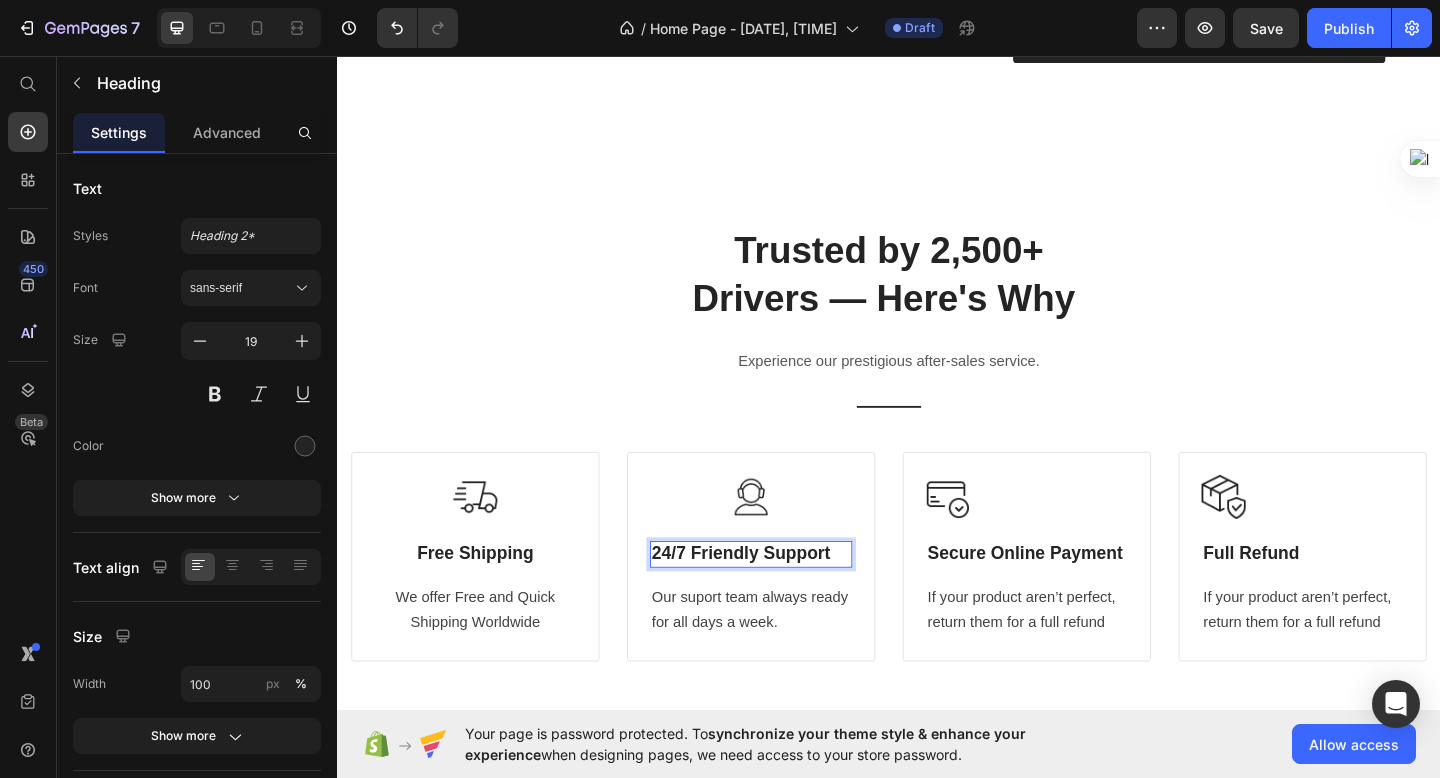 click on "24/7 Friendly Support" at bounding box center [787, 598] 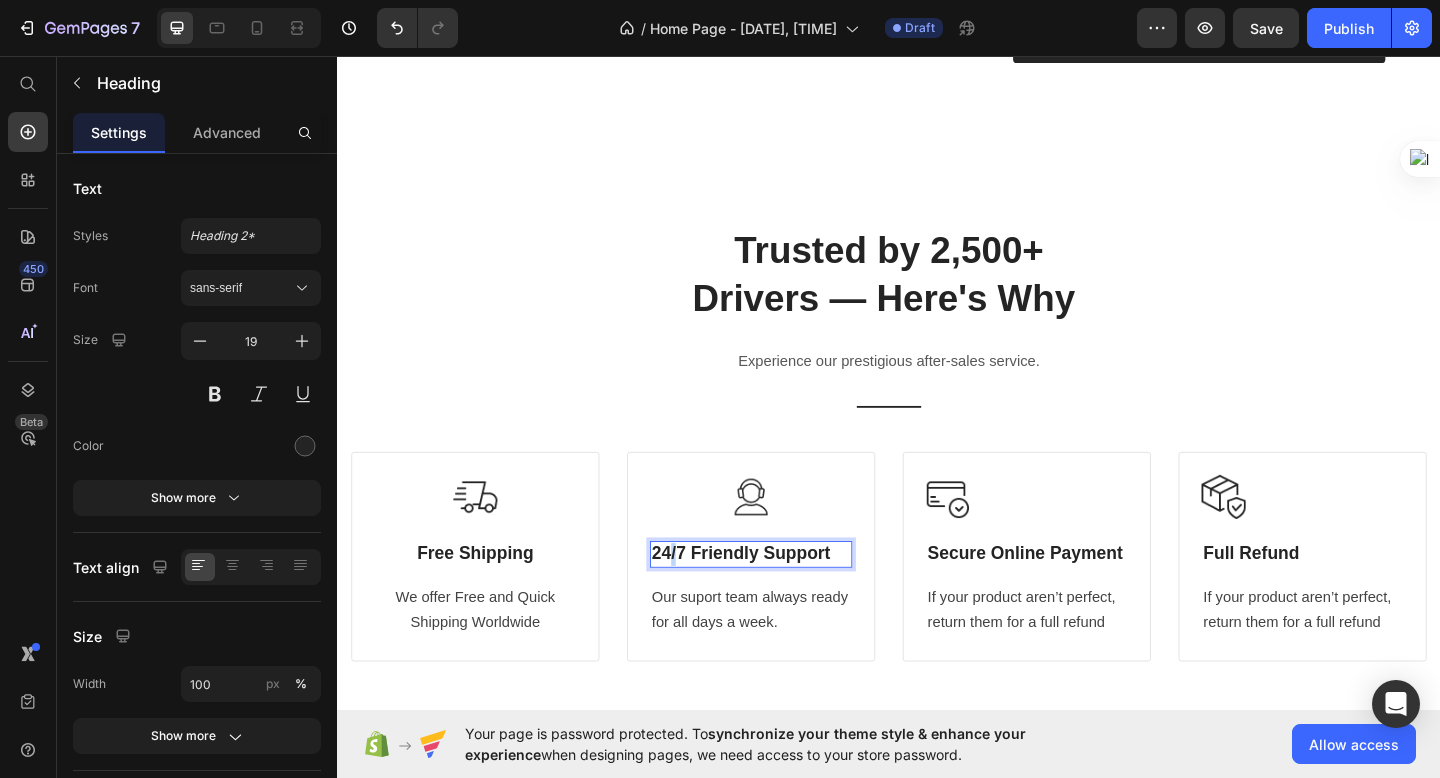 click on "24/7 Friendly Support" at bounding box center (787, 598) 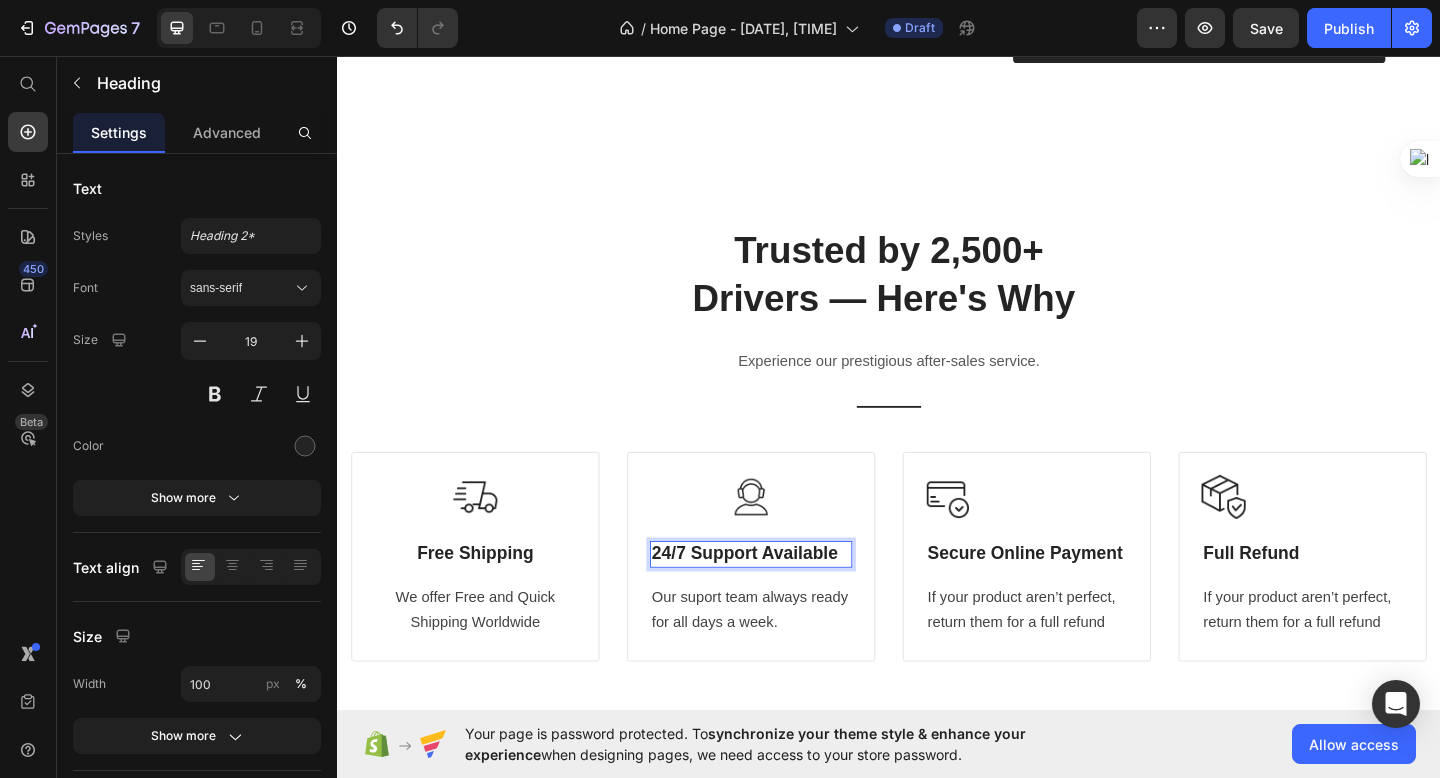 click on "24/7 Support Available" at bounding box center [780, 597] 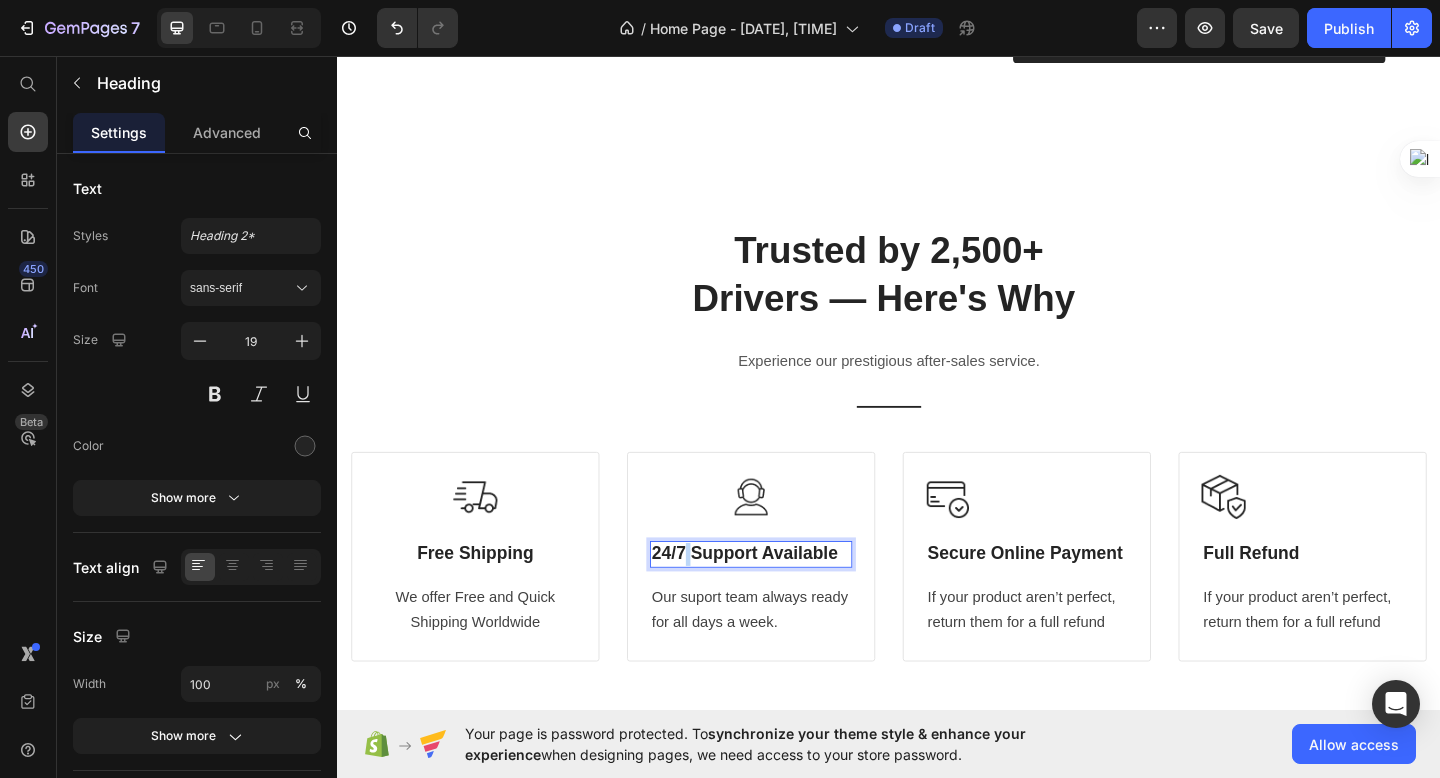 click on "24/7 Support Available" at bounding box center (780, 597) 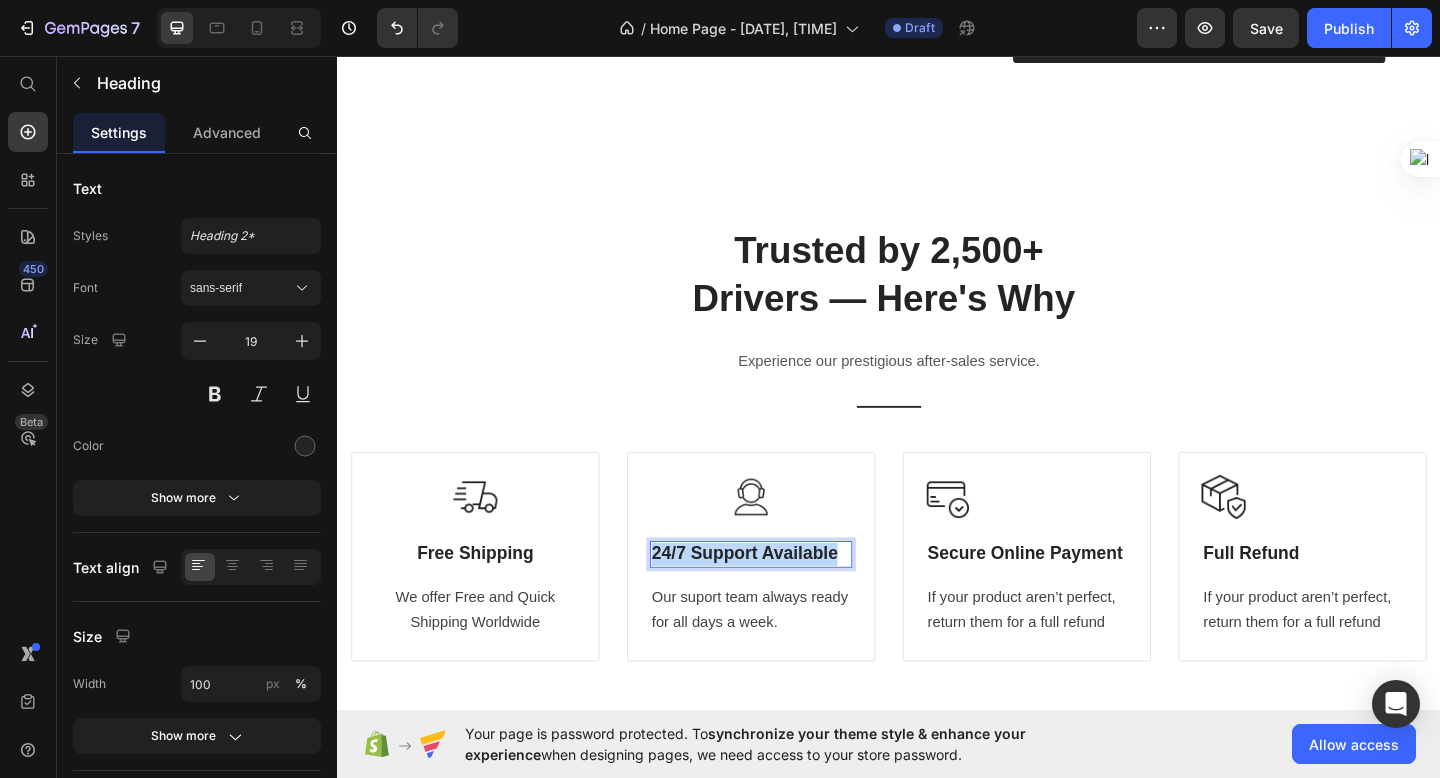 click on "24/7 Support Available" at bounding box center (780, 597) 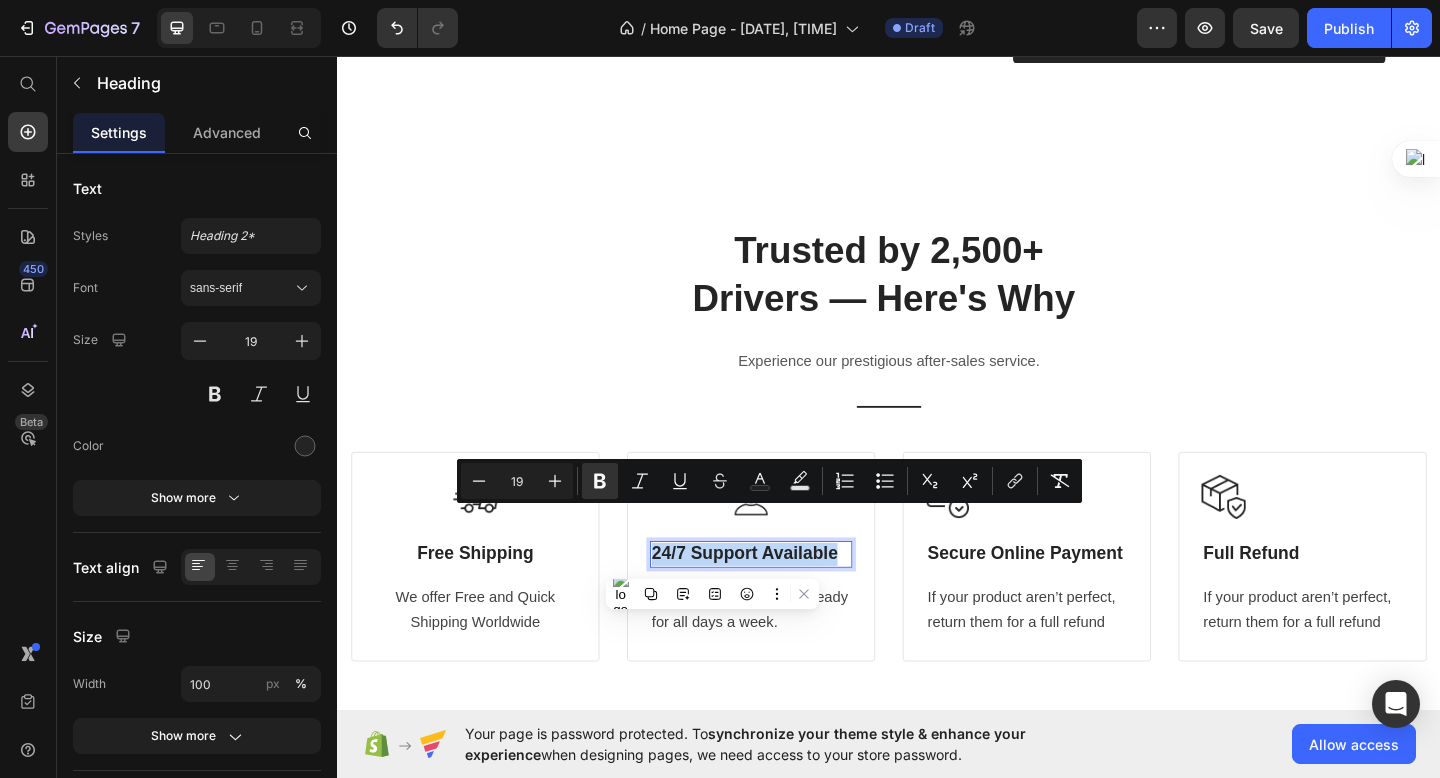 click on "24/7 Support Available" at bounding box center (780, 597) 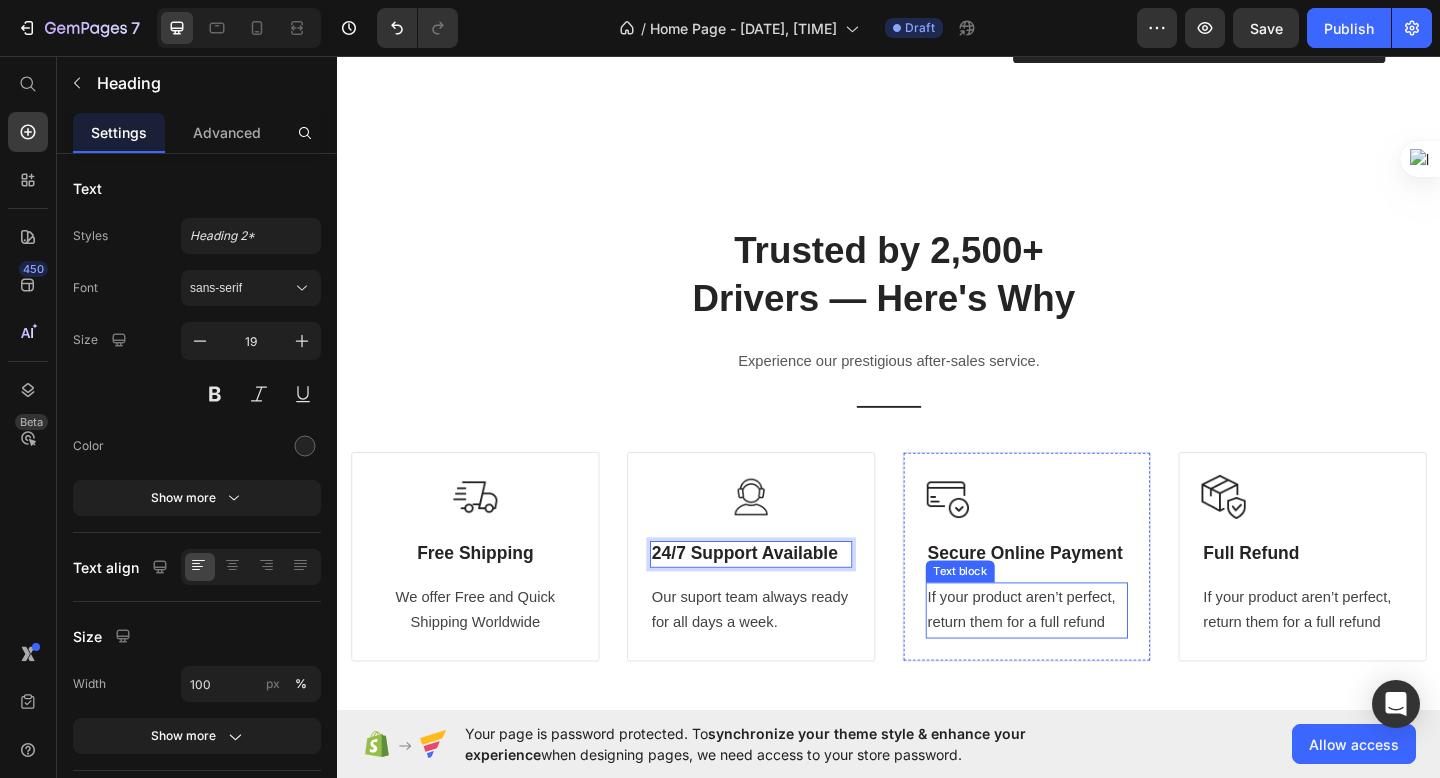 click on "If your product aren’t perfect, return them for a full refund" at bounding box center [1087, 660] 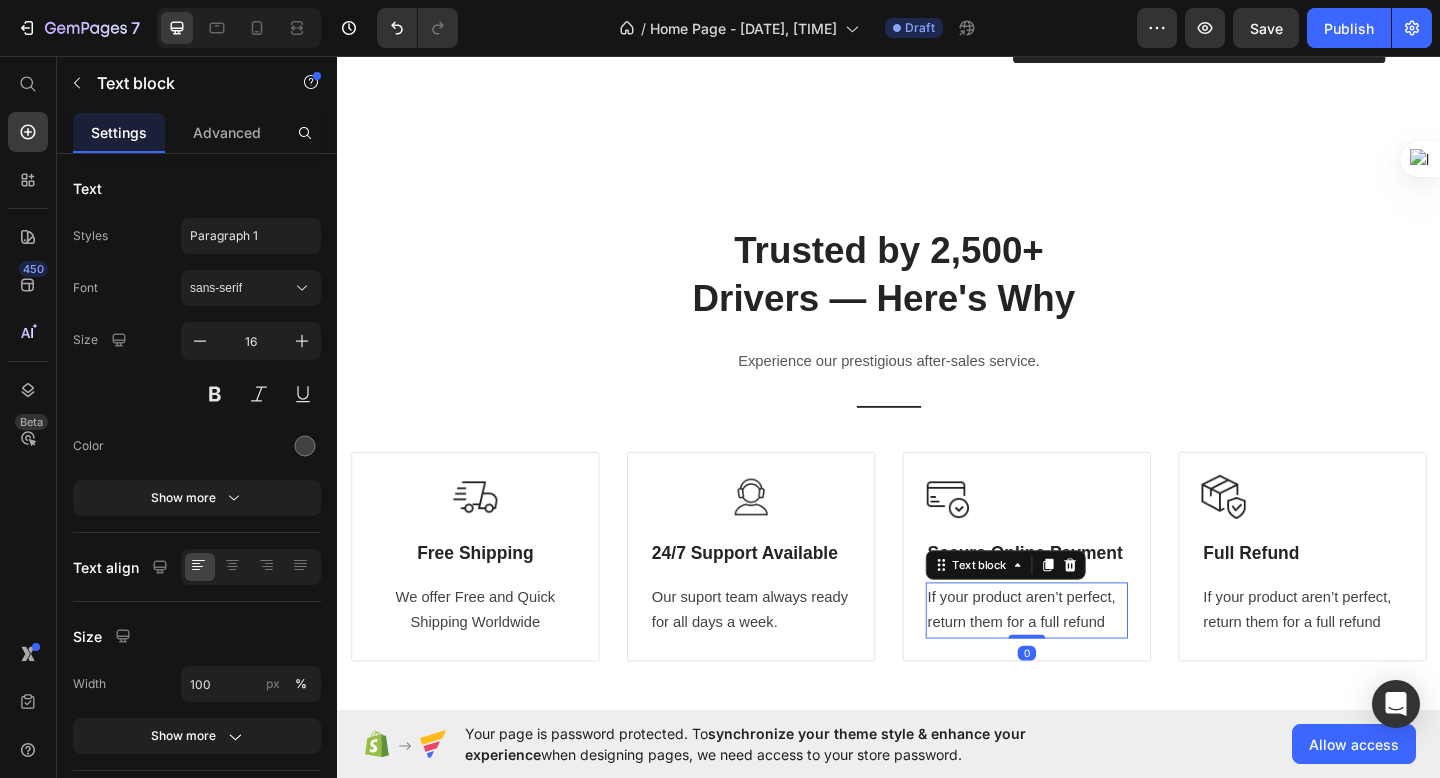 click on "If your product aren’t perfect, return them for a full refund" at bounding box center [1087, 660] 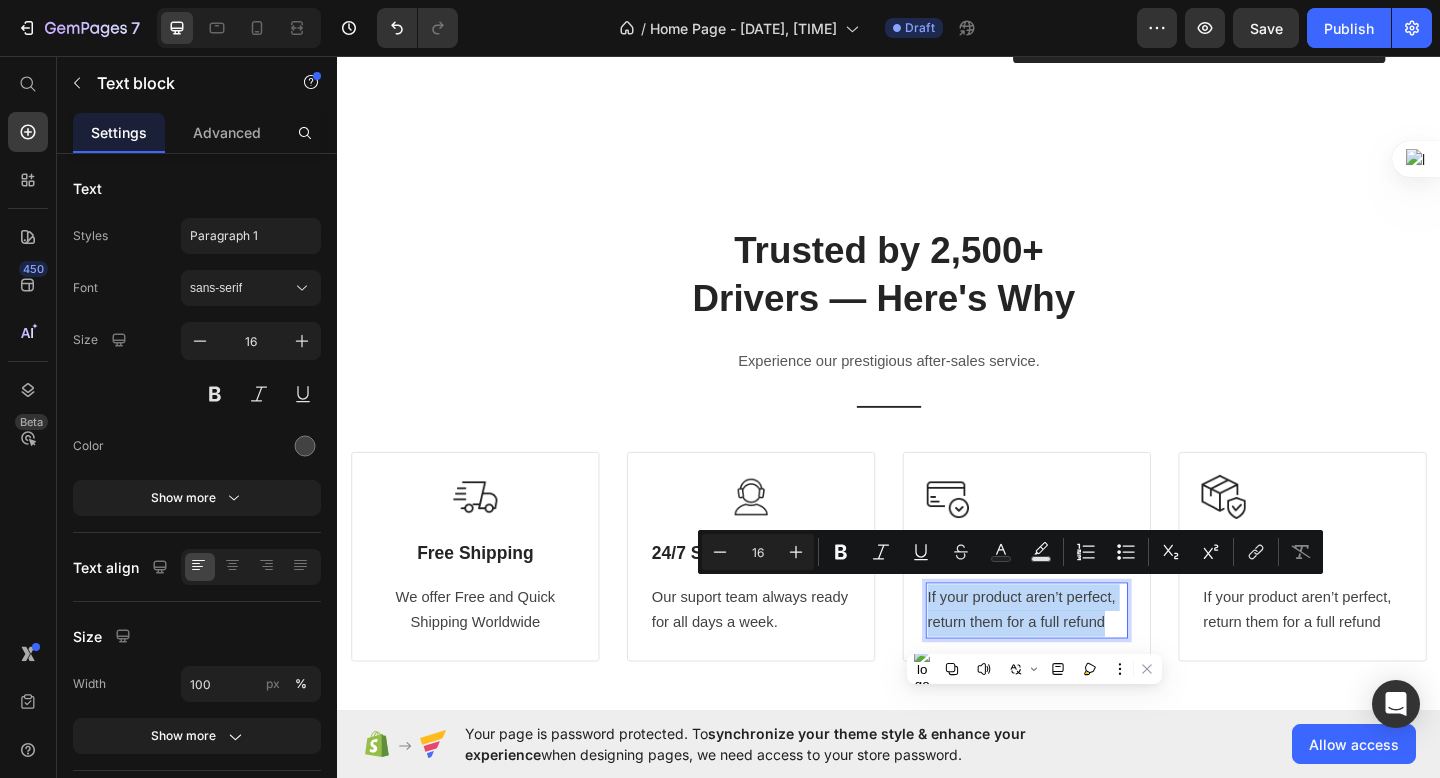 click on "If your product aren’t perfect, return them for a full refund" at bounding box center [1087, 660] 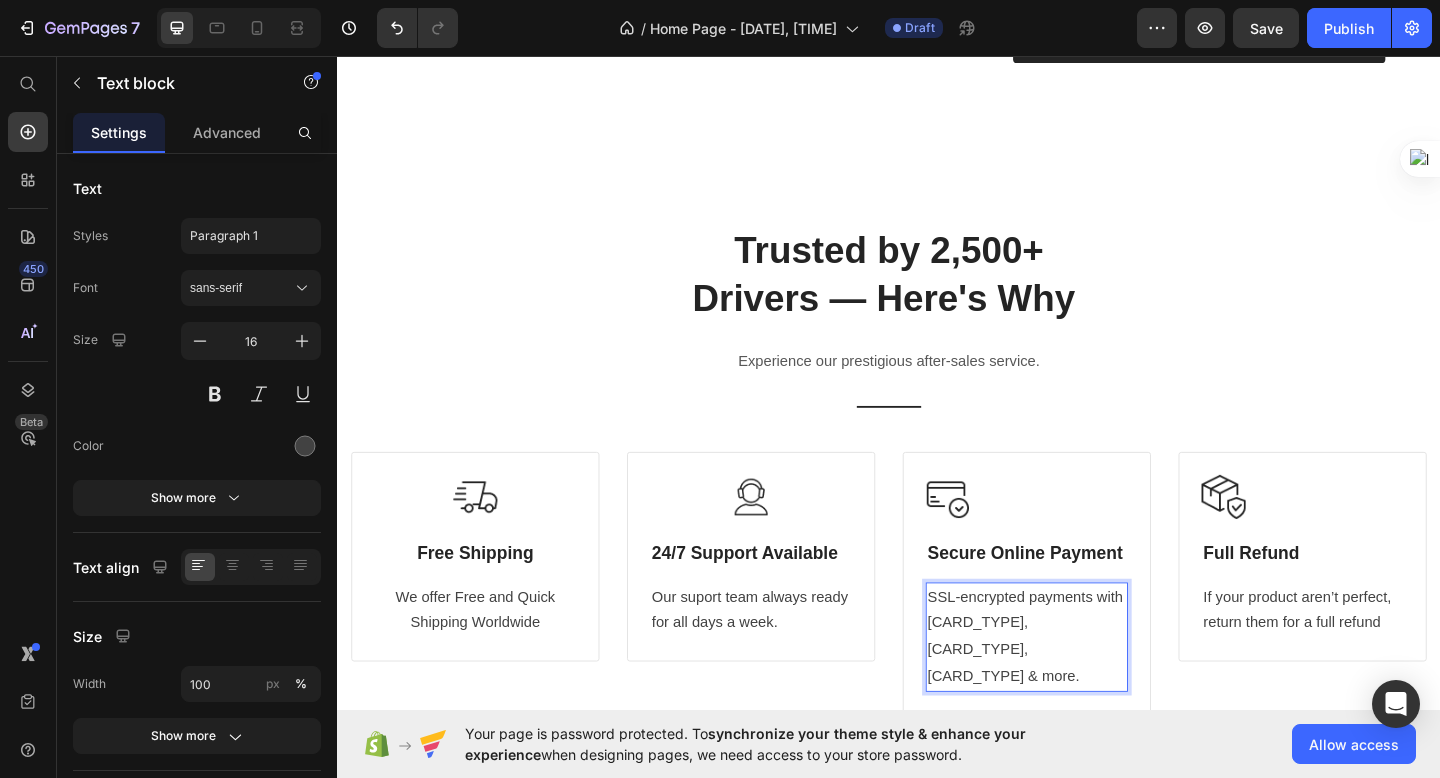 click on "SSL-encrypted payments with Visa, Mastercard, Apple Pay & more." at bounding box center (1087, 688) 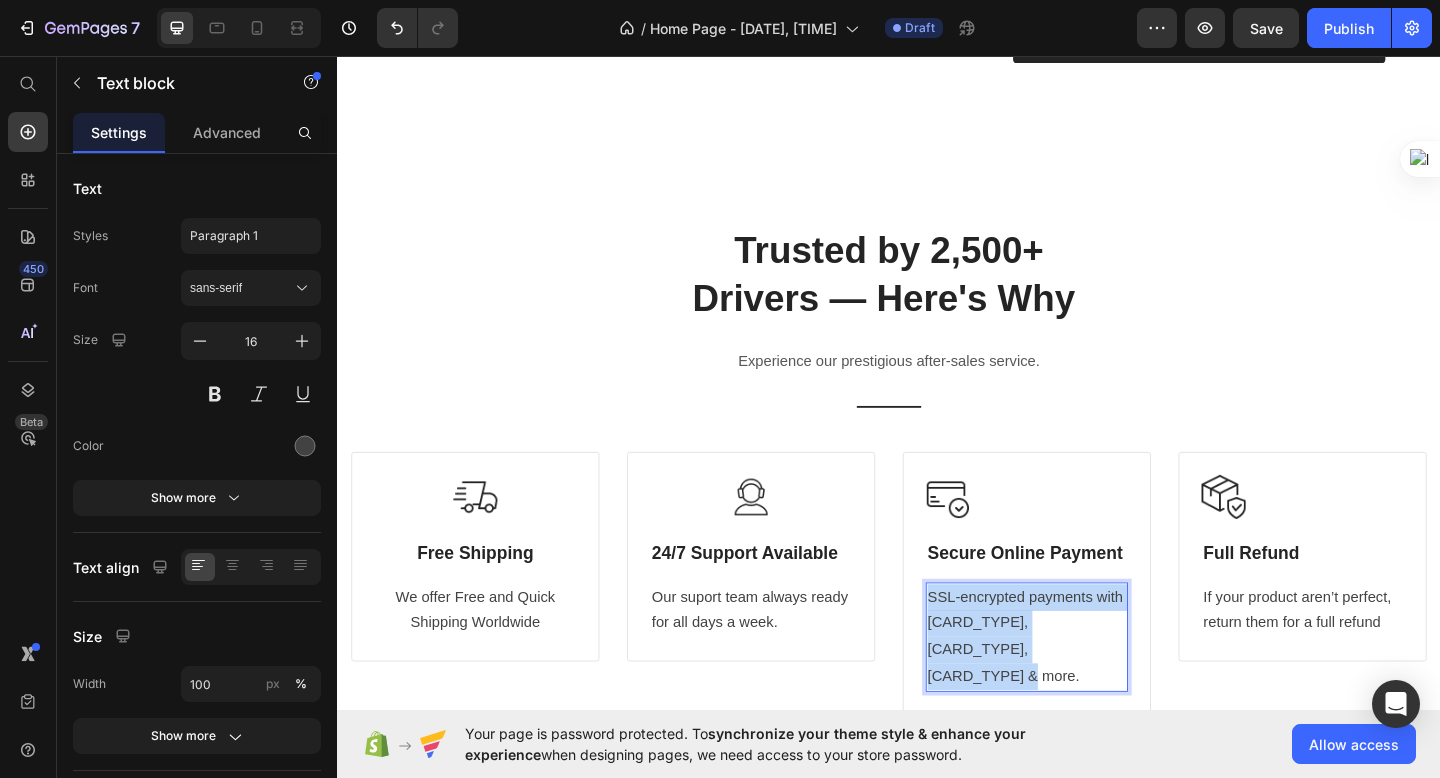 click on "SSL-encrypted payments with Visa, Mastercard, Apple Pay & more." at bounding box center (1087, 688) 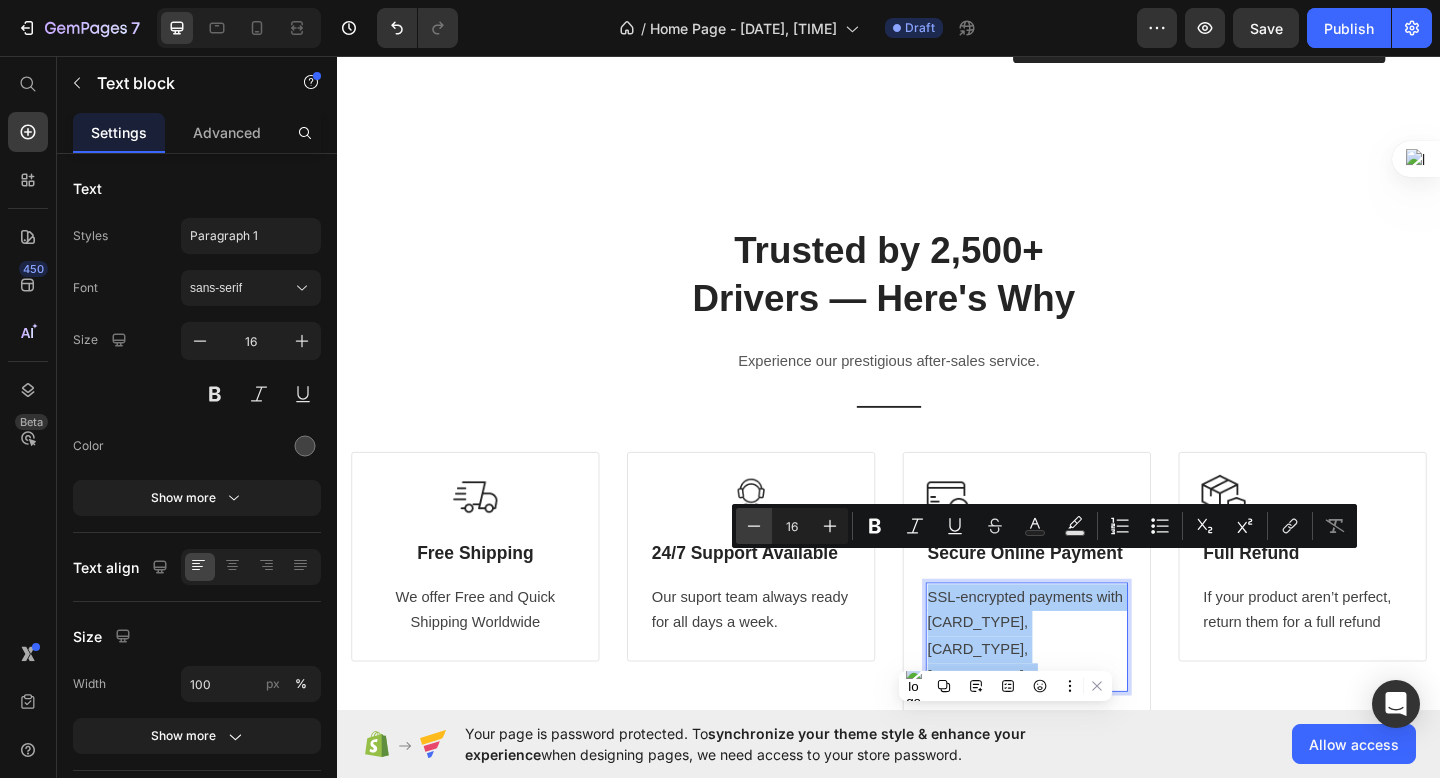 click 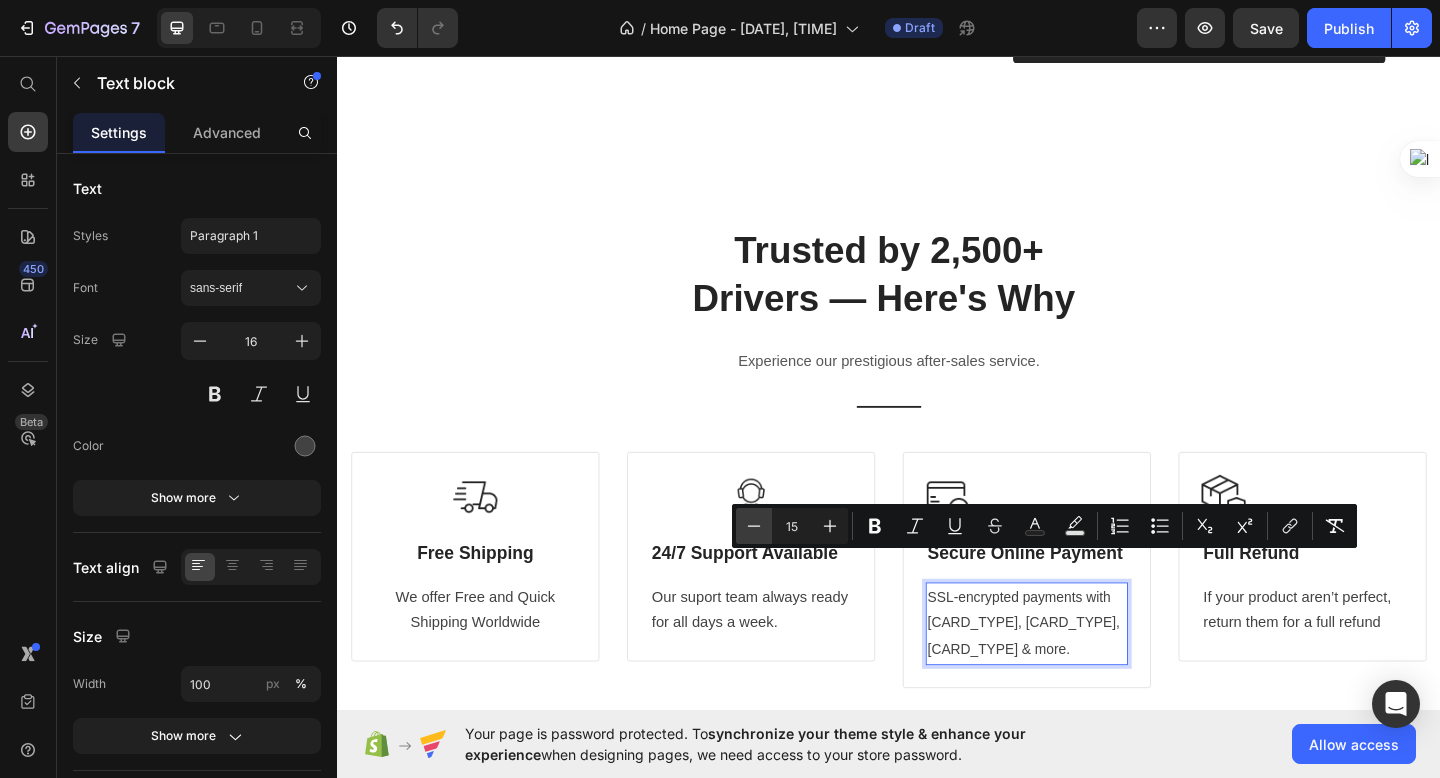 click 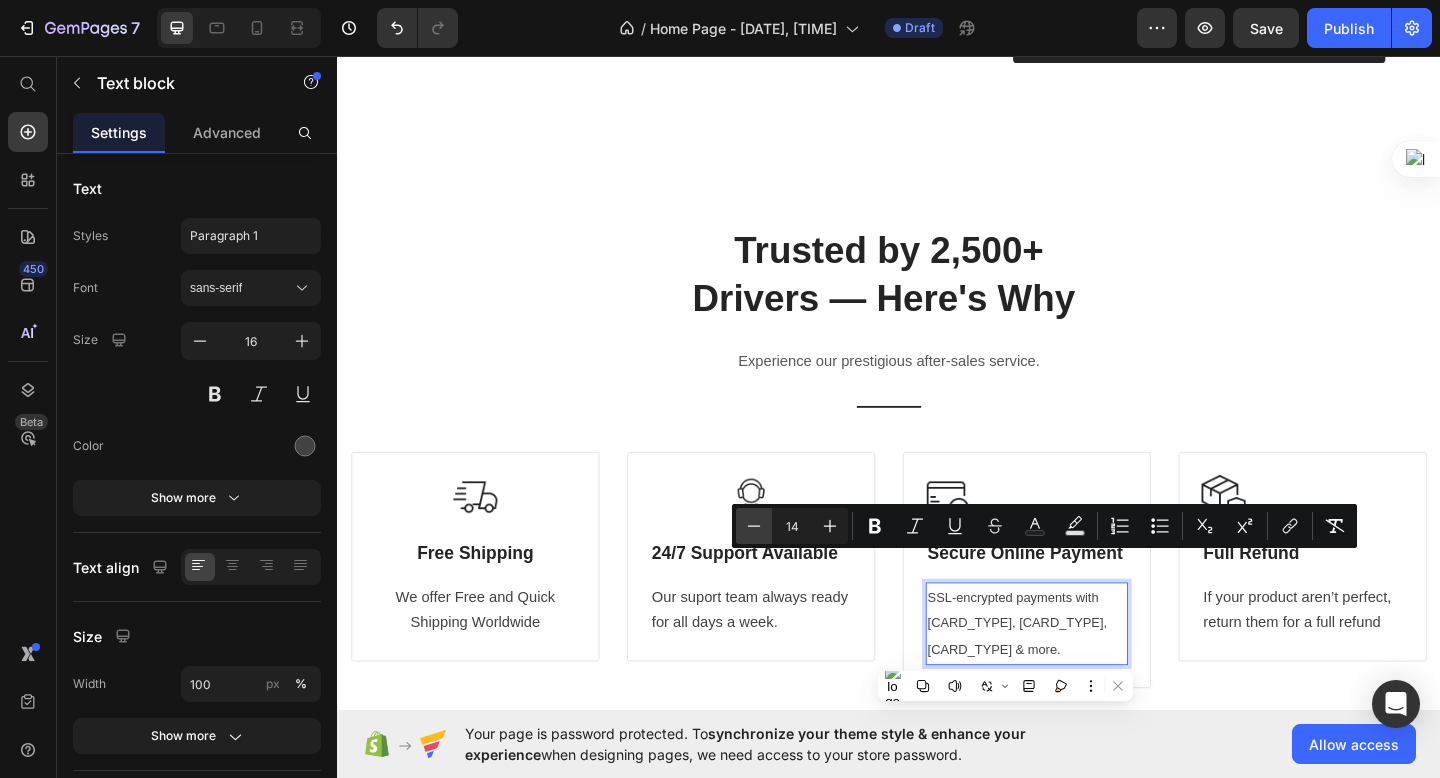click 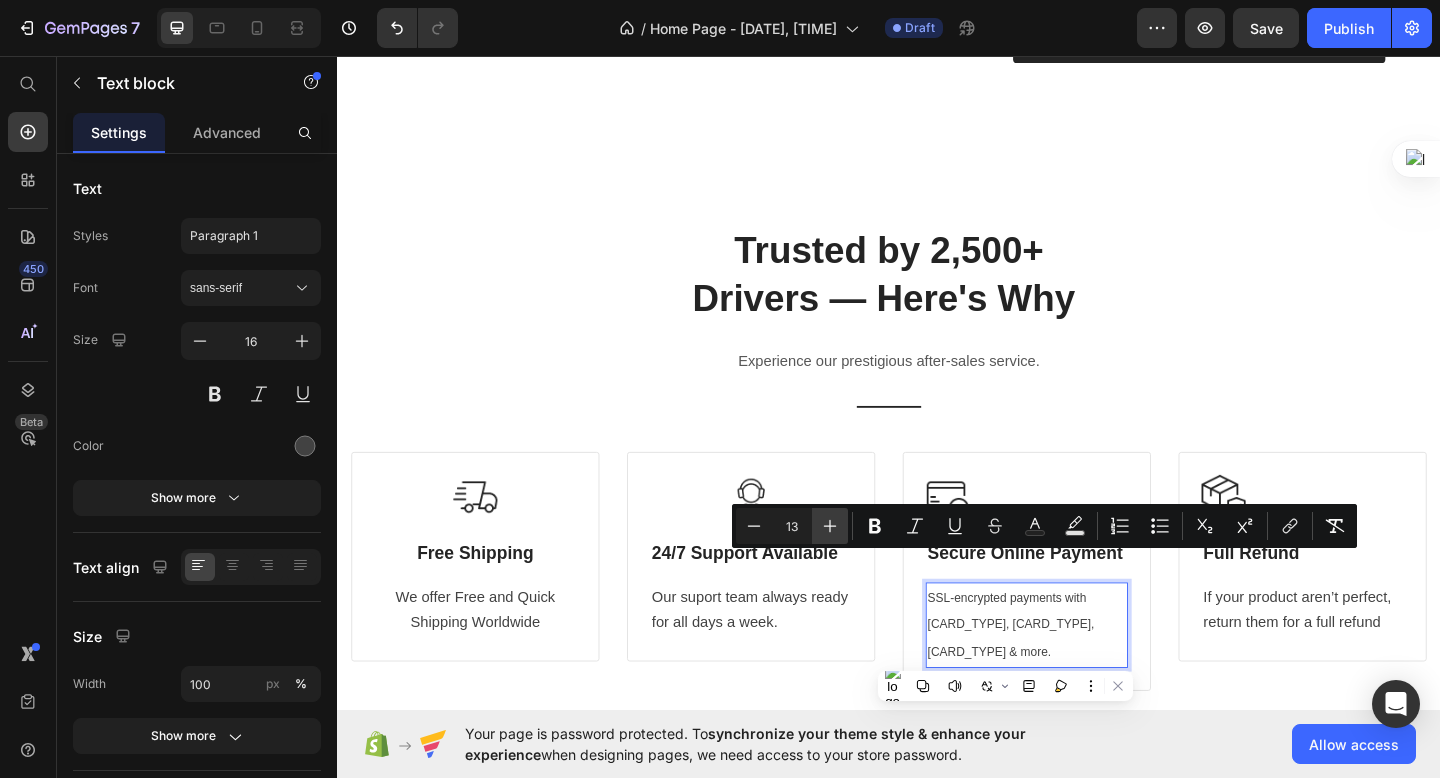 click 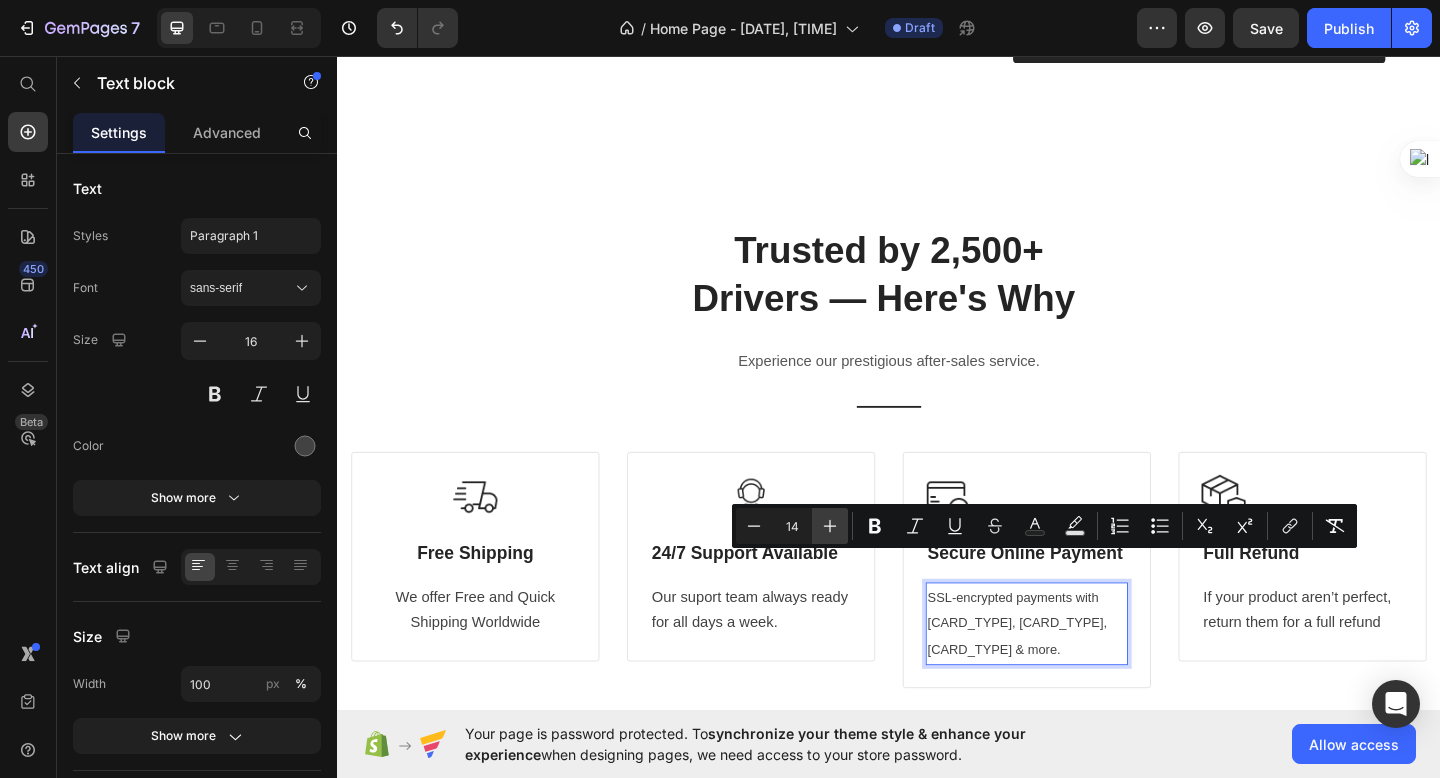 click 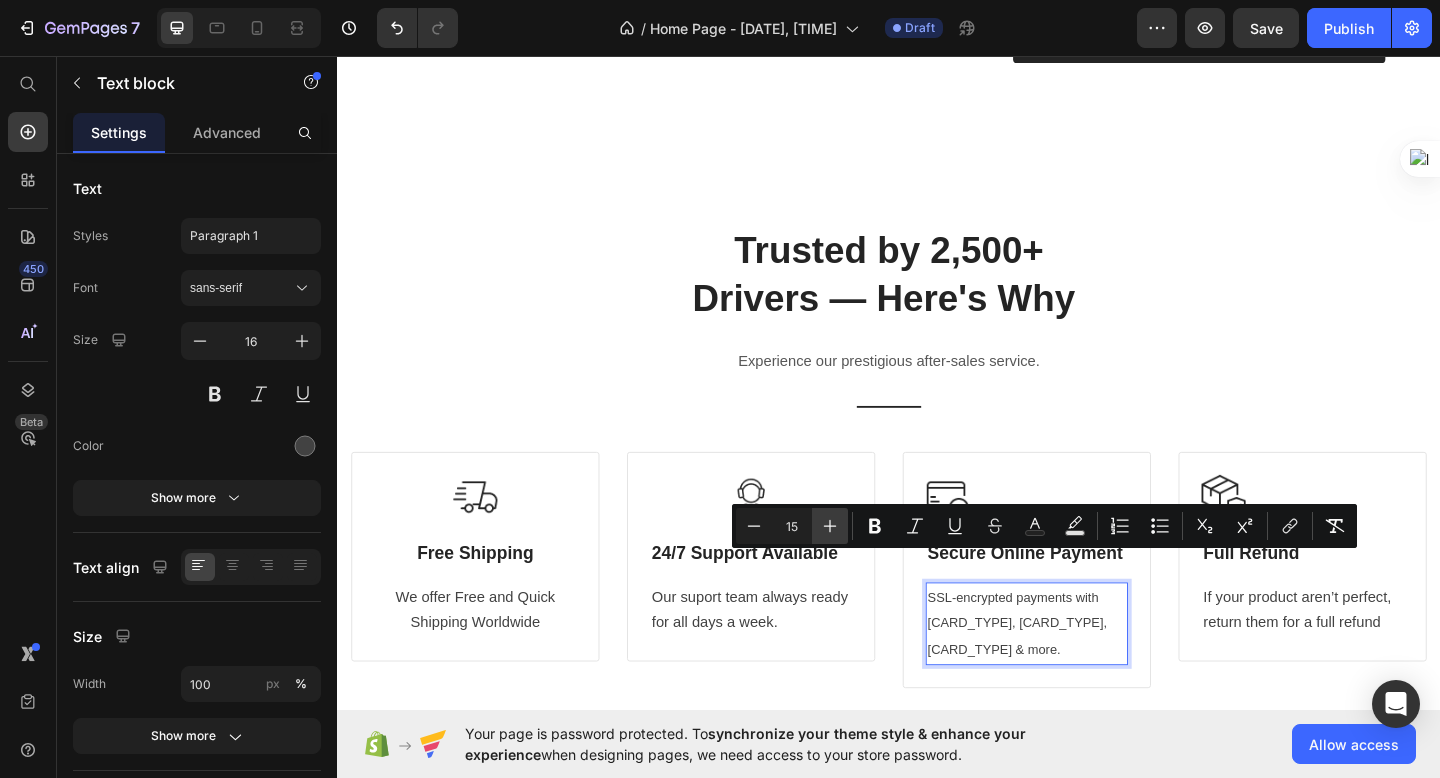 click 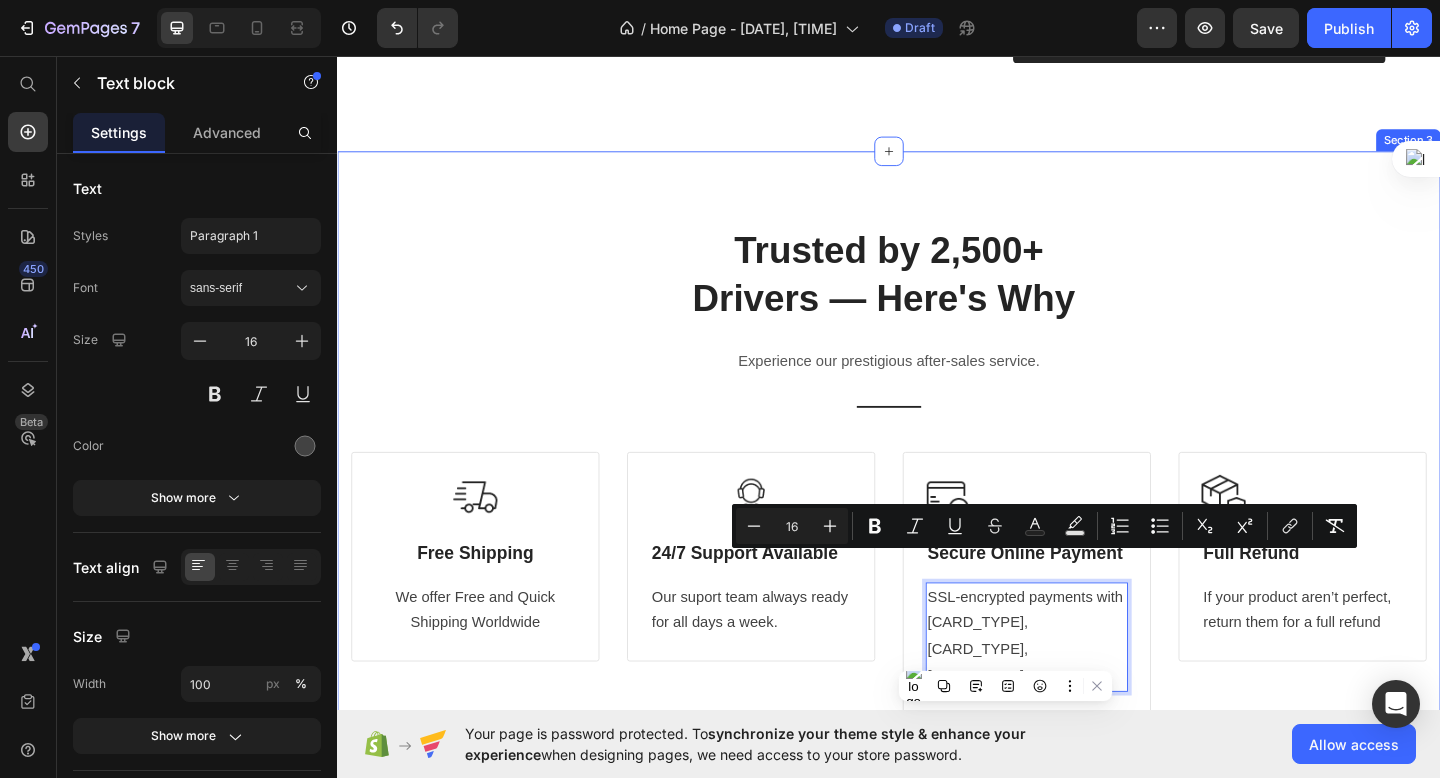 click on "⁠⁠⁠⁠⁠⁠⁠ Trusted by 2,500+ Drivers — Here's Why   Heading Experience our prestigious after-sales service. Text block                Title Line Row Image Free Shipping Heading We offer Free and Quick Shipping Worldwide Text block Row Image ⁠⁠⁠⁠⁠⁠⁠ 24/7 Support Available Heading Our suport team always ready for all days a week. Text block Row Image Secure Online Payment Heading     SSL-encrypted payments with Visa, Mastercard, Apple Pay & more. Text block   0 Row Image Full Refund Heading If your product aren’t perfect, return them for a full refund Text block Row Row Section 3" at bounding box center (937, 506) 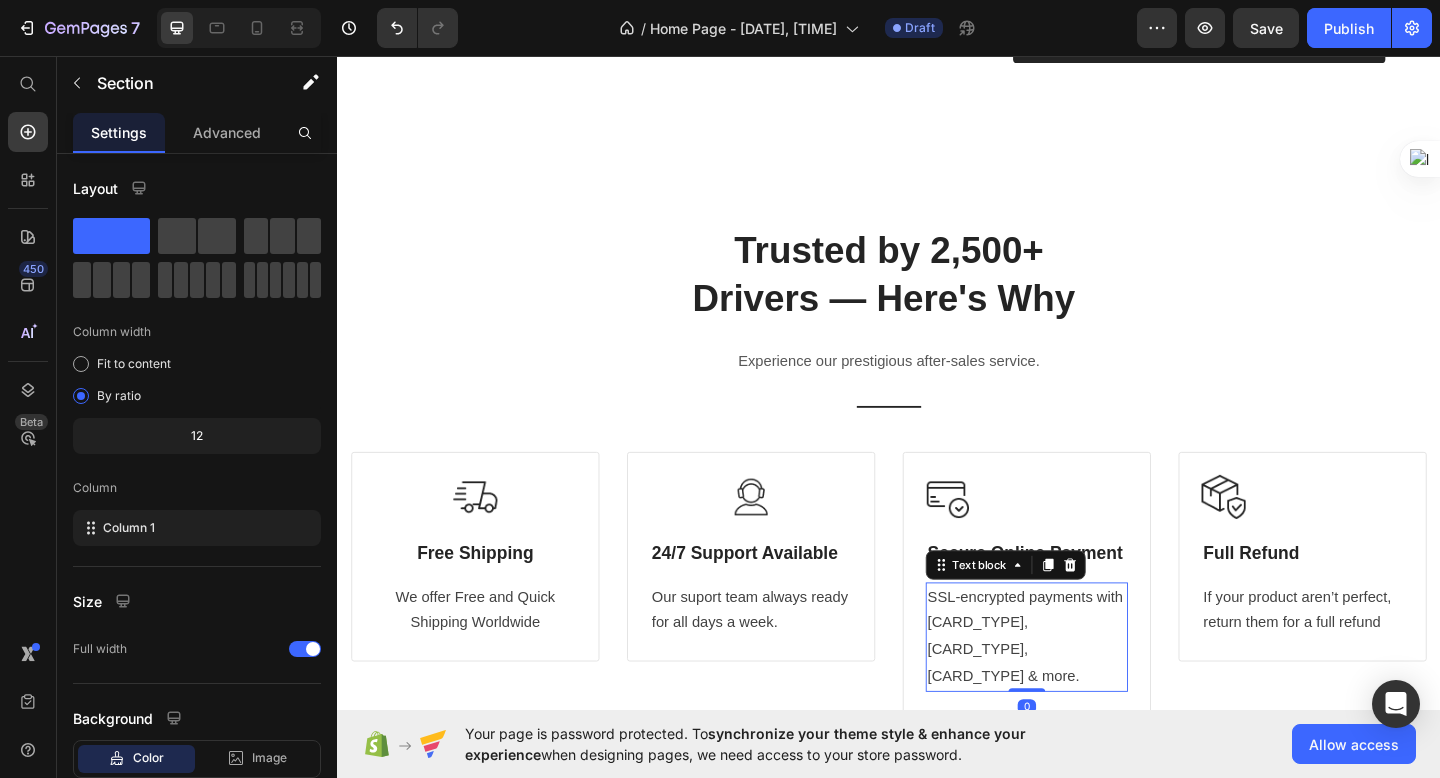 click on "SSL-encrypted payments with Visa, Mastercard, Apple Pay & more." at bounding box center (1085, 687) 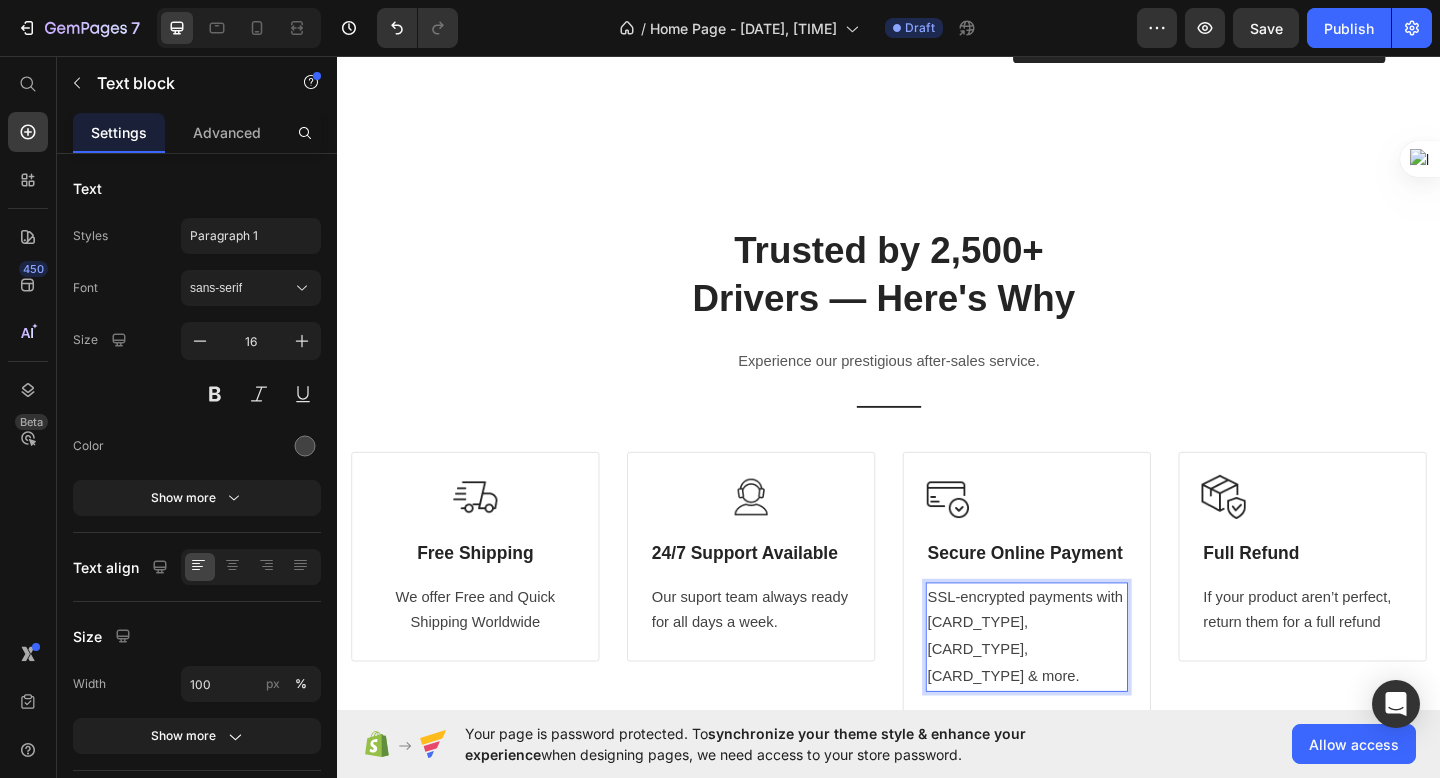 click on "SSL-encrypted payments with Visa, Mastercard, Apple Pay & more." at bounding box center (1085, 687) 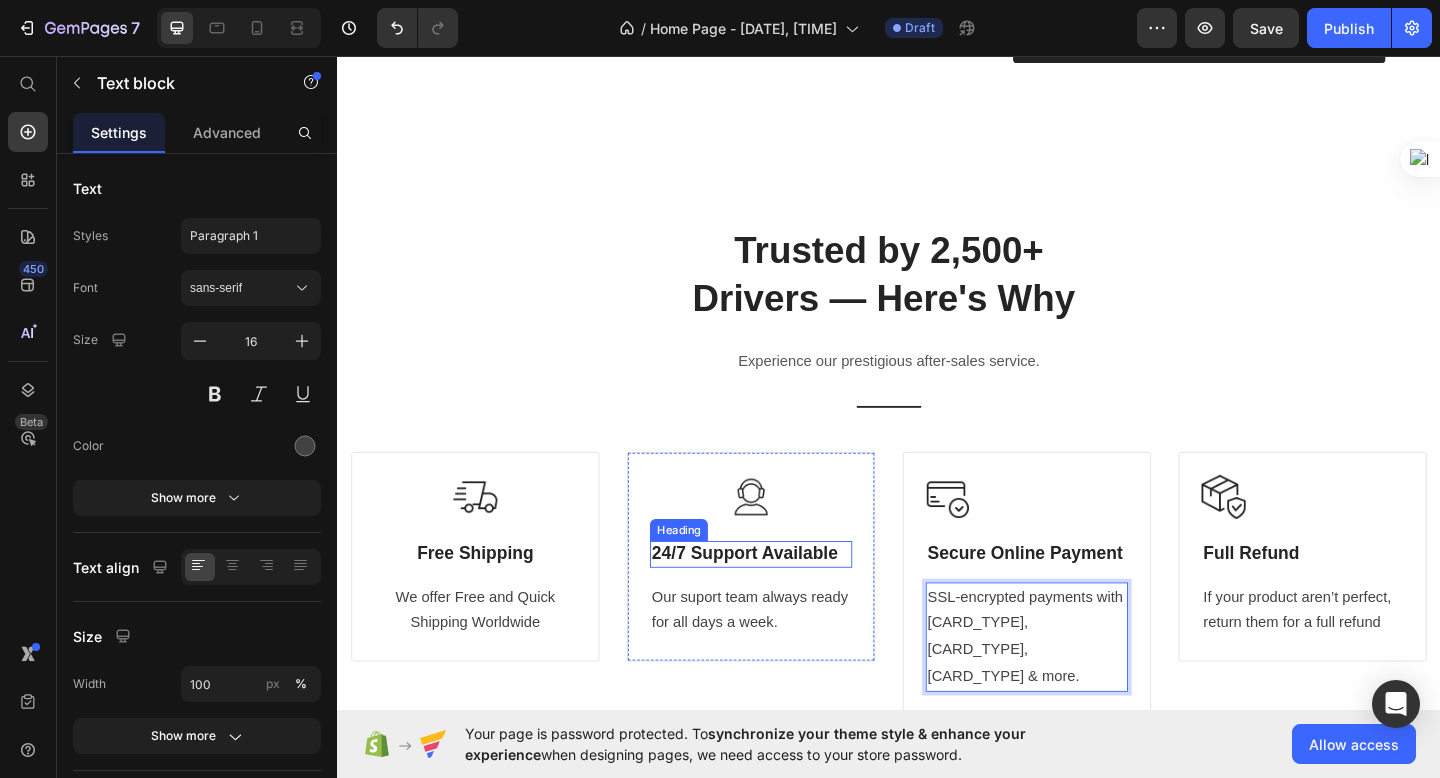 click on "24/7 Support Available" at bounding box center (780, 597) 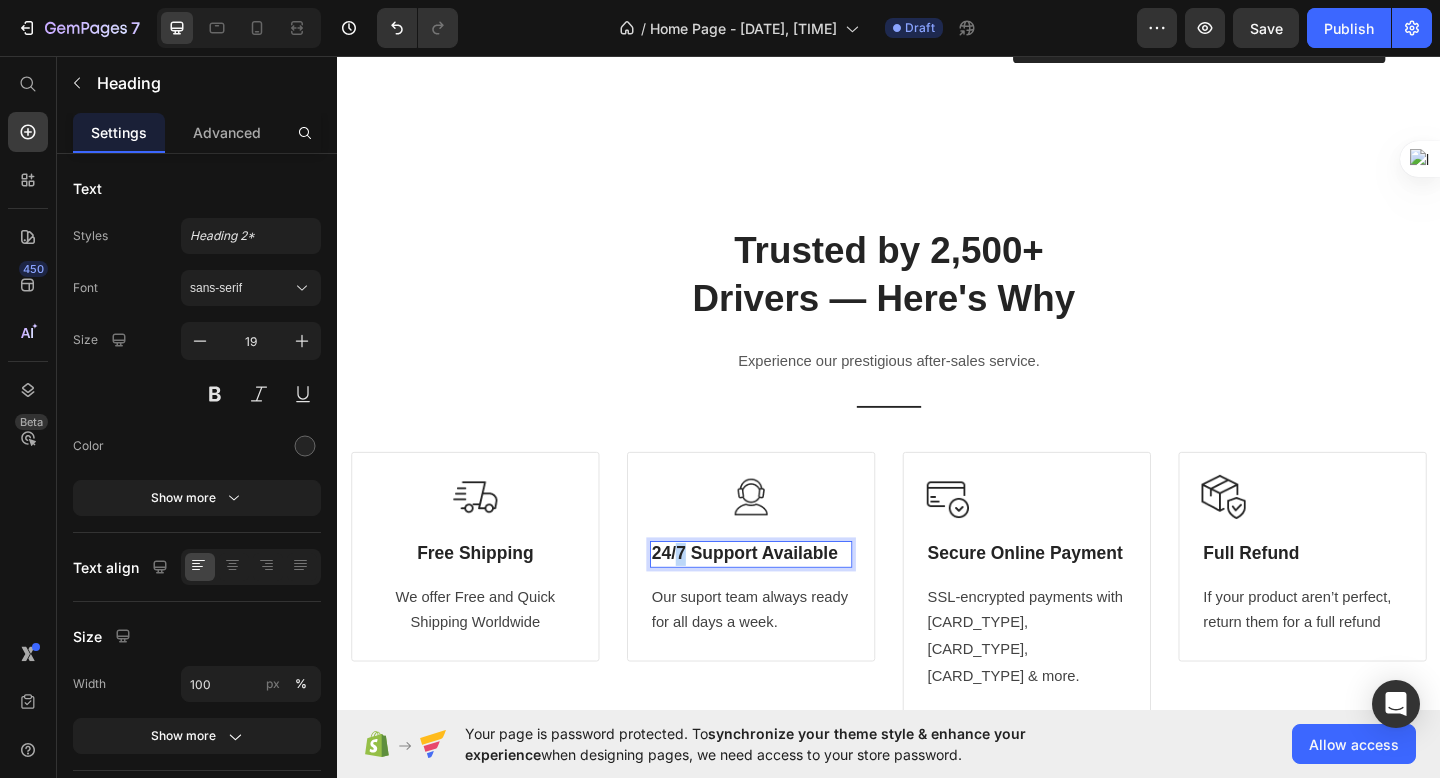 click on "24/7 Support Available" at bounding box center [780, 597] 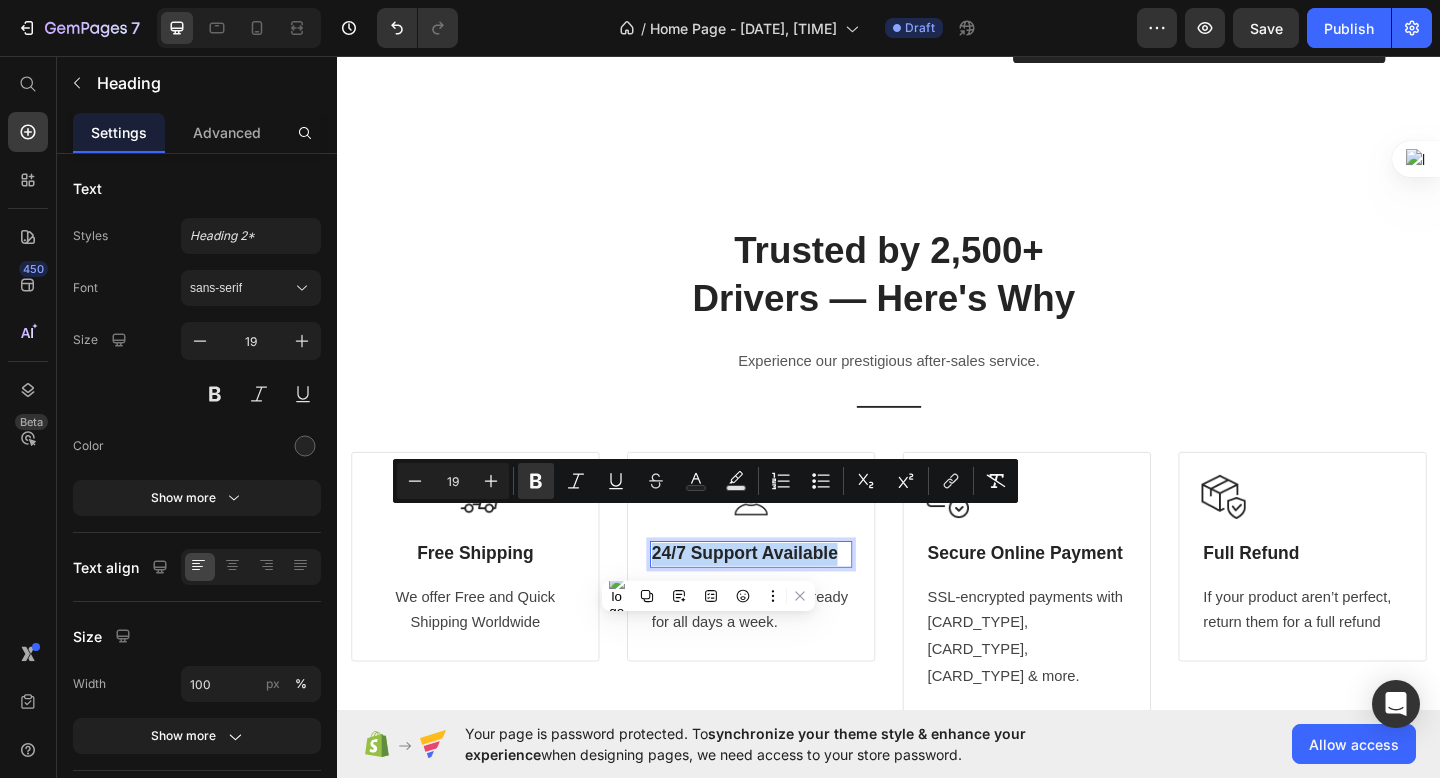 click on "24/7 Support Available" at bounding box center [780, 597] 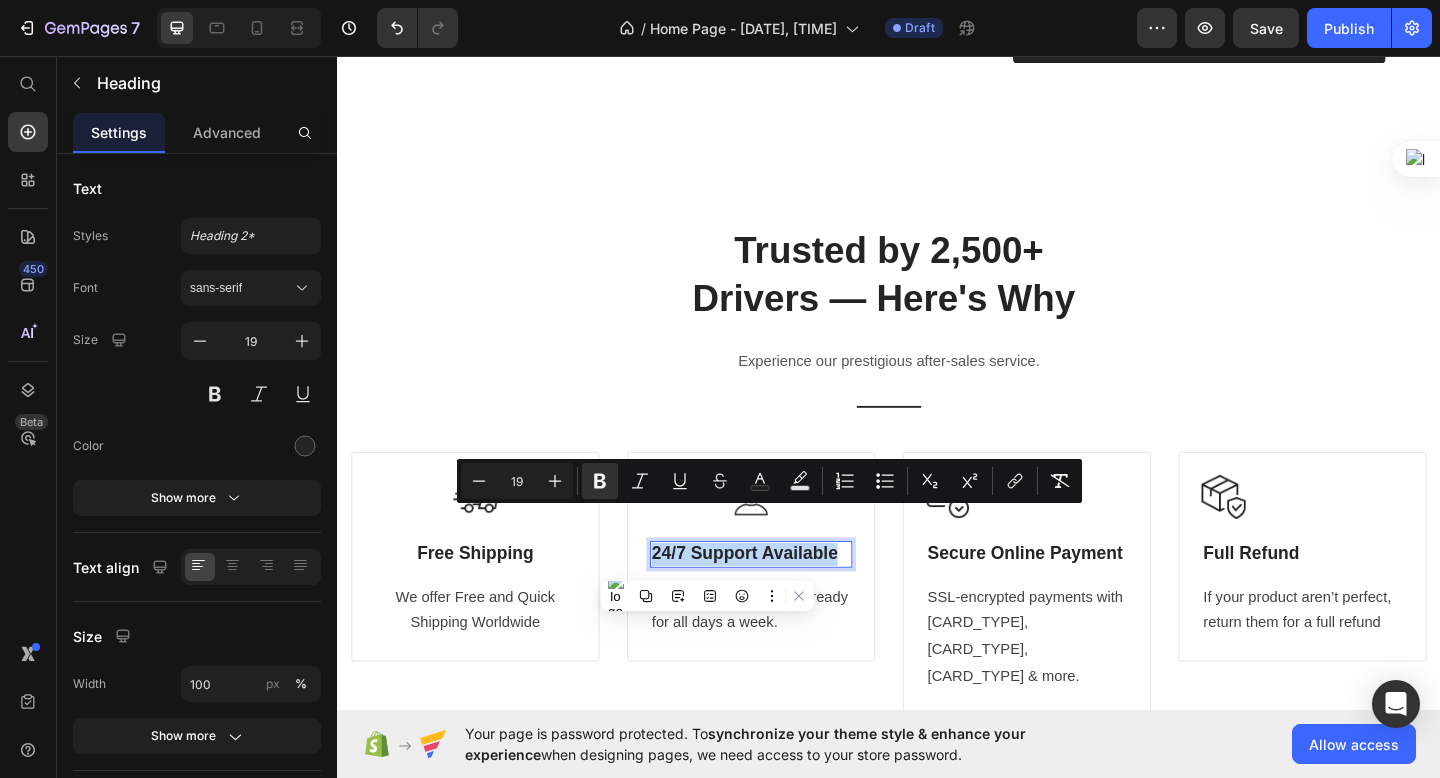 click on "24/7 Support Available" at bounding box center [780, 597] 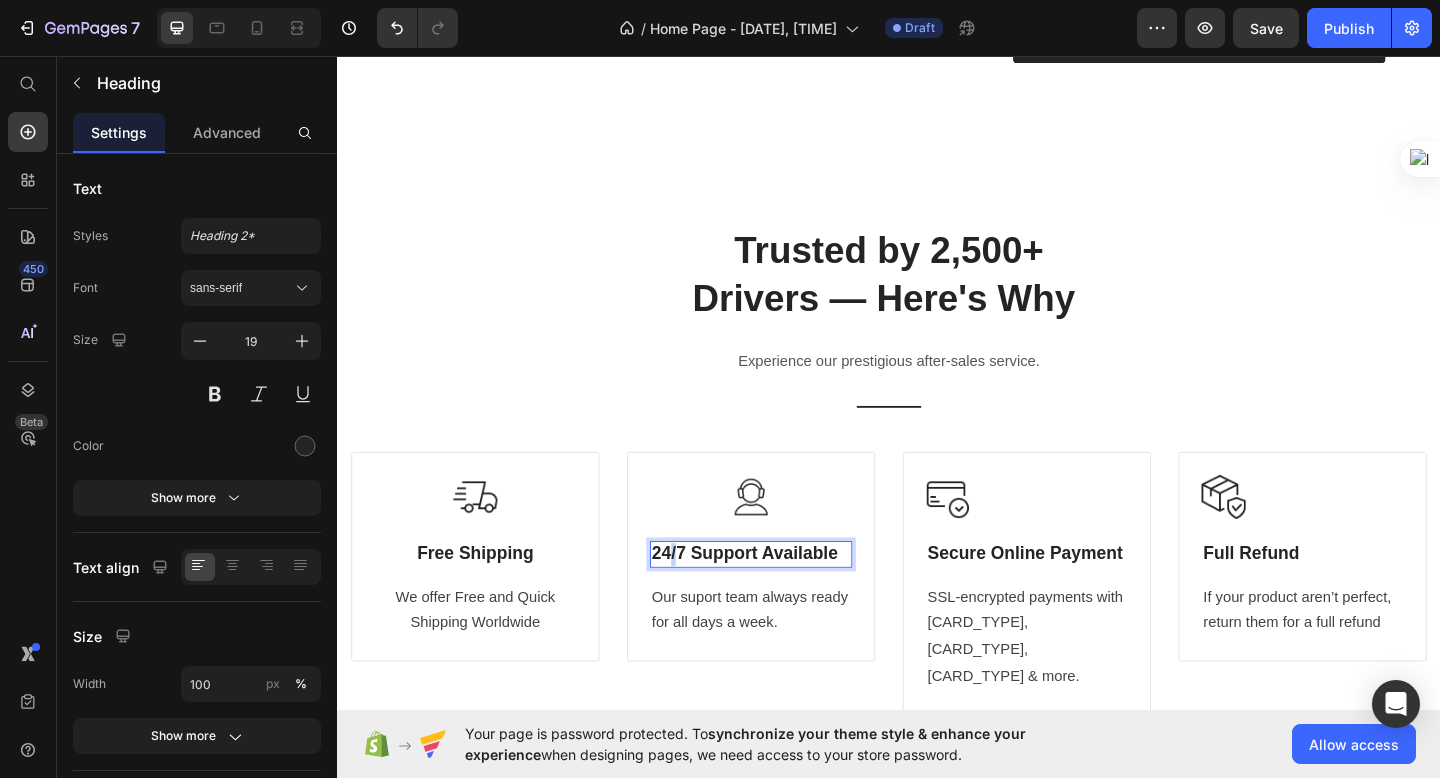 click on "24/7 Support Available" at bounding box center [780, 597] 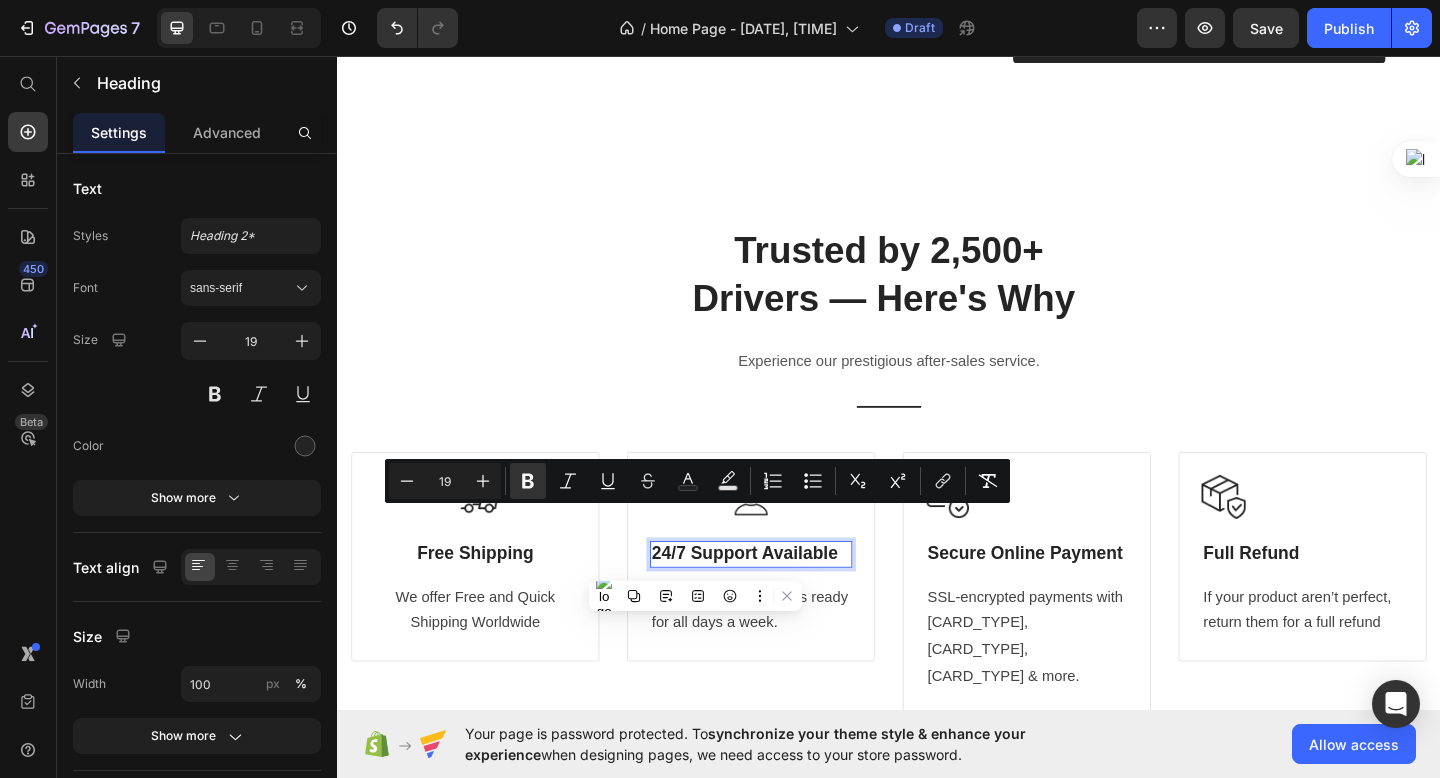 click on "24/7 Support Available" at bounding box center [780, 597] 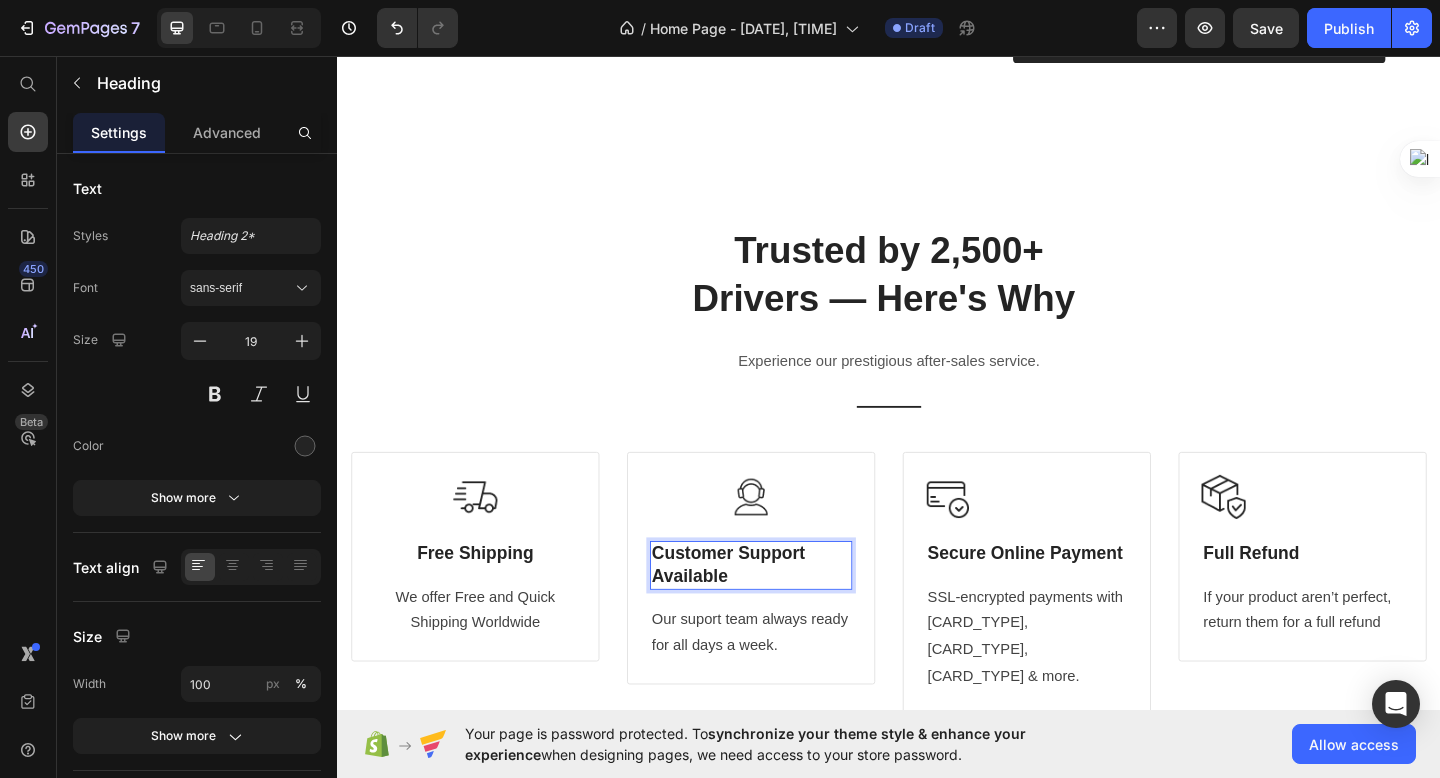 click on "Customer Support Available" at bounding box center [762, 610] 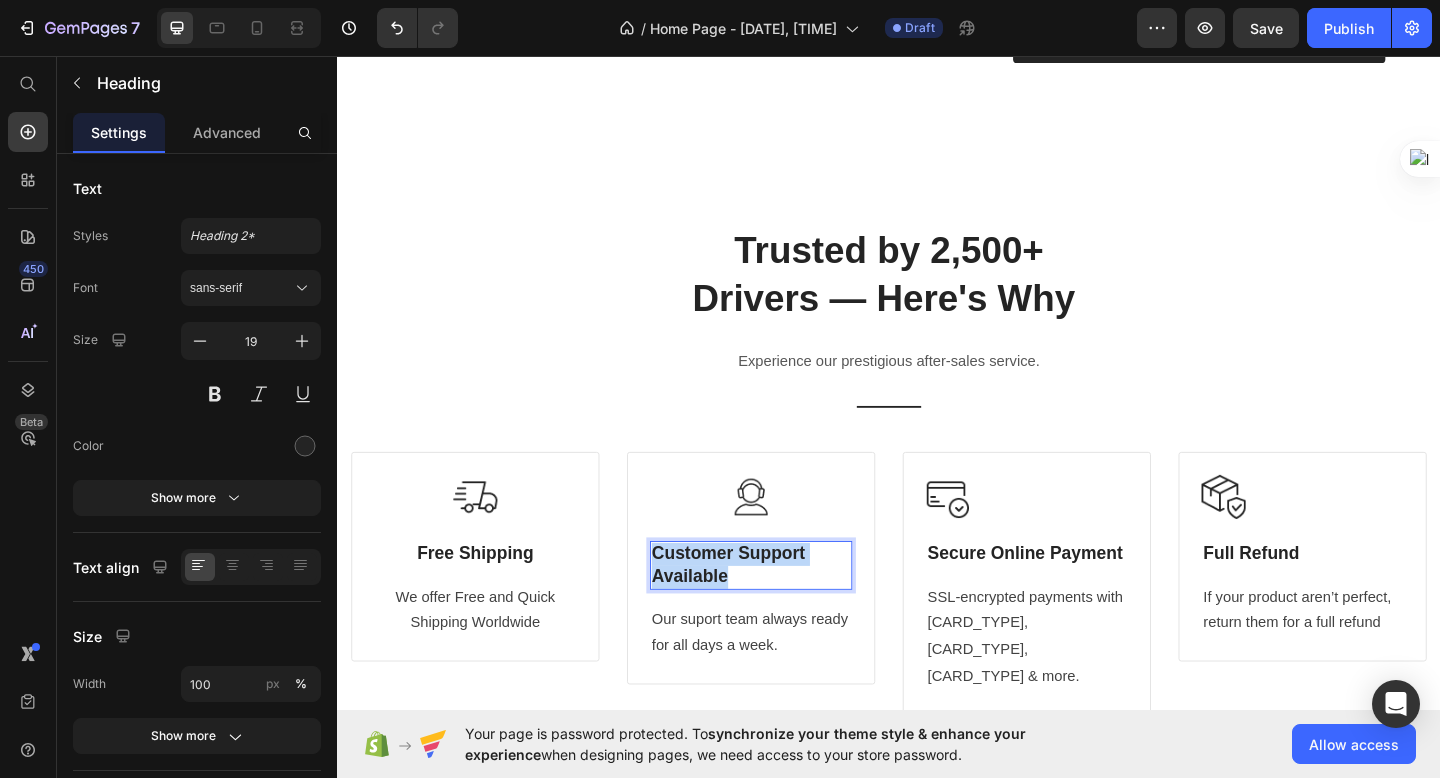 click on "Customer Support Available" at bounding box center (787, 610) 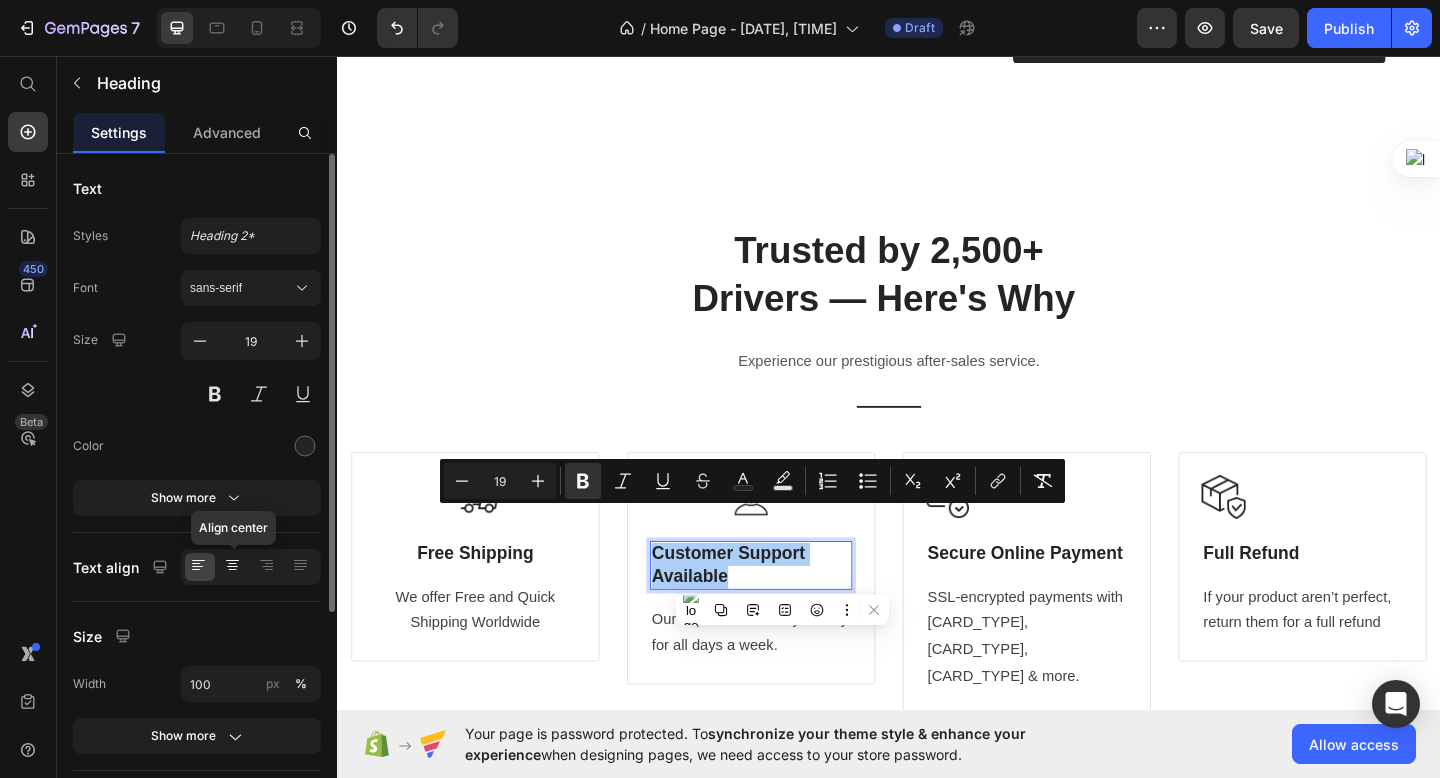 click 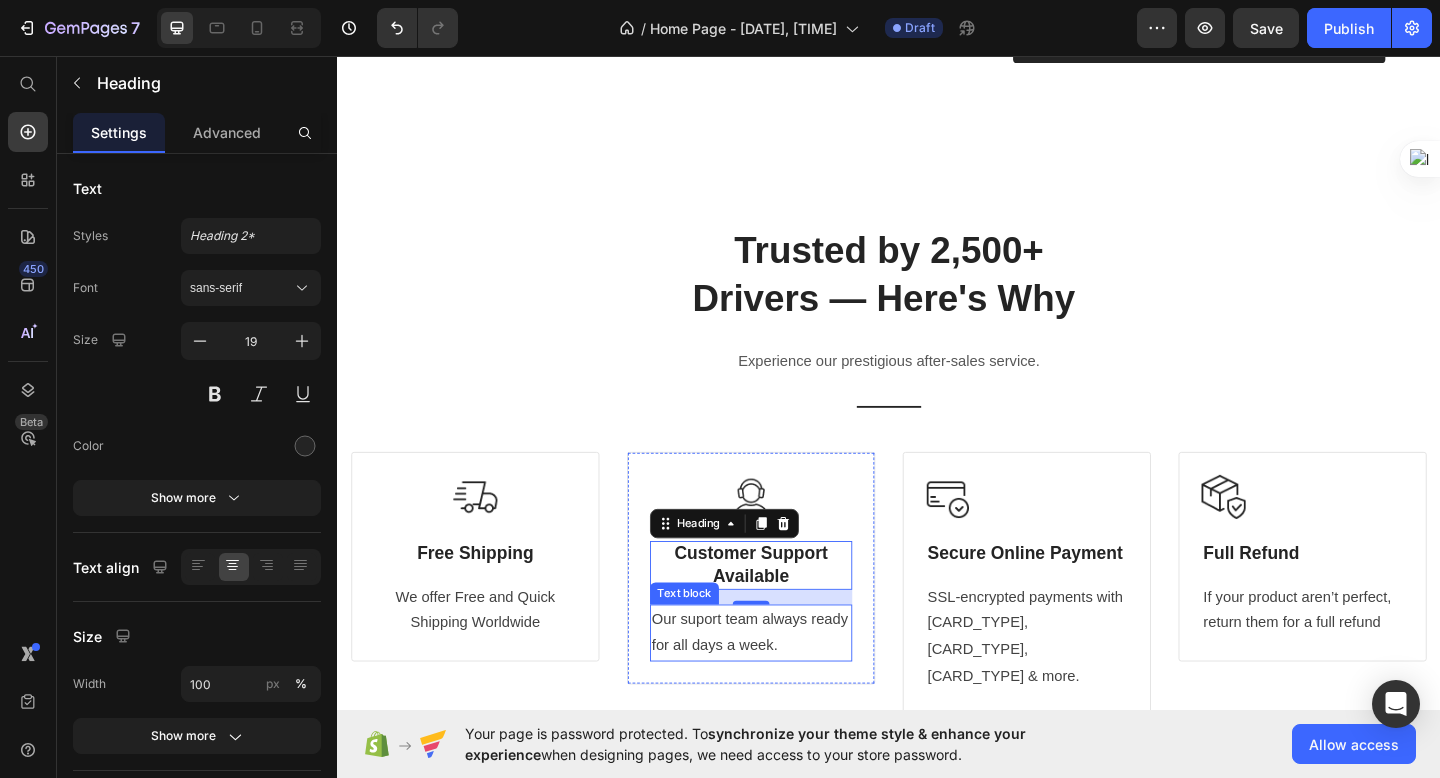 click on "Our suport team always ready for all days a week." at bounding box center (787, 684) 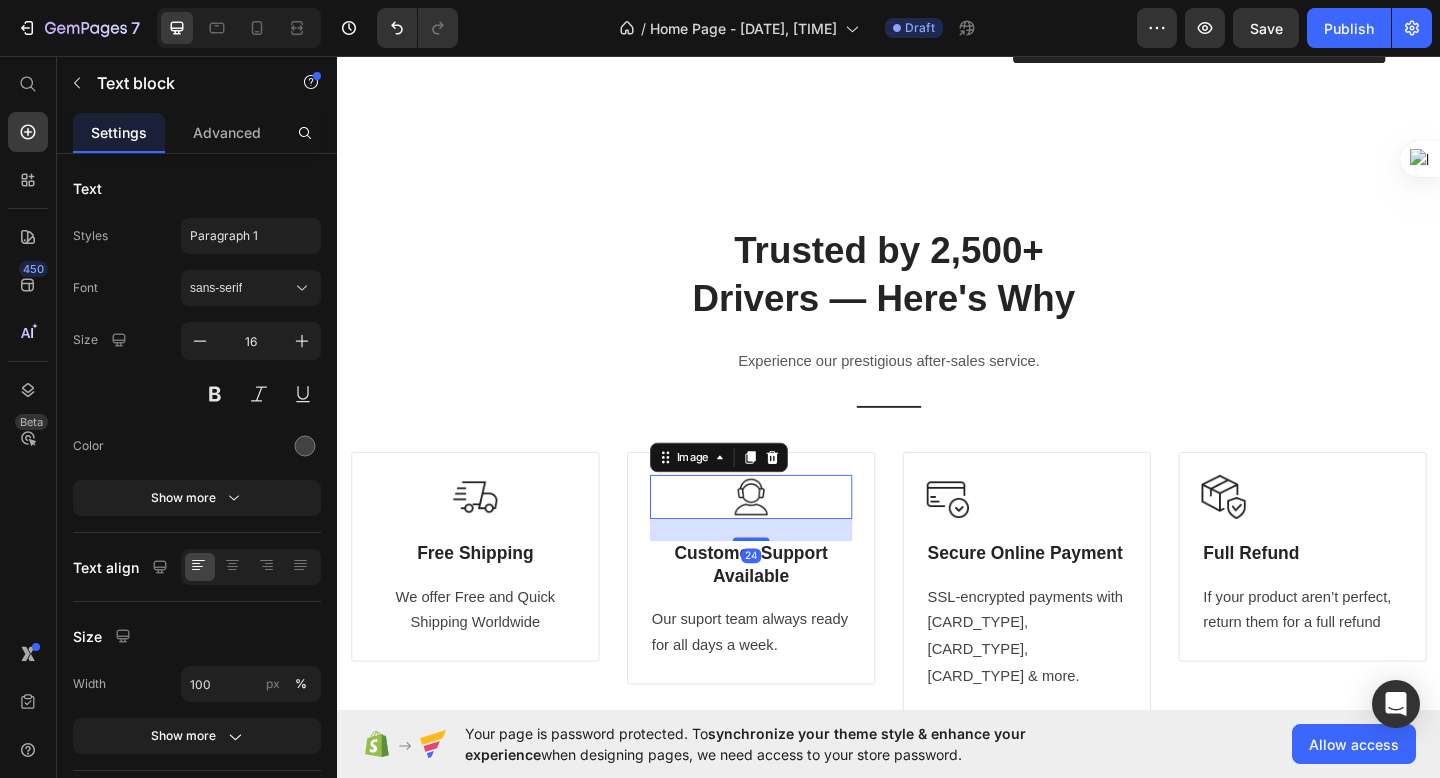 click at bounding box center (787, 536) 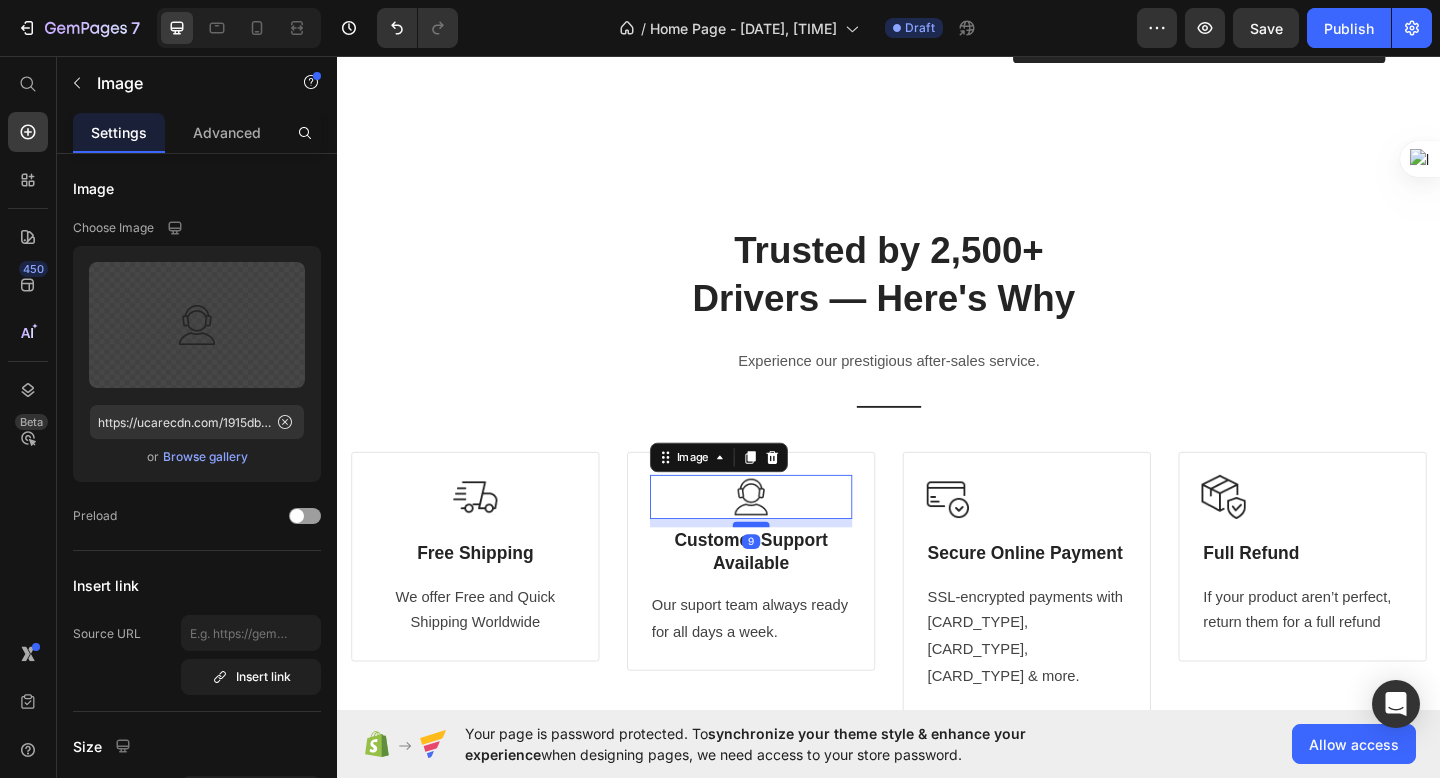 drag, startPoint x: 788, startPoint y: 542, endPoint x: 788, endPoint y: 527, distance: 15 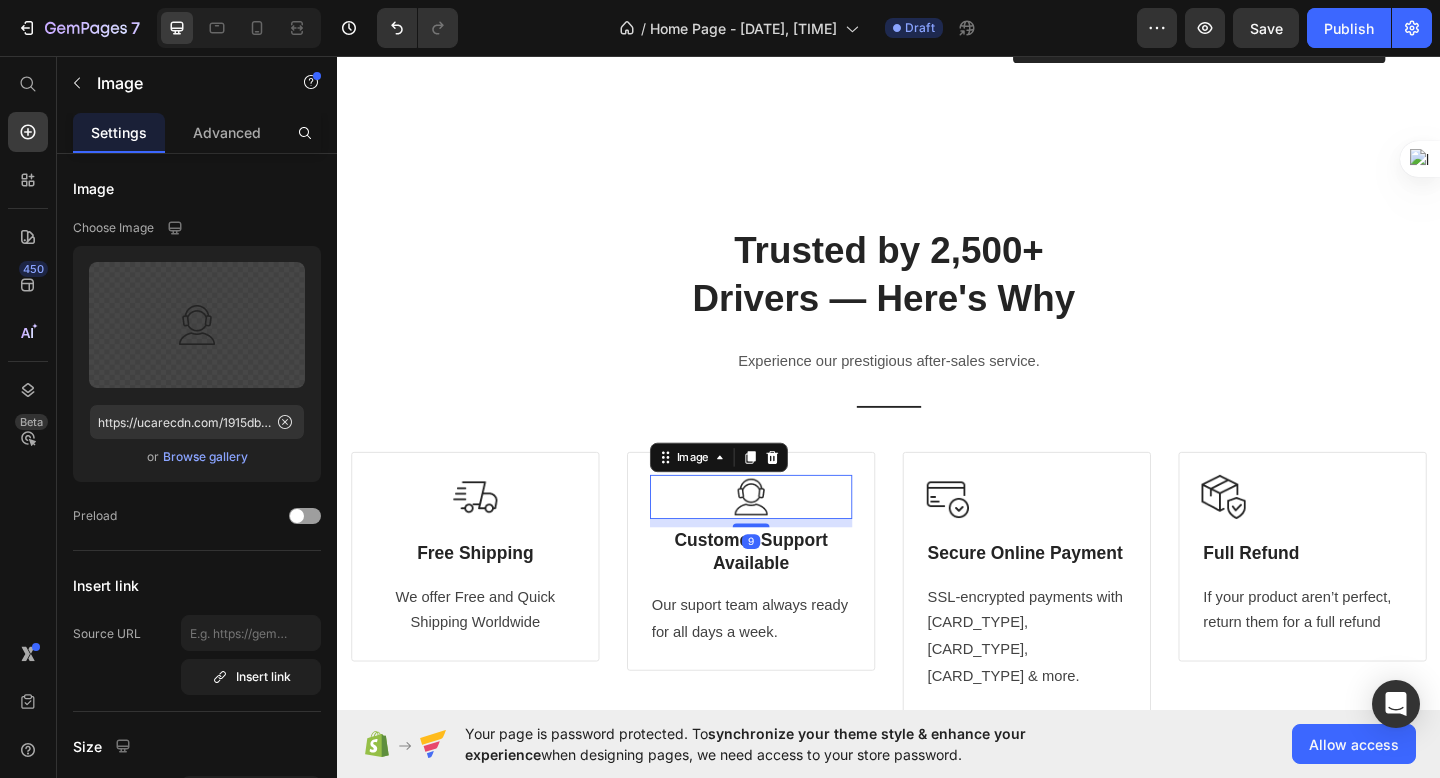 click on "9" at bounding box center [787, 564] 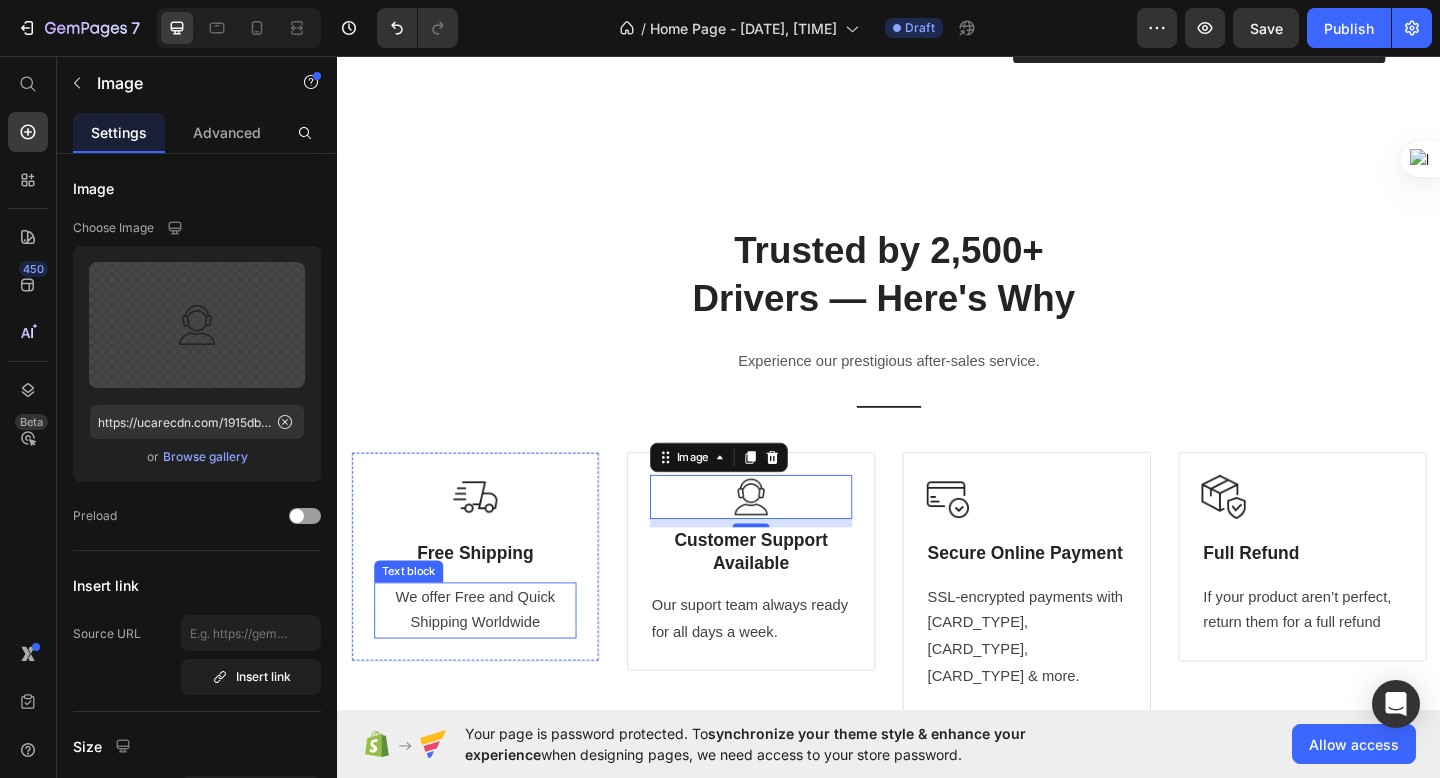 click on "Free Shipping" at bounding box center (487, 598) 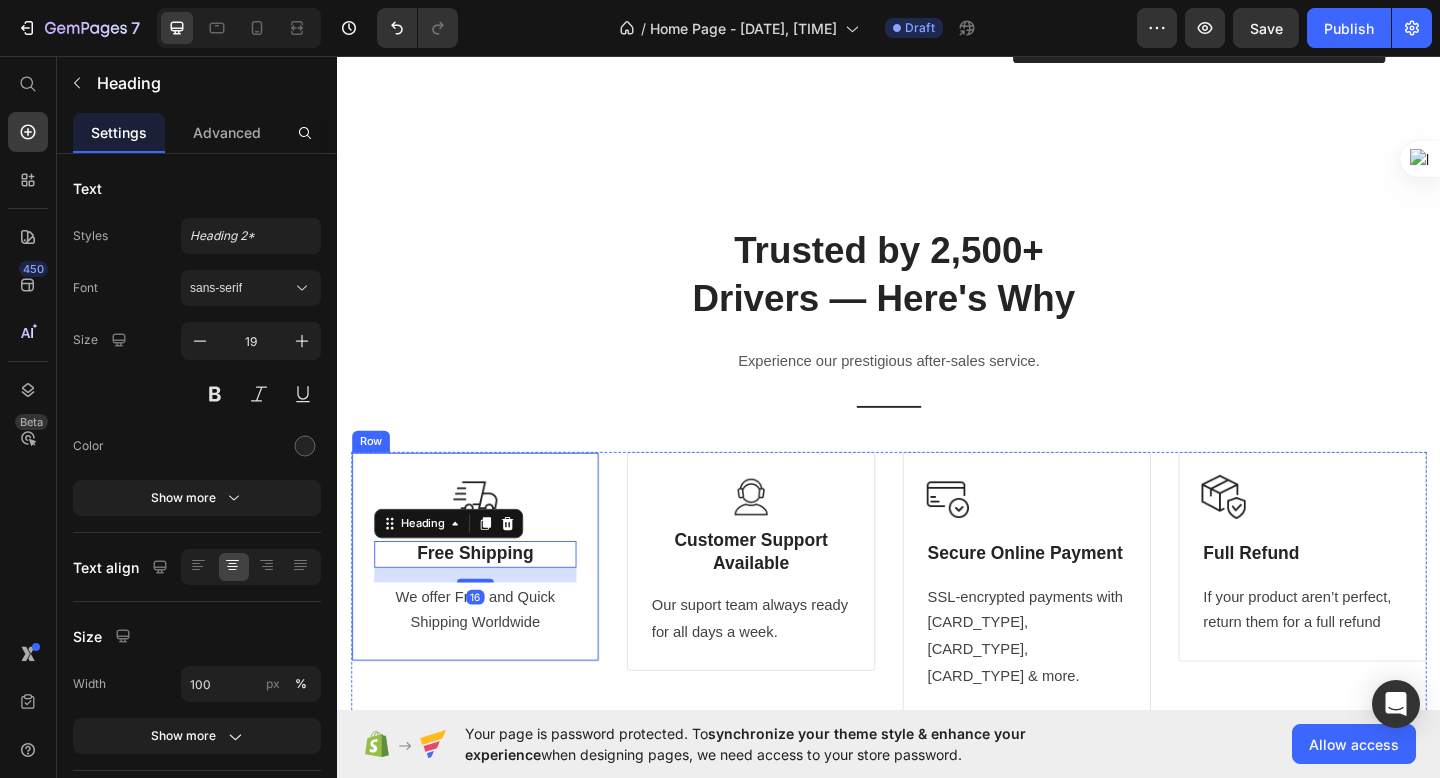 click on "Image Free Shipping Heading   16 We offer Free and Quick Shipping Worldwide Text block Row" at bounding box center [487, 601] 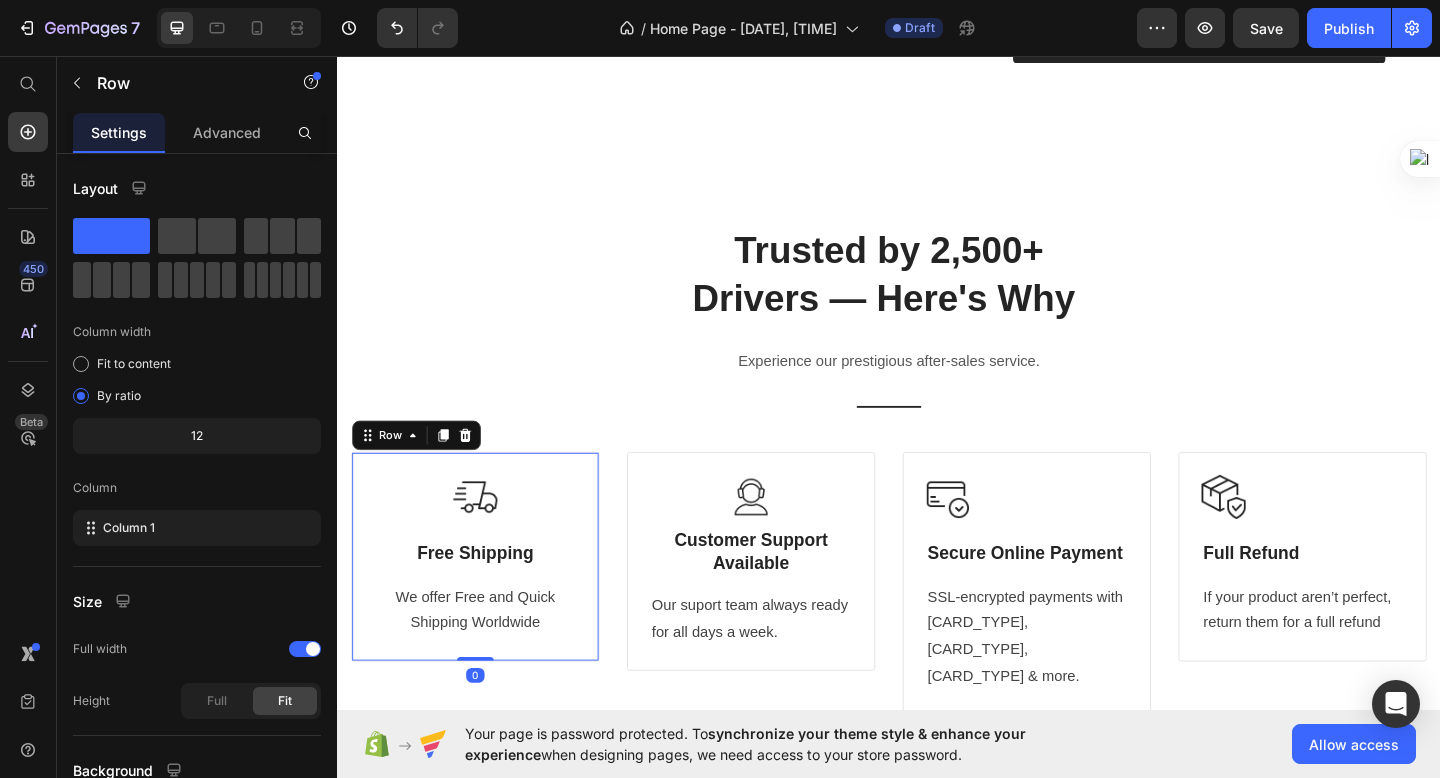click on "Image Free Shipping Heading We offer Free and Quick Shipping Worldwide Text block" at bounding box center (487, 601) 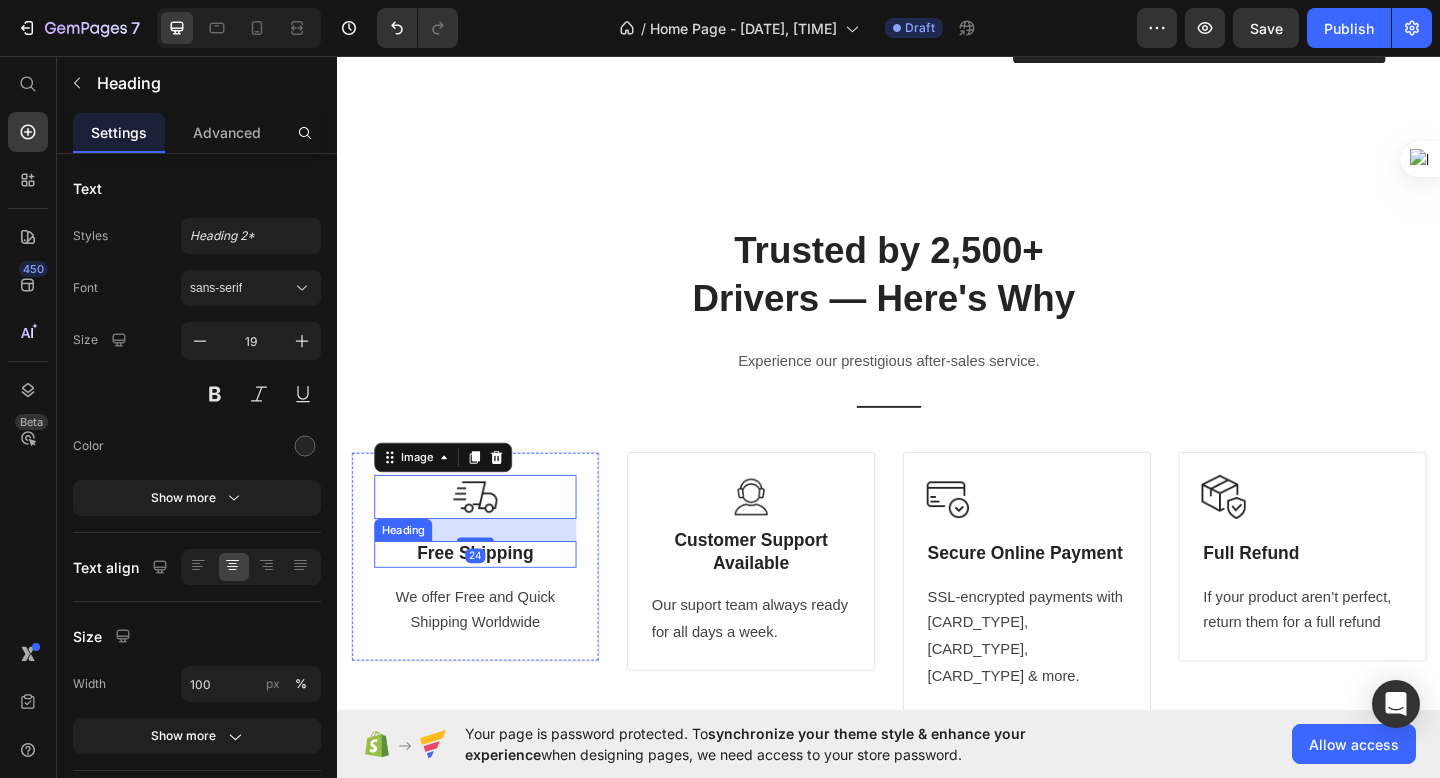 click on "Free Shipping" at bounding box center (487, 598) 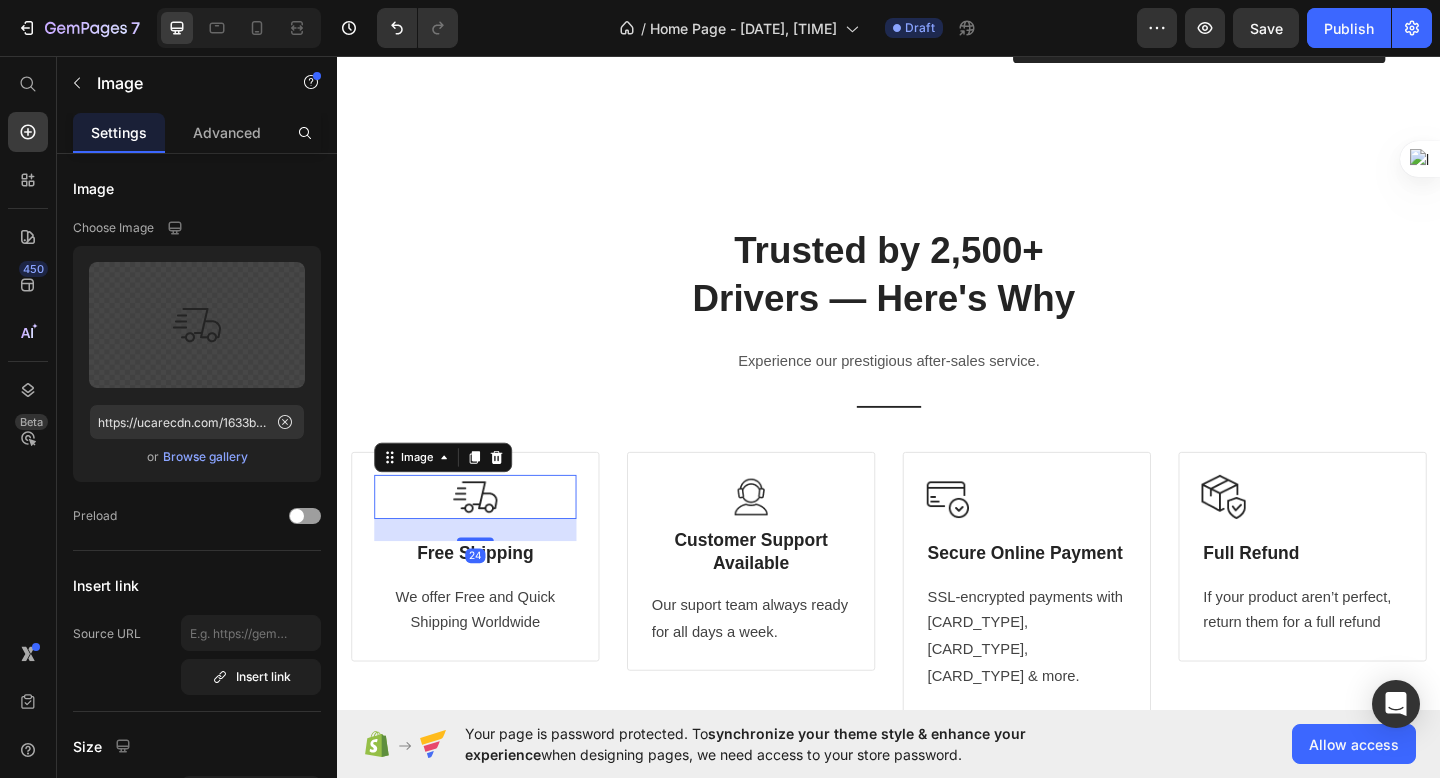 click at bounding box center (487, 536) 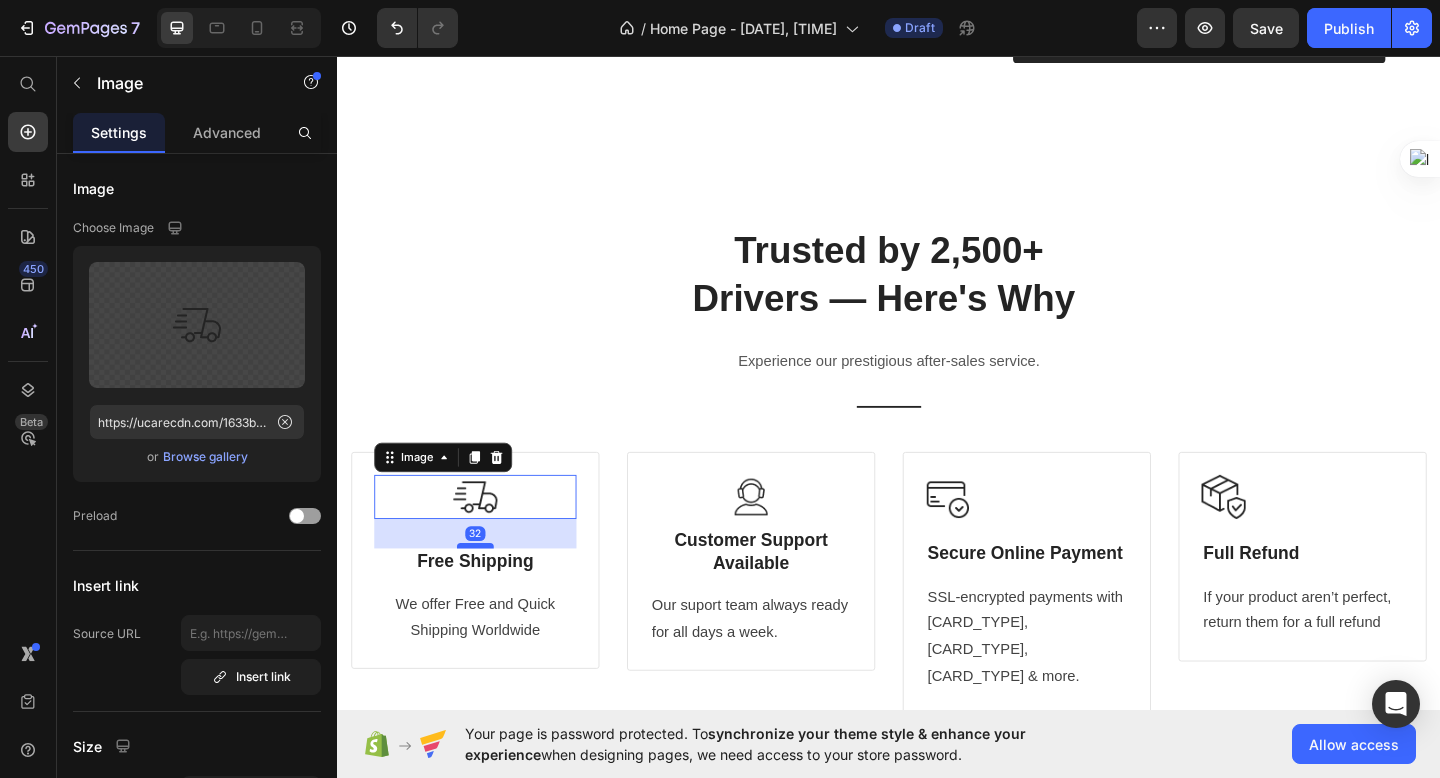 click at bounding box center (487, 589) 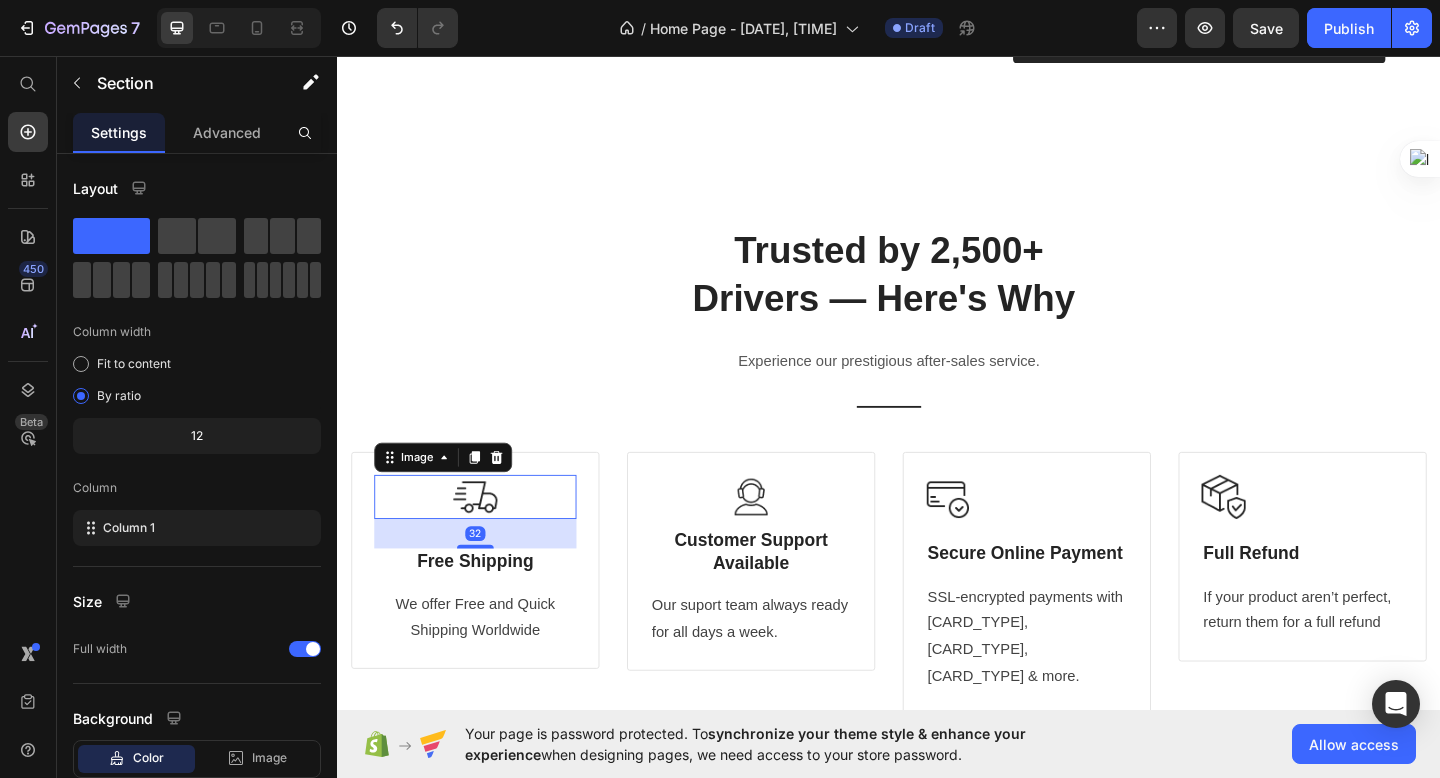 click on "⁠⁠⁠⁠⁠⁠⁠ Trusted by 2,500+ Drivers — Here's Why   Heading Experience our prestigious after-sales service. Text block                Title Line Row Image   32 Free Shipping Heading We offer Free and Quick Shipping Worldwide Text block Row Image ⁠⁠⁠⁠⁠⁠⁠ Customer Support Available Heading Our suport team always ready for all days a week. Text block Row Image Secure Online Payment Heading  SSL-encrypted payments with Visa, Mastercard, Apple Pay & more. Text block Row Image Full Refund Heading If your product aren’t perfect, return them for a full refund Text block Row Row" at bounding box center [937, 506] 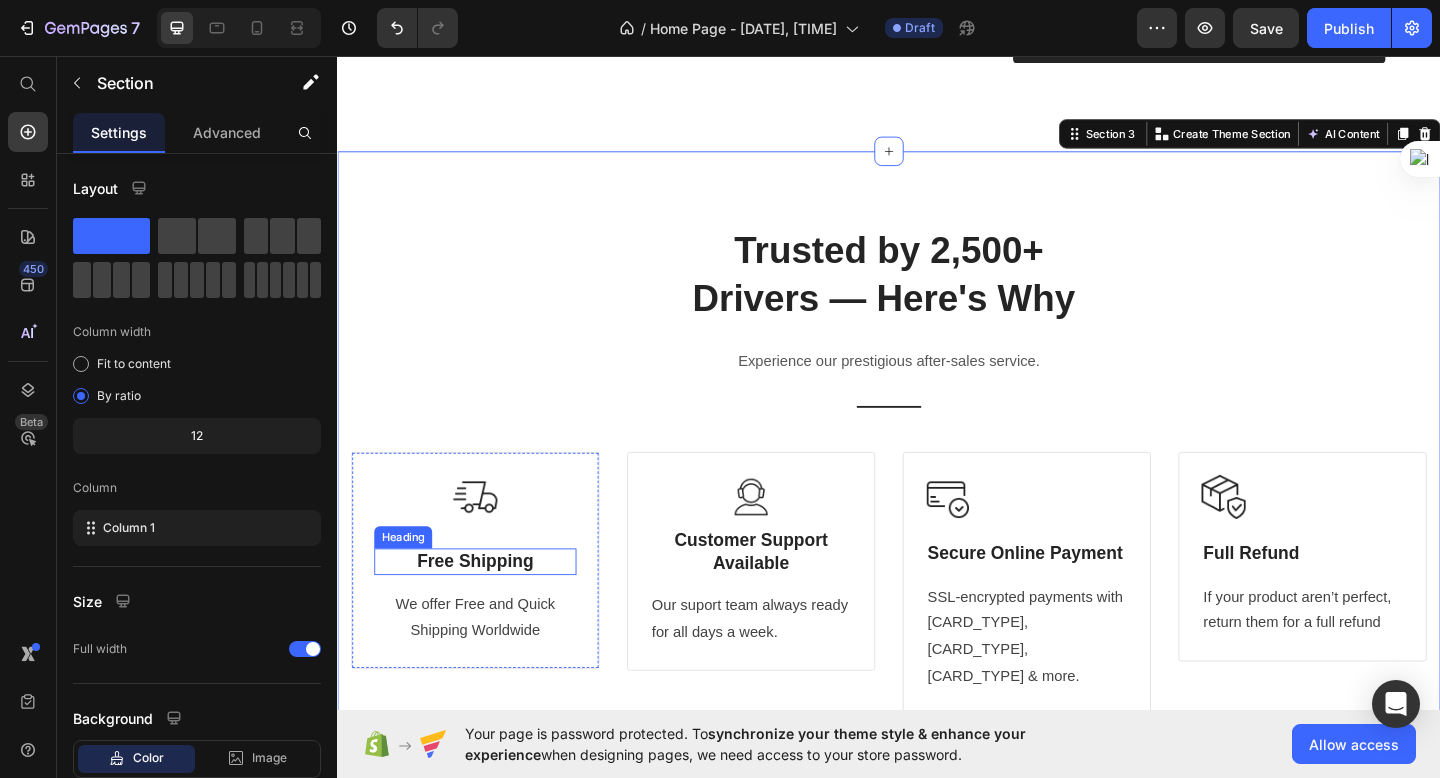 click on "Free Shipping" at bounding box center (487, 606) 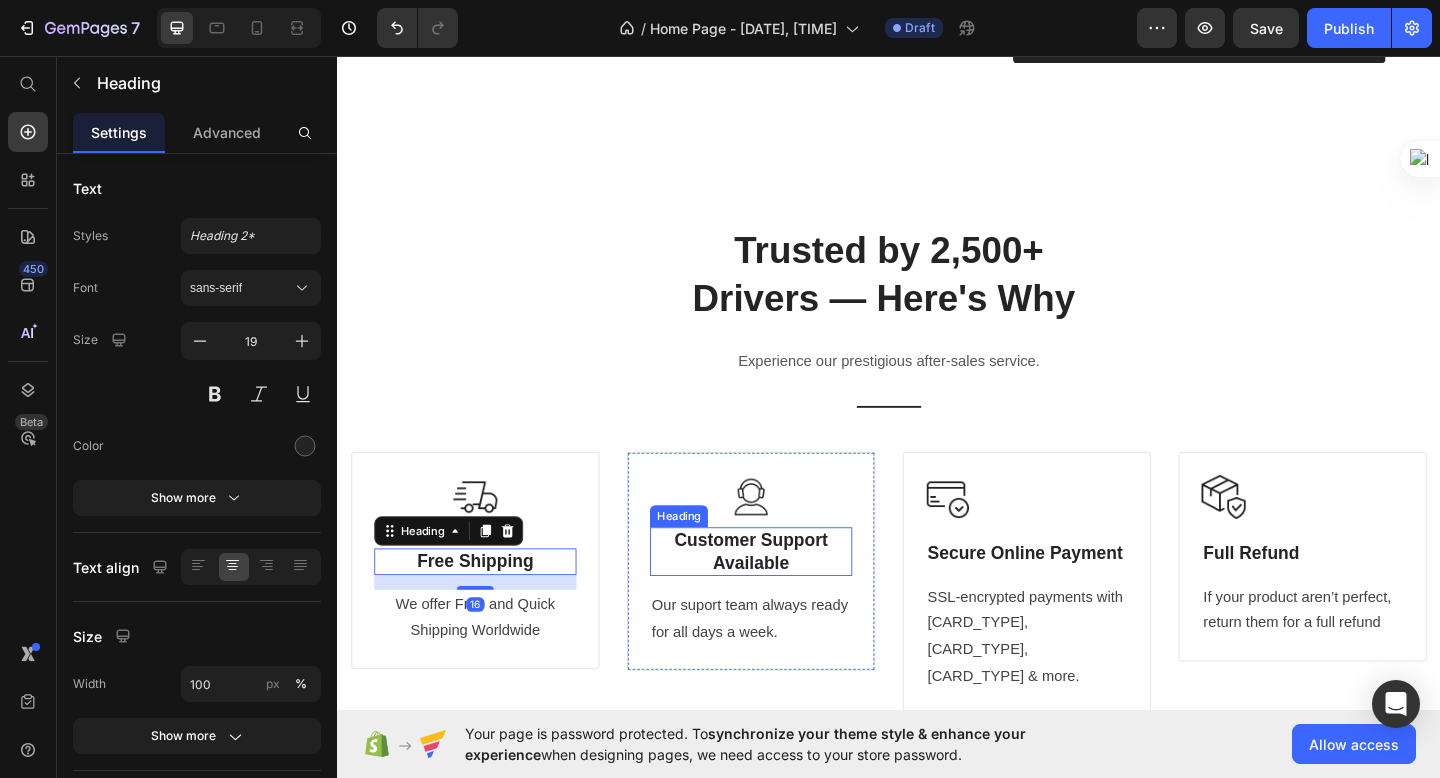 click on "⁠⁠⁠⁠⁠⁠⁠ Customer Support Available" at bounding box center [787, 595] 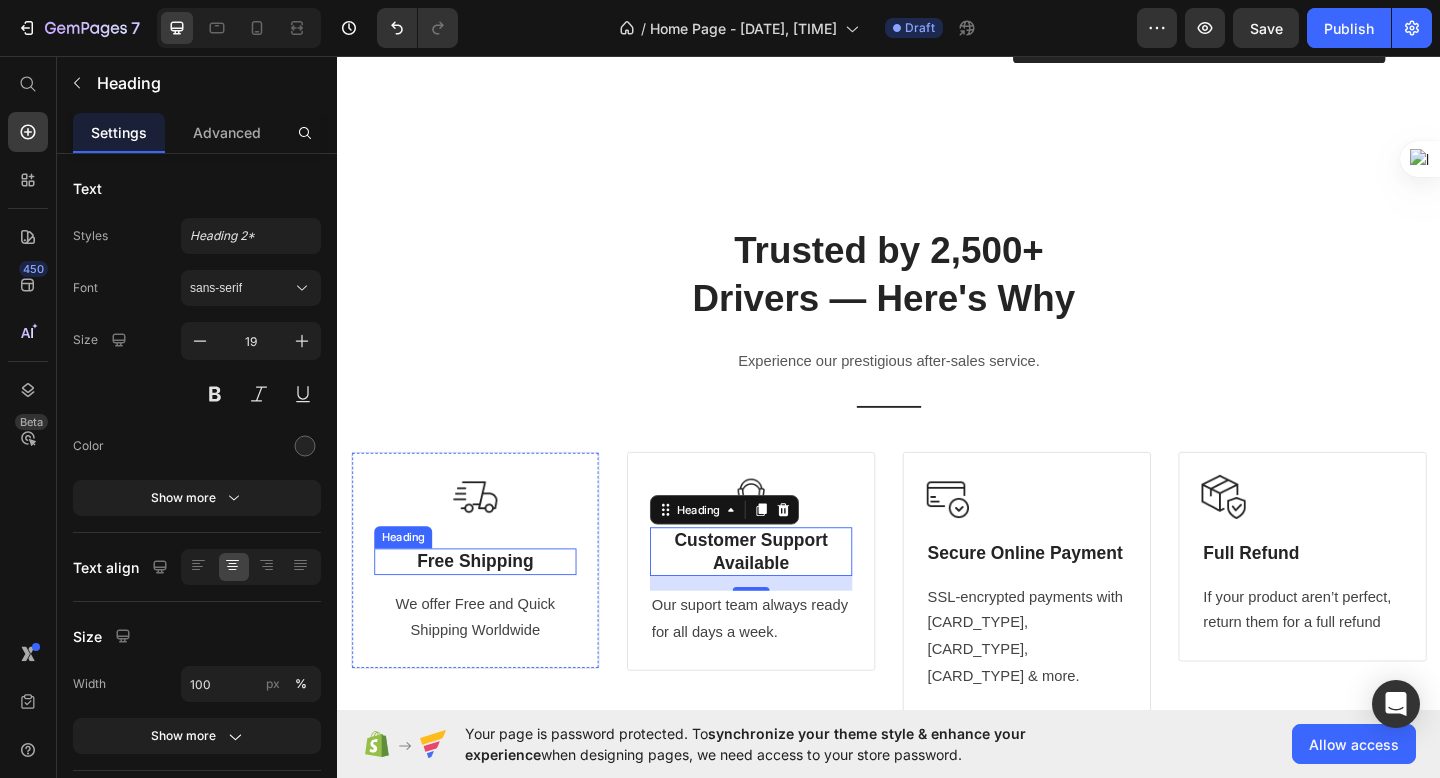 click on "Free Shipping" at bounding box center (487, 606) 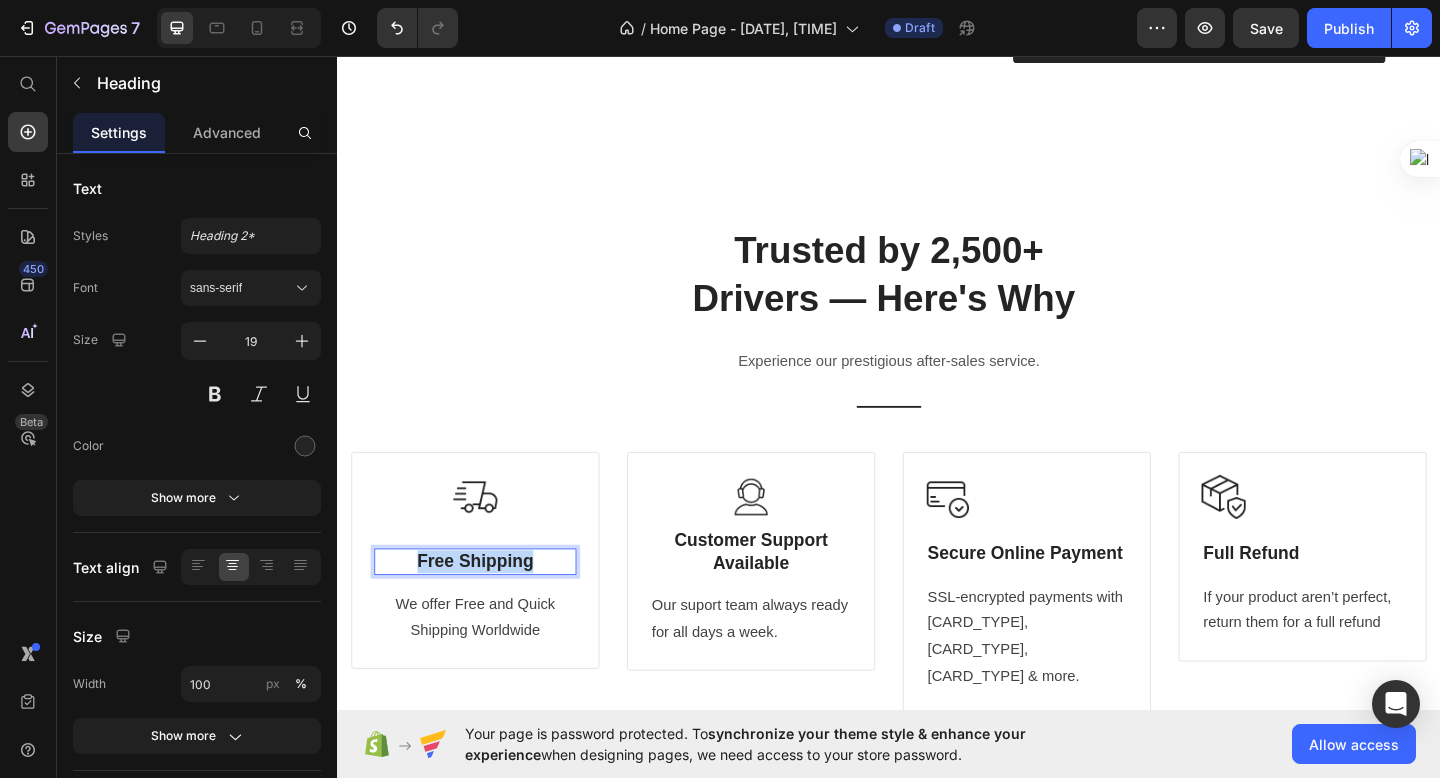 click on "Free Shipping" at bounding box center [487, 606] 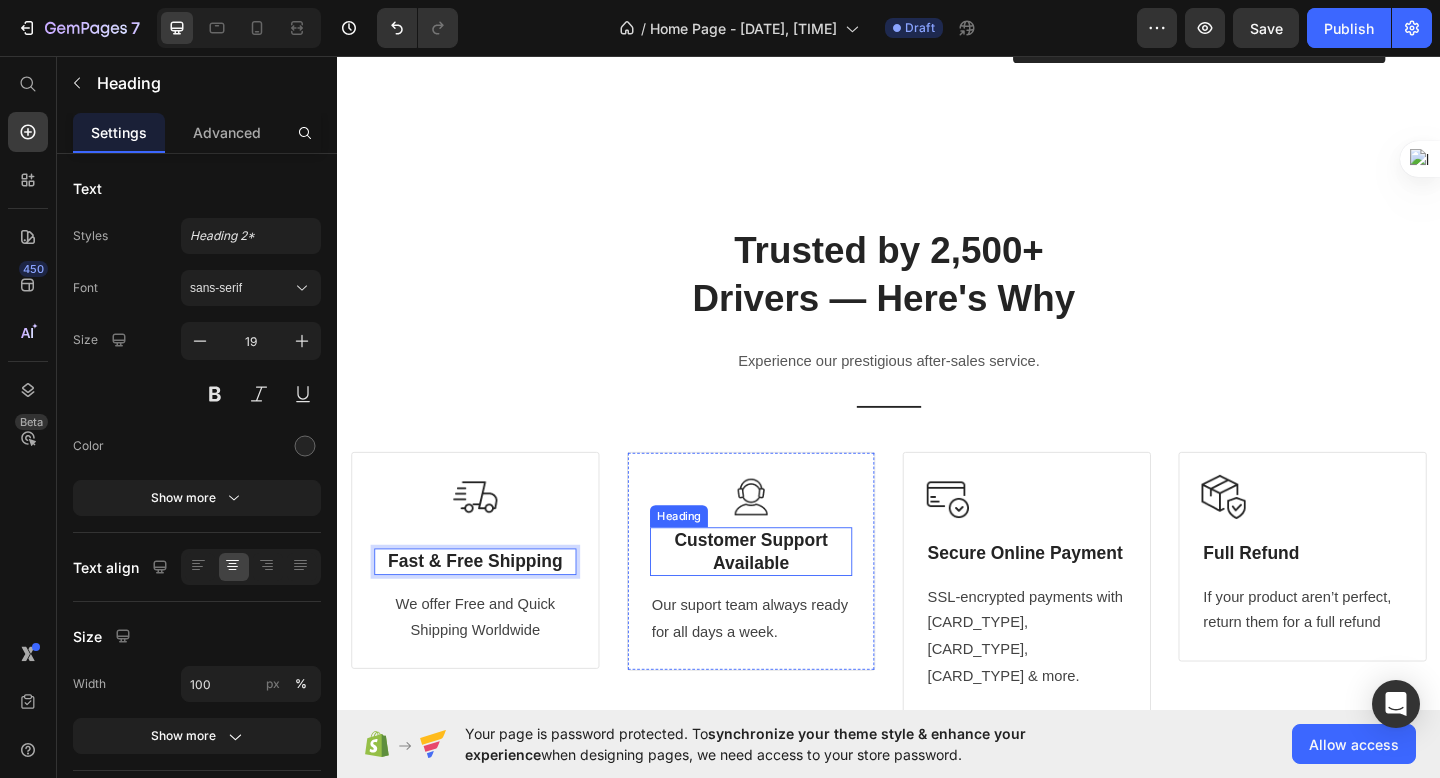click on "Customer Support Available" at bounding box center (787, 595) 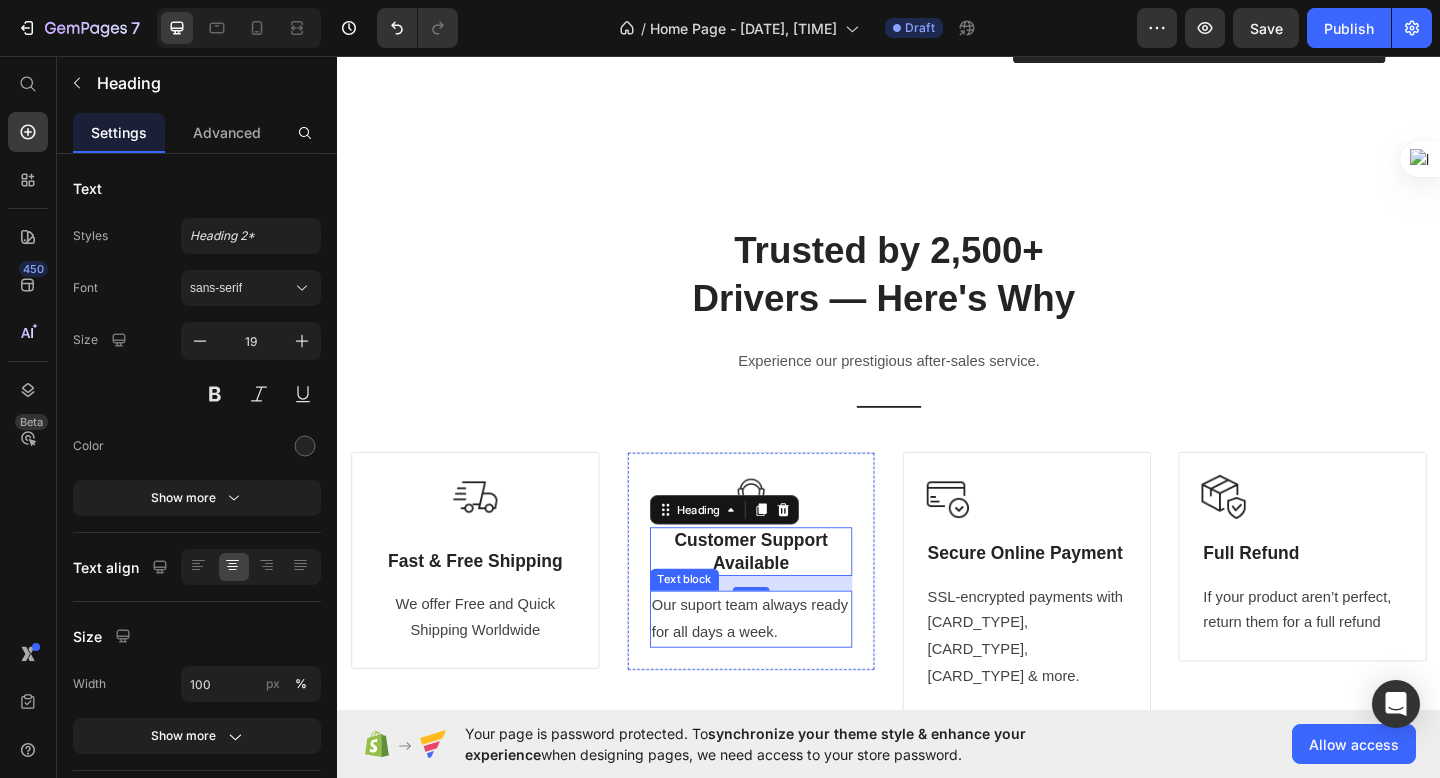 click on "Our suport team always ready for all days a week." at bounding box center (787, 669) 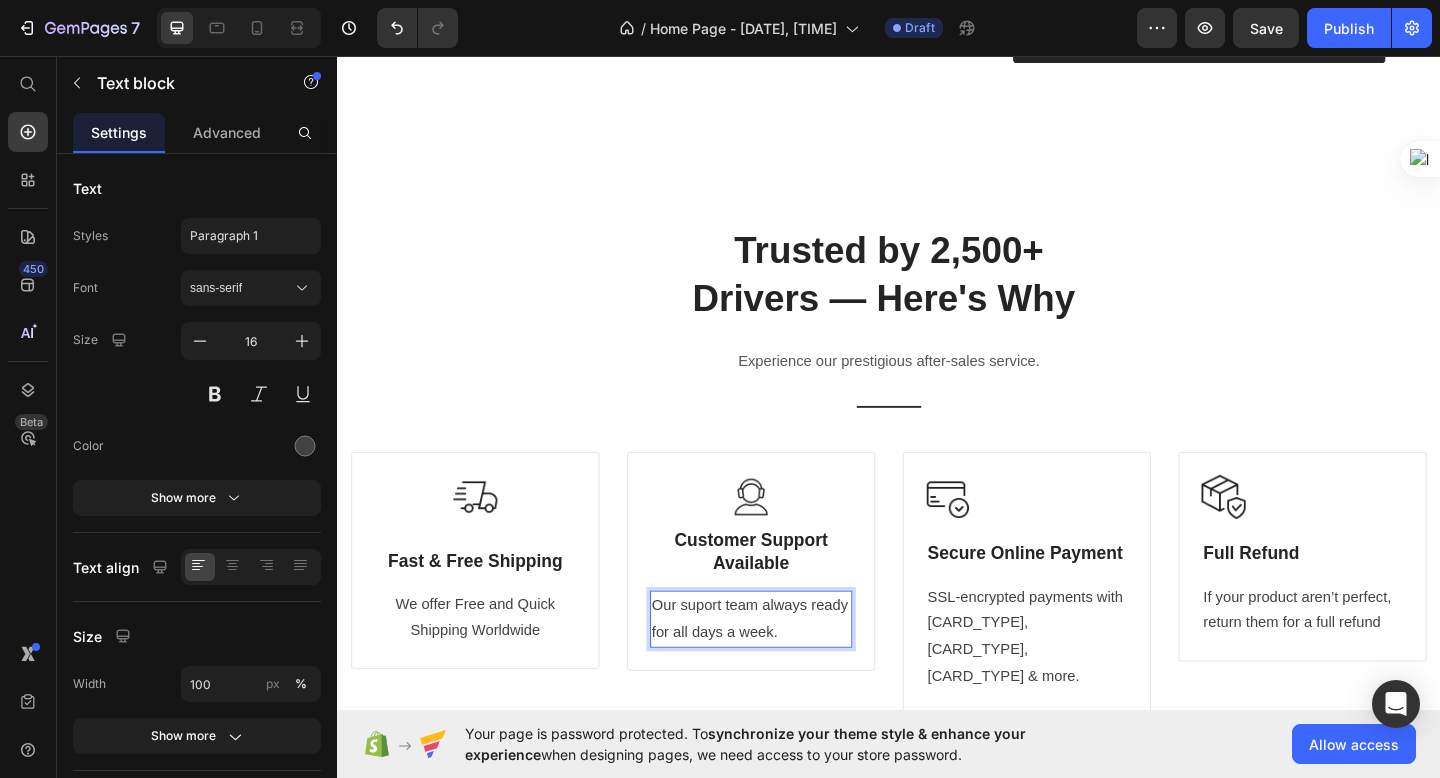 click on "Our suport team always ready for all days a week." at bounding box center (787, 669) 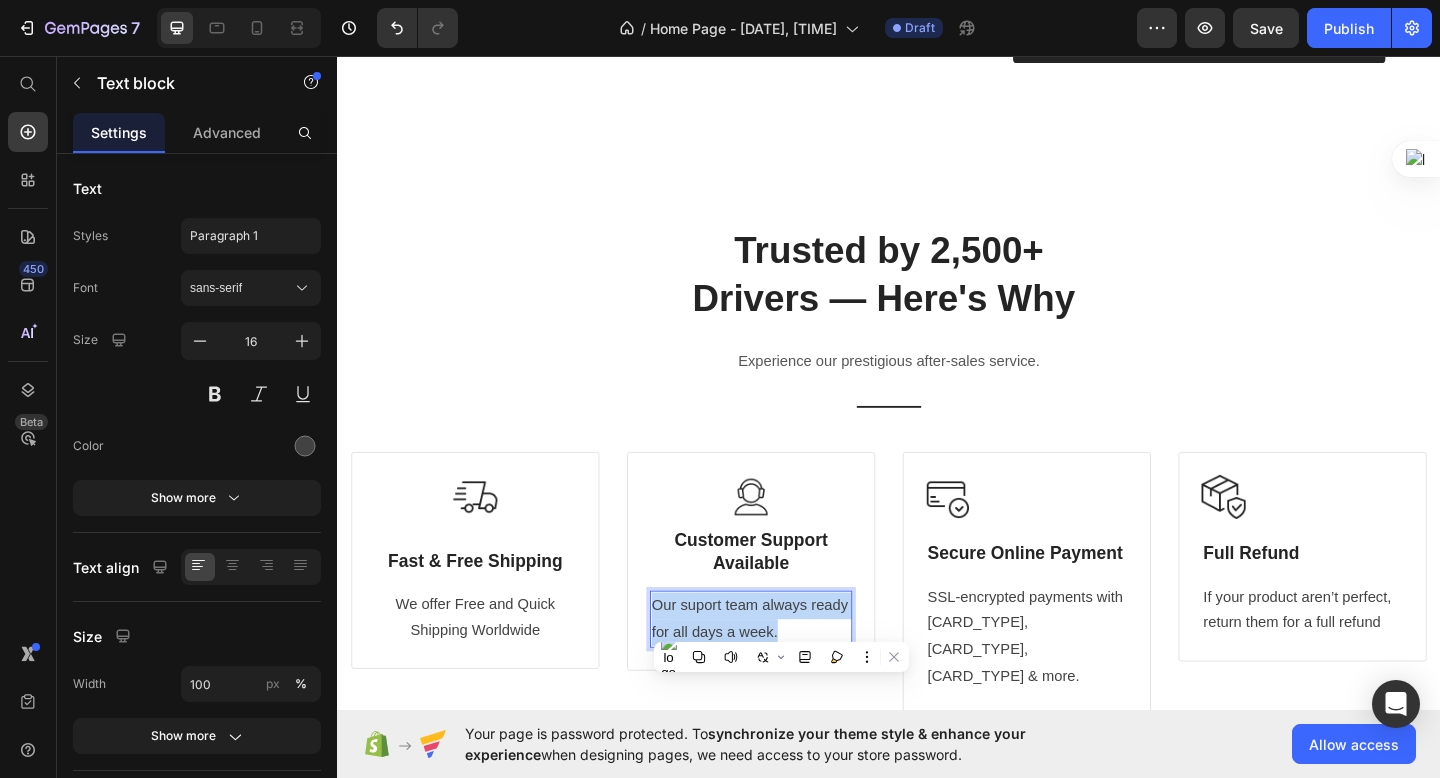 click on "Our suport team always ready for all days a week." at bounding box center (787, 669) 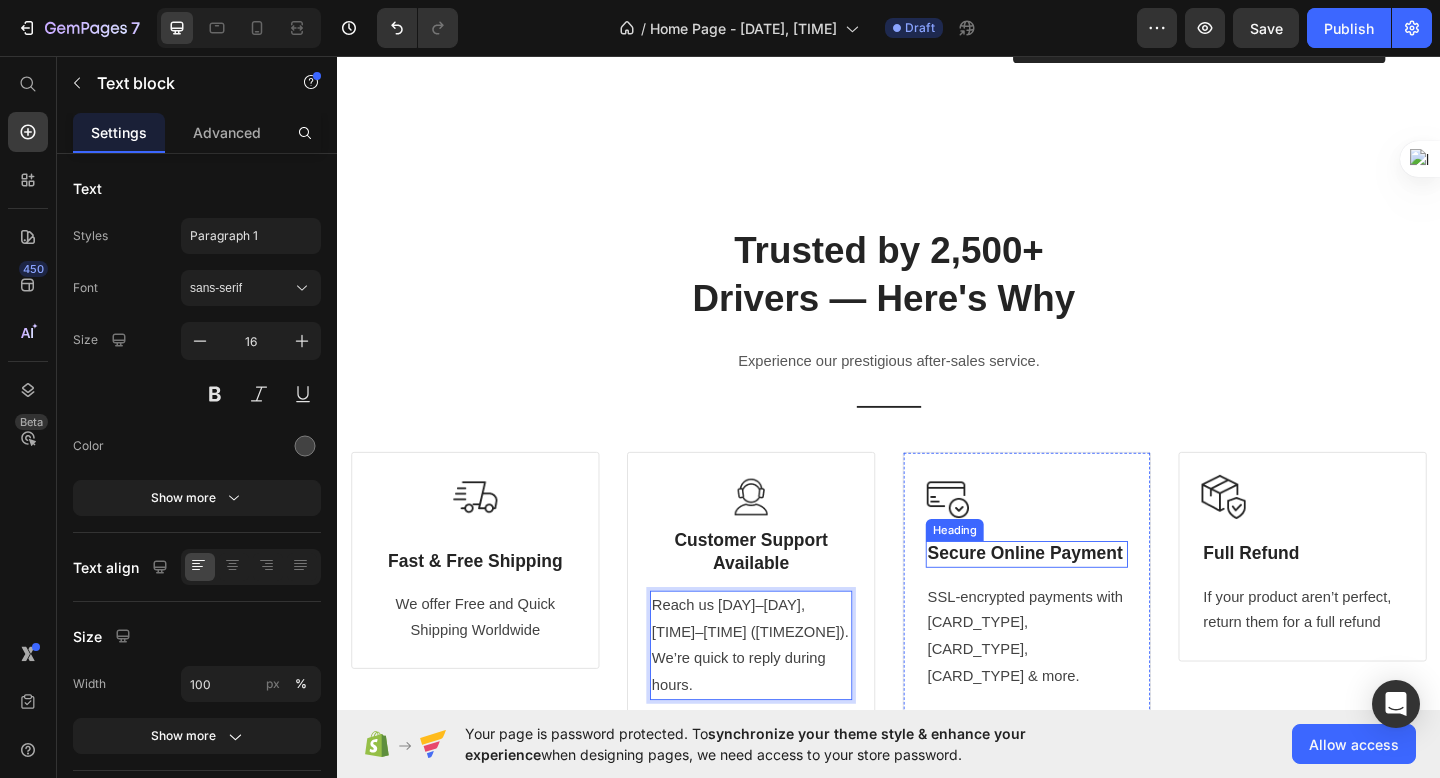 click on "Secure Online Payment" at bounding box center (1087, 598) 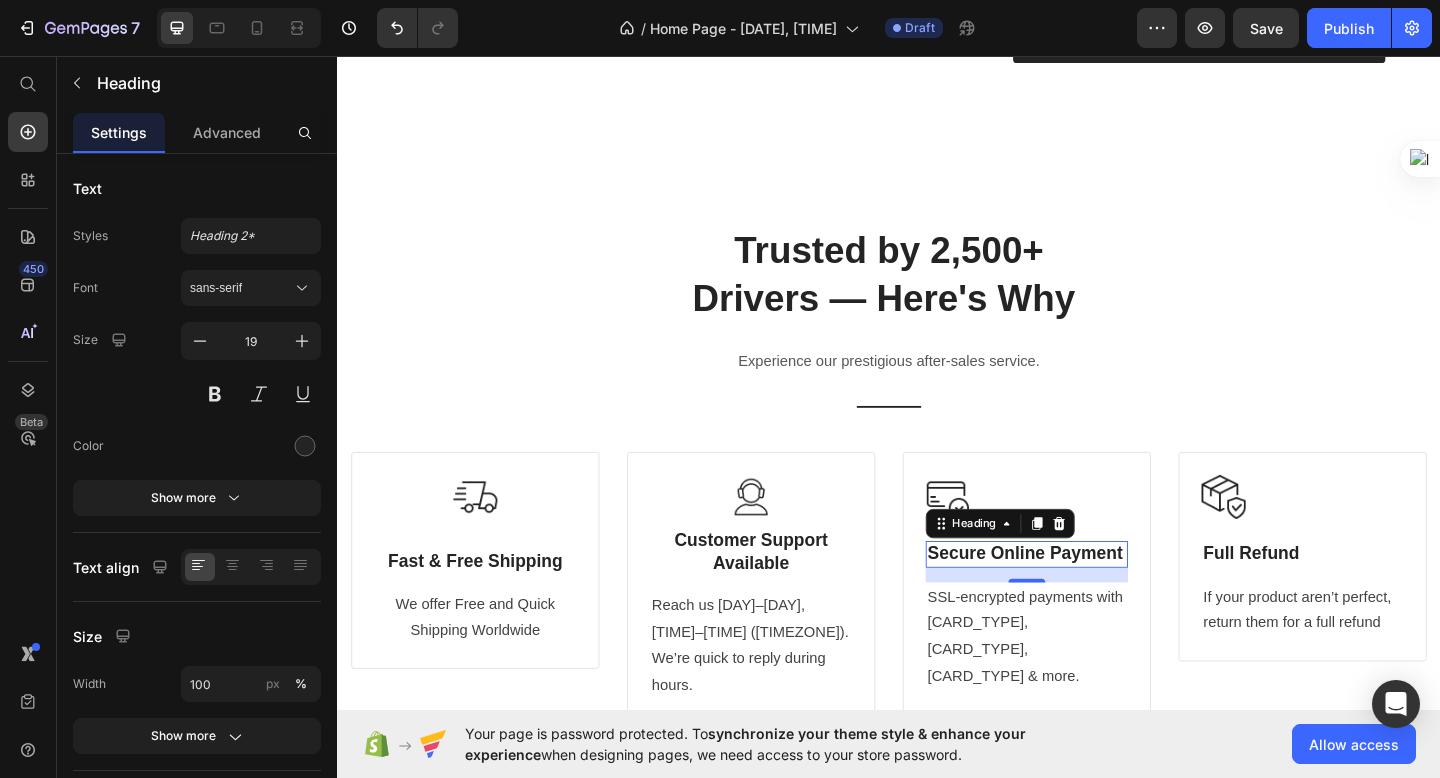 click on "Secure Online Payment" at bounding box center [1087, 598] 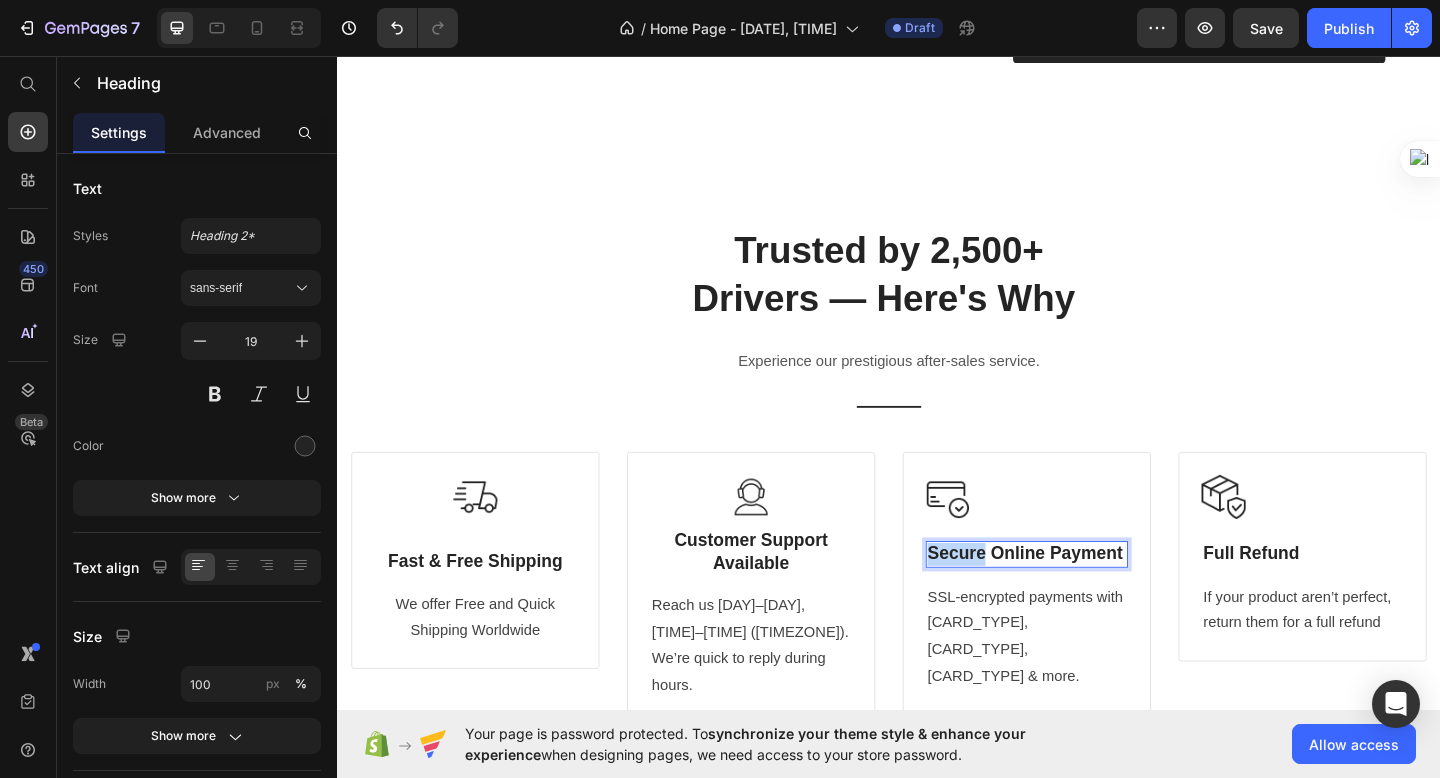 click on "Secure Online Payment" at bounding box center (1087, 598) 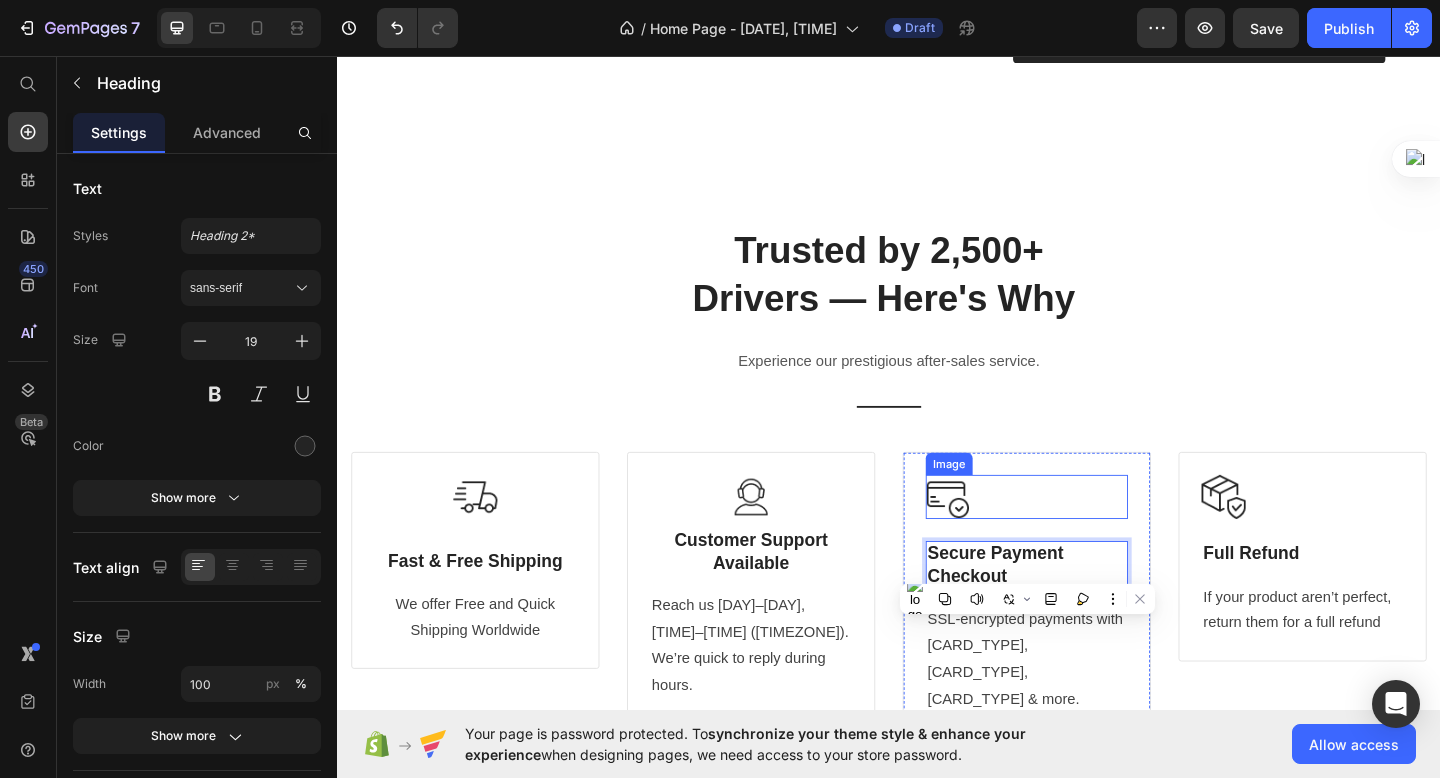 click at bounding box center [1087, 536] 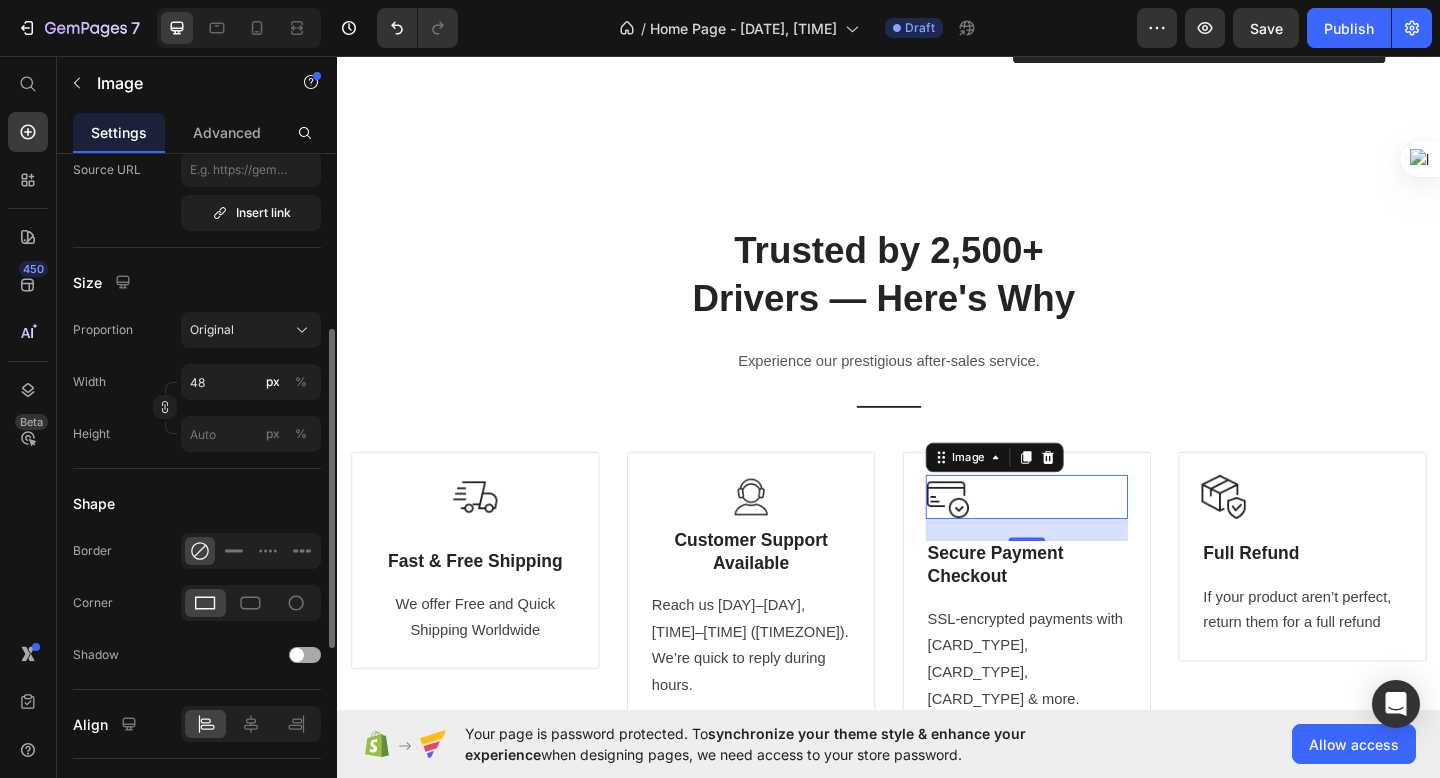 scroll, scrollTop: 485, scrollLeft: 0, axis: vertical 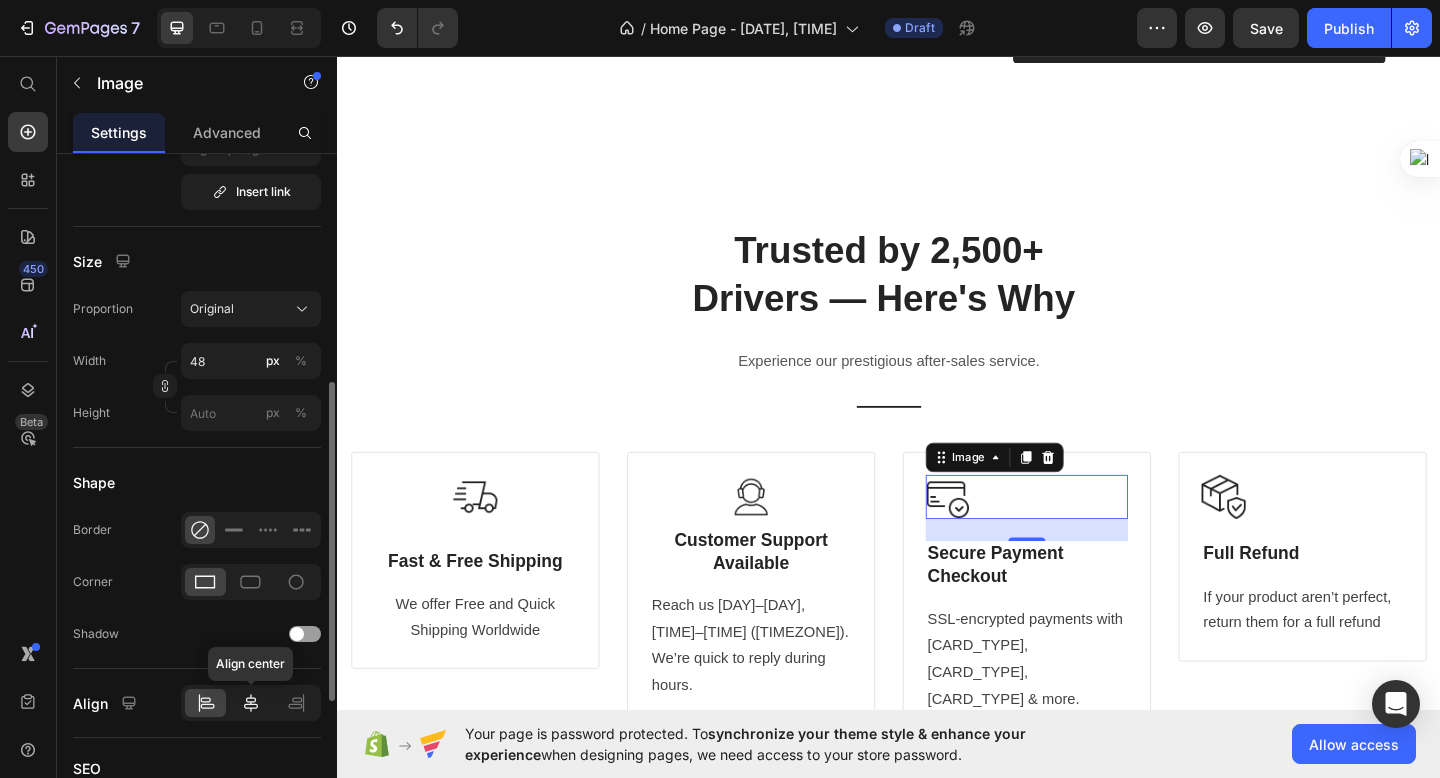 click 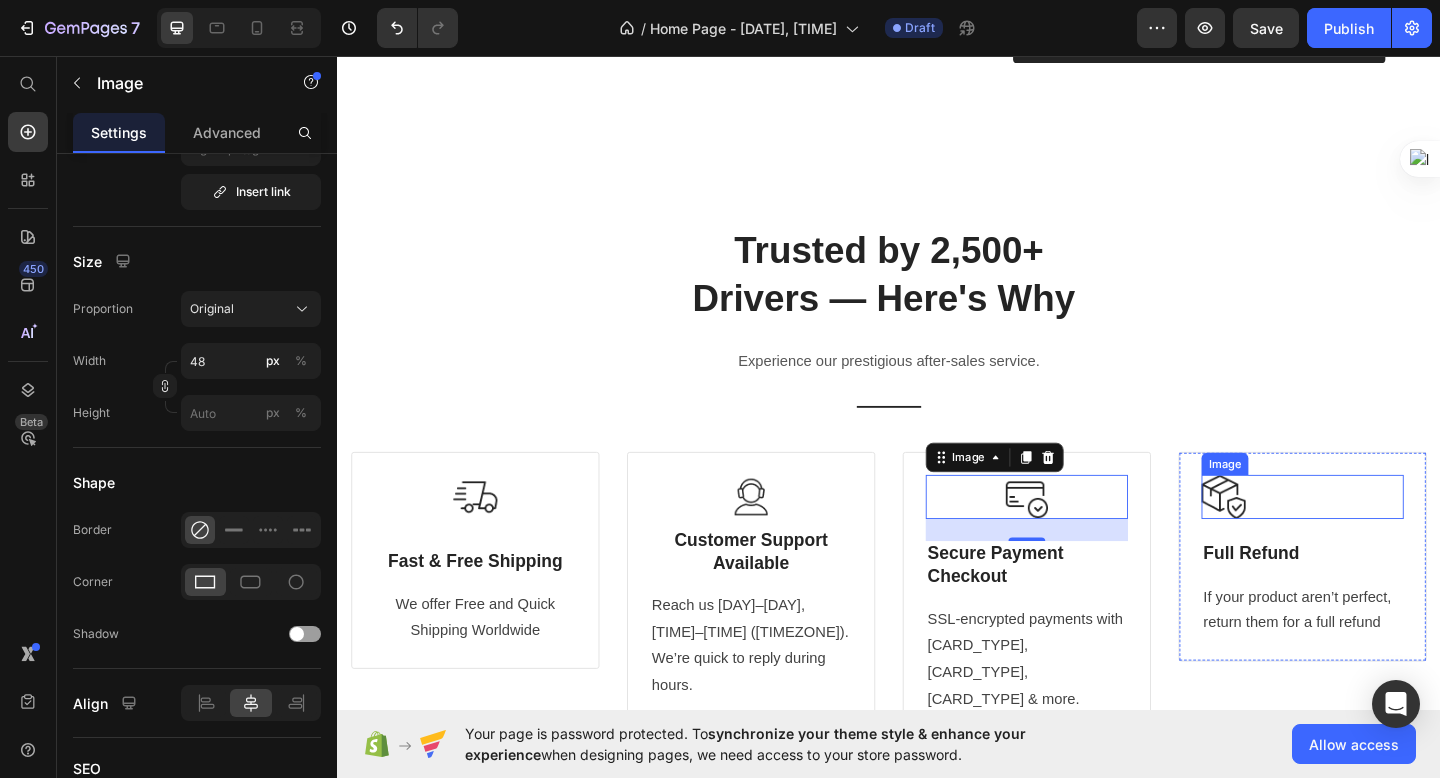 click at bounding box center (1387, 536) 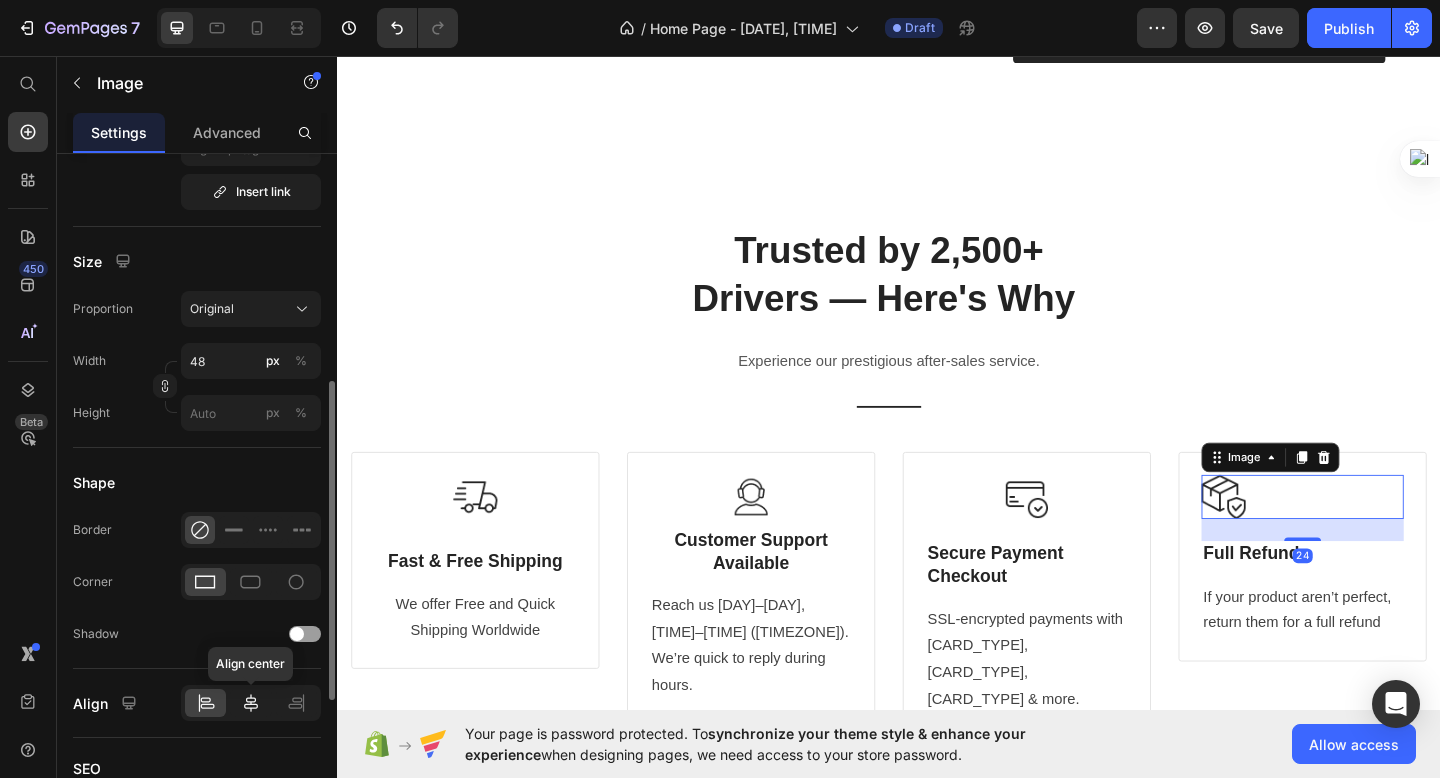 click 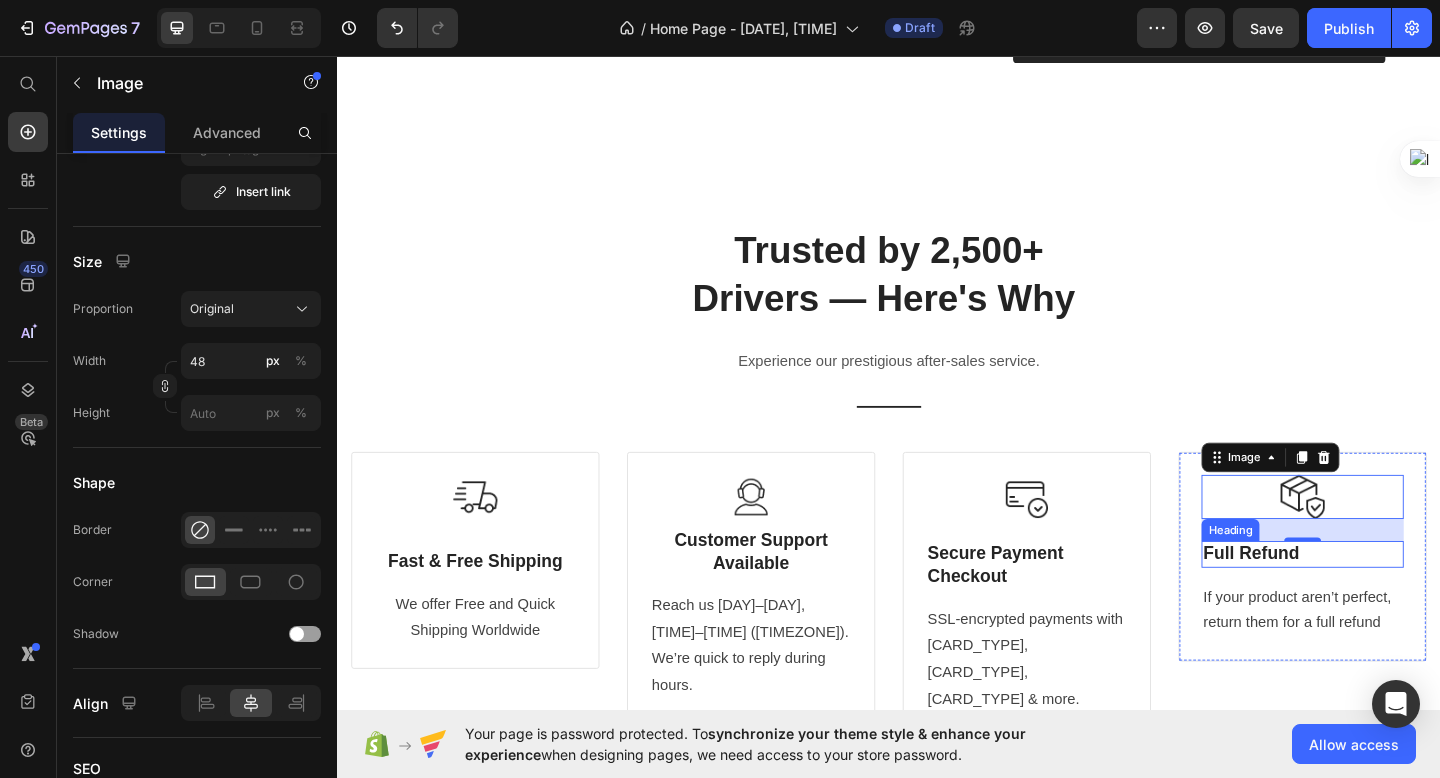 click on "Full Refund" at bounding box center (1387, 598) 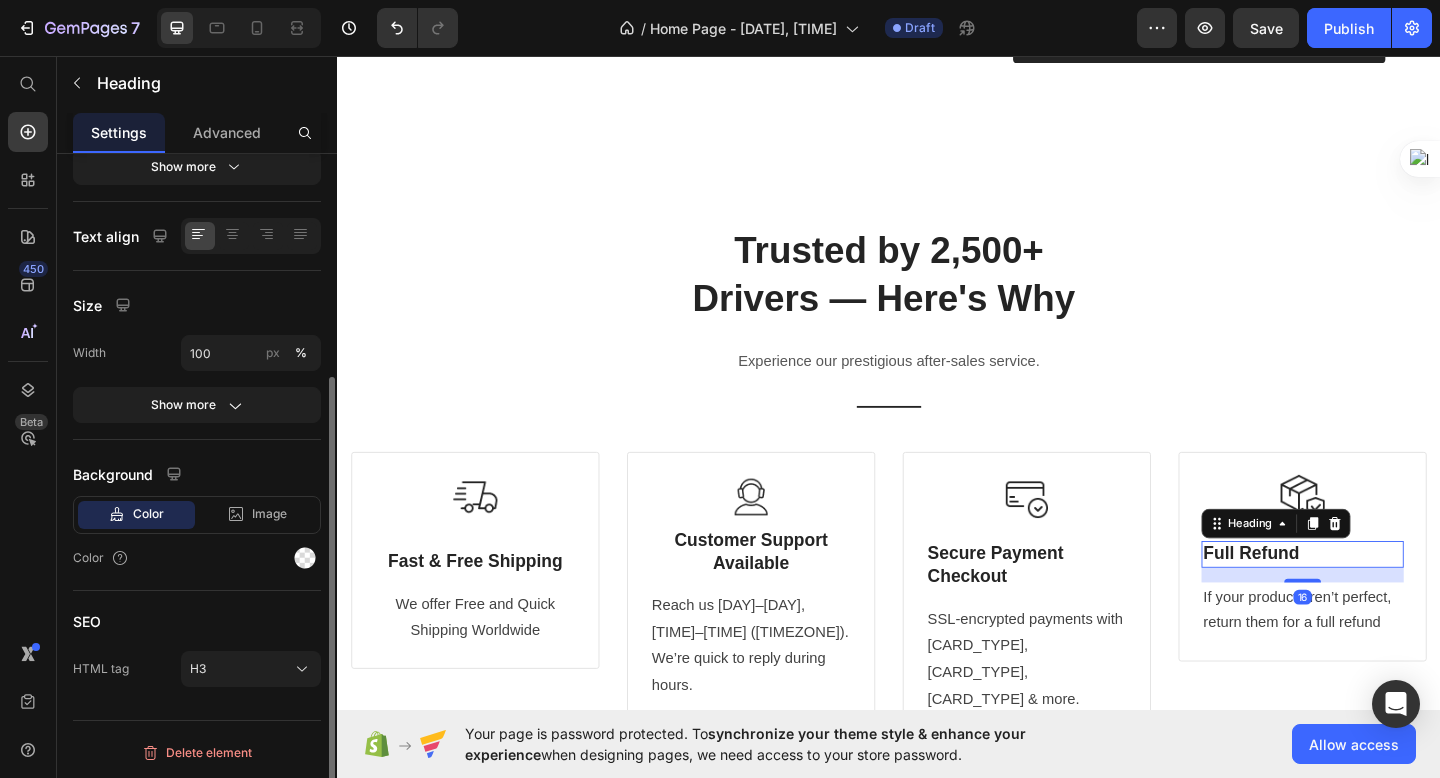 scroll, scrollTop: 0, scrollLeft: 0, axis: both 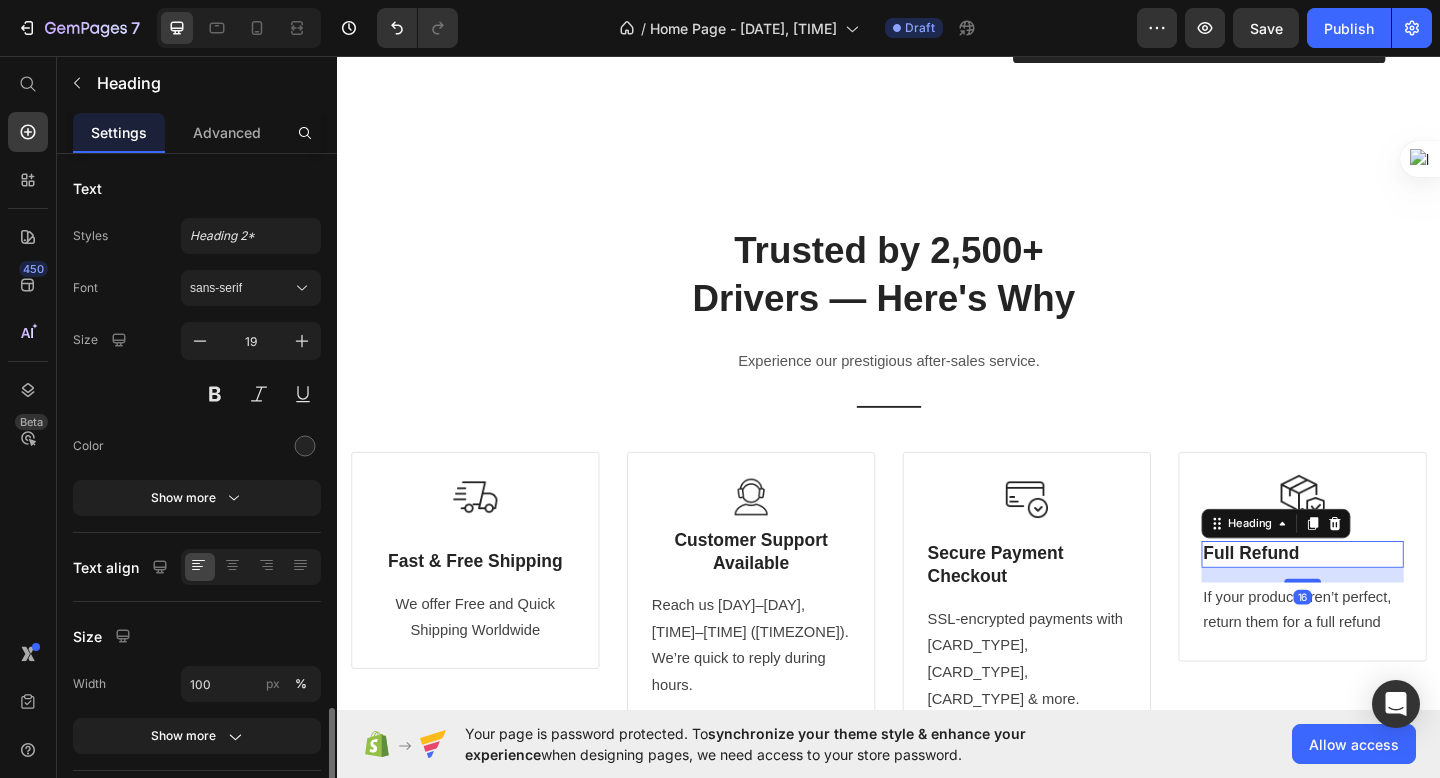 click on "Full Refund" at bounding box center (1387, 598) 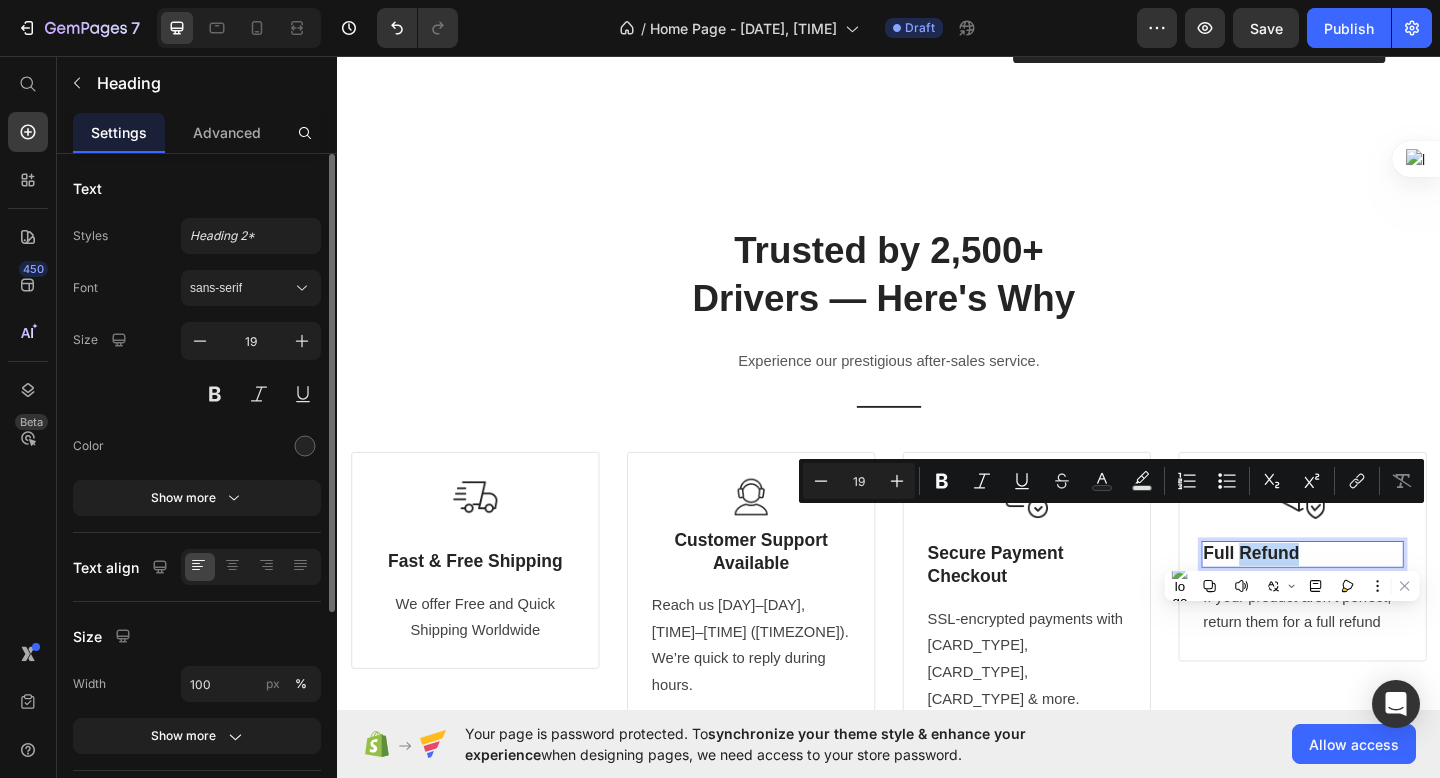 click on "Full Refund" at bounding box center (1387, 598) 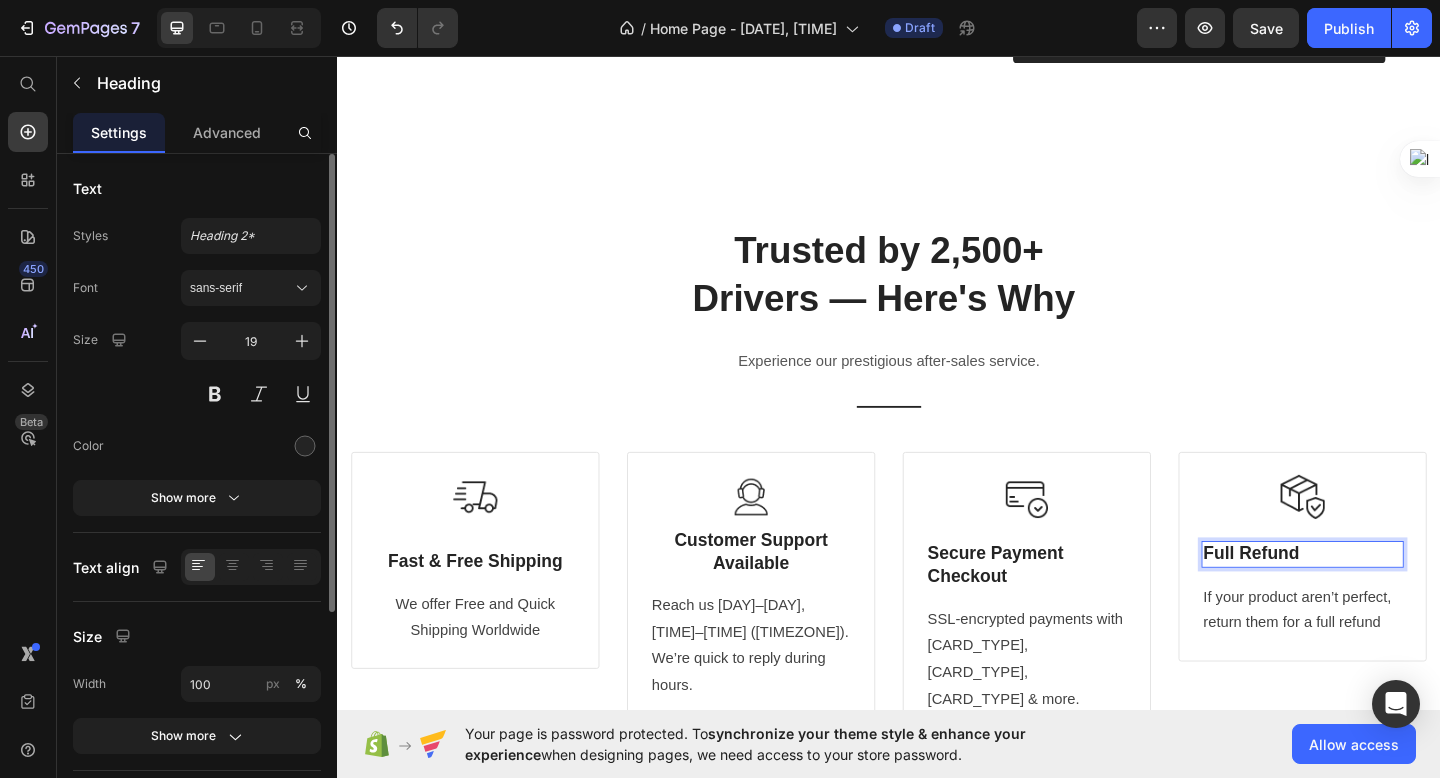 click on "Full Refund" at bounding box center [1387, 598] 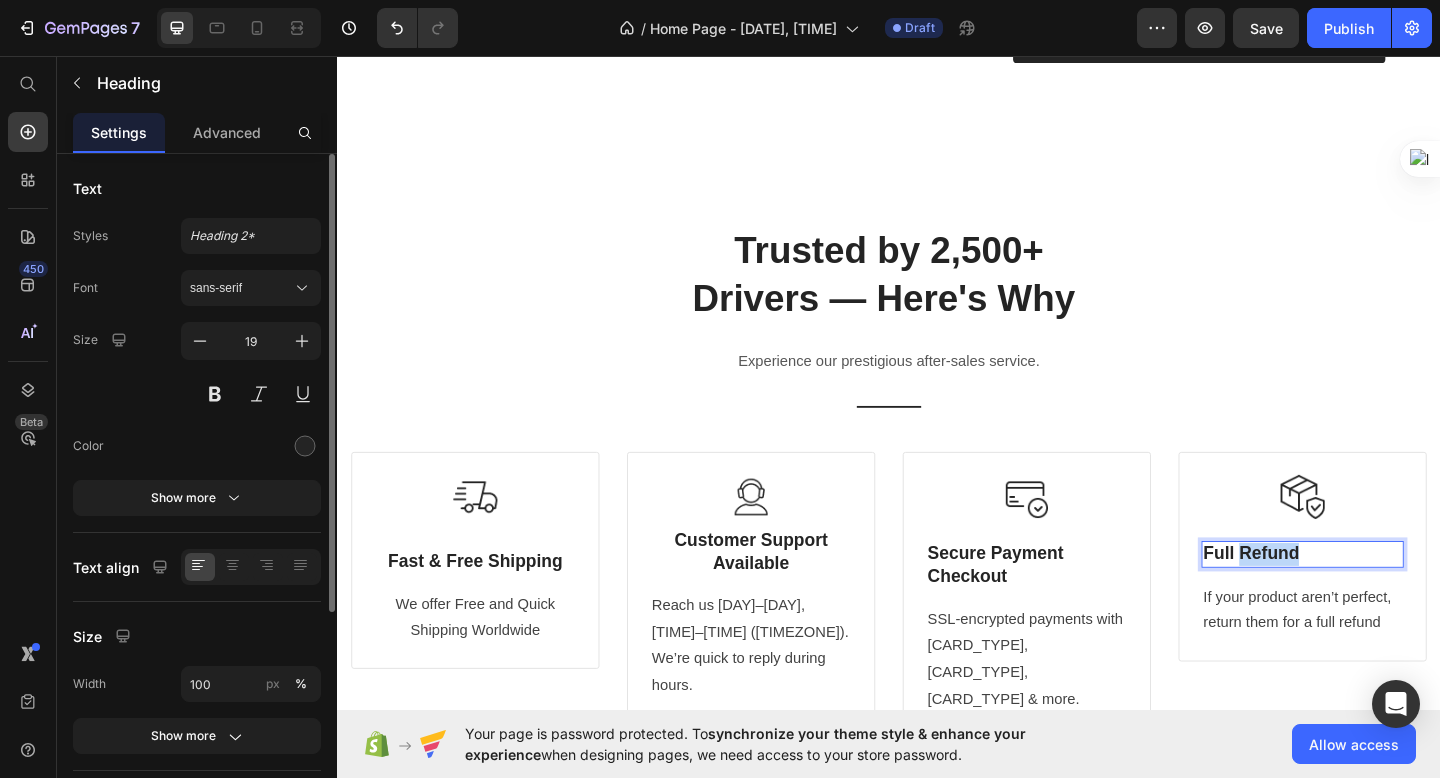 click on "Full Refund" at bounding box center [1387, 598] 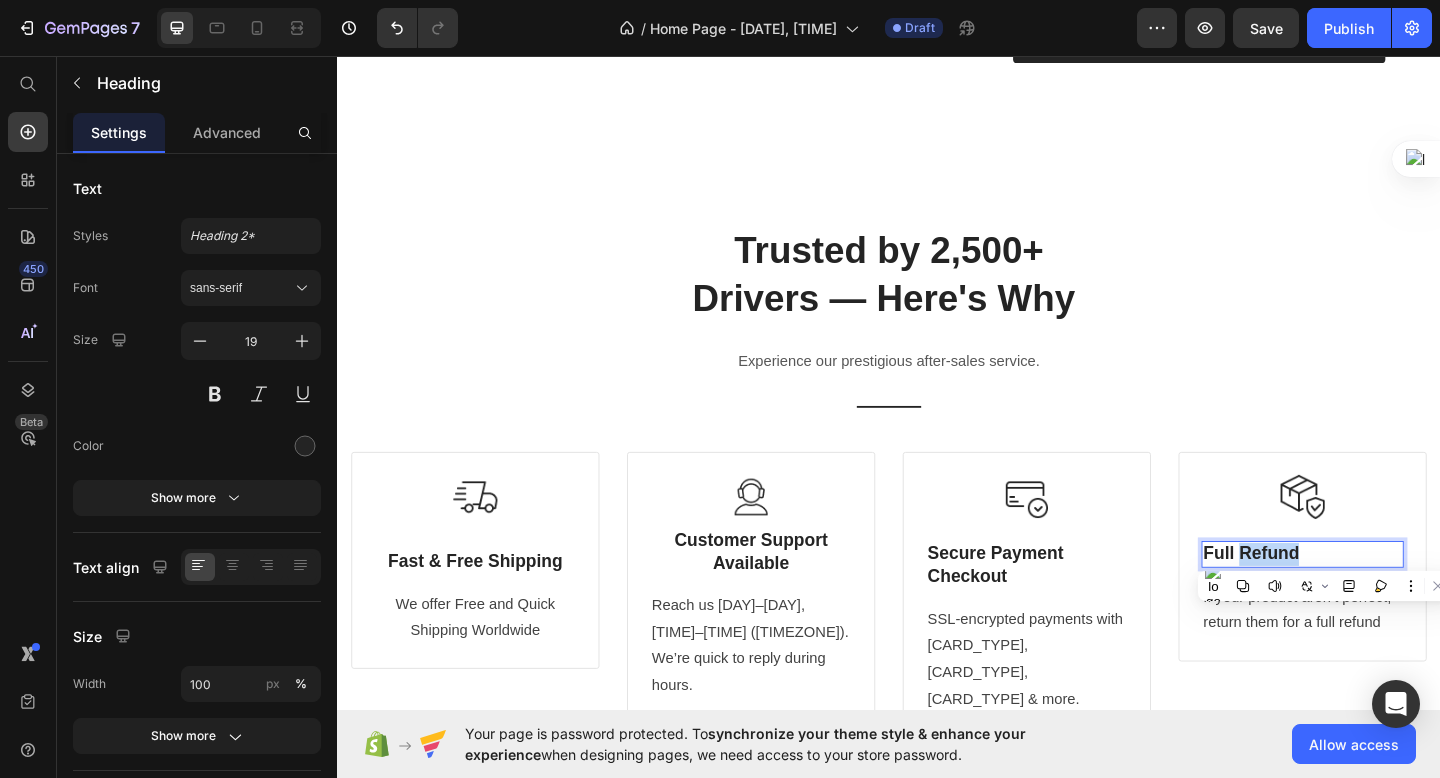 click on "Full Refund" at bounding box center [1387, 598] 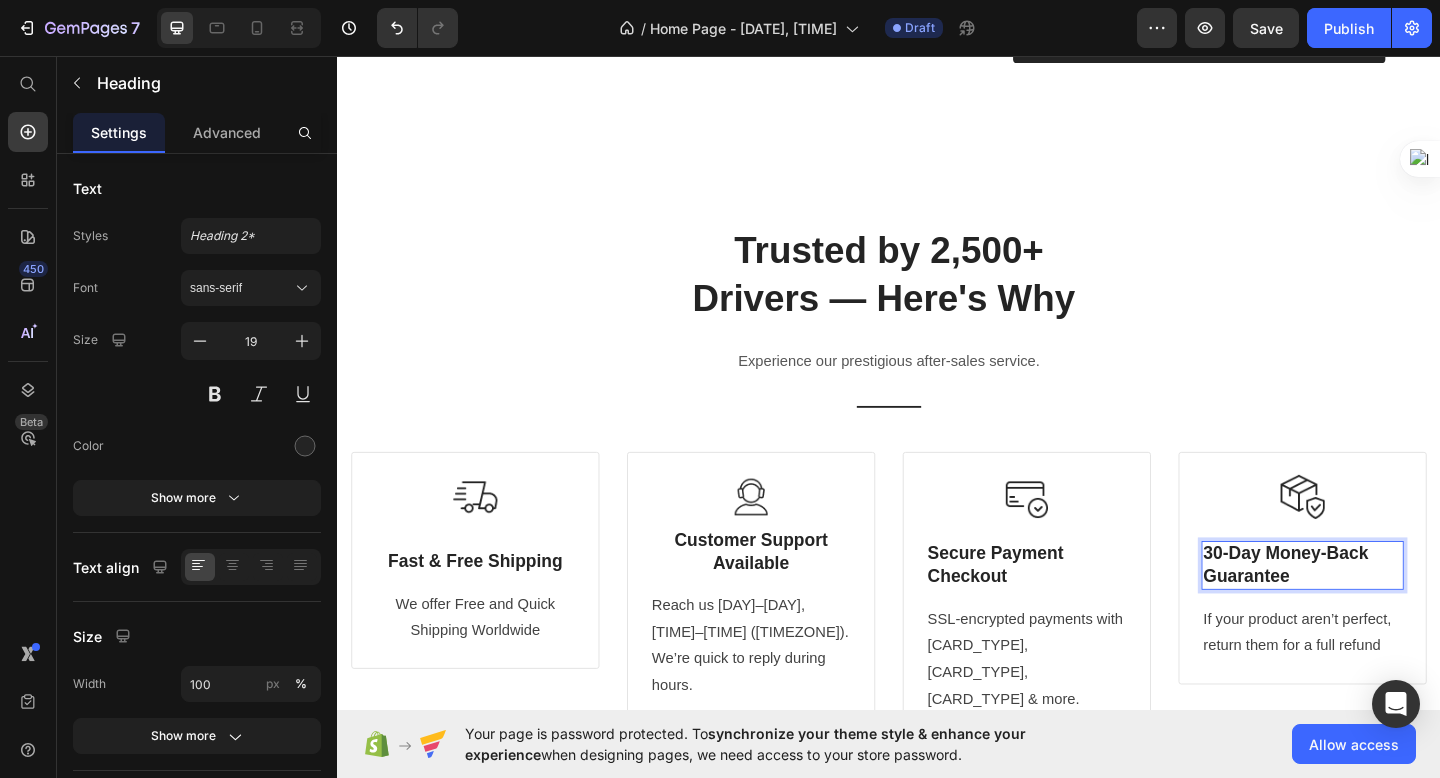 click on "30-Day Money-Back Guarantee" at bounding box center (1387, 610) 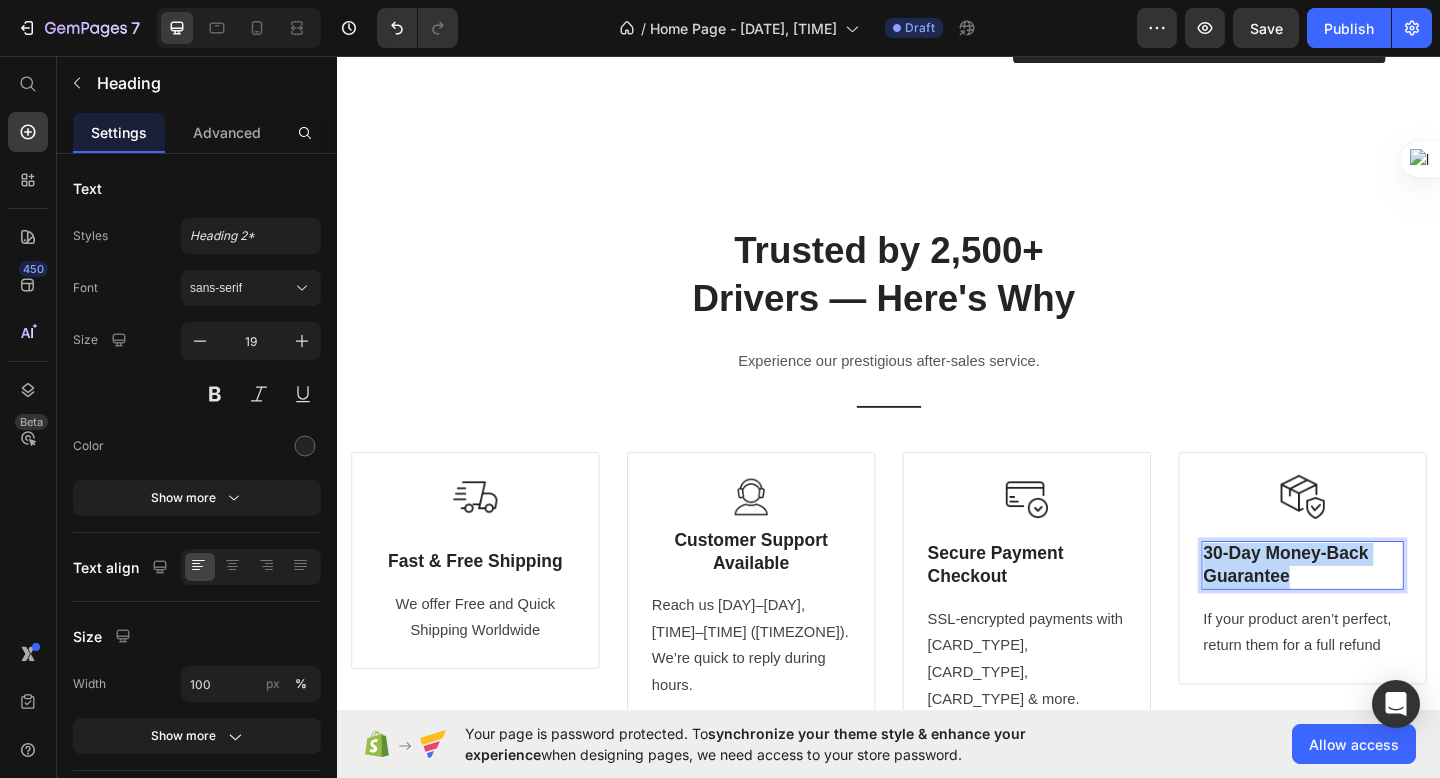 click on "30-Day Money-Back Guarantee" at bounding box center (1387, 610) 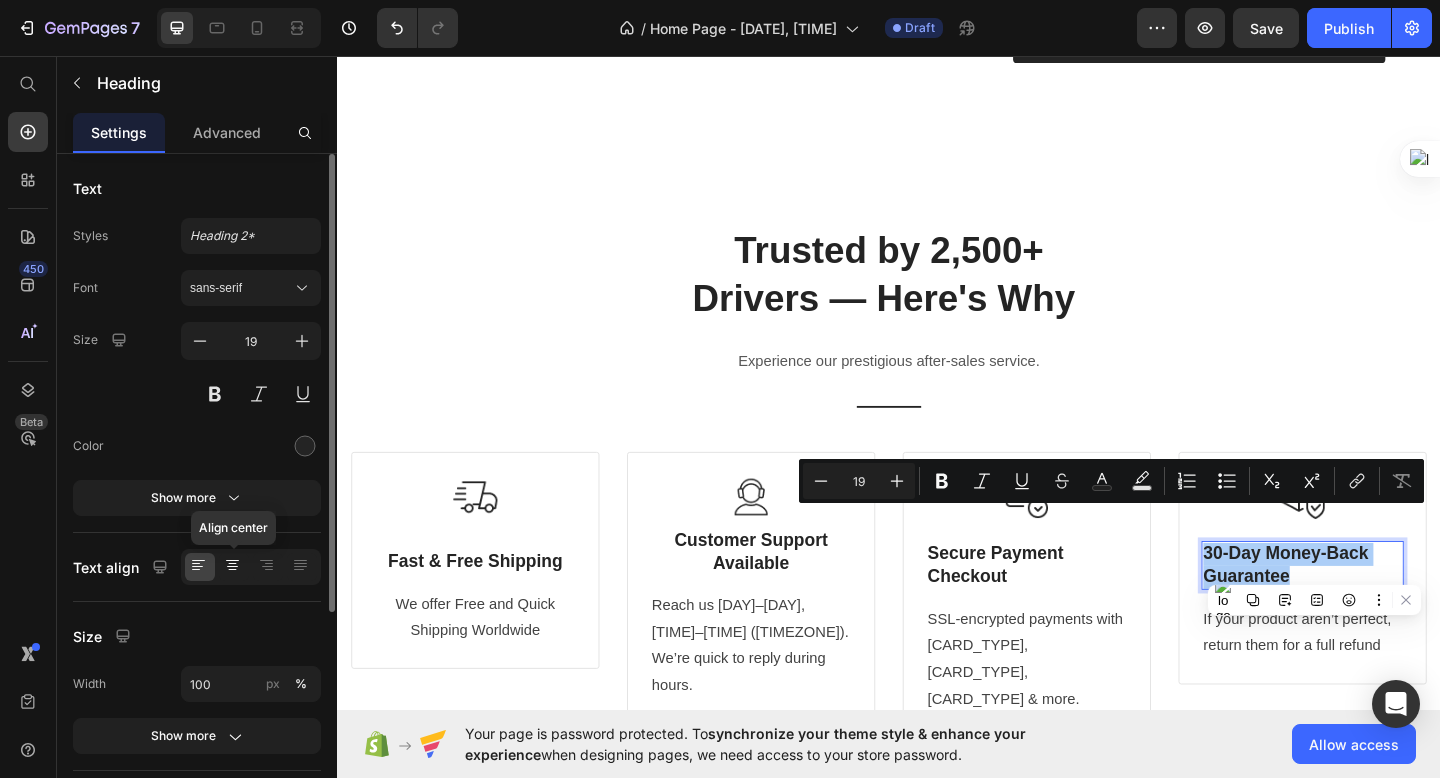 click 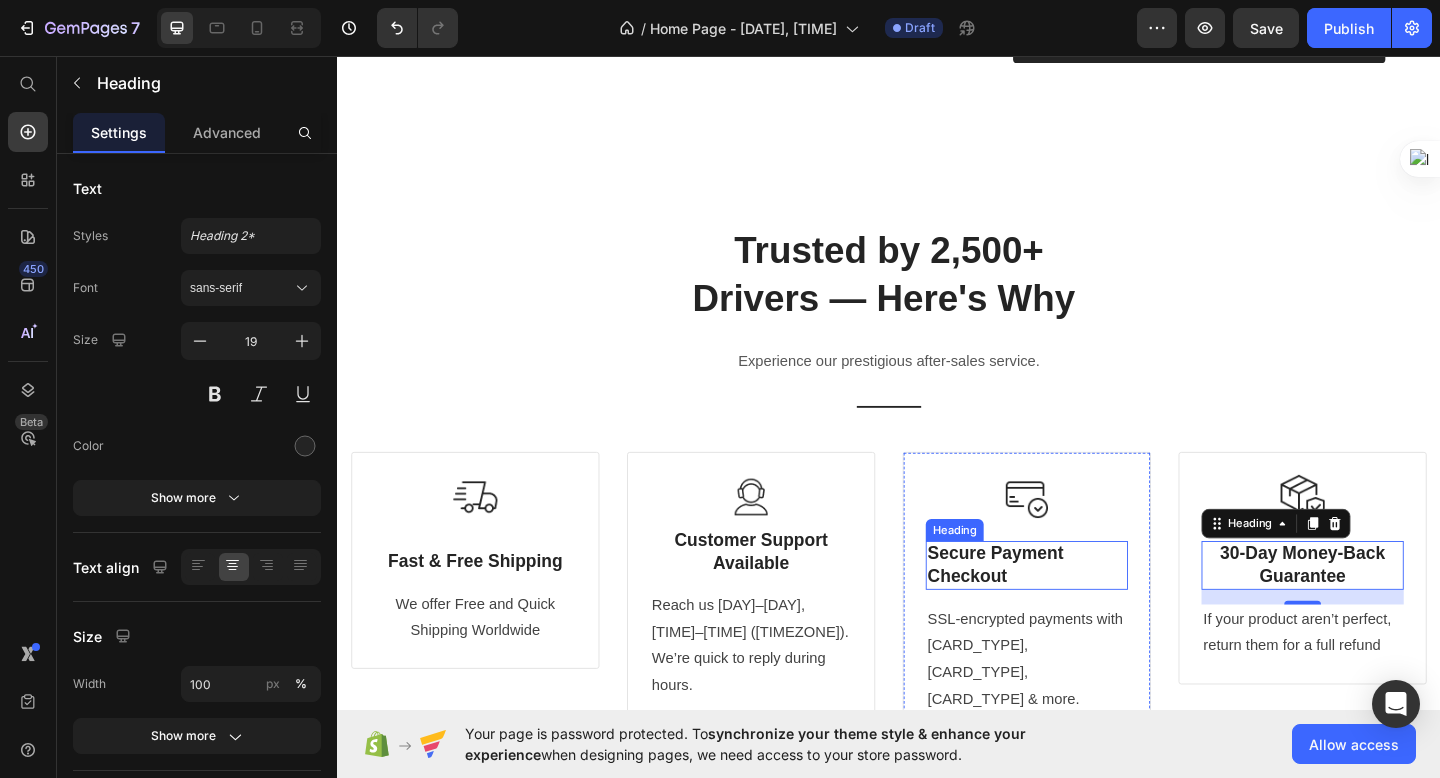 click on "Secure Payment Checkout" at bounding box center [1087, 610] 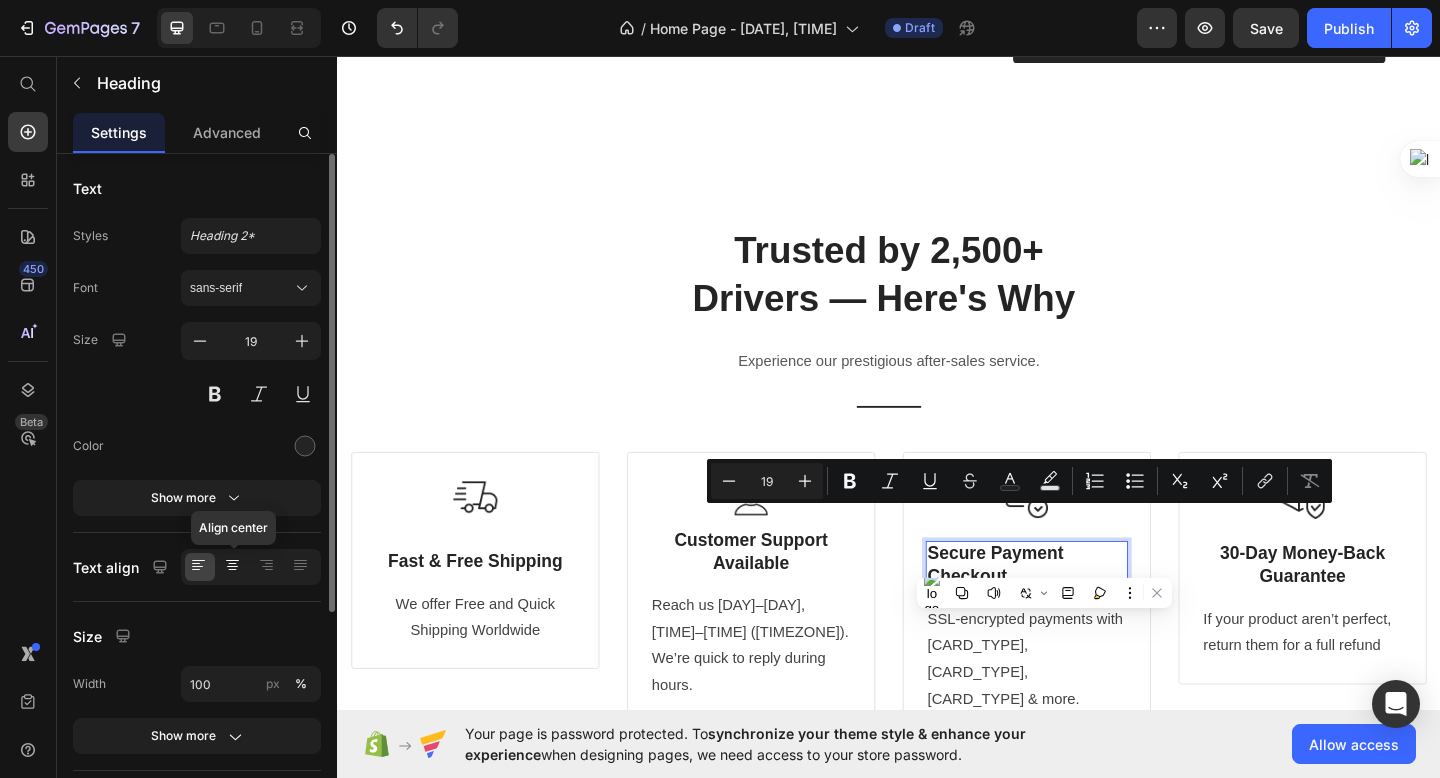 click 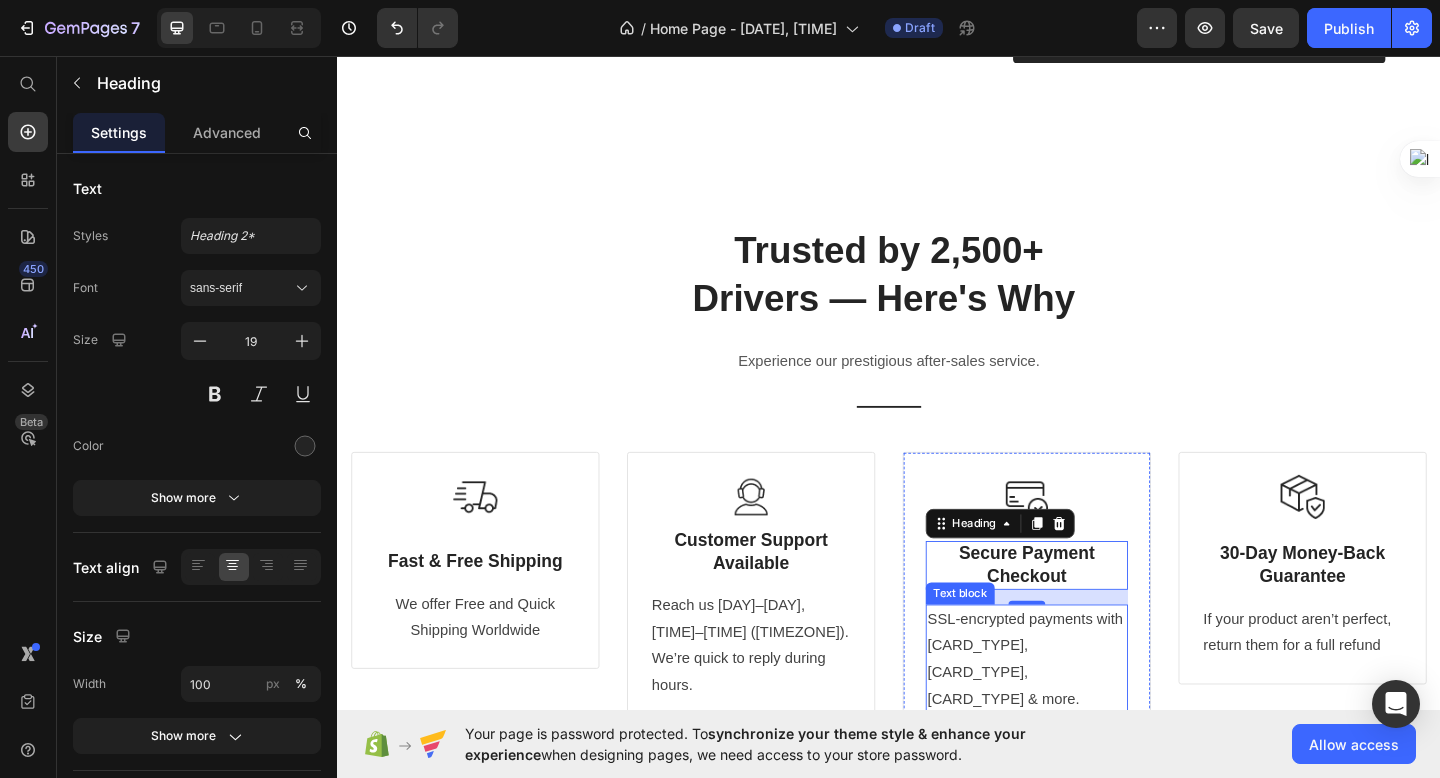 click on "SSL-encrypted payments with Visa, Mastercard, Apple Pay & more." at bounding box center [1085, 711] 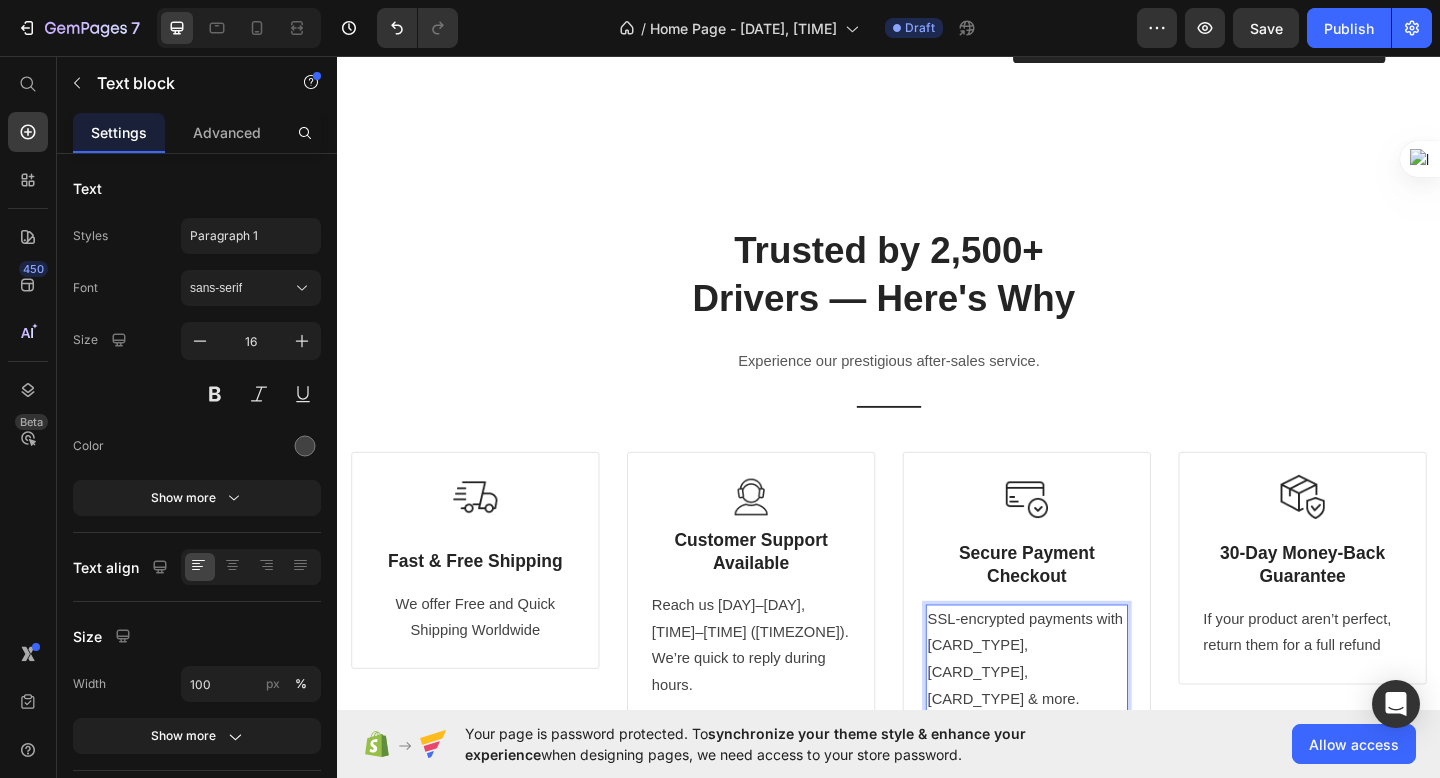 click on "SSL-encrypted payments with Visa, Mastercard, Apple Pay & more." at bounding box center (1085, 711) 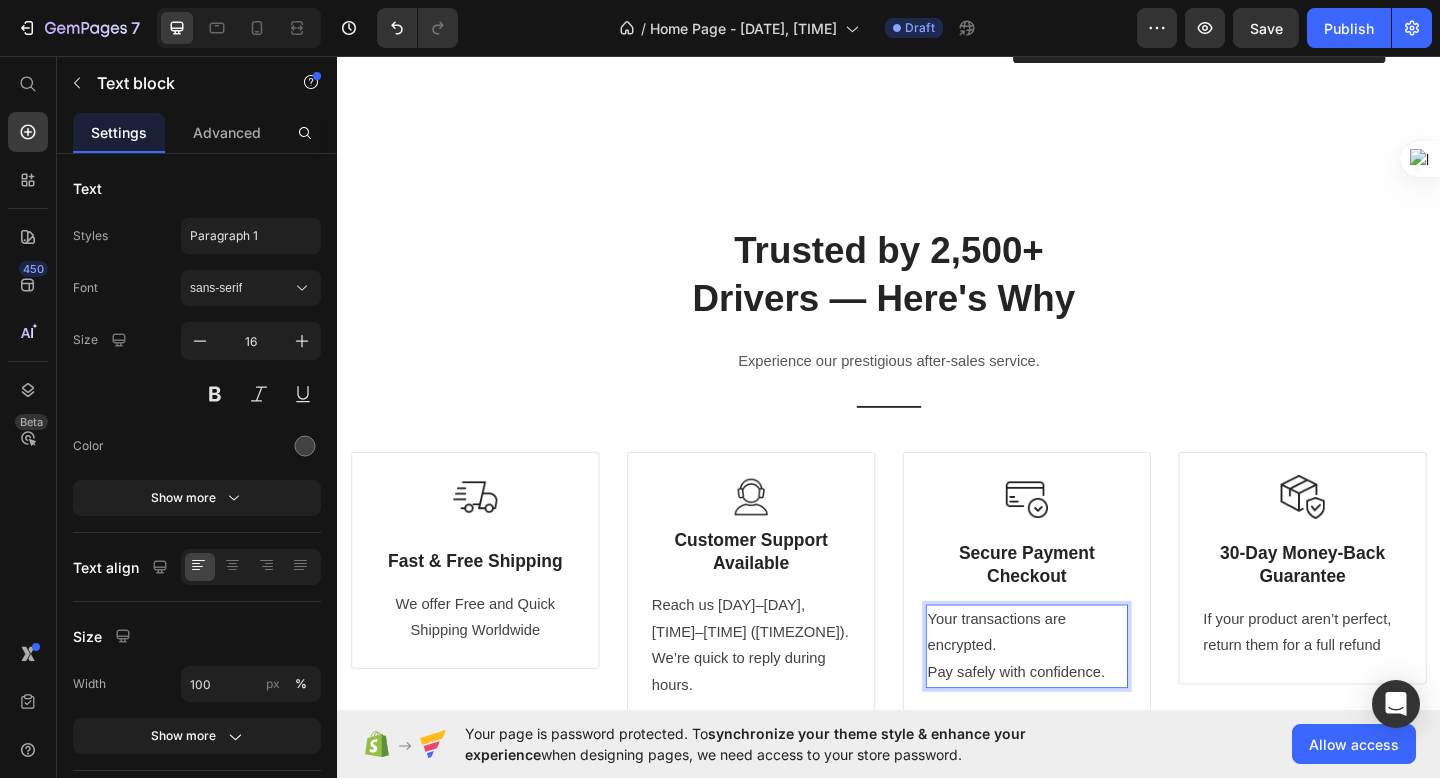 click on "Your transactions are encrypted. Pay safely with confidence." at bounding box center [1087, 698] 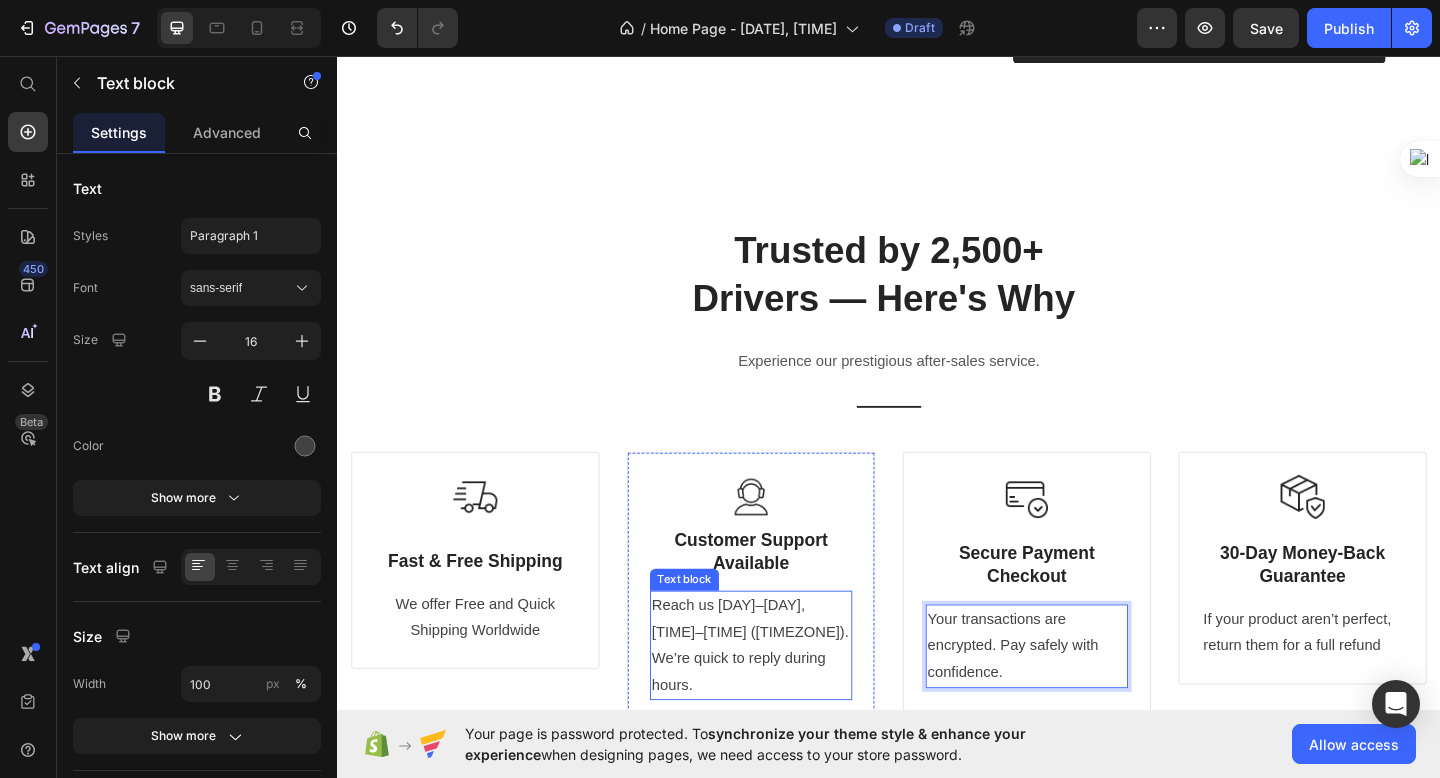click on "Reach us Mon–Fri, 9AM–5PM (GST). We’re quick to reply during hours." at bounding box center (787, 697) 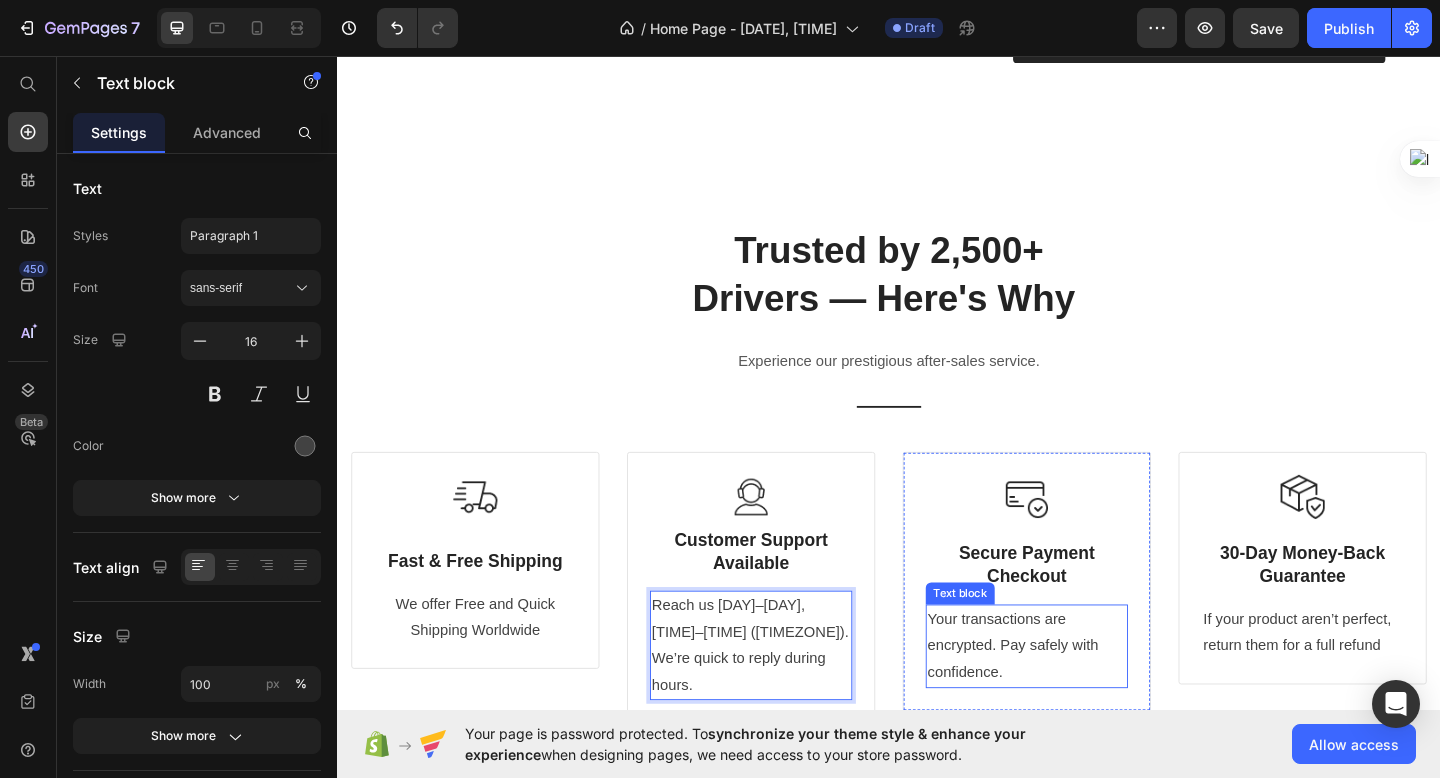 click on "Your transactions are encrypted. Pay safely with confidence." at bounding box center [1087, 698] 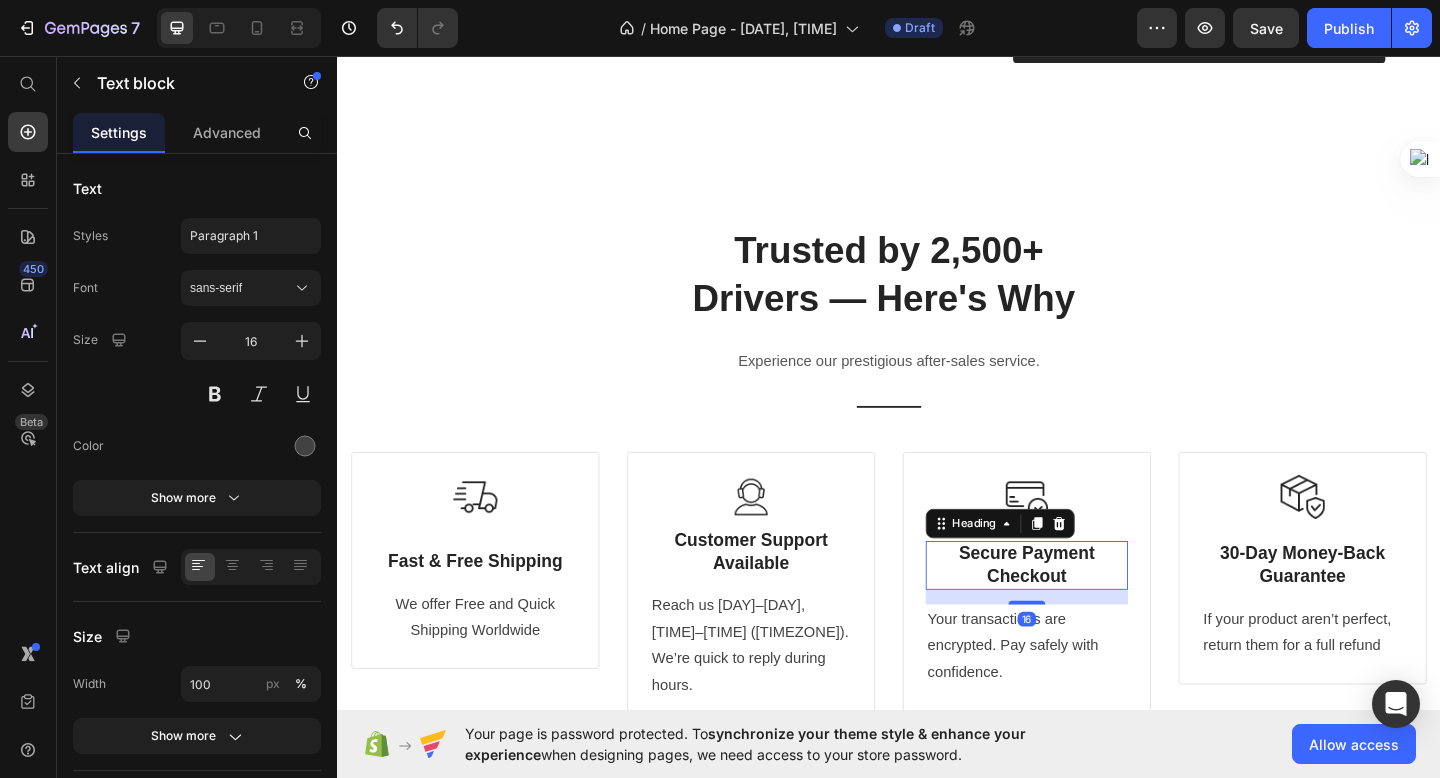 click on "Secure Payment Checkout" at bounding box center (1087, 610) 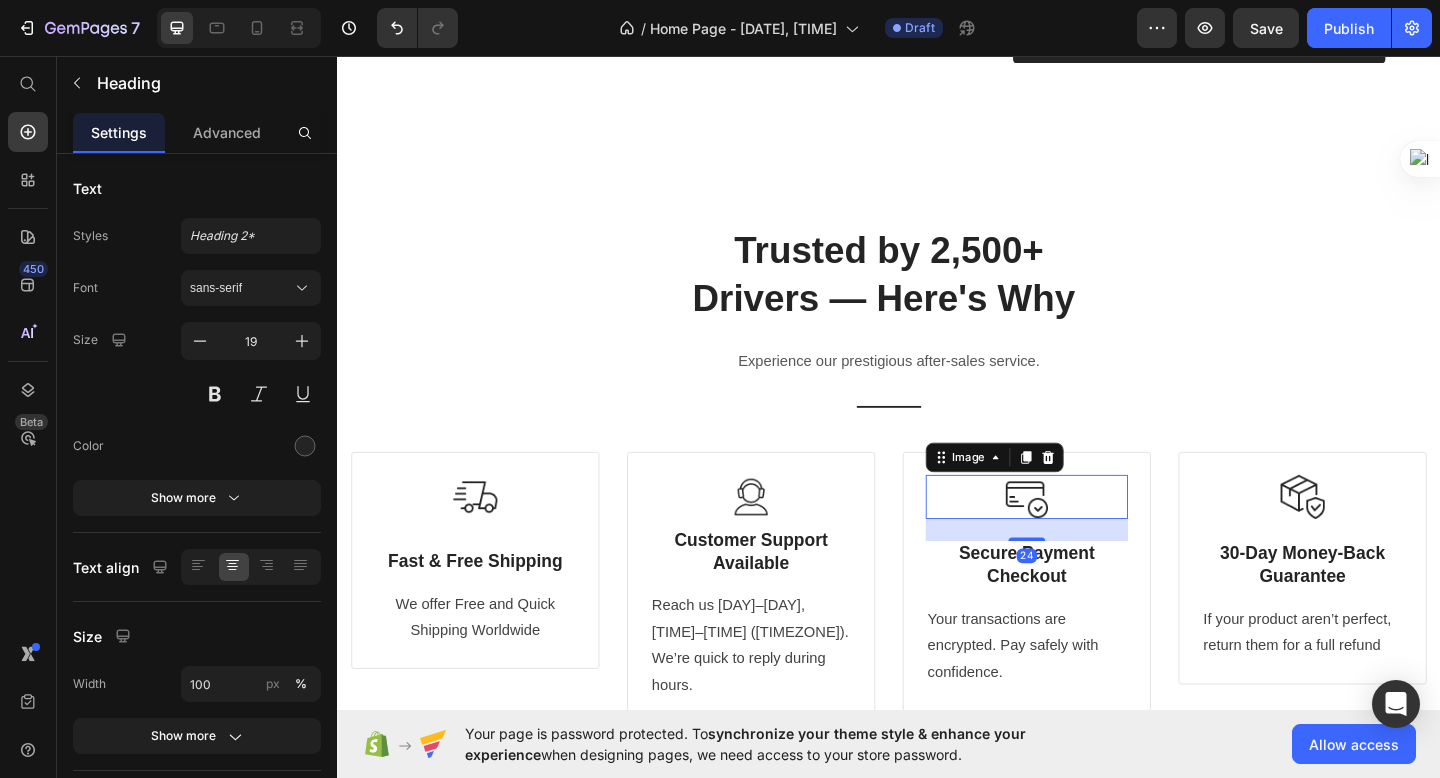 click at bounding box center (1087, 536) 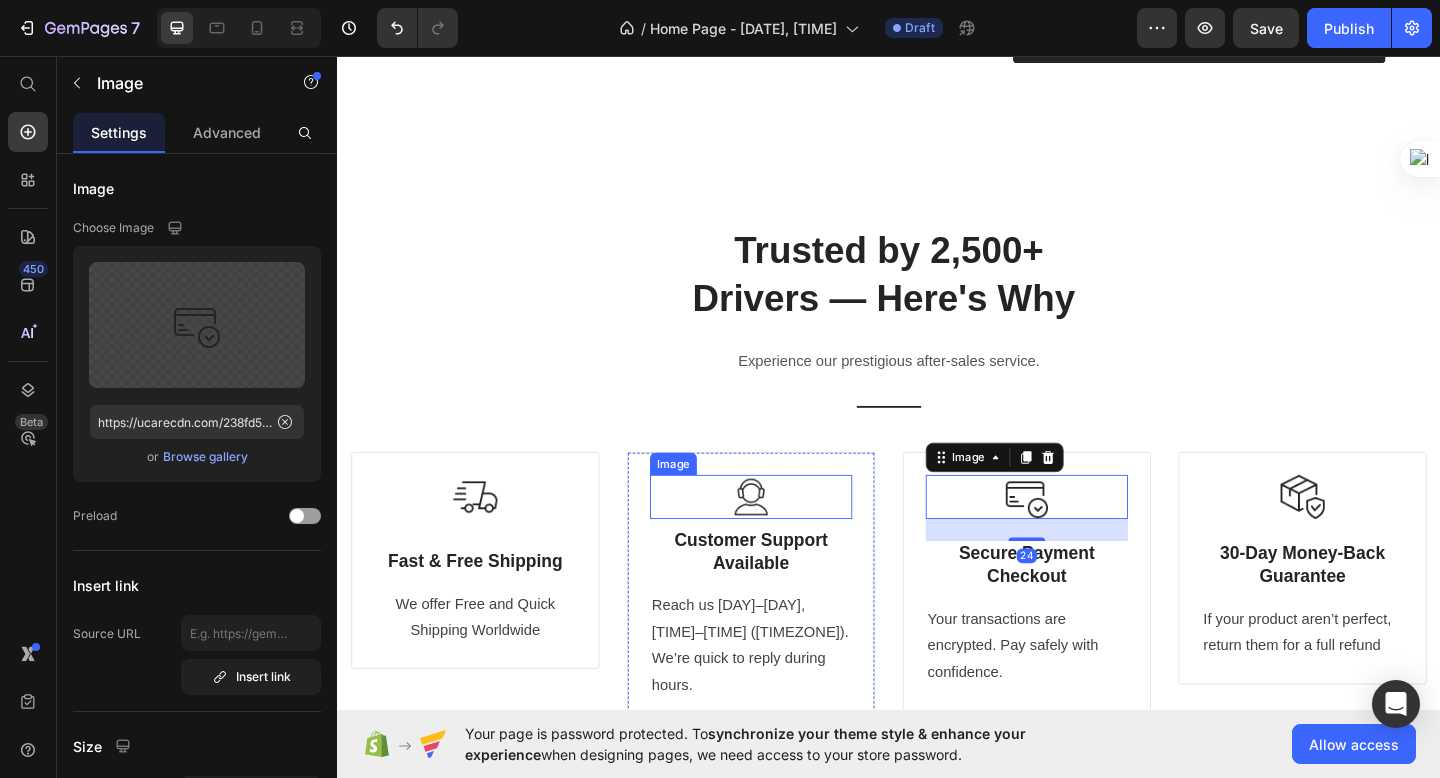 click at bounding box center [787, 536] 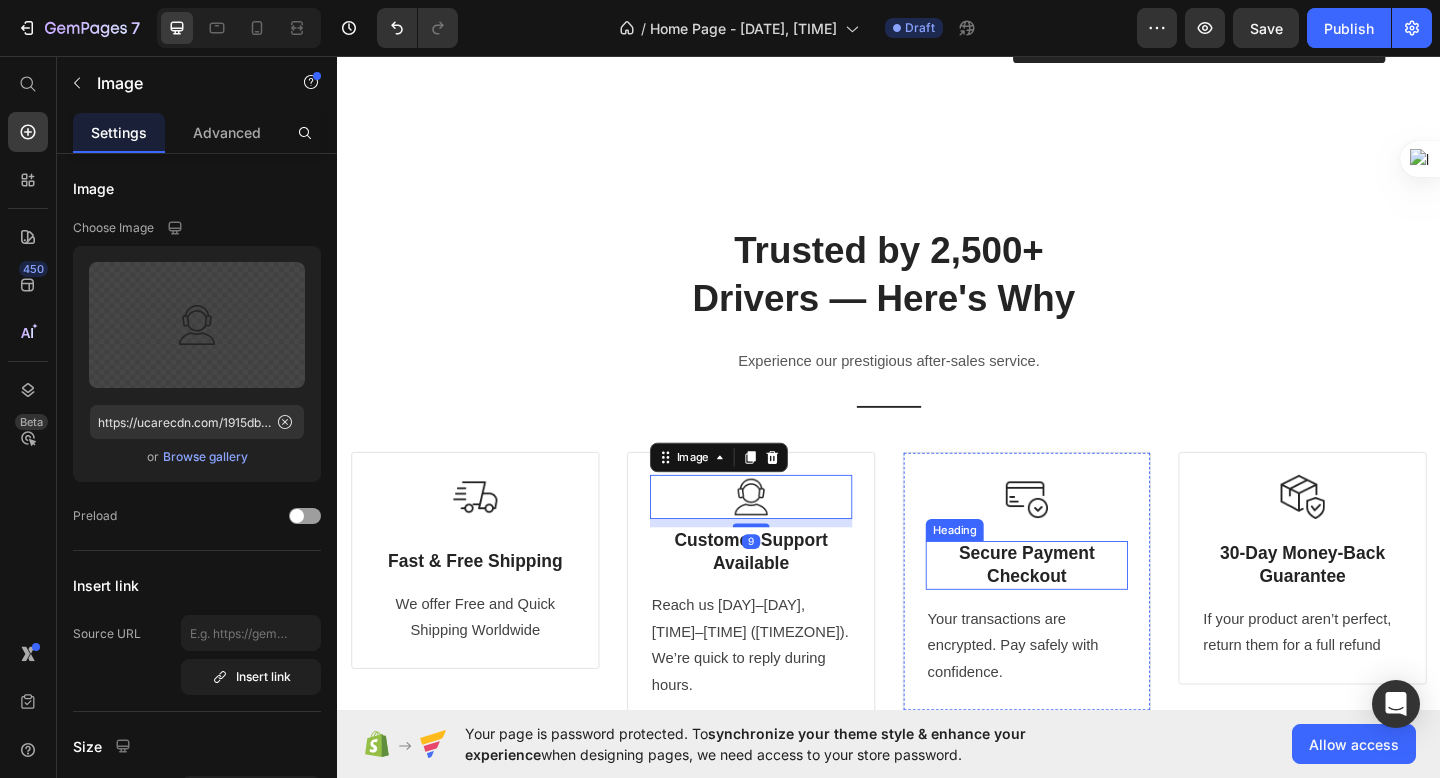 click on "Secure Payment Checkout" at bounding box center (1087, 610) 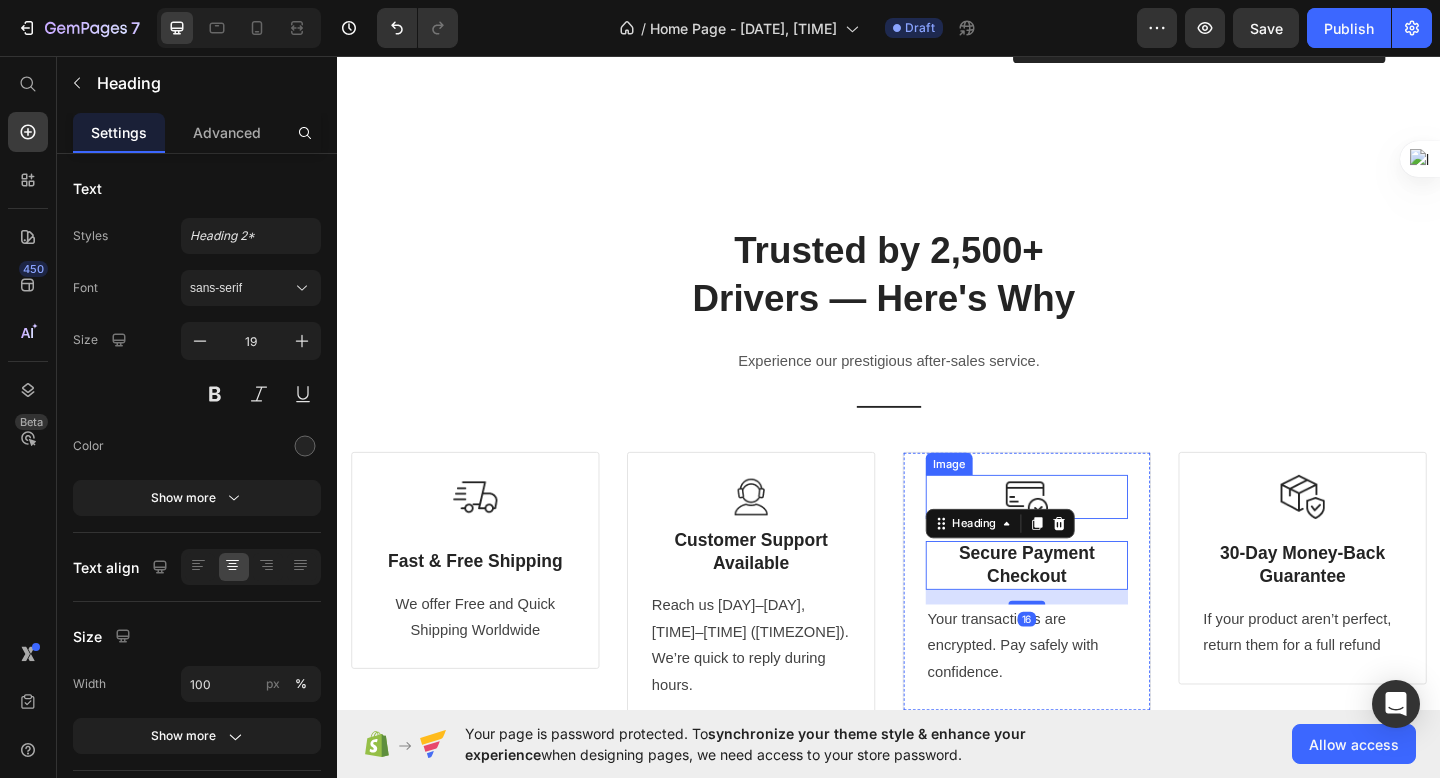 click at bounding box center (1087, 536) 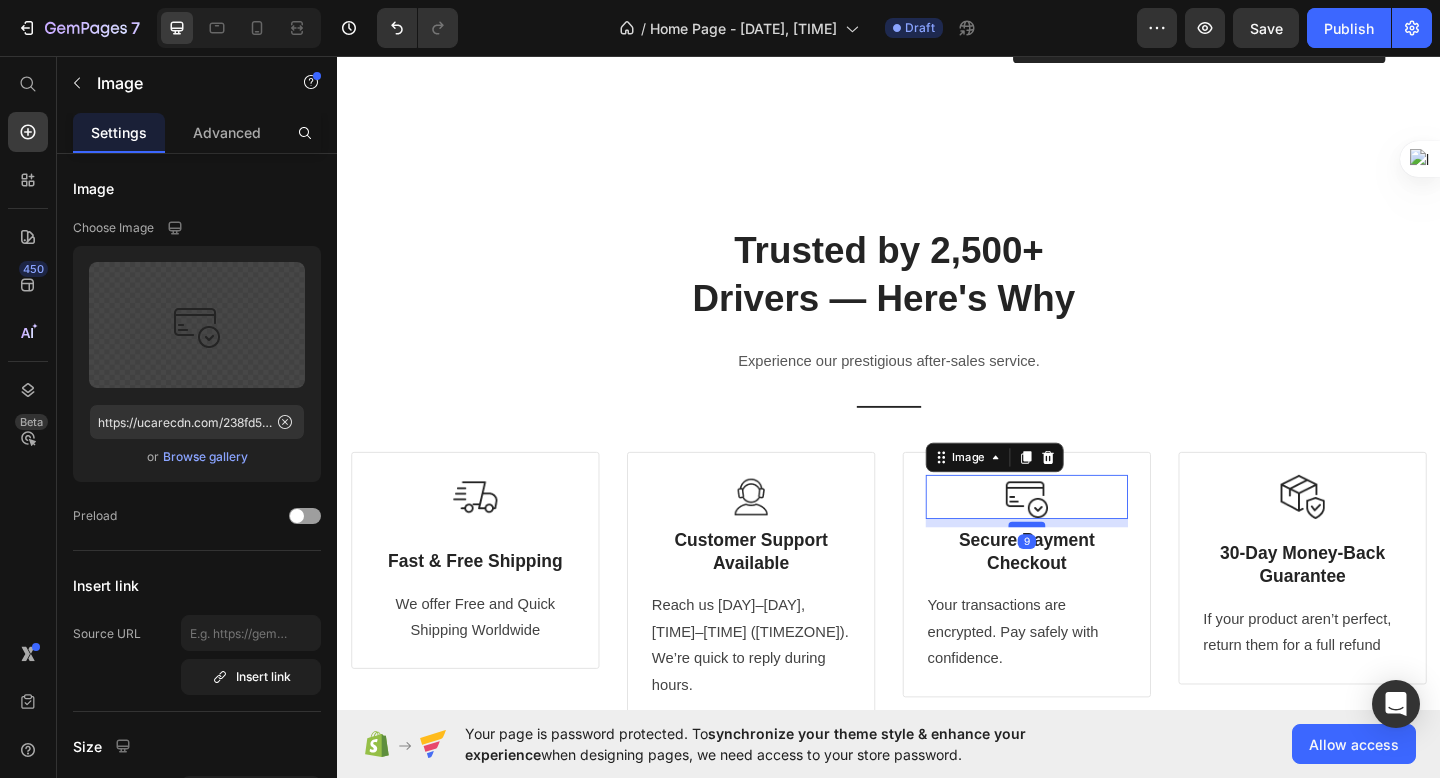 drag, startPoint x: 1094, startPoint y: 542, endPoint x: 1096, endPoint y: 527, distance: 15.132746 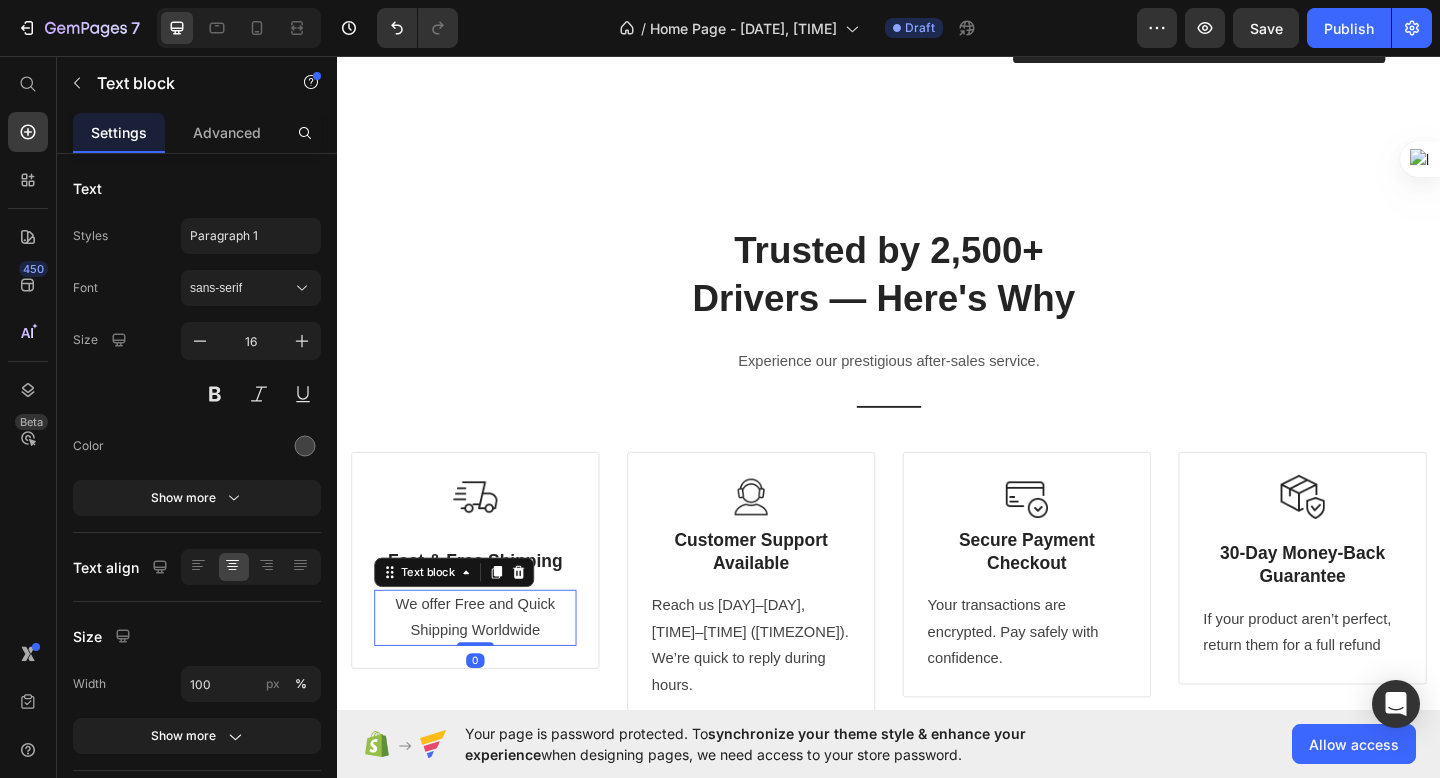 click on "We offer Free and Quick Shipping Worldwide" at bounding box center (487, 668) 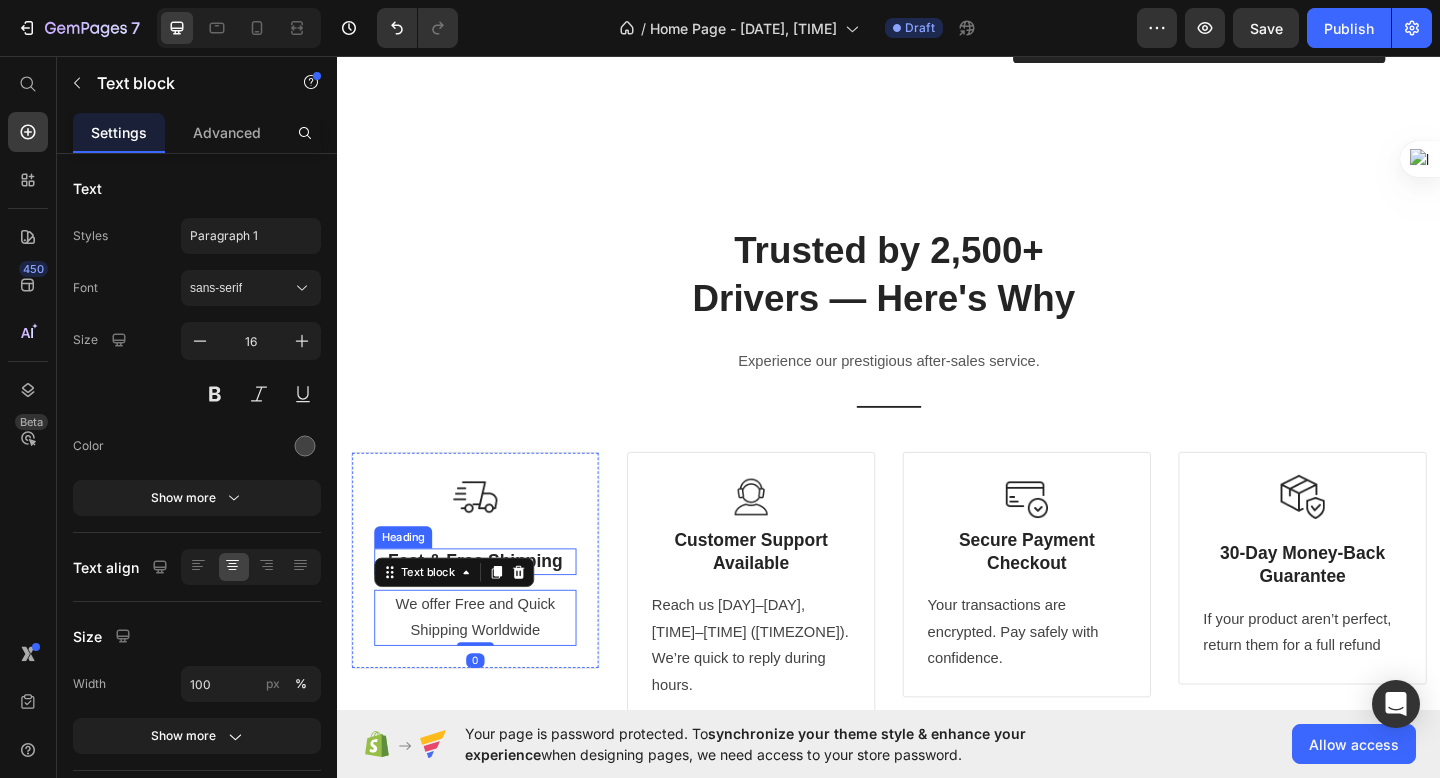 click on "Image Fast & Free Shipping Heading We offer Free and Quick Shipping Worldwide Text block   0" at bounding box center [487, 605] 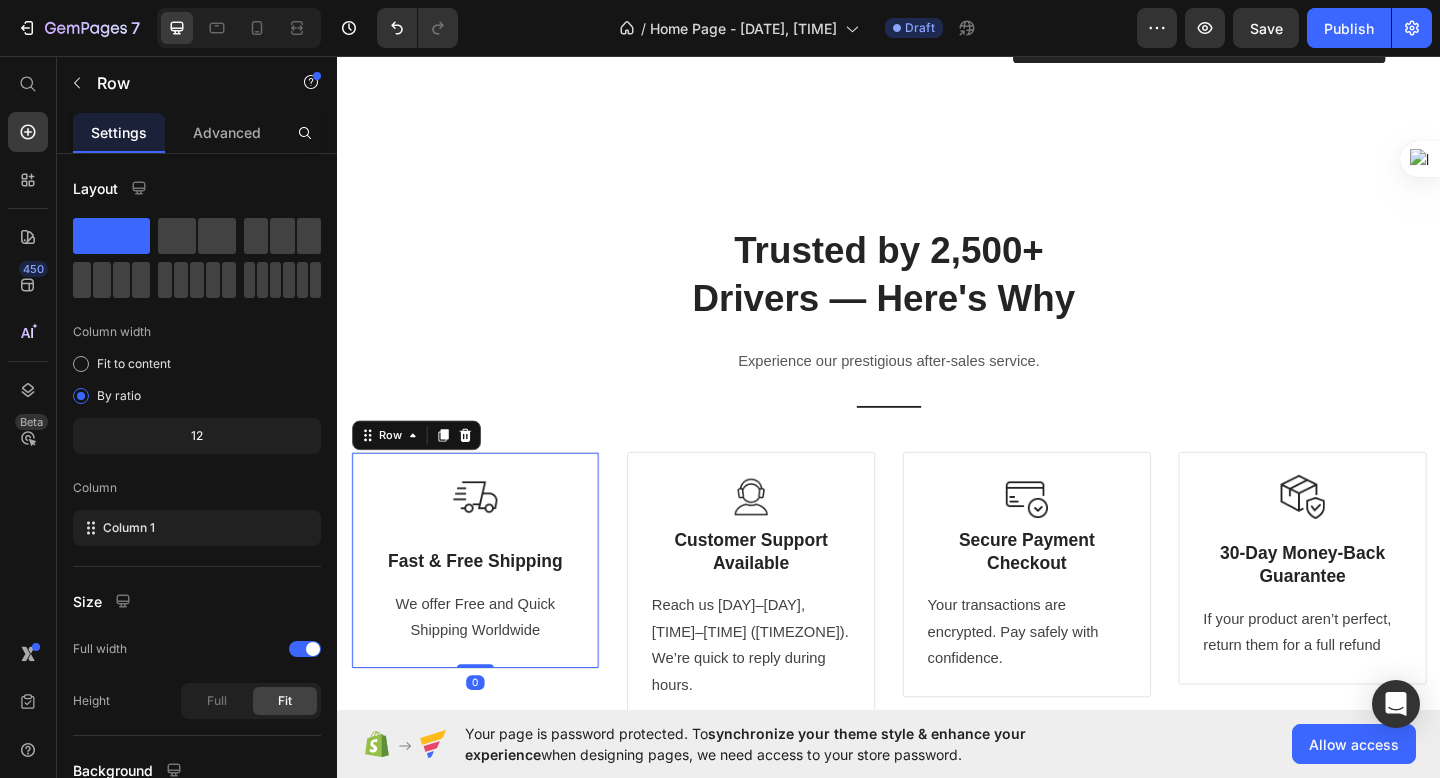 click on "Image Fast & Free Shipping Heading We offer Free and Quick Shipping Worldwide Text block" at bounding box center [487, 605] 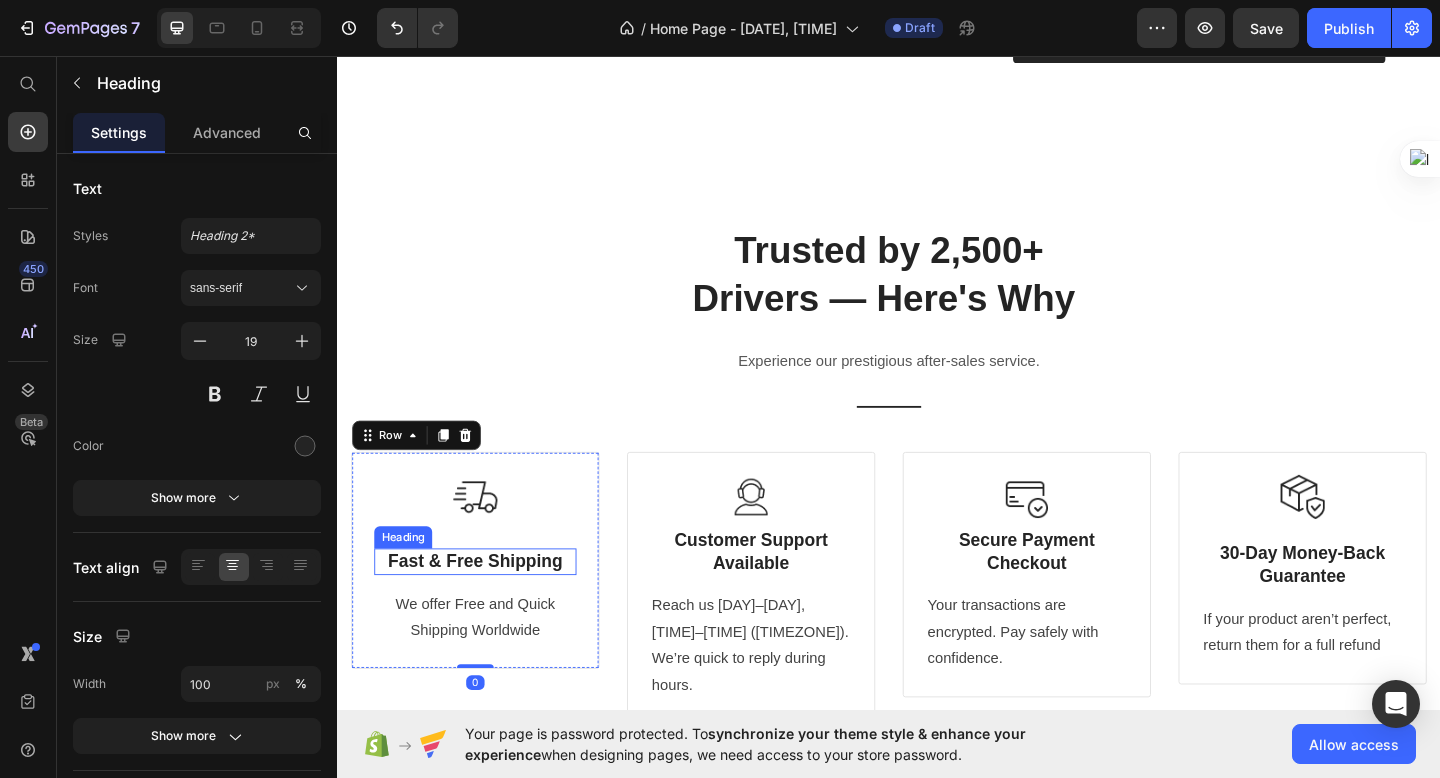 click on "Fast & Free Shipping" at bounding box center (487, 606) 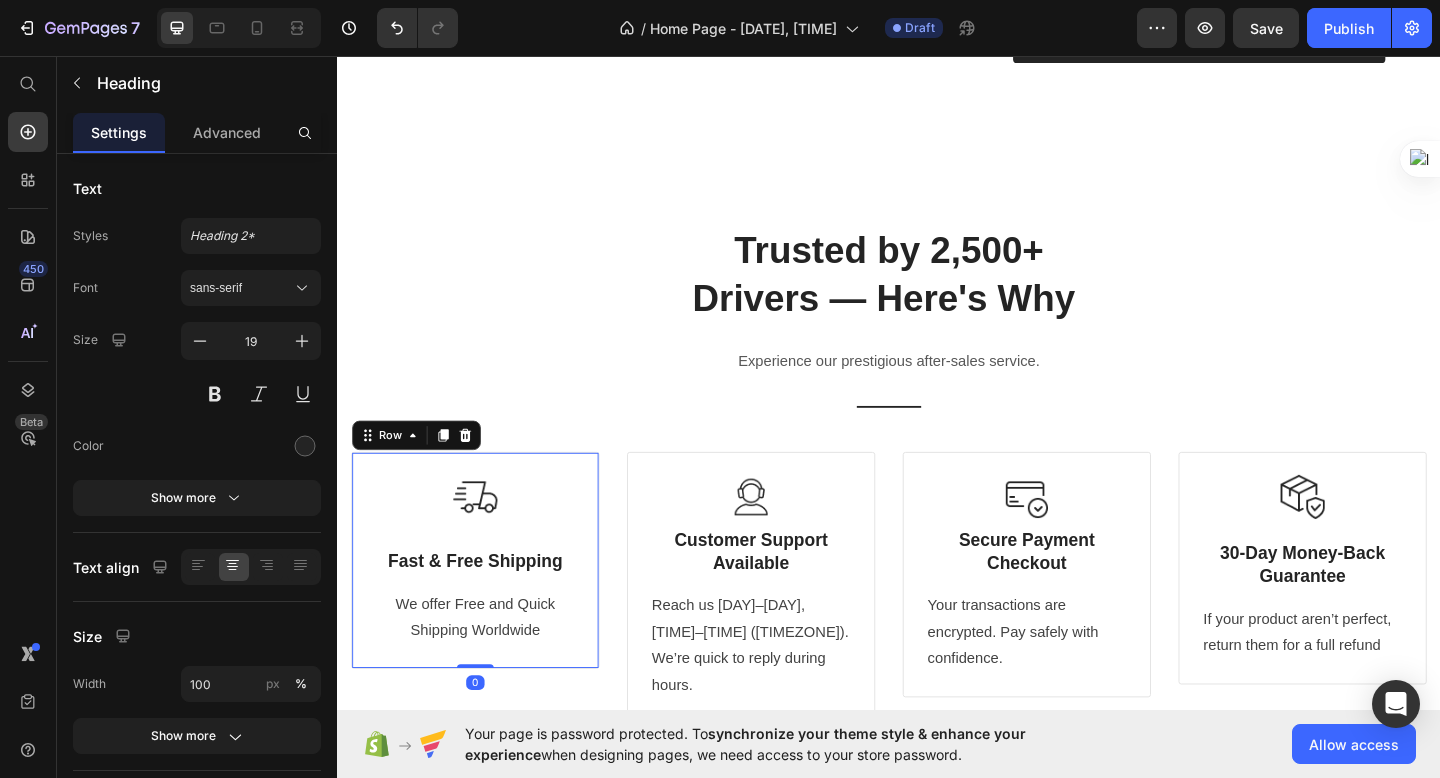 click on "Image Fast & Free Shipping Heading We offer Free and Quick Shipping Worldwide Text block" at bounding box center (487, 605) 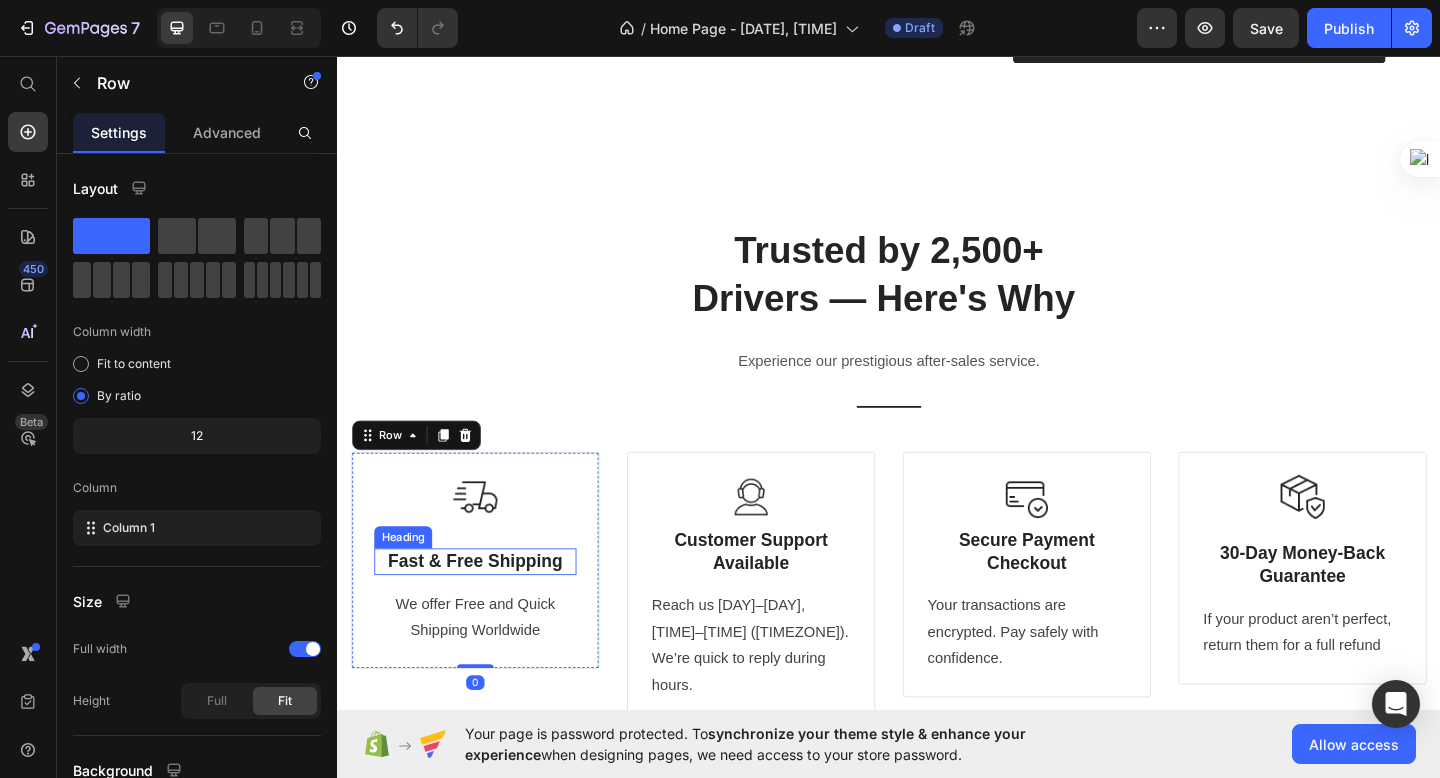 click on "Fast & Free Shipping" at bounding box center [487, 606] 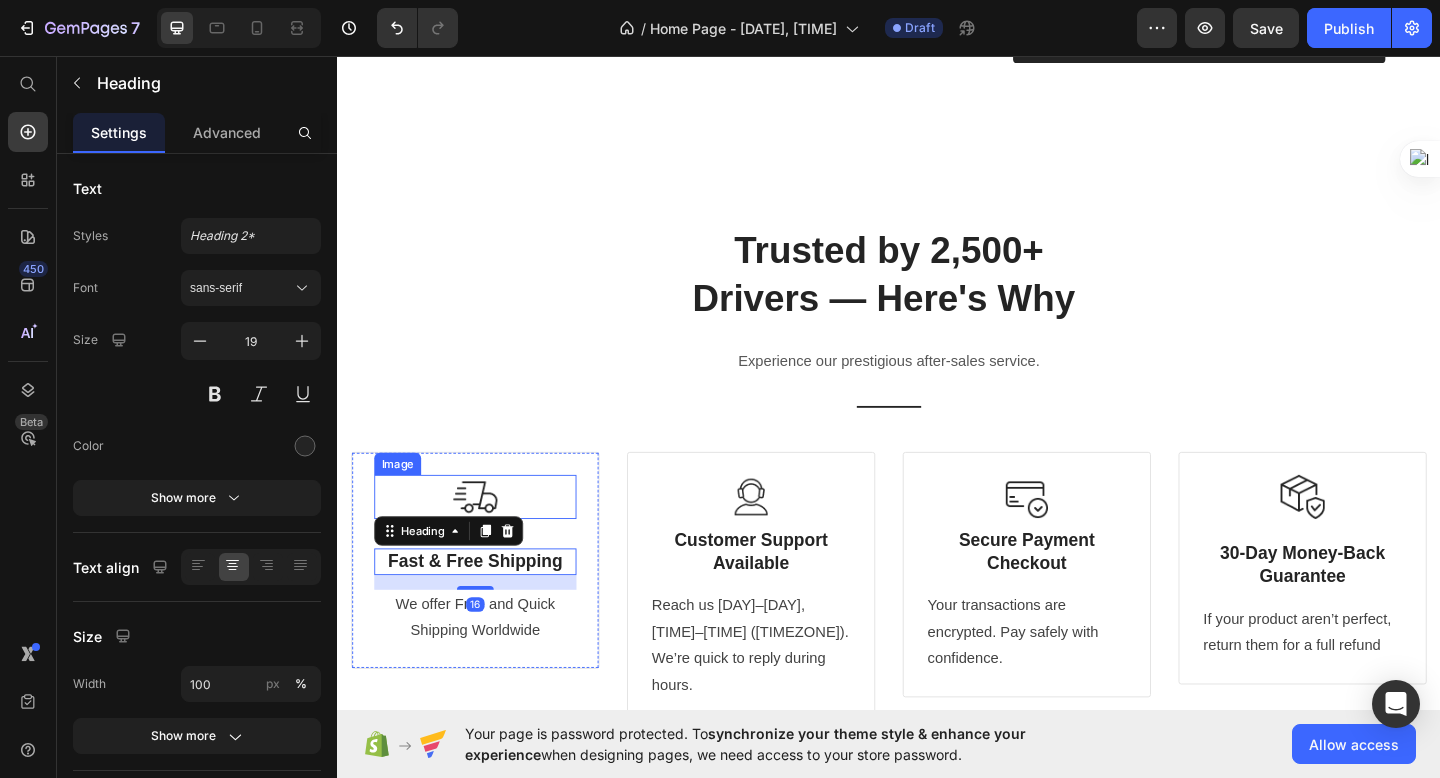 click at bounding box center (487, 536) 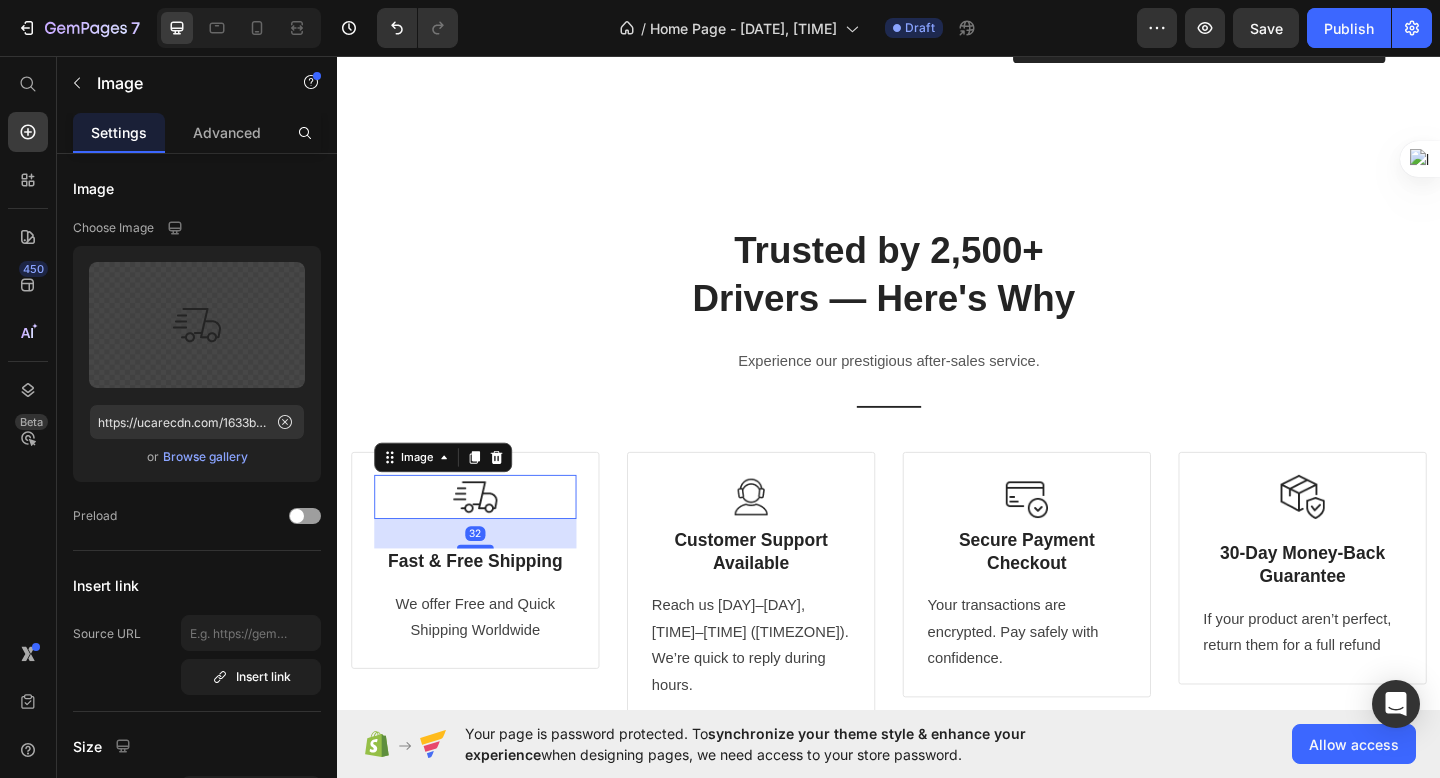 click on "32" at bounding box center (487, 576) 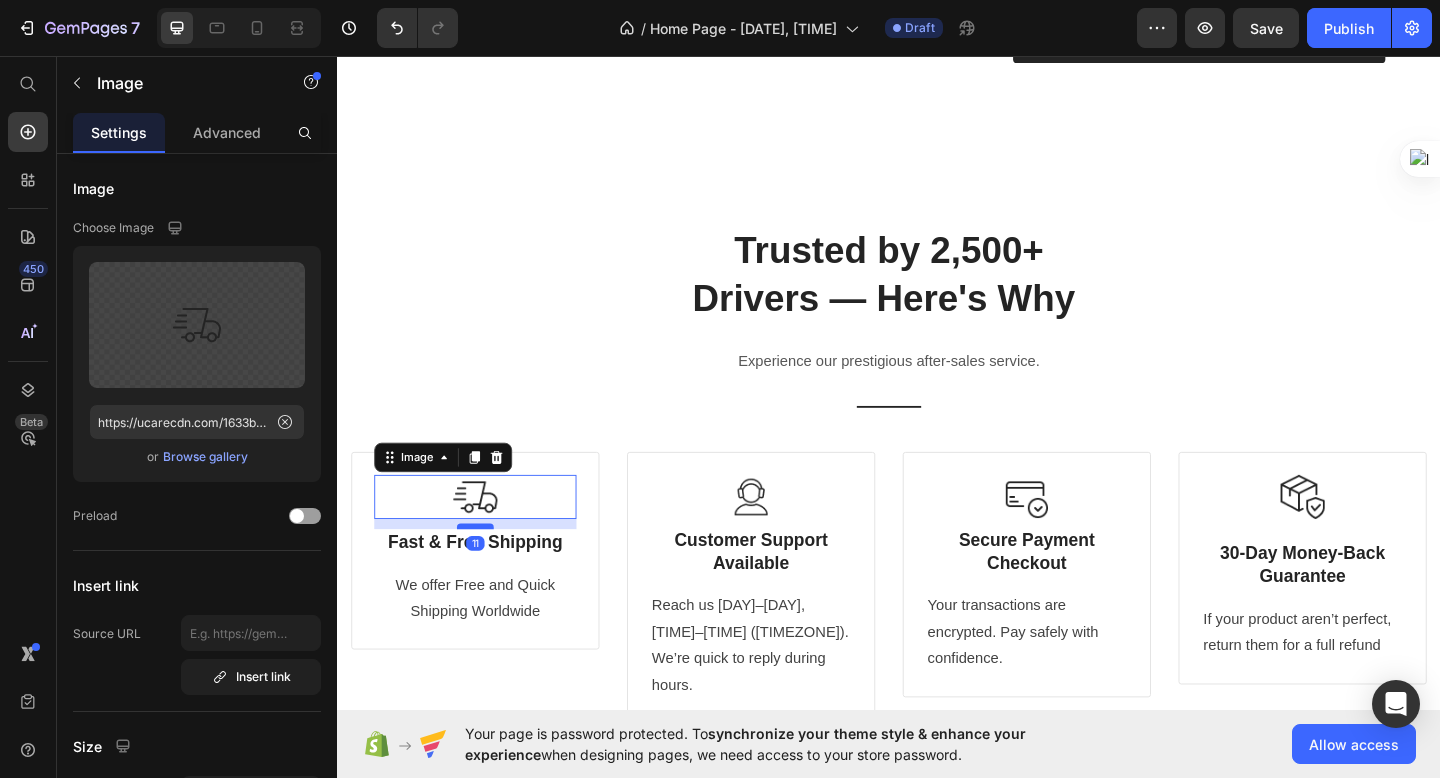 drag, startPoint x: 502, startPoint y: 552, endPoint x: 506, endPoint y: 531, distance: 21.377558 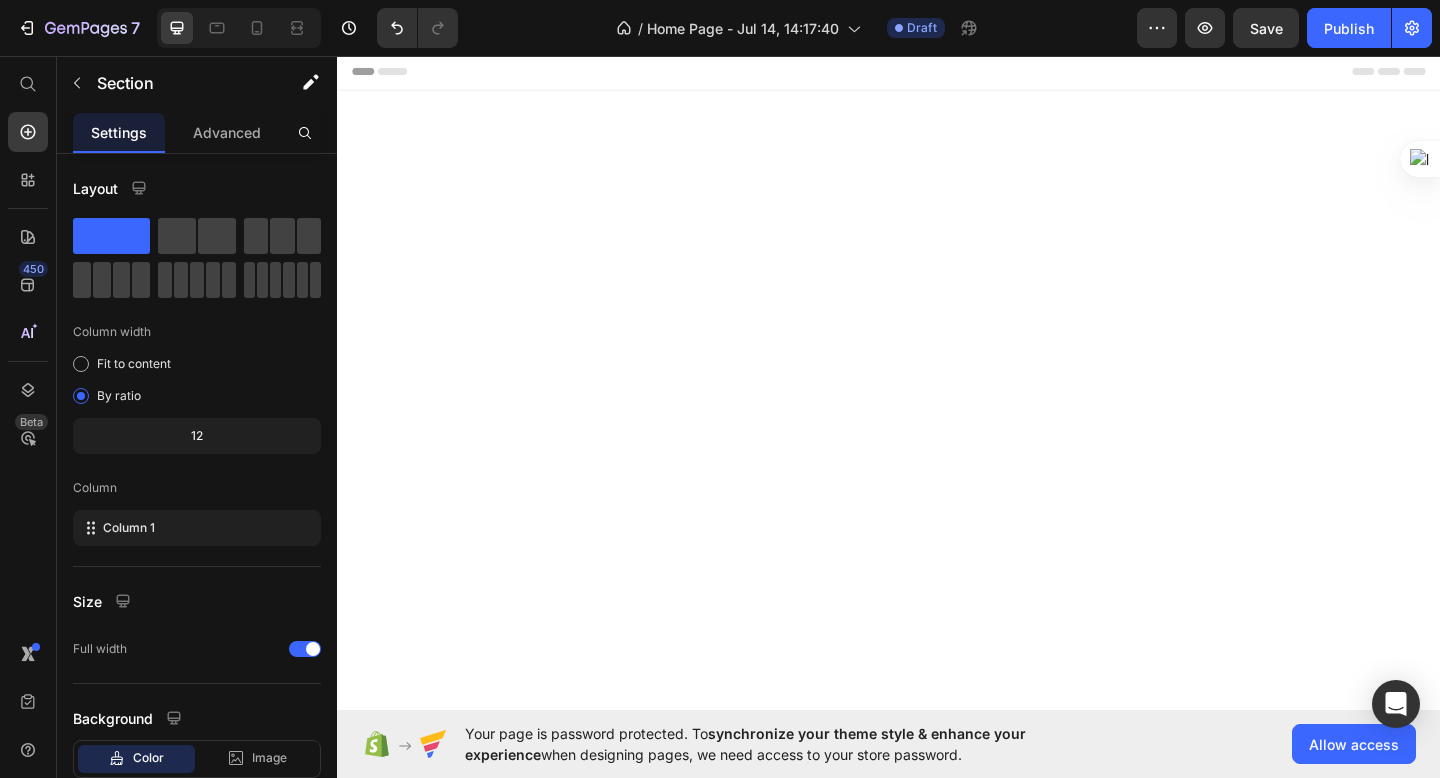 scroll, scrollTop: 1353, scrollLeft: 0, axis: vertical 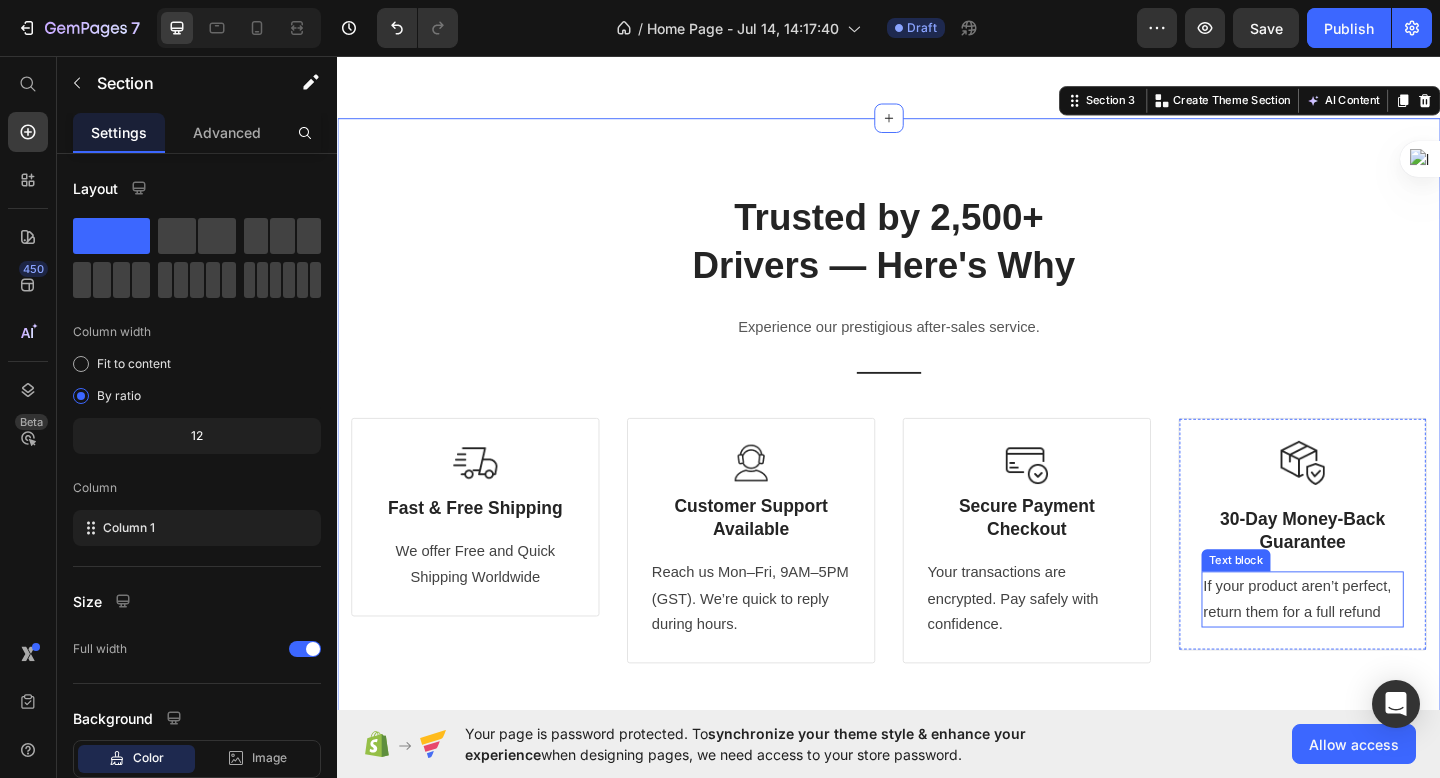 click on "If your product aren’t perfect, return them for a full refund" at bounding box center (1387, 648) 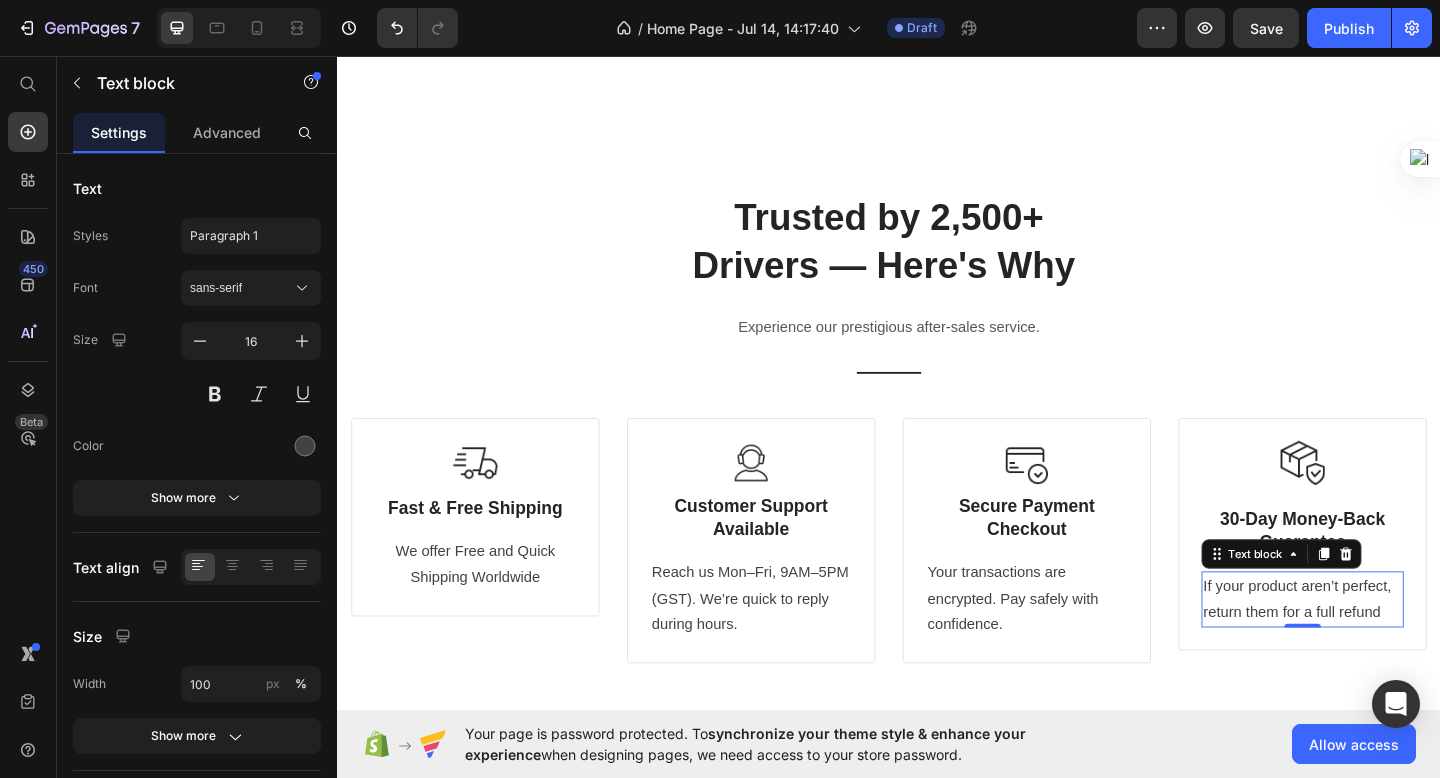click on "If your product aren’t perfect, return them for a full refund" at bounding box center [1387, 648] 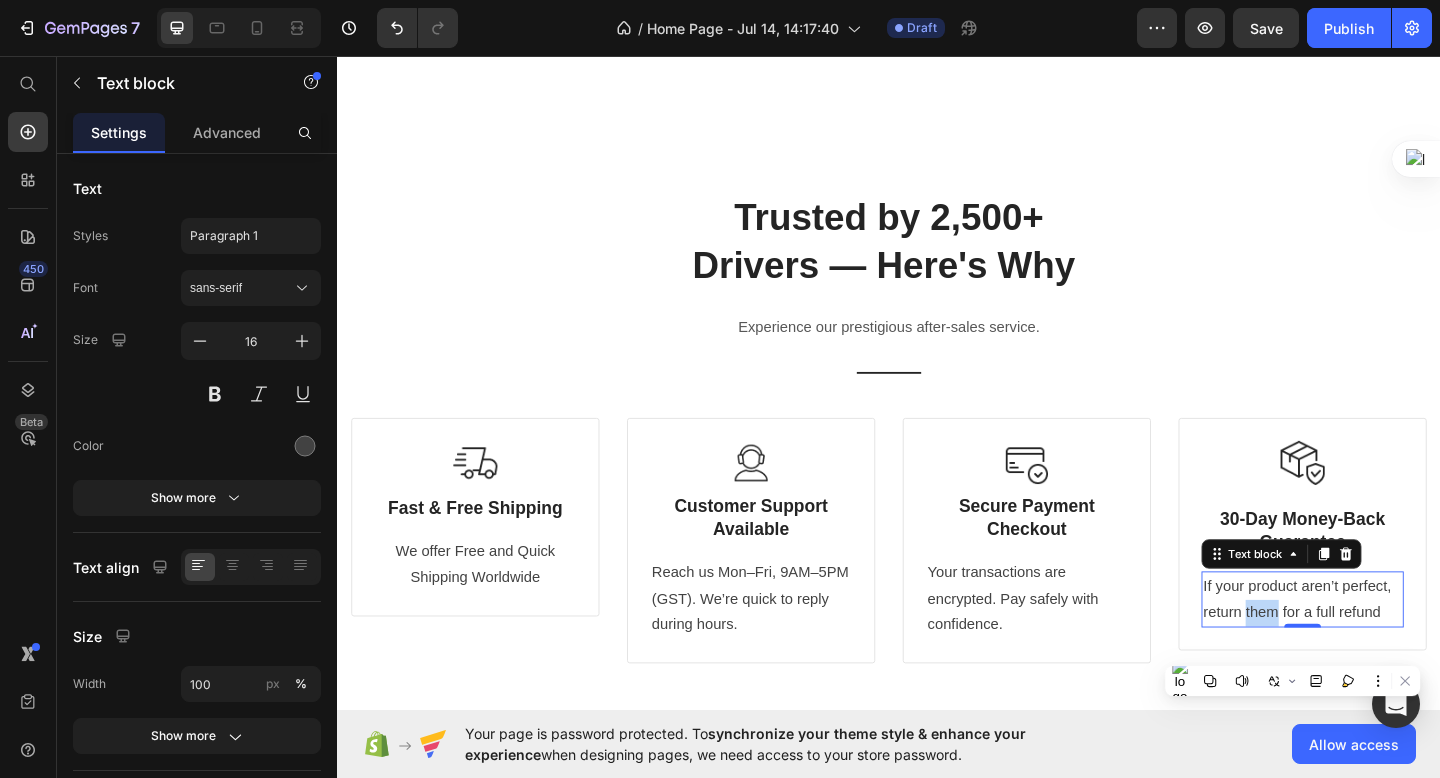 click on "If your product aren’t perfect, return them for a full refund" at bounding box center (1387, 648) 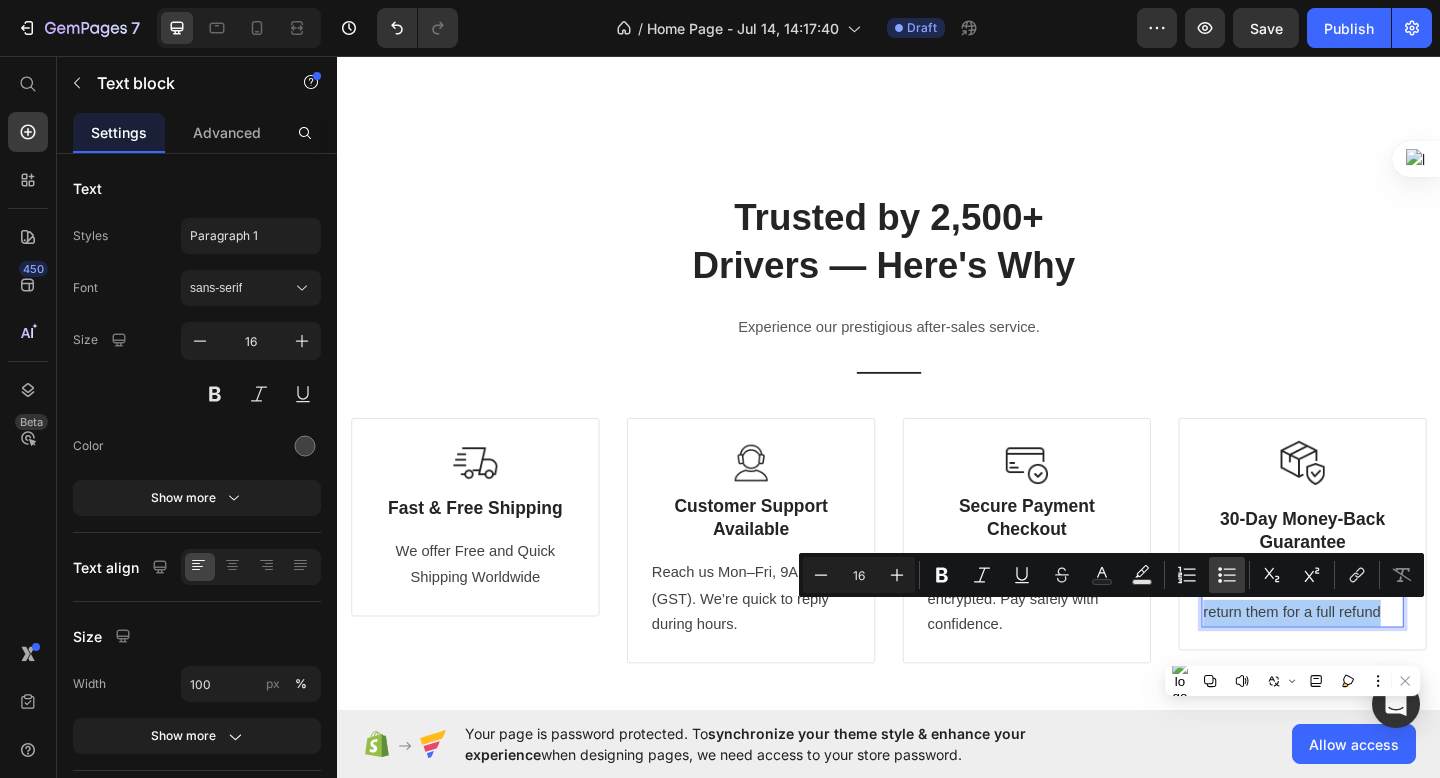 click on "Bulleted List" at bounding box center [1227, 575] 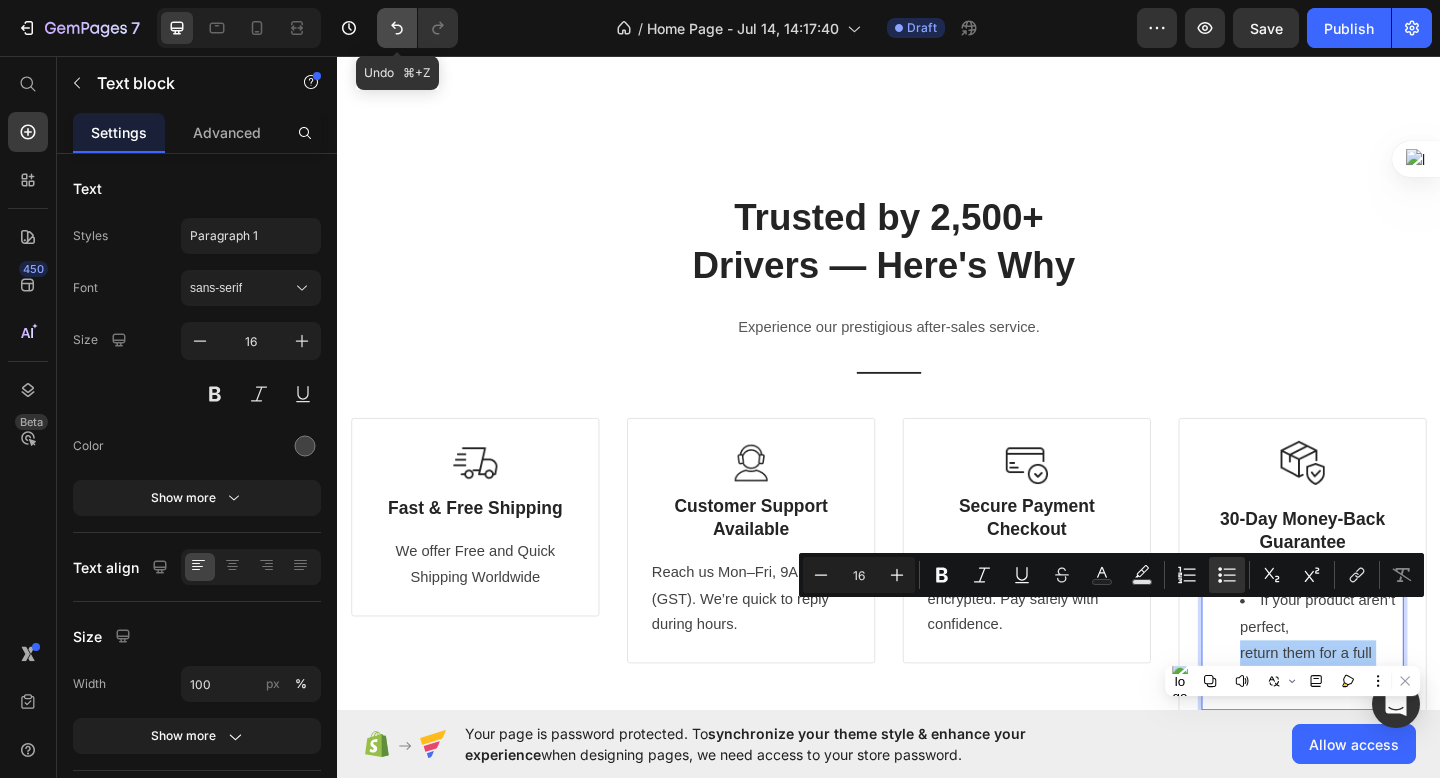 click 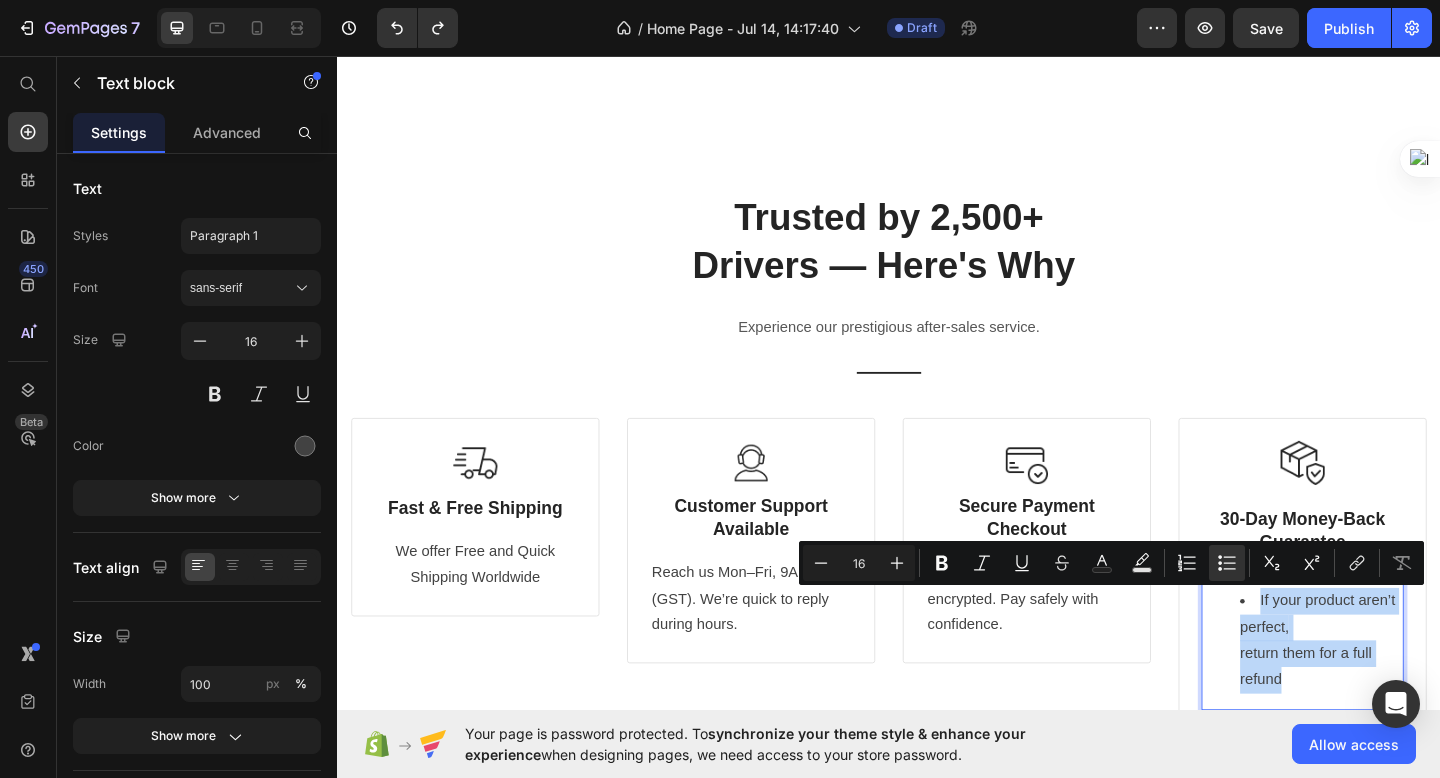 drag, startPoint x: 1367, startPoint y: 739, endPoint x: 1291, endPoint y: 633, distance: 130.43005 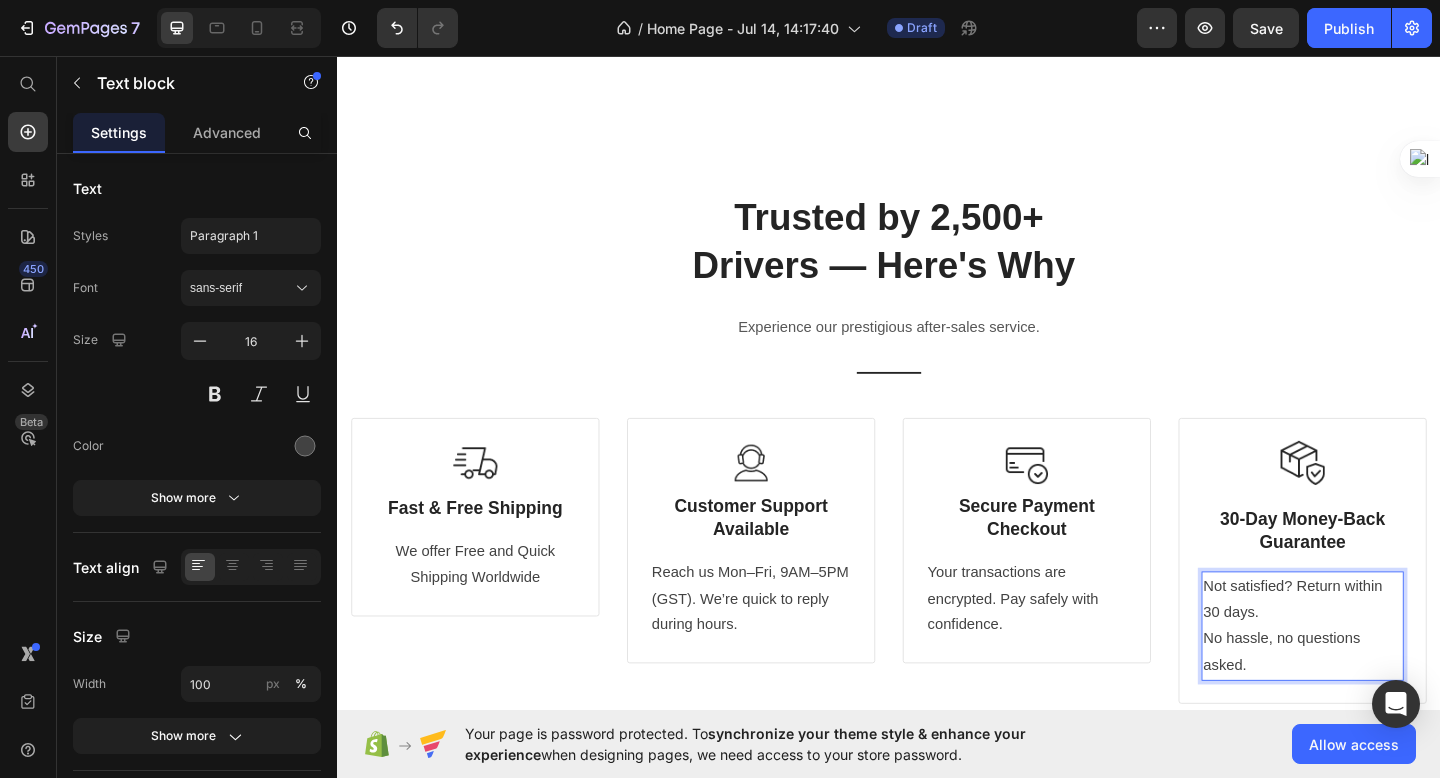 click on "Not satisfied? Return within 30 days. No hassle, no questions asked." at bounding box center (1387, 676) 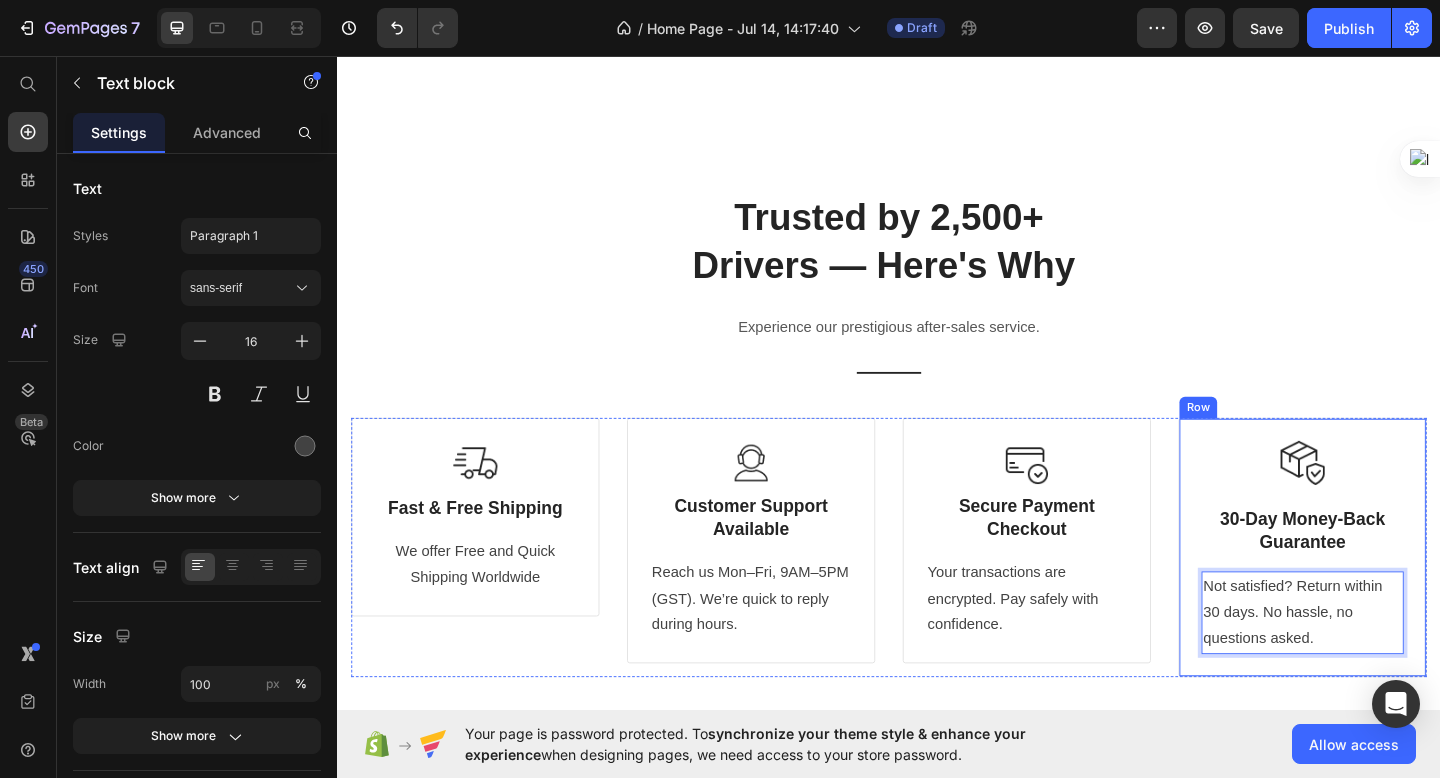 click on "Image 30-Day Money-Back Guarantee Heading Not satisfied? Return within 30 days. No hassle, no questions asked. Text block   0" at bounding box center [1387, 591] 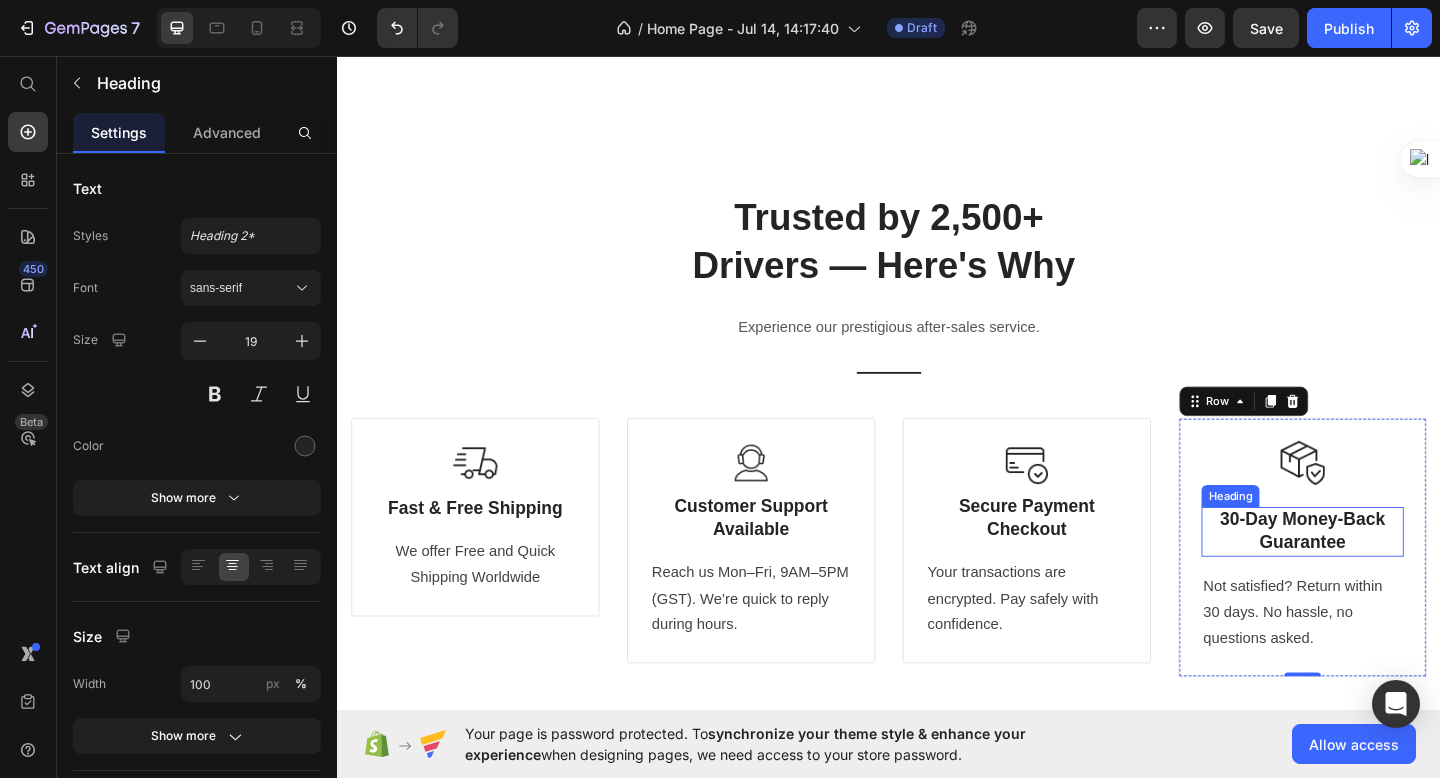 click on "30-Day Money-Back Guarantee" at bounding box center (1387, 573) 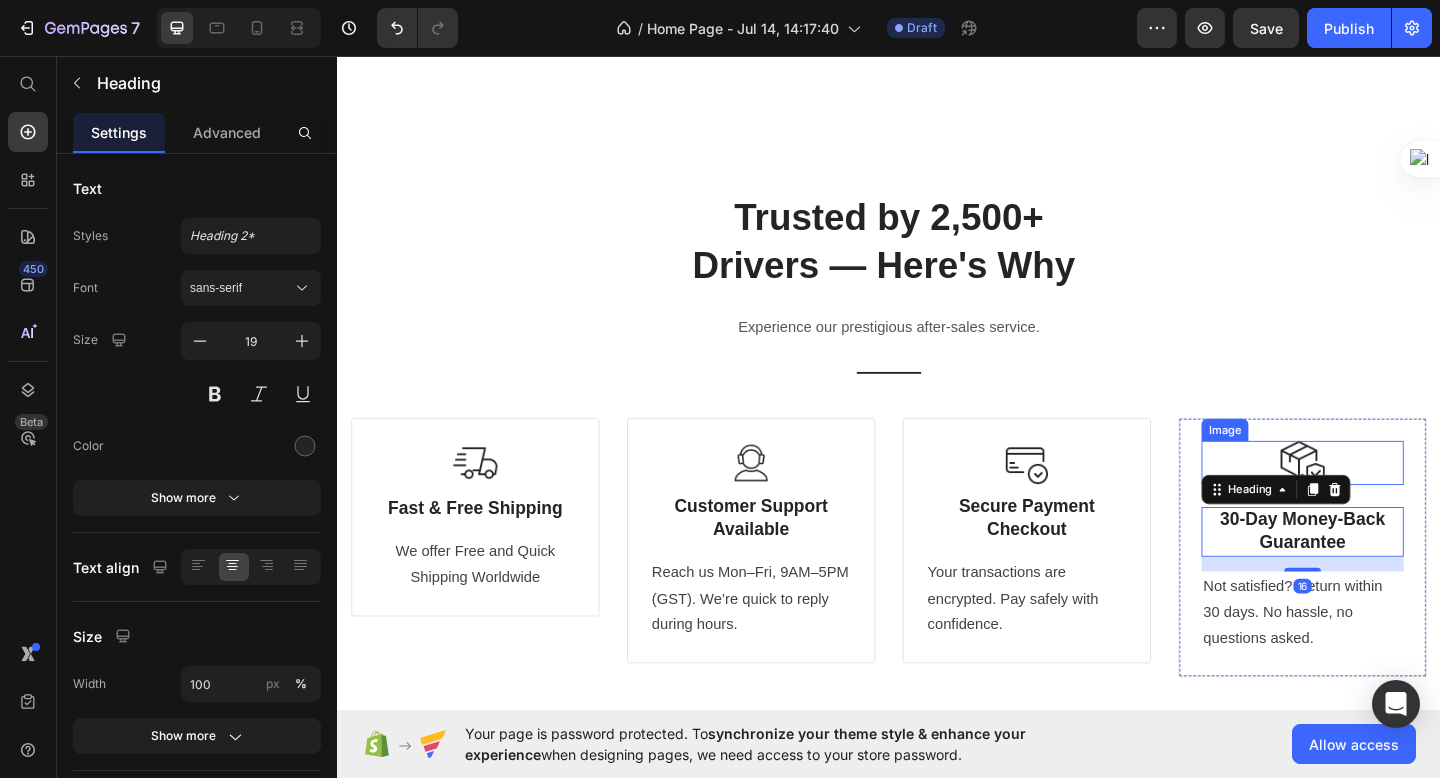 click at bounding box center [1387, 499] 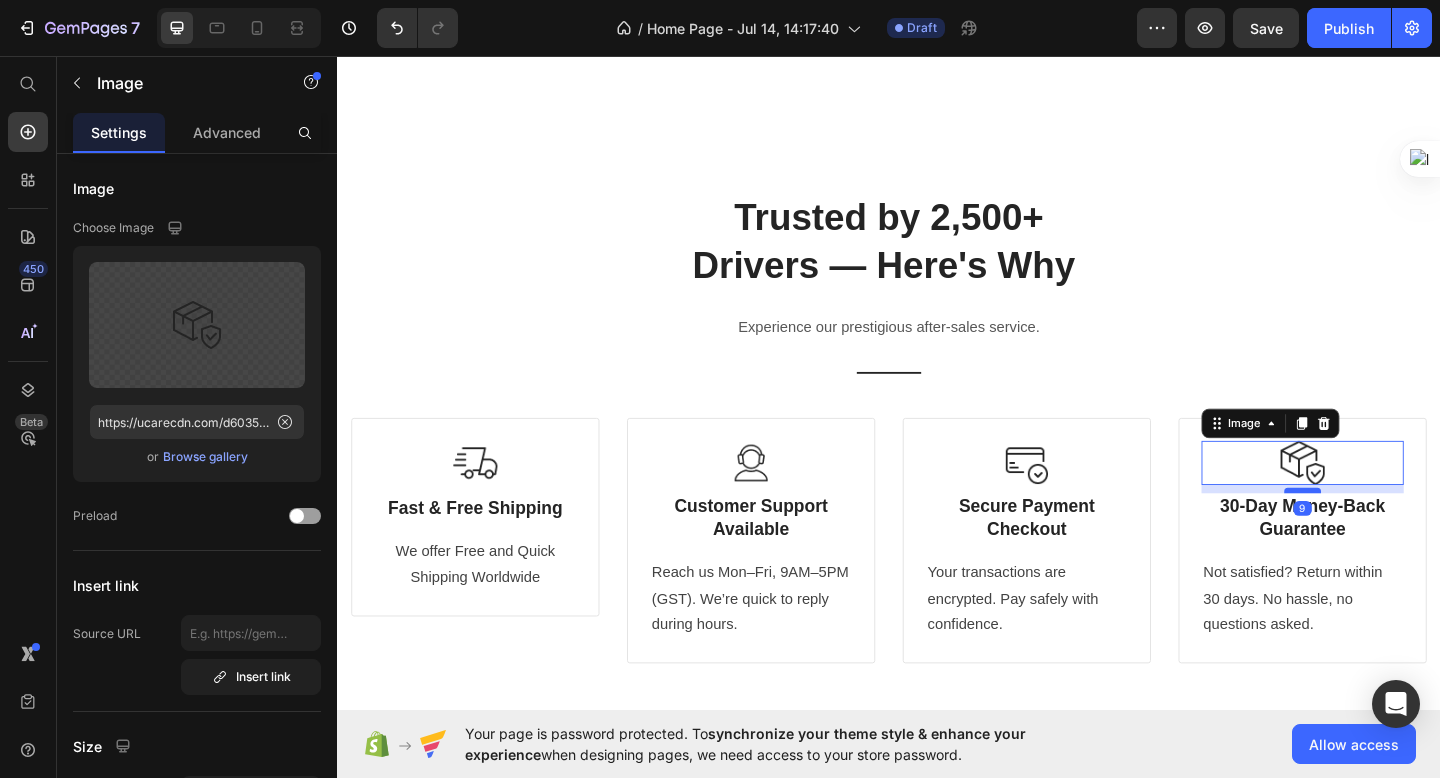drag, startPoint x: 1396, startPoint y: 545, endPoint x: 1397, endPoint y: 530, distance: 15.033297 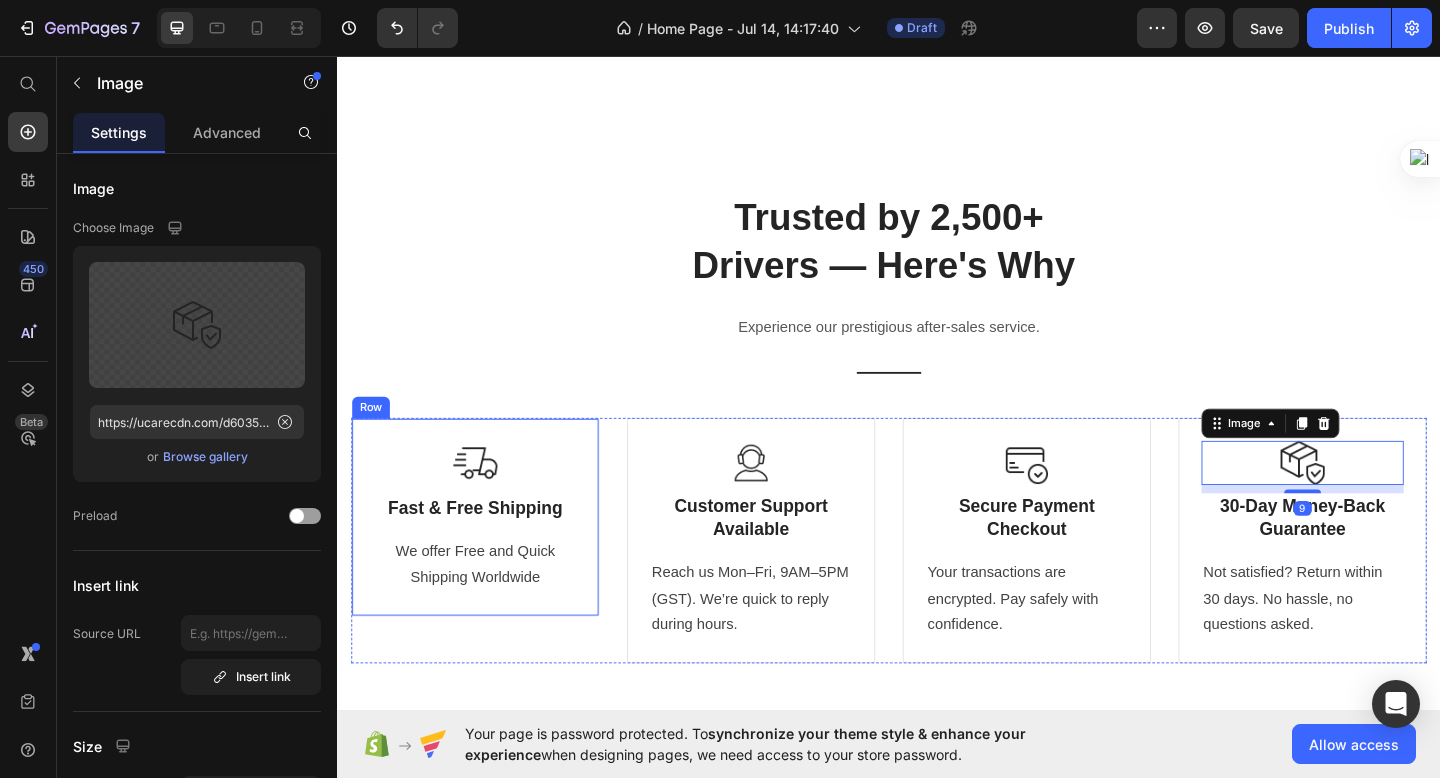 click on "We offer Free and Quick Shipping Worldwide" at bounding box center [487, 610] 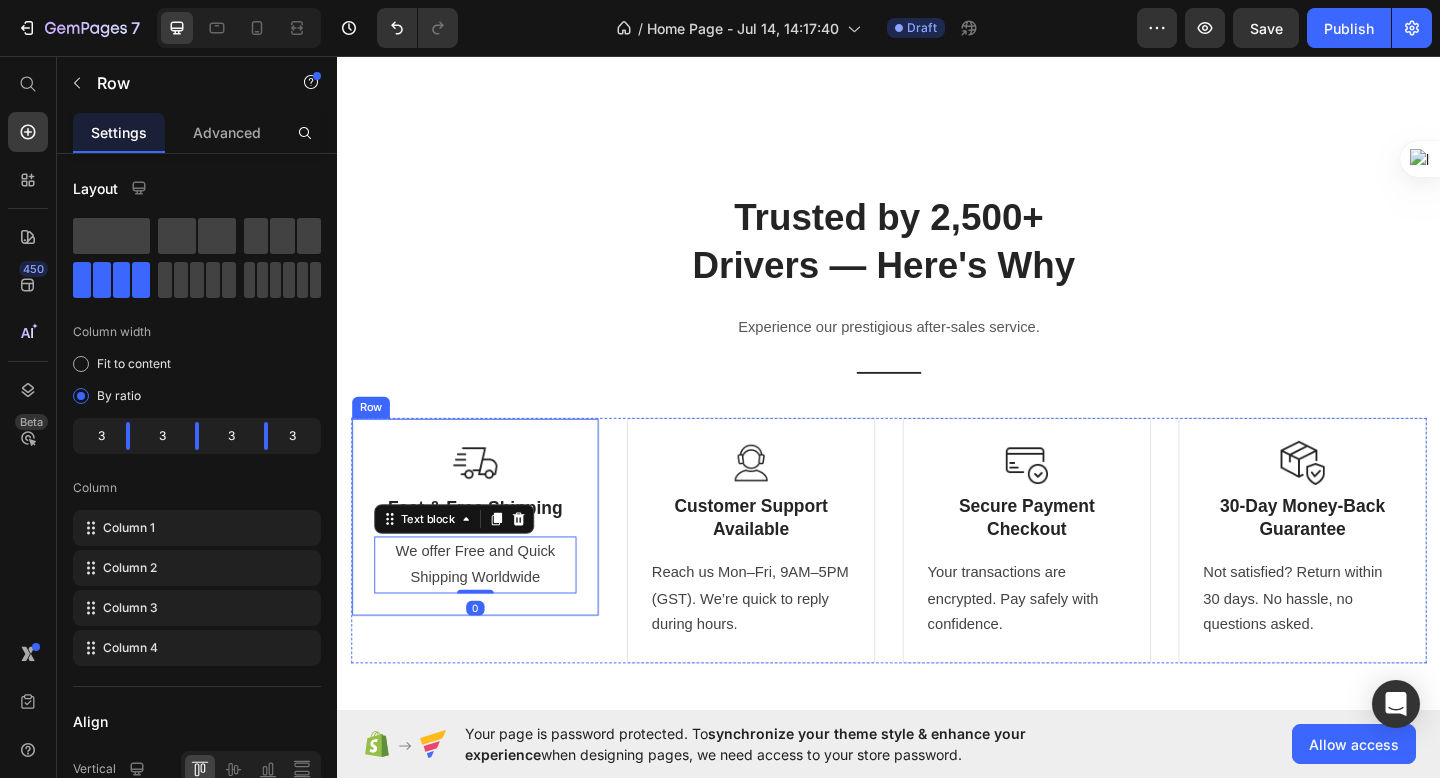 click on "Image Fast & Free Shipping Heading We offer Free and Quick Shipping Worldwide Text block   0 Row" at bounding box center (487, 583) 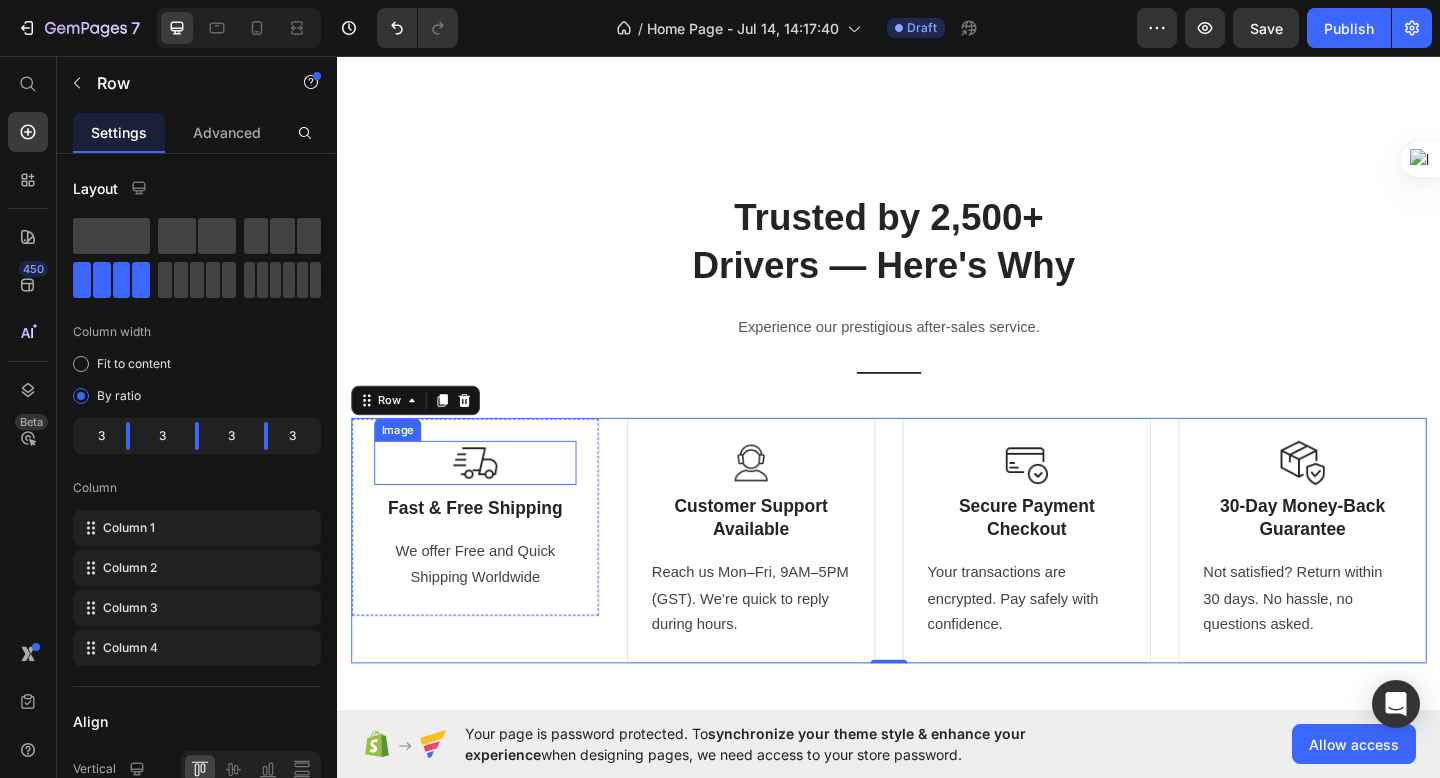 click on "We offer Free and Quick Shipping Worldwide" at bounding box center [487, 610] 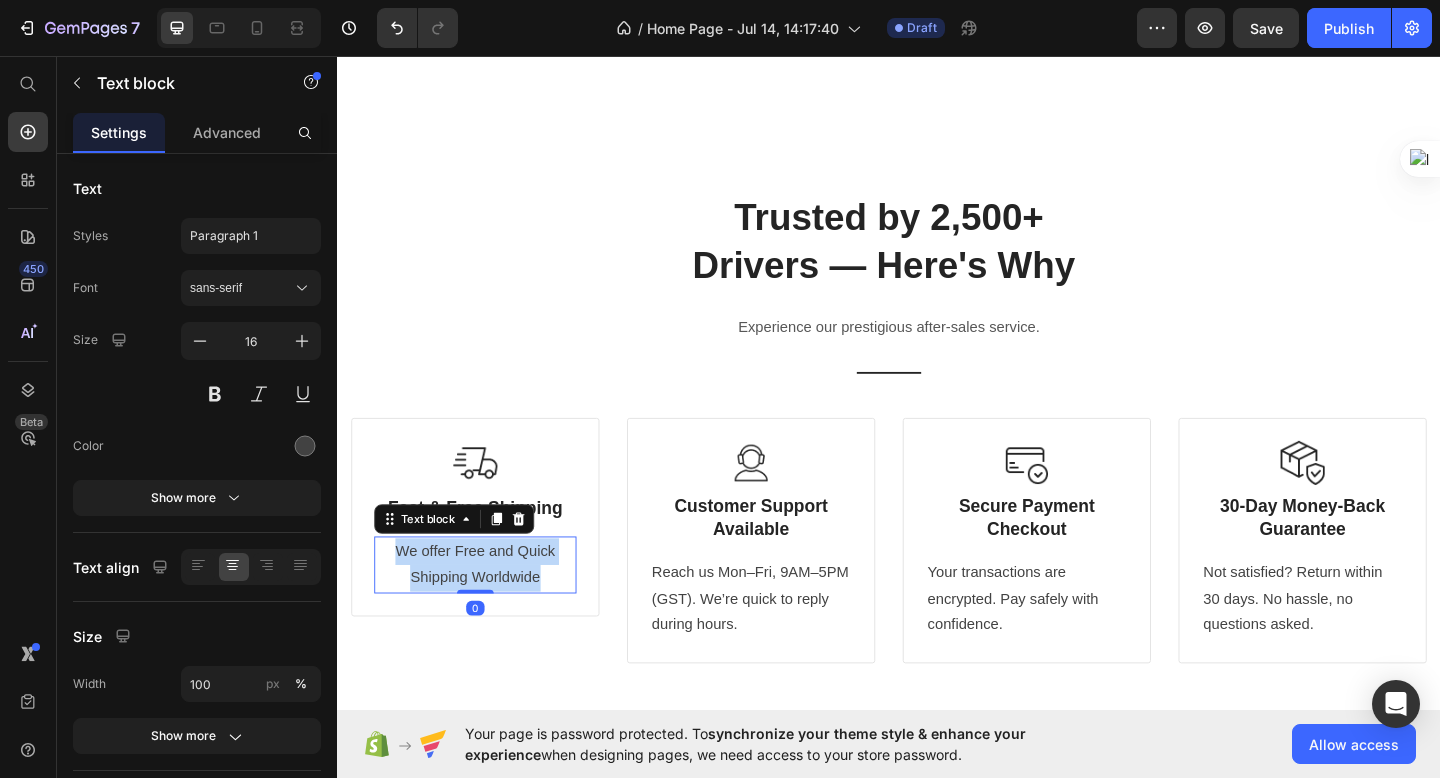 click on "We offer Free and Quick Shipping Worldwide" at bounding box center [487, 610] 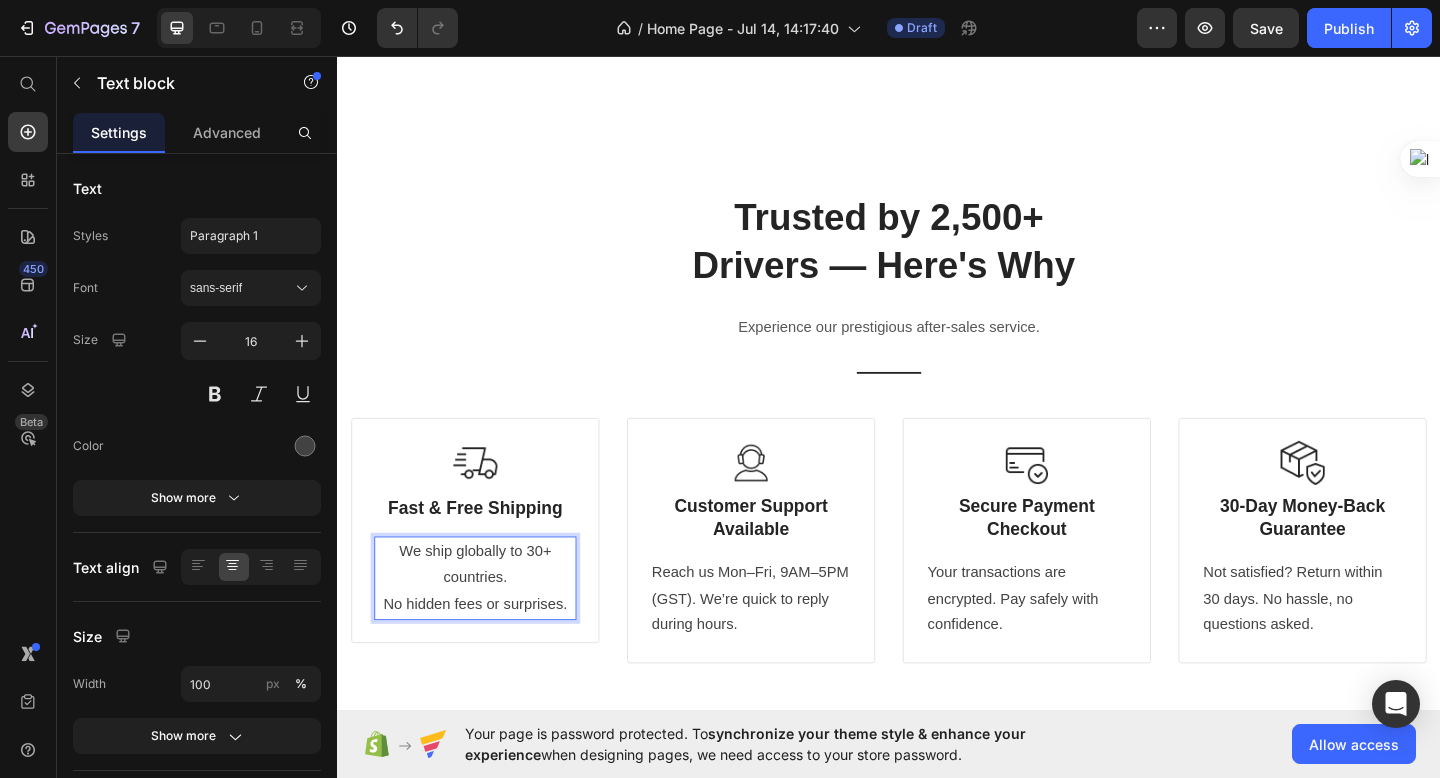 click on "We ship globally to 30+ countries. No hidden fees or surprises." at bounding box center (487, 624) 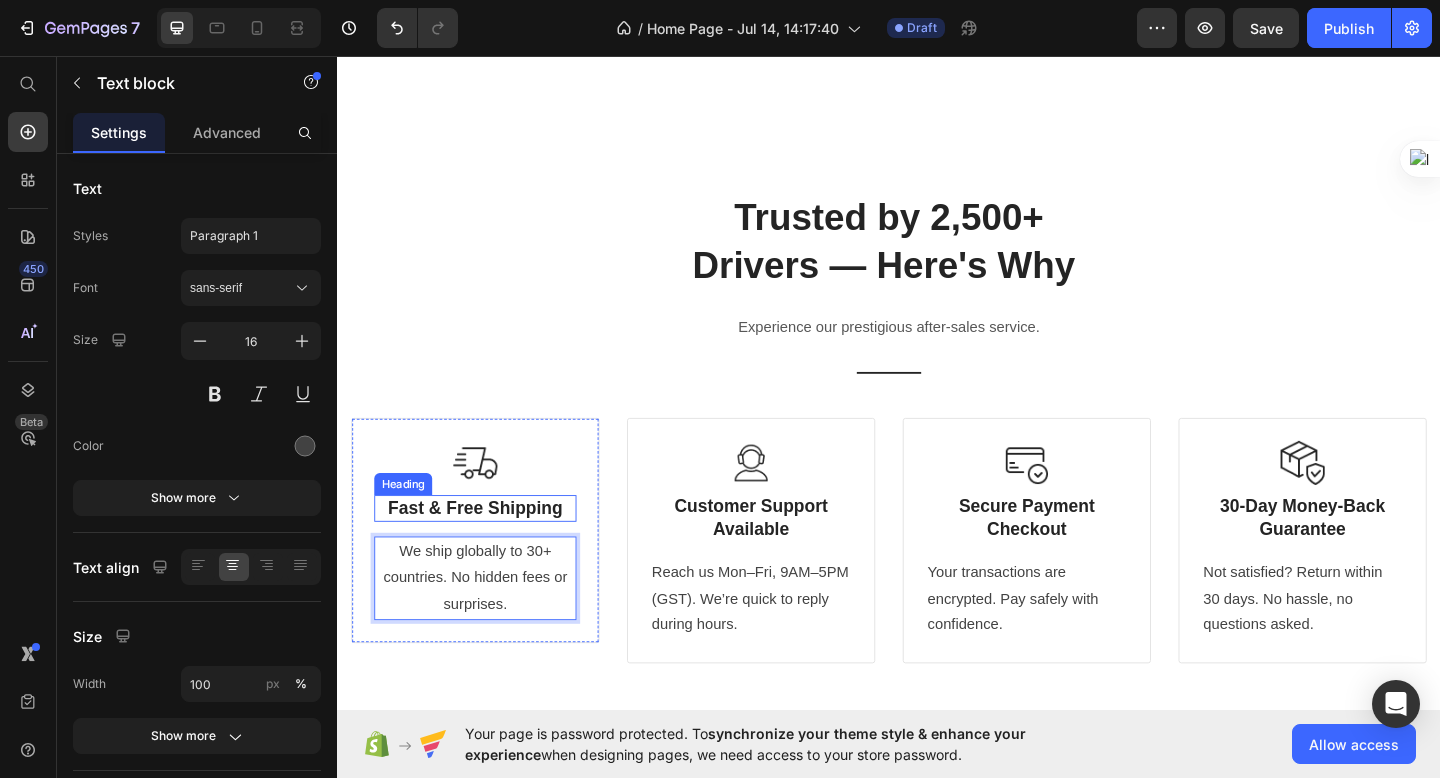 click on "Fast & Free Shipping" at bounding box center [487, 548] 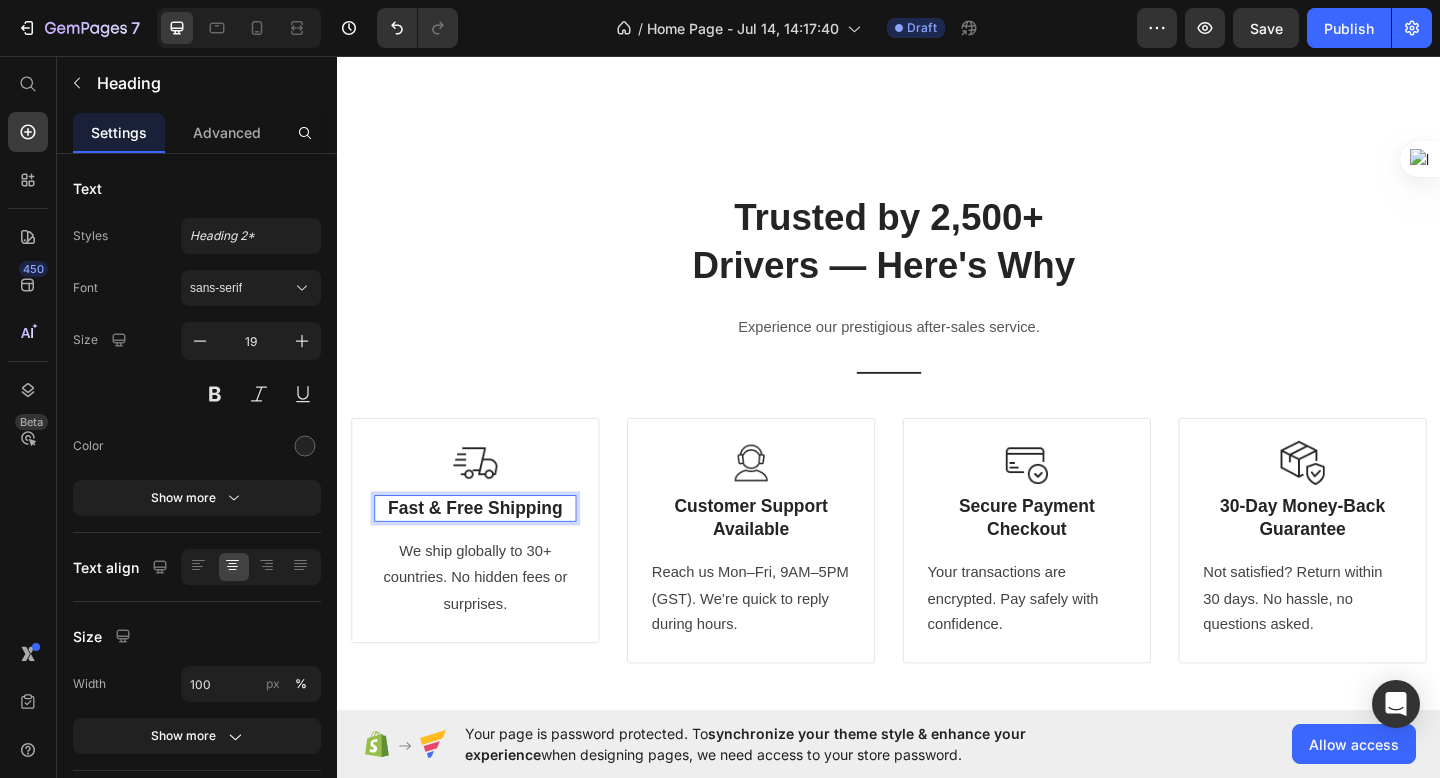 click on "Fast & Free Shipping" at bounding box center (487, 548) 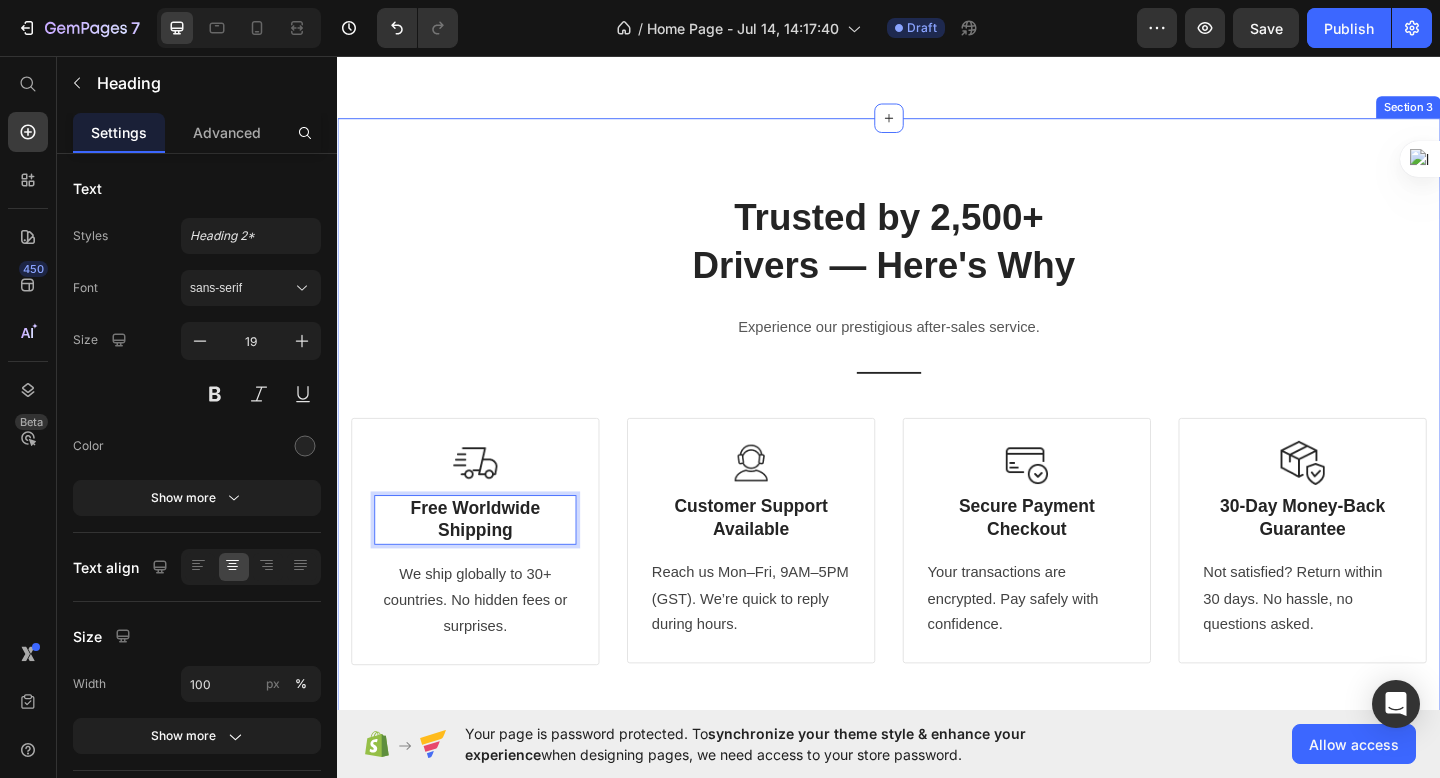 click on "⁠⁠⁠⁠⁠⁠⁠ Trusted by 2,500+ Drivers — Here's Why Heading Experience our prestigious after-sales service. Text block Title Line Row Image Free Worldwide Shipping Heading 16 We ship globally to 30+ countries. No hidden fees or surprises. Text block Row Image ⁠⁠⁠⁠⁠⁠⁠ Customer Support Available Heading Reach us Mon–Fri, 9AM–5PM (GST). We’re quick to reply during hours. Text block Row Image Secure Payment Checkout Heading Your transactions are encrypted. Pay safely with confidence. Text block Row Image 30-Day Money-Back Guarantee Heading Not satisfied? Return within 30 days. No hassle, no questions asked. Text block Row Row Section 3" at bounding box center (937, 462) 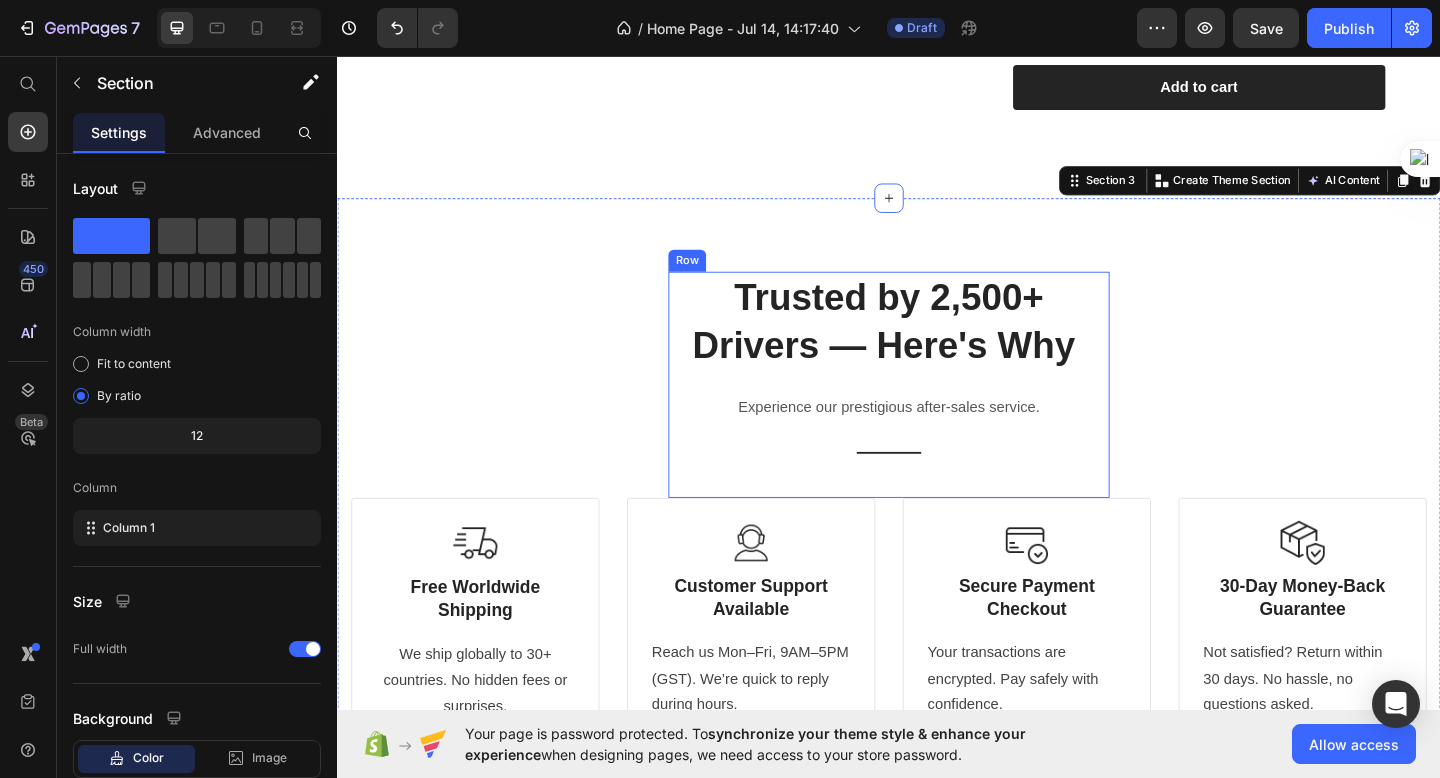 scroll, scrollTop: 1264, scrollLeft: 0, axis: vertical 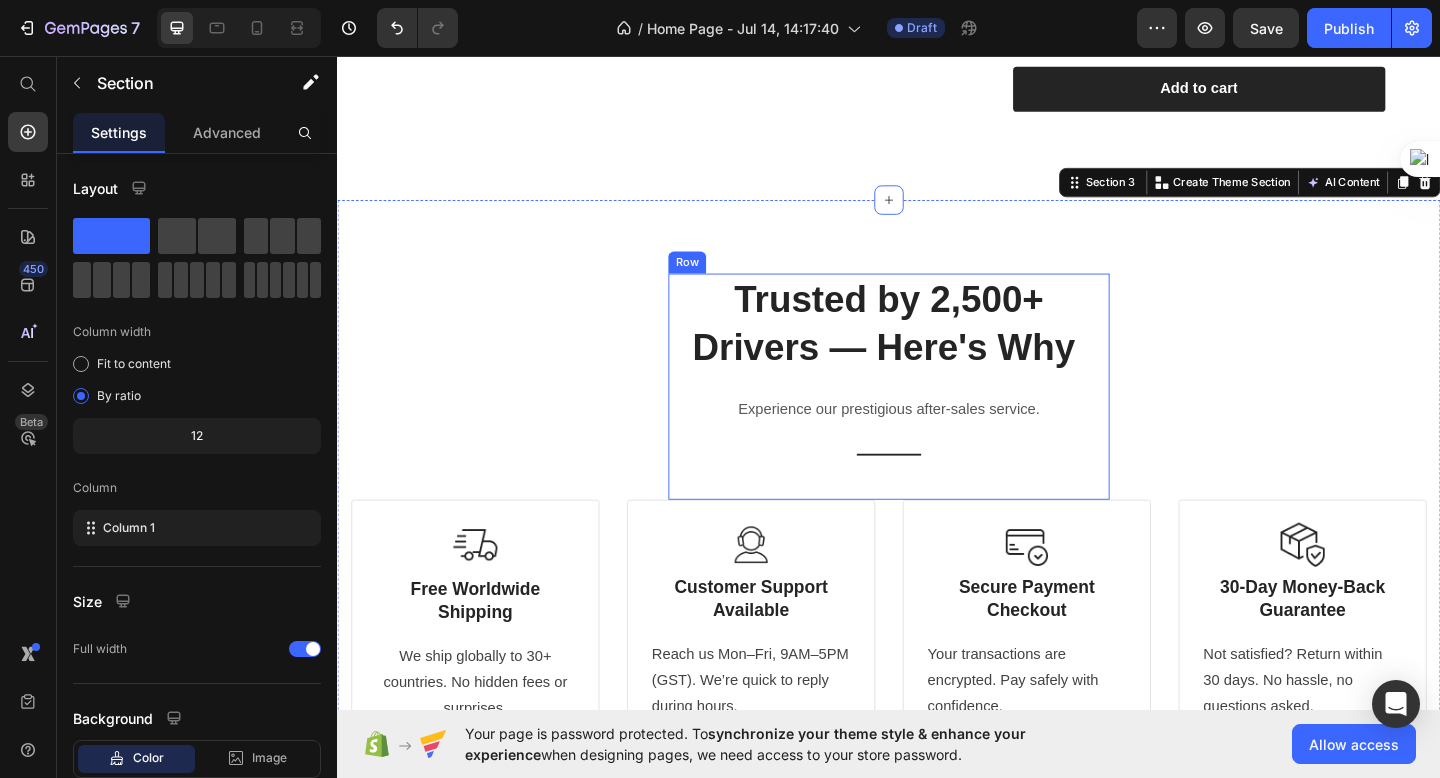 click on "Experience our prestigious after-sales service." at bounding box center [937, 441] 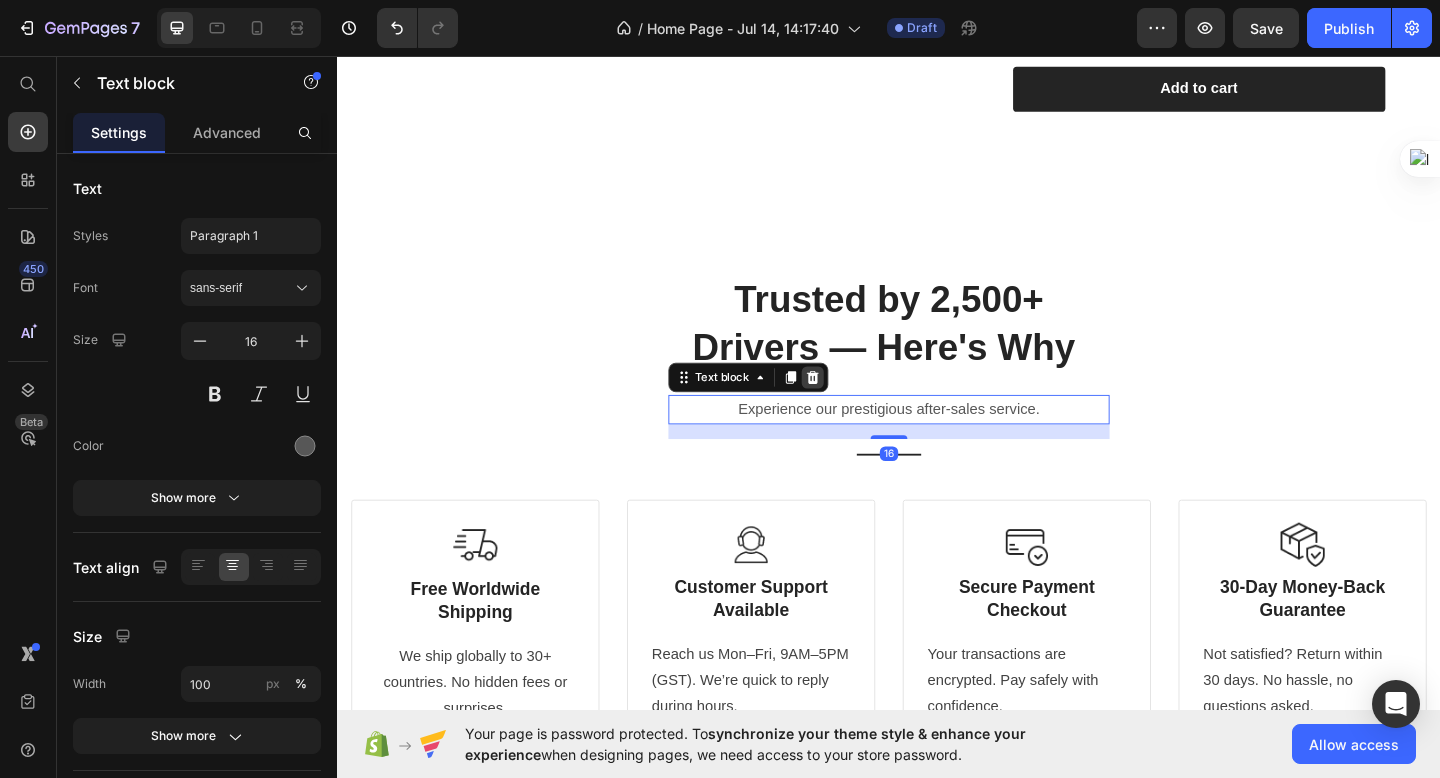 click 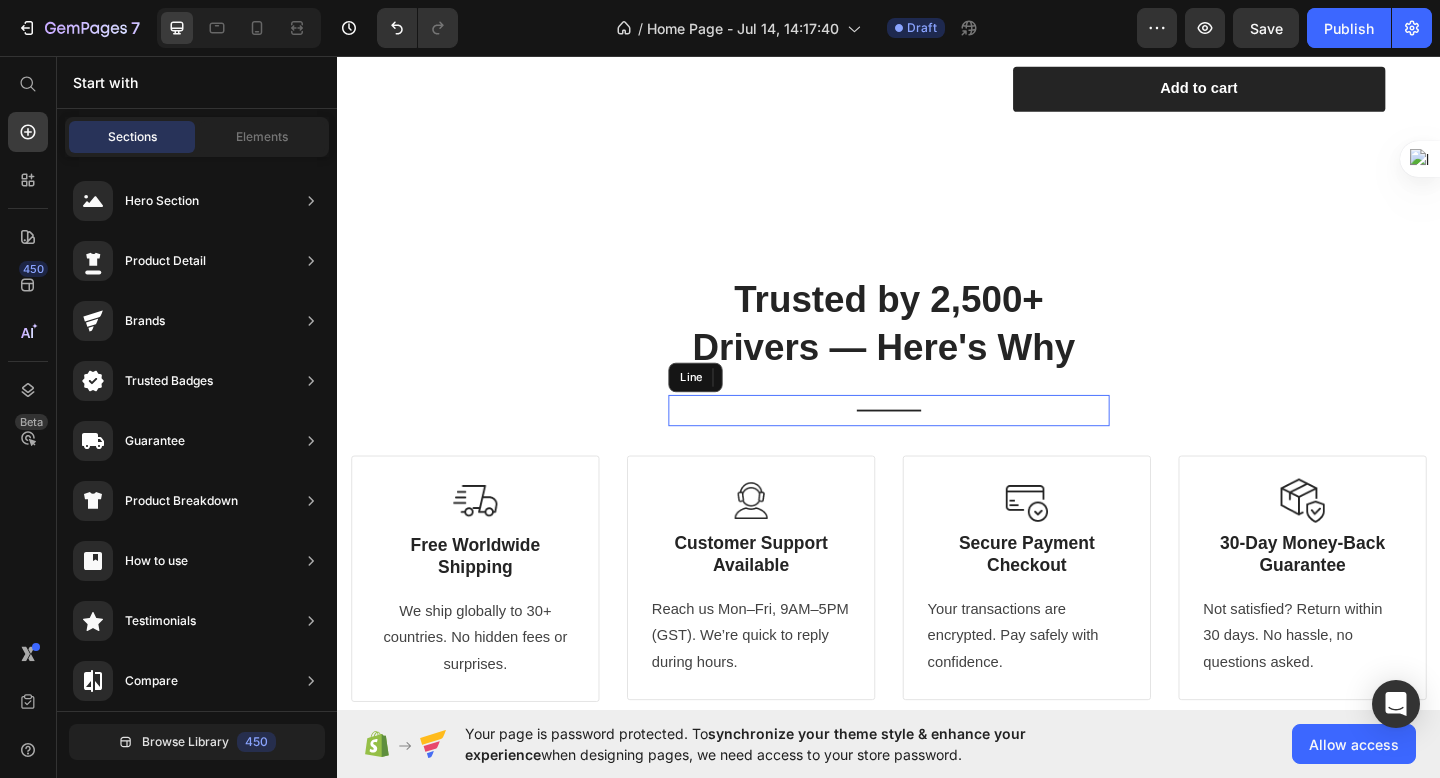 click on "Title Line" at bounding box center [937, 442] 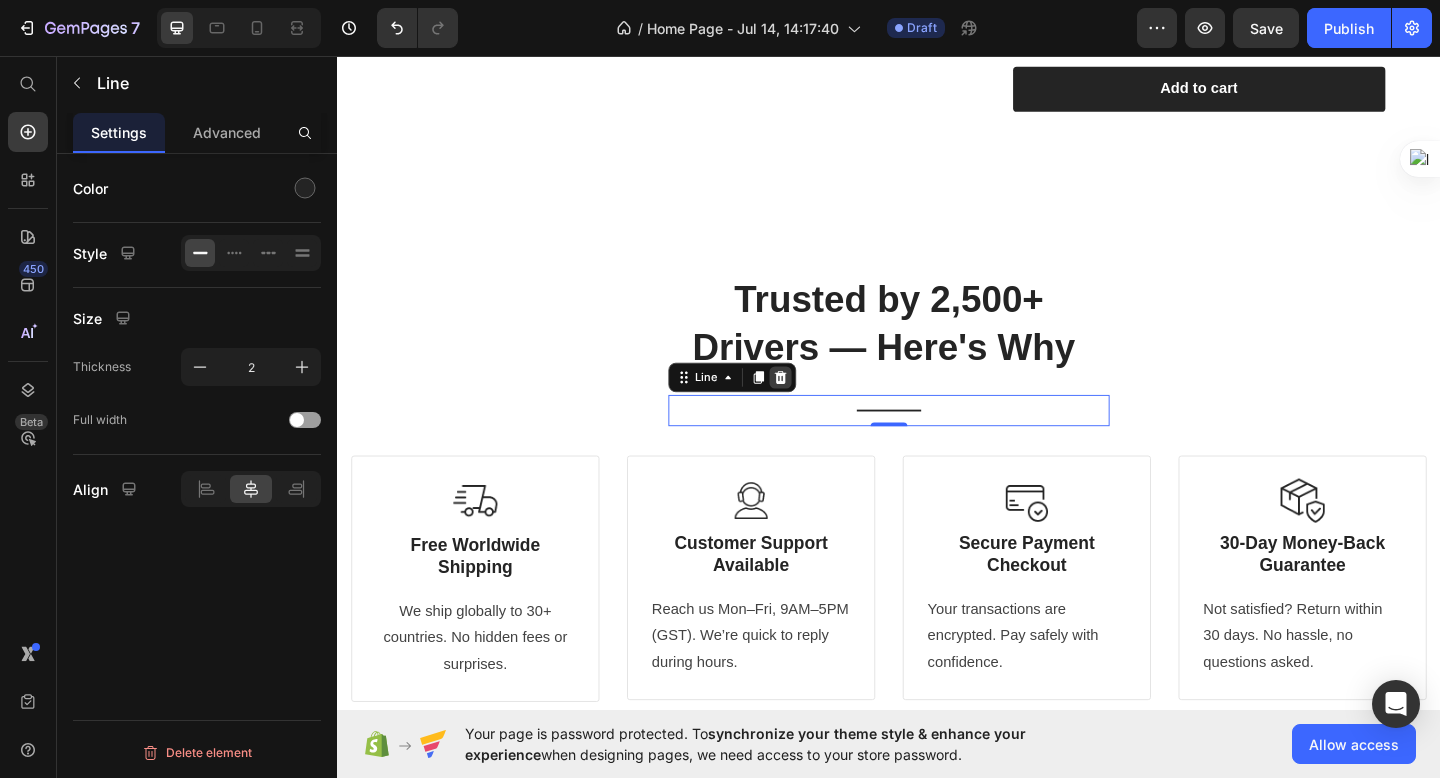 click 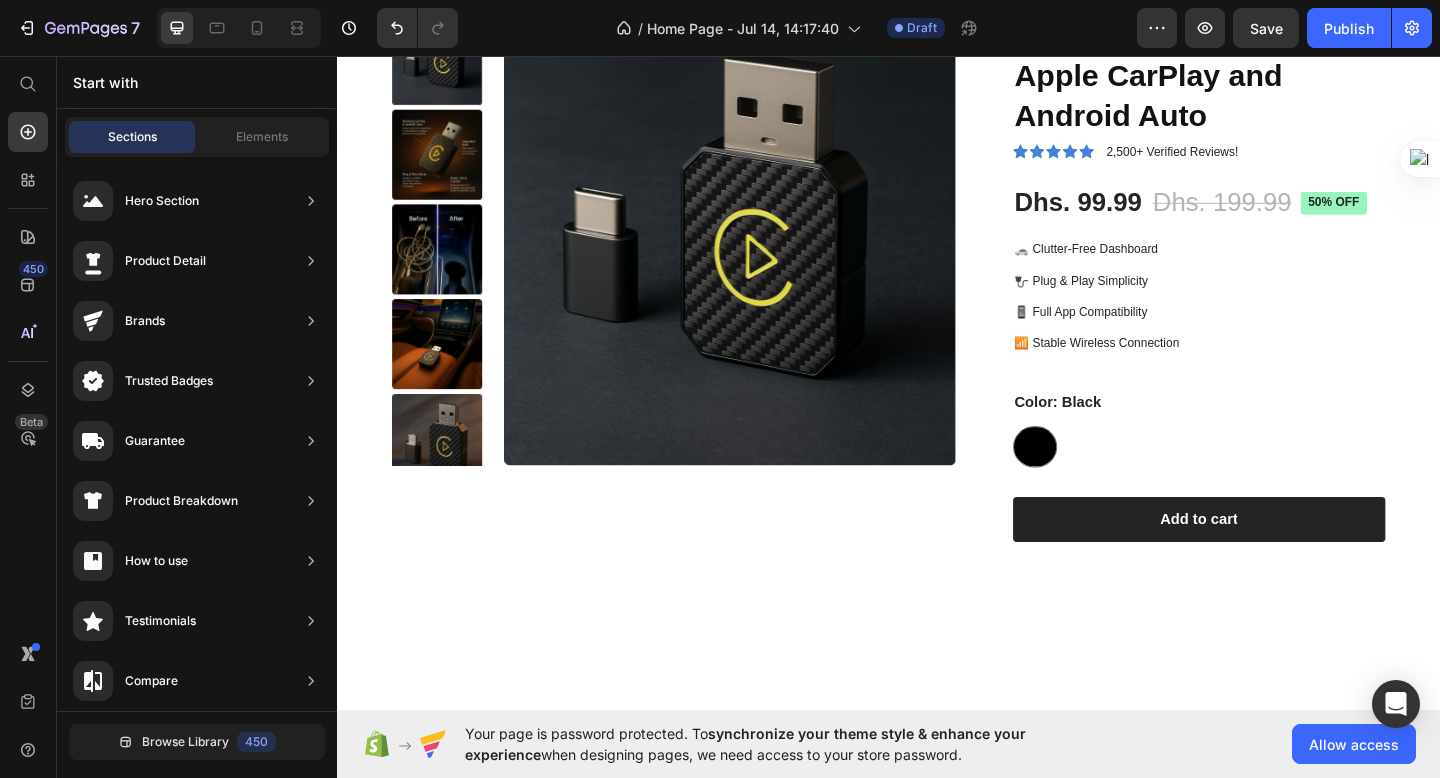 scroll, scrollTop: 846, scrollLeft: 0, axis: vertical 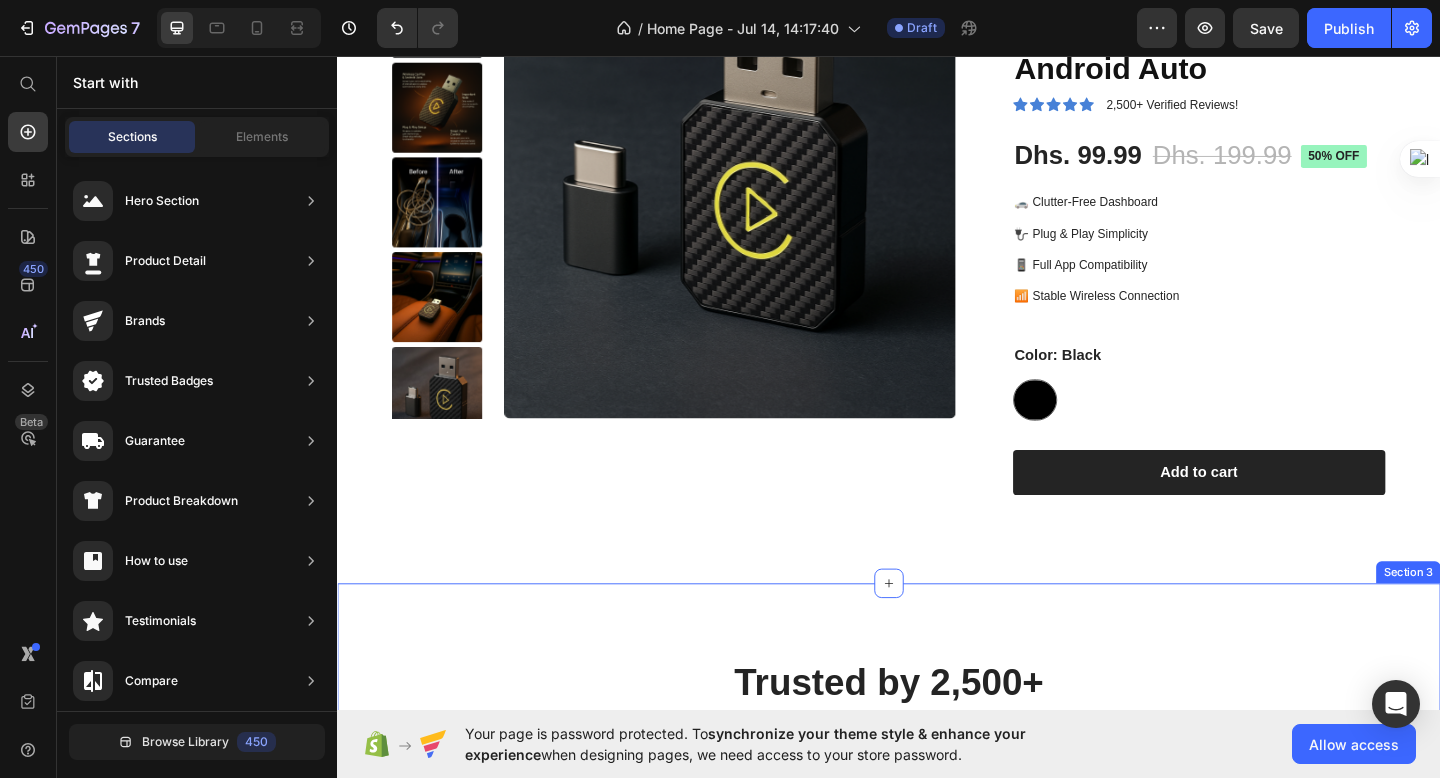 click on "⁠⁠⁠⁠⁠⁠⁠ Trusted by 2,500+ Drivers — Here's Why Heading Row Image Free Worldwide Shipping Heading We ship globally to 30+ countries. No hidden fees or surprises. Text block Row Image ⁠⁠⁠⁠⁠⁠⁠ Customer Support Available Heading Reach us Mon–Fri, 9AM–5PM (GST). We’re quick to reply during hours. Text block Row Image Secure Payment Checkout Heading Your transactions are encrypted. Pay safely with confidence. Text block Row Image 30-Day Money-Back Guarantee Heading Not satisfied? Return within 30 days. No hassle, no questions asked. Text block Row Row Section 3" at bounding box center [937, 926] 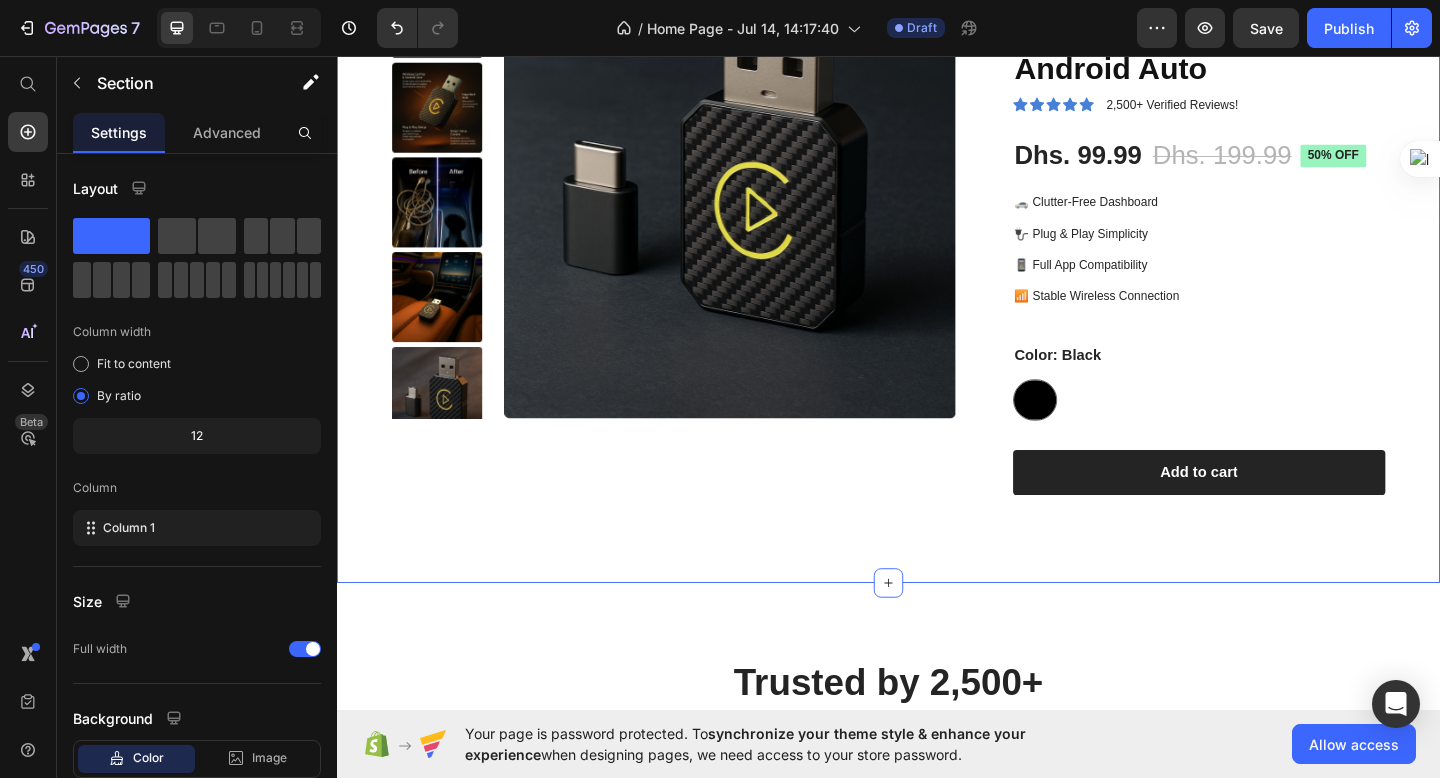 click on "Product Images CarConnect - Wireless Apple CarPlay and Android Auto Product Title Icon Icon Icon Icon Icon Icon List 2,500+ Verified Reviews! Text Block Row Dhs. 99.99 Product Price Dhs. 199.99 Product Price 50% off Product Badge Row 🚗 Clutter-Free Dashboard 🔌 Plug & Play Simplicity 📱 Full App Compatibility 📶 Stable Wireless Connection Text Block Color: Black Black Black Product Variants & Swatches 1 Product Quantity Row Add to cart Add to Cart Row Row Product Section 2 You can create reusable sections Create Theme Section AI Content Write with GemAI What would you like to describe here? Tone and Voice Persuasive Product CarConnect - Wireless Apple CarPlay and Android Auto Show more Generate" at bounding box center [937, 255] 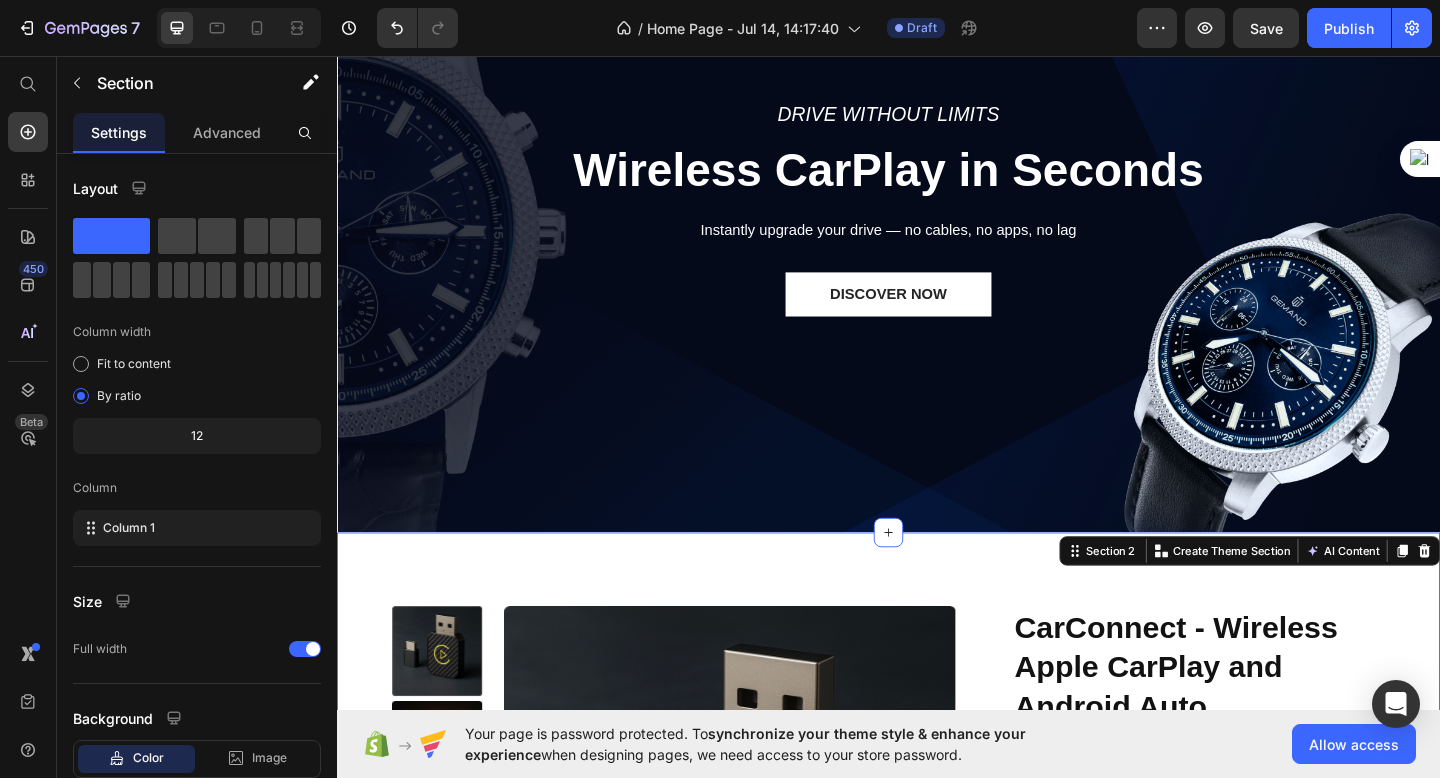 scroll, scrollTop: 629, scrollLeft: 0, axis: vertical 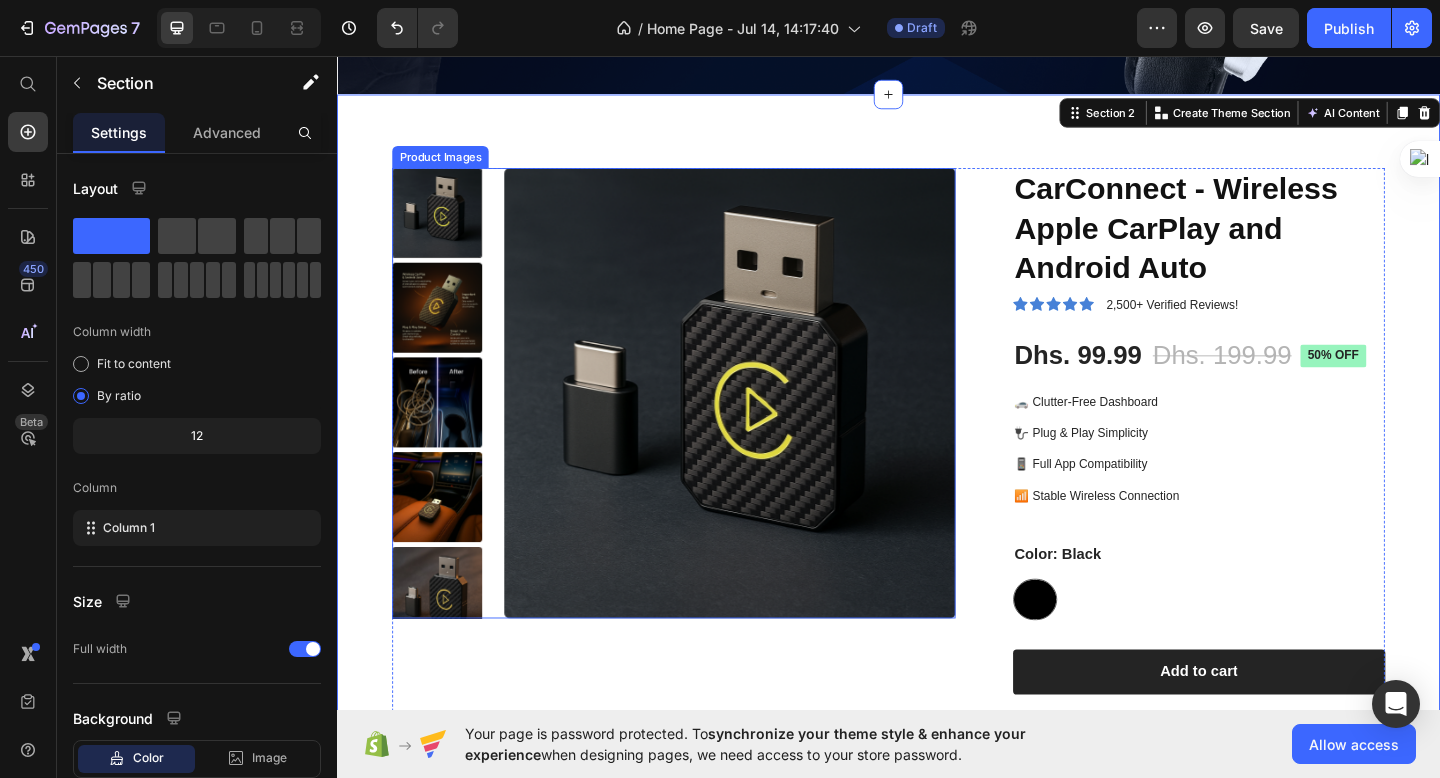 click at bounding box center (446, 330) 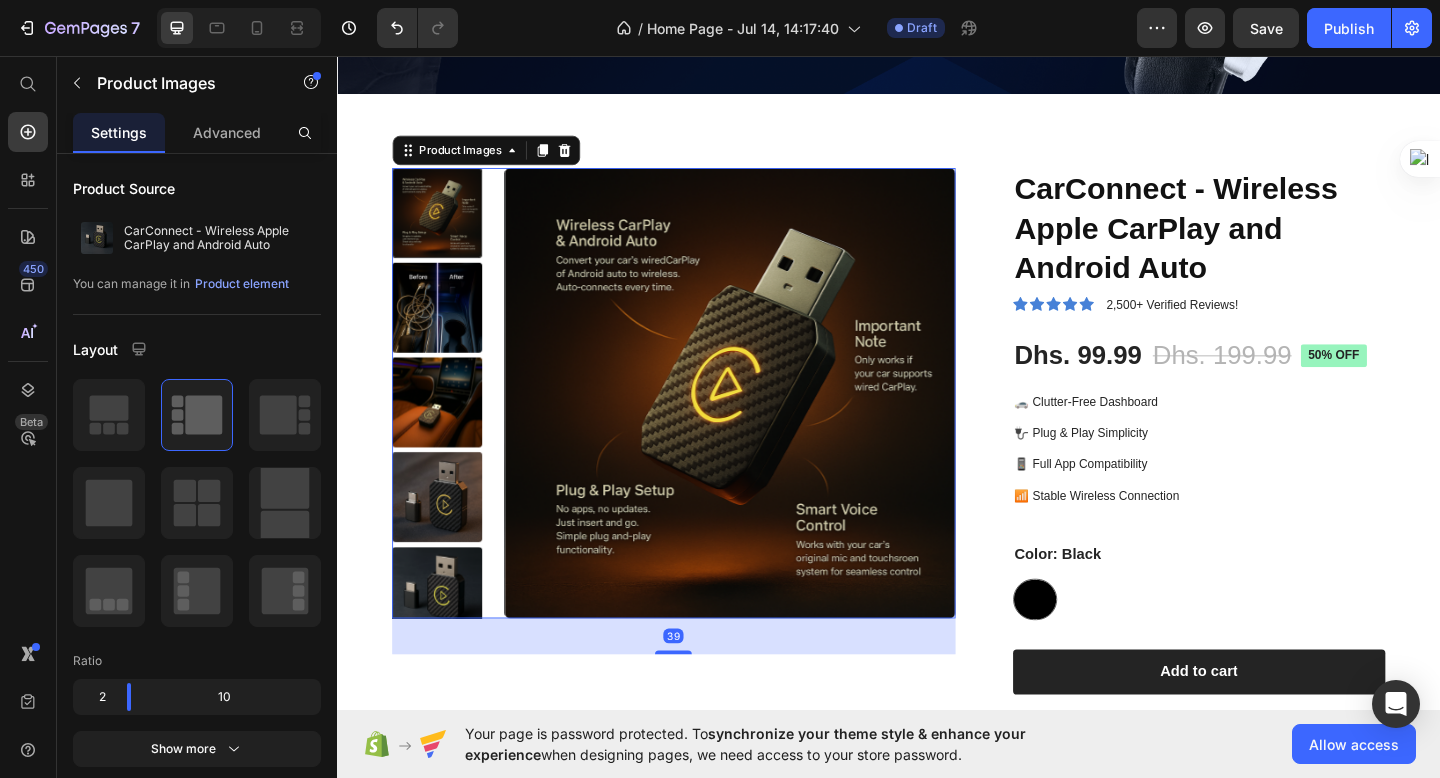 click at bounding box center (446, 227) 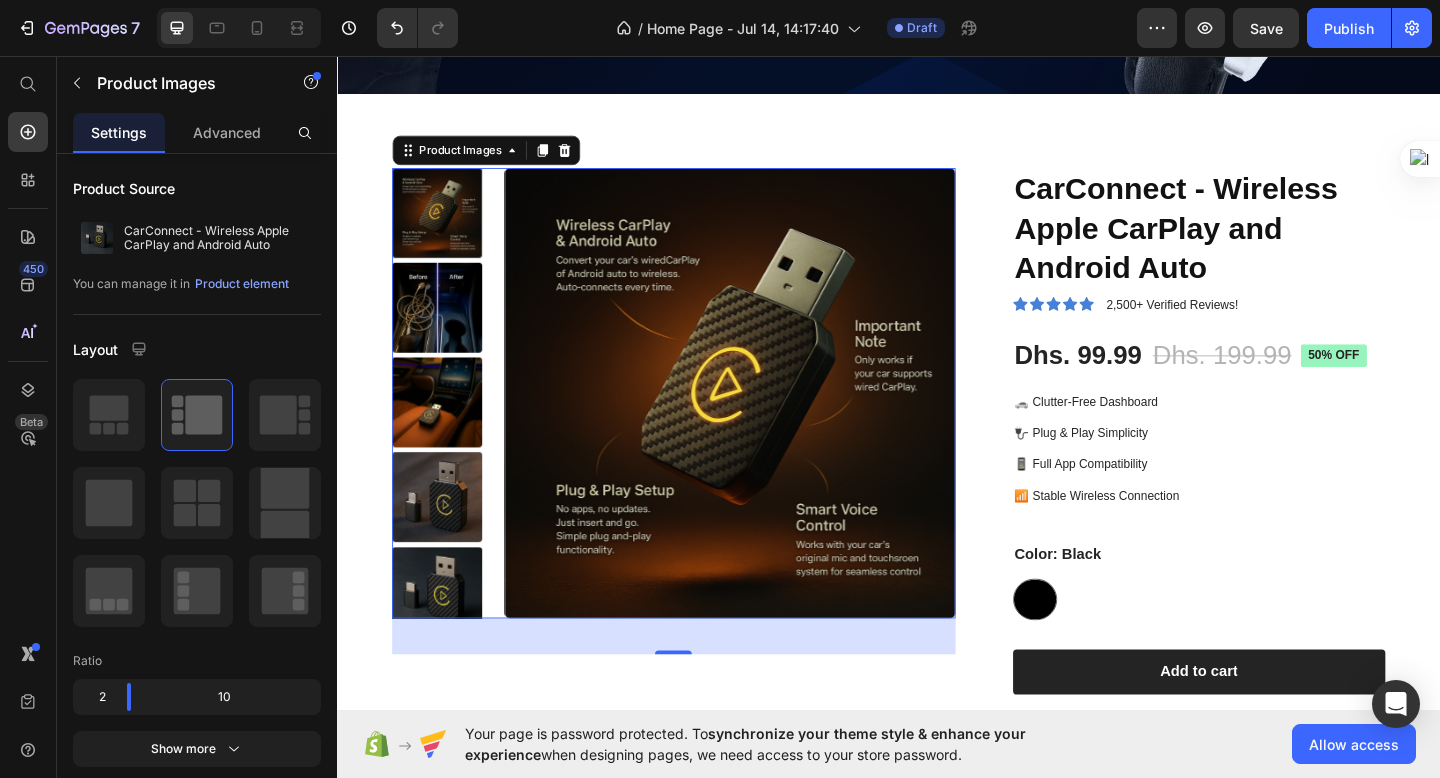 click at bounding box center [446, 330] 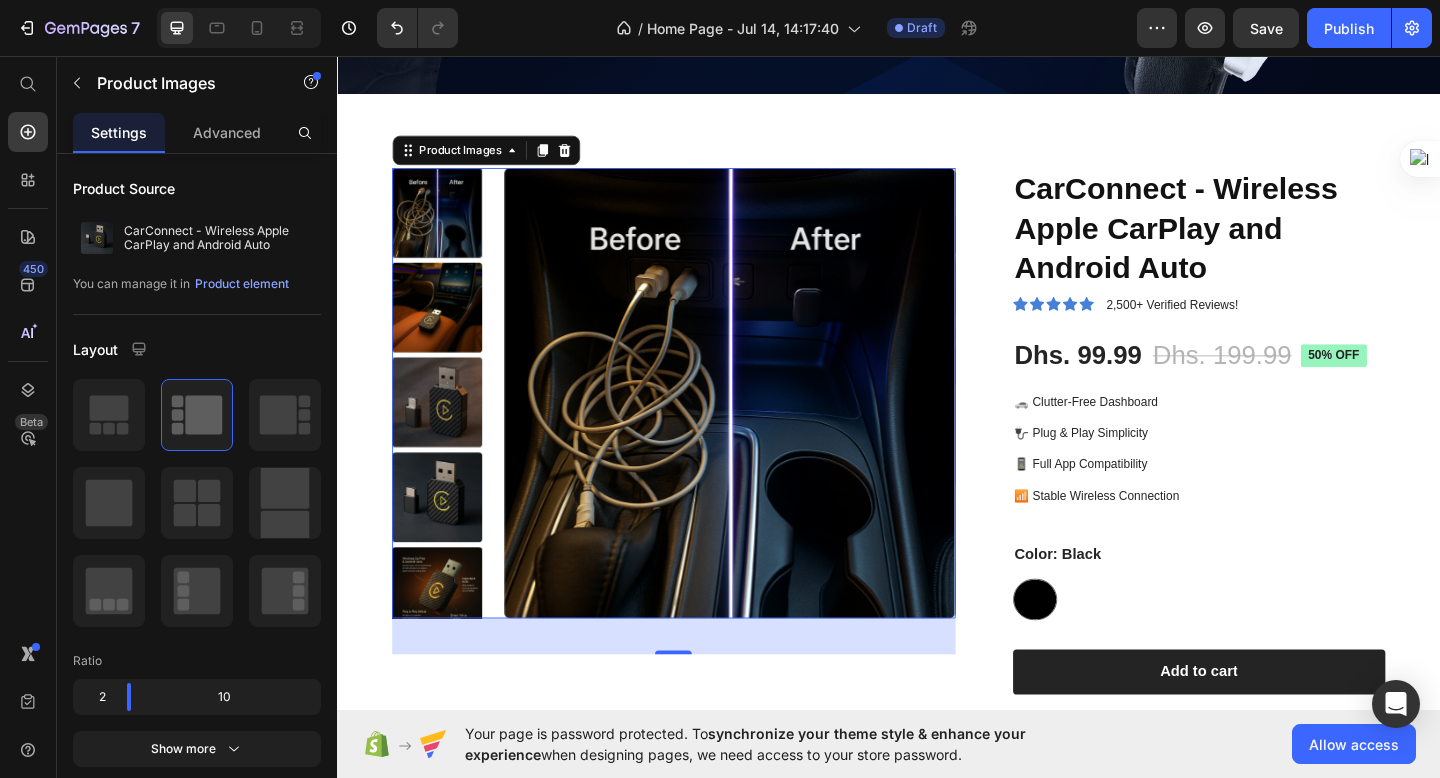 click at bounding box center [446, 330] 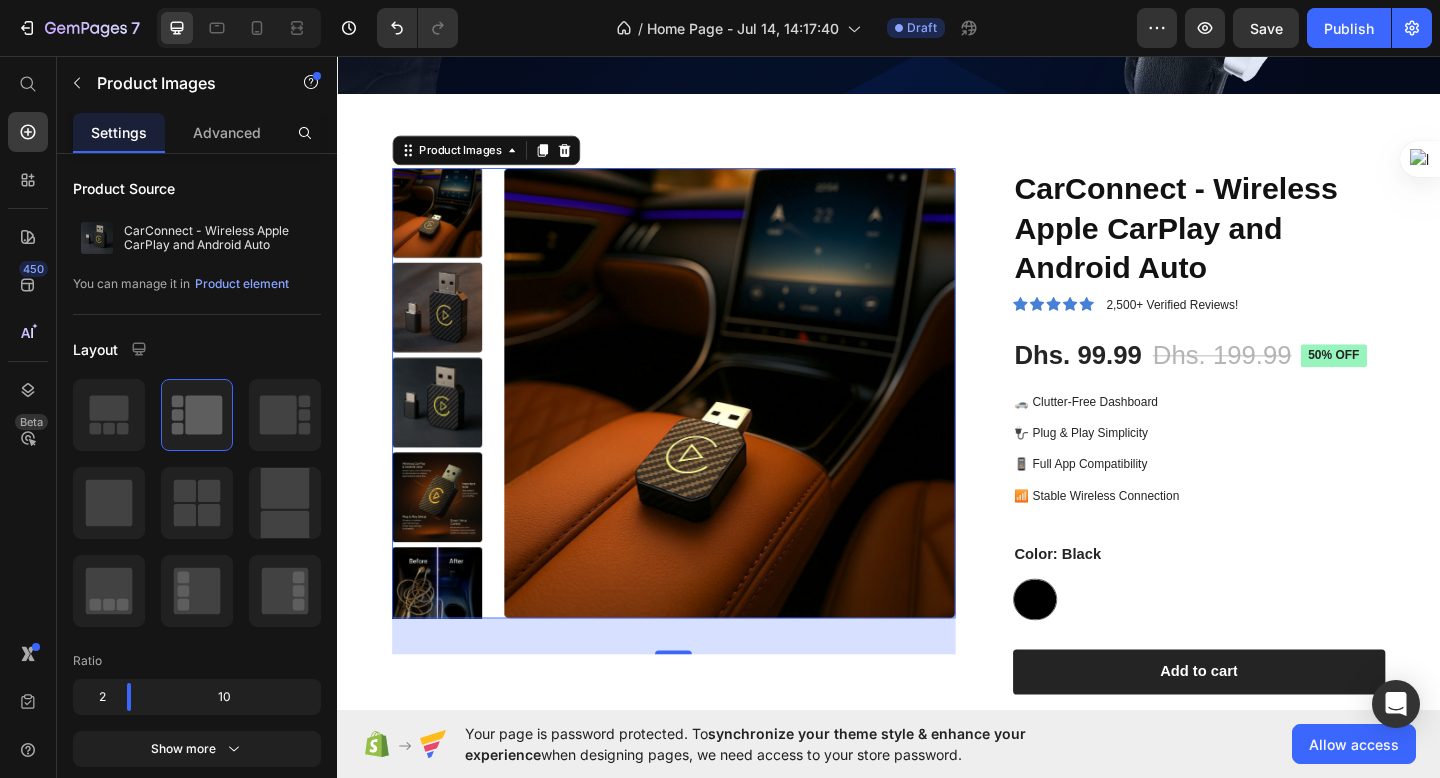 click at bounding box center (446, 330) 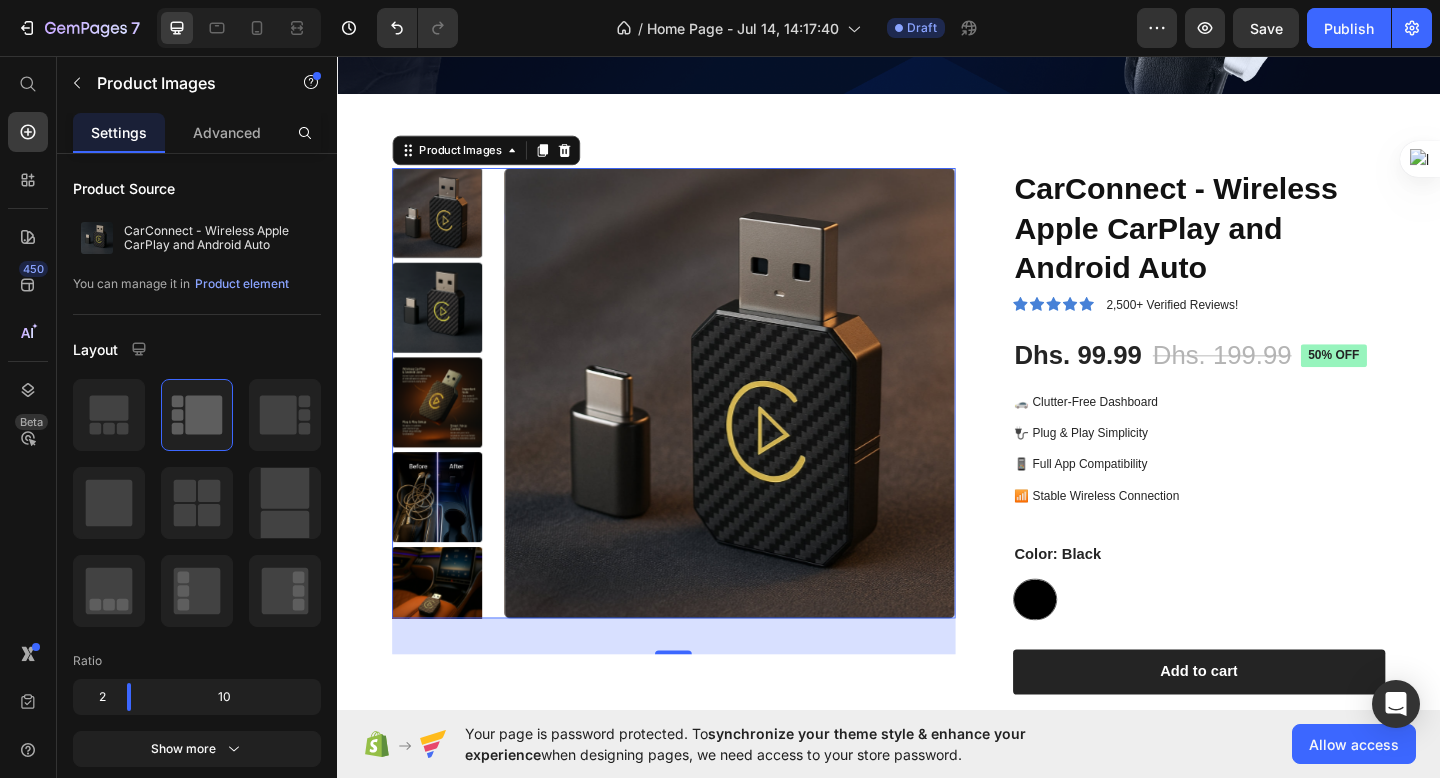 click at bounding box center [446, 330] 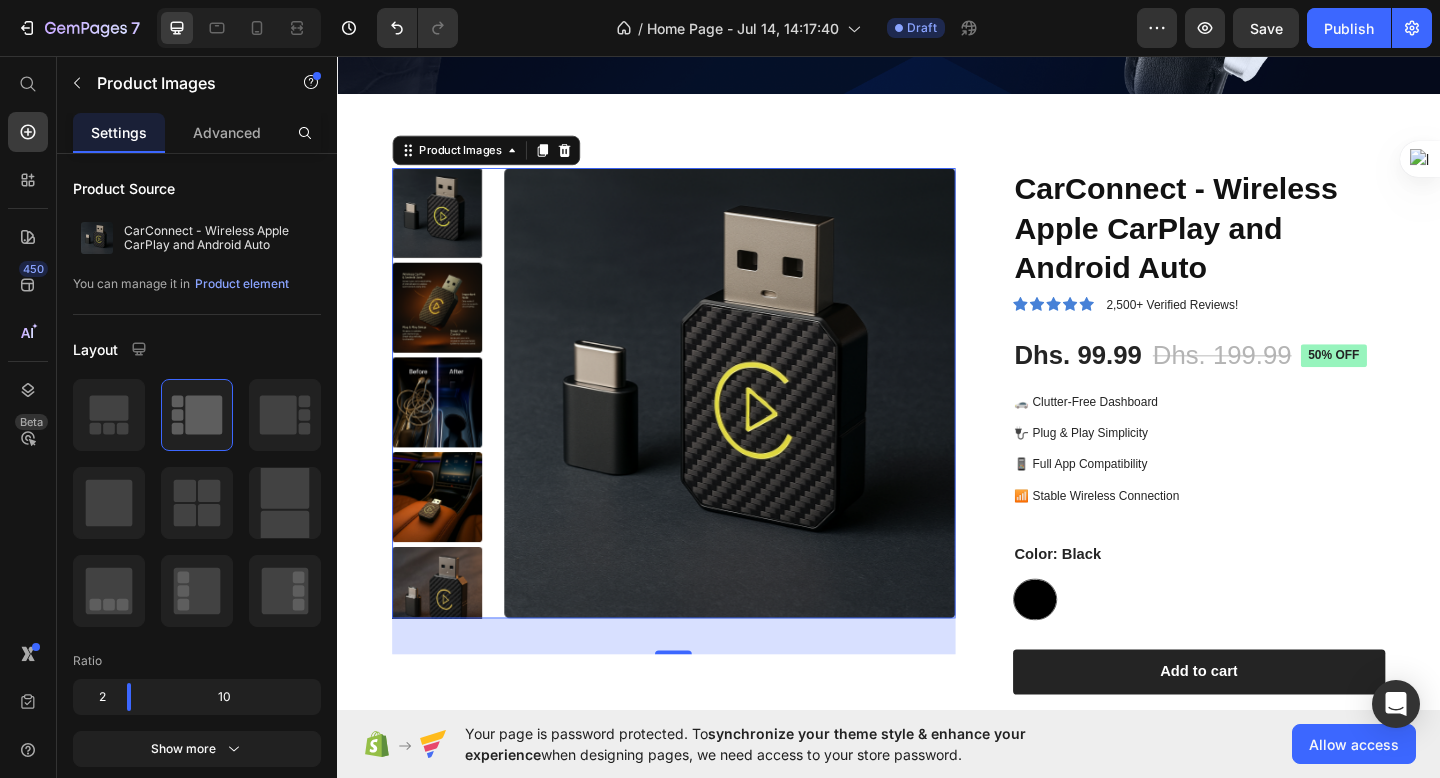 click at bounding box center [446, 330] 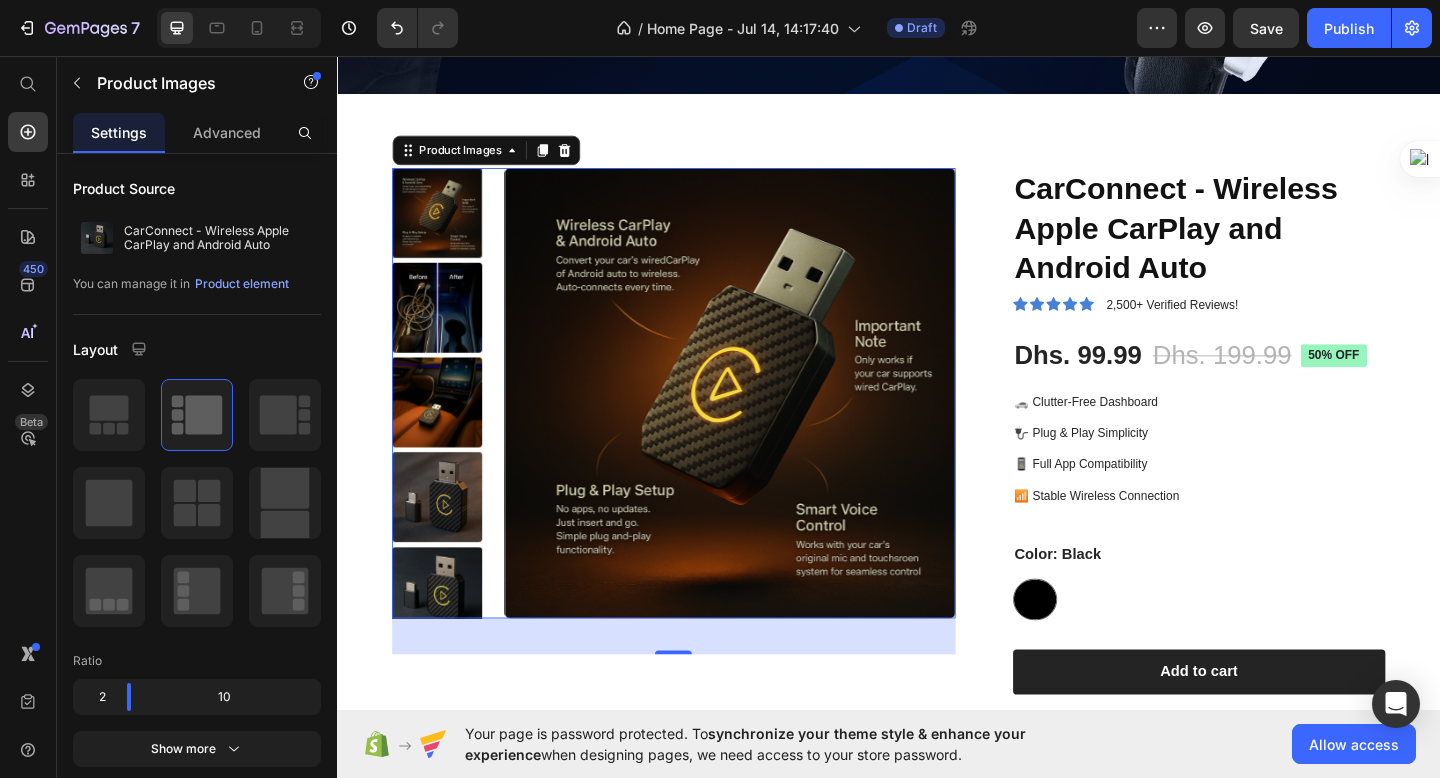 click at bounding box center (446, 330) 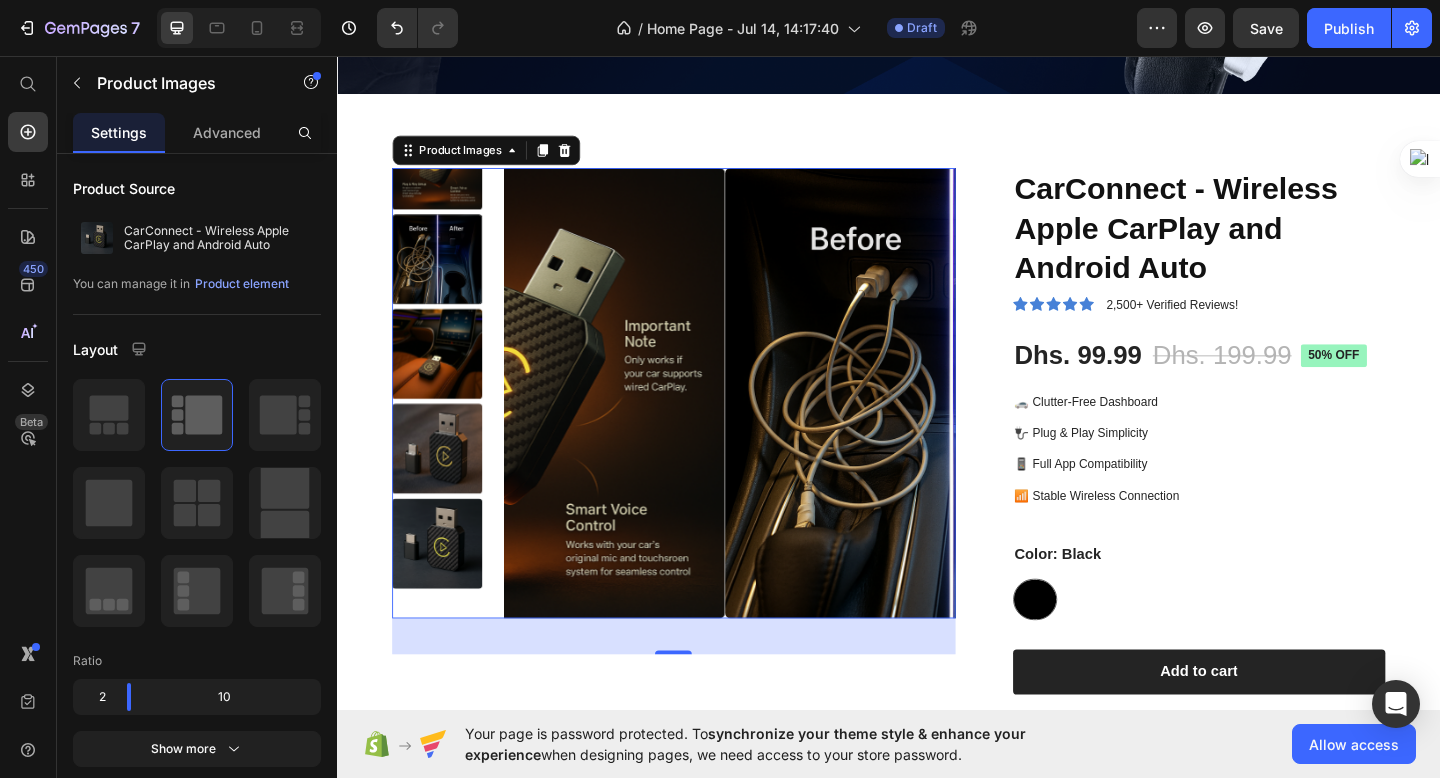 click at bounding box center [446, 423] 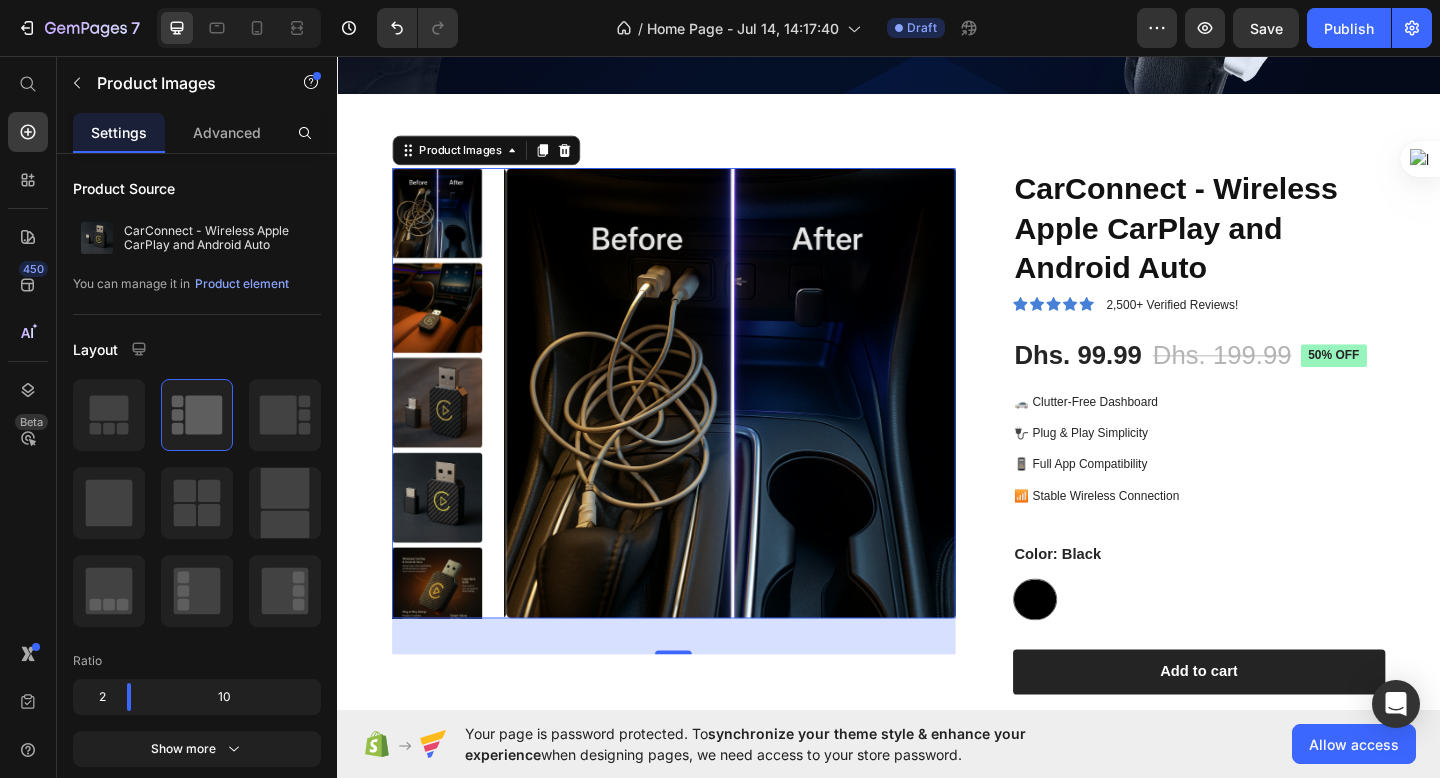 click at bounding box center [446, 330] 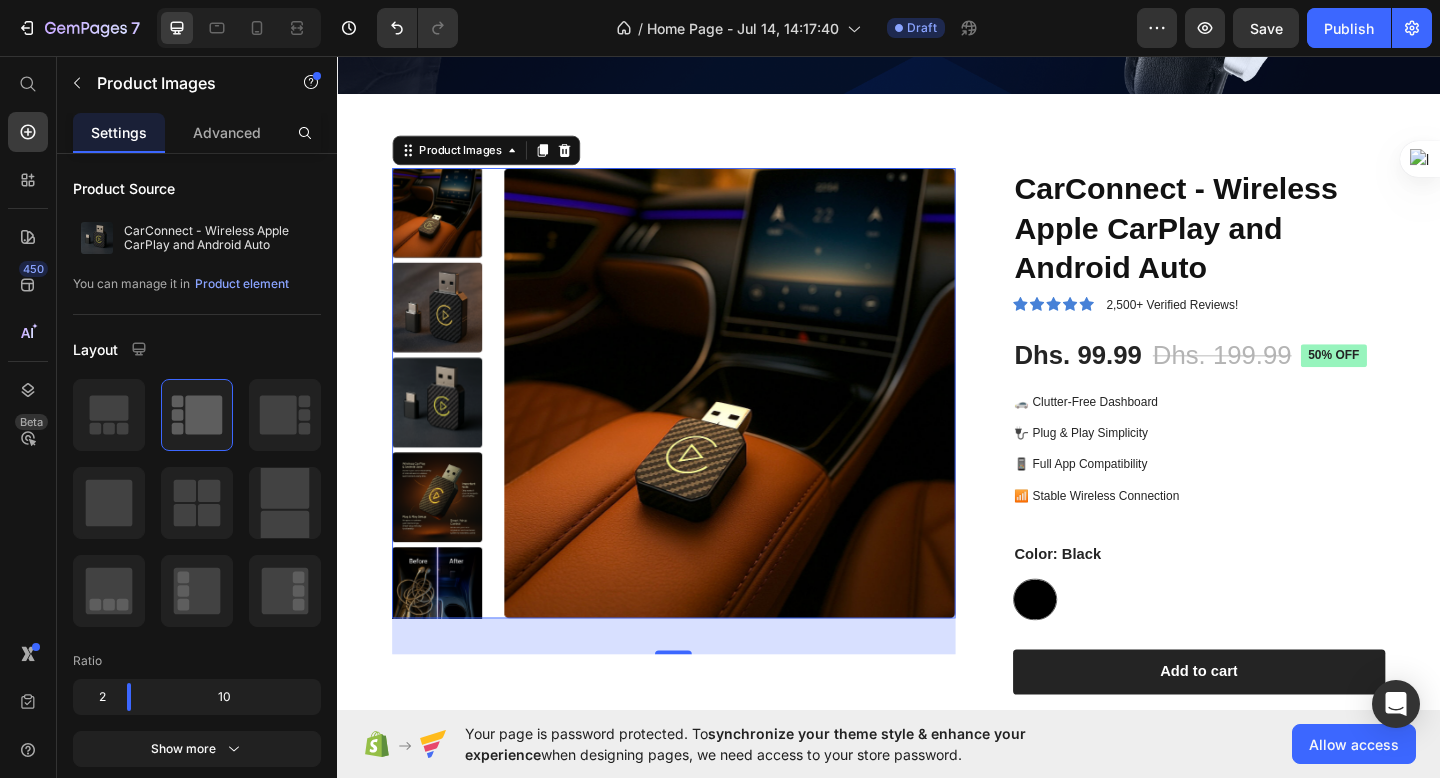 click at bounding box center (446, 330) 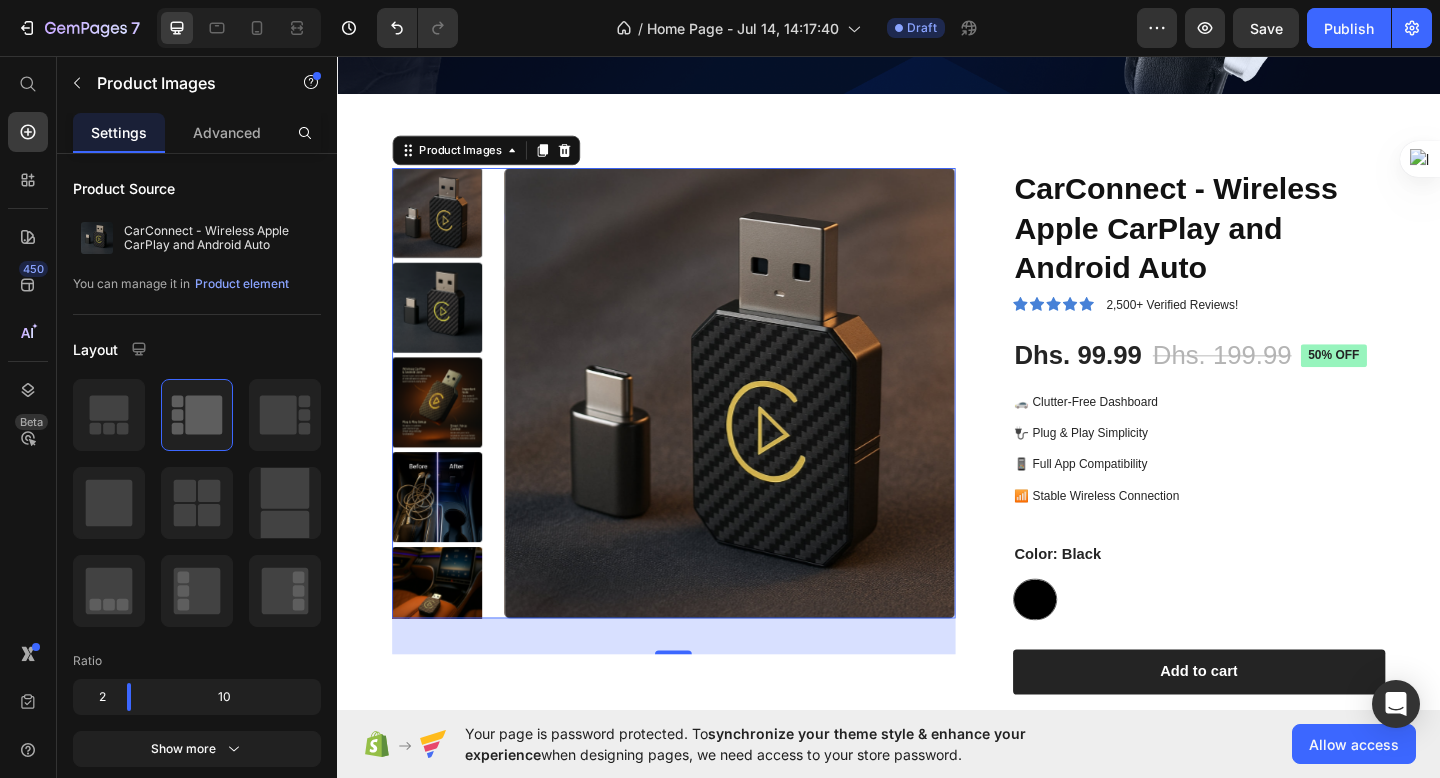 click at bounding box center (446, 330) 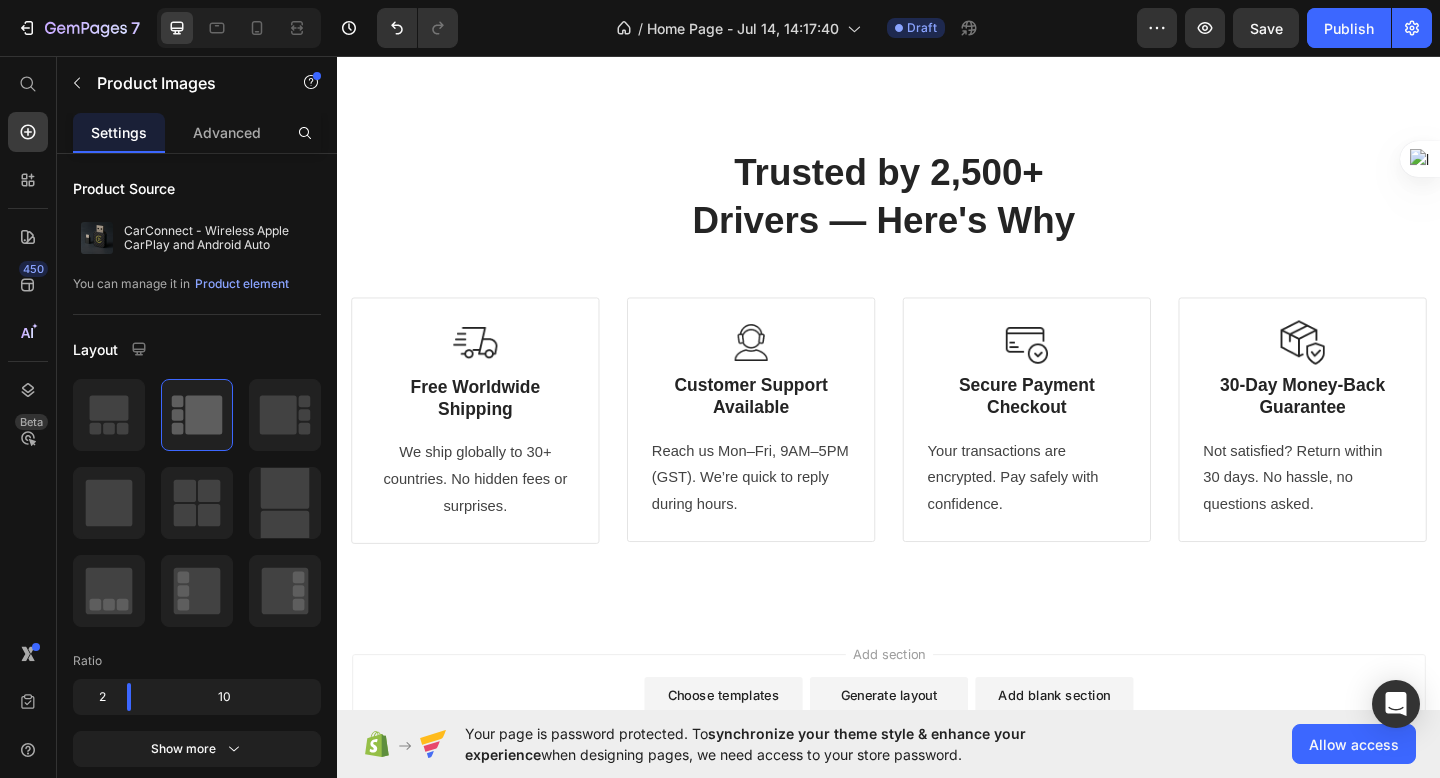 scroll, scrollTop: 1587, scrollLeft: 0, axis: vertical 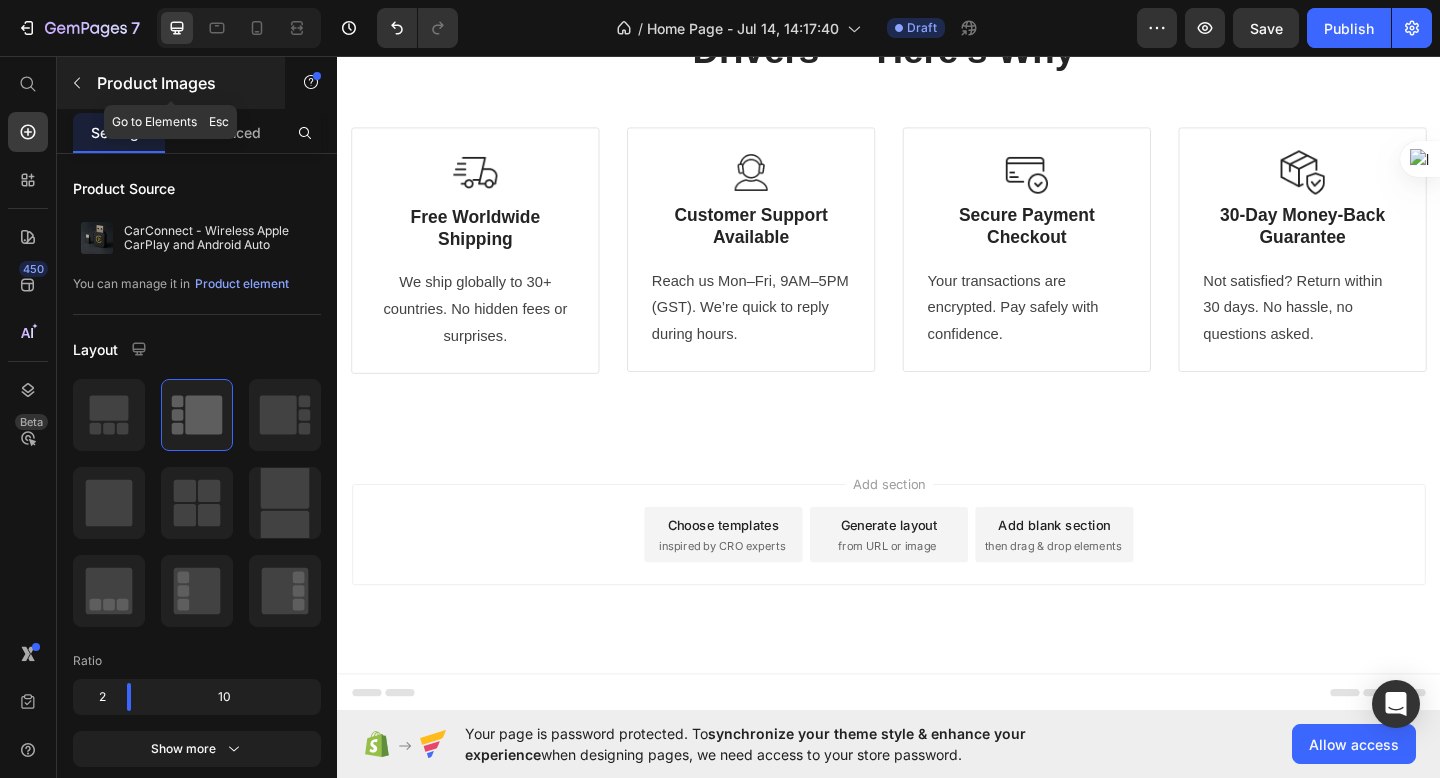 click 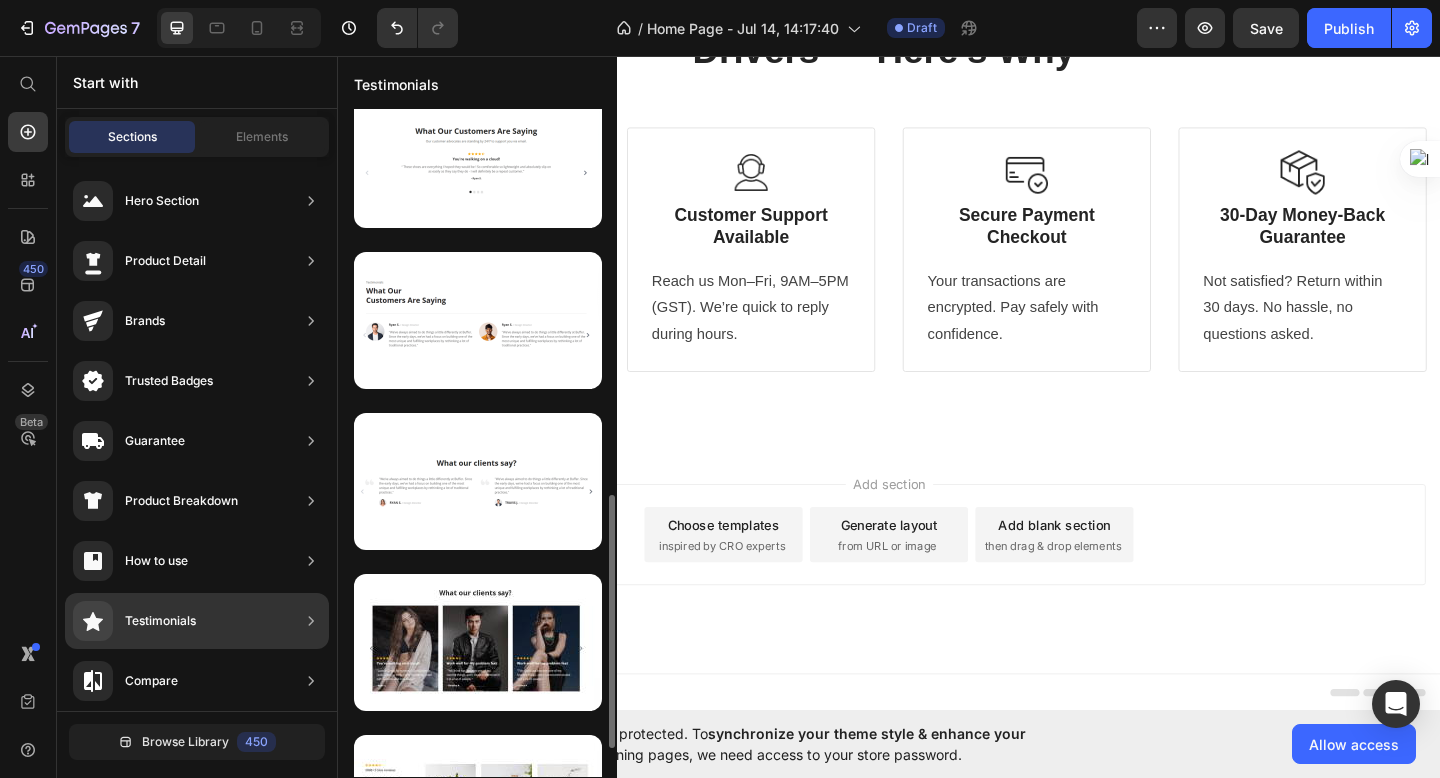 scroll, scrollTop: 0, scrollLeft: 0, axis: both 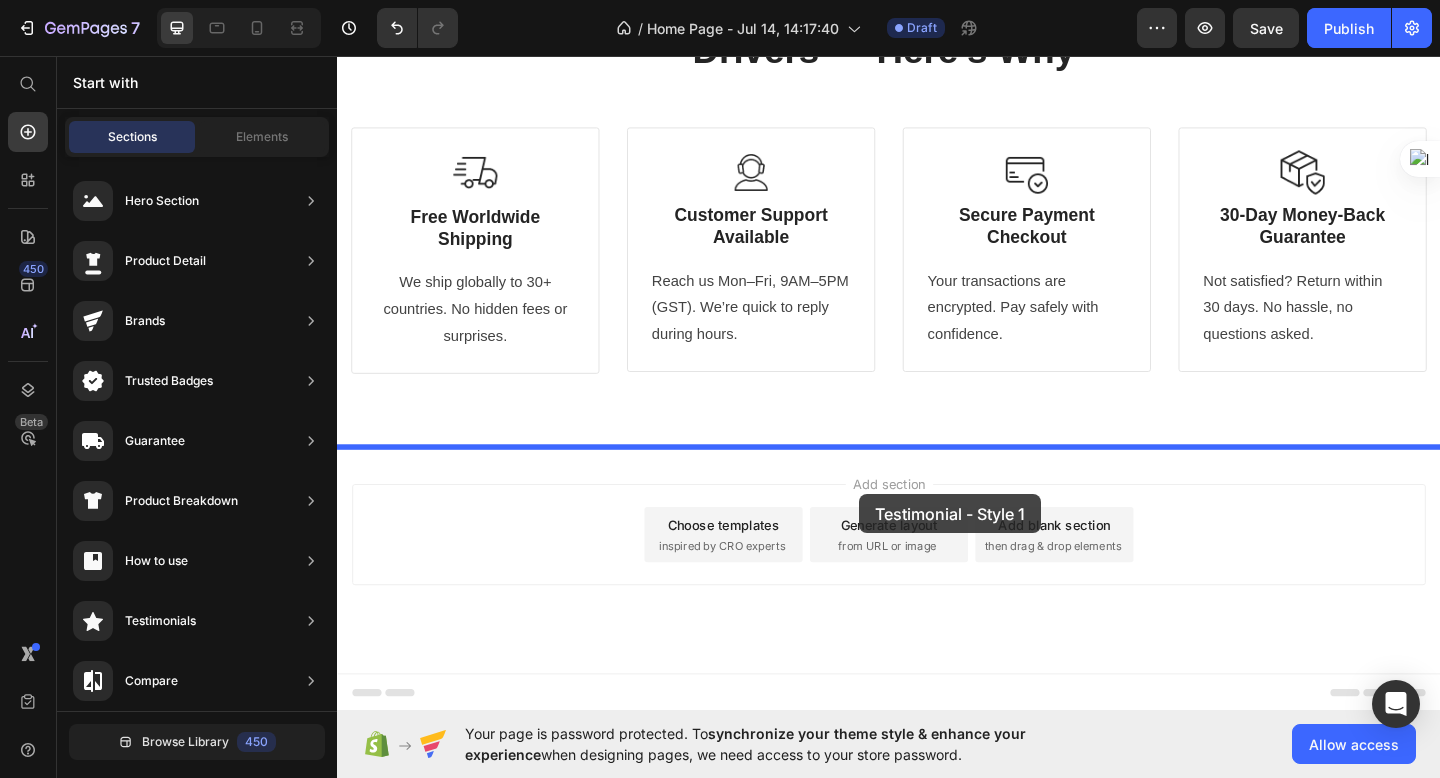 drag, startPoint x: 827, startPoint y: 259, endPoint x: 895, endPoint y: 513, distance: 262.94485 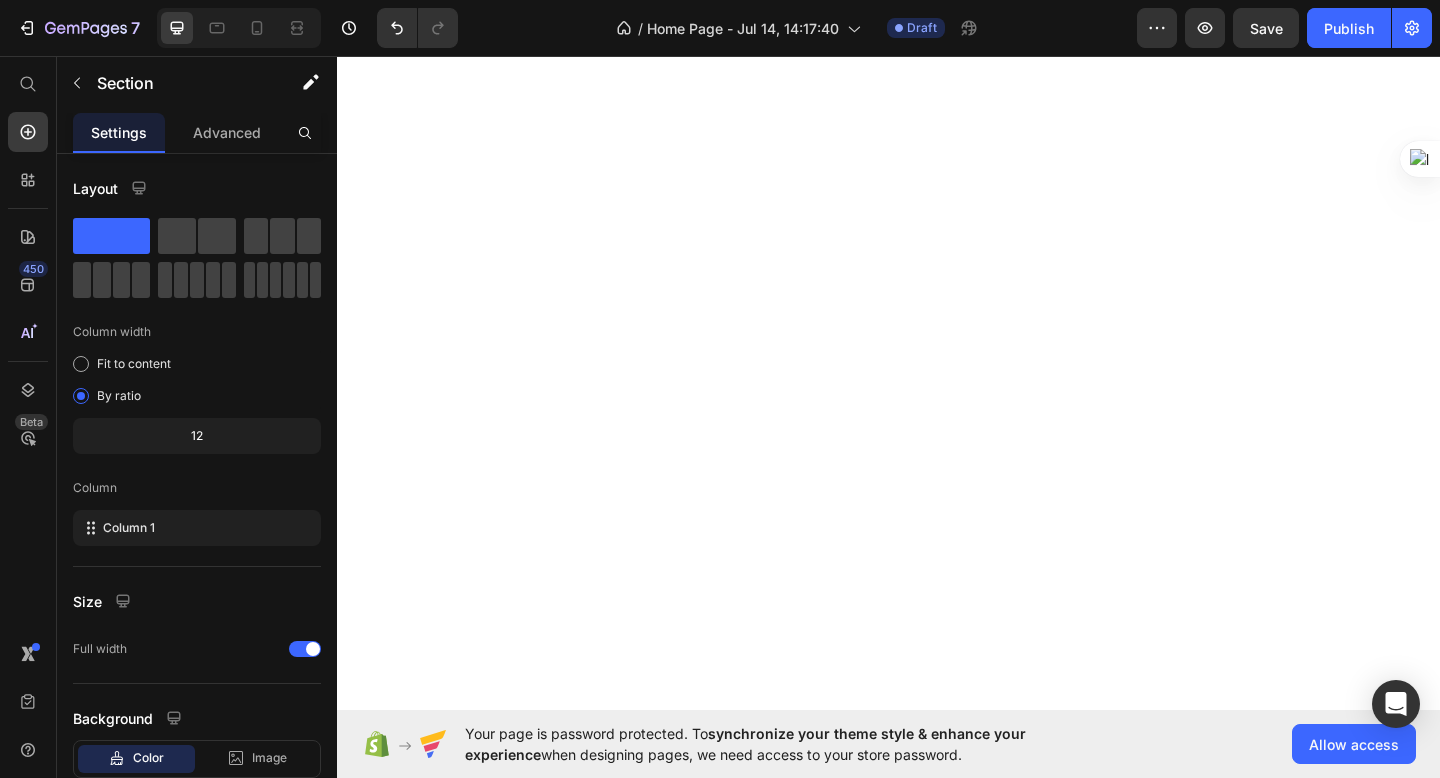 scroll, scrollTop: 387, scrollLeft: 0, axis: vertical 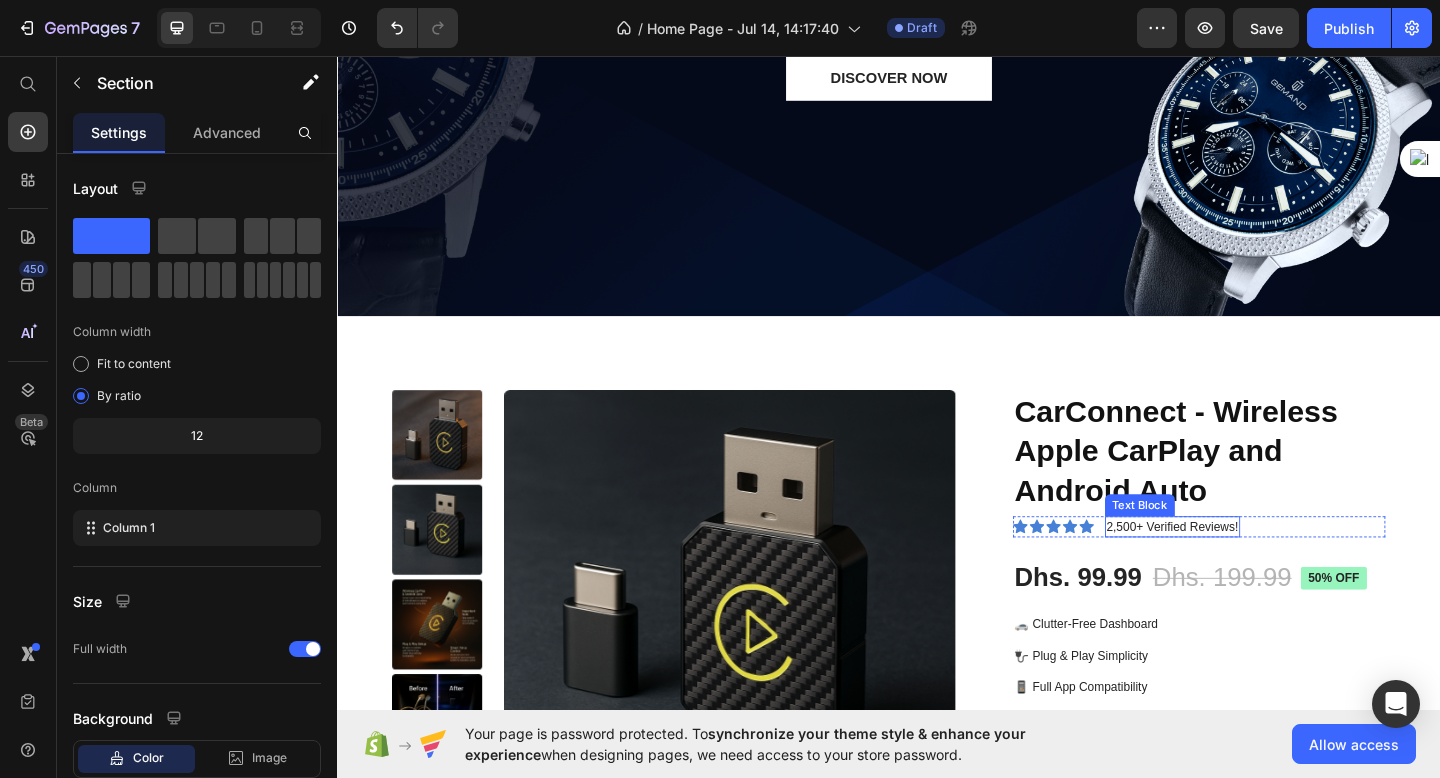 click on "2,500+ Verified Reviews!" at bounding box center [1245, 569] 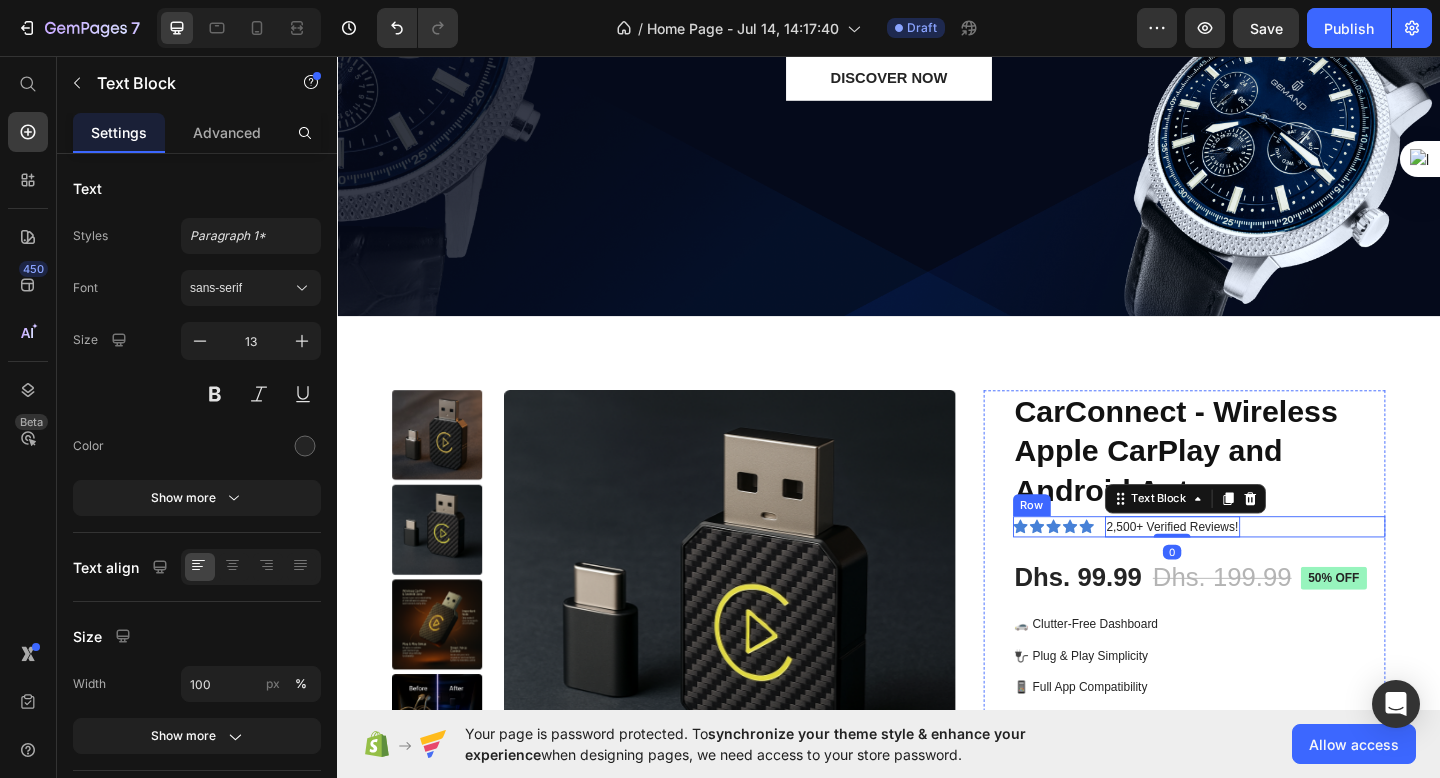 click on "Icon Icon Icon Icon Icon Icon List 2,500+ Verified Reviews! Text Block   0 Row" at bounding box center (1275, 569) 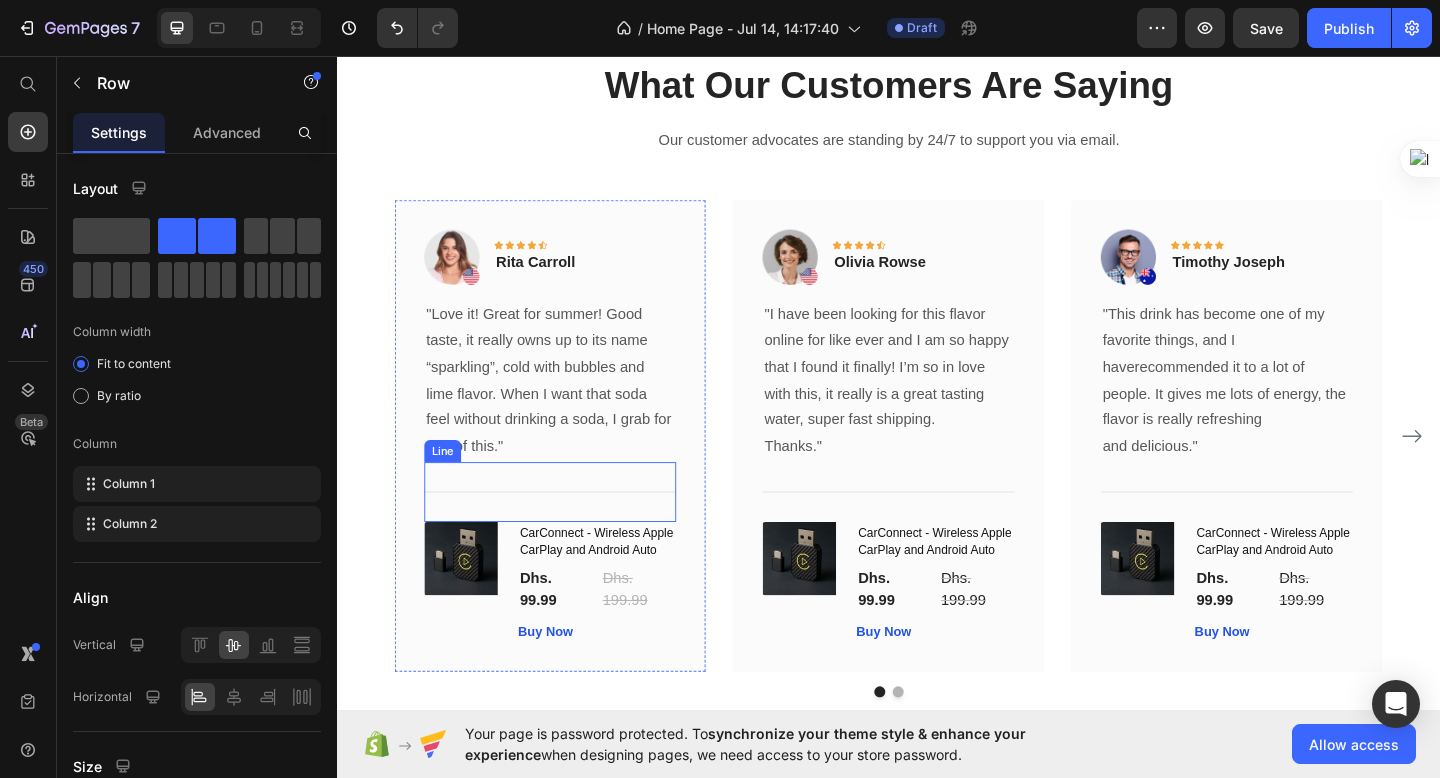scroll, scrollTop: 2084, scrollLeft: 0, axis: vertical 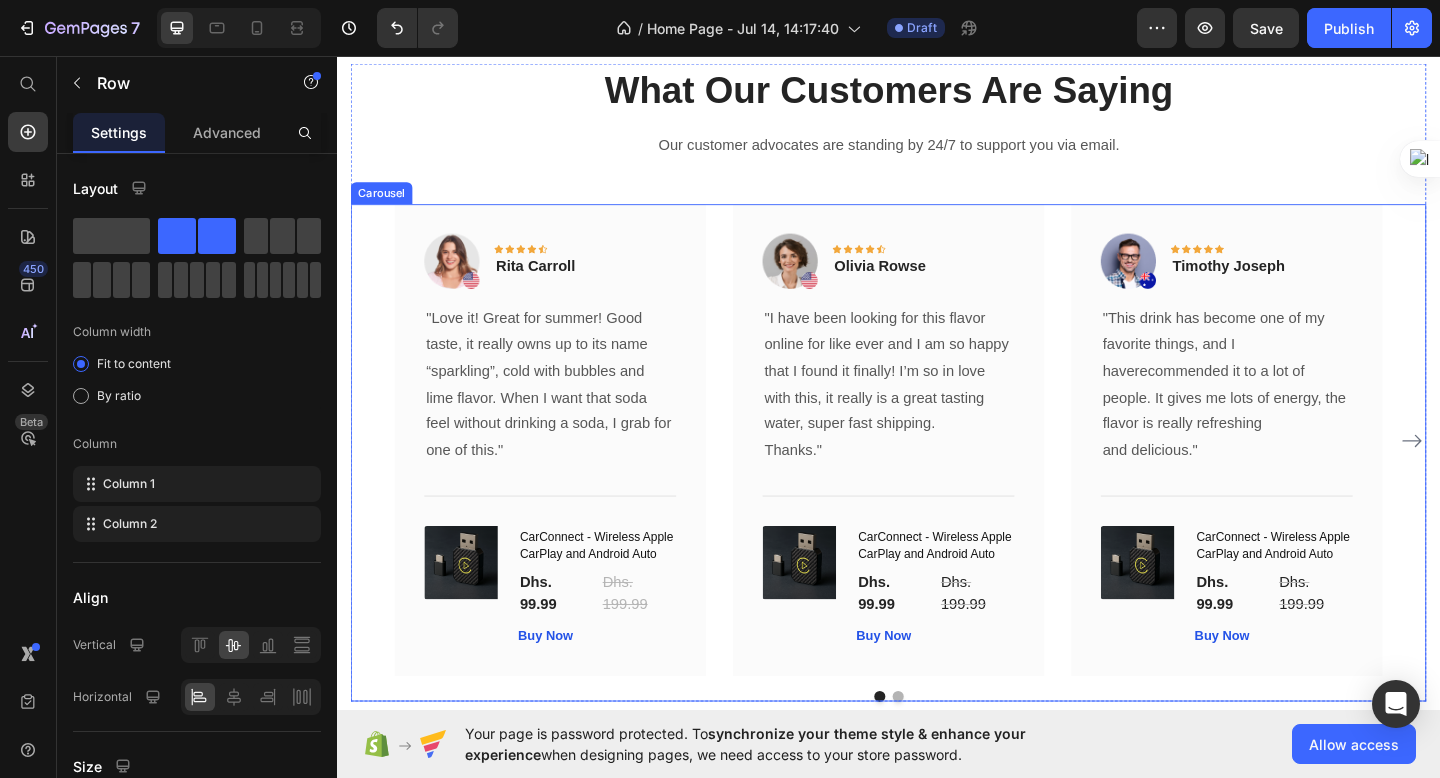 click 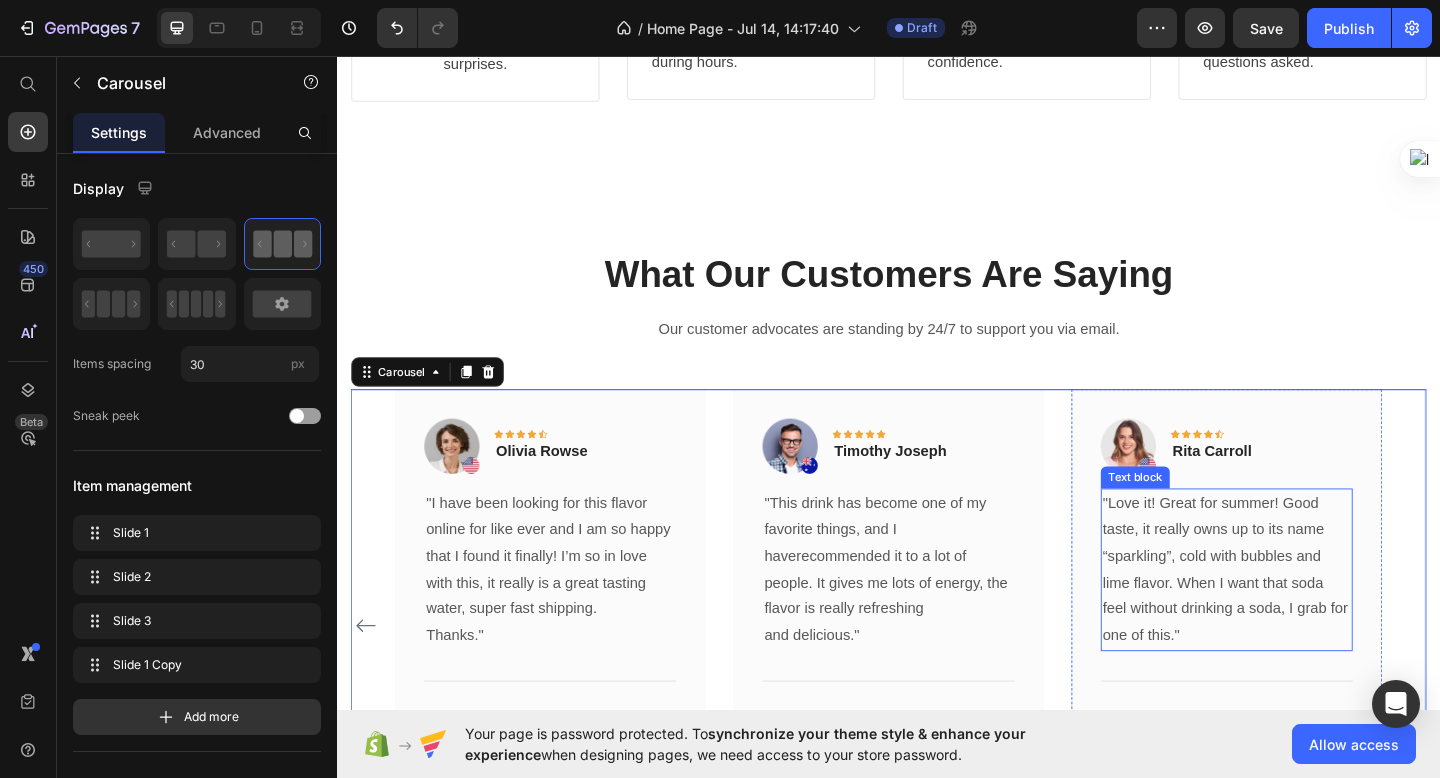scroll, scrollTop: 1925, scrollLeft: 0, axis: vertical 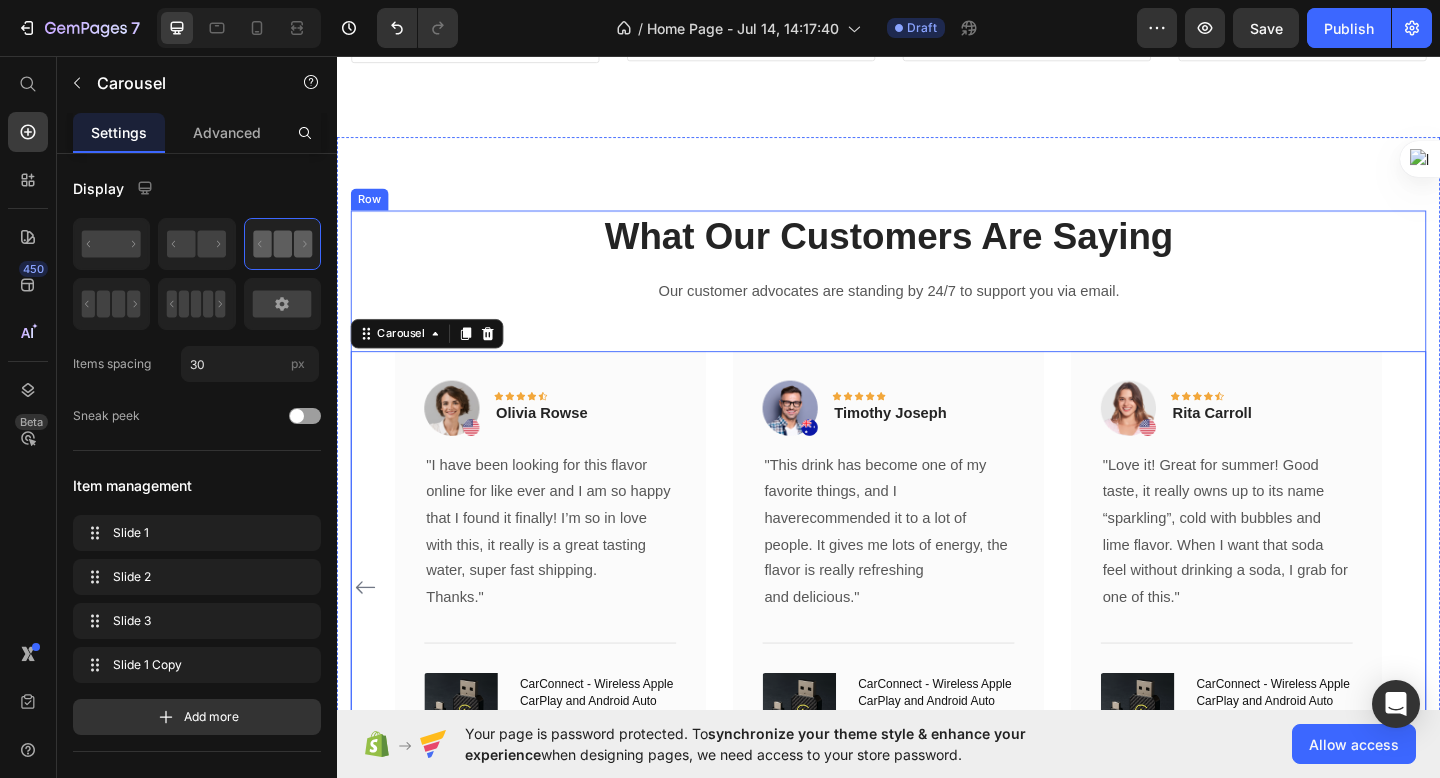 click on "Our customer advocates are standing by 24/7 to support you via email." at bounding box center (937, 312) 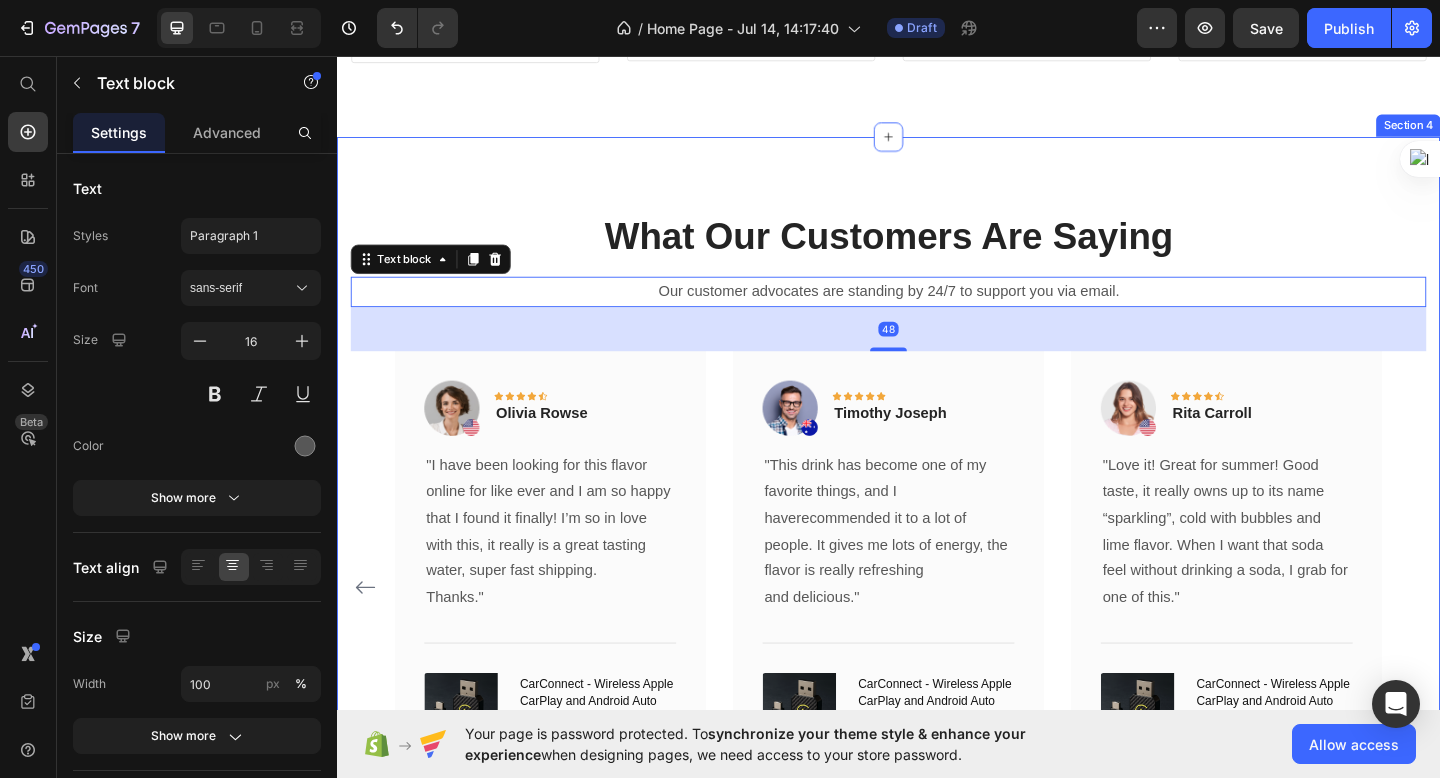 click on "What Our Customers Are Saying" at bounding box center [937, 252] 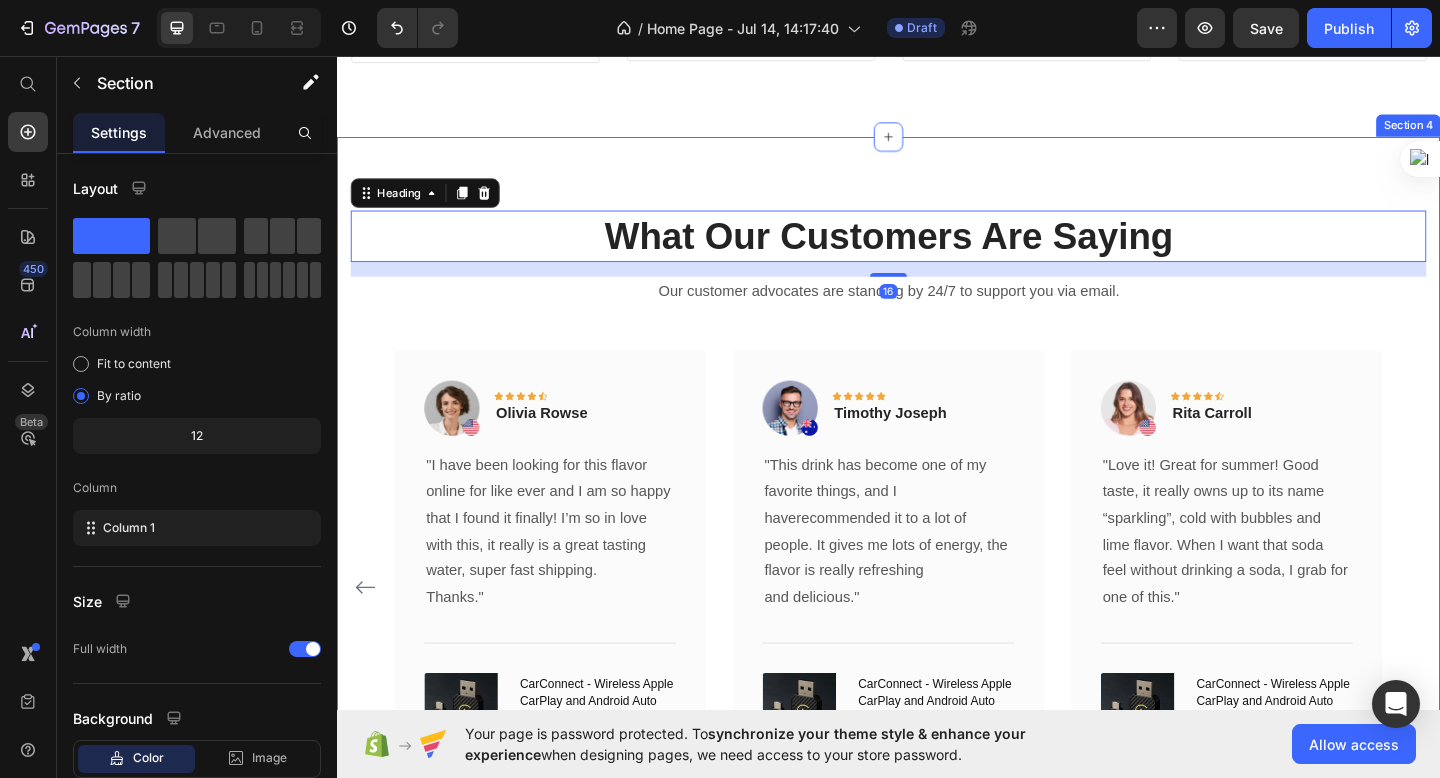 click on "What Our Customers Are Saying Heading 16 Our customer advocates are standing by 24/7 to support you via email. Text block Image Icon Icon Icon Icon Icon Row Rita Carroll Text block Row "Love it! Great for summer! Good taste, it really owns up to its name “sparkling”, cold with bubbles and lime flavor. When I want that soda feel without drinking a soda, I grab for one of this." Text block Title (P) Images & Gallery CarConnect - Wireless Apple CarPlay and Android Auto (P) Title Dhs. 99.99 (P) Price Dhs. 199.99 (P) Price Row Buy Now (P) Cart Button Product Row Image Icon Icon Icon Icon Icon Row Olivia Rowse Text block Row "I have been looking for this flavor online for like ever and I am so happy that I found it finally! I’m so in love with this, it really is a great tasting water, super fast shipping. Title"" at bounding box center (937, 571) 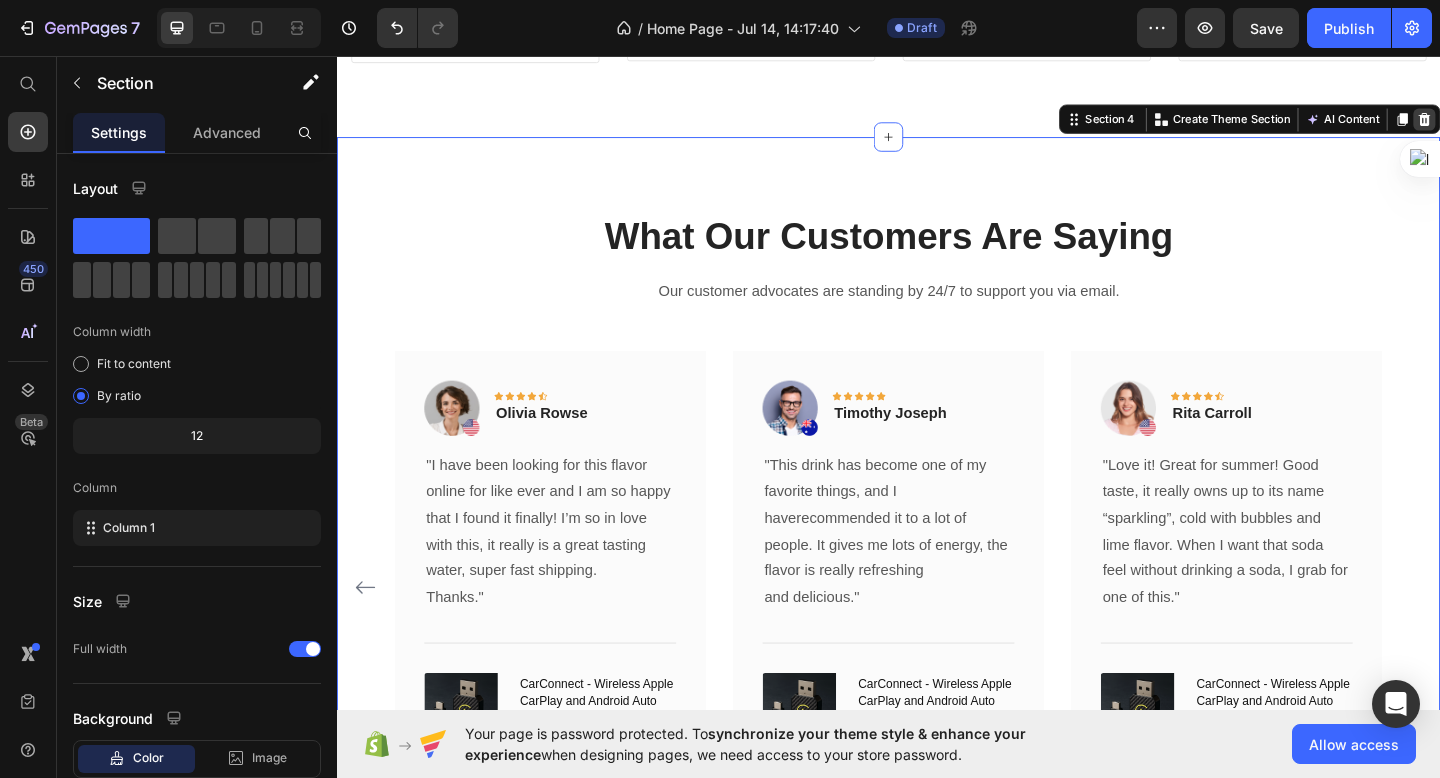click 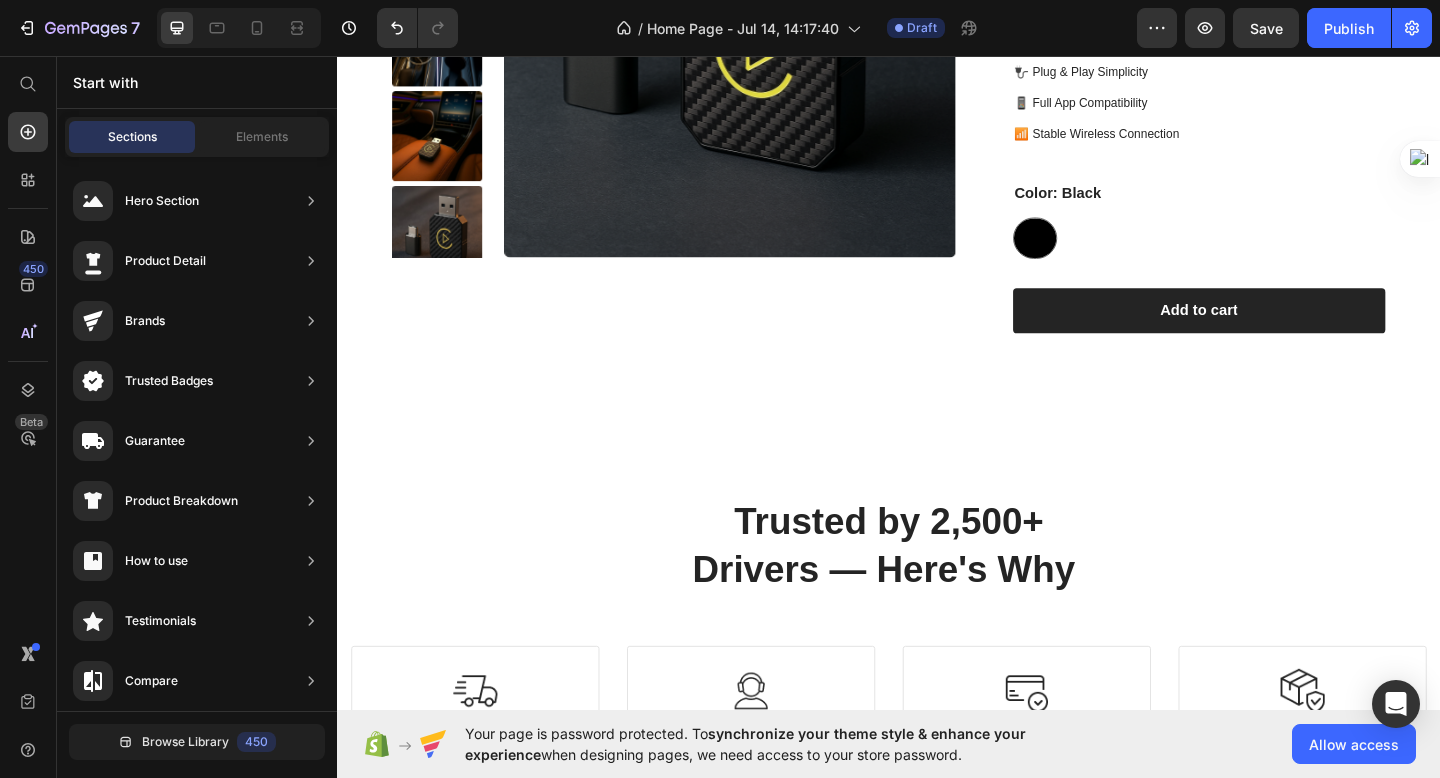 scroll, scrollTop: 1587, scrollLeft: 0, axis: vertical 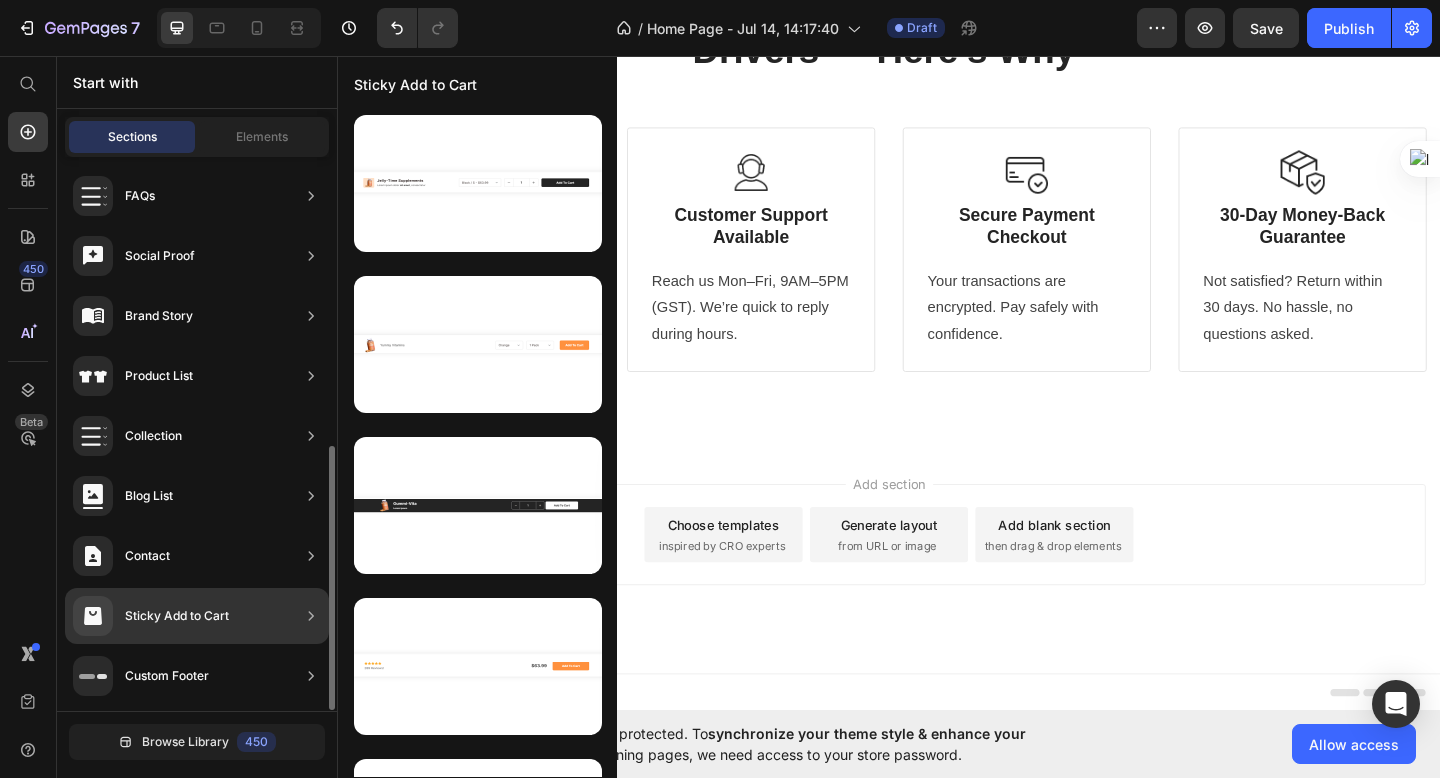 click on "Sticky Add to Cart" at bounding box center [177, 616] 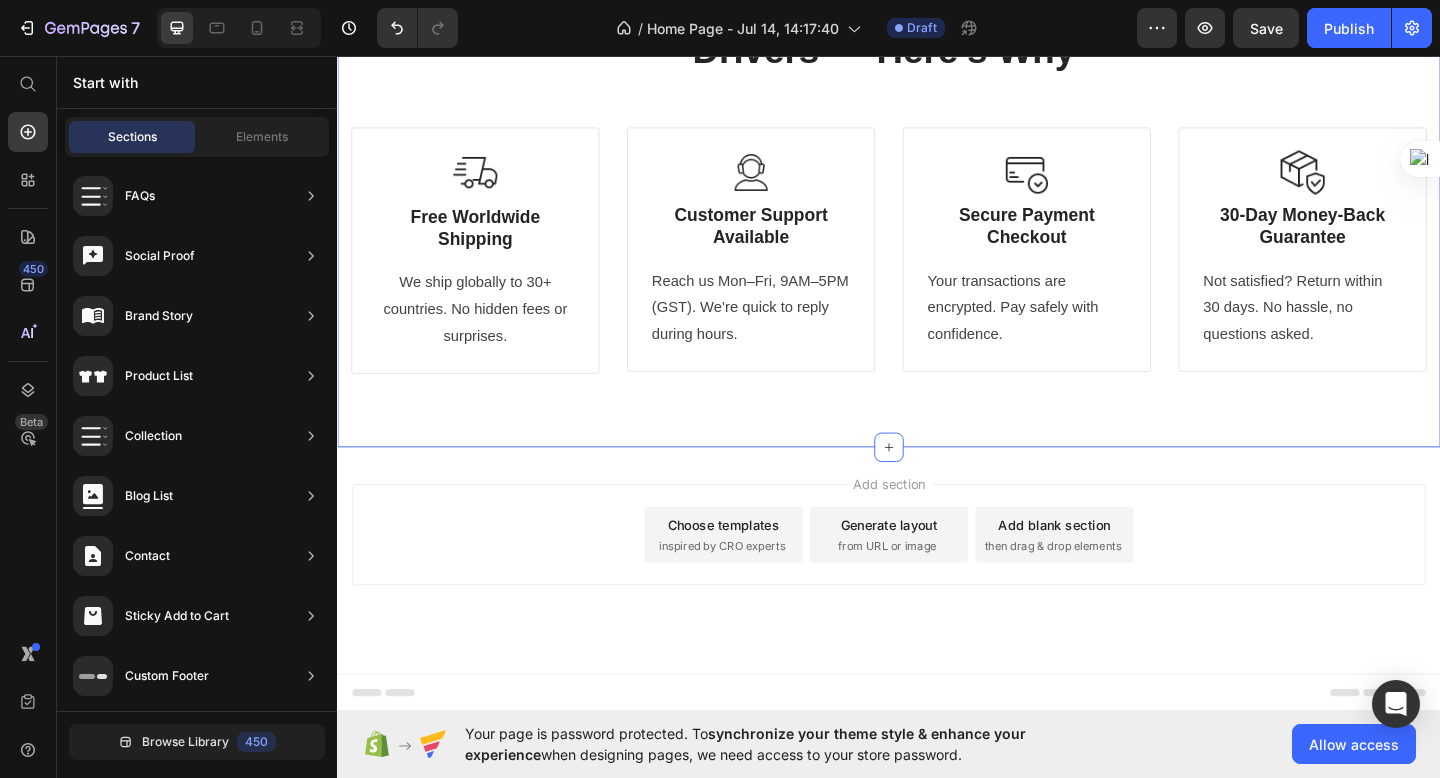 drag, startPoint x: 527, startPoint y: 676, endPoint x: 834, endPoint y: 453, distance: 379.44434 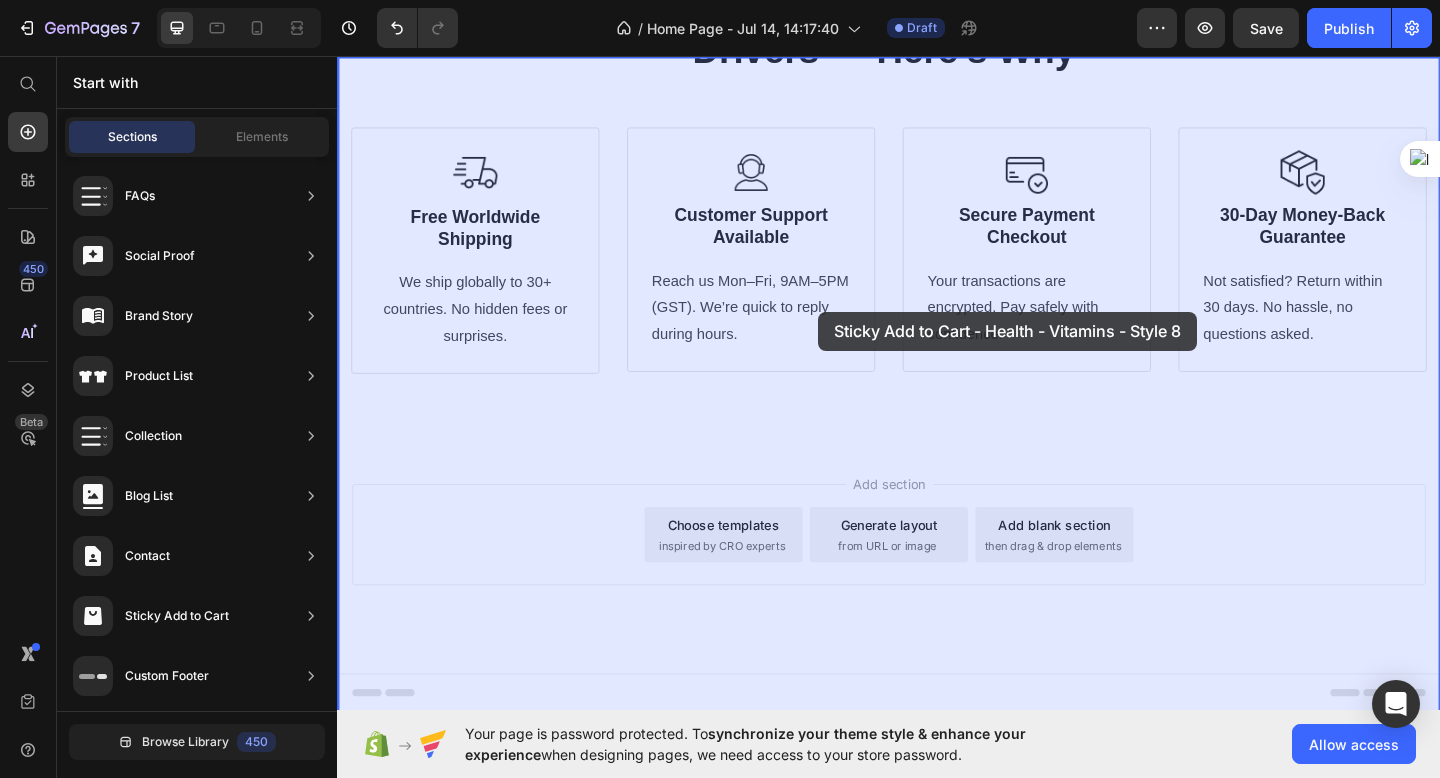 drag, startPoint x: 848, startPoint y: 277, endPoint x: 860, endPoint y: 337, distance: 61.188232 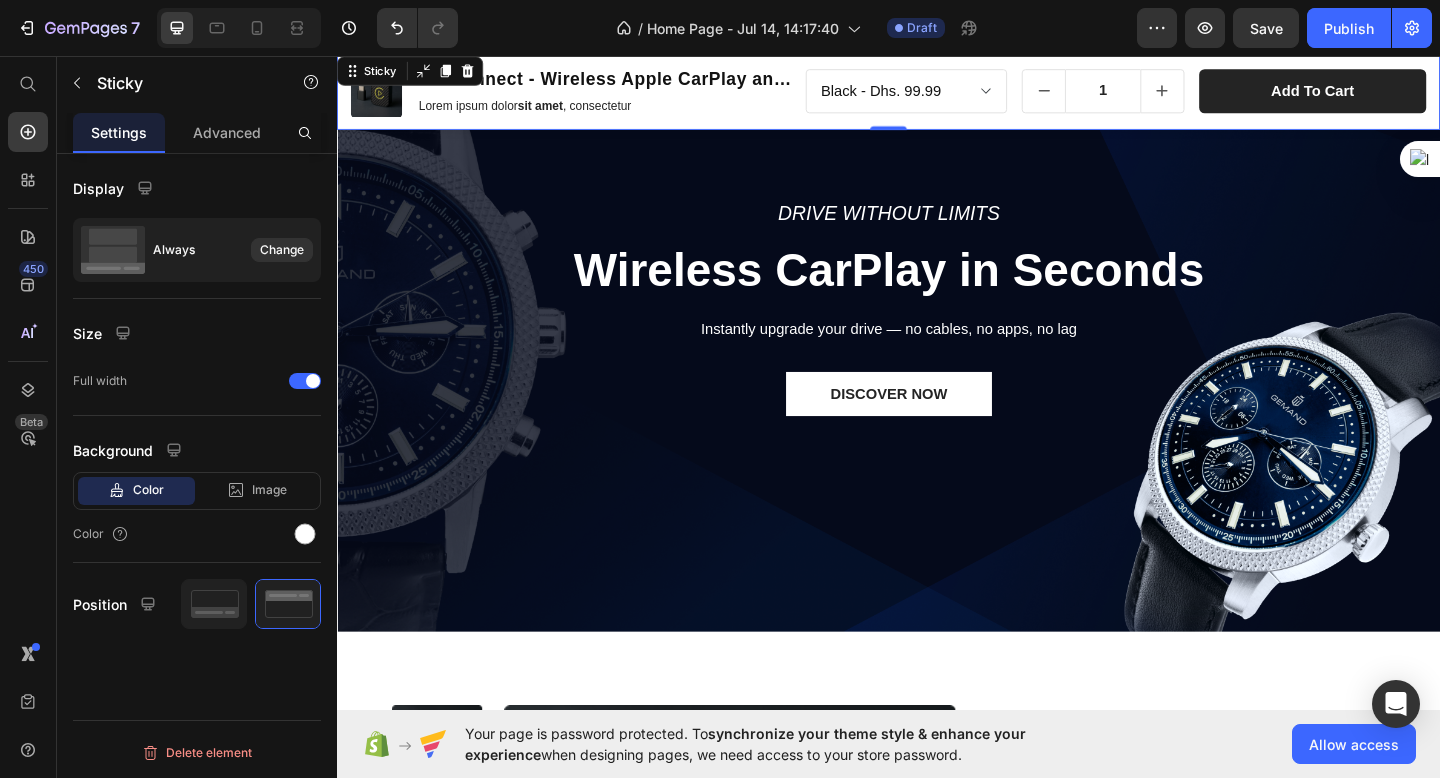 scroll, scrollTop: 0, scrollLeft: 0, axis: both 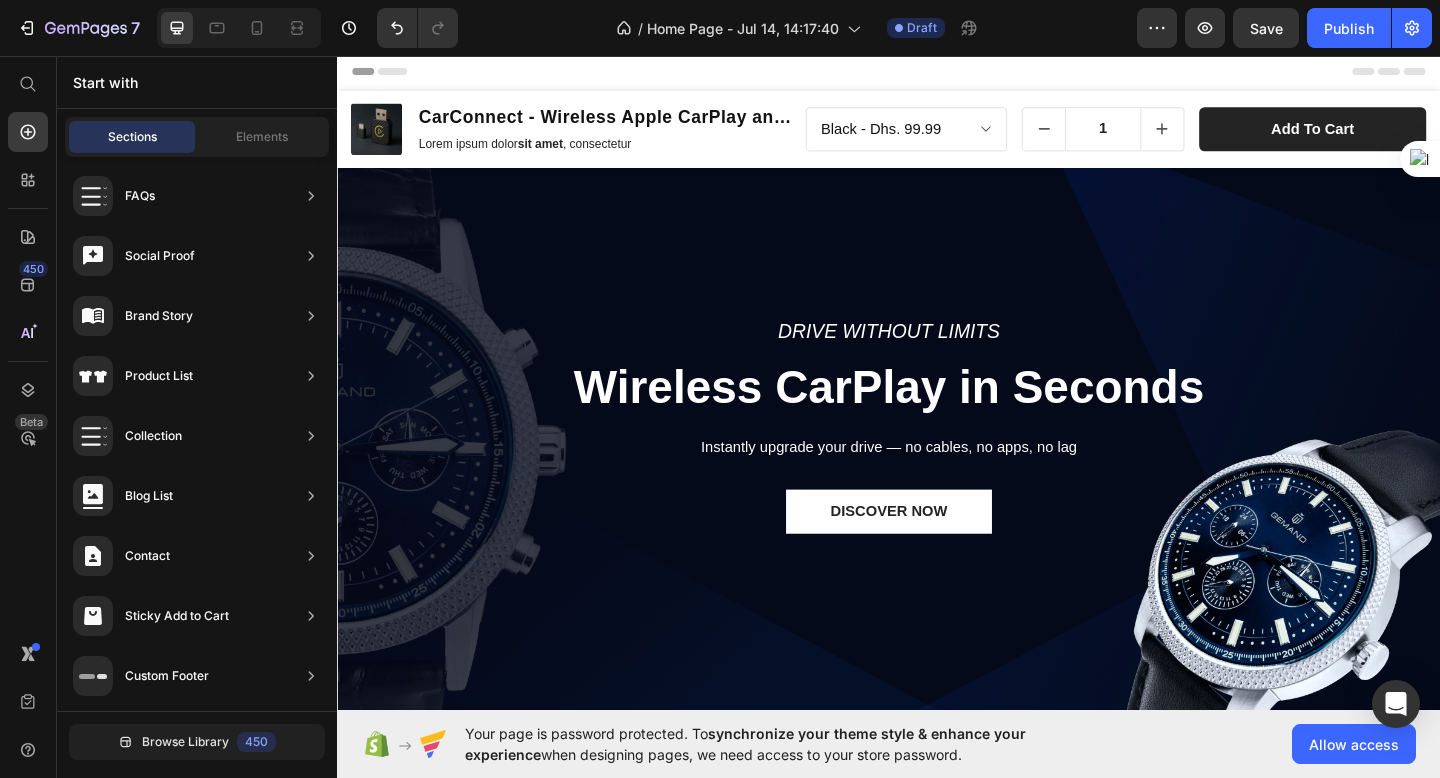 click on "Header" at bounding box center [937, 73] 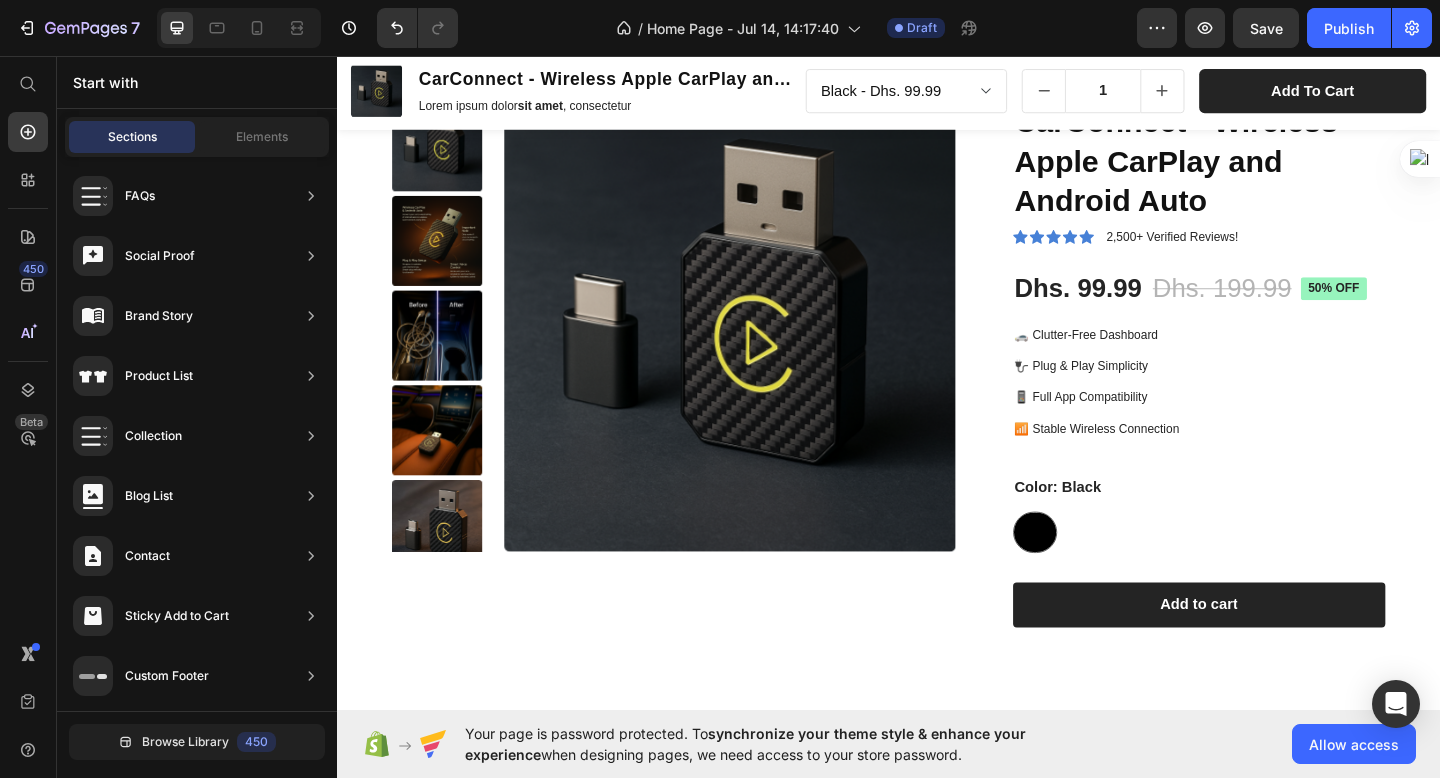 scroll, scrollTop: 805, scrollLeft: 0, axis: vertical 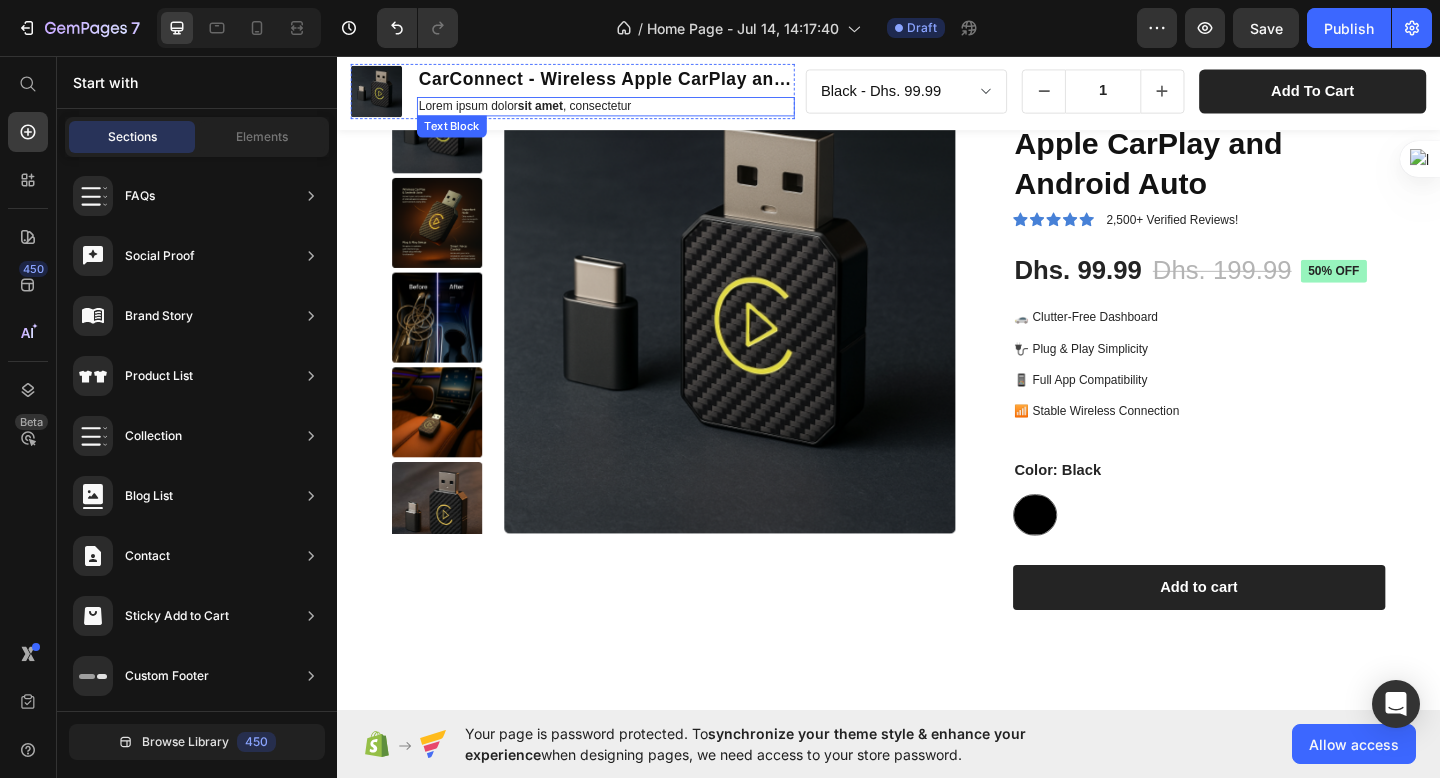click on "sit amet" at bounding box center [558, 110] 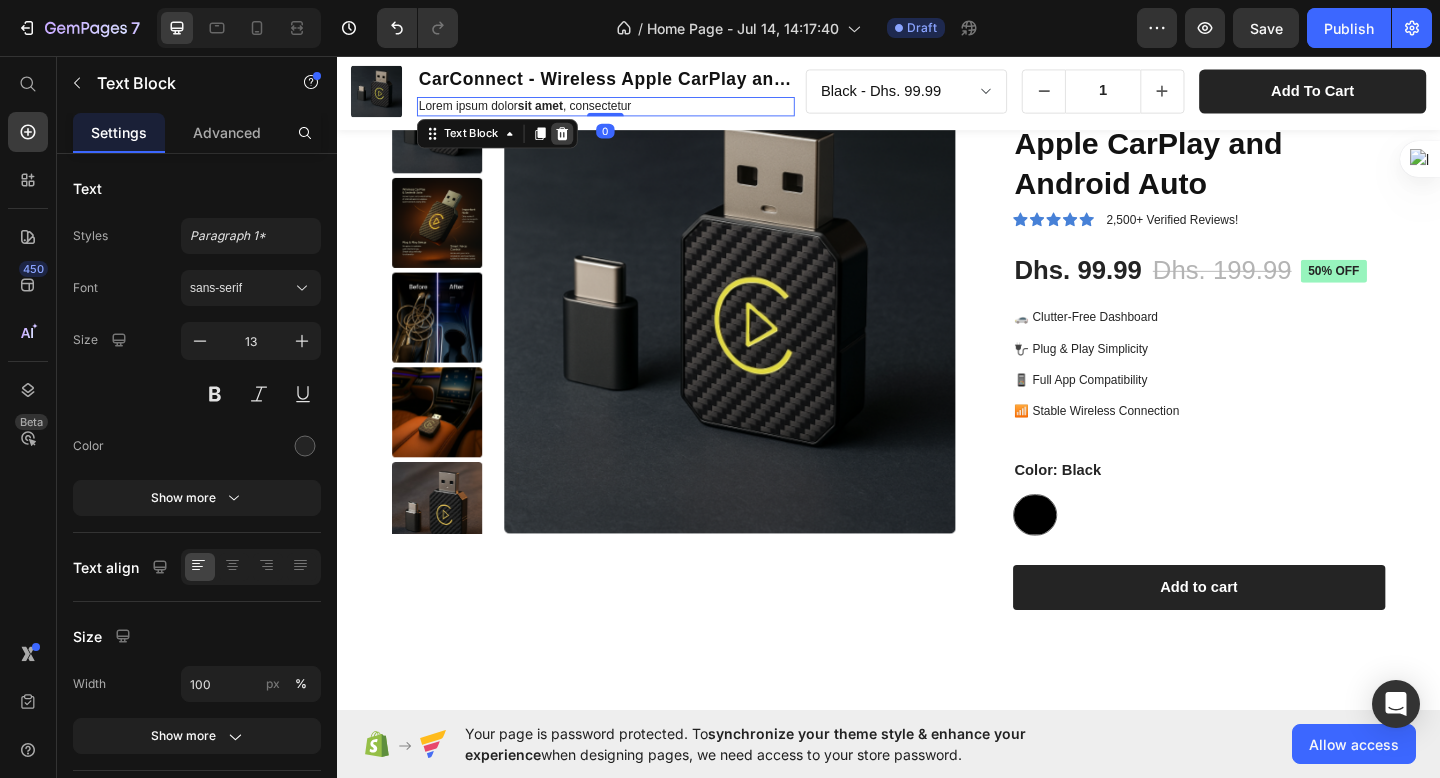 click 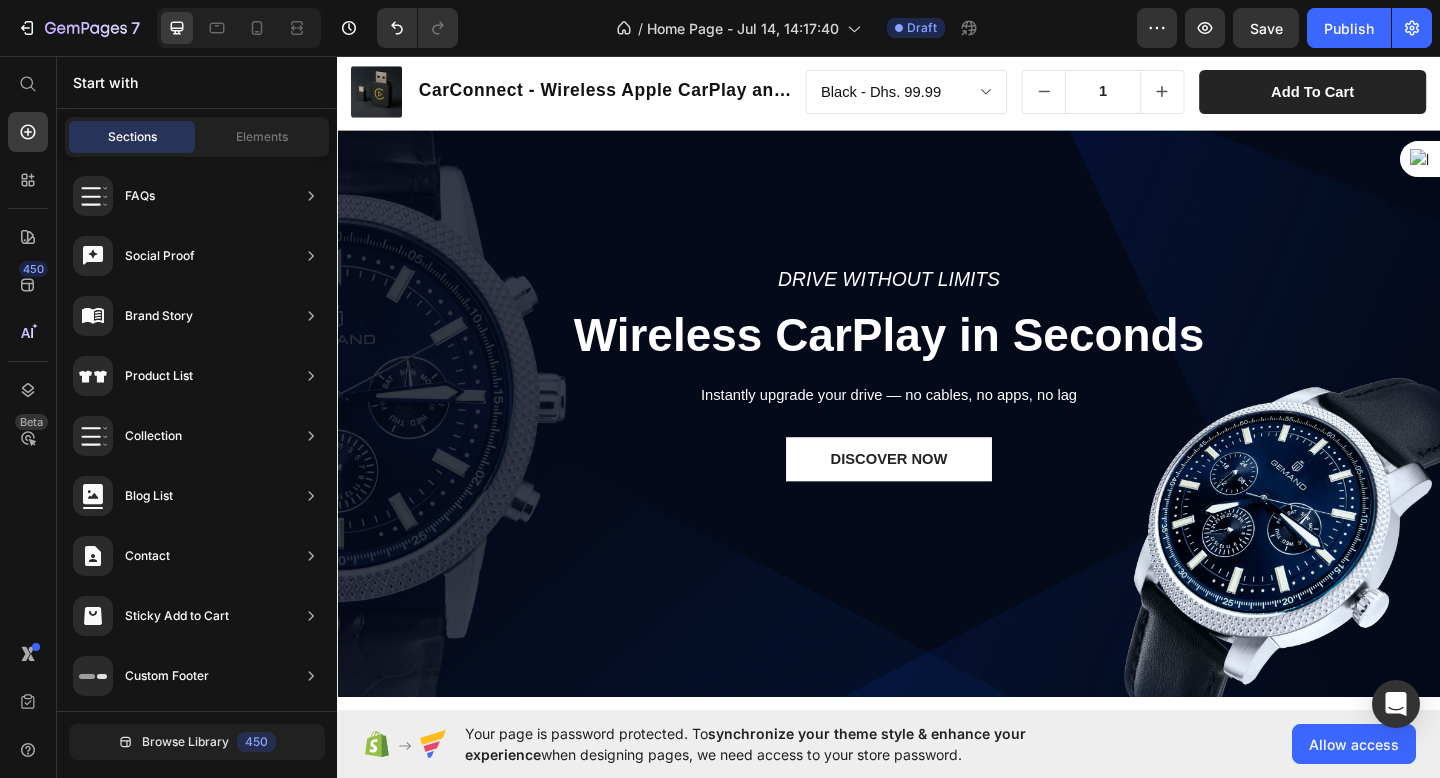 scroll, scrollTop: 0, scrollLeft: 0, axis: both 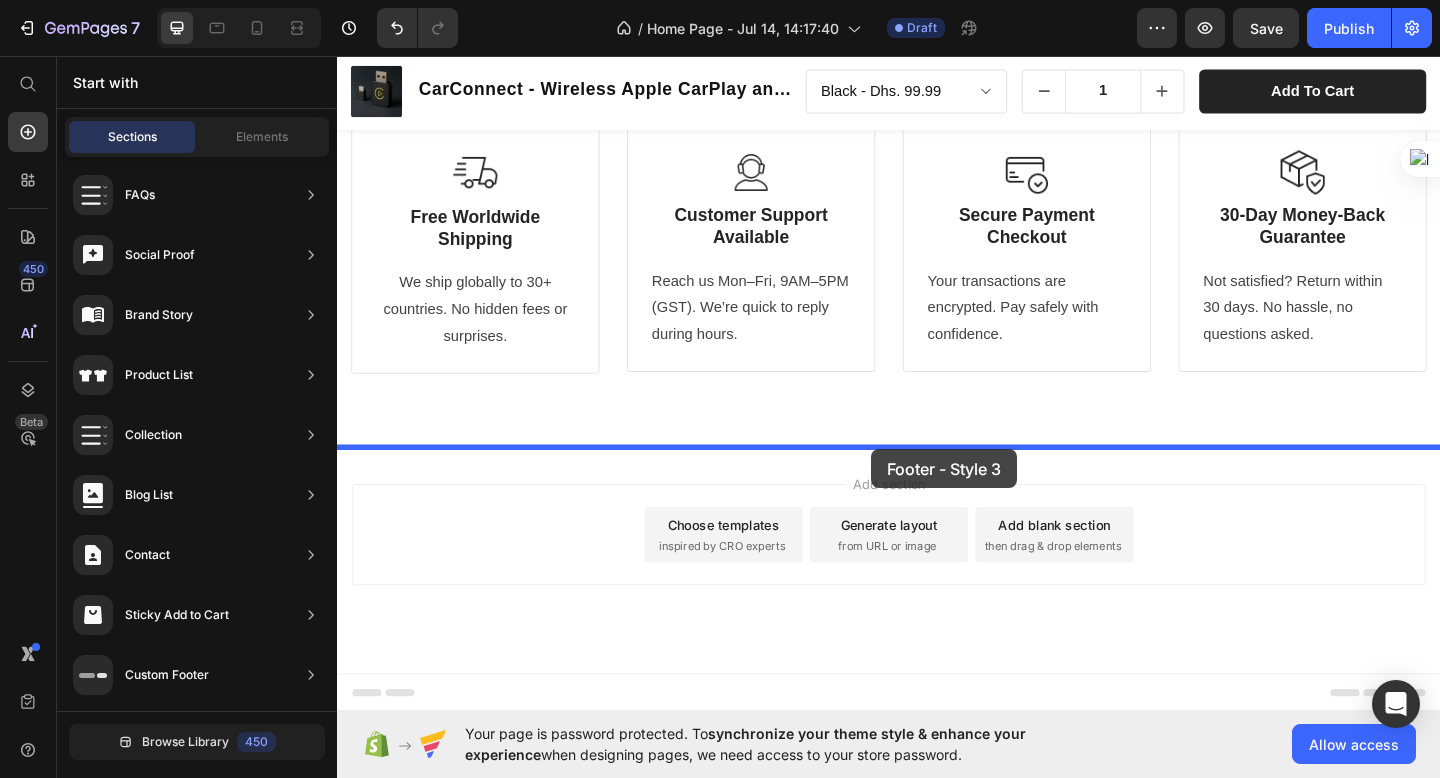 drag, startPoint x: 814, startPoint y: 578, endPoint x: 917, endPoint y: 484, distance: 139.44533 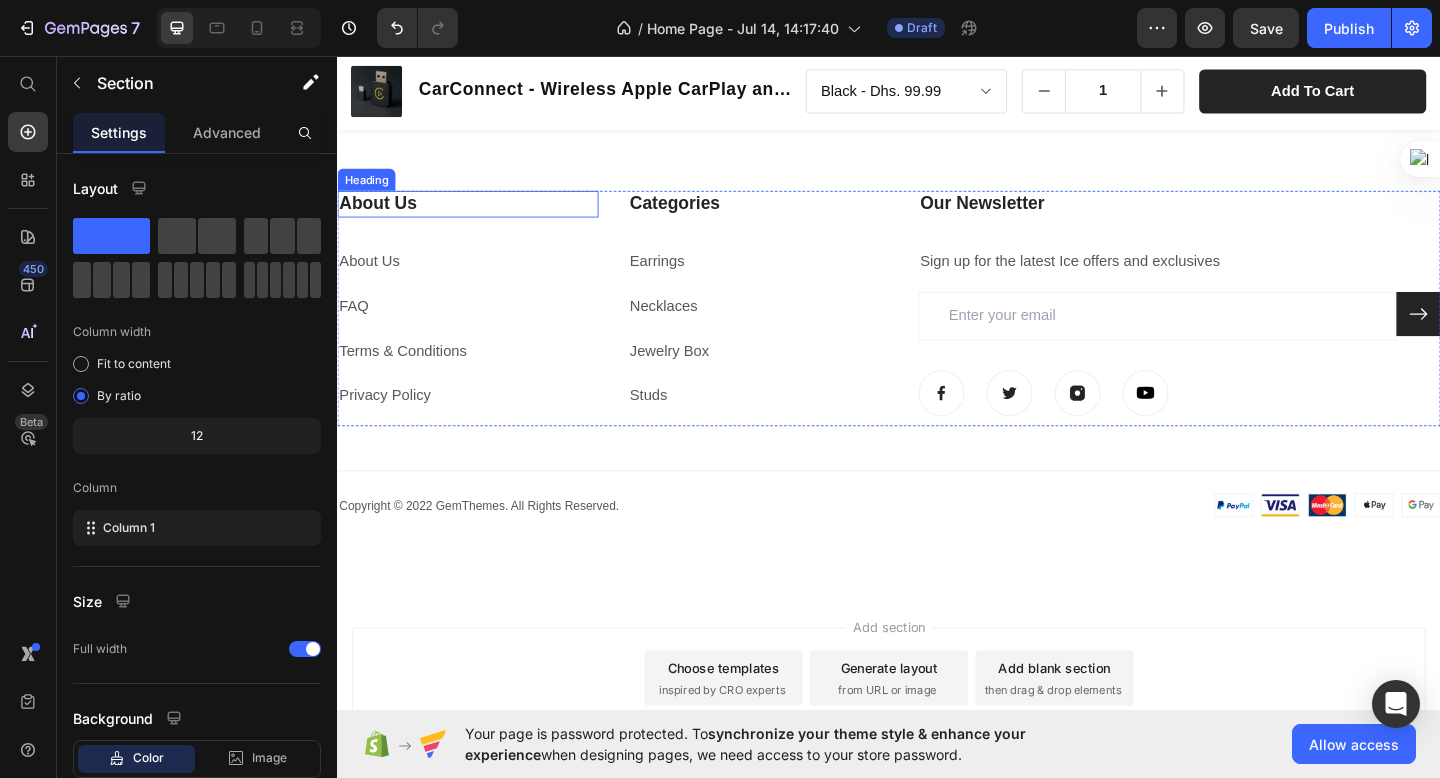 scroll, scrollTop: 2023, scrollLeft: 0, axis: vertical 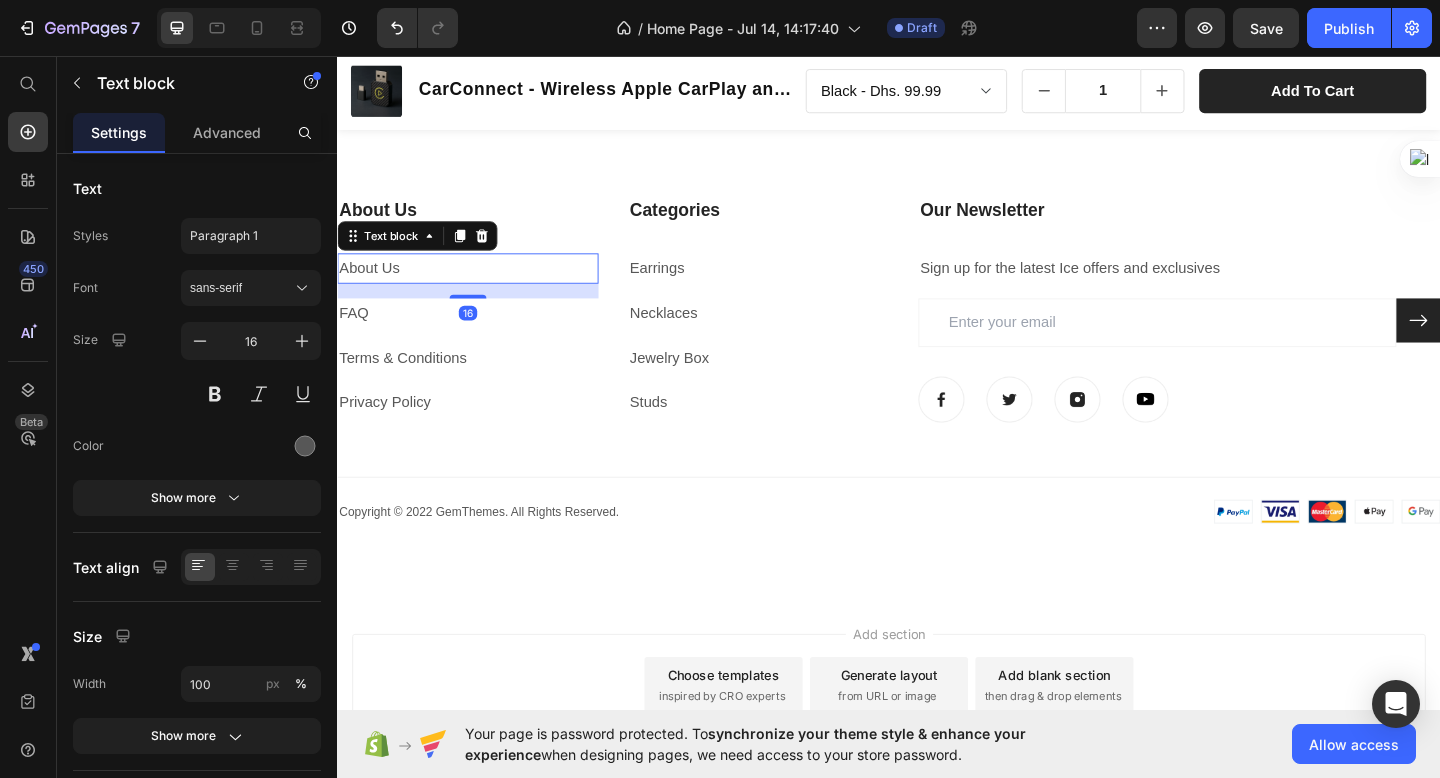 click on "About Us" at bounding box center (372, 286) 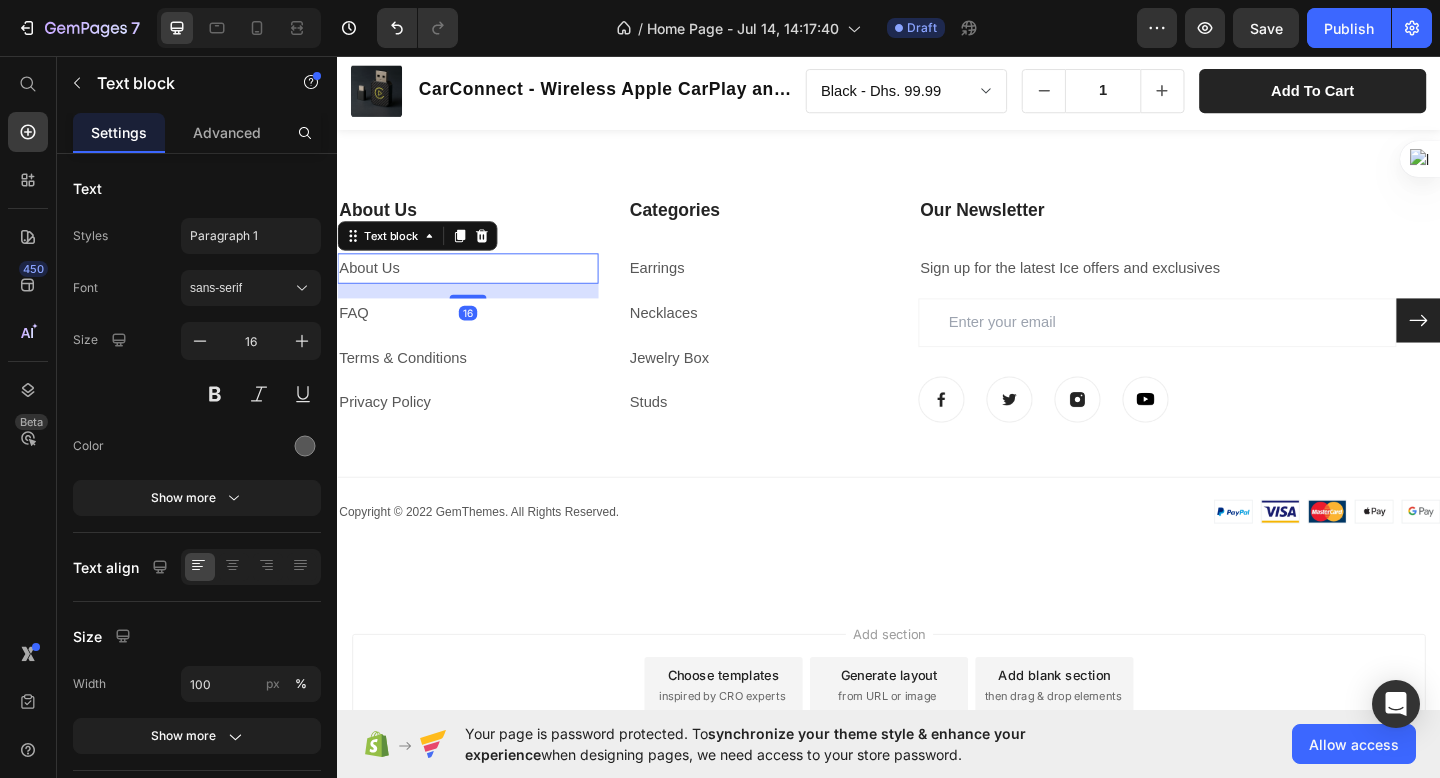 click on "About Us" at bounding box center (372, 286) 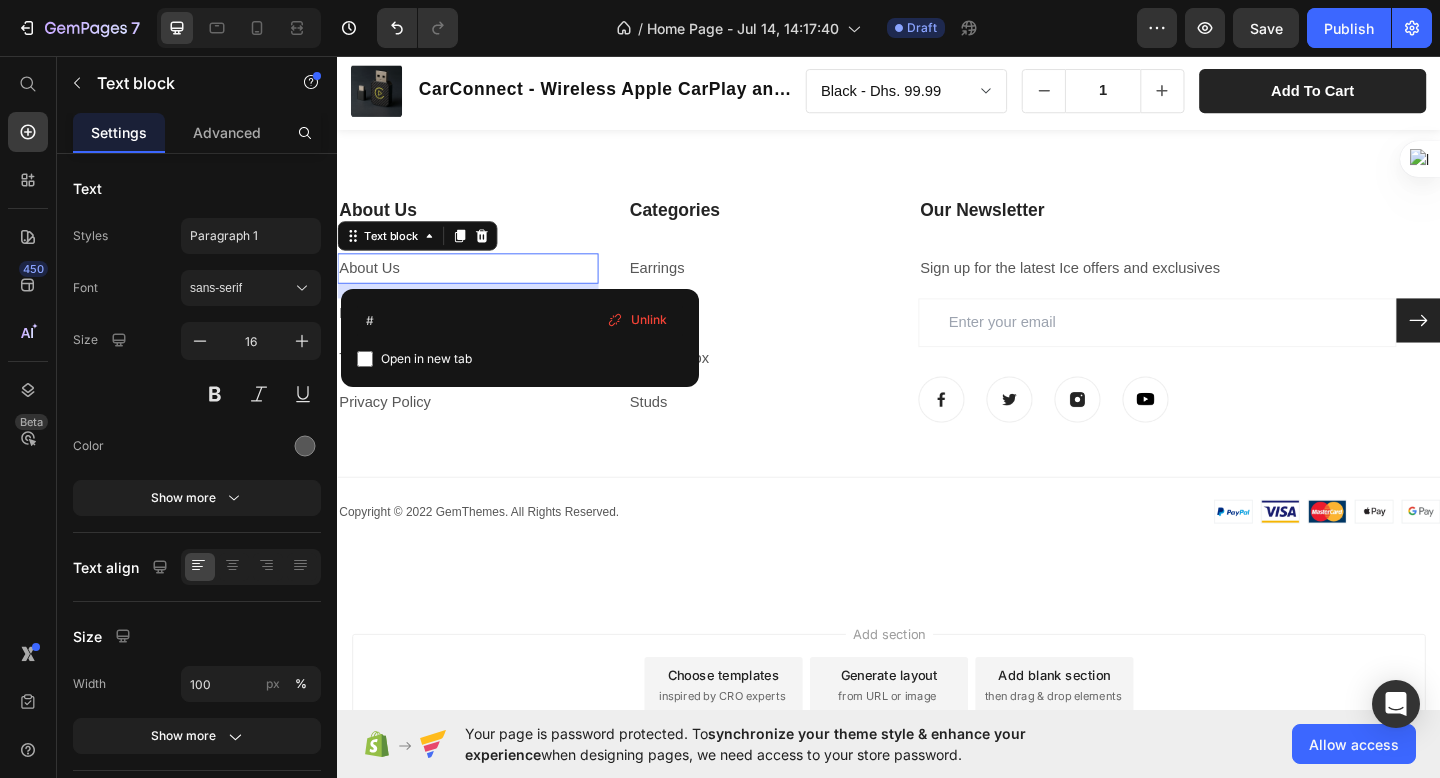 click on "Open in new tab" at bounding box center [426, 359] 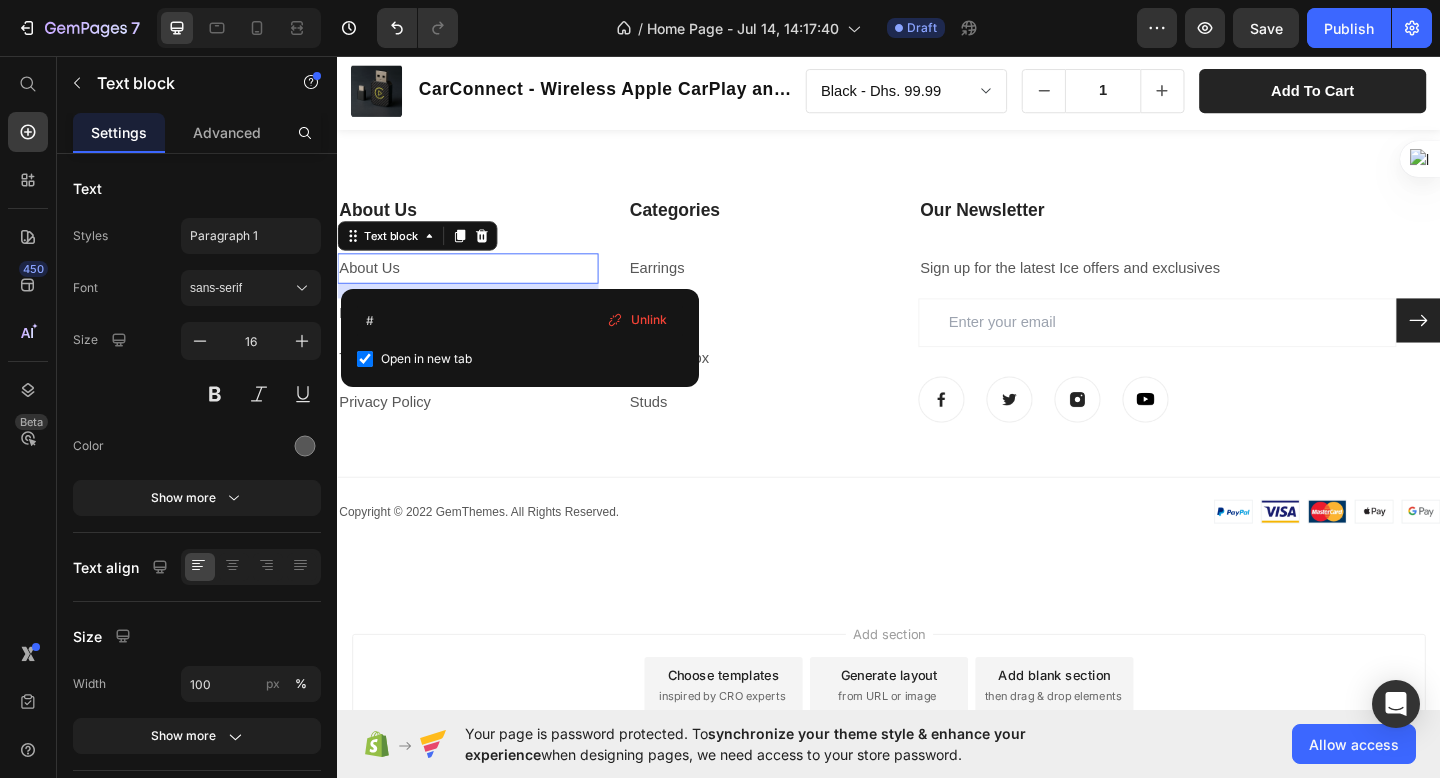 checkbox on "true" 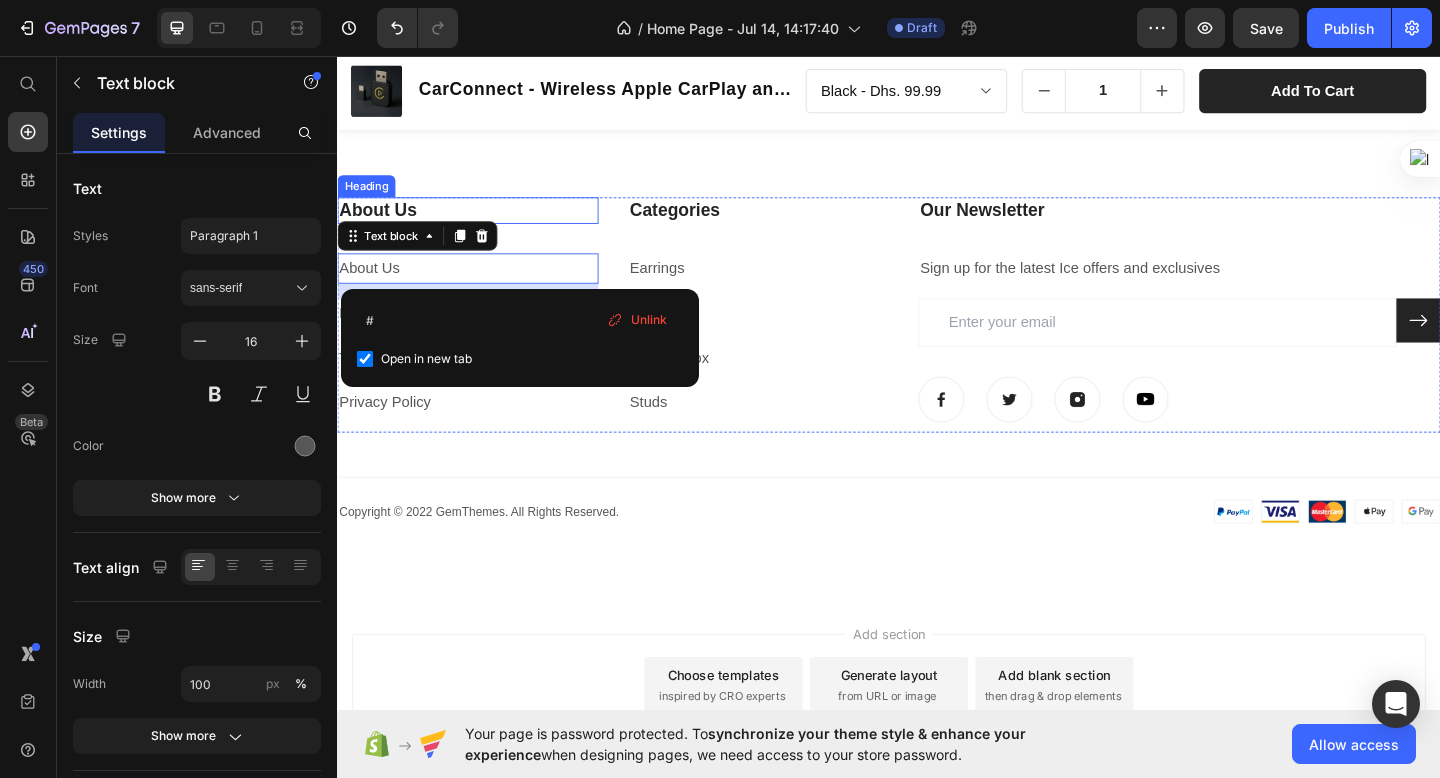 click on "About Us" at bounding box center (479, 224) 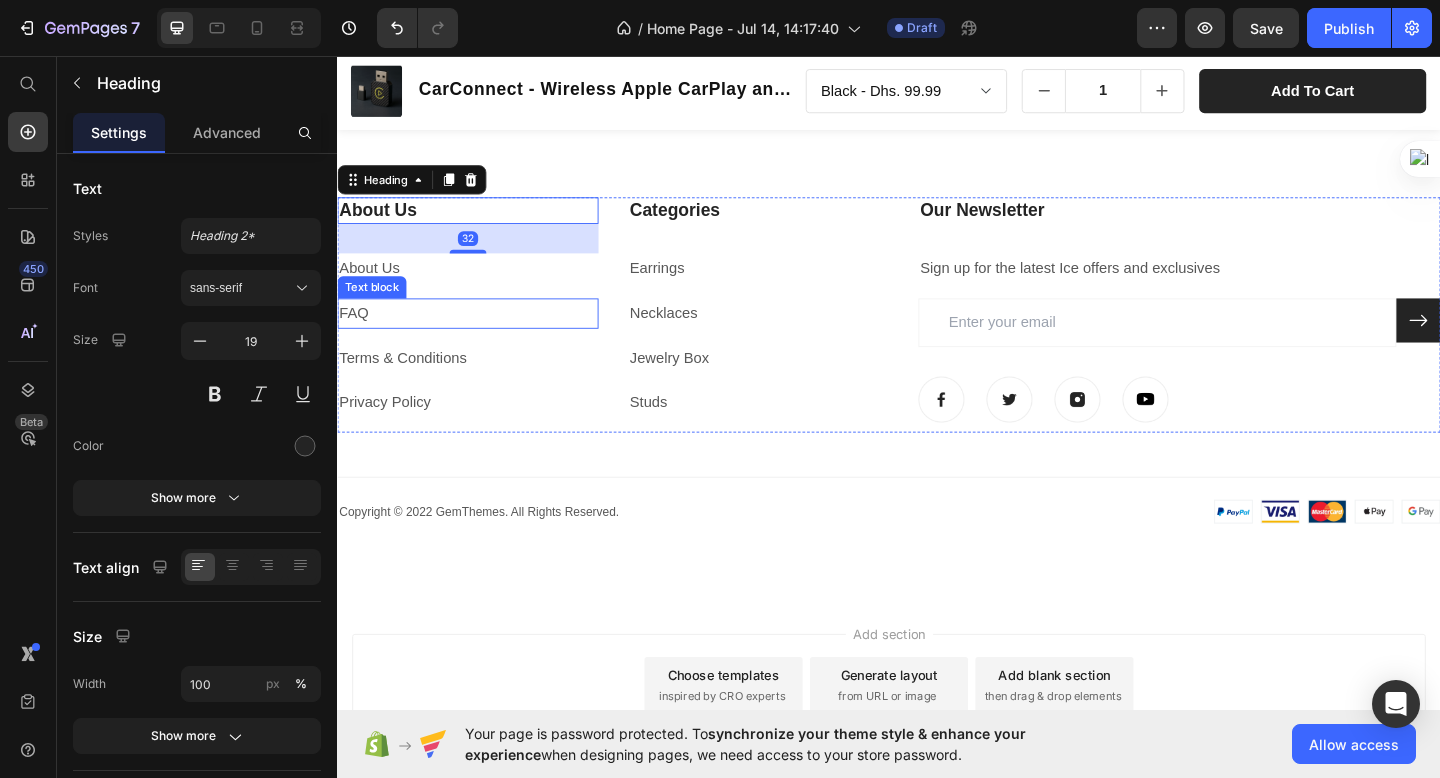 click on "FAQ" at bounding box center [355, 335] 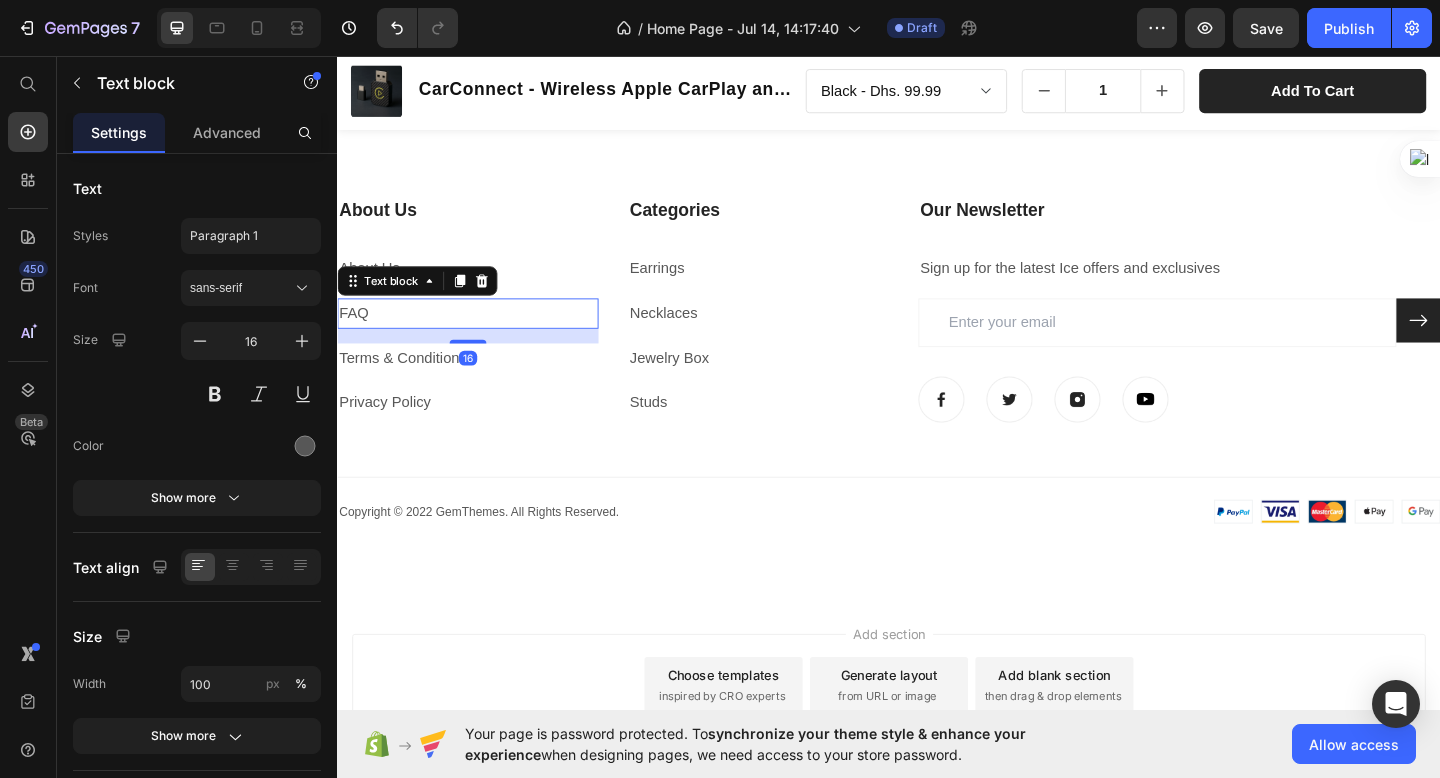 click on "FAQ" at bounding box center (355, 335) 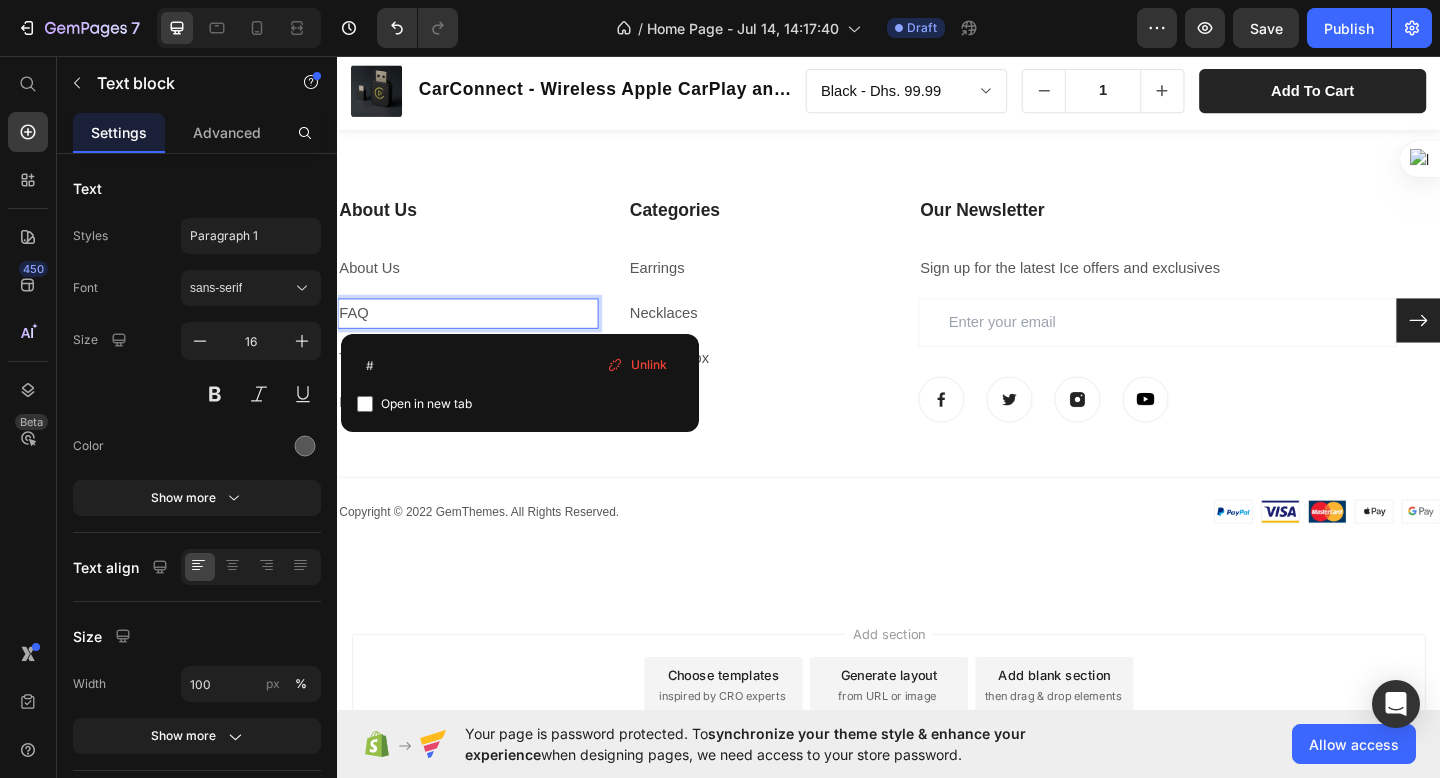 click on "Open in new tab" at bounding box center (426, 404) 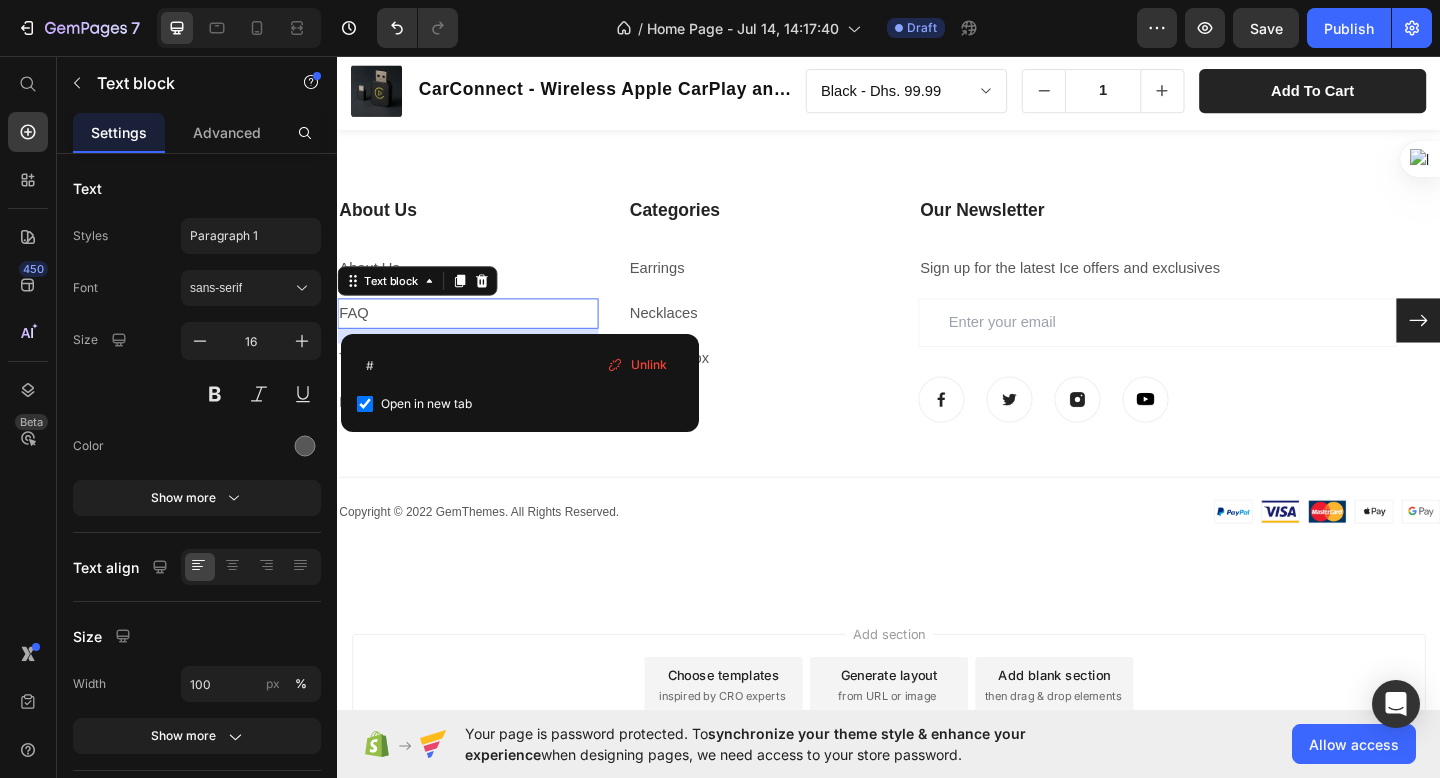 click on "Open in new tab" at bounding box center [426, 404] 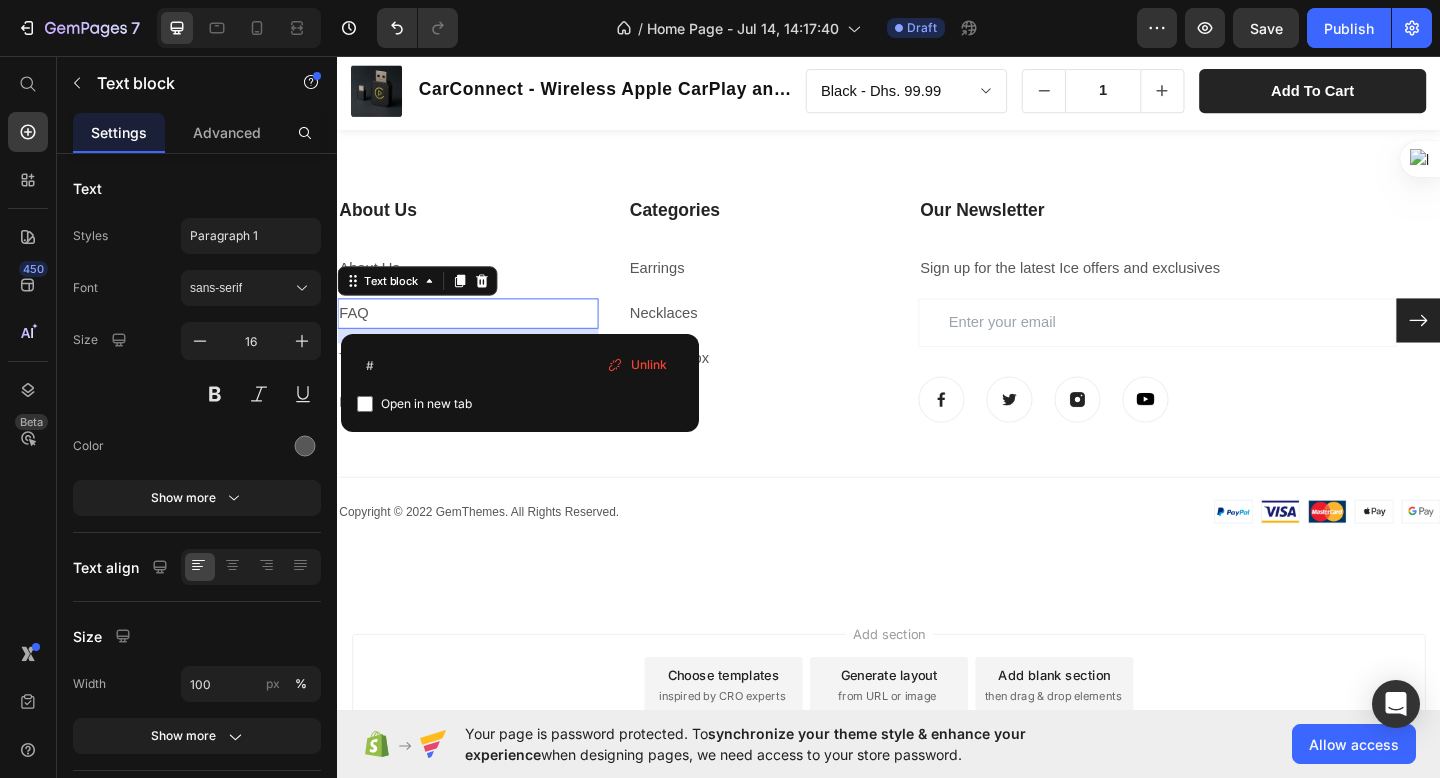 checkbox on "false" 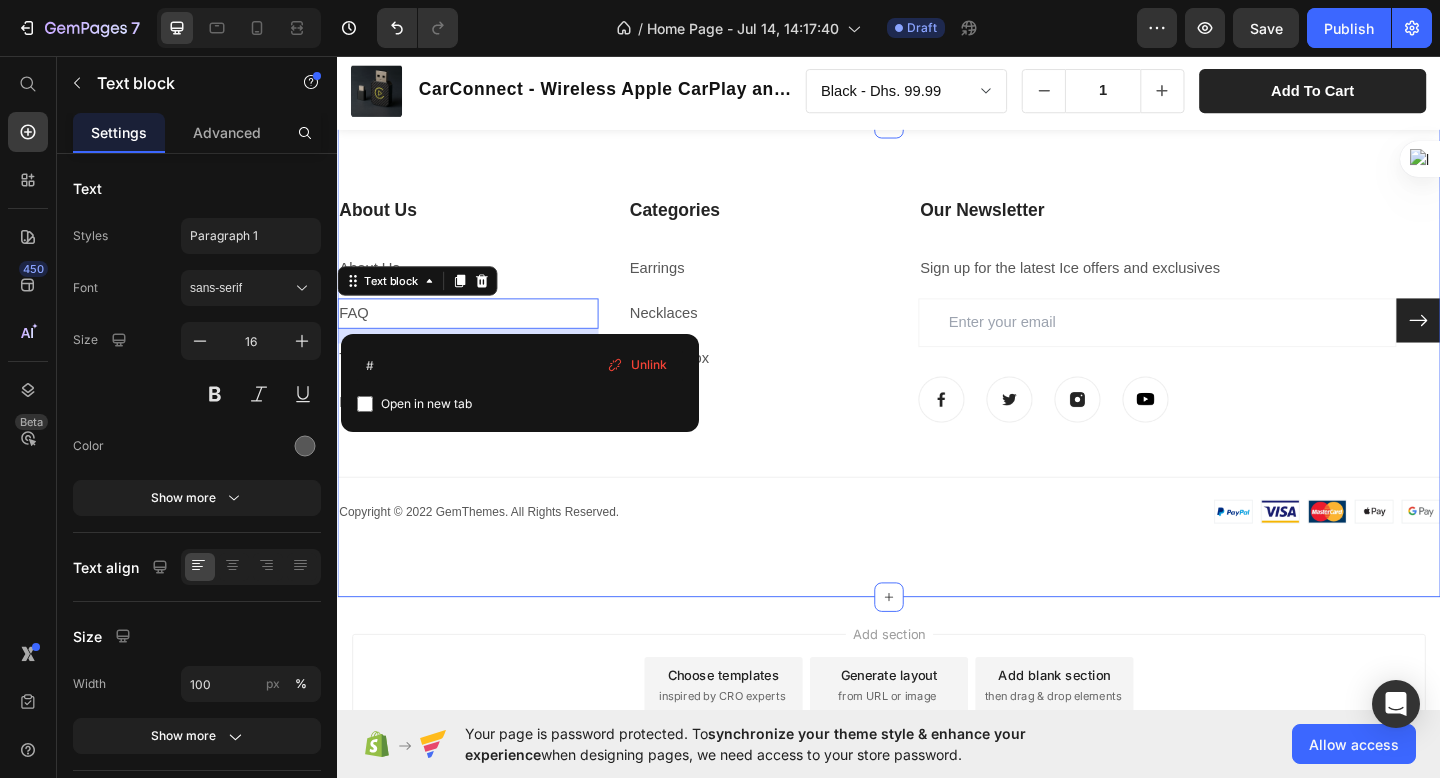 click on "About Us  Heading About Us Text block FAQ Text block   16 Terms & Conditions Text block Privacy Policy Text block Categories Heading Earrings Text block Necklaces Text block Jewelry Box Text block Studs Text block Our Newsletter Heading Sign up for the latest Ice offers and exclusives Text block Email Field
Submit Button Row Newsletter Image Image Image Image Row Row                Title Line Image Copyright © 2022 GemThemes. All Rights Reserved. Text block Row Copyright © 2022 GemThemes. All Rights Reserved. Text block Image Row Section 5" at bounding box center (937, 387) 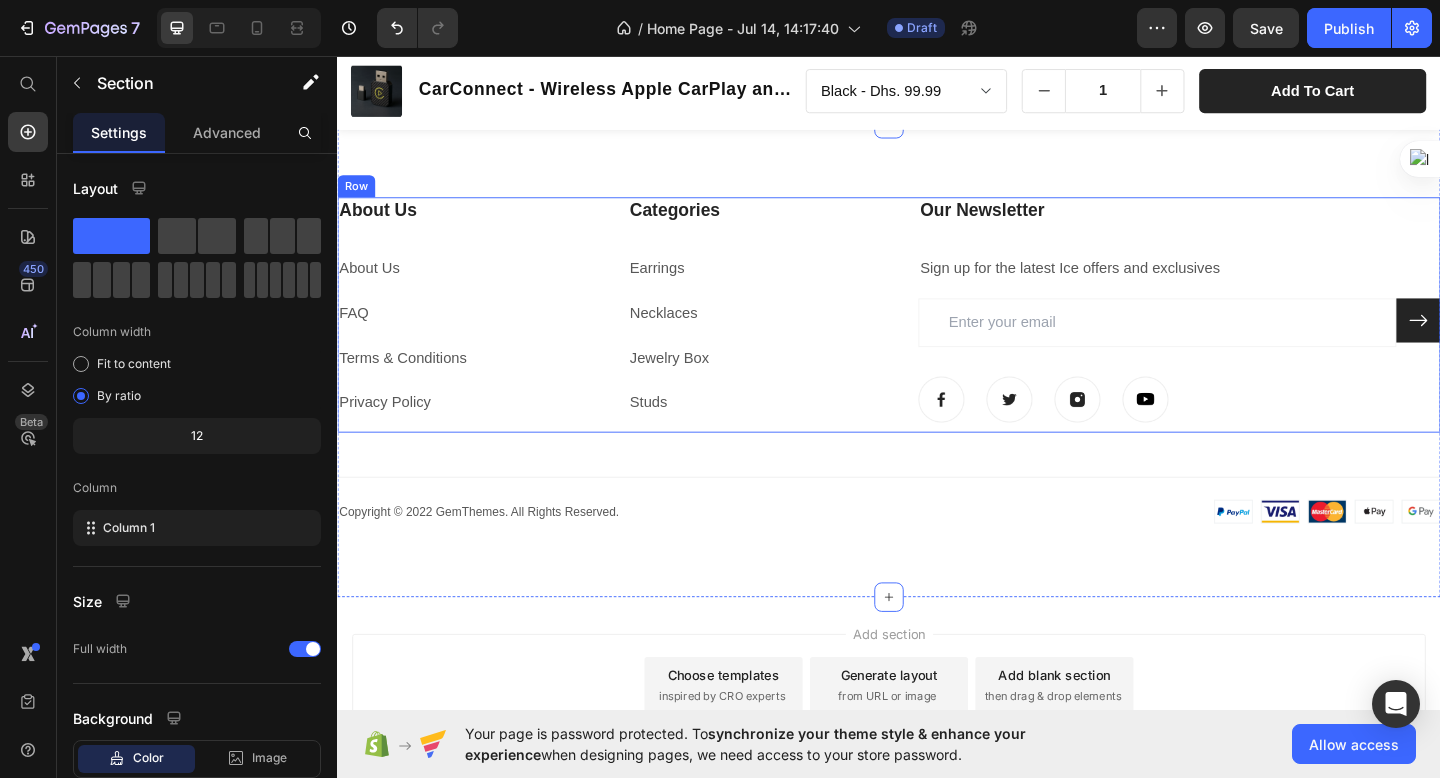 click on "About Us" at bounding box center [372, 286] 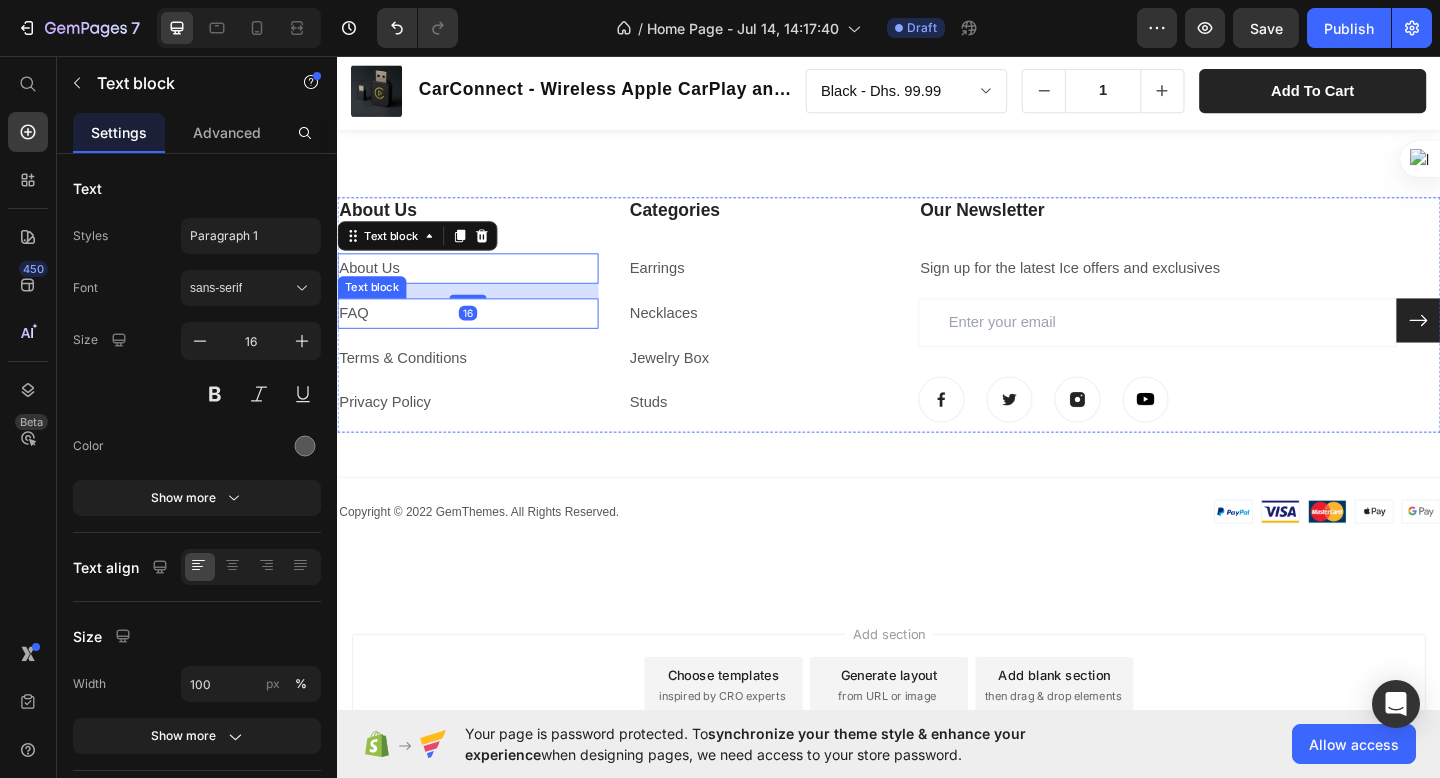 click on "Text block" at bounding box center (374, 308) 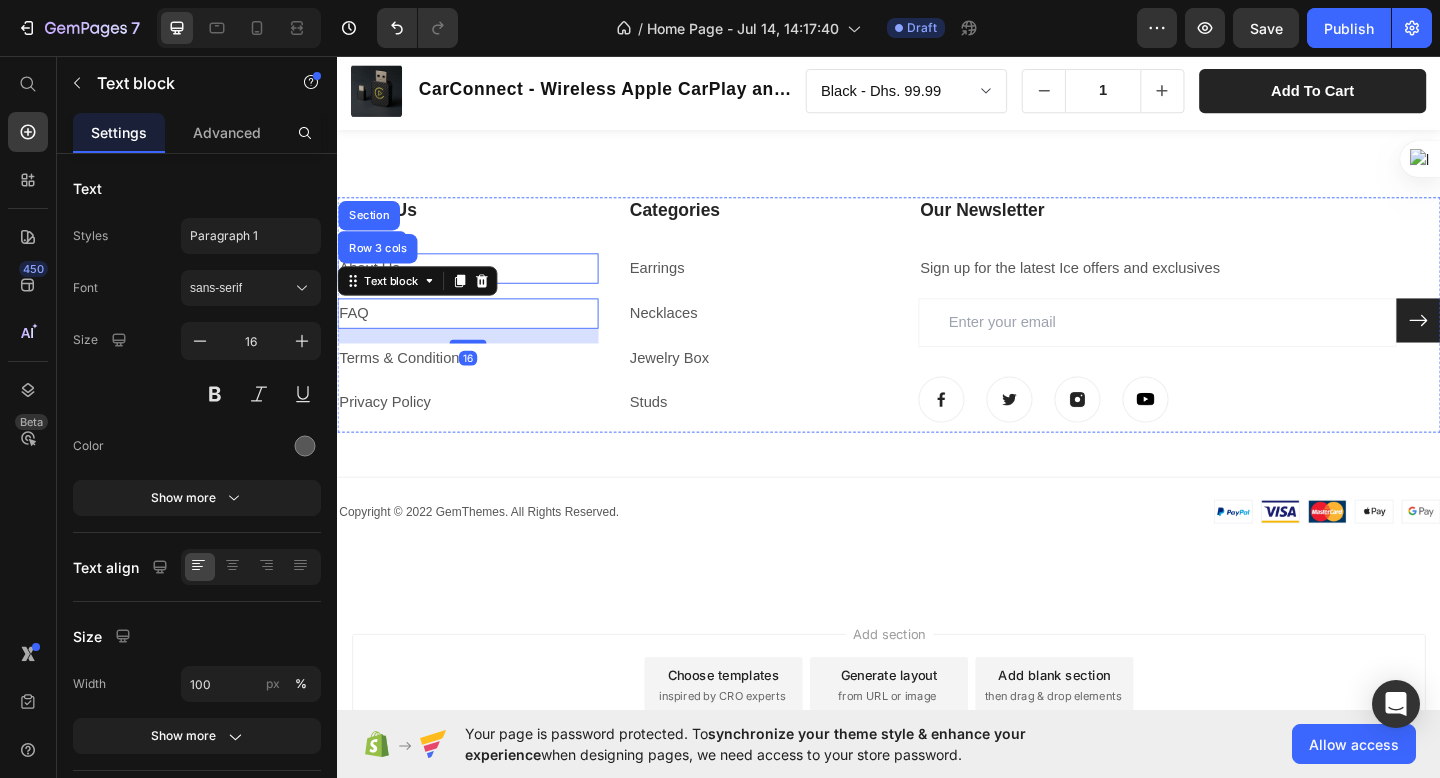 click on "About Us  Heading About Us Text block FAQ Text block Row 3 cols Section   16 Terms & Conditions Text block Privacy Policy Text block" at bounding box center (479, 338) 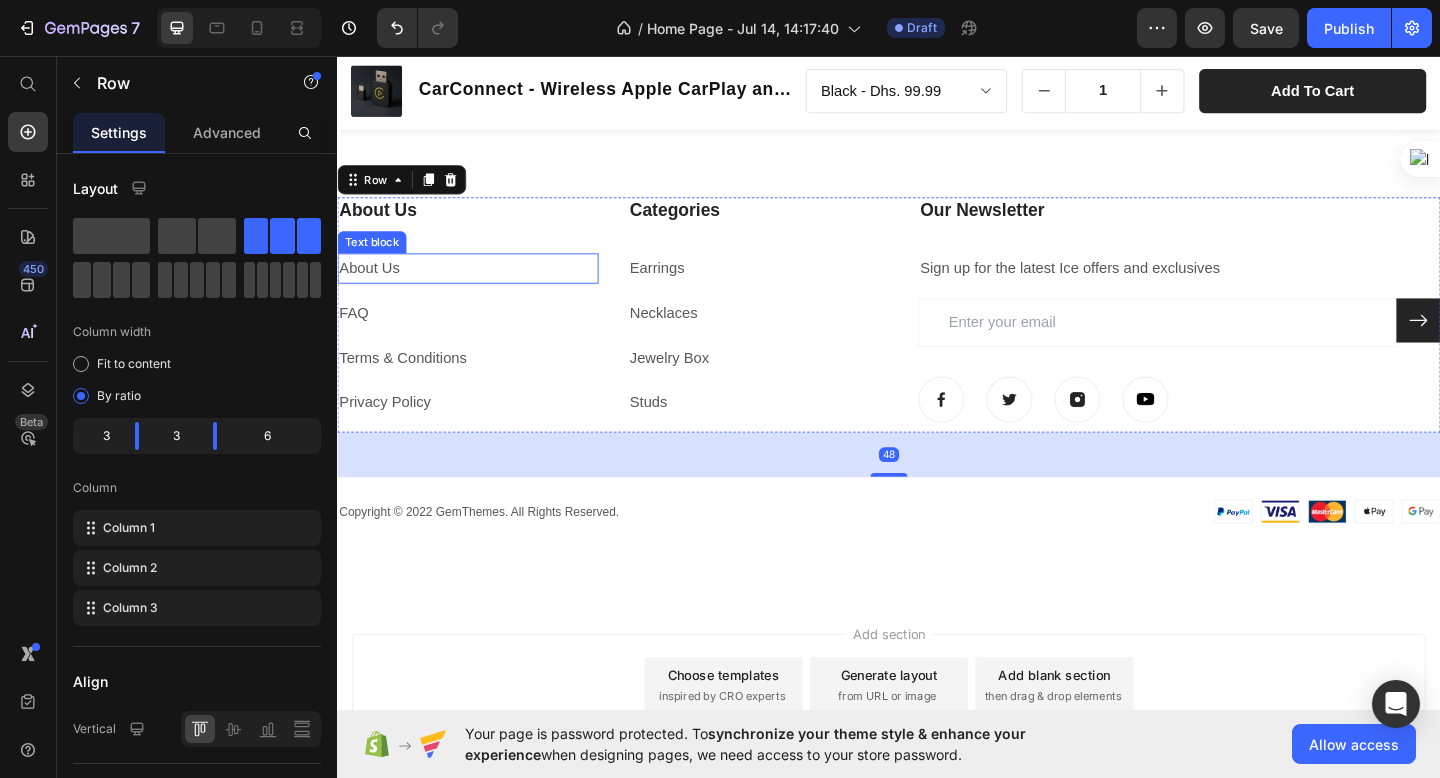 click on "About Us" at bounding box center [372, 286] 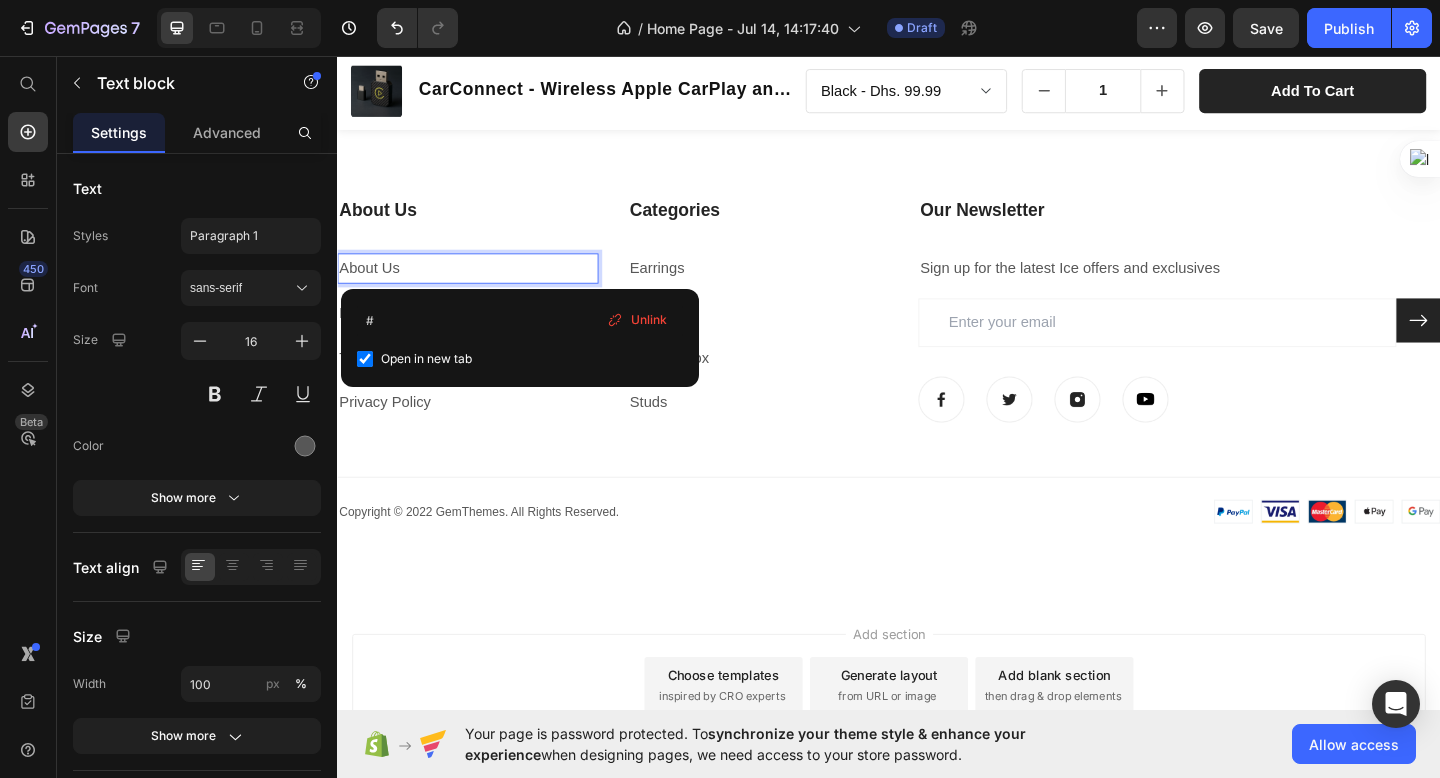 click at bounding box center [365, 359] 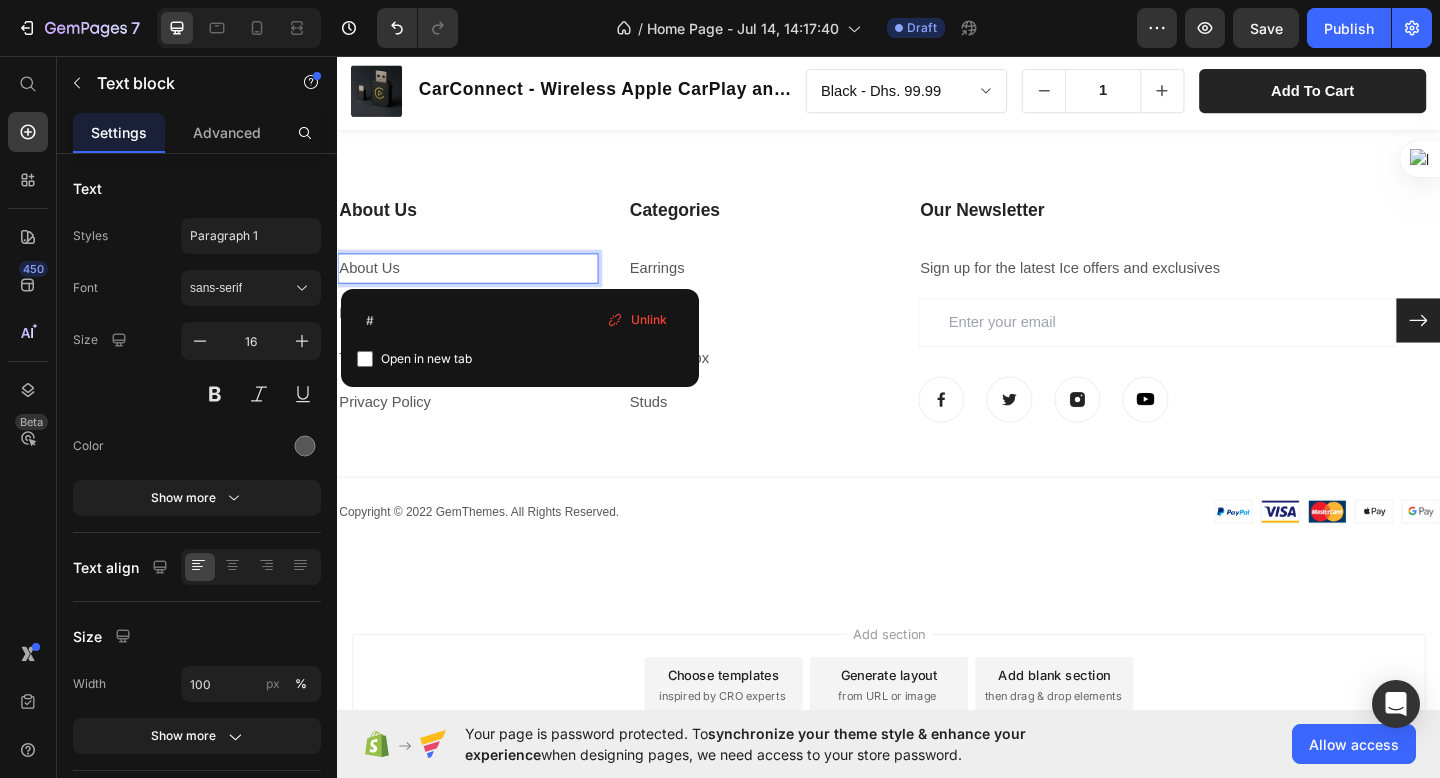 checkbox on "false" 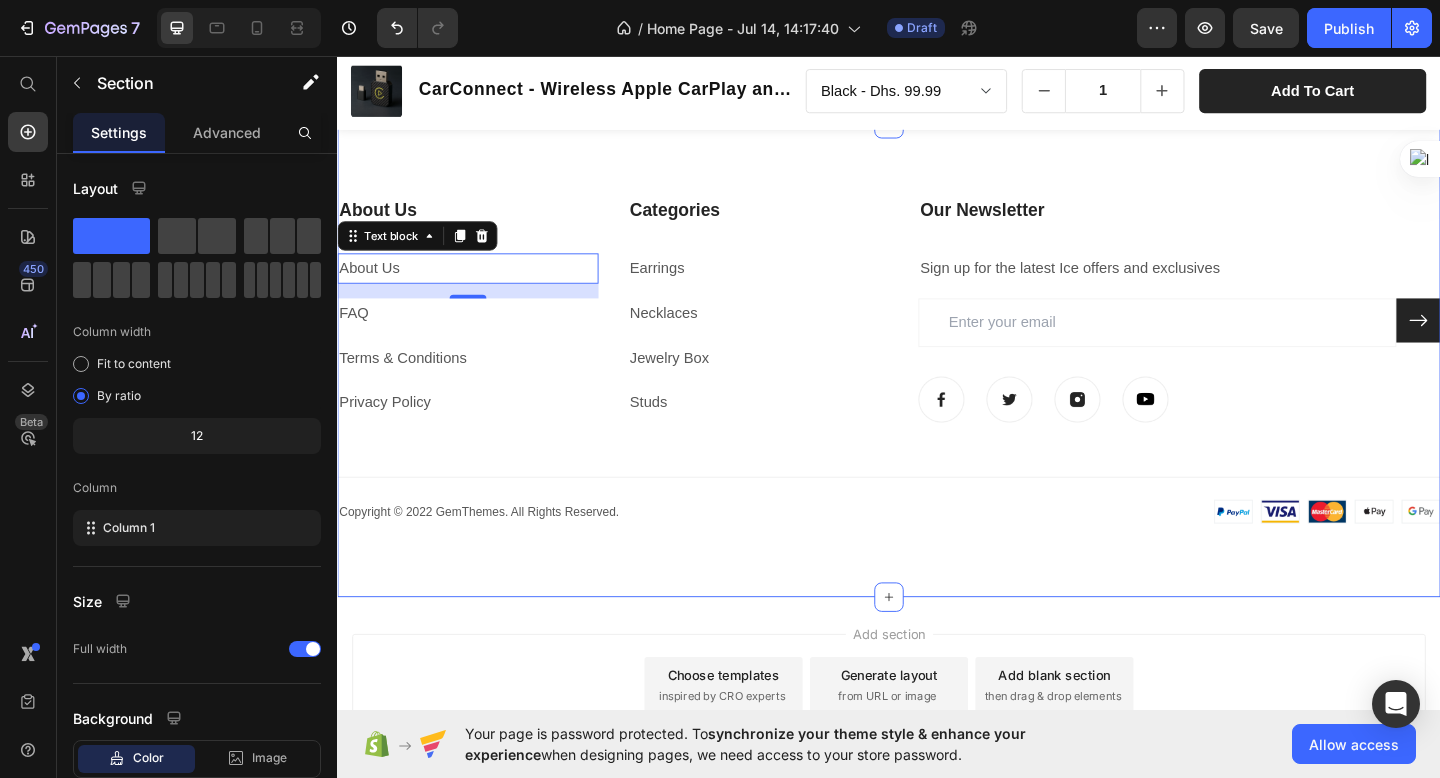 click on "About Us Heading About Us Text block 16 FAQ Text block Terms & Conditions Text block Privacy Policy Text block Categories Heading Earrings Text block Necklaces Text block Jewelry Box Text block Studs Text block Our Newsletter Heading Sign up for the latest Ice offers and exclusives Text block Email Field Submit Button Row Newsletter Image Image Image Image Row Row Title Line Image Copyright © 2022 GemThemes. All Rights Reserved. Text block Row Copyright © 2022 GemThemes. All Rights Reserved. Text block Image Row Section 5" at bounding box center [937, 387] 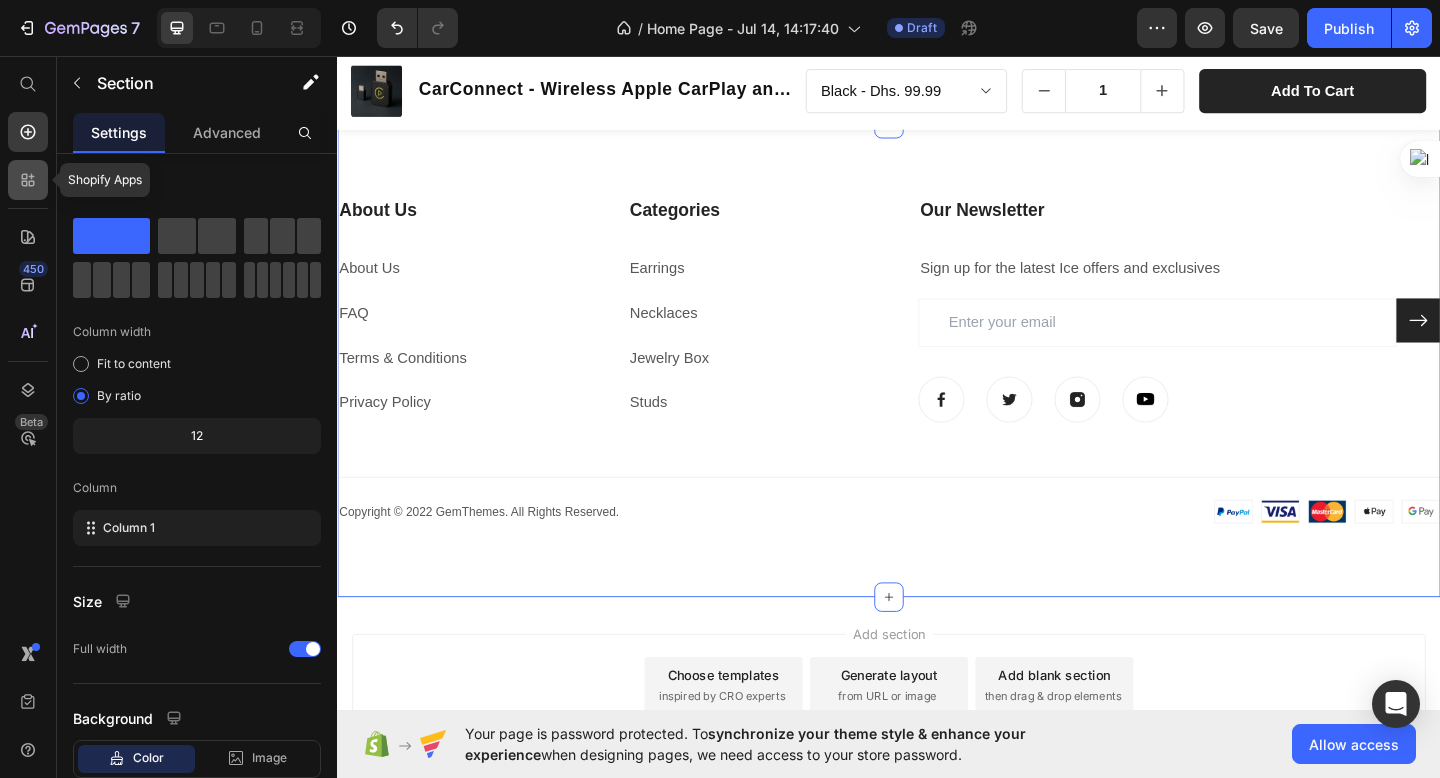 click 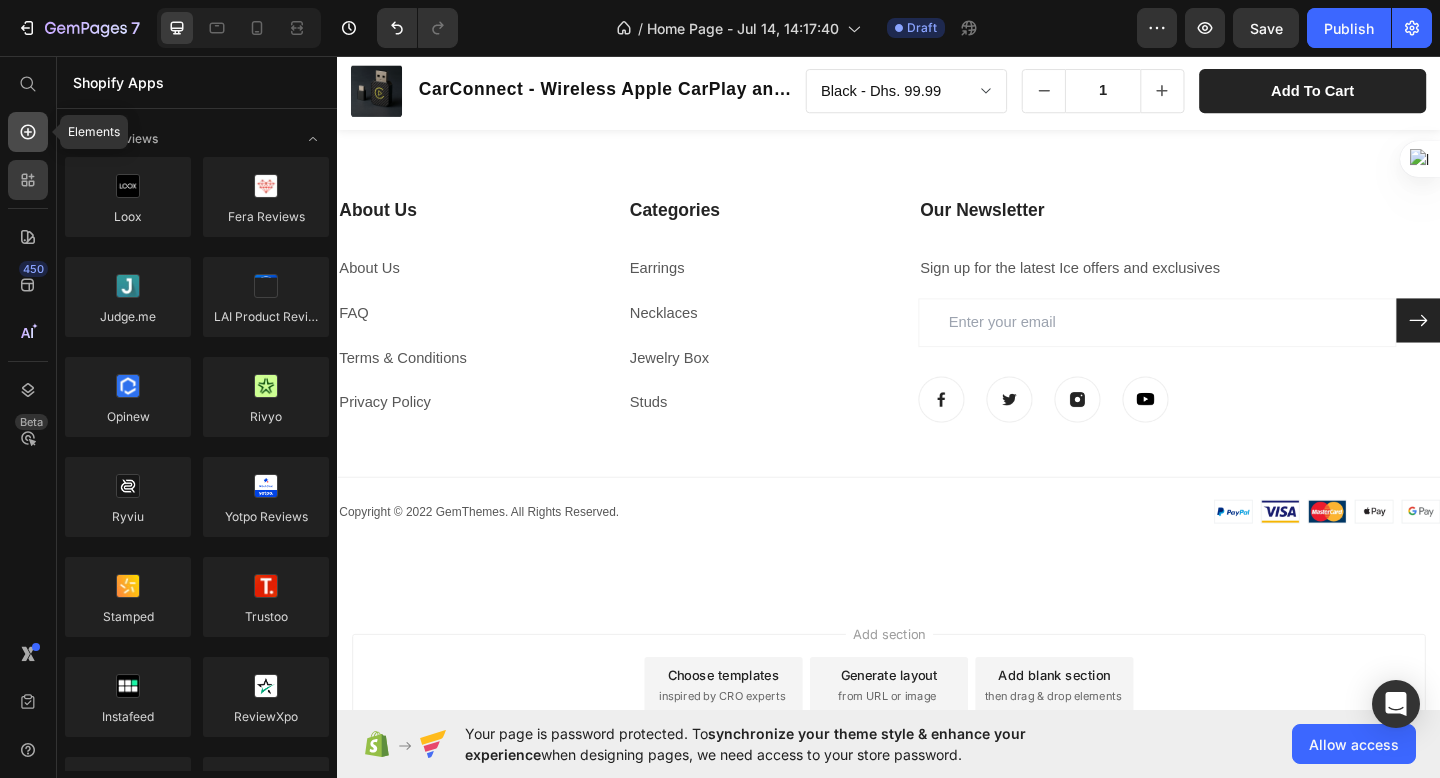 click 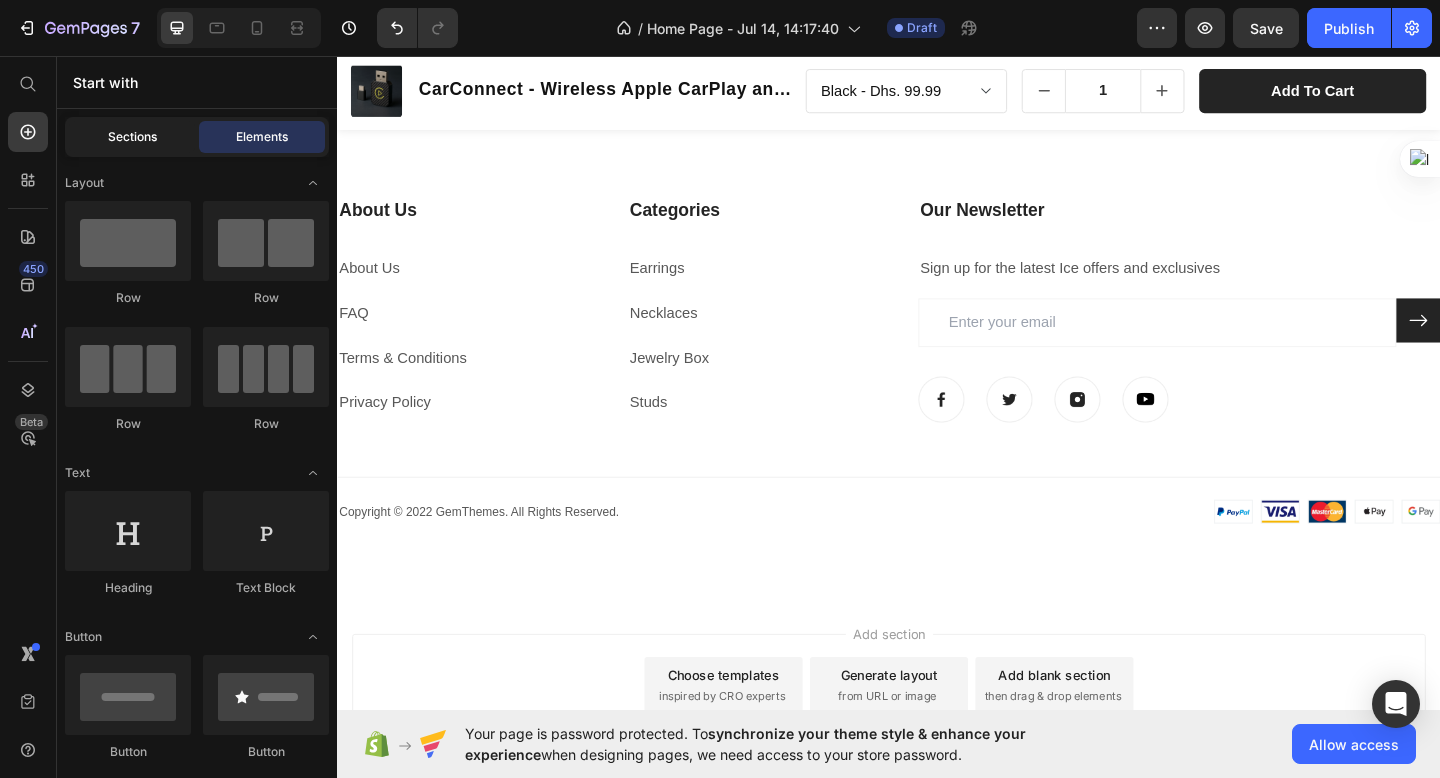 click on "Sections" 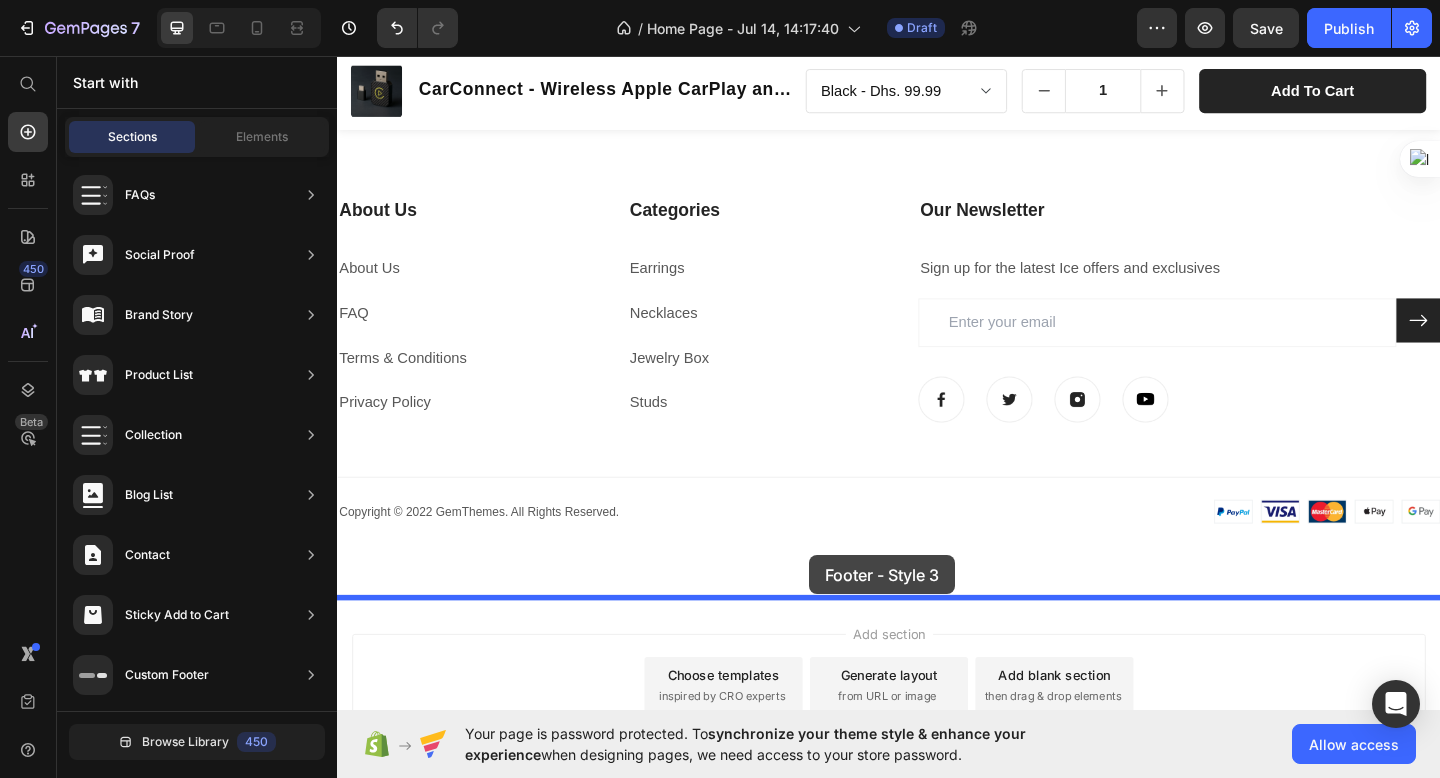 drag, startPoint x: 786, startPoint y: 608, endPoint x: 848, endPoint y: 599, distance: 62.649822 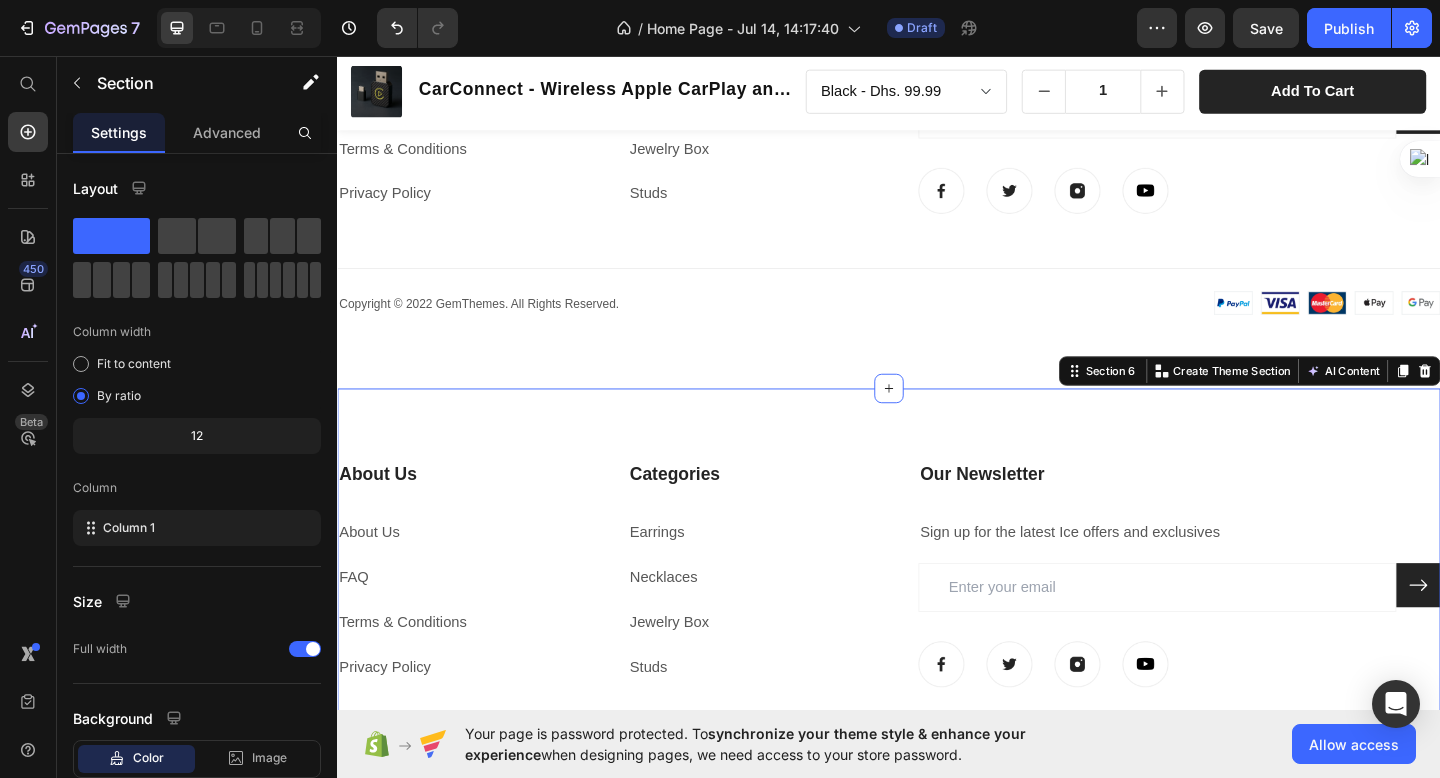 scroll, scrollTop: 2098, scrollLeft: 0, axis: vertical 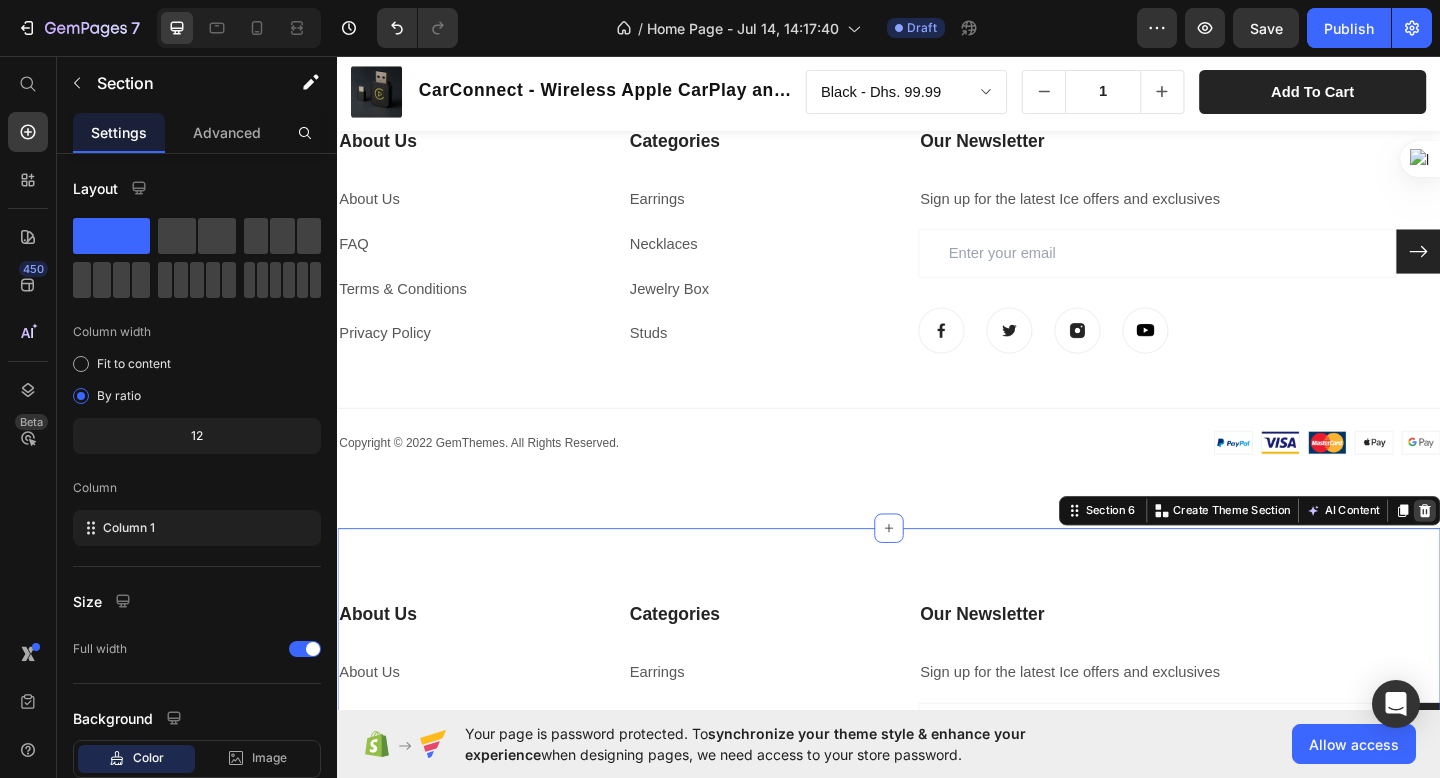 click 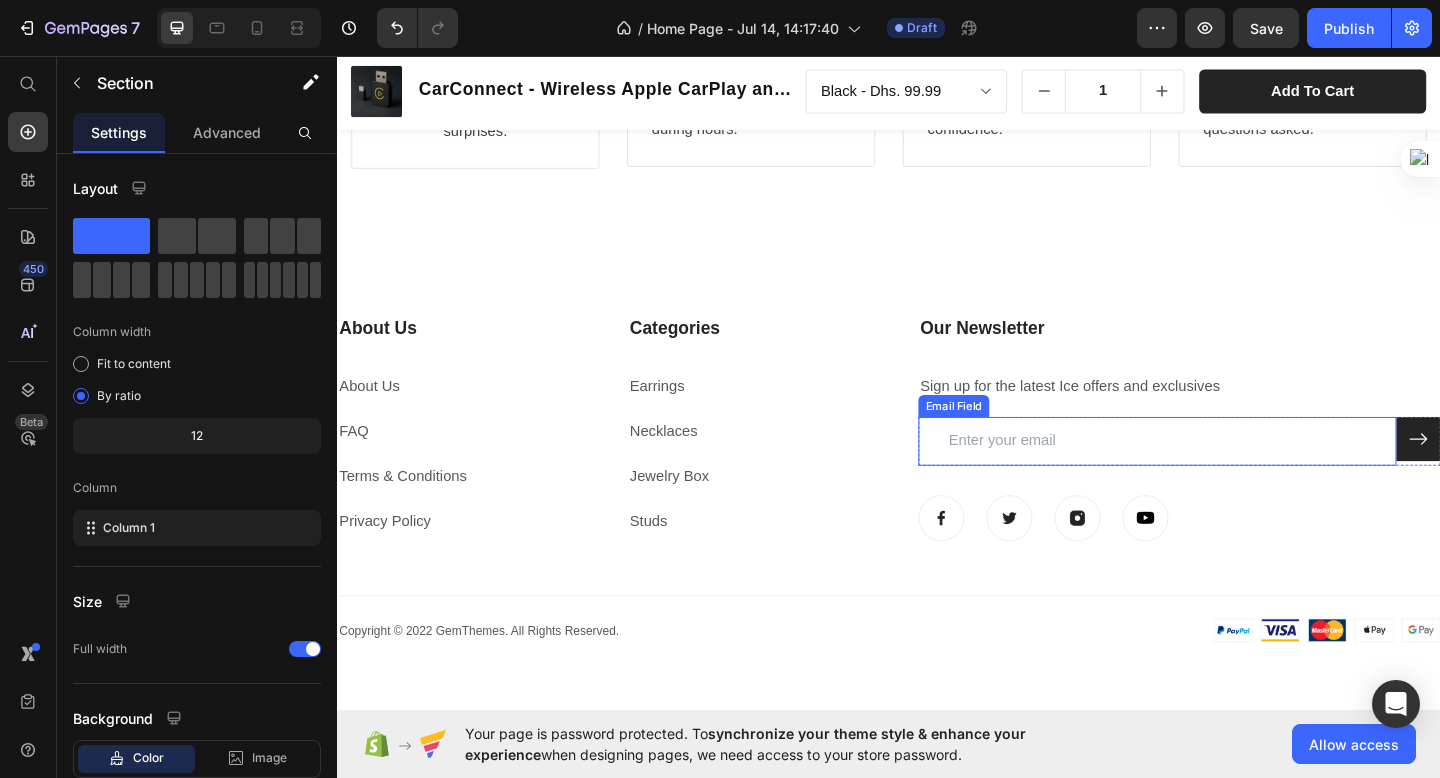 click on "About Us Heading About Us Text block FAQ Text block Terms & Conditions Text block Privacy Policy Text block Categories Heading Earrings Text block Necklaces Text block Jewelry Box Text block Studs Text block Our Newsletter Heading Sign up for the latest Ice offers and exclusives Text block Email Field Submit Button Row Newsletter Image Image Image Image Row Row Title Line Image Copyright © 2022 GemThemes. All Rights Reserved. Text block Row Copyright © 2022 GemThemes. All Rights Reserved. Text block Image Row Section 5" at bounding box center [937, 516] 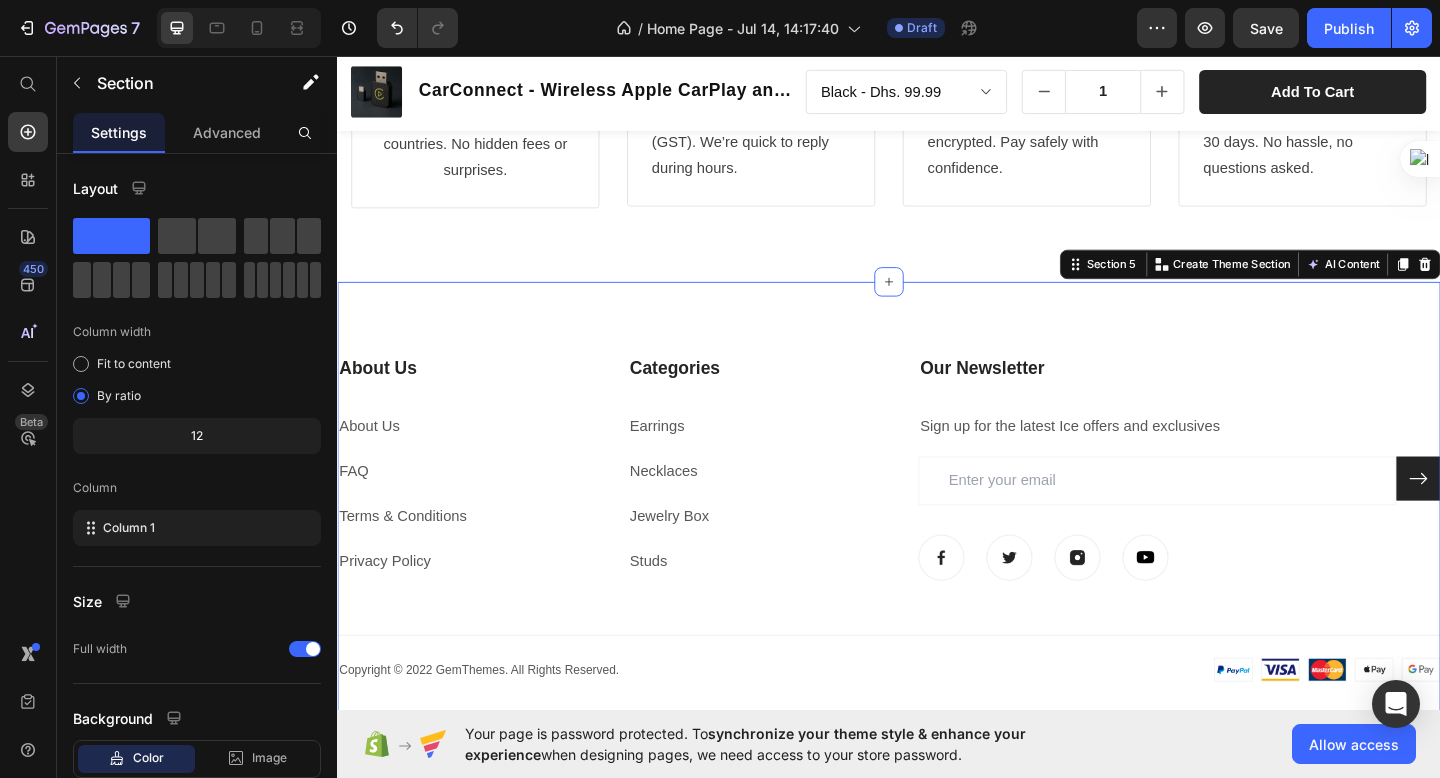 scroll, scrollTop: 1848, scrollLeft: 0, axis: vertical 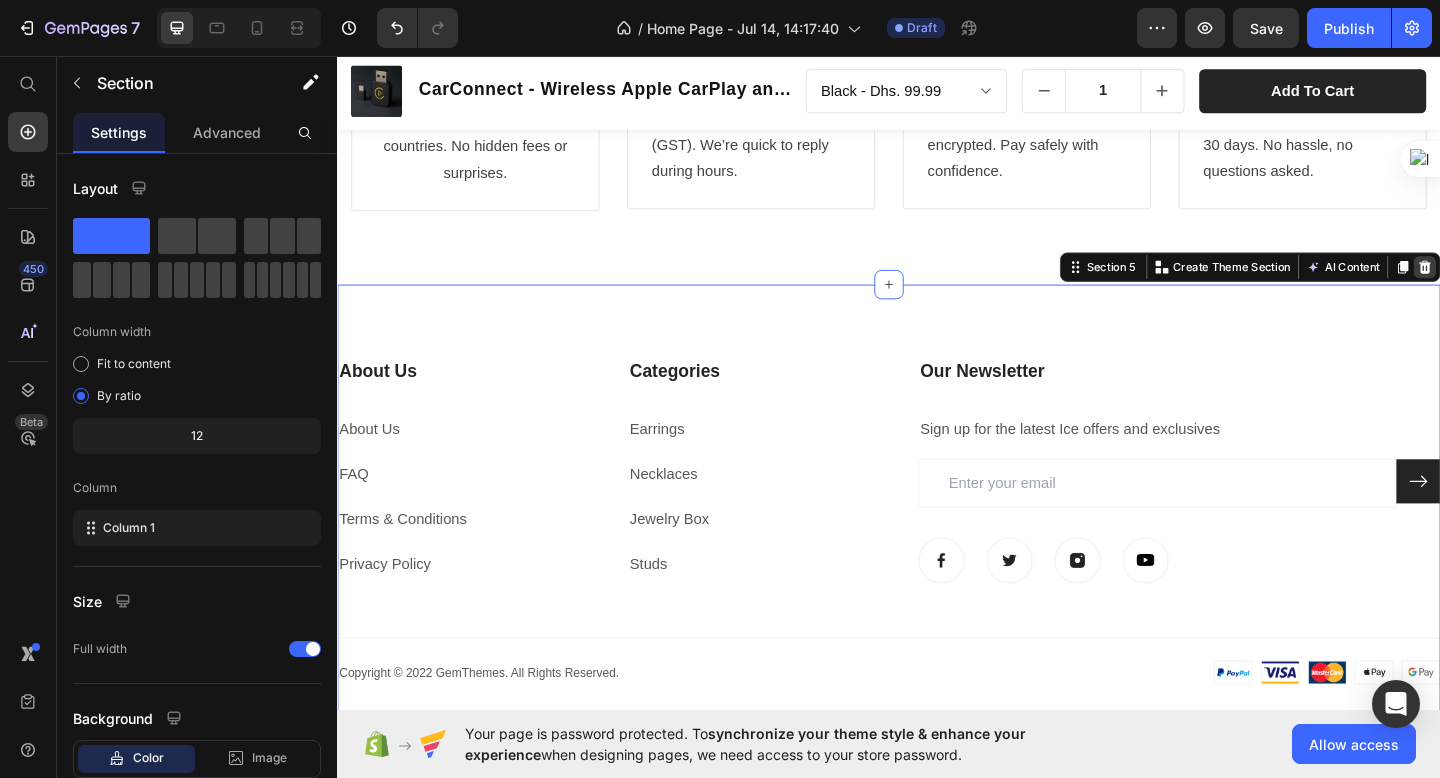 click 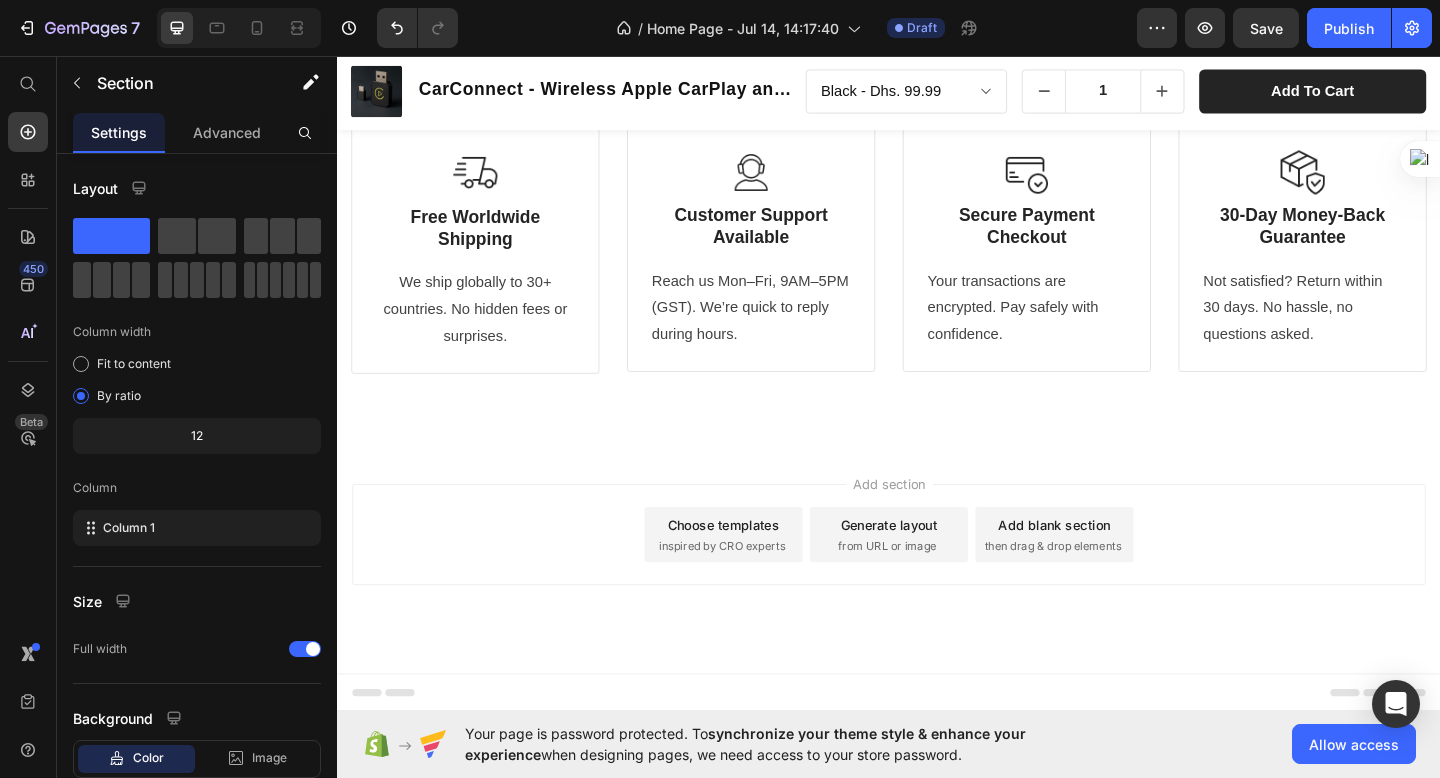 scroll, scrollTop: 1671, scrollLeft: 0, axis: vertical 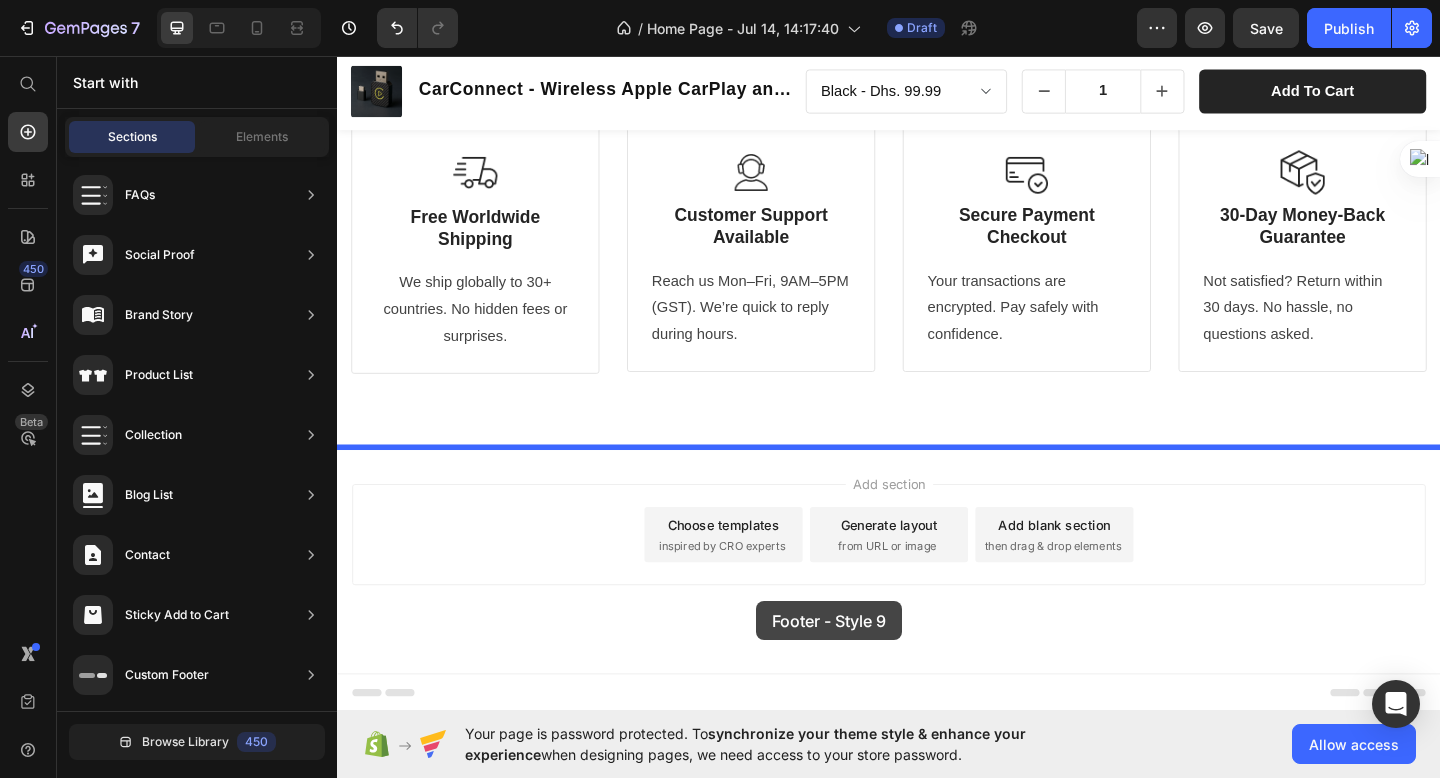 drag, startPoint x: 826, startPoint y: 572, endPoint x: 801, endPoint y: 647, distance: 79.05694 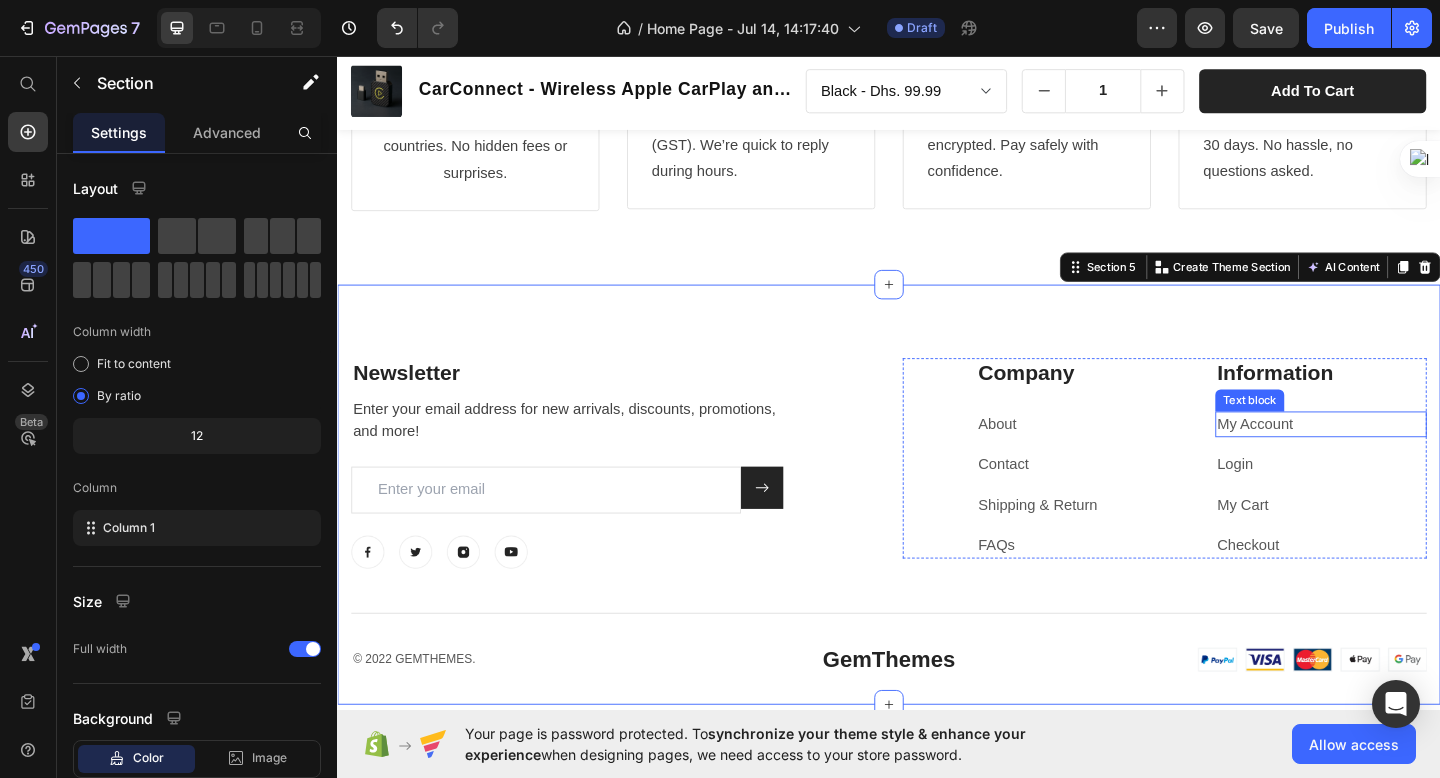 click on "My Account" at bounding box center (1335, 456) 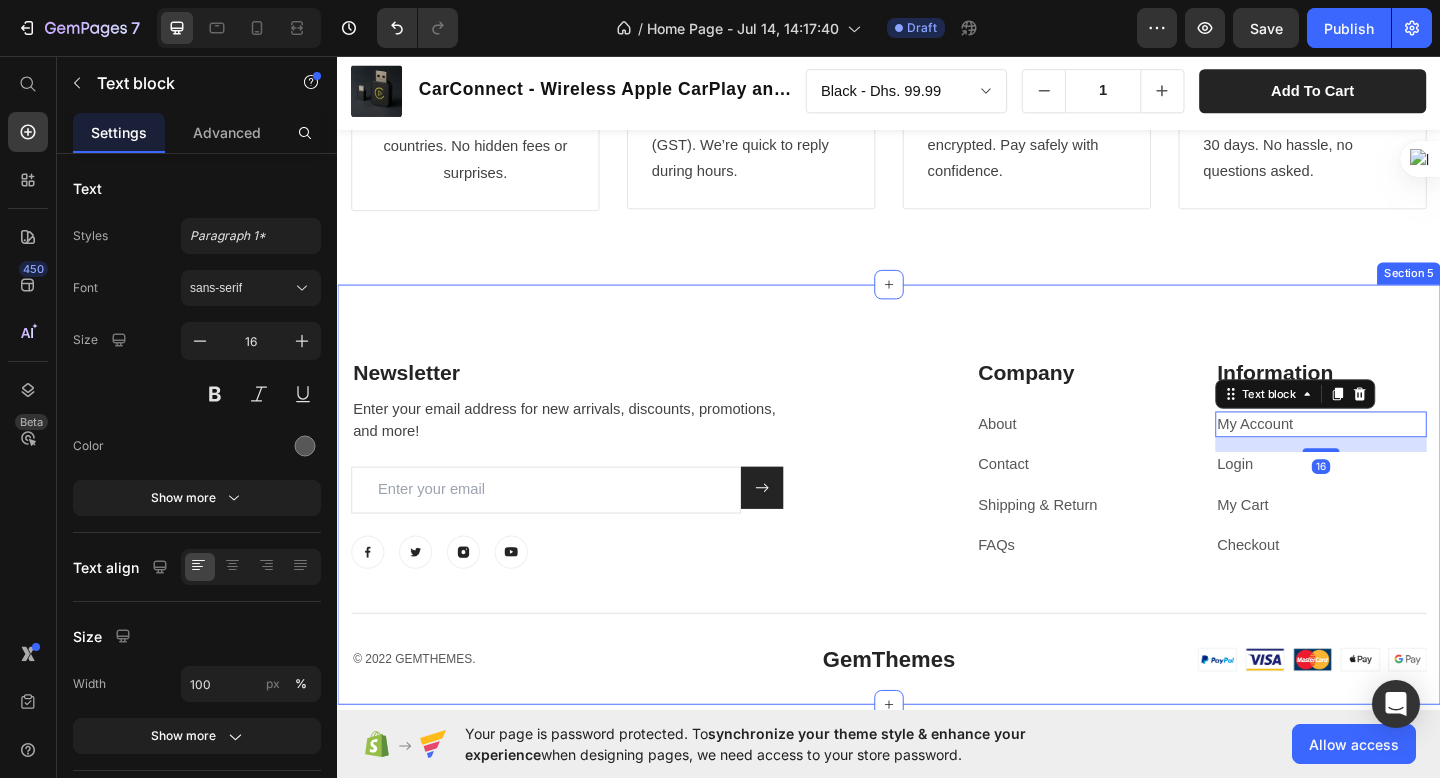 click on "Newsletter Heading Enter your email address for new arrivals, discounts, promotions, and more! Text block Email Field Submit Button Row Newsletter Row Image Image Image Image Row Company Heading About Text block Contact Text block Shipping & Return Text block FAQs Text block Information Heading My Account Text block 16 Login Text block My Cart Text block Checkout Text block Row Row Title Line © 2022 GEMTHEMES. Text block GemThemes Heading Image Row Row Section 5" at bounding box center (937, 533) 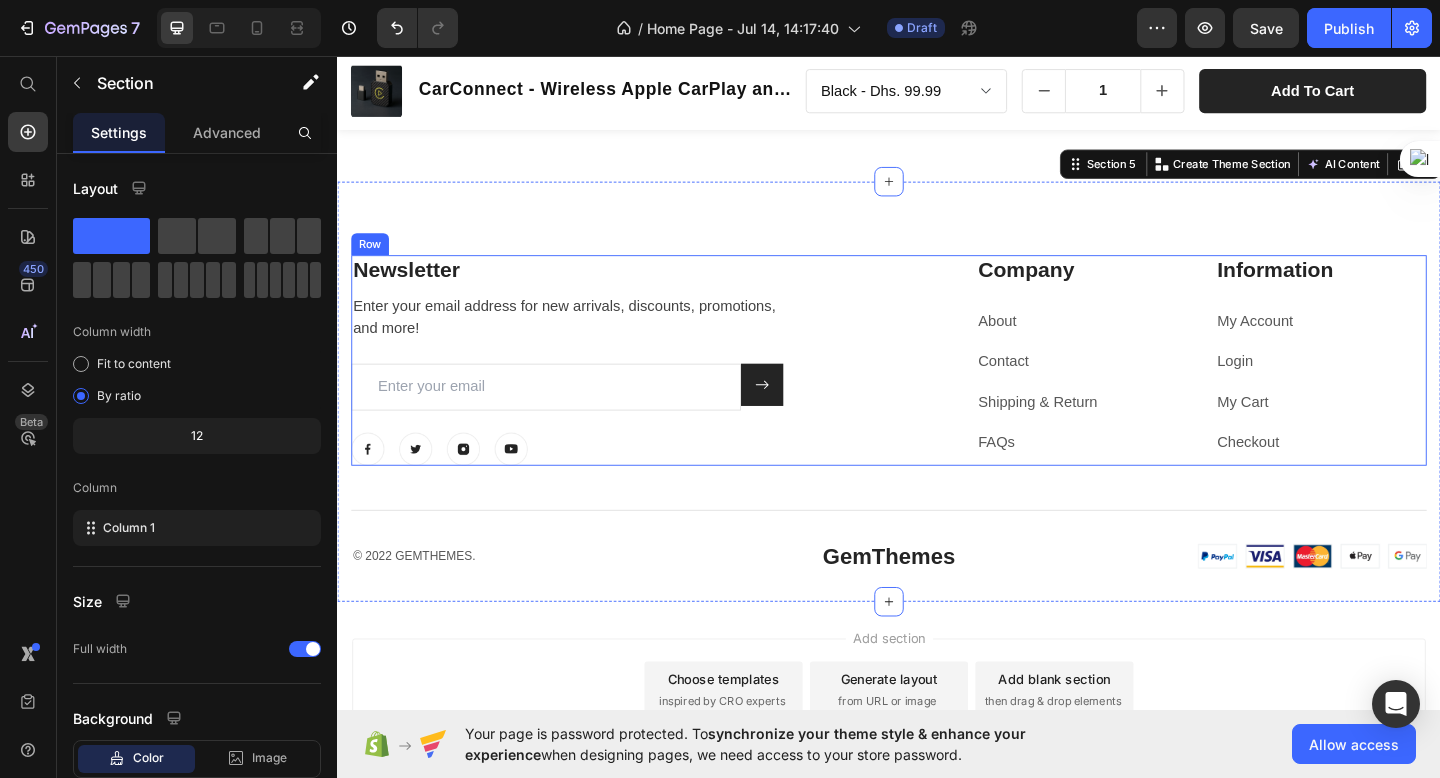 scroll, scrollTop: 2117, scrollLeft: 0, axis: vertical 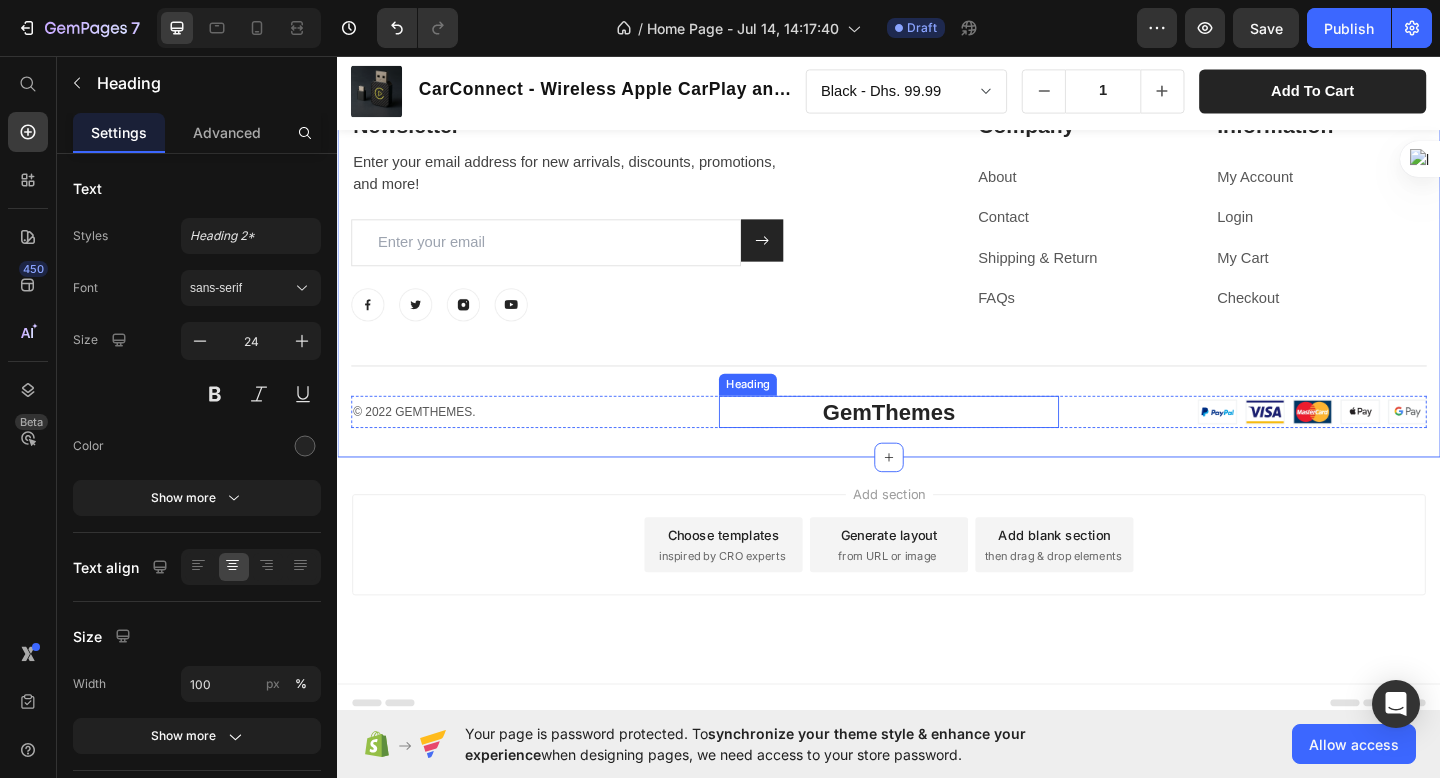 click on "GemThemes" at bounding box center [937, 443] 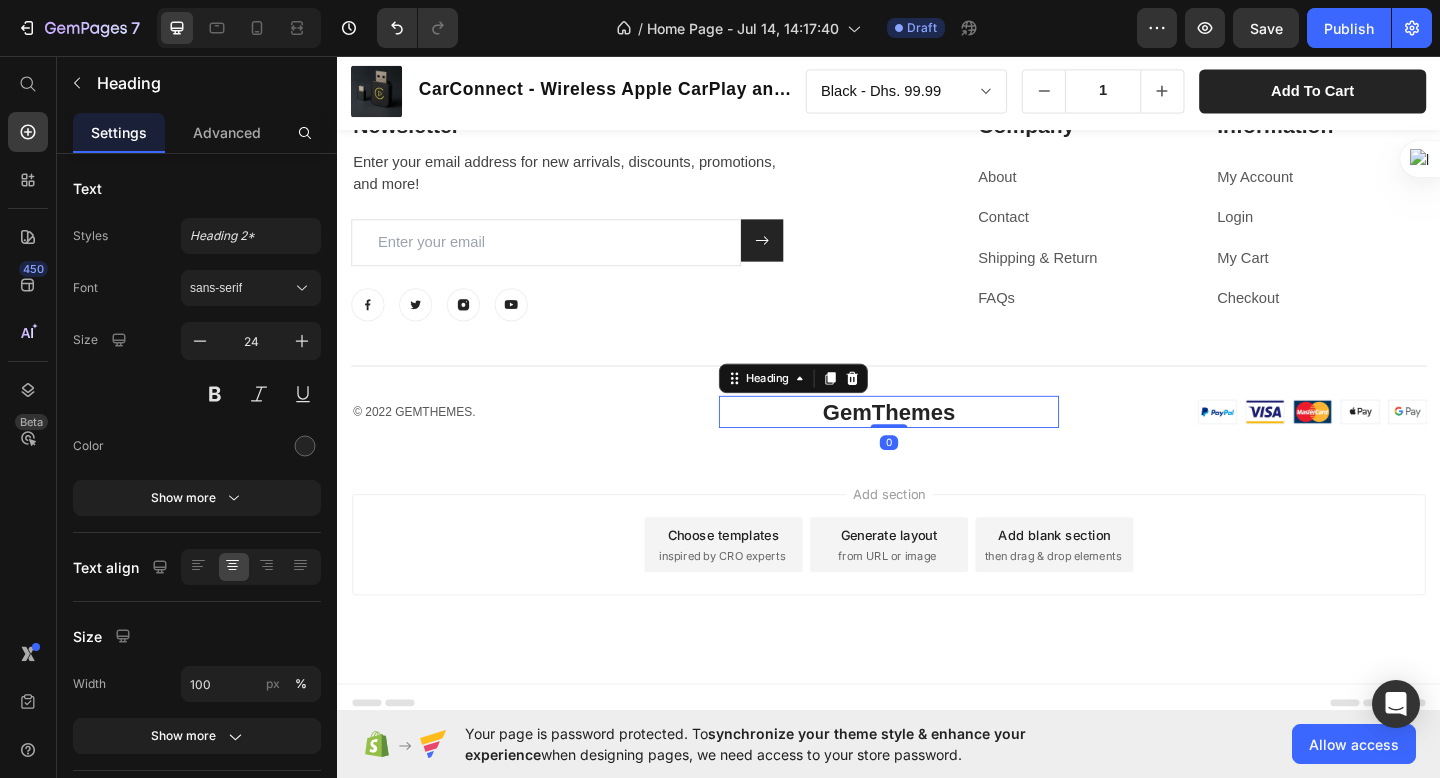 click on "GemThemes" at bounding box center [937, 443] 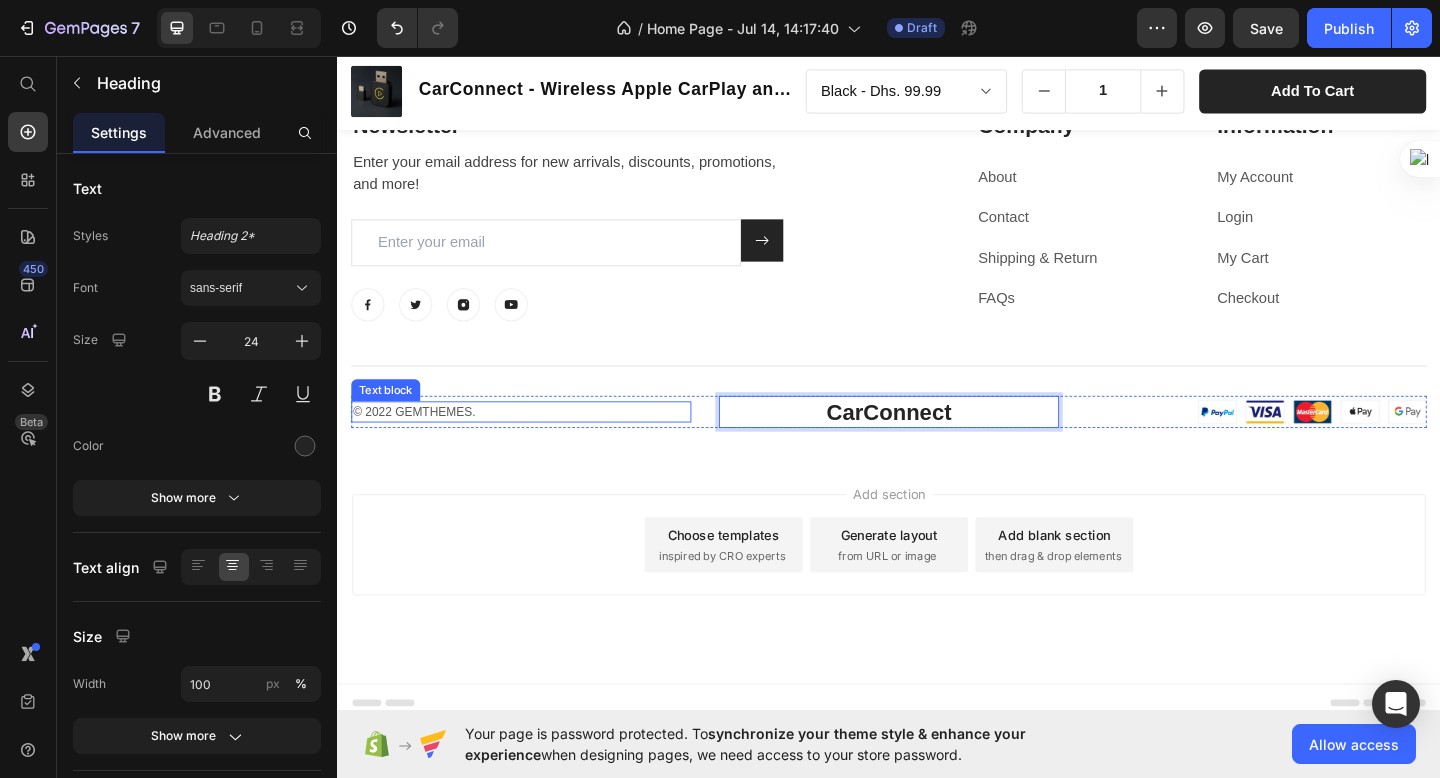 click on "© 2022 GEMTHEMES." at bounding box center [537, 444] 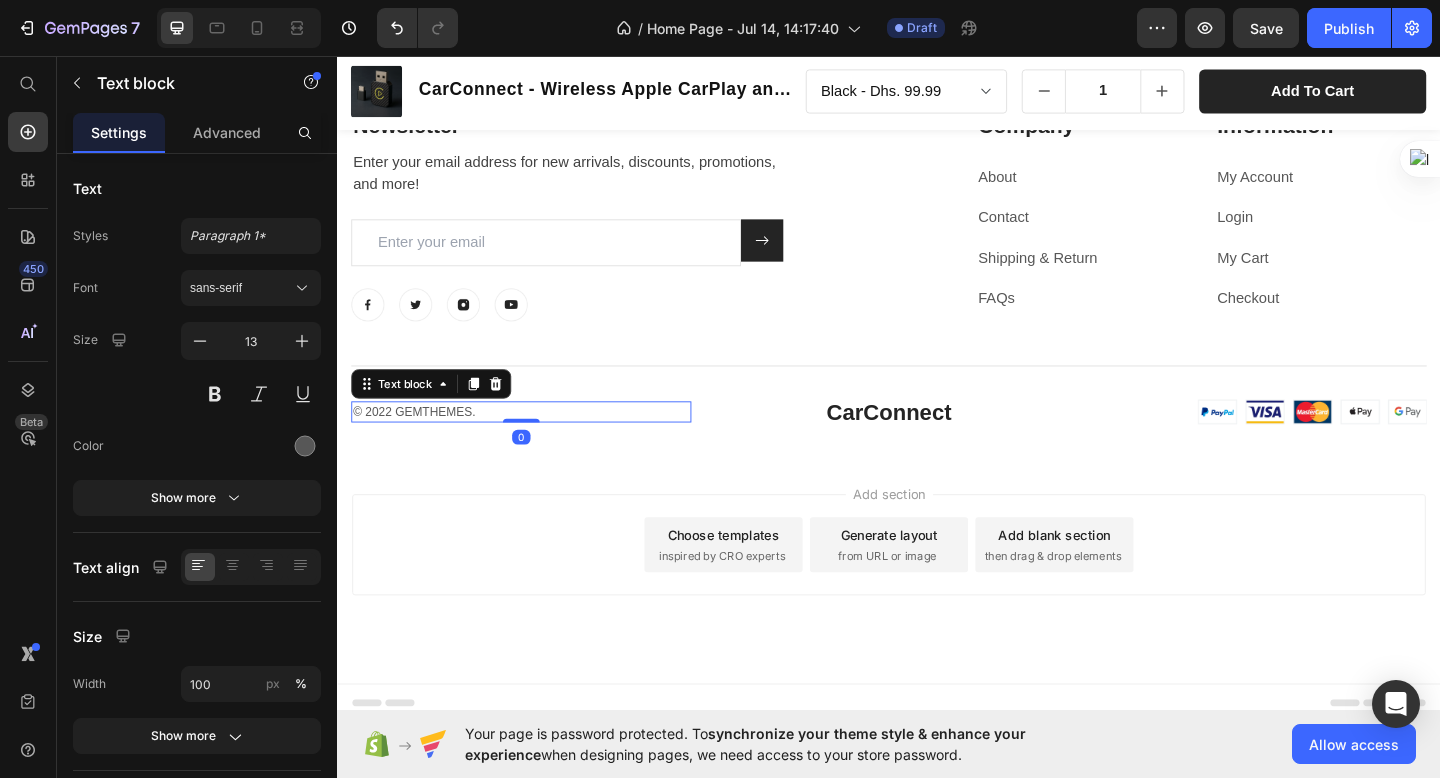 click on "© 2022 GEMTHEMES." at bounding box center [537, 444] 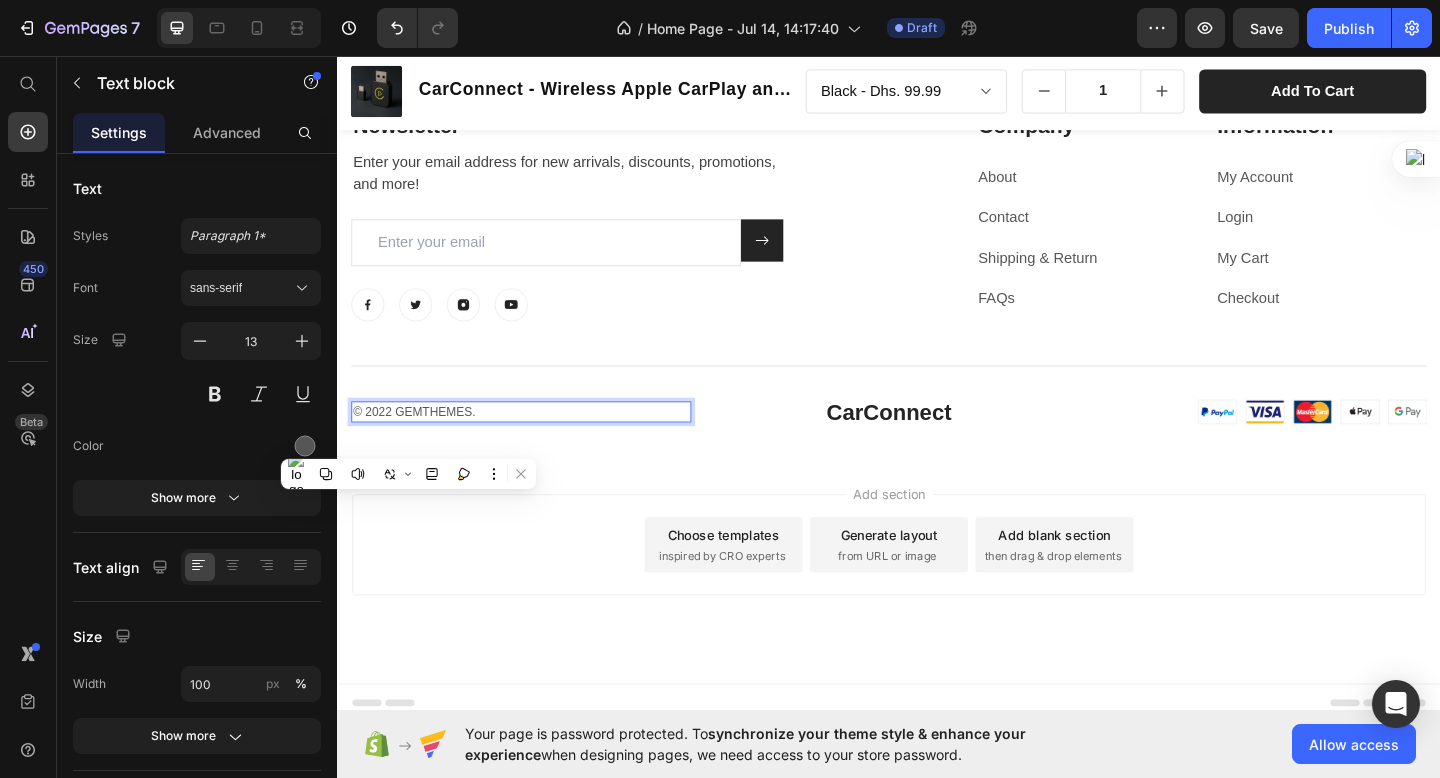 click on "© 2022 GEMTHEMES." at bounding box center (537, 444) 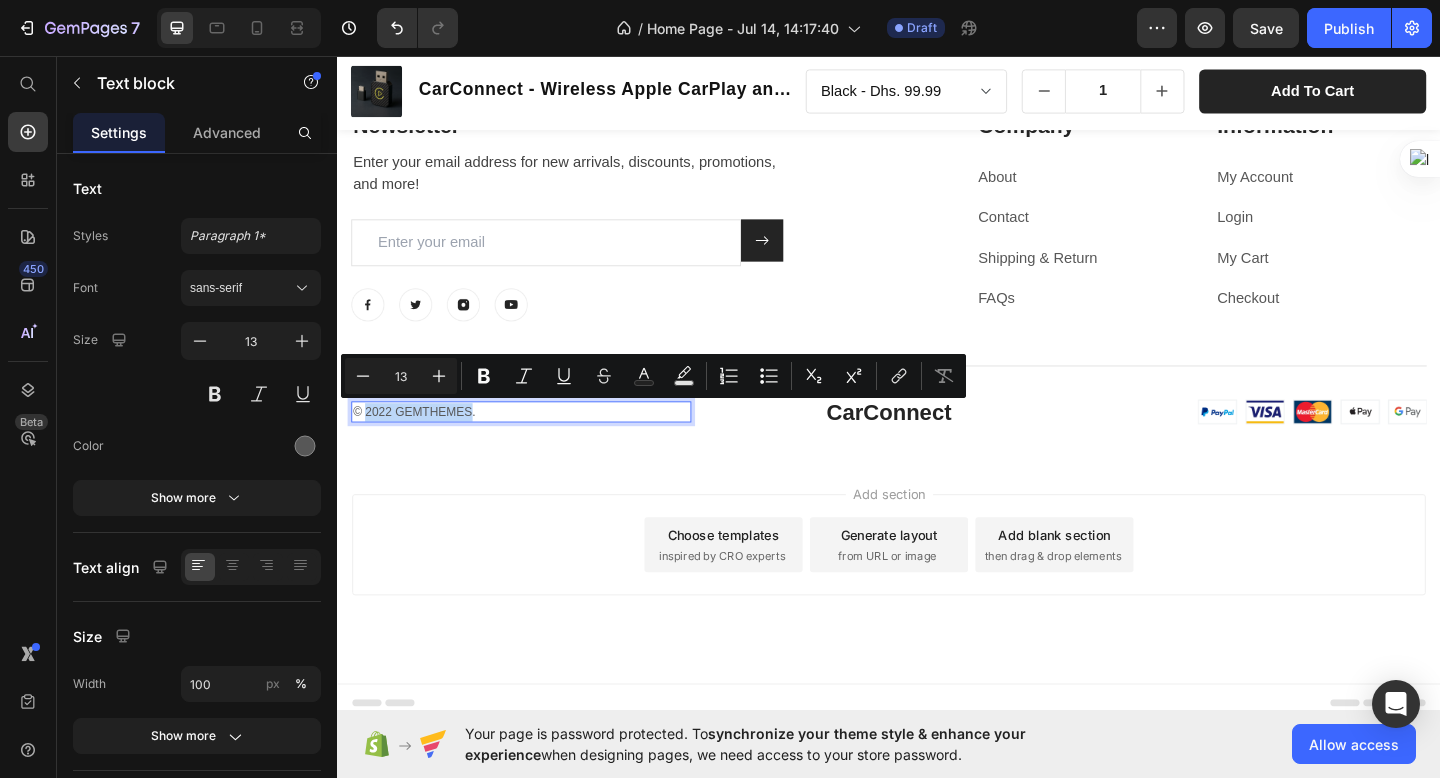 drag, startPoint x: 367, startPoint y: 442, endPoint x: 481, endPoint y: 445, distance: 114.03947 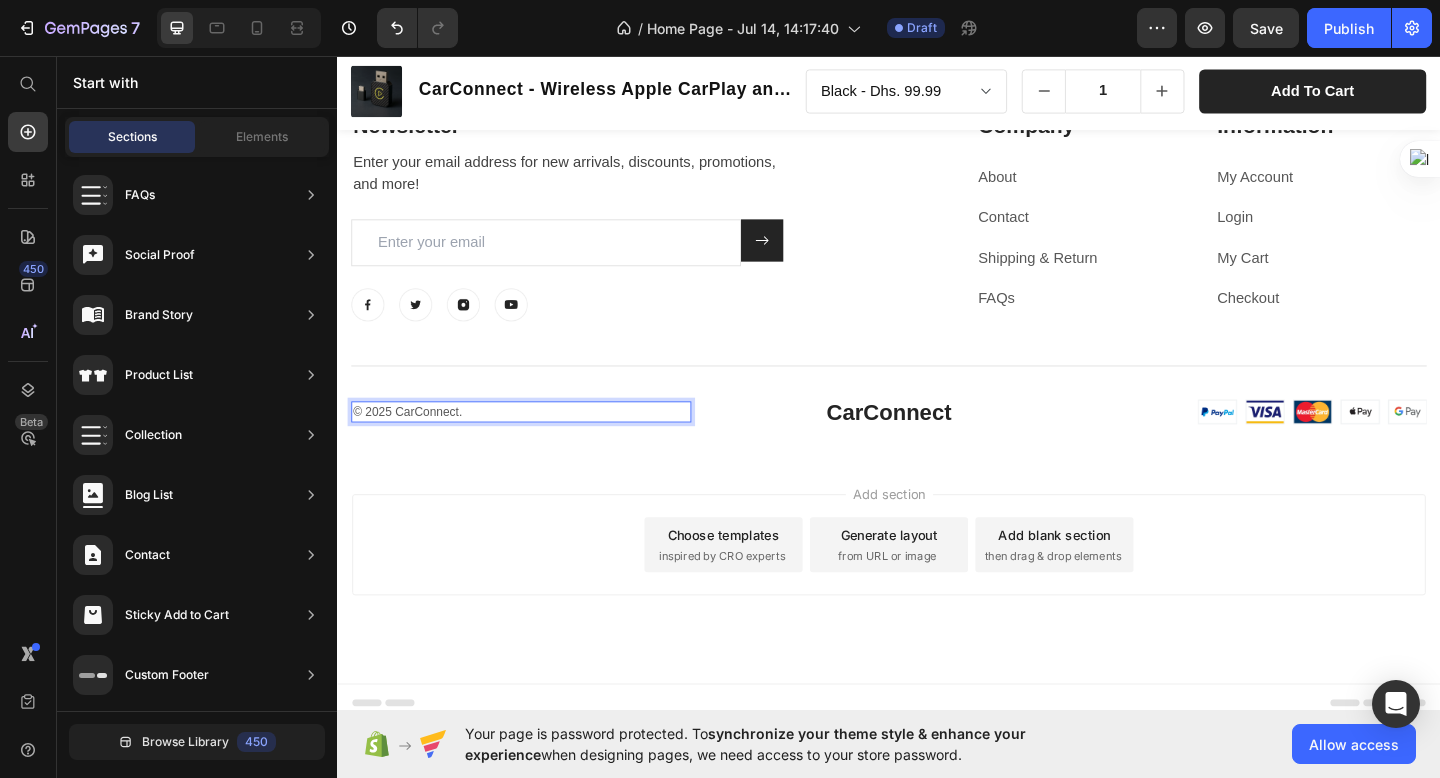 click on "Add section Choose templates inspired by CRO experts Generate layout from URL or image Add blank section then drag & drop elements" at bounding box center (937, 616) 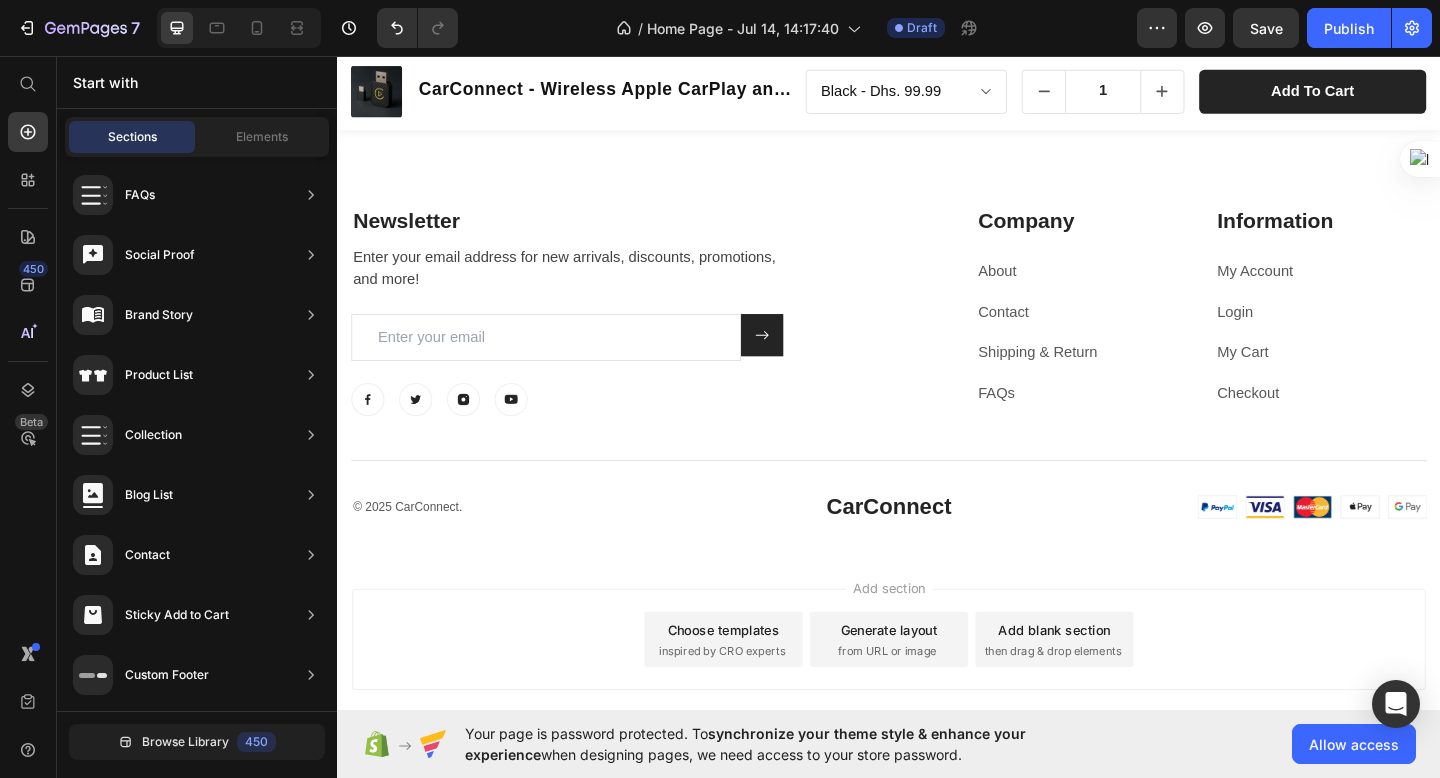 scroll, scrollTop: 1959, scrollLeft: 0, axis: vertical 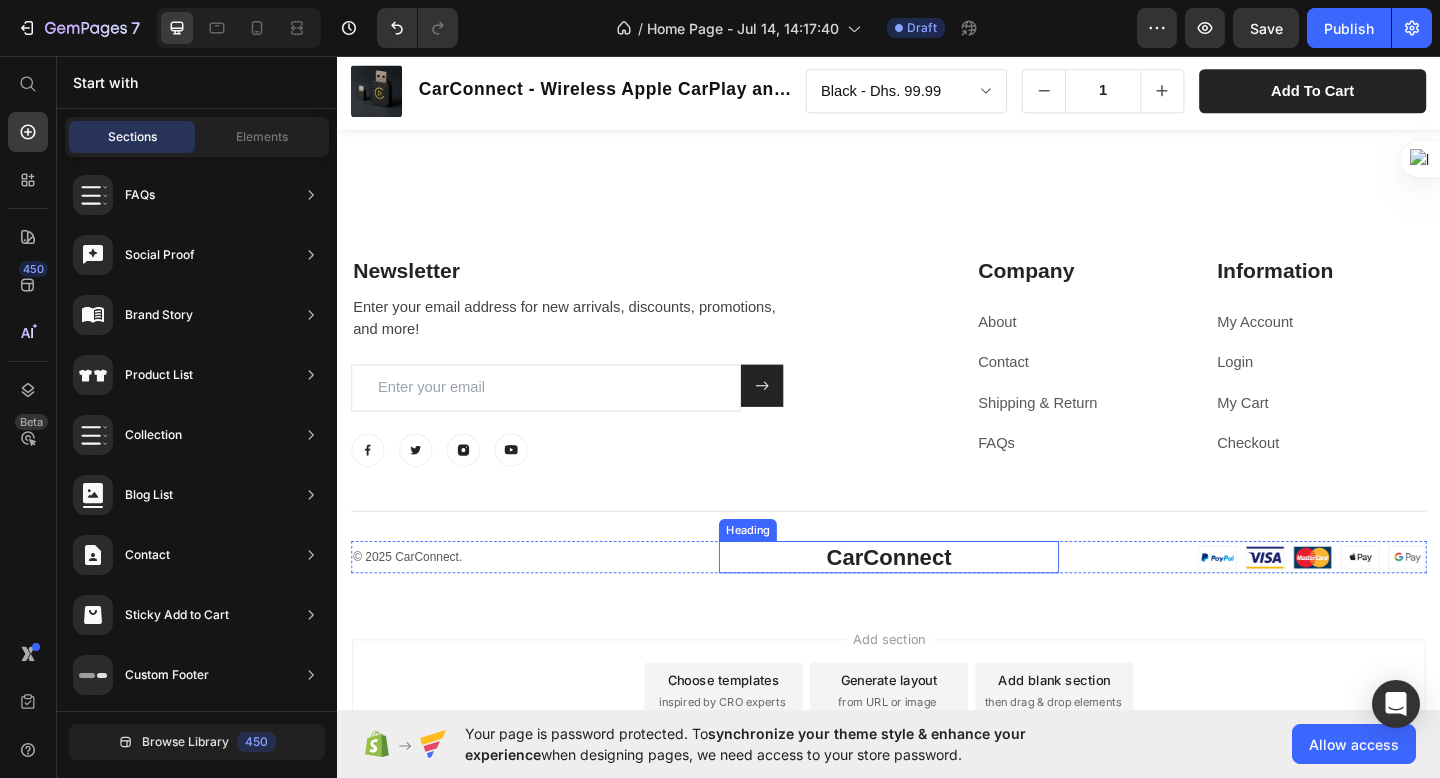 click on "CarConnect" at bounding box center (937, 601) 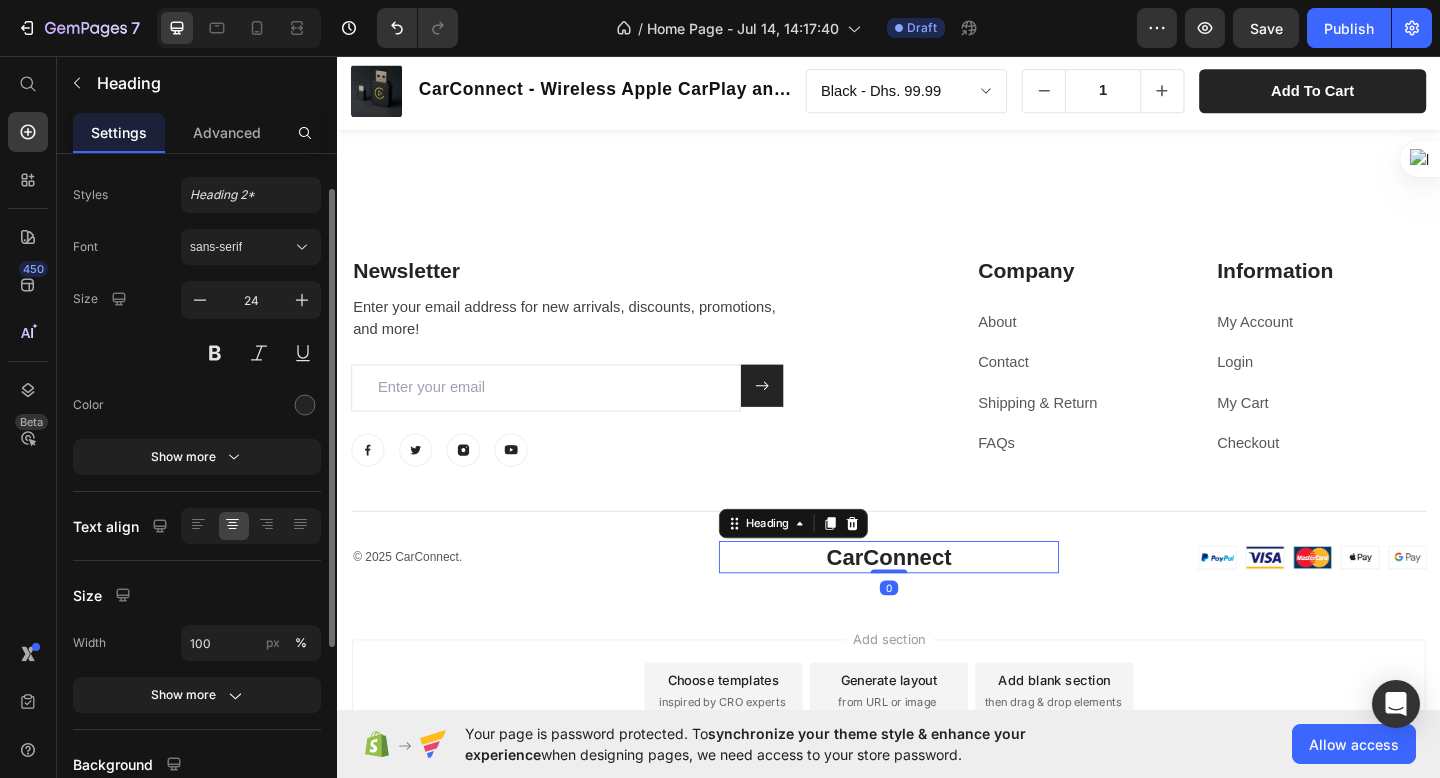 scroll, scrollTop: 44, scrollLeft: 0, axis: vertical 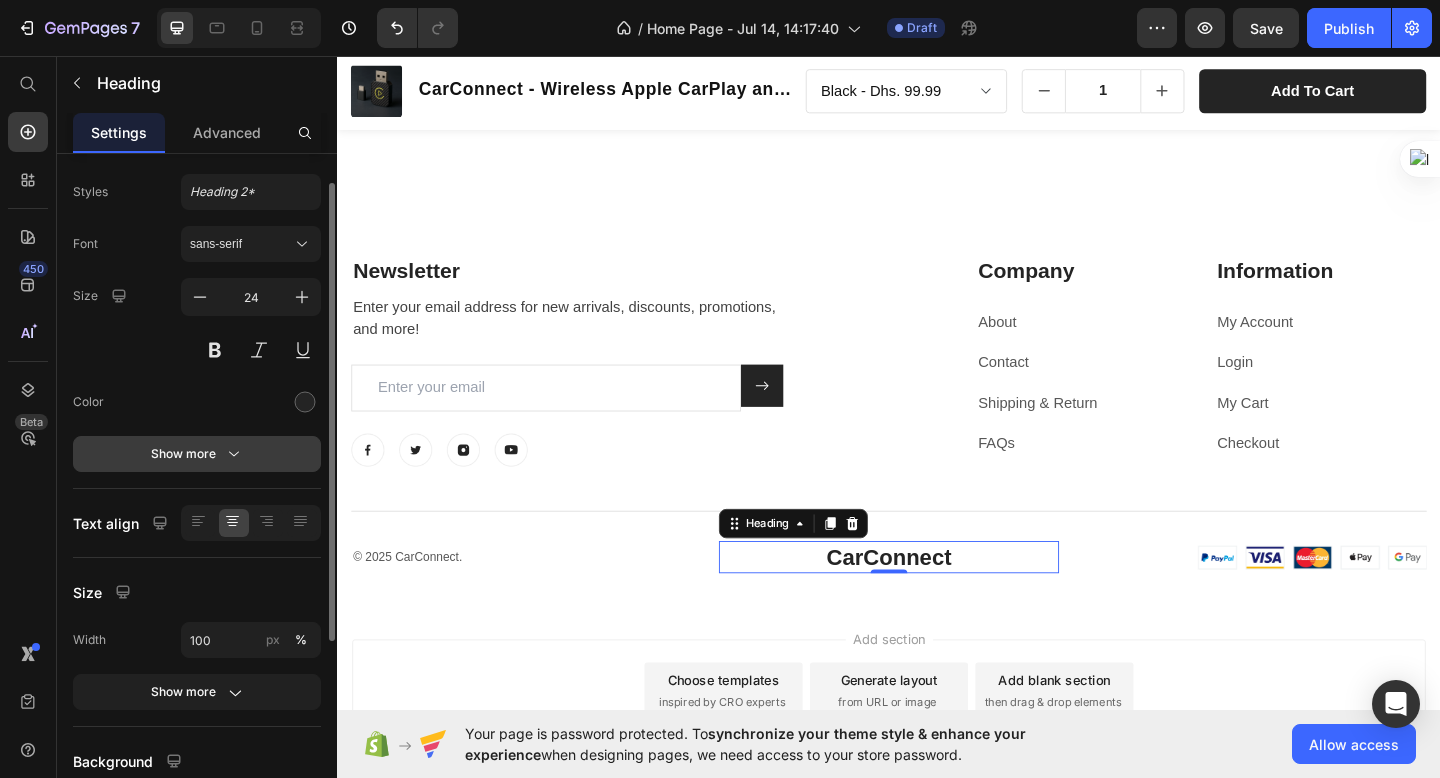 click on "Show more" at bounding box center [197, 454] 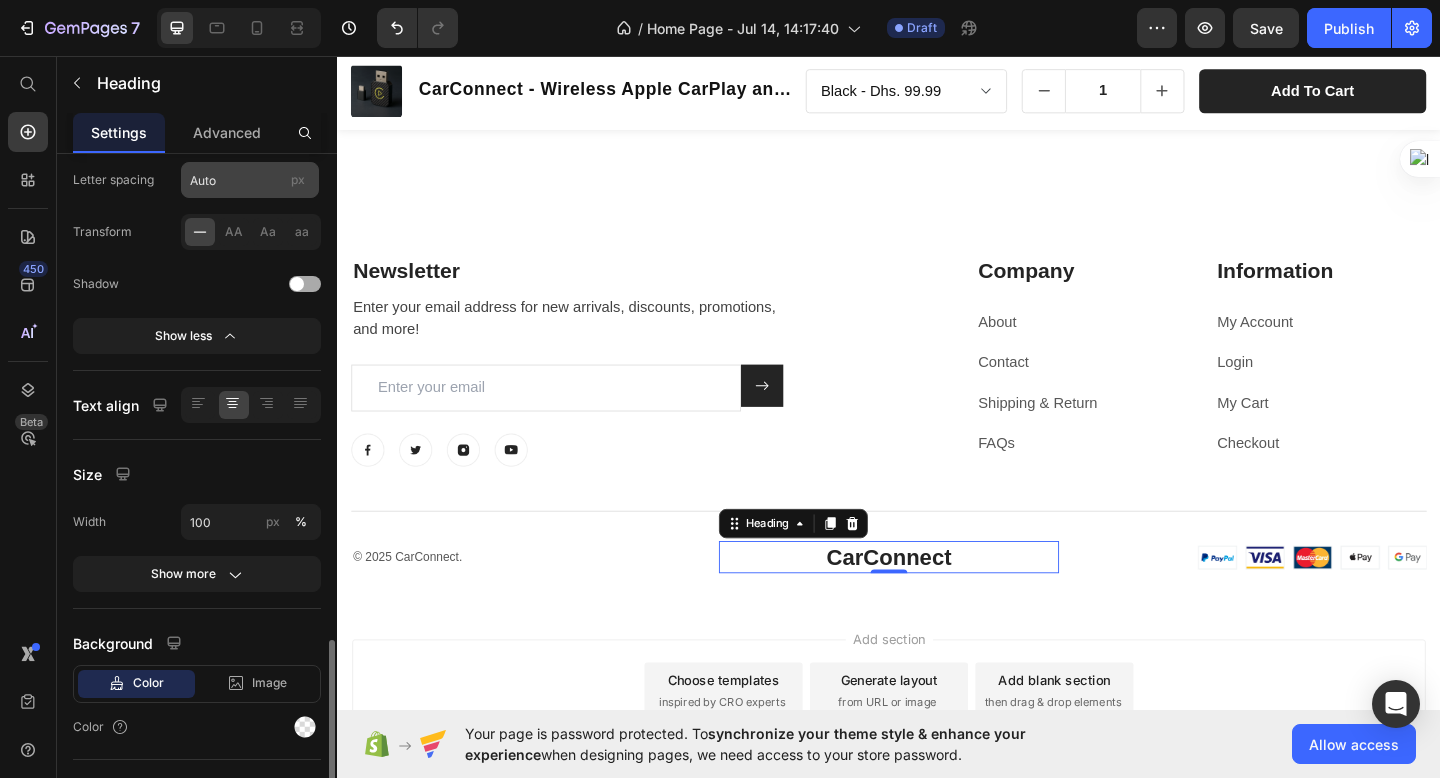scroll, scrollTop: 591, scrollLeft: 0, axis: vertical 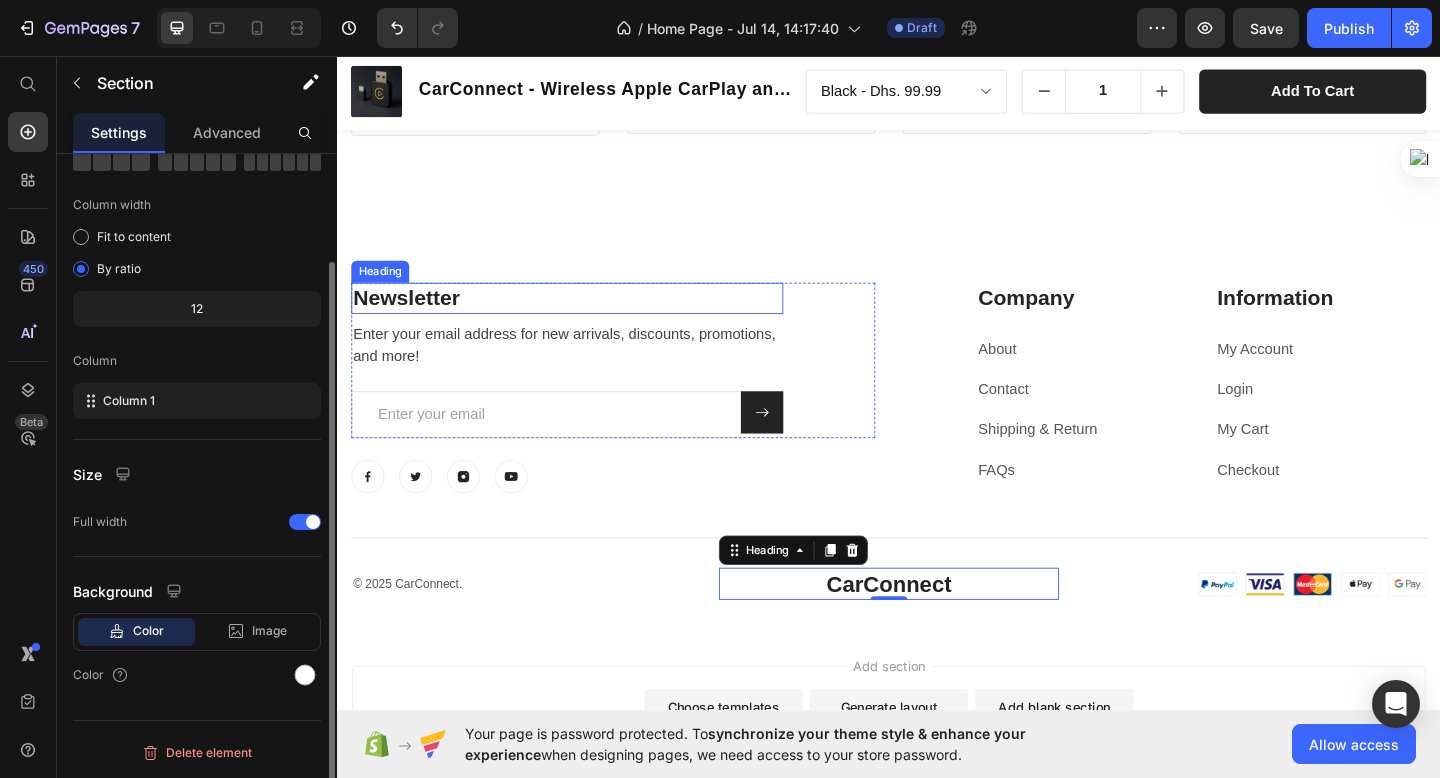 click on "Newsletter Heading Enter your email address for new arrivals, discounts, promotions, and more! Text block Email Field Submit Button Row Newsletter Row Image Image Image Image Row Company Heading About Text block Contact Text block Shipping & Return Text block FAQs Text block Information Heading My Account Text block Login Text block My Cart Text block Checkout Text block Row Row Title Line © 2025 CarConnect. Text block CarConnect Heading 0 Image Row Row Section 5" at bounding box center (937, 451) 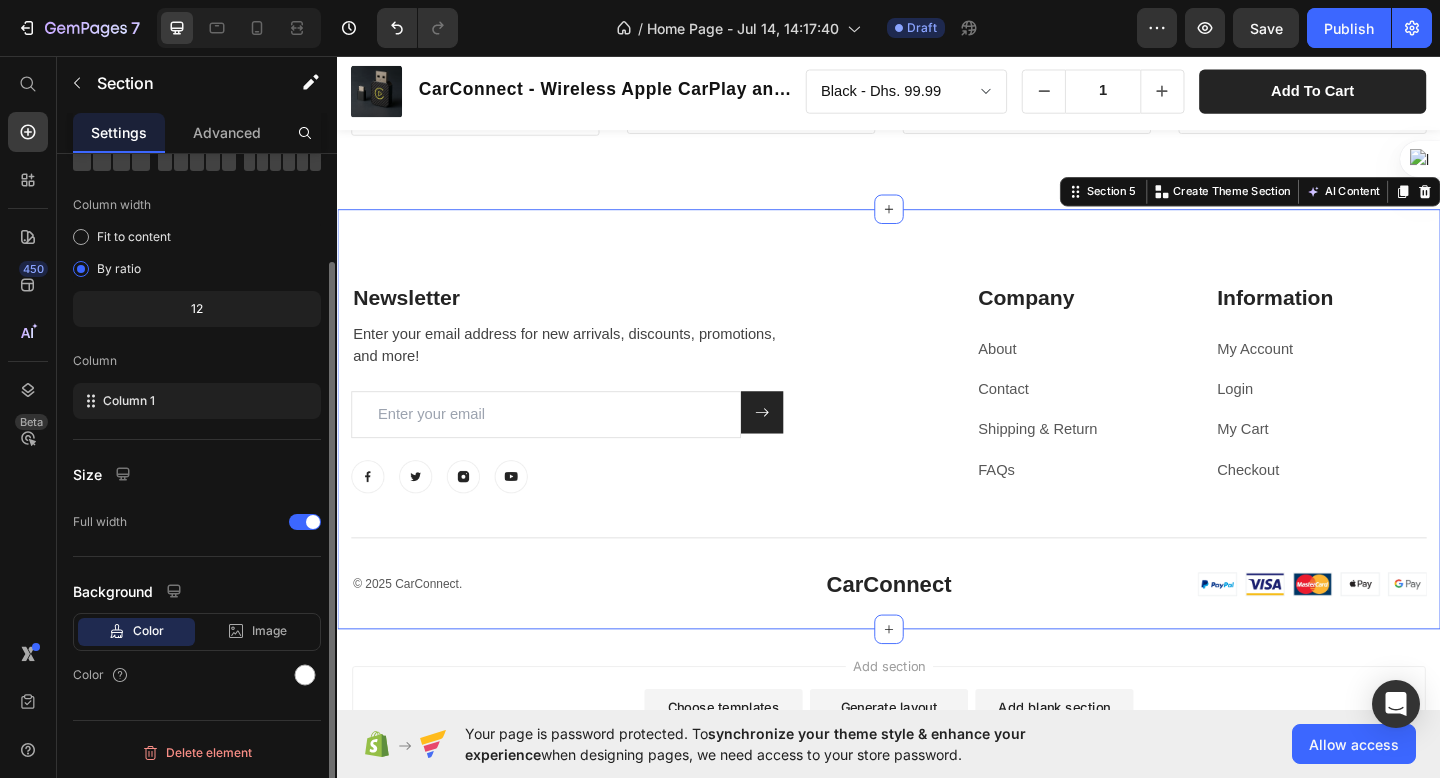 scroll, scrollTop: 0, scrollLeft: 0, axis: both 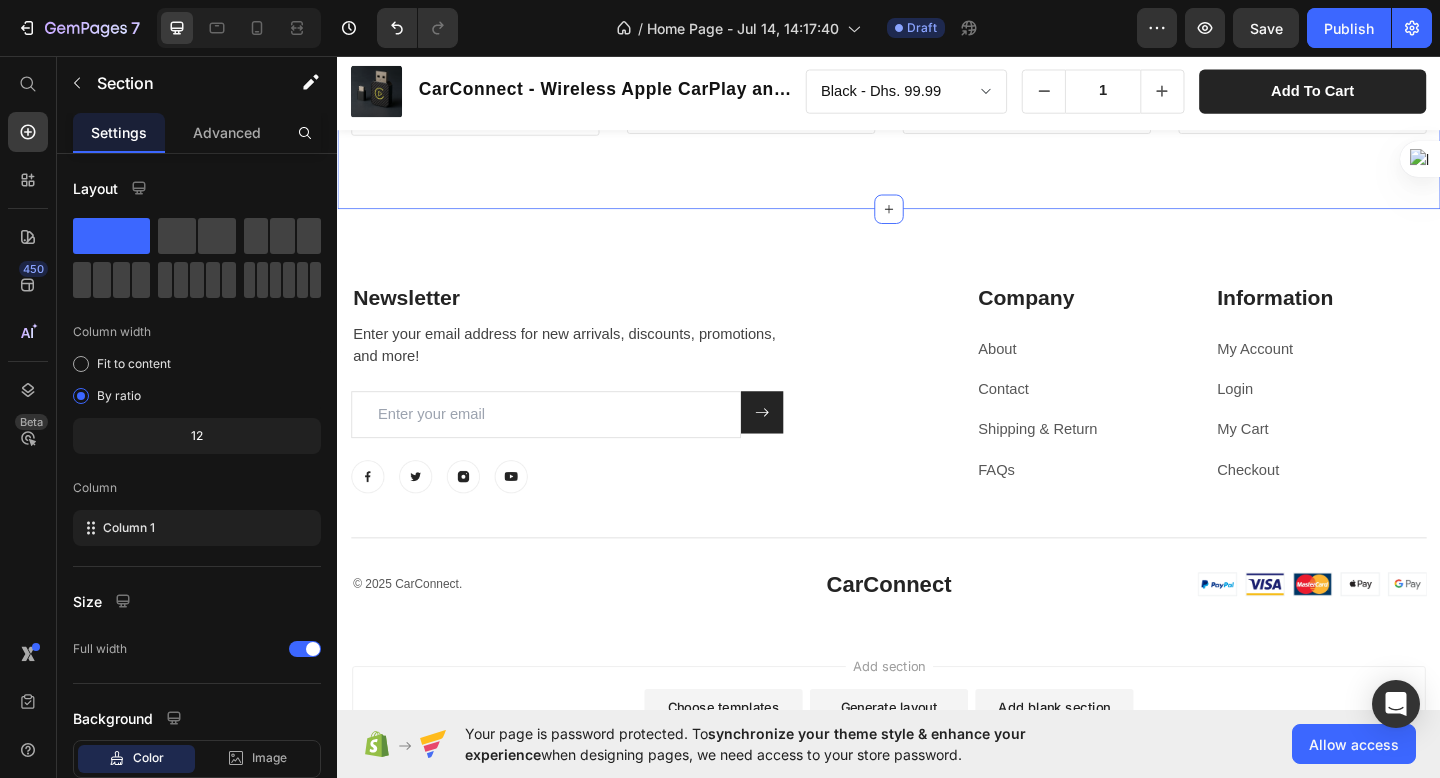 click on "Trusted by 2,500+ Drivers — Here's Why Heading Row Image Free Worldwide Shipping Heading We ship globally to 30+ countries. No hidden fees or surprises. Text block Row Image Customer Support Available Heading Reach us Mon–Fri, 9AM–5PM (GST). We’re quick to reply during hours. Text block Row Image Secure Payment Checkout Heading Your transactions are encrypted. Pay safely with confidence. Text block Row Image 30-Day Money-Back Guarantee Heading Not satisfied? Return within 30 days. No hassle, no questions asked. Text block Row Row Section 4 You can create reusable sections Create Theme Section AI Content Write with GemAI What would you like to describe here? Tone and Voice Persuasive Product CarConnect - Wireless Apple CarPlay and Android Auto Show more Generate" at bounding box center (937, -73) 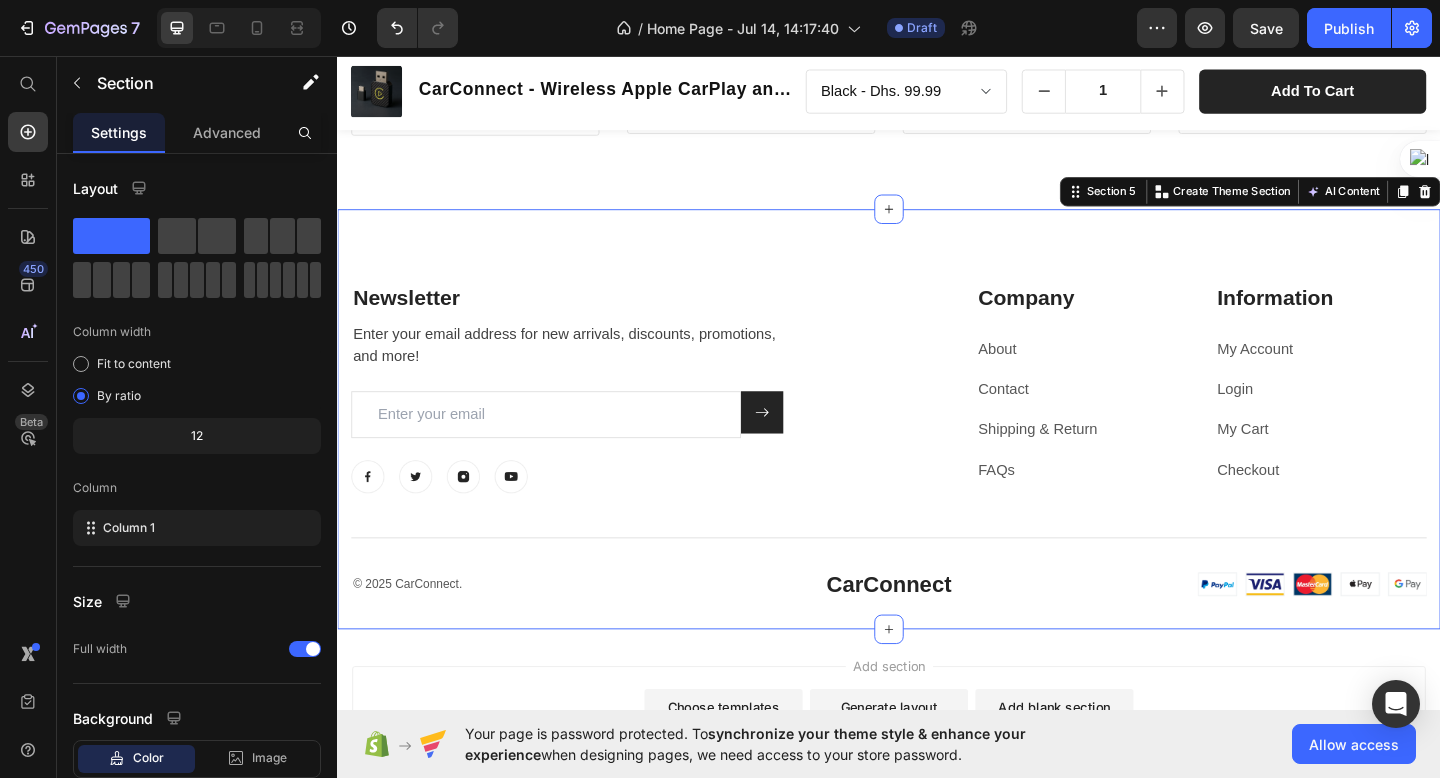 click on "Newsletter Heading Enter your email address for new arrivals, discounts, promotions, and more! Text block Email Field Submit Button Row Newsletter Row Image Image Image Image Row Company Heading About Text block Contact Text block Shipping & Return Text block FAQs Text block Information Heading My Account Text block Login Text block My Cart Text block Checkout Text block Row Row Title Line © 2025 CarConnect. Text block CarConnect Heading Image Row Row Section 5 You can create reusable sections Create Theme Section AI Content Write with GemAI What would you like to describe here? Tone and Voice Persuasive Product CarConnect - Wireless Apple CarPlay and Android Auto Show more Generate" at bounding box center [937, 451] 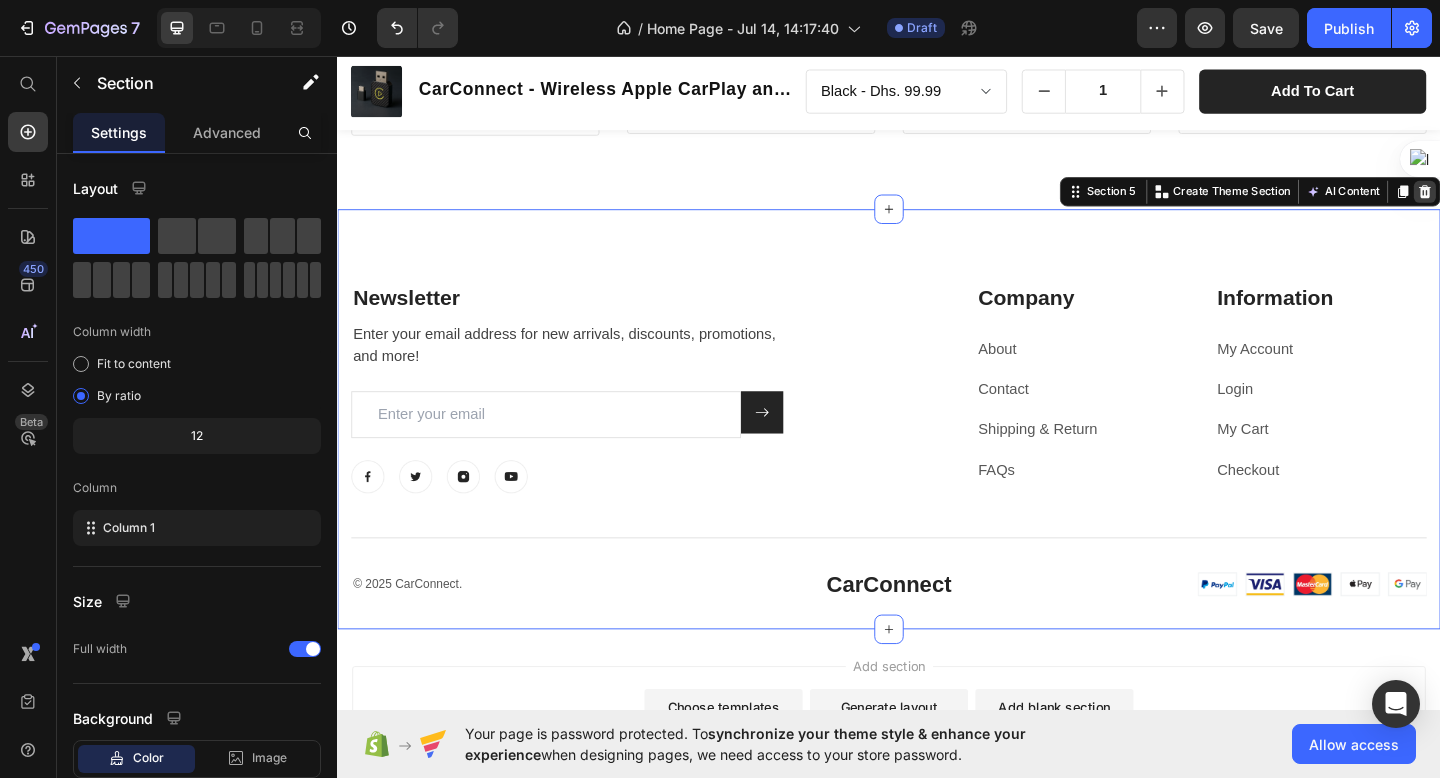 click 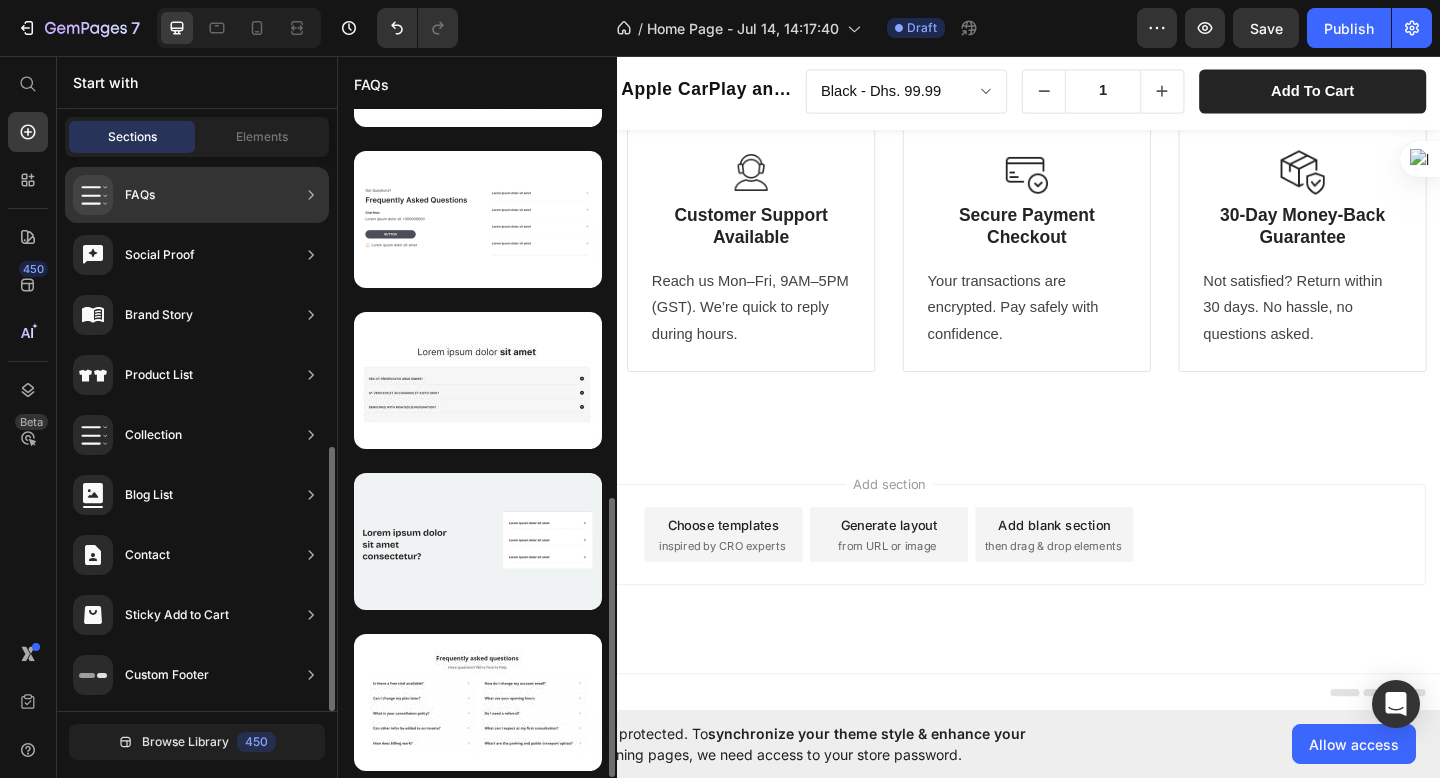 scroll, scrollTop: 0, scrollLeft: 0, axis: both 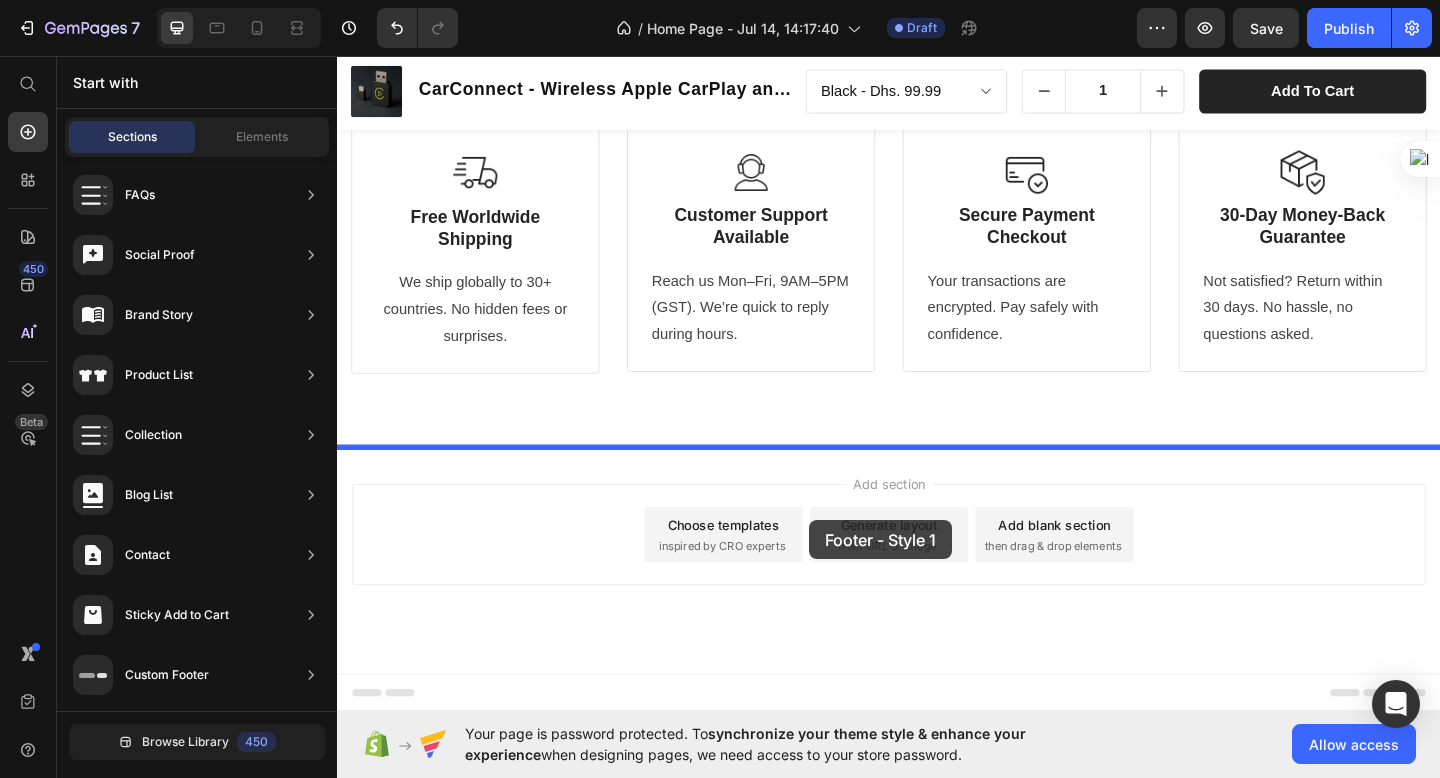 drag, startPoint x: 835, startPoint y: 194, endPoint x: 850, endPoint y: 561, distance: 367.3064 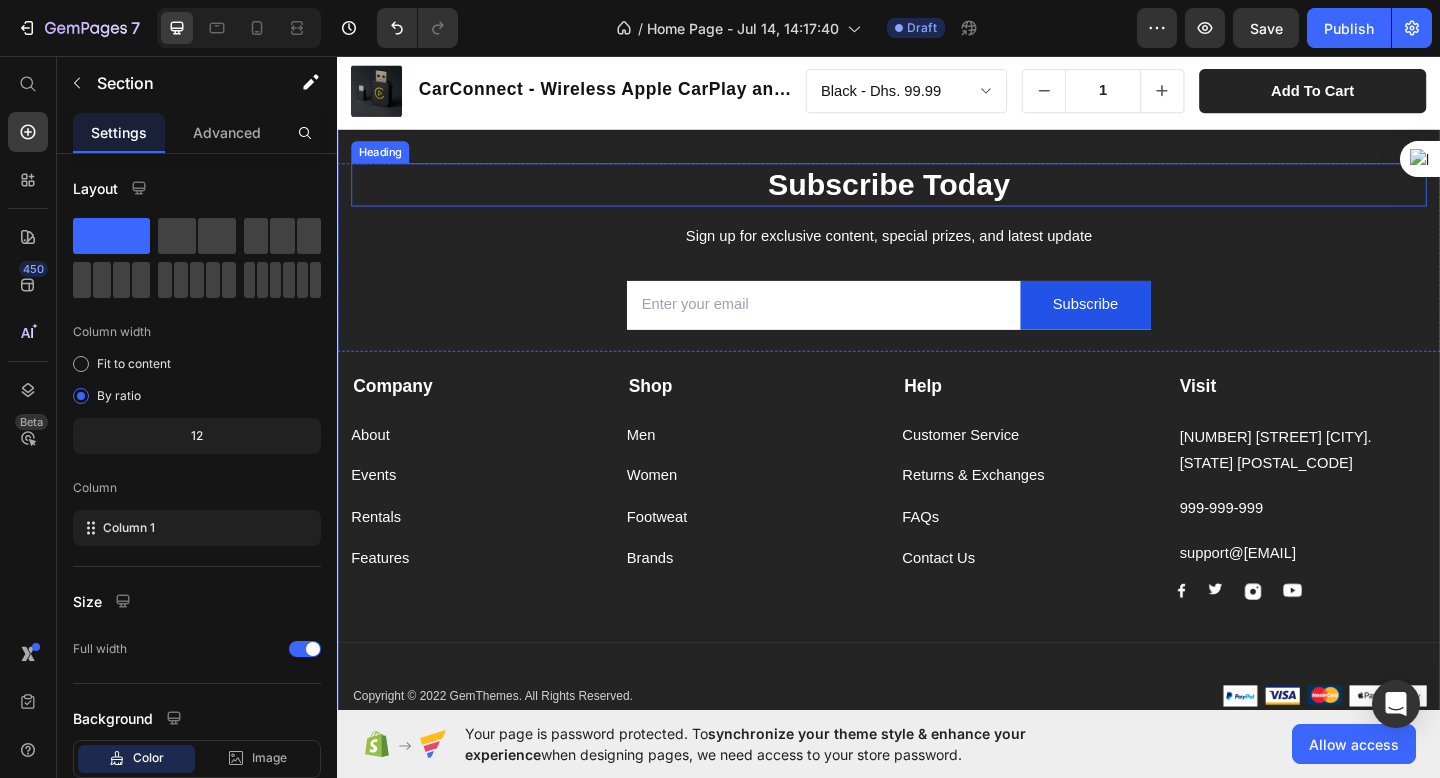 scroll, scrollTop: 2084, scrollLeft: 0, axis: vertical 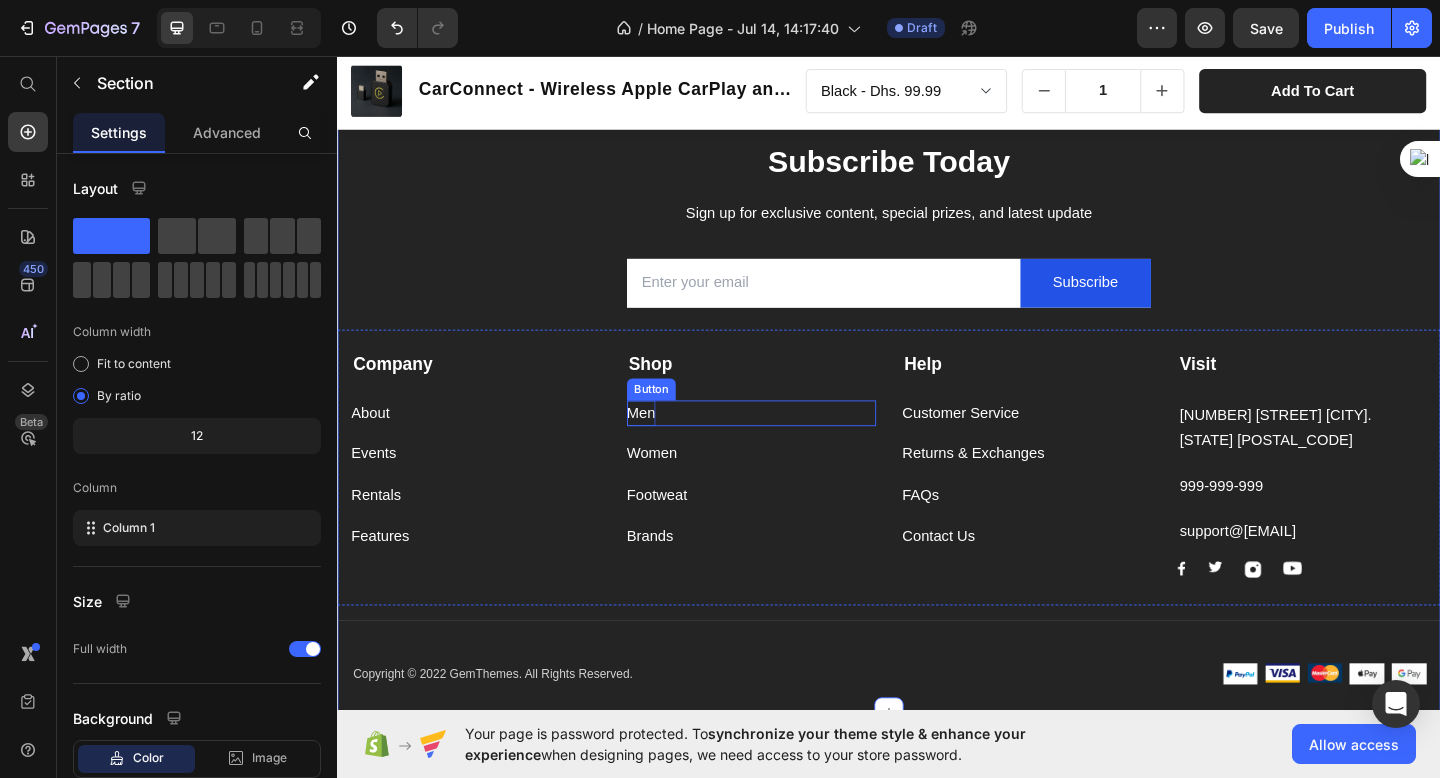 click on "Men" at bounding box center [667, 445] 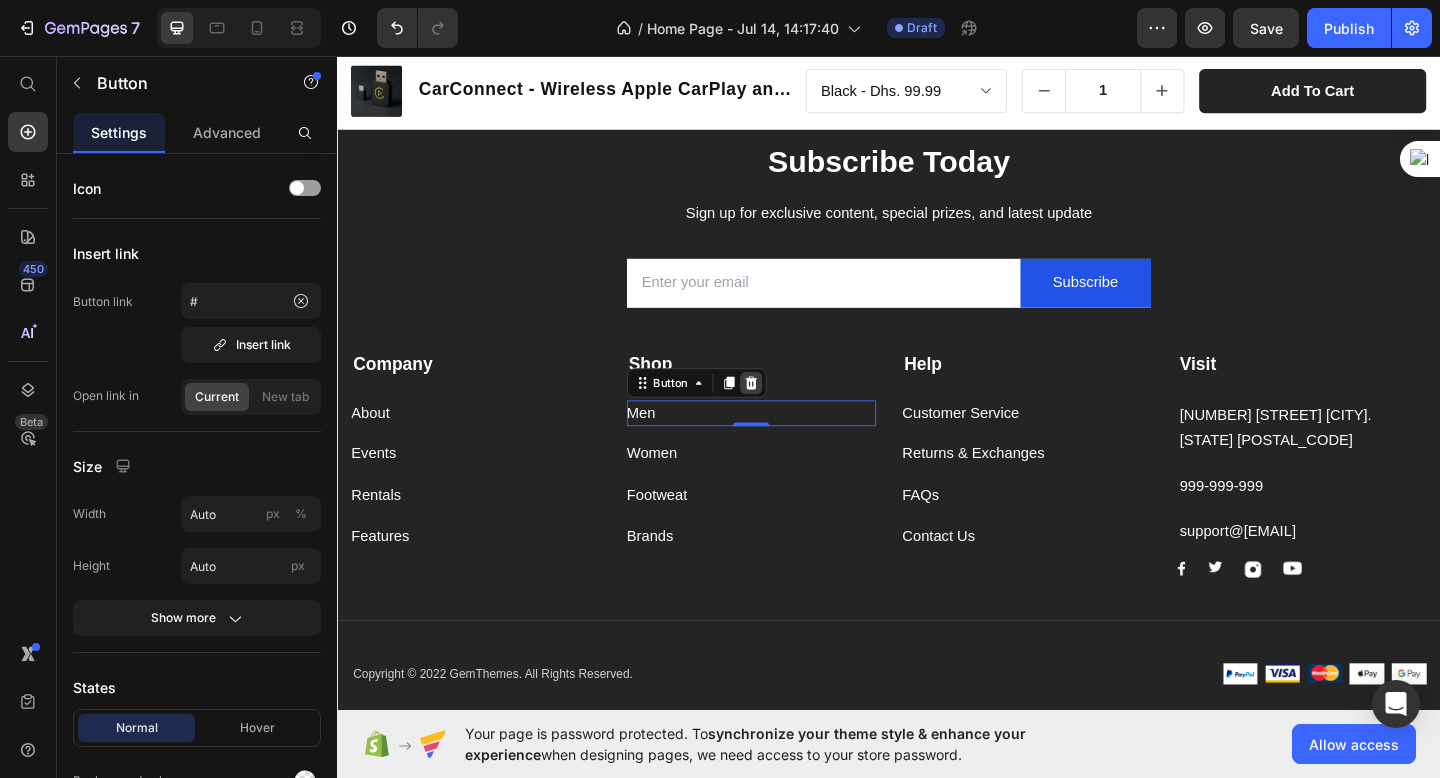 click 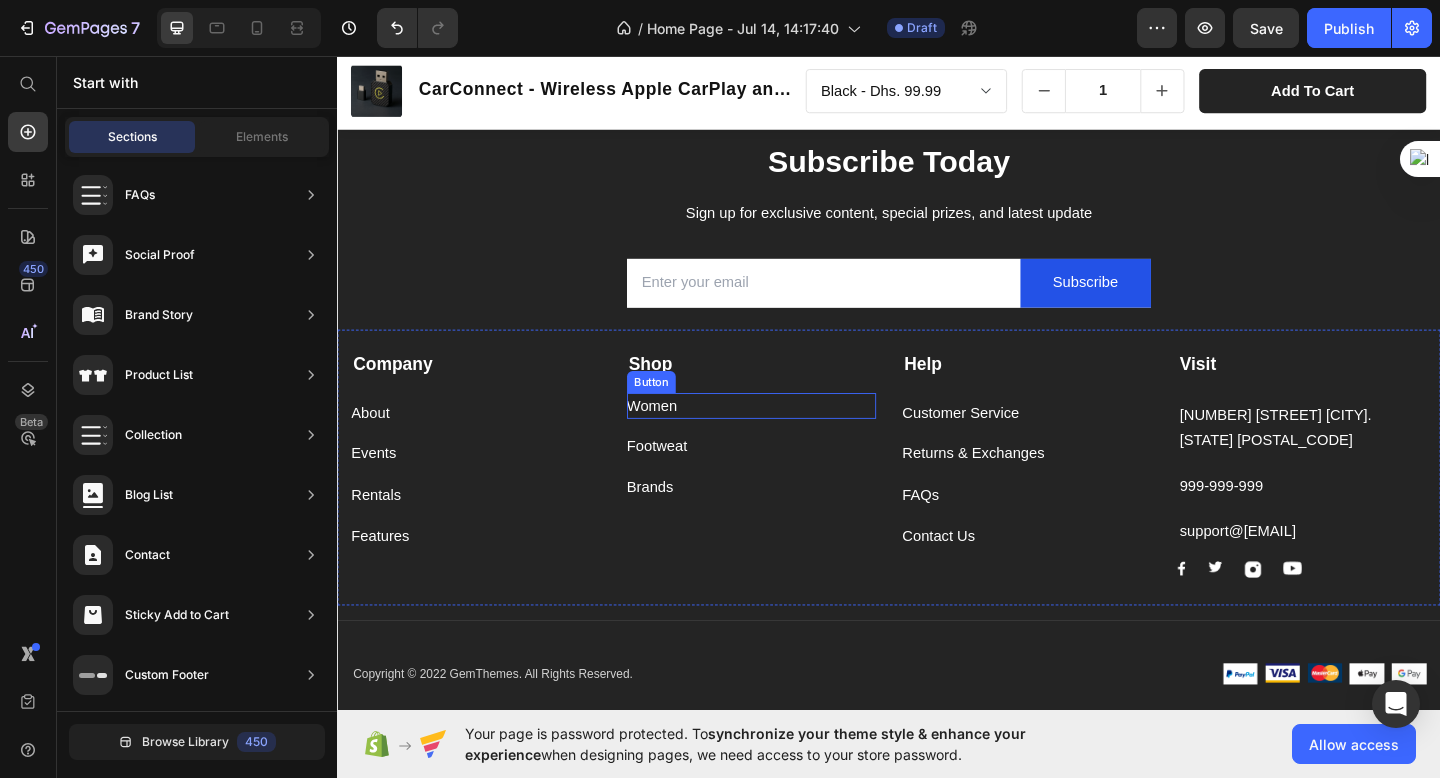 click on "Shop" at bounding box center (787, 392) 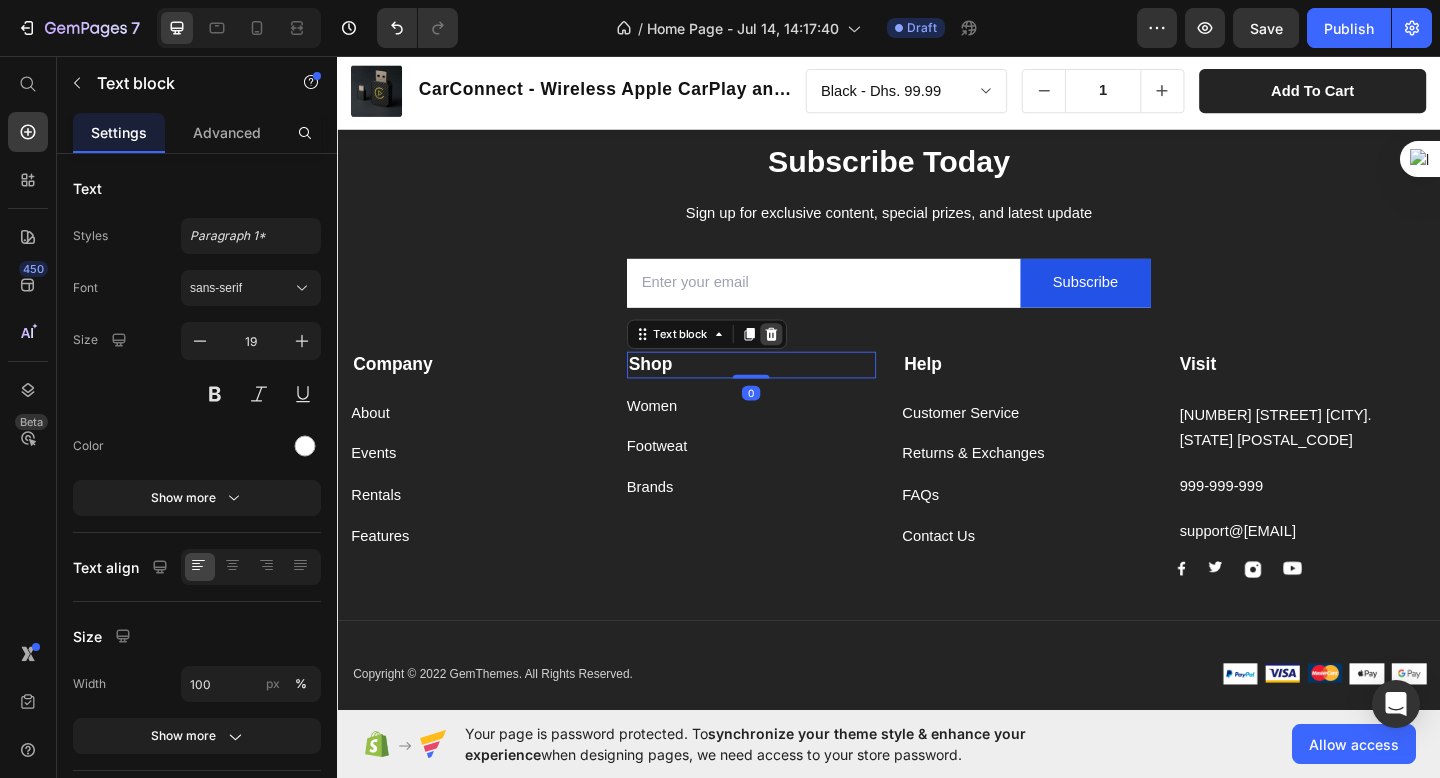click 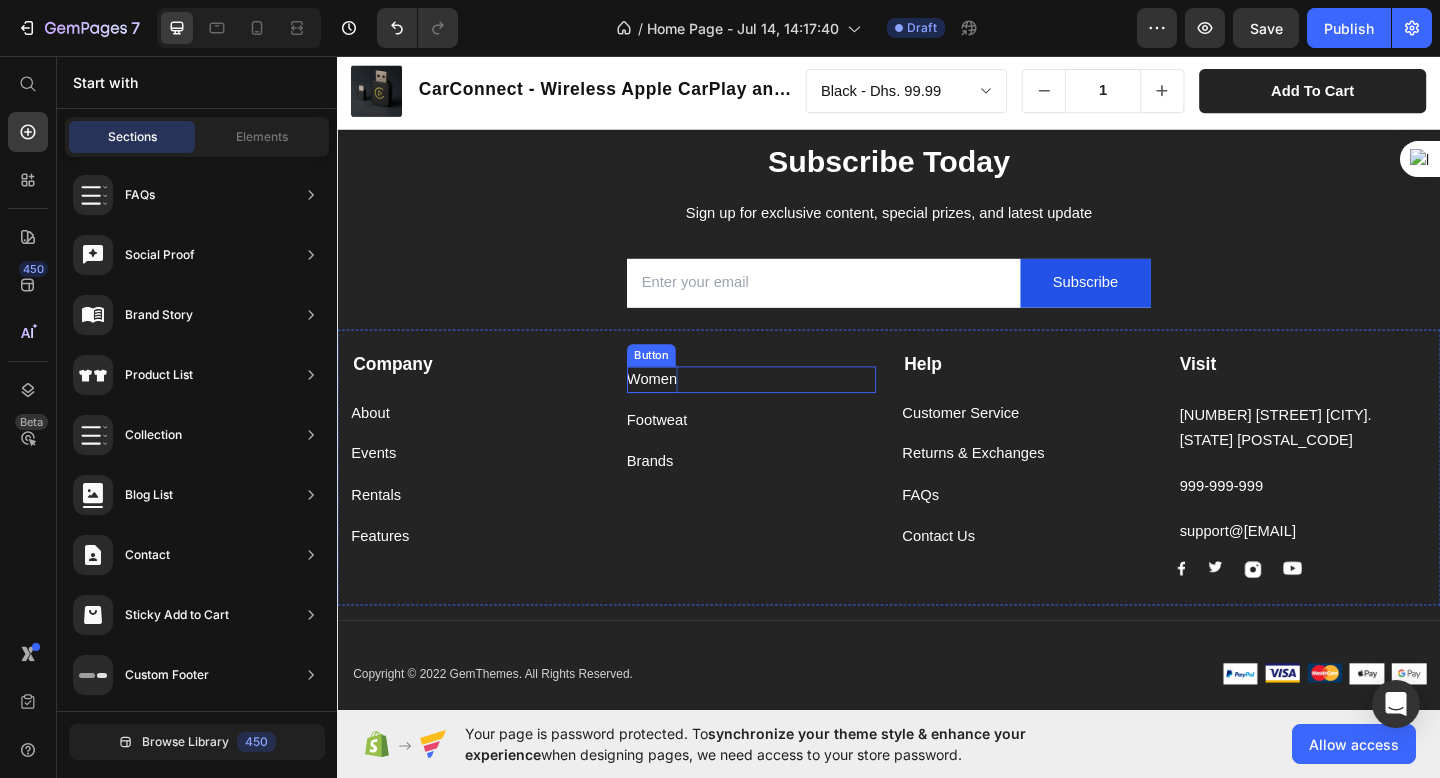 click on "Women" at bounding box center (679, 408) 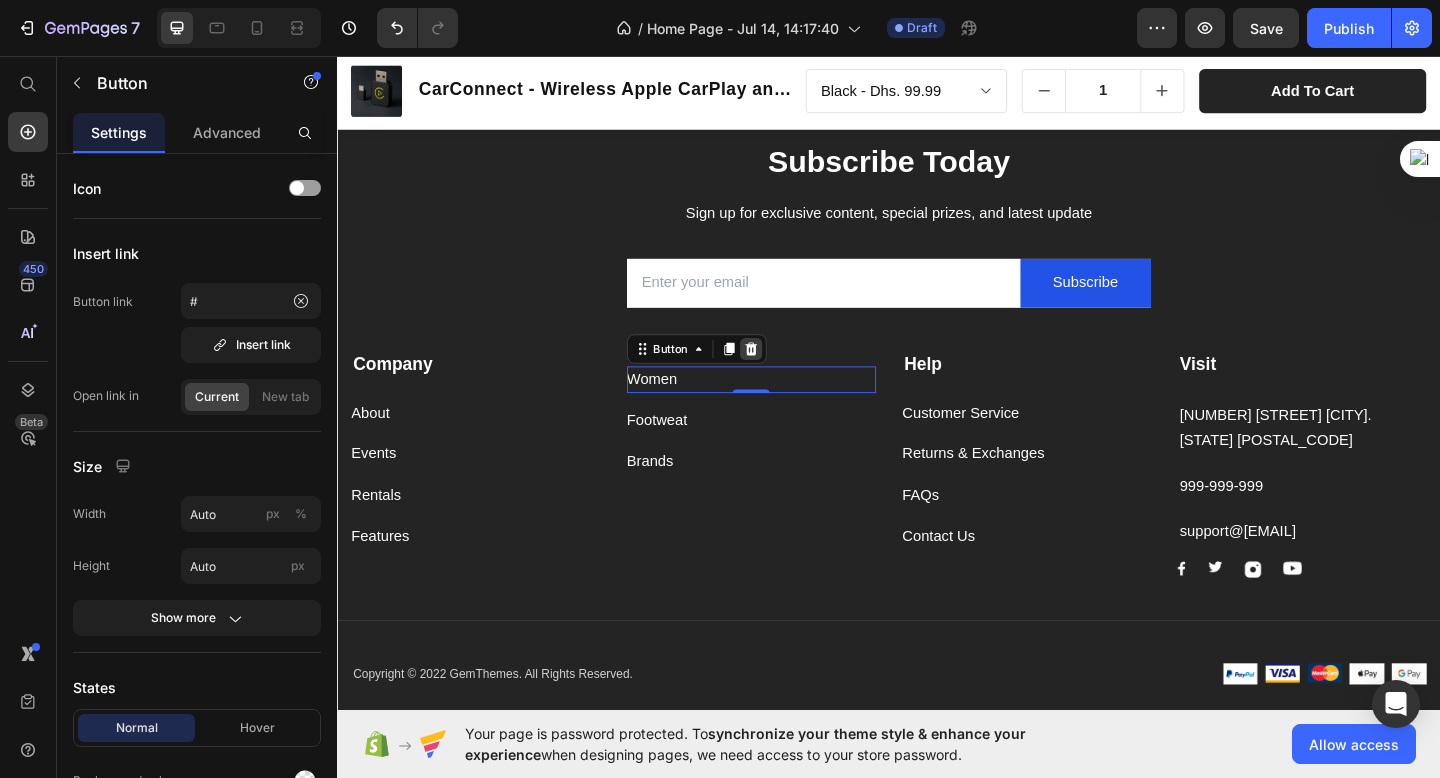 click 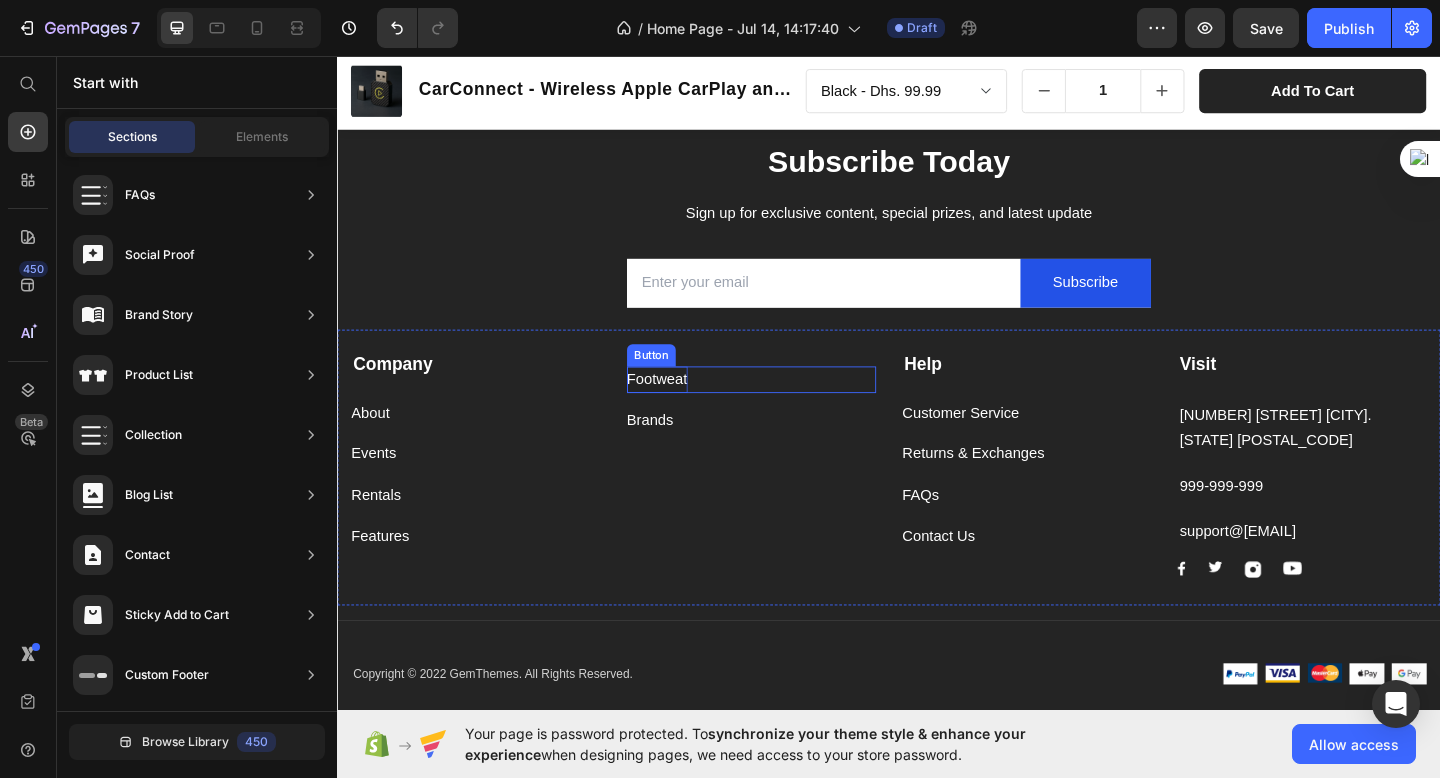 click on "Footweat" at bounding box center [685, 408] 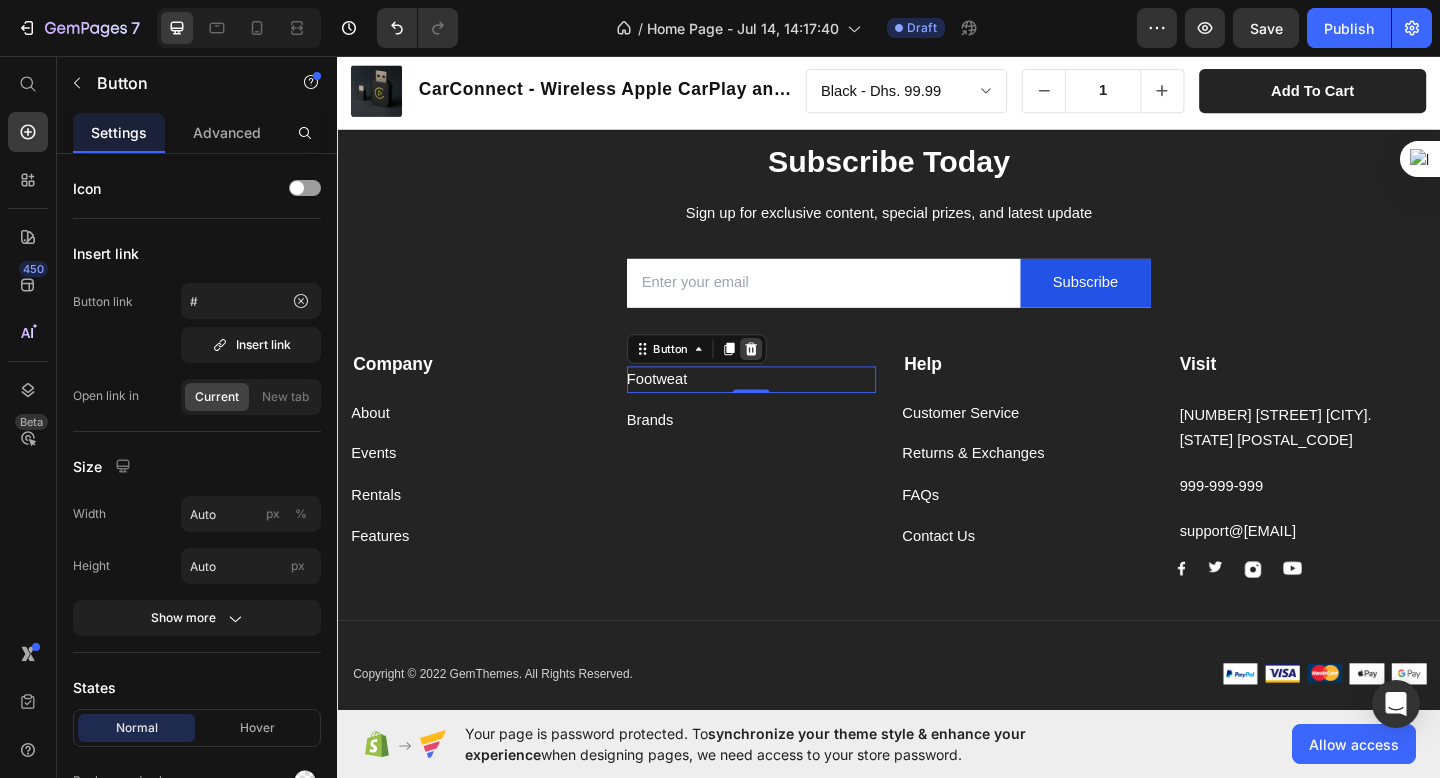 click 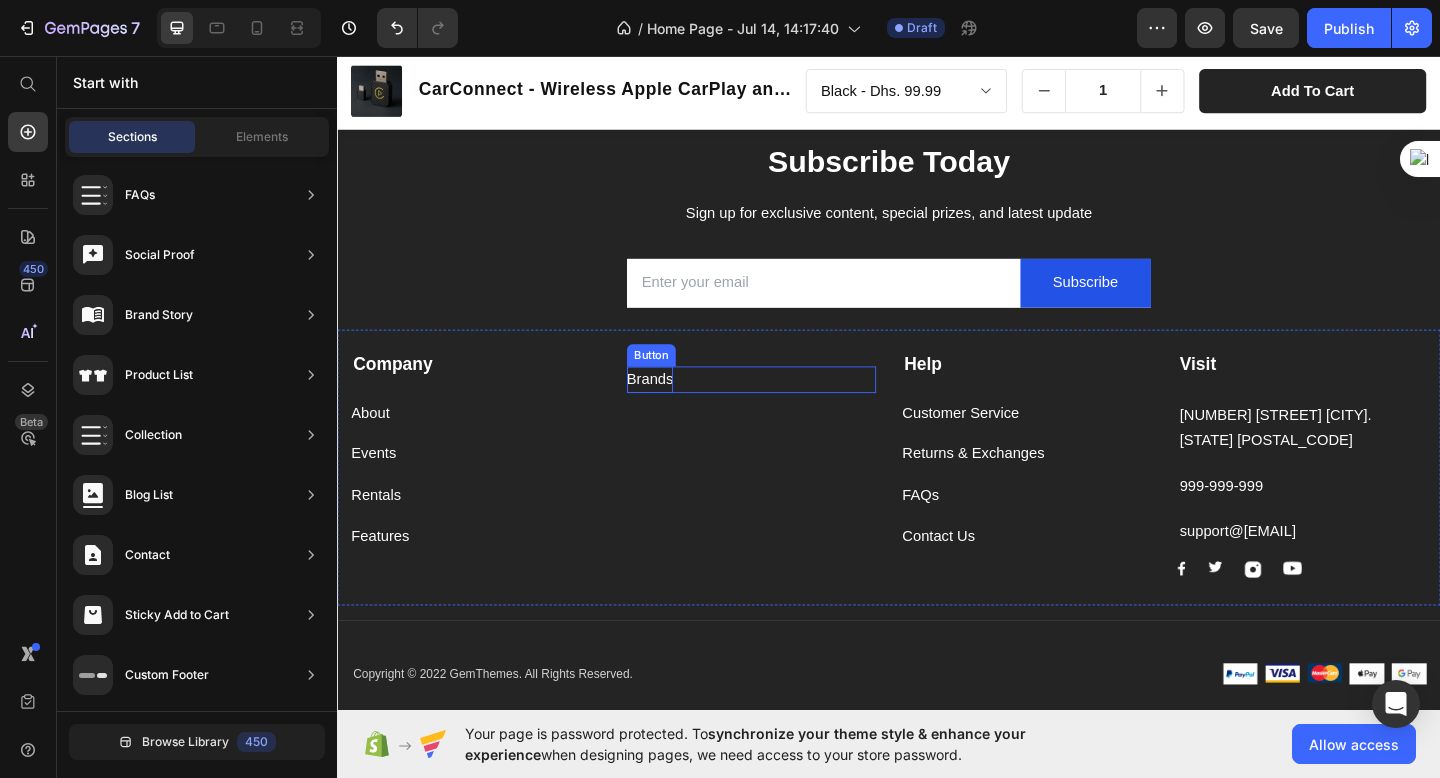 click on "Brands" at bounding box center [677, 408] 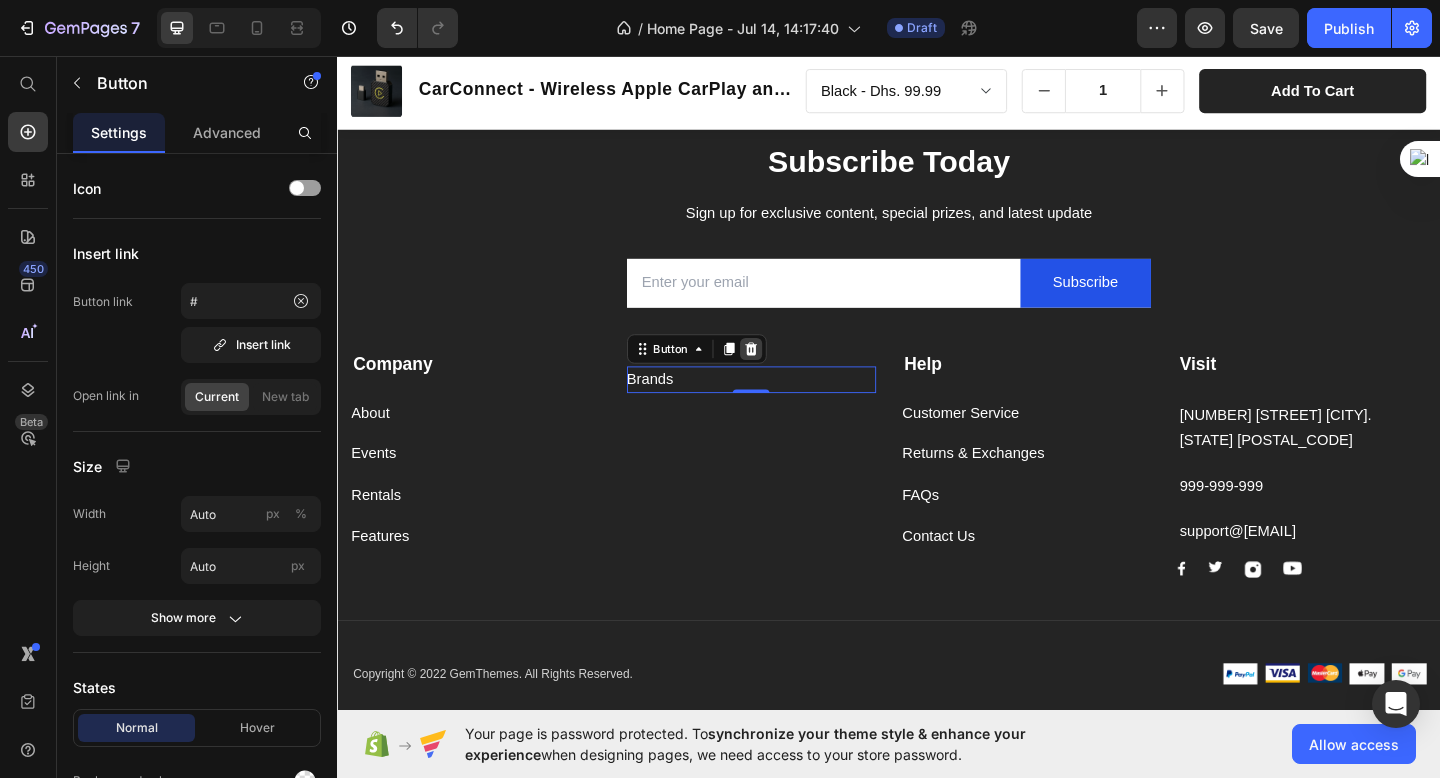 click 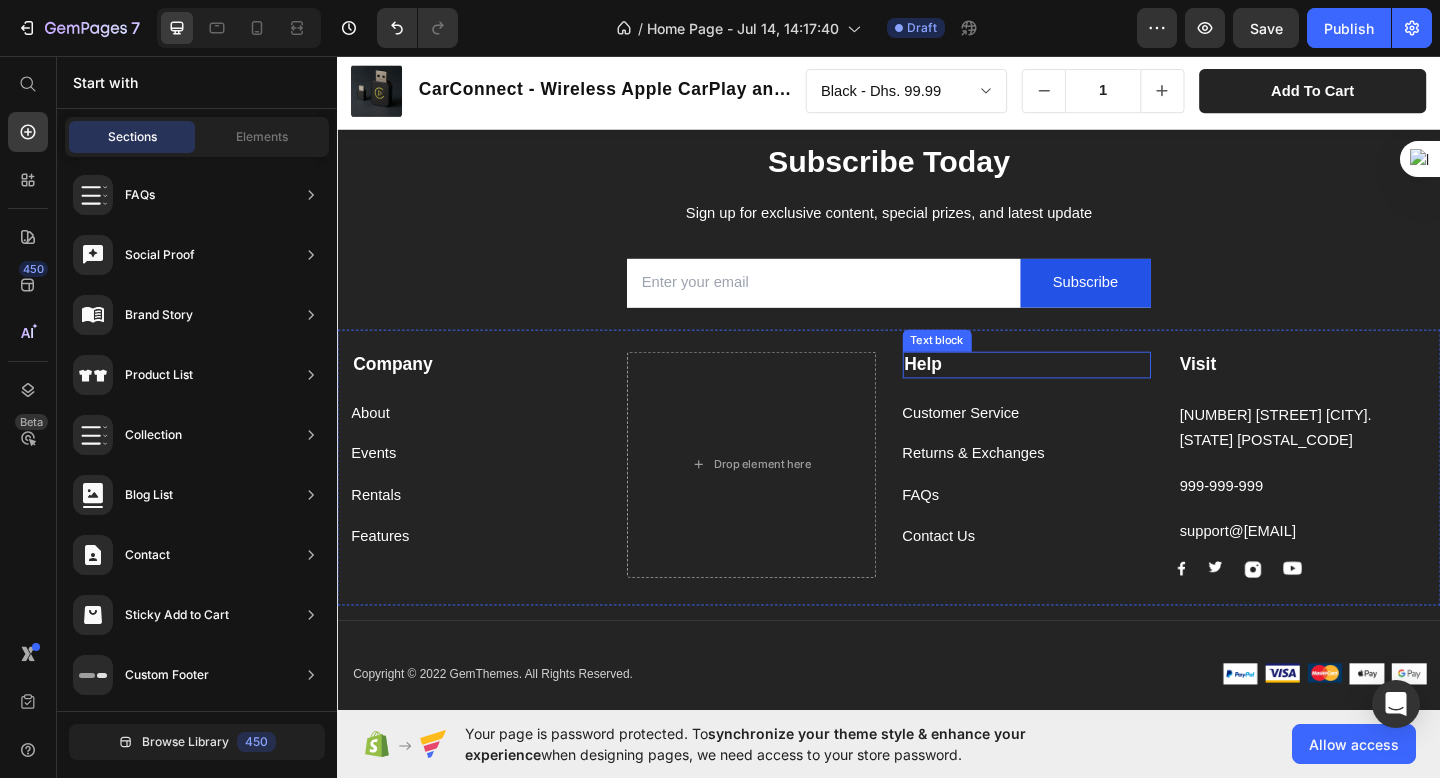 click on "Help" at bounding box center (1087, 392) 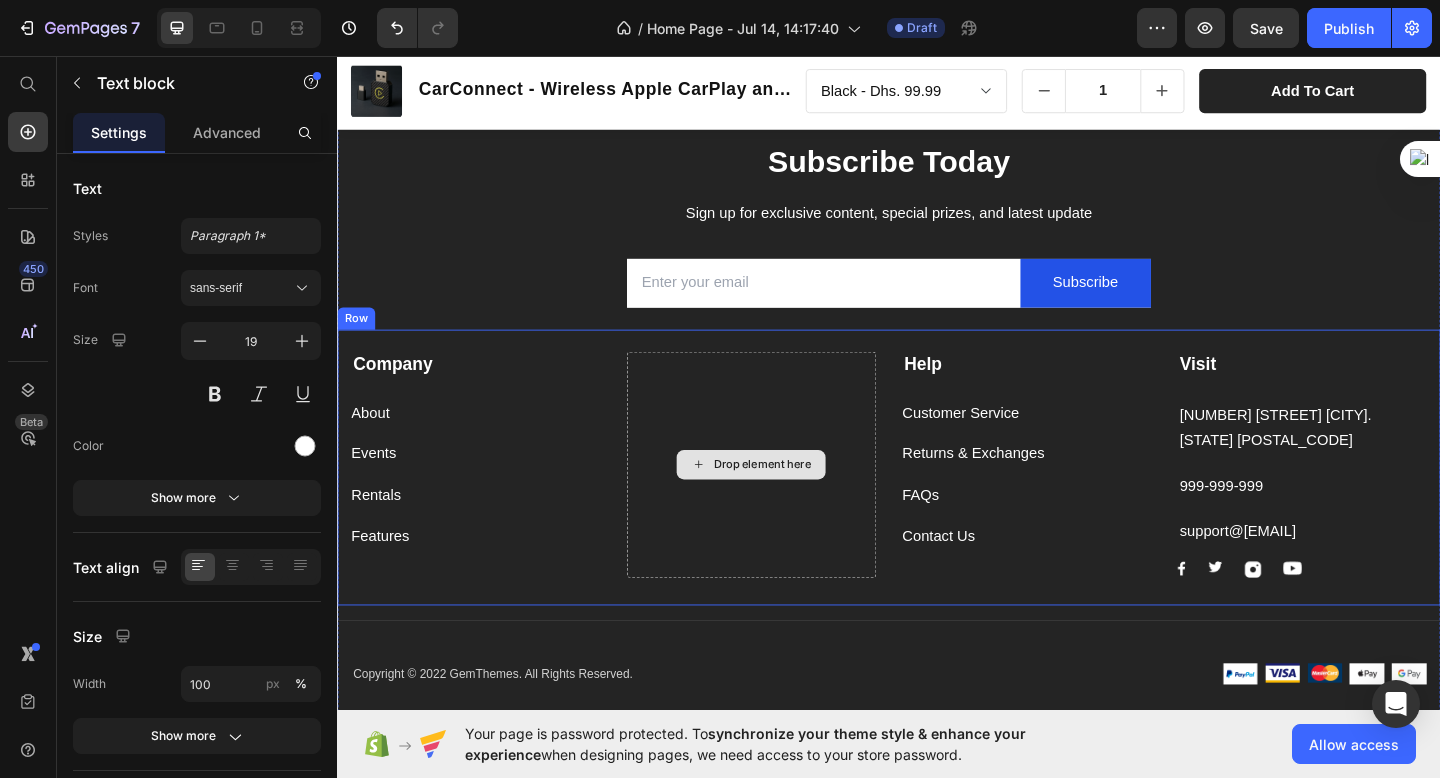 click on "Drop element here" at bounding box center (787, 501) 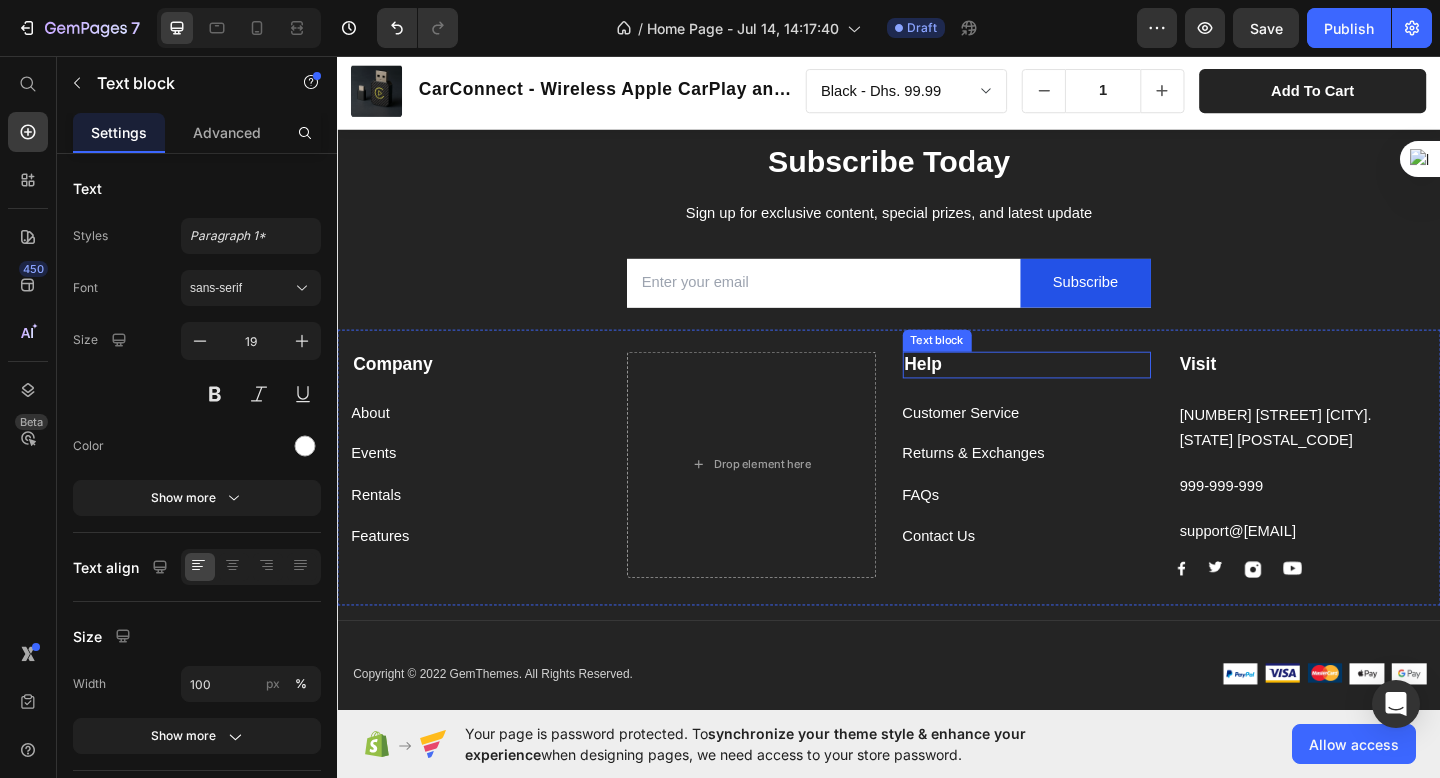 click on "Help" at bounding box center [1087, 392] 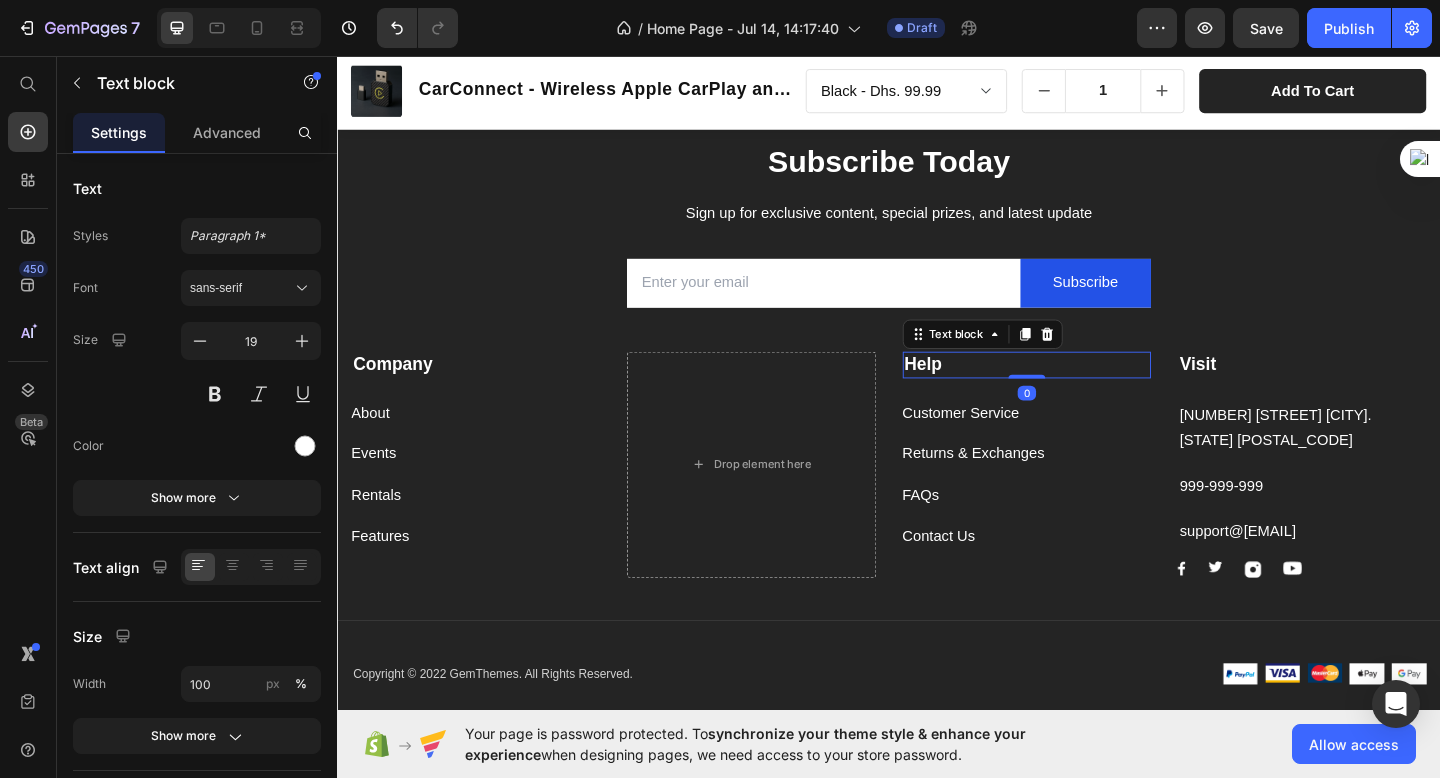click on "Returns & Exchanges Button" at bounding box center [1087, 489] 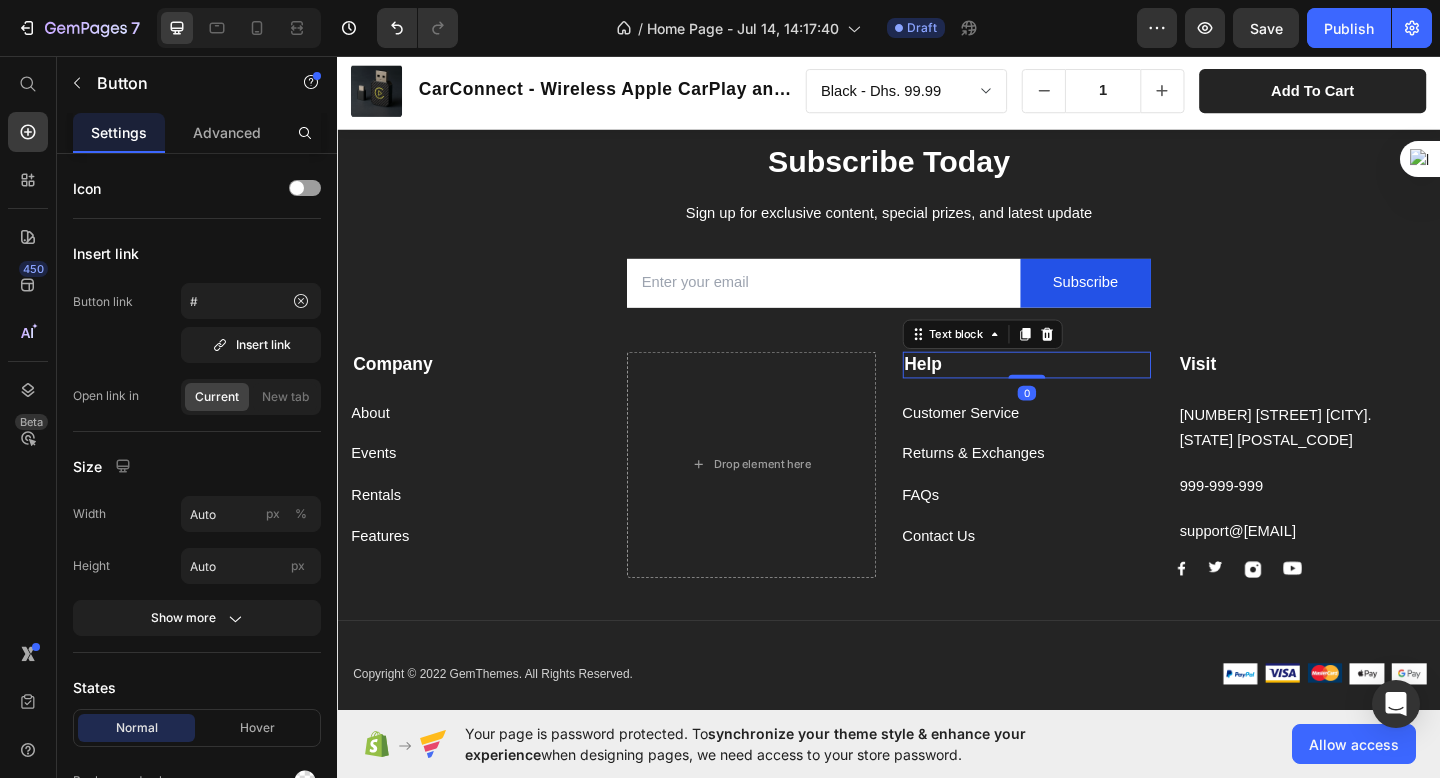click on "Help" at bounding box center (1087, 392) 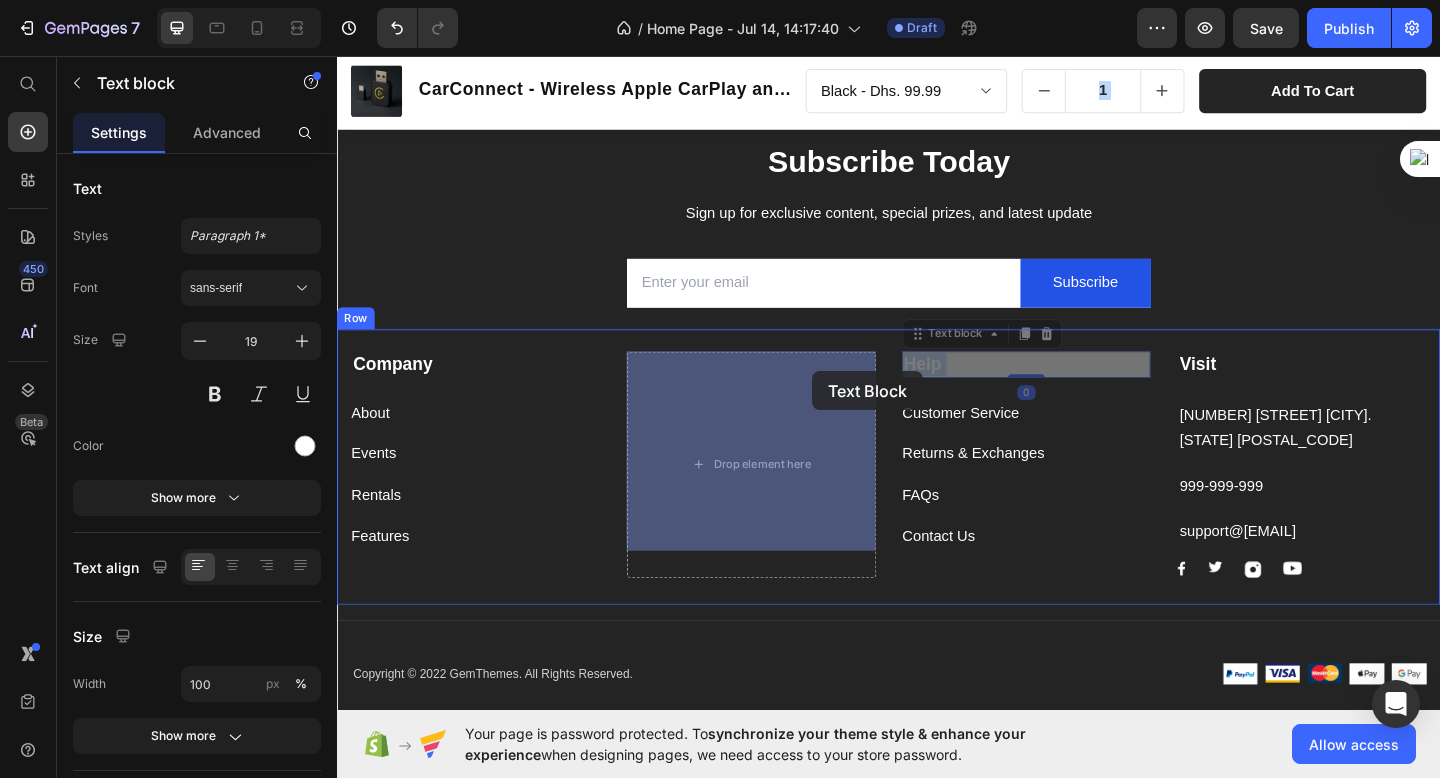 drag, startPoint x: 1155, startPoint y: 396, endPoint x: 854, endPoint y: 399, distance: 301.01495 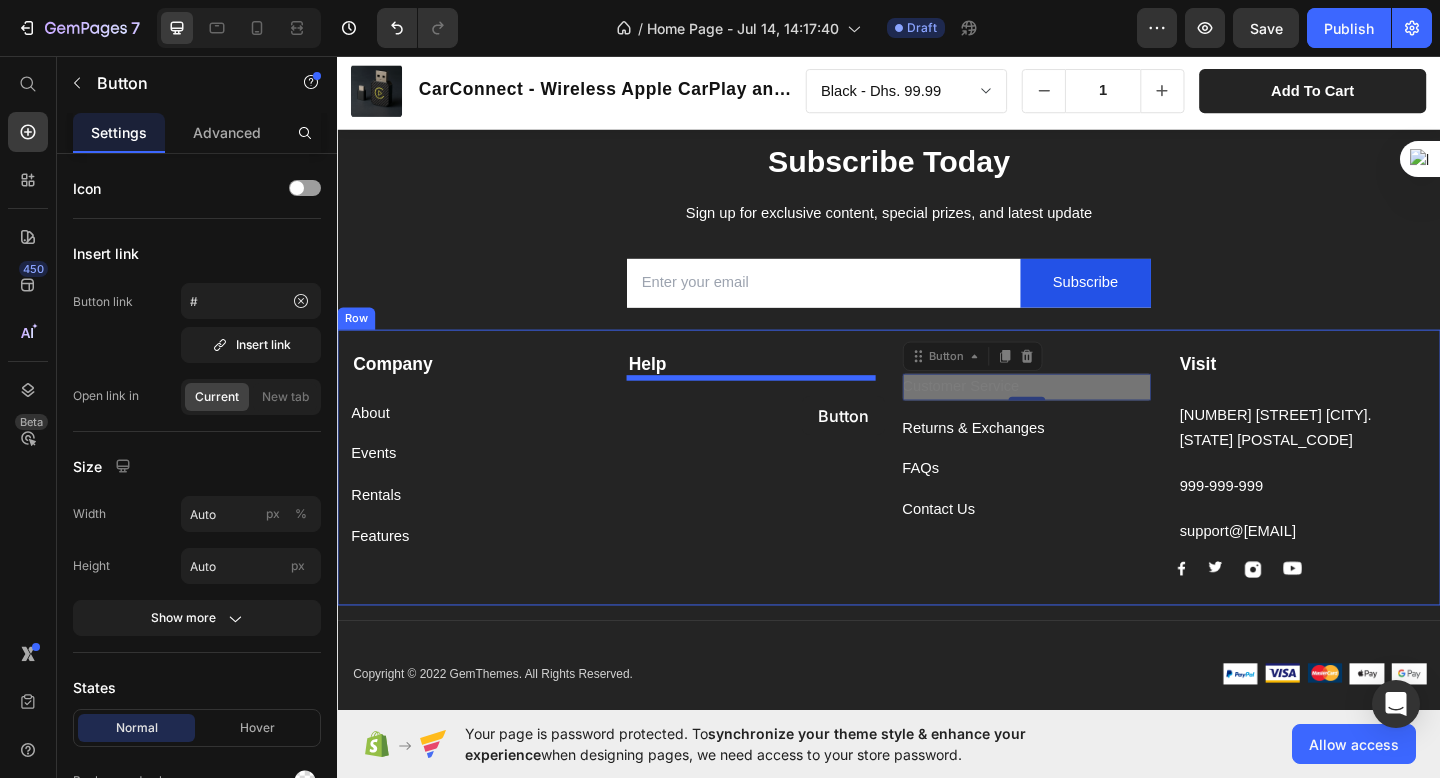 drag, startPoint x: 1118, startPoint y: 416, endPoint x: 828, endPoint y: 429, distance: 290.29123 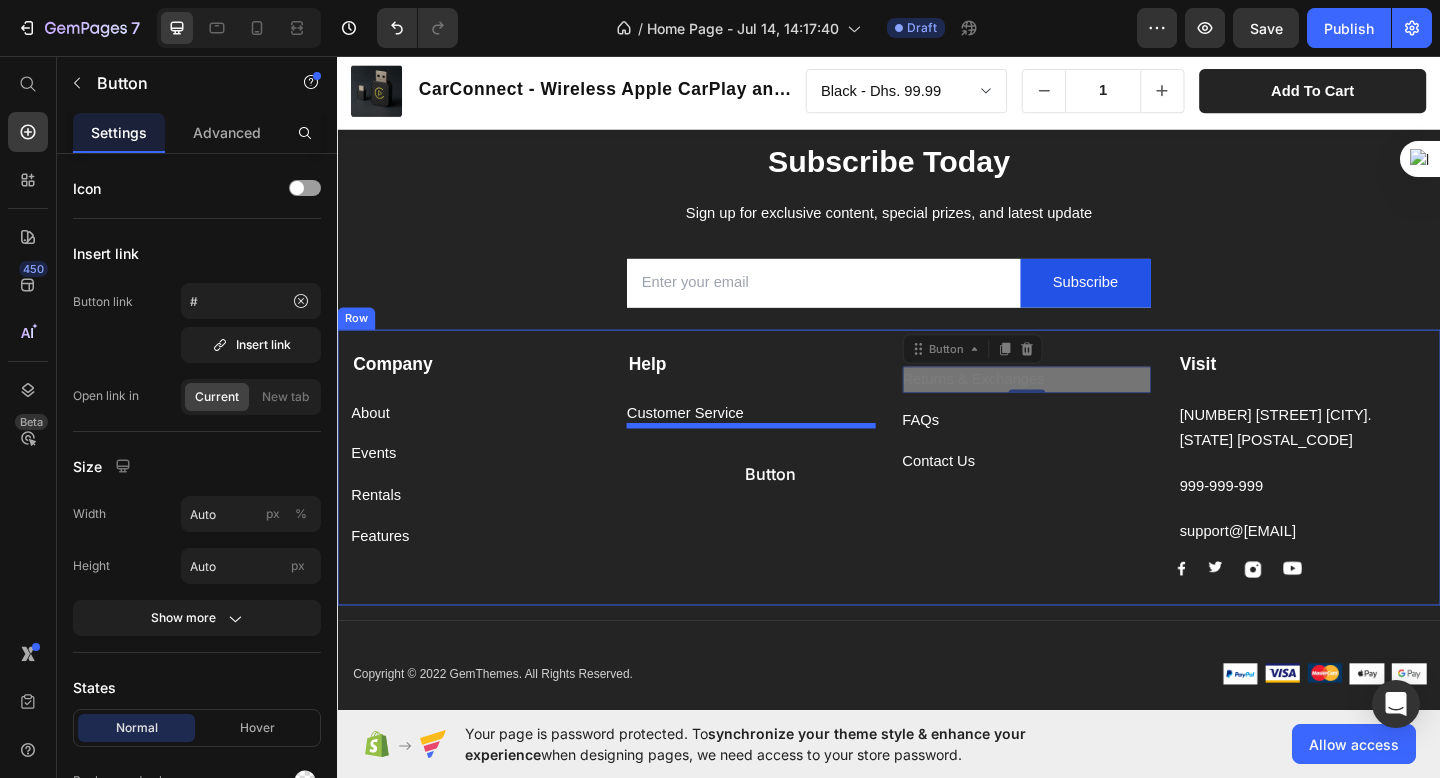drag, startPoint x: 1116, startPoint y: 408, endPoint x: 761, endPoint y: 487, distance: 363.68393 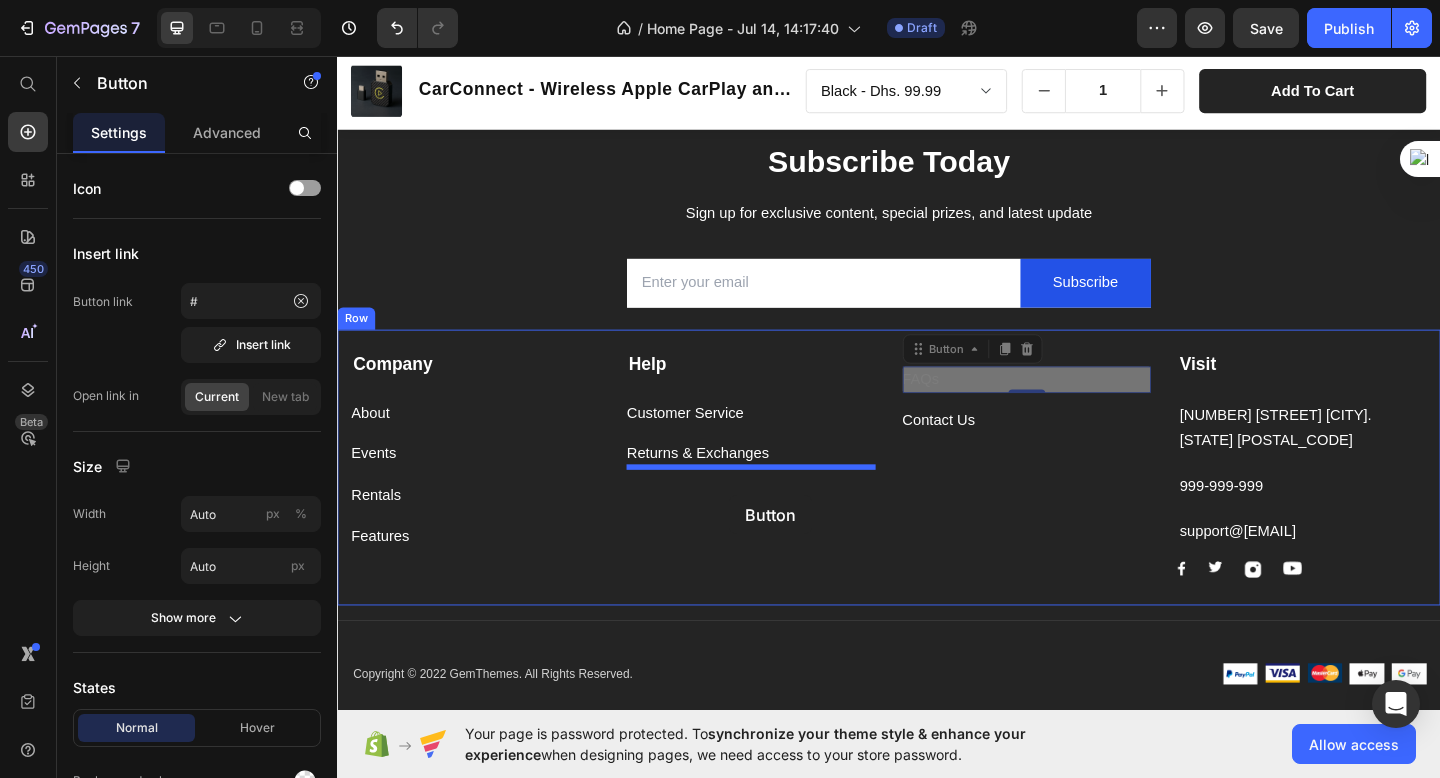 drag, startPoint x: 1030, startPoint y: 411, endPoint x: 760, endPoint y: 532, distance: 295.8733 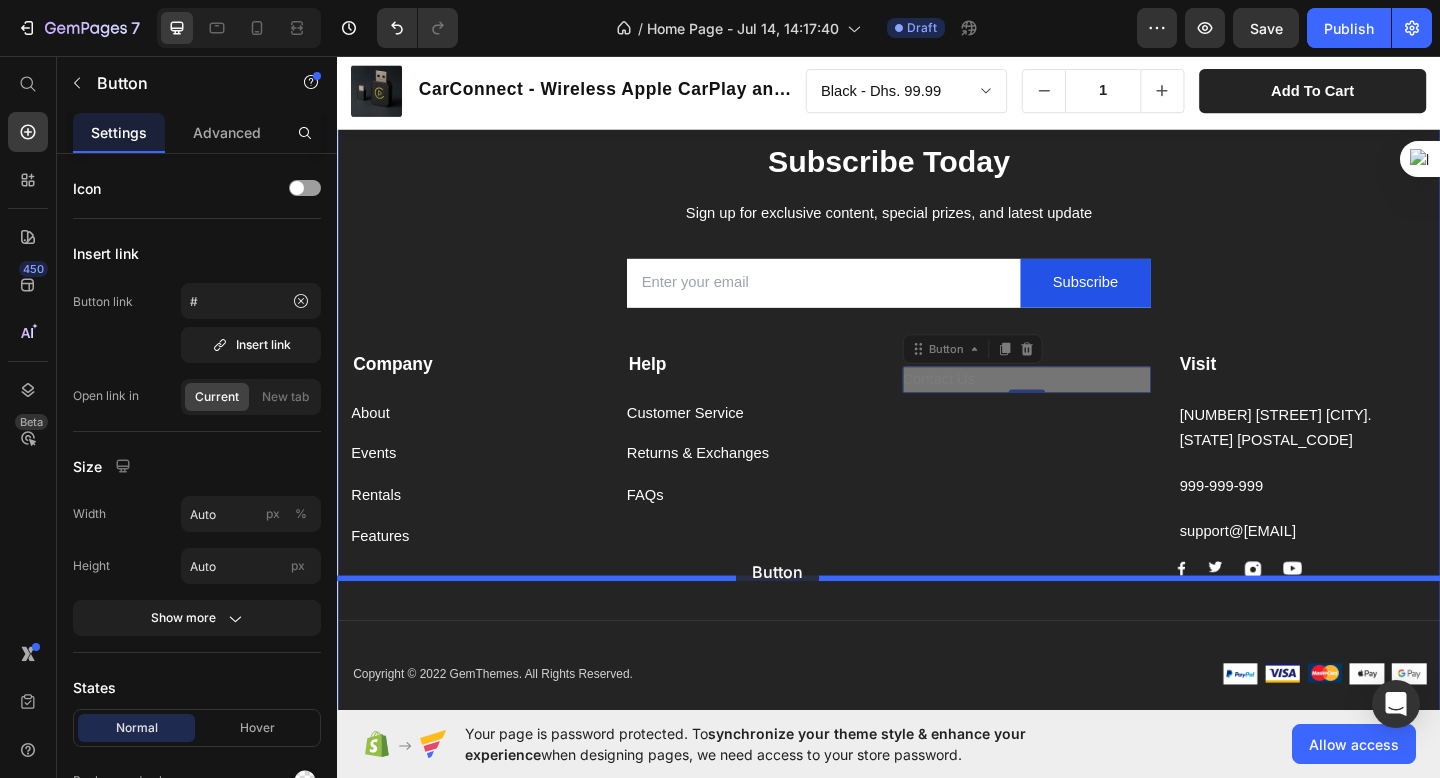 drag, startPoint x: 1066, startPoint y: 408, endPoint x: 761, endPoint y: 593, distance: 356.7212 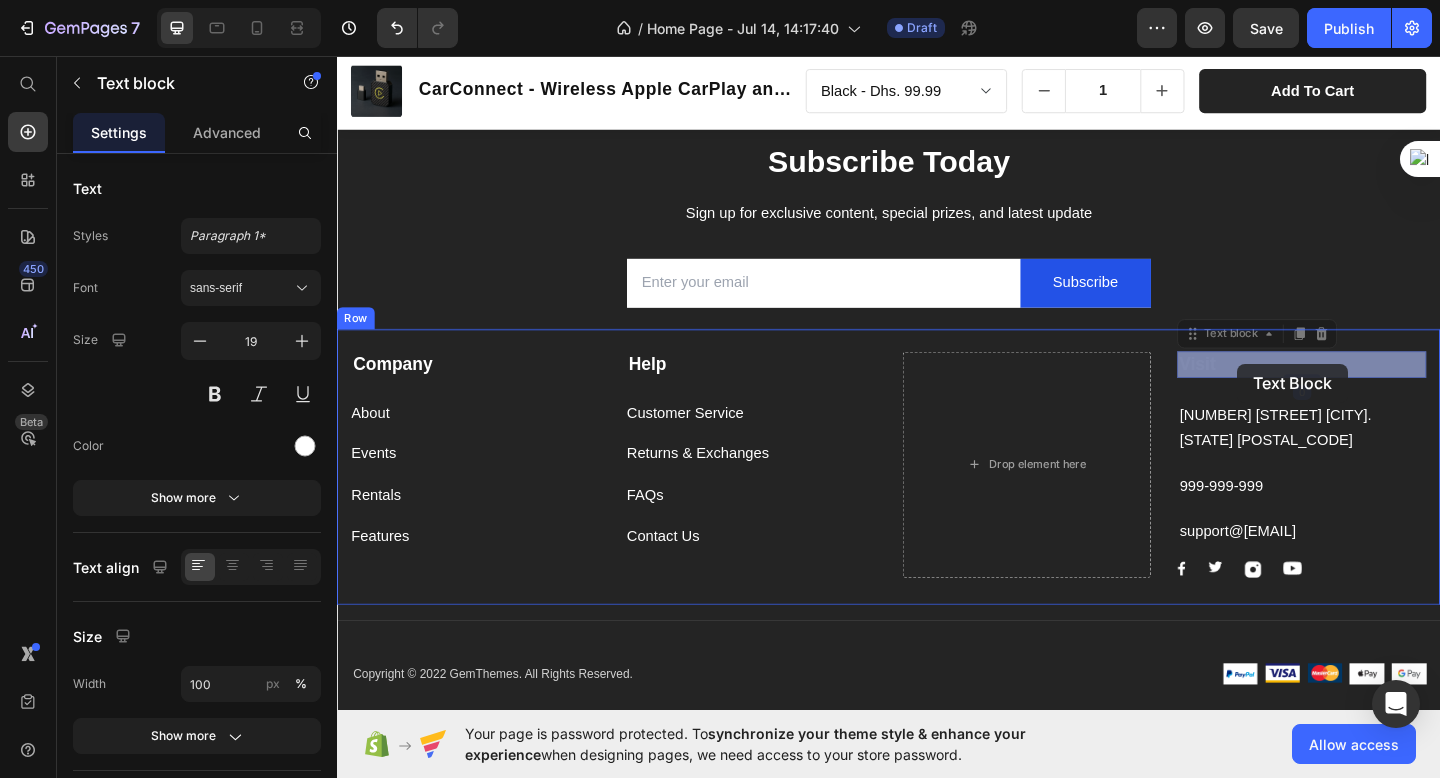 drag, startPoint x: 1328, startPoint y: 392, endPoint x: 1316, endPoint y: 393, distance: 12.0415945 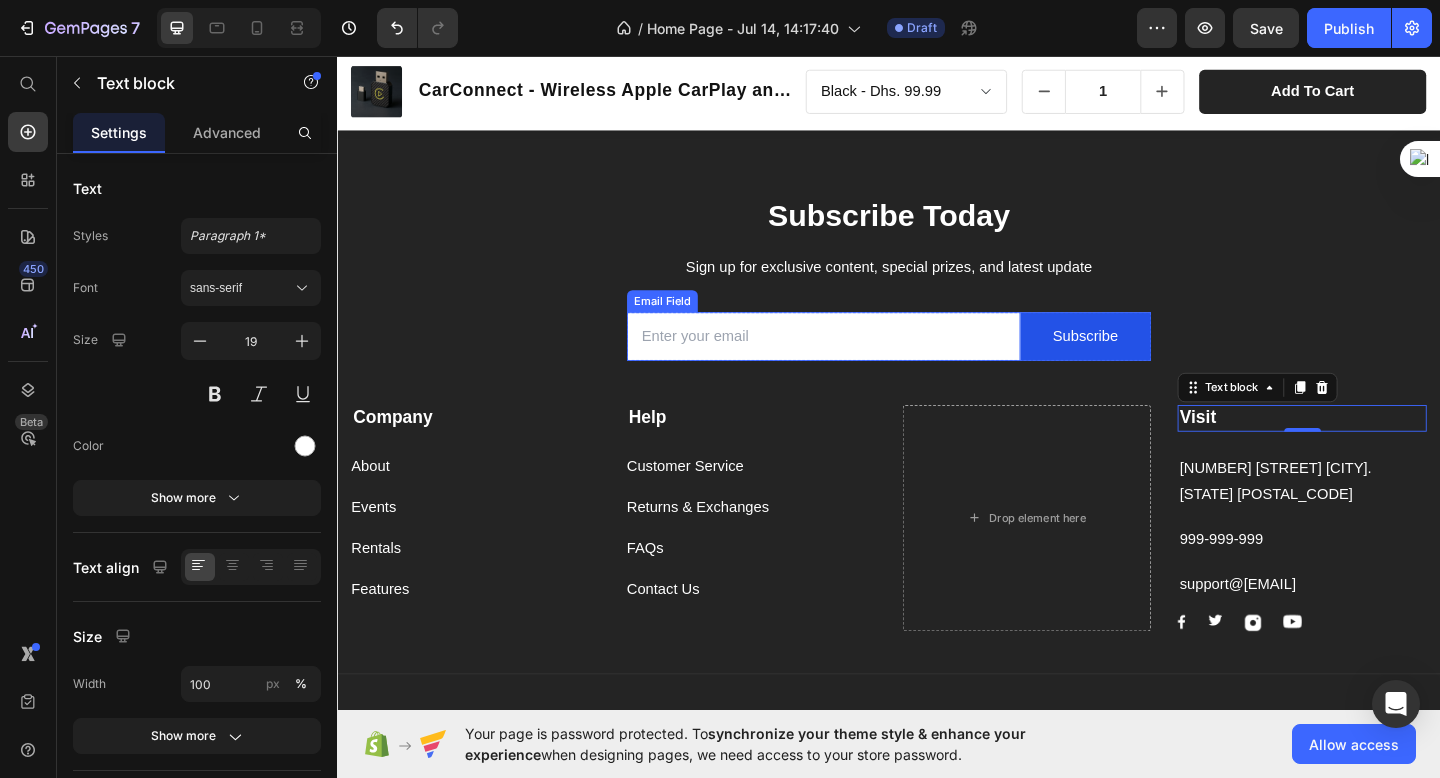 scroll, scrollTop: 2035, scrollLeft: 0, axis: vertical 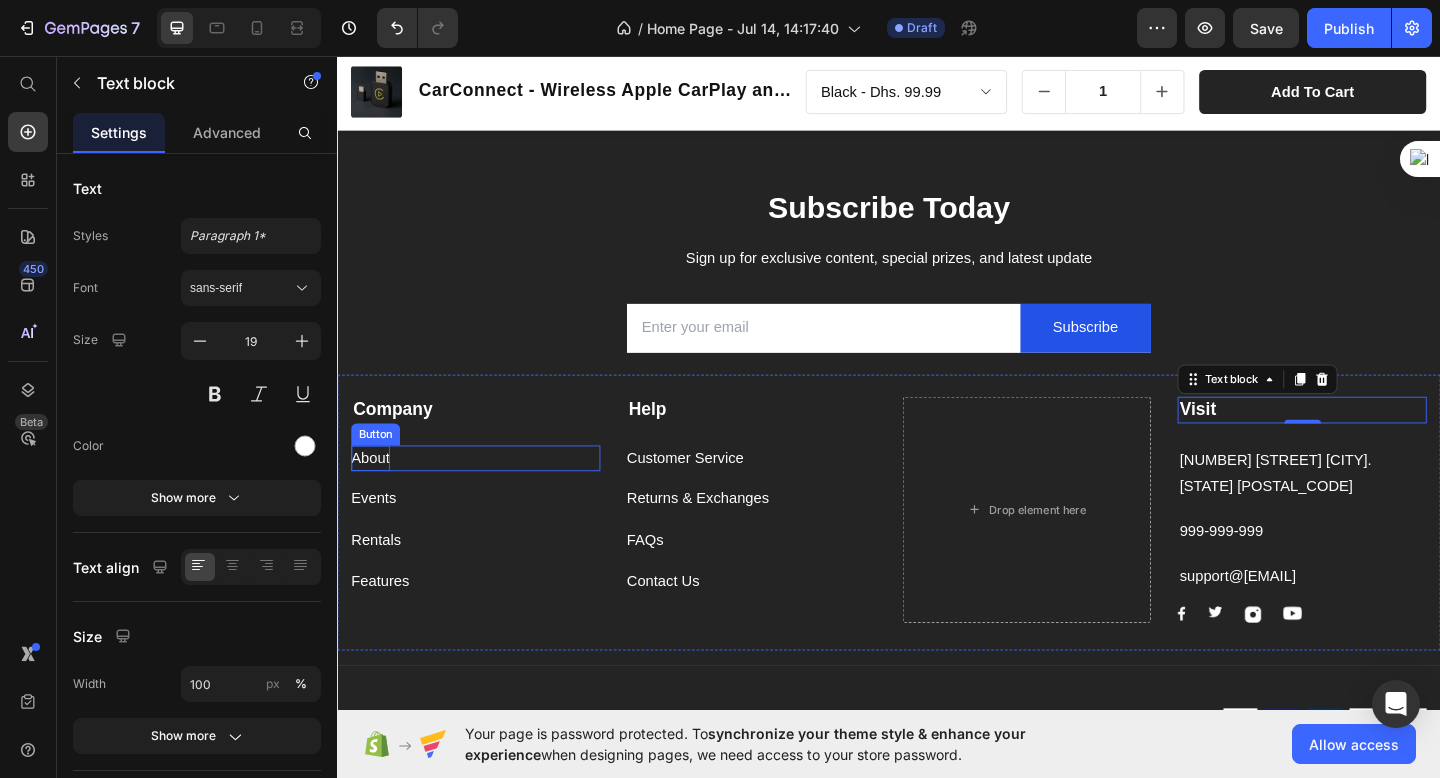 click on "About" at bounding box center [373, 494] 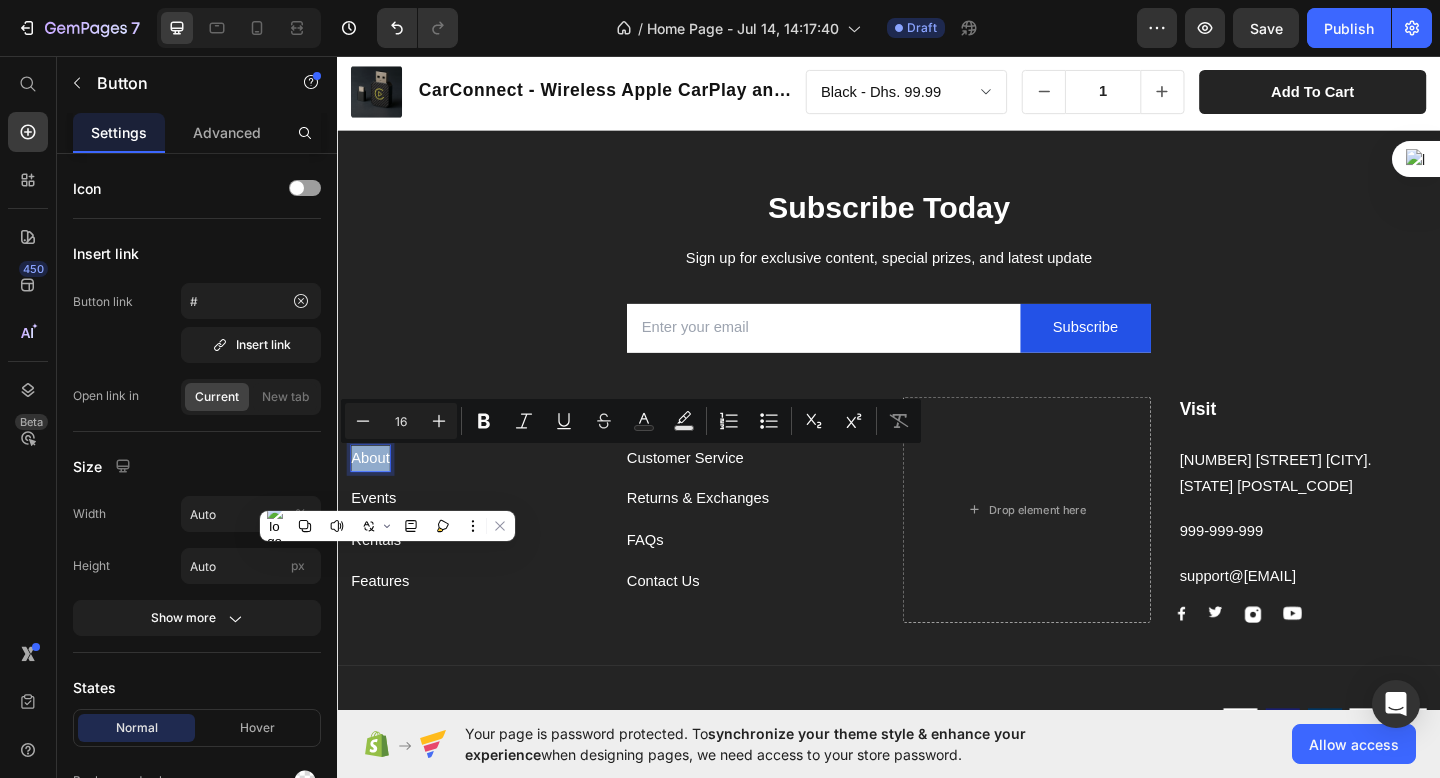 click on "About Button   0" at bounding box center (487, 494) 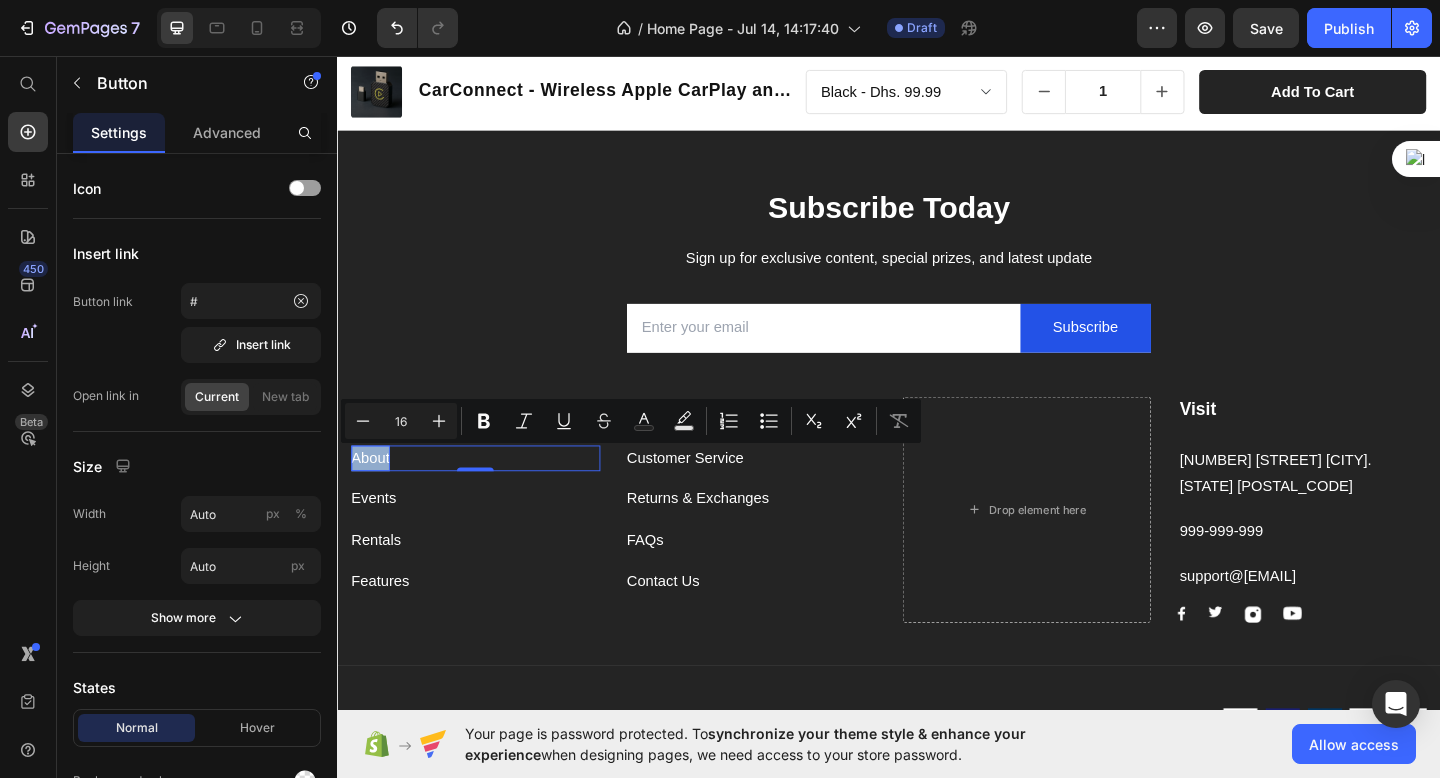 click on "About" at bounding box center (373, 494) 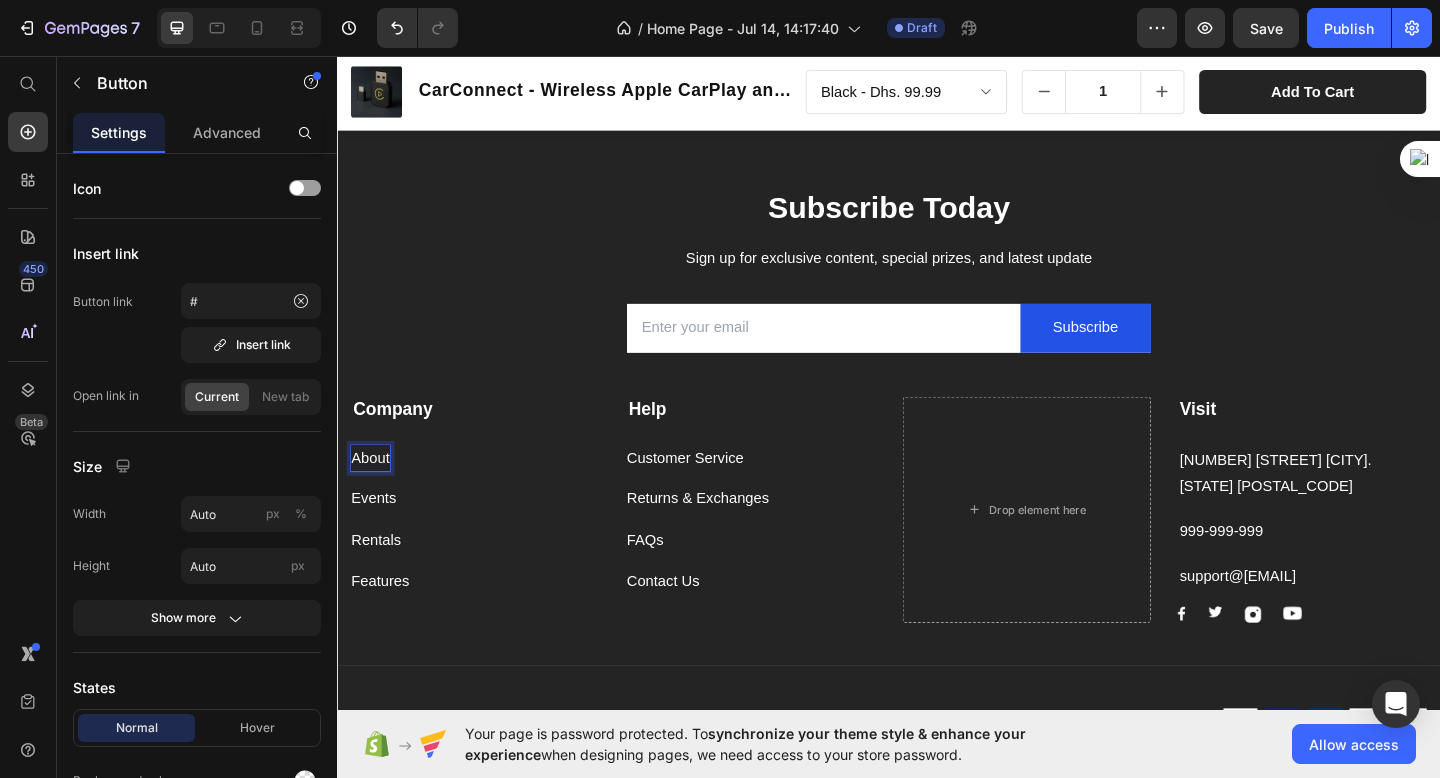 click on "About" at bounding box center [373, 494] 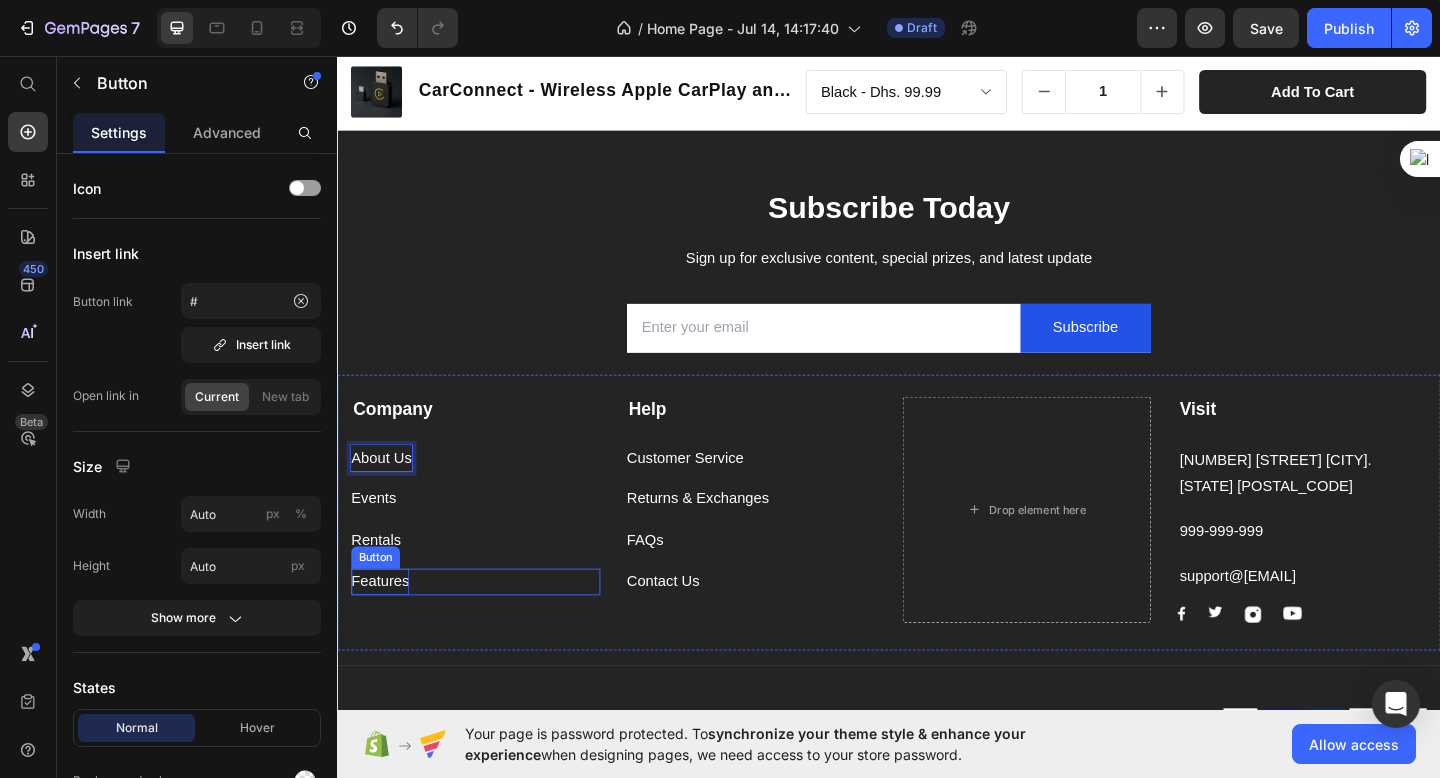 click on "Features" at bounding box center [383, 628] 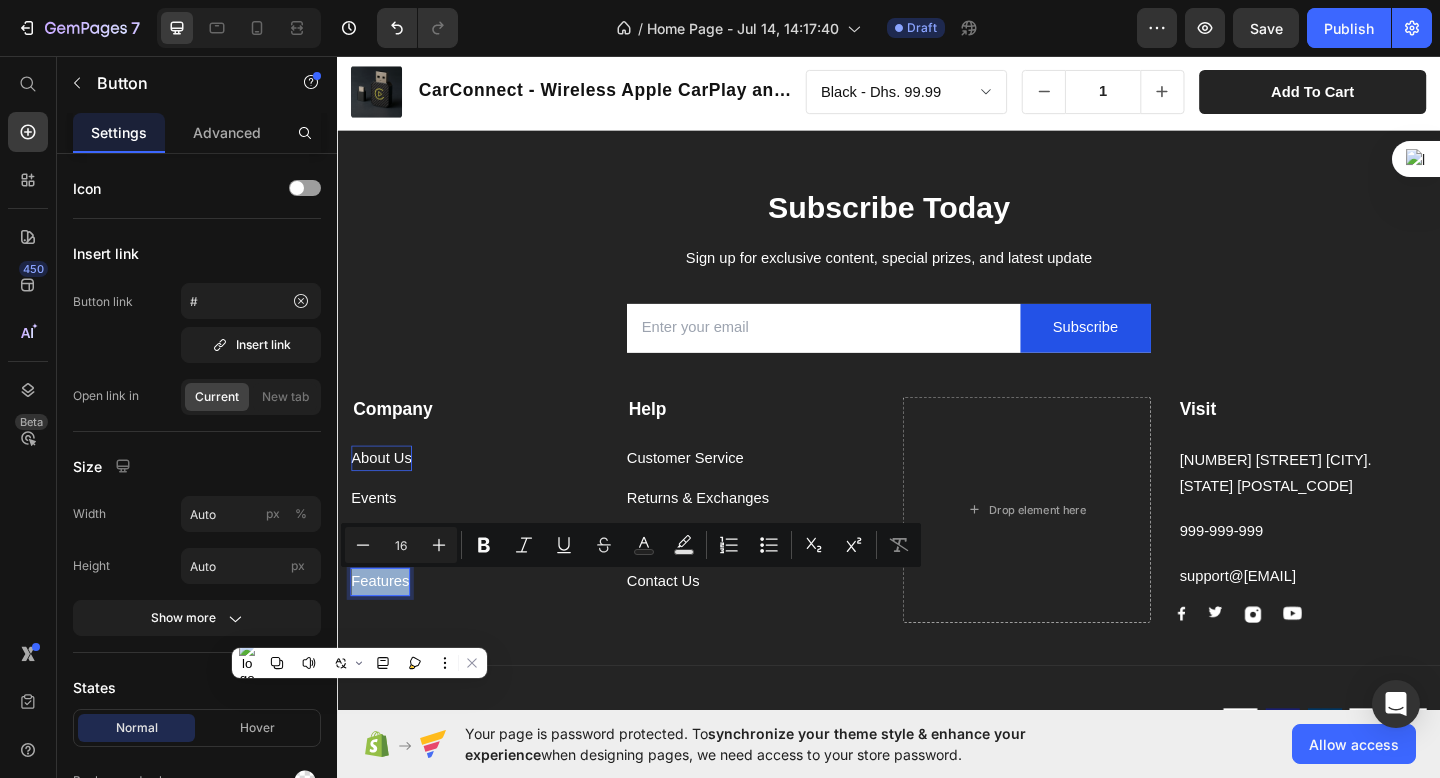 click on "Features" at bounding box center (383, 628) 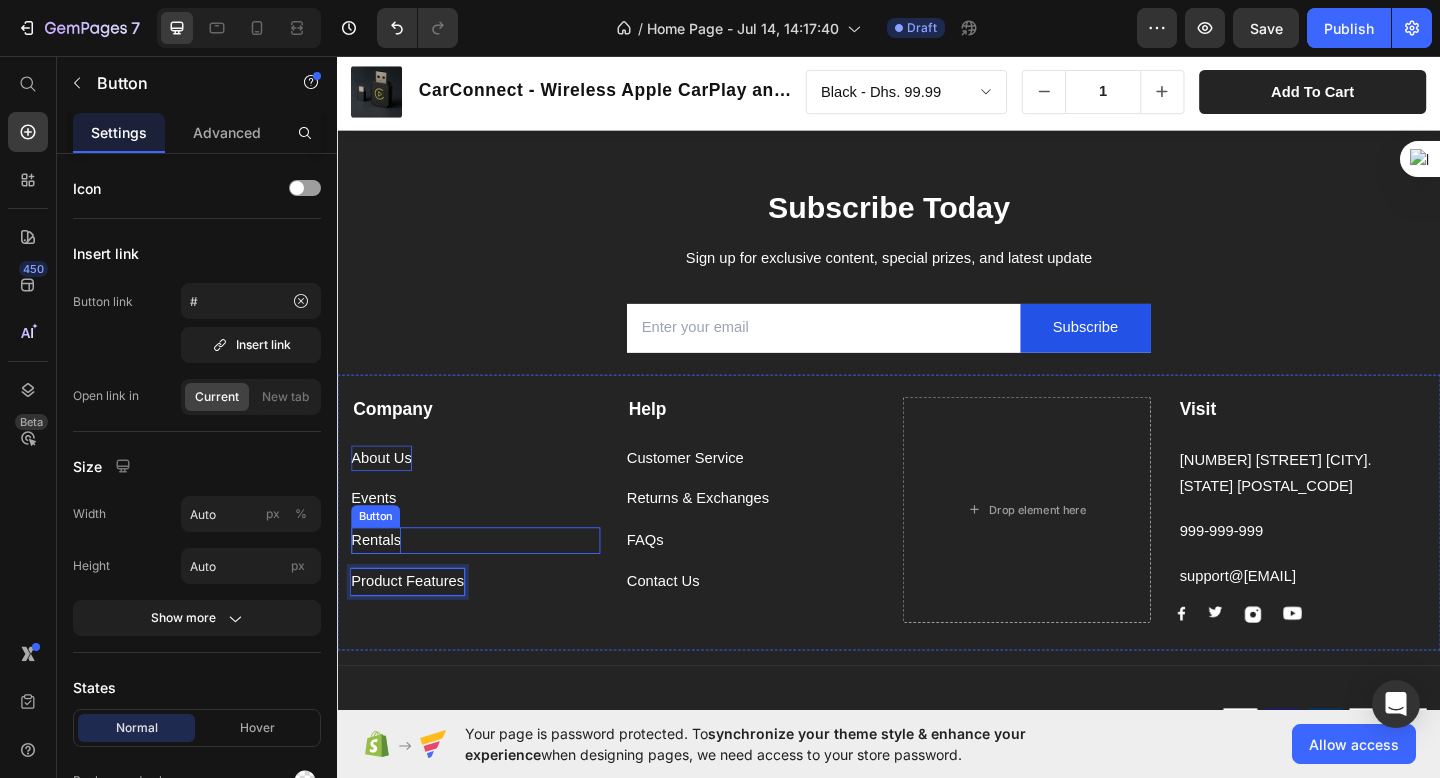 click on "Rentals" at bounding box center (379, 583) 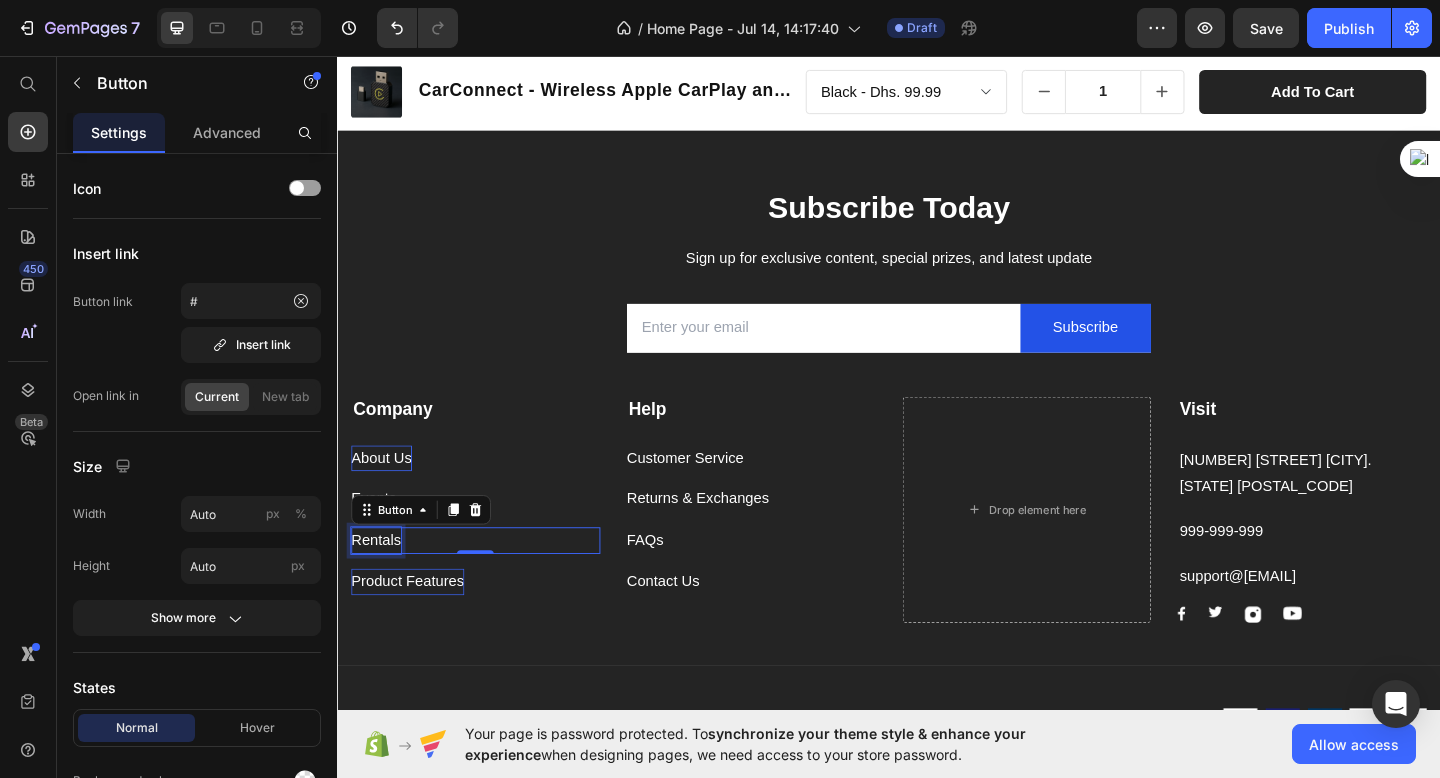click on "Rentals" at bounding box center (379, 583) 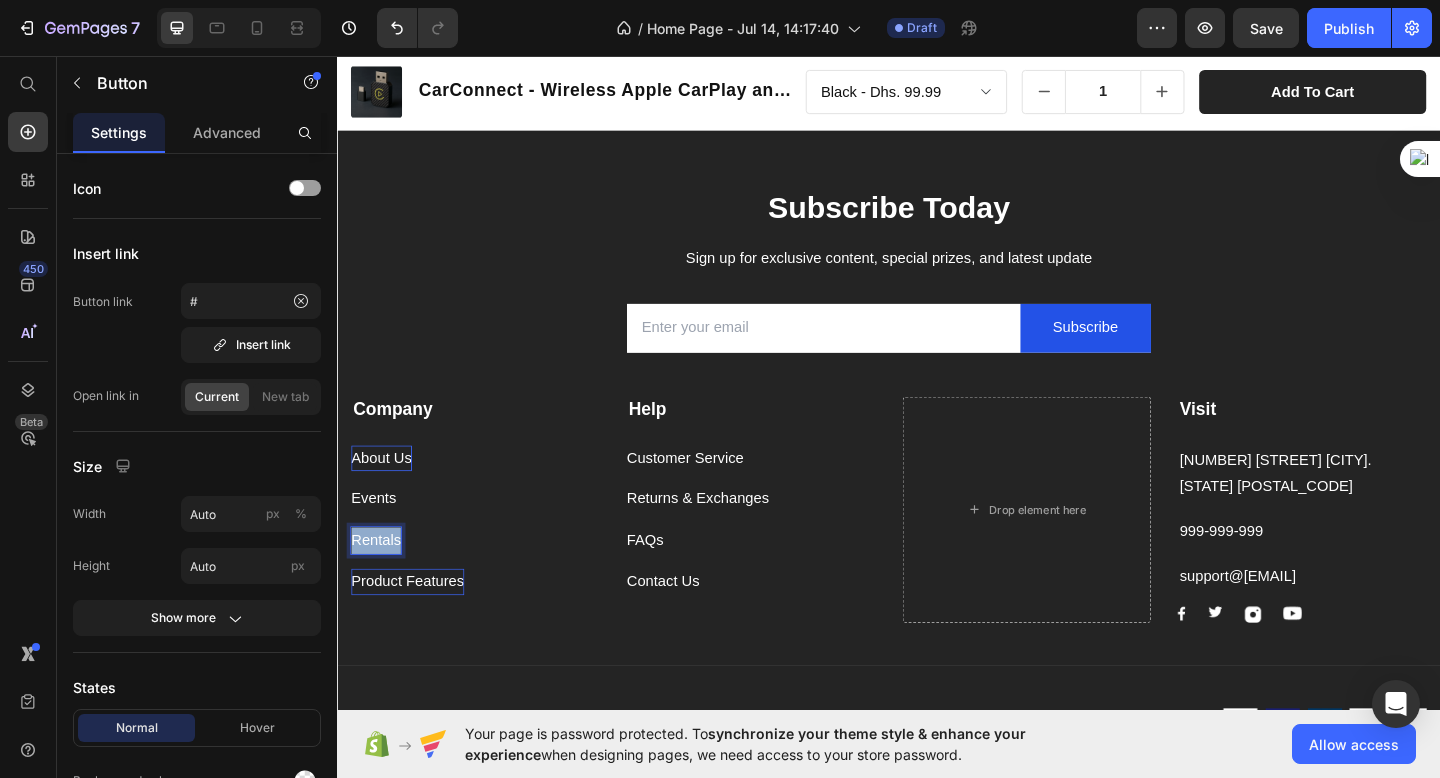 click on "Rentals" at bounding box center (379, 583) 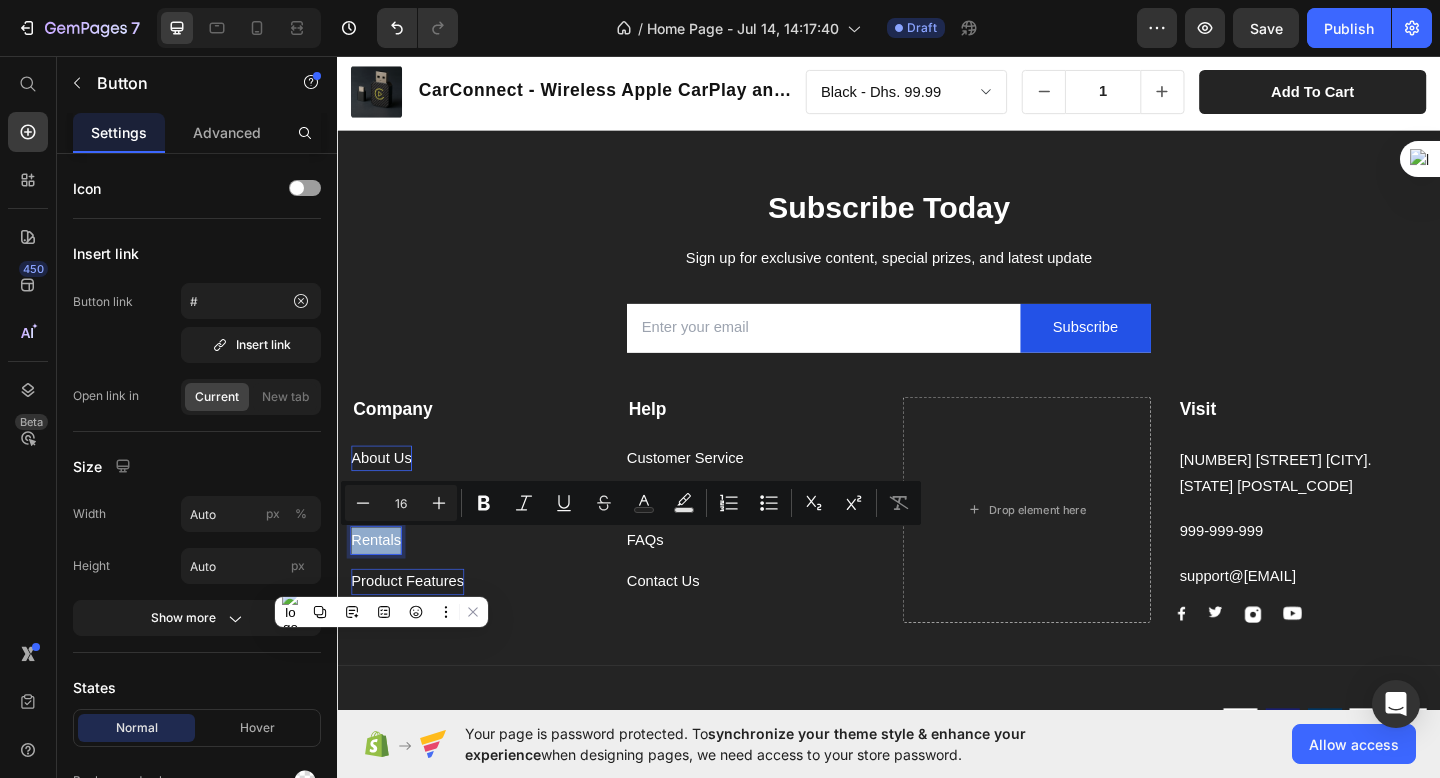 click on "Company Text block About Us Button Events Button Rentals Button   0 Product Features Button" at bounding box center (487, 550) 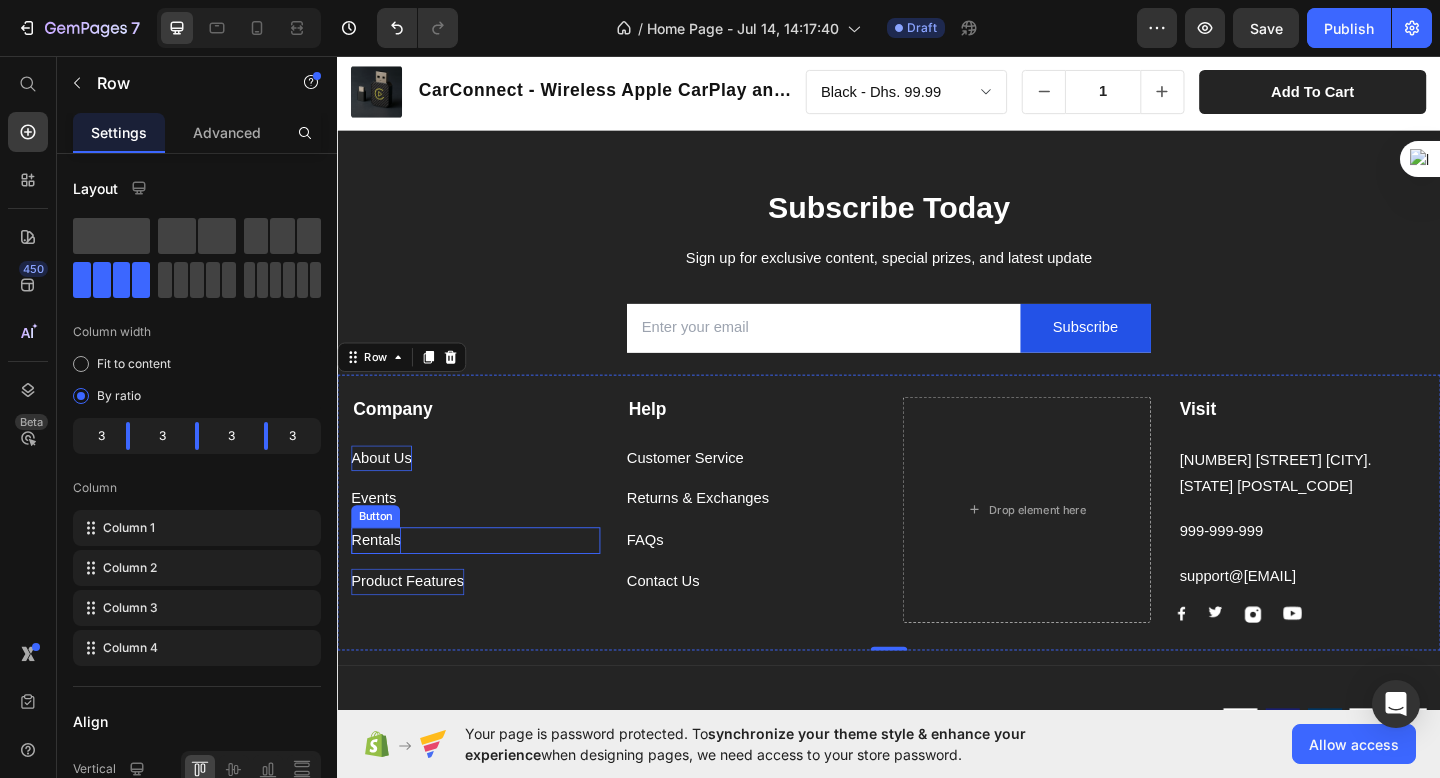 click on "Rentals" at bounding box center (379, 583) 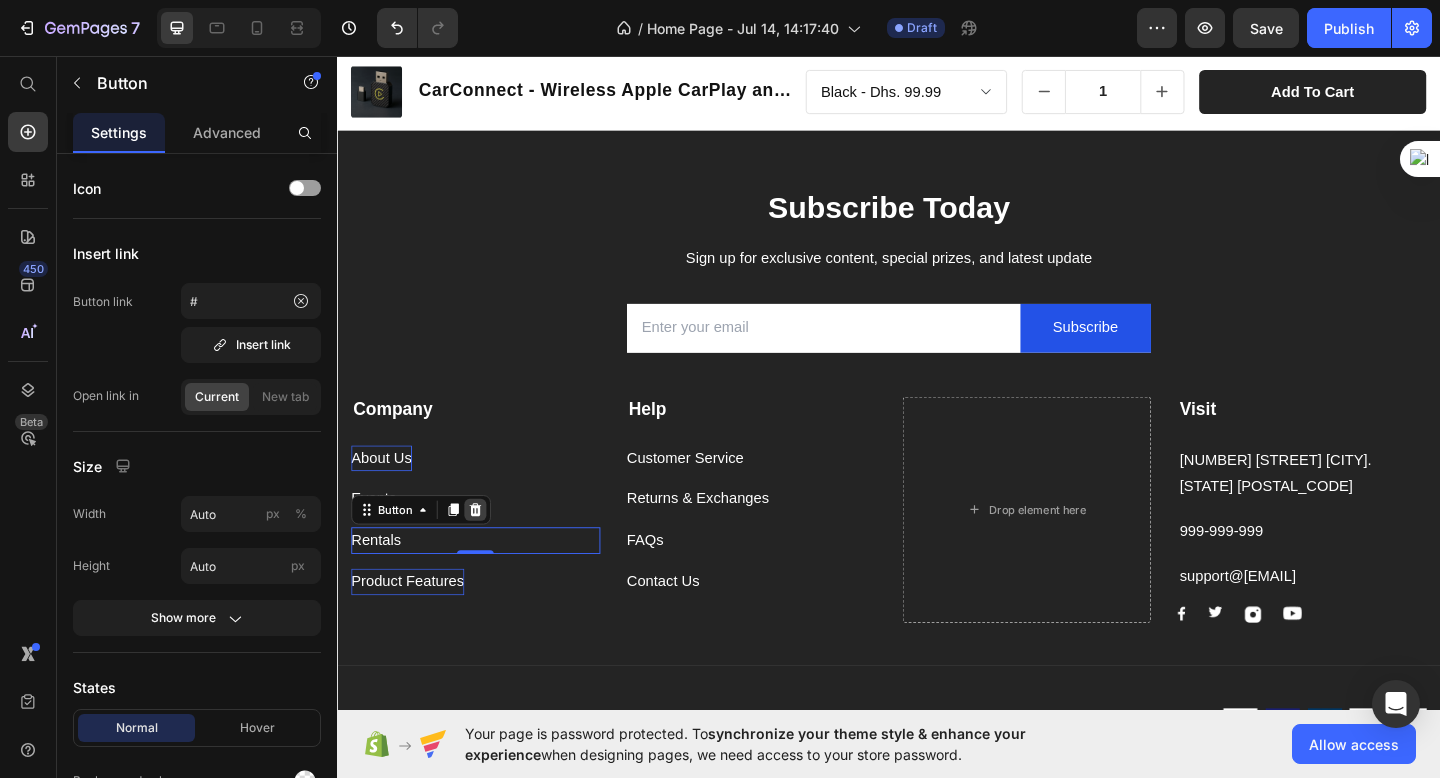 click 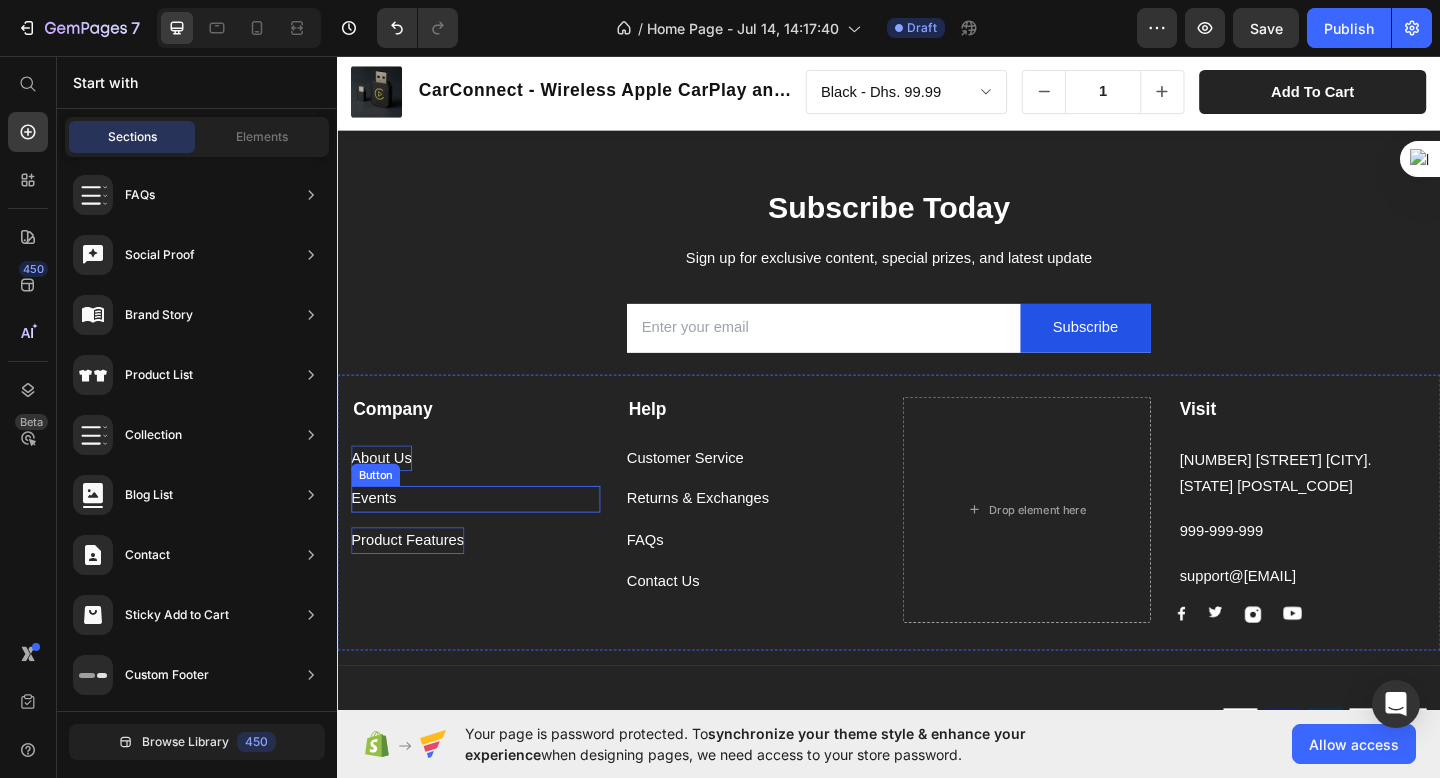 click on "Events Button" at bounding box center (487, 538) 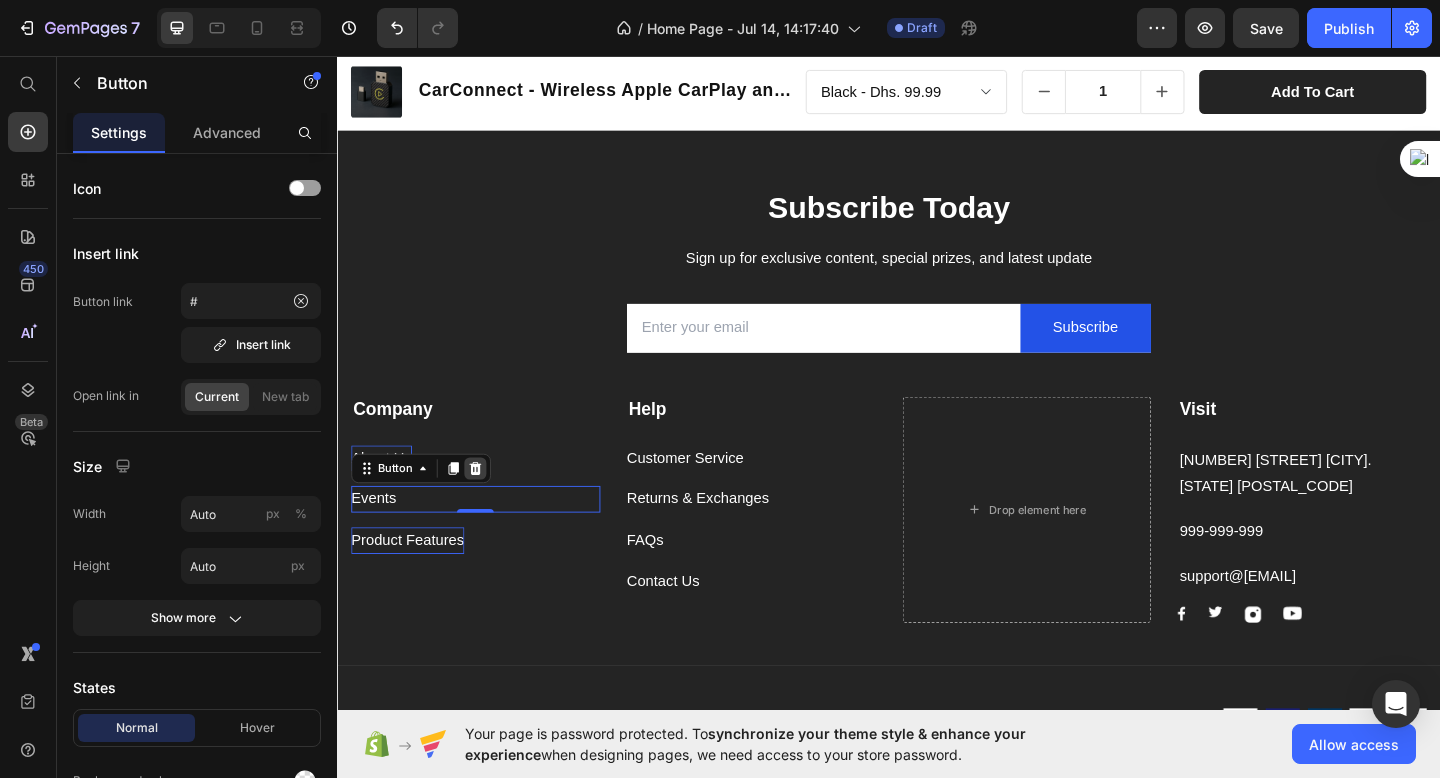 click 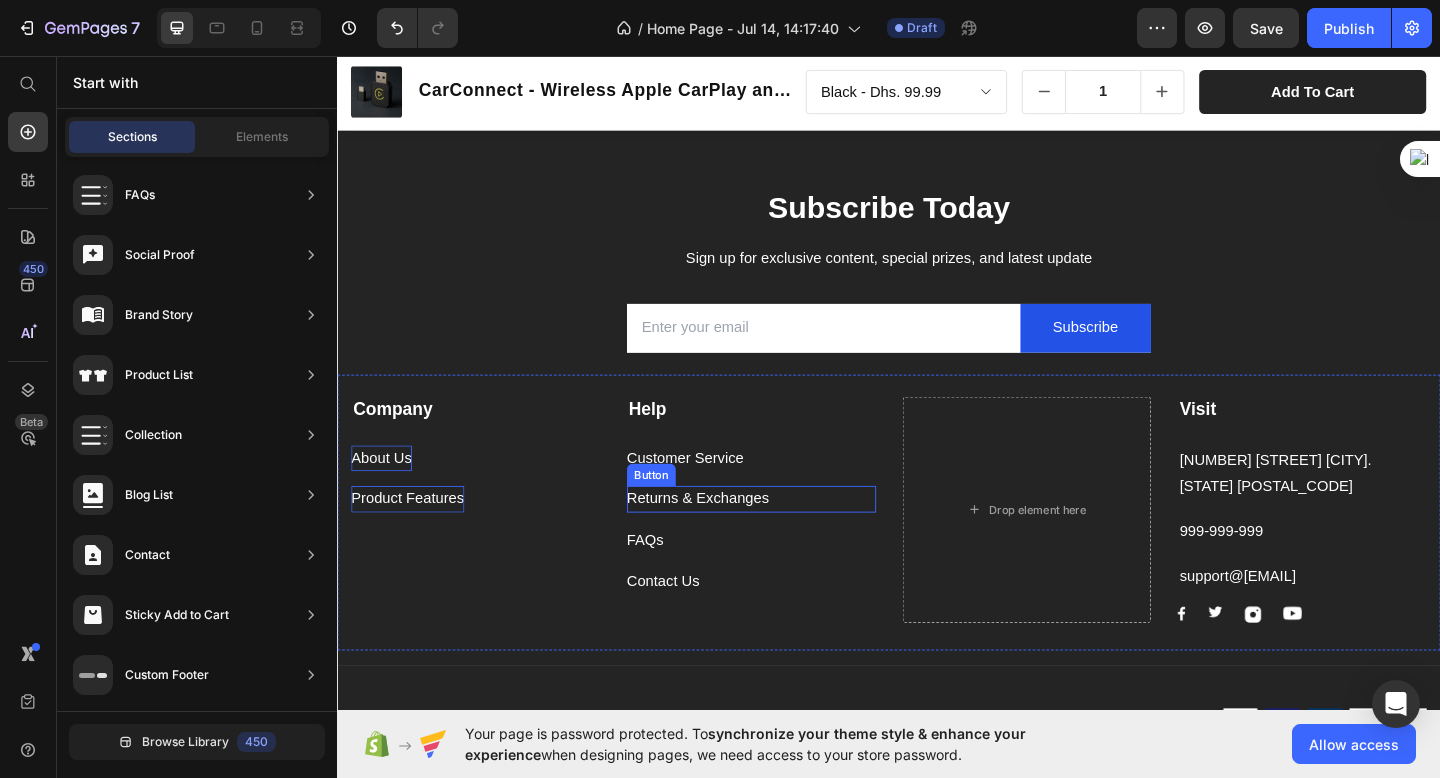 click on "Drop element here" at bounding box center [1087, 550] 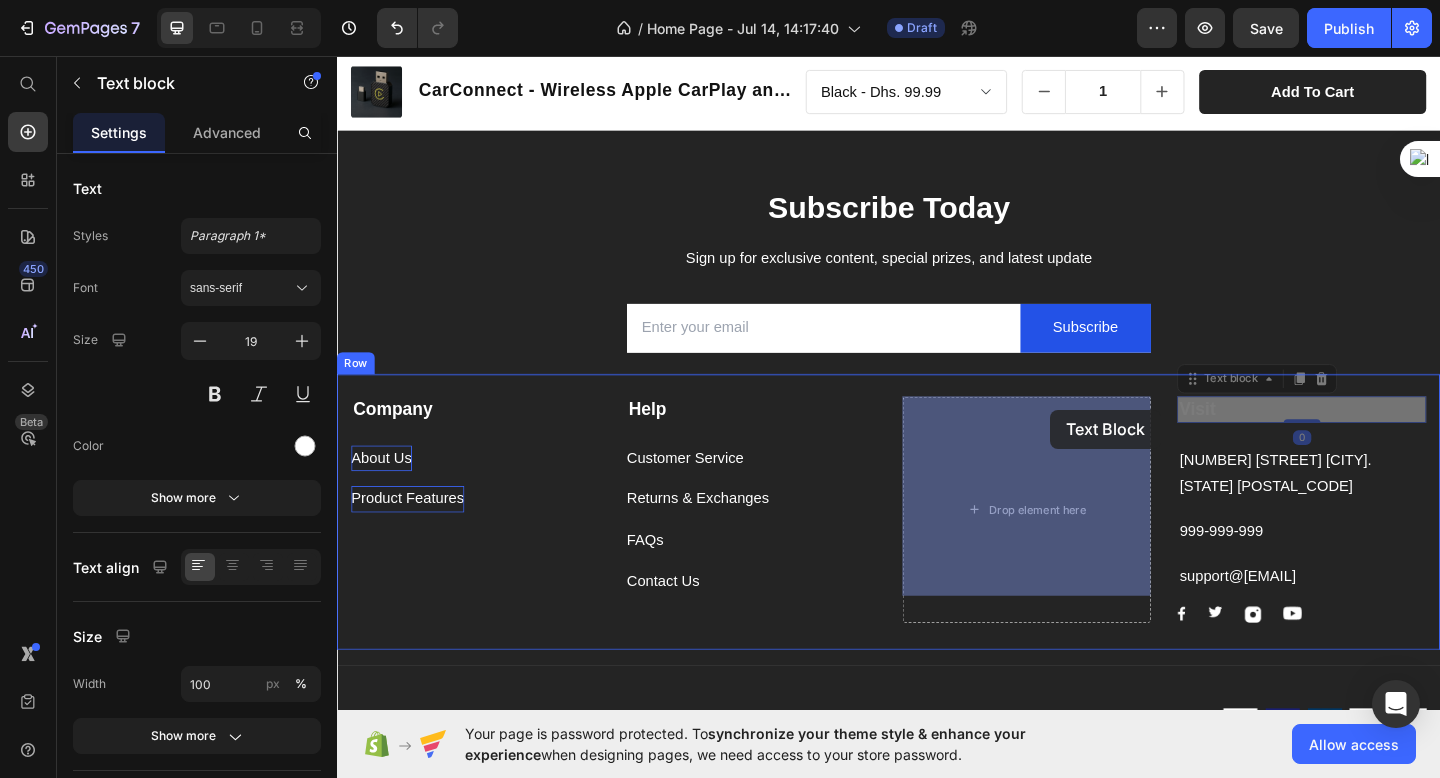 drag, startPoint x: 1283, startPoint y: 436, endPoint x: 1107, endPoint y: 441, distance: 176.07101 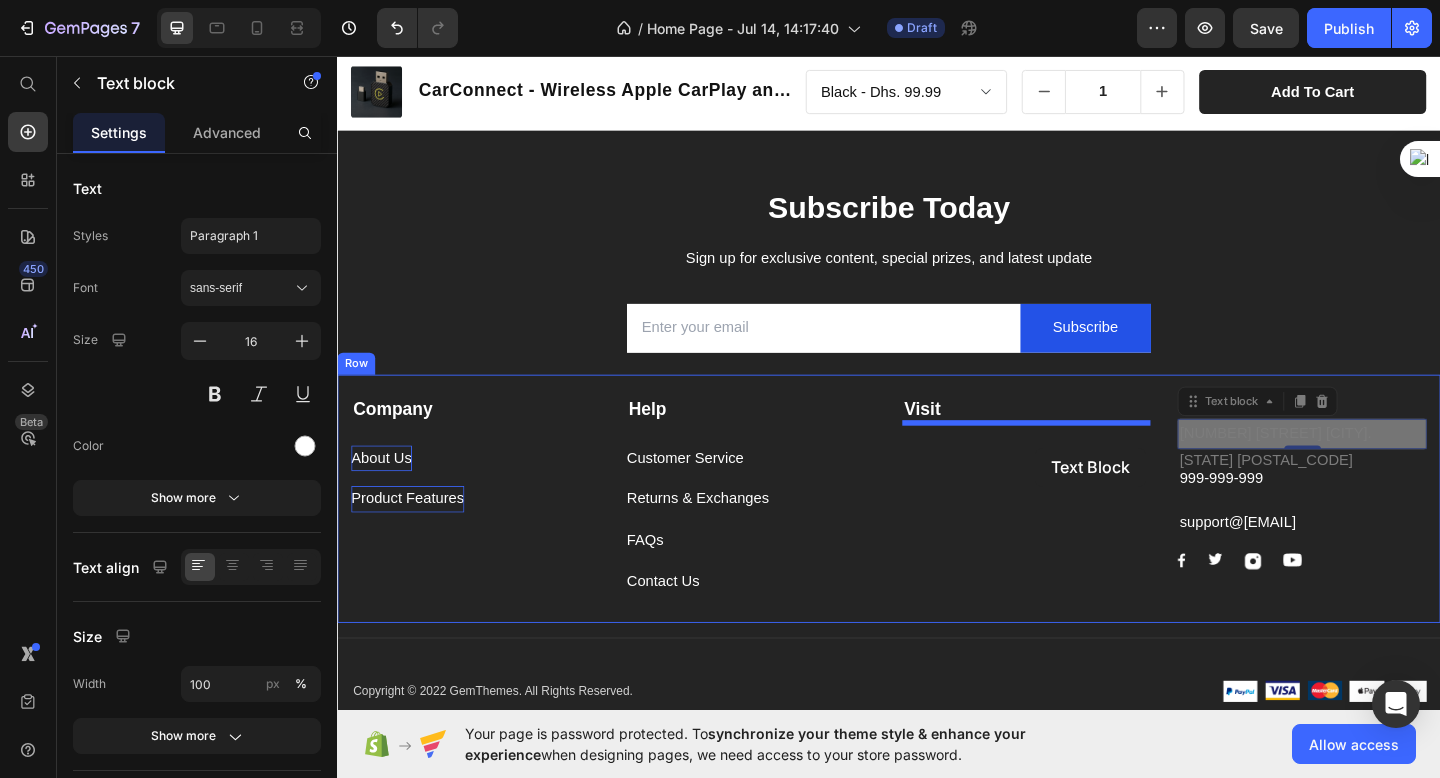 drag, startPoint x: 1297, startPoint y: 464, endPoint x: 1074, endPoint y: 484, distance: 223.89507 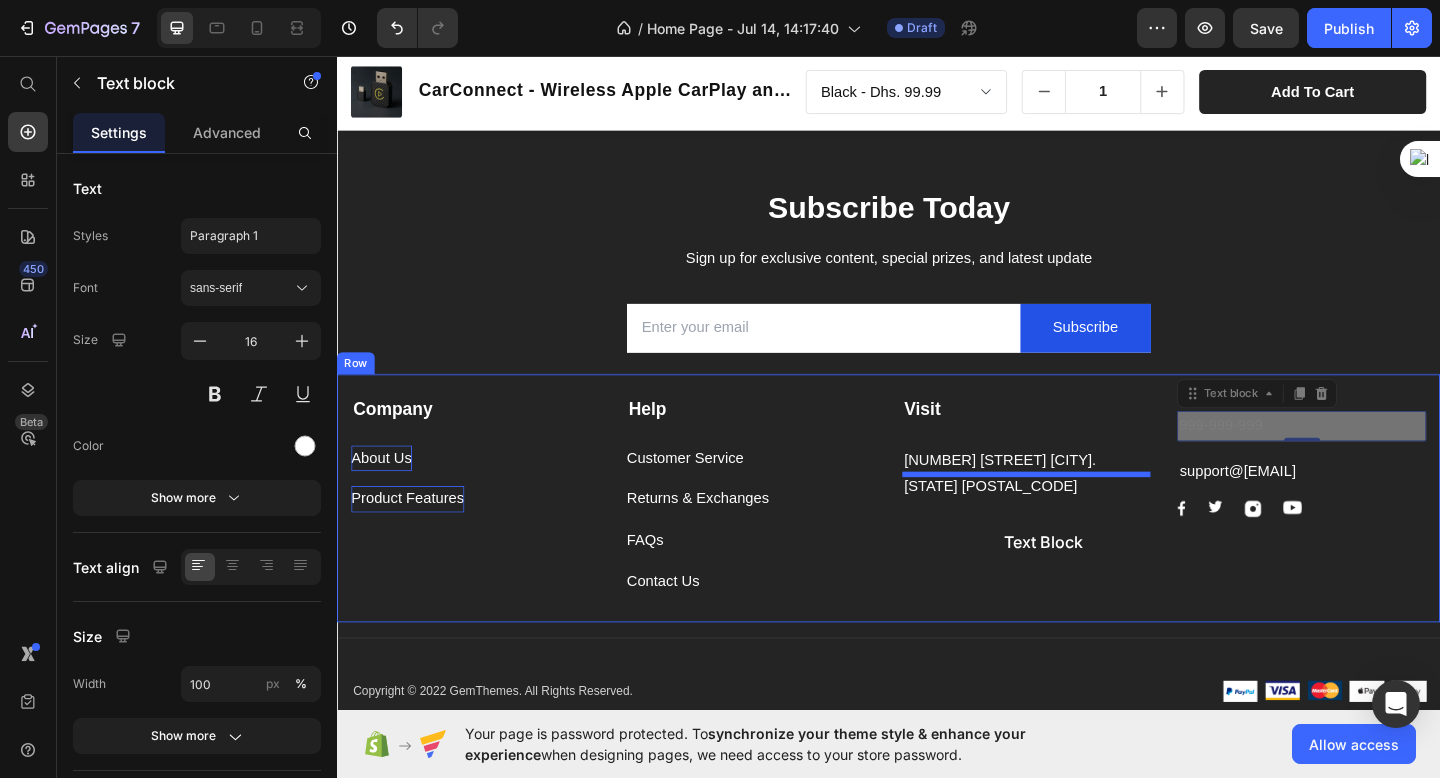 drag, startPoint x: 1270, startPoint y: 452, endPoint x: 1036, endPoint y: 558, distance: 256.88907 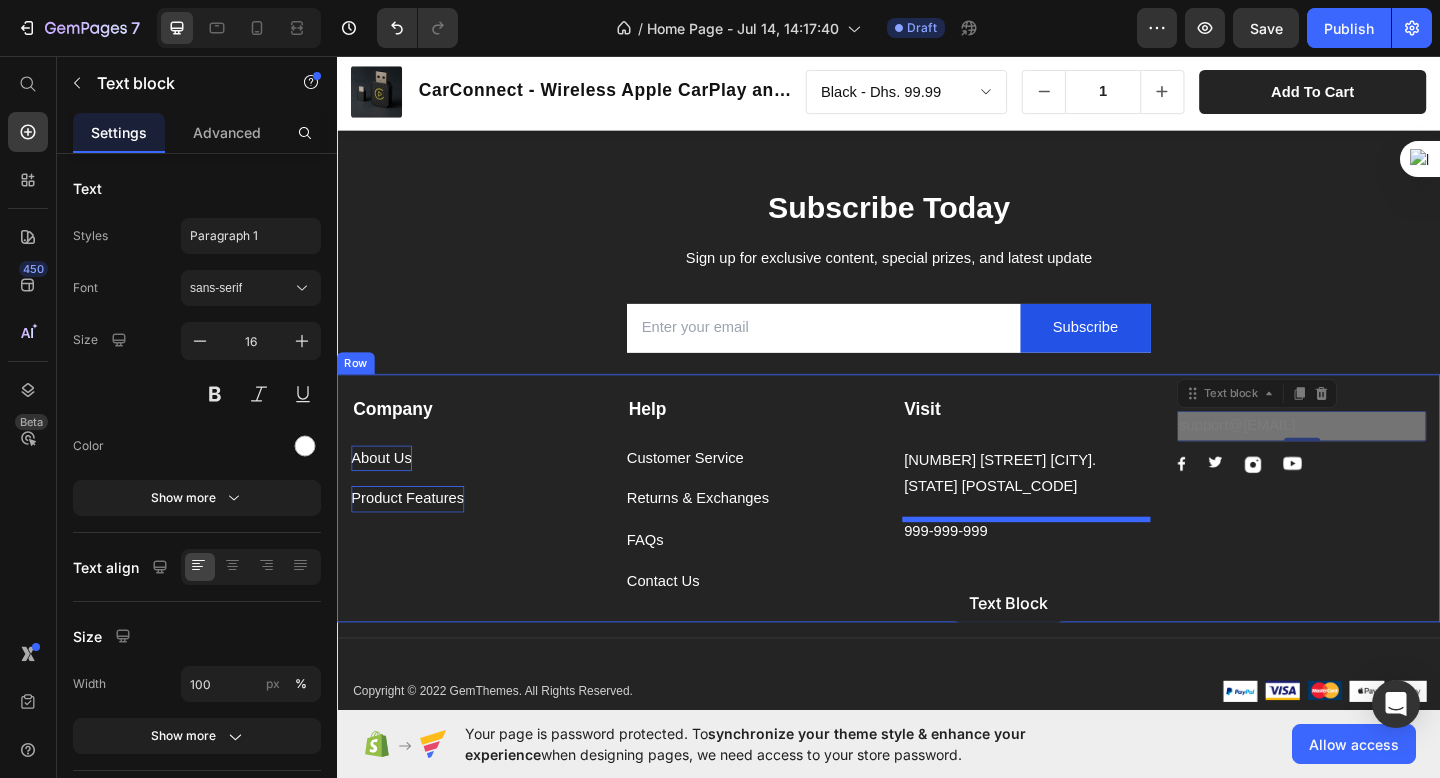 drag, startPoint x: 1321, startPoint y: 457, endPoint x: 991, endPoint y: 610, distance: 363.74304 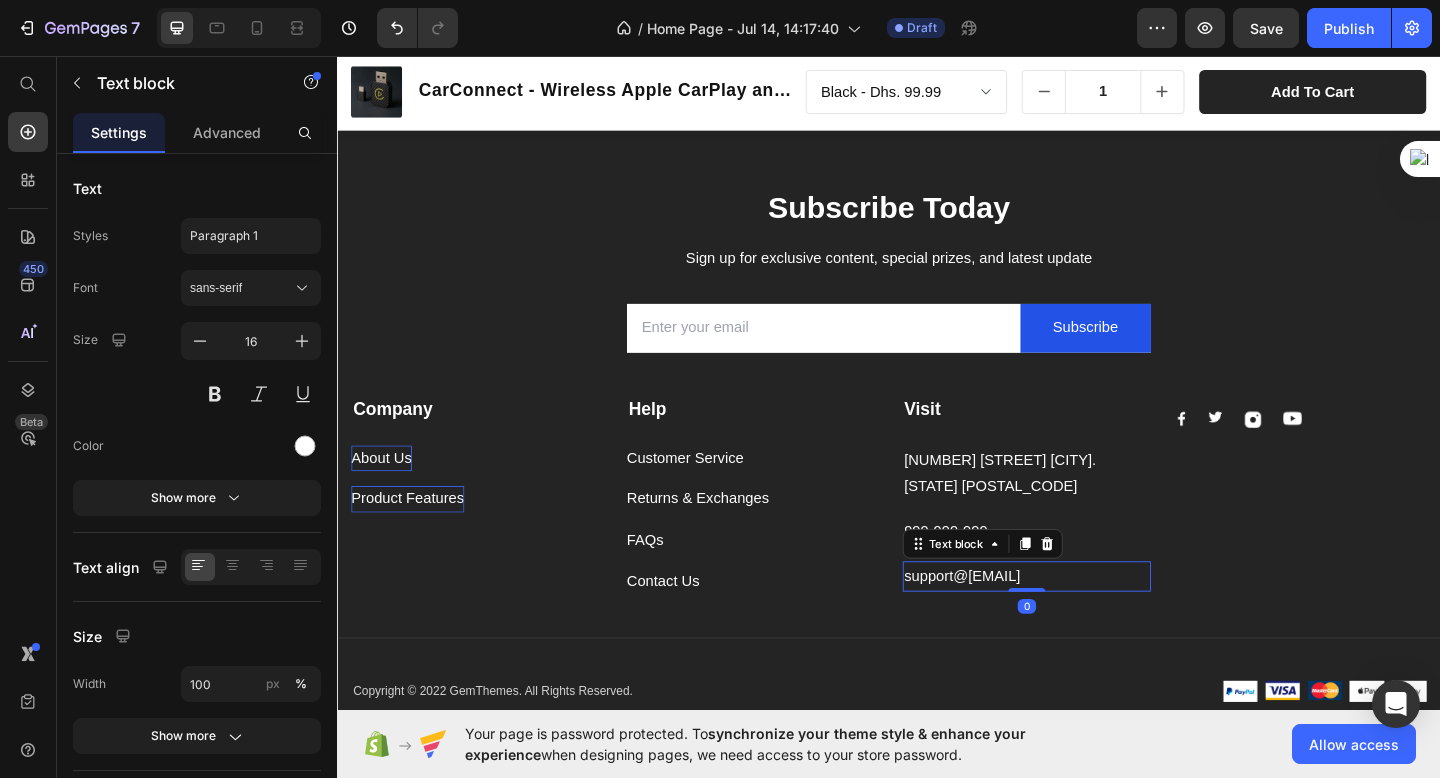 click on "support@[EMAIL]" at bounding box center (1087, 622) 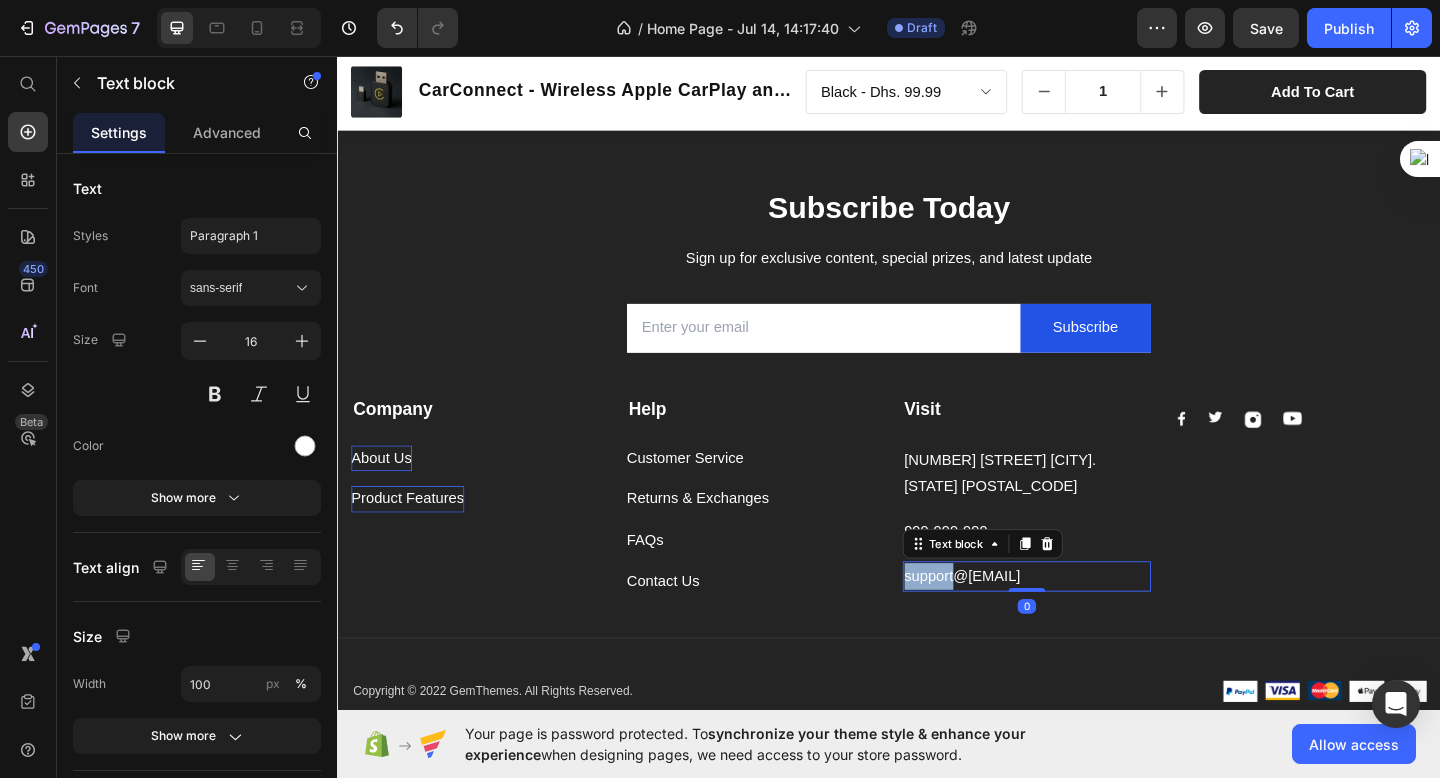 click on "support@[EMAIL]" at bounding box center [1087, 622] 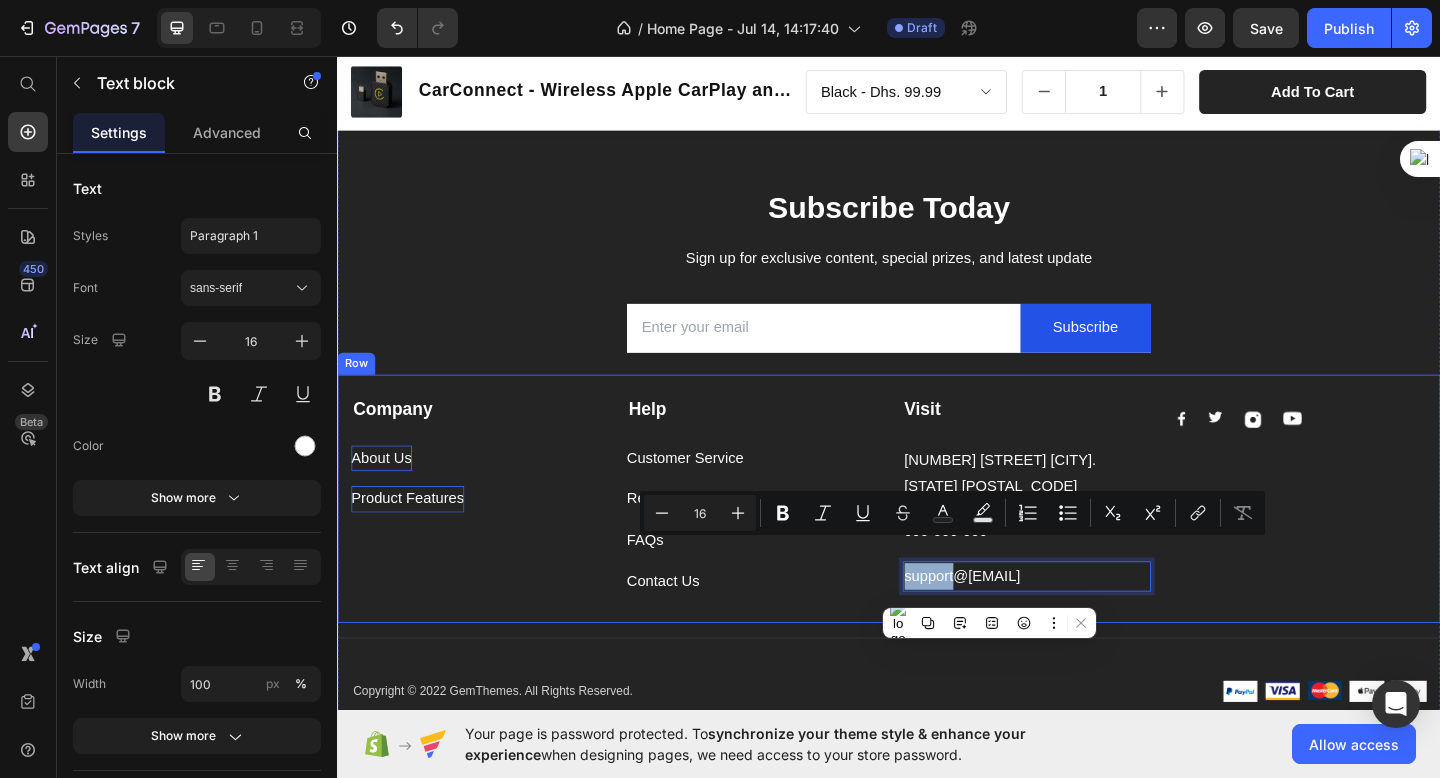 click on "Email Field Subscribe Submit Button Row Newsletter" at bounding box center (937, 348) 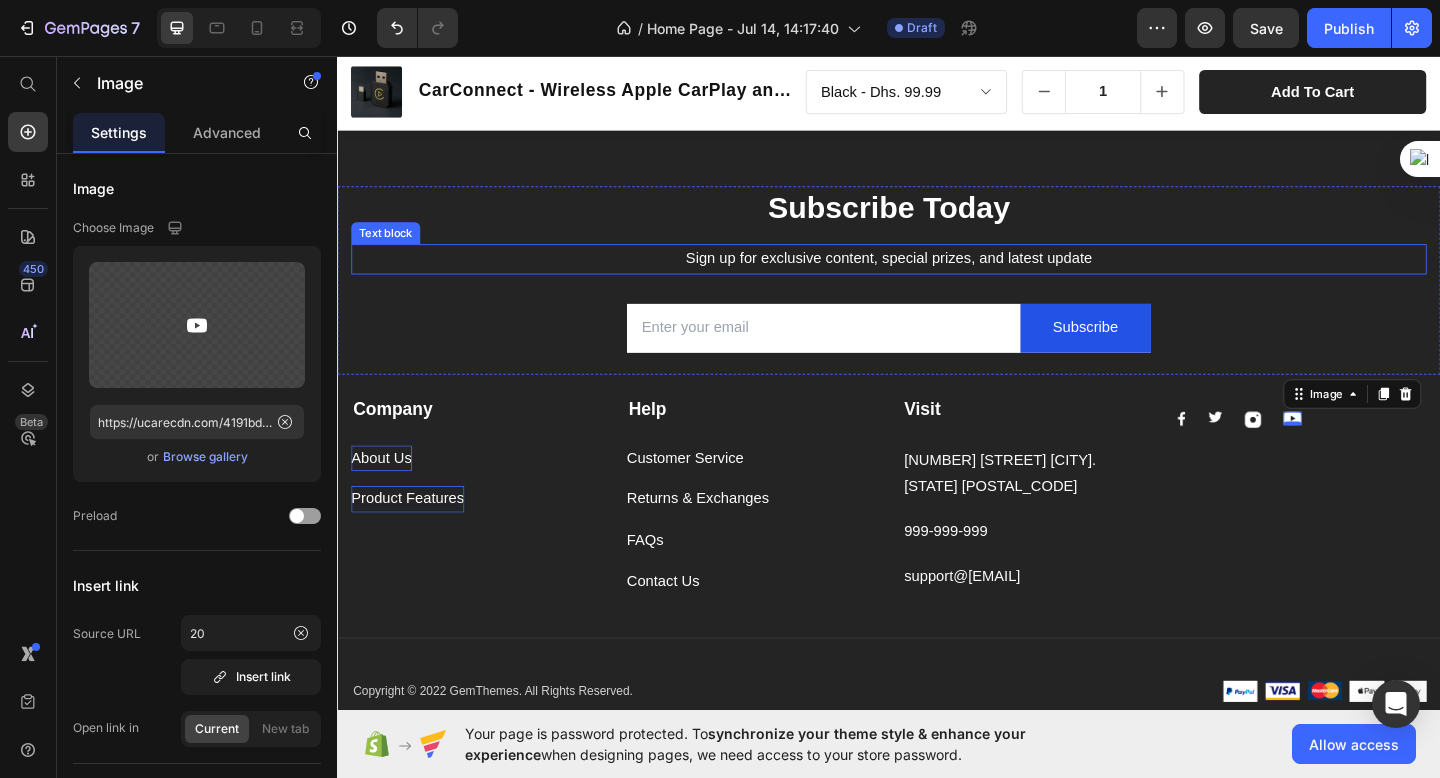 click on "Sign up for exclusive content, special prizes, and latest update" at bounding box center (937, 277) 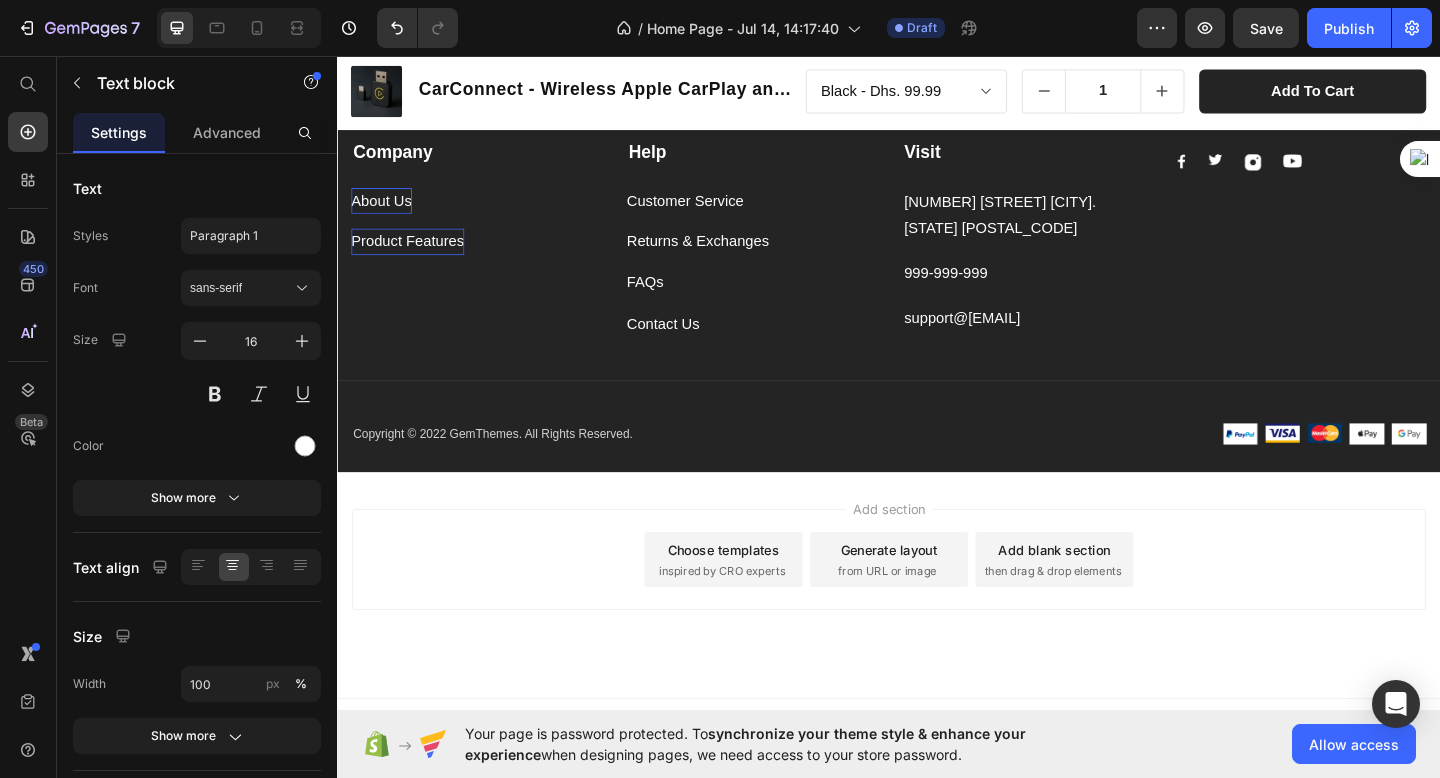 scroll, scrollTop: 2321, scrollLeft: 0, axis: vertical 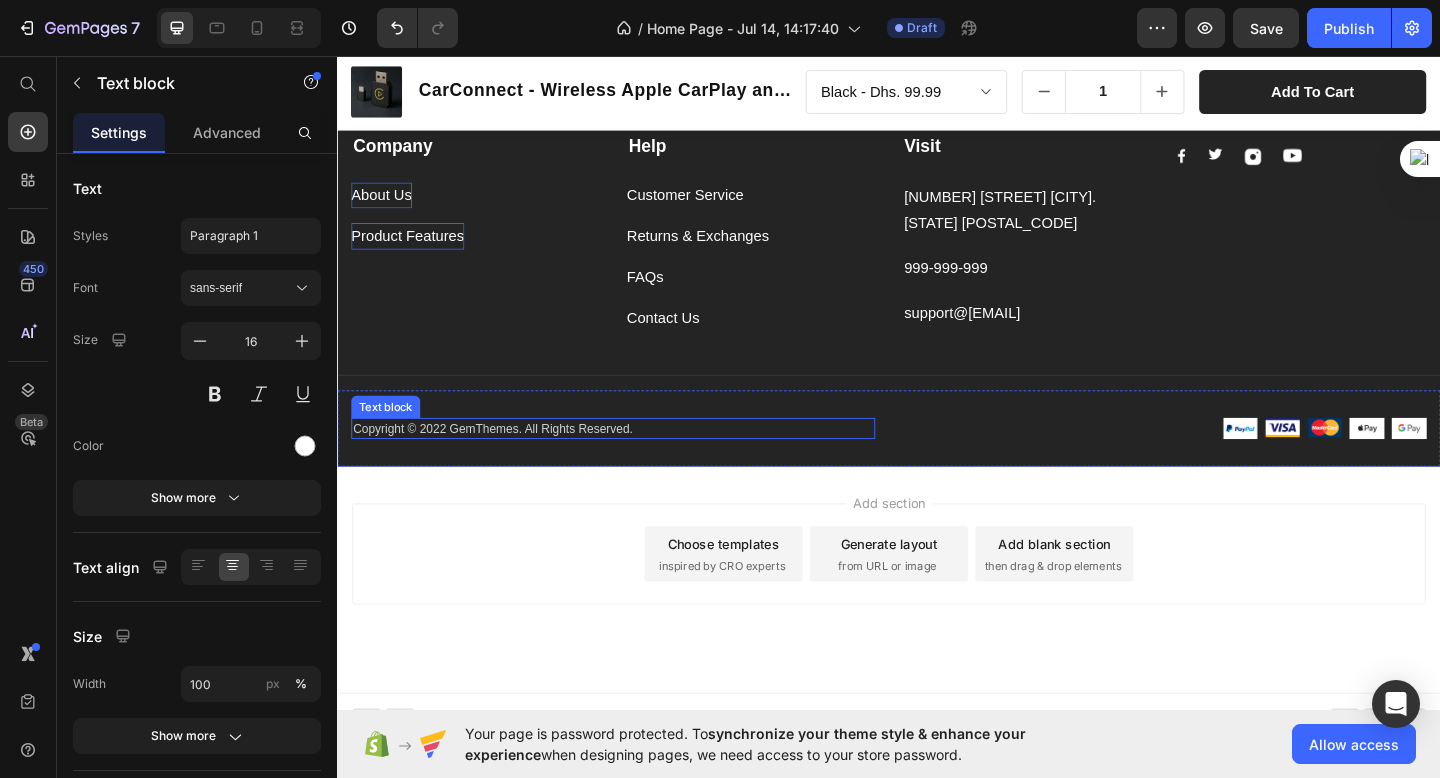 click on "Copyright © 2022 GemThemes. All Rights Reserved." at bounding box center [637, 462] 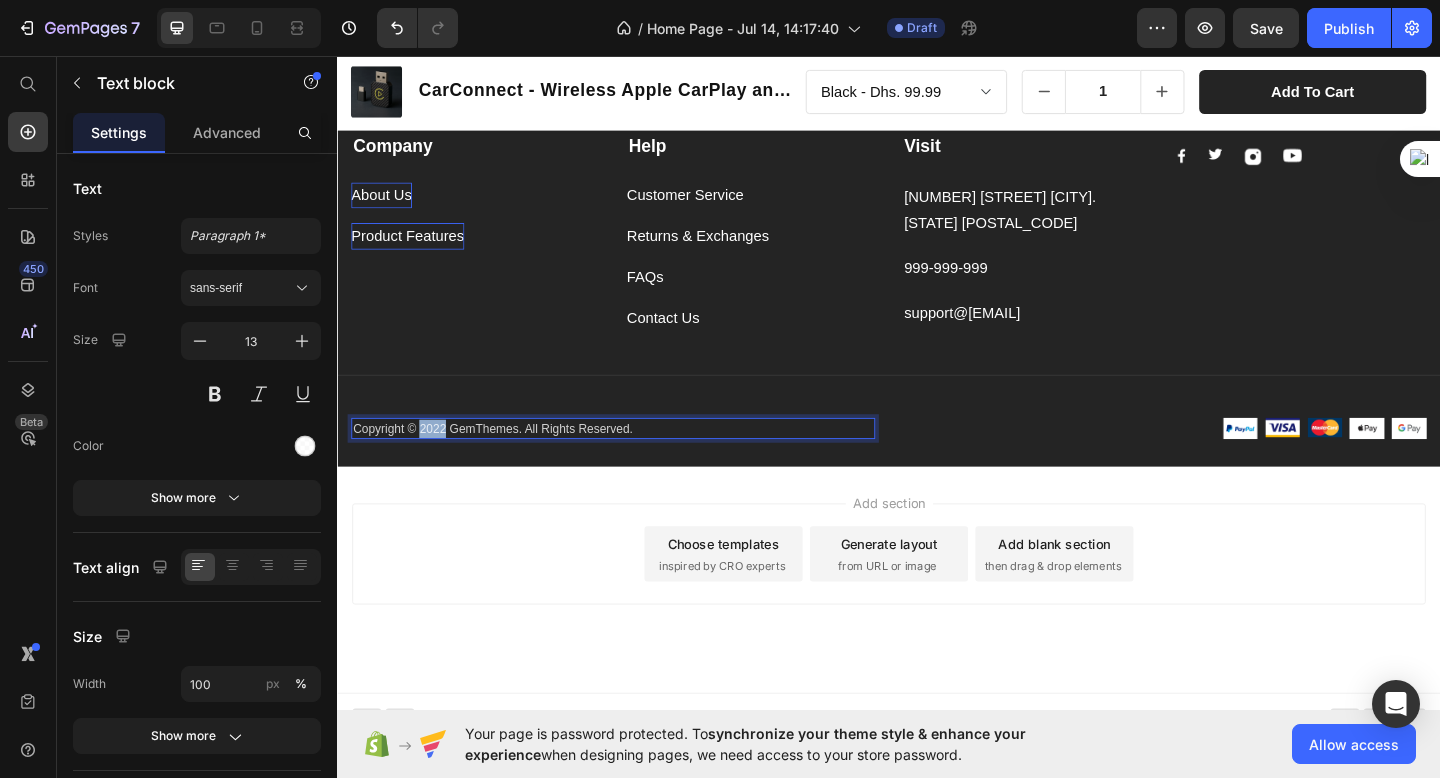 click on "Copyright © 2022 GemThemes. All Rights Reserved." at bounding box center [637, 462] 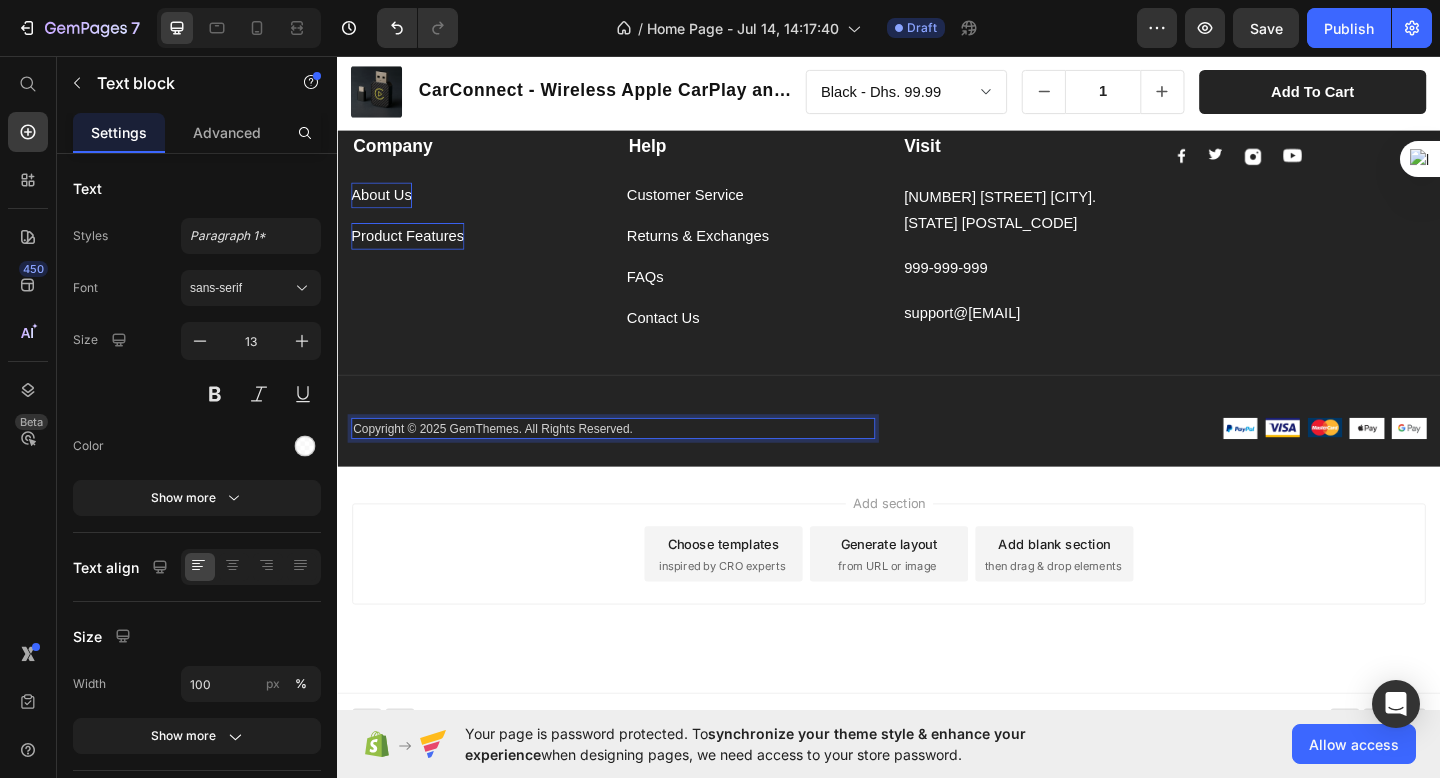 click on "Copyright © 2025 GemThemes. All Rights Reserved." at bounding box center [637, 462] 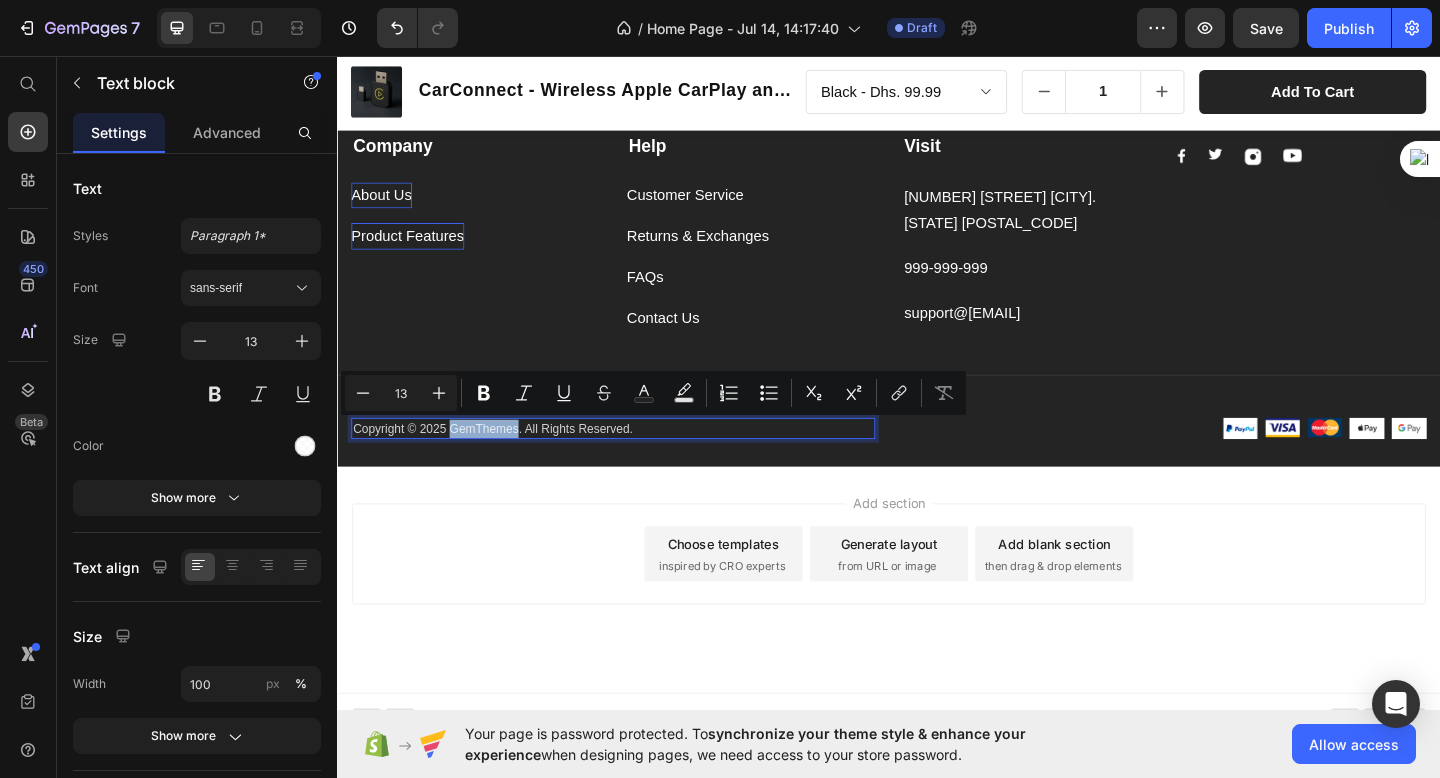 drag, startPoint x: 459, startPoint y: 458, endPoint x: 533, endPoint y: 460, distance: 74.02702 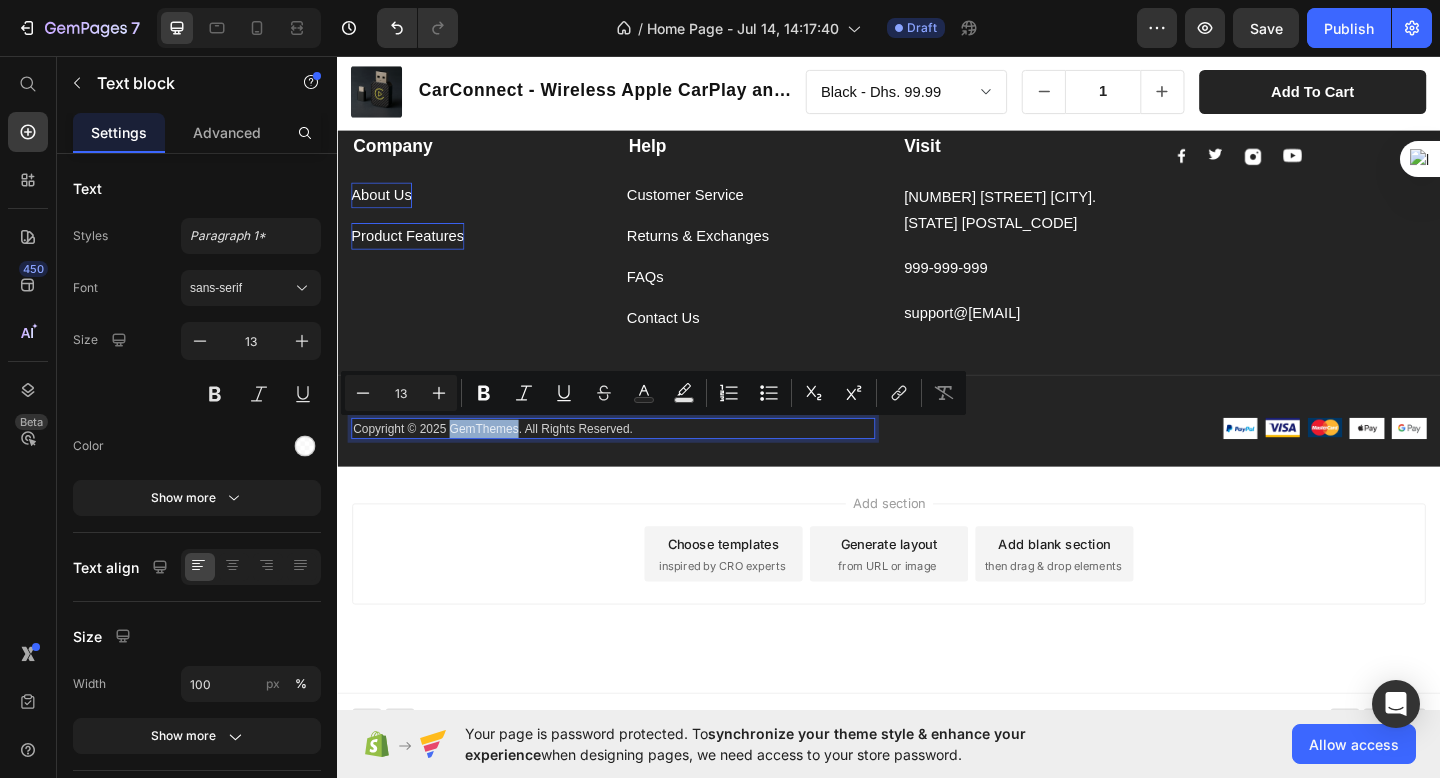 click on "Copyright © 2025 GemThemes. All Rights Reserved." at bounding box center (637, 462) 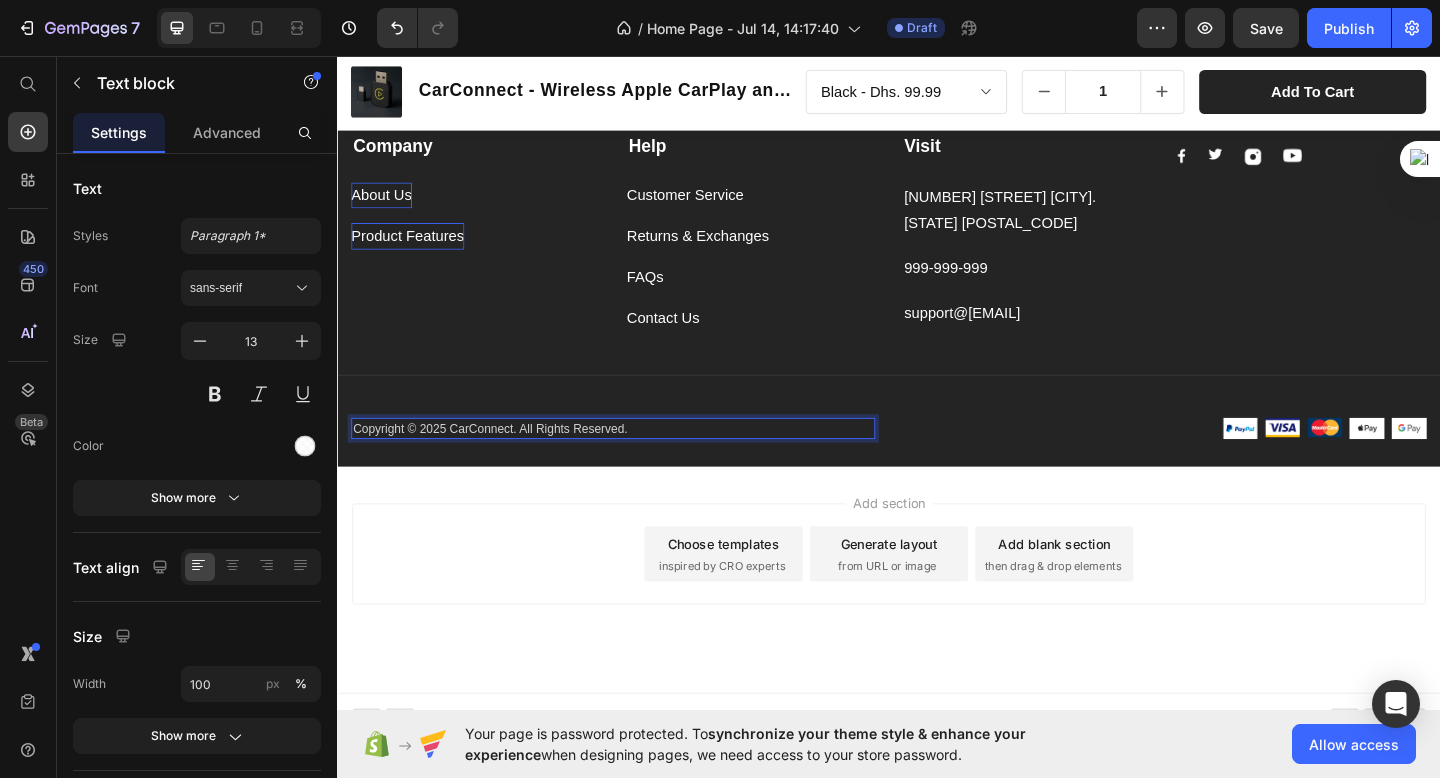 click on "Add section Choose templates inspired by CRO experts Generate layout from URL or image Add blank section then drag & drop elements" at bounding box center [937, 626] 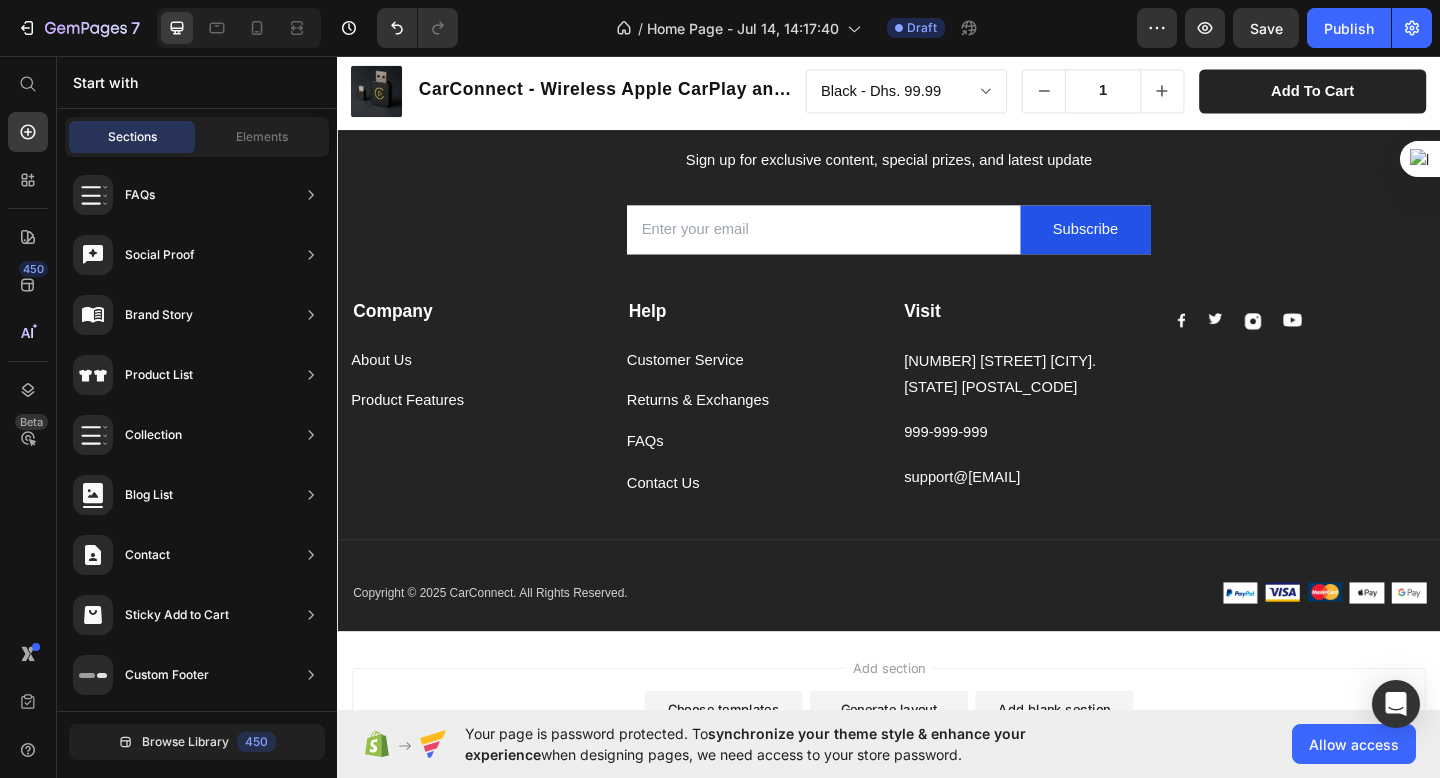 scroll, scrollTop: 2140, scrollLeft: 0, axis: vertical 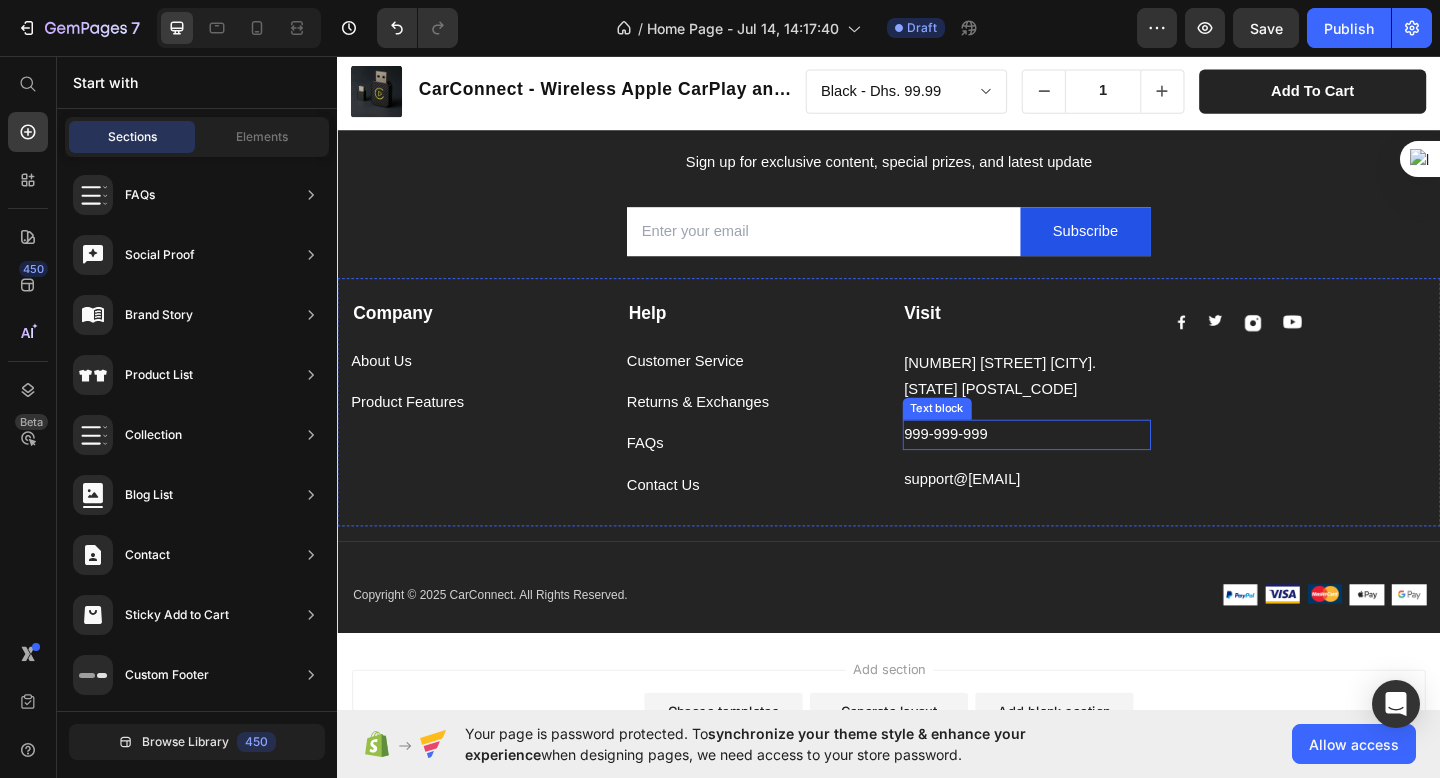 click on "999-999-999" at bounding box center [1087, 468] 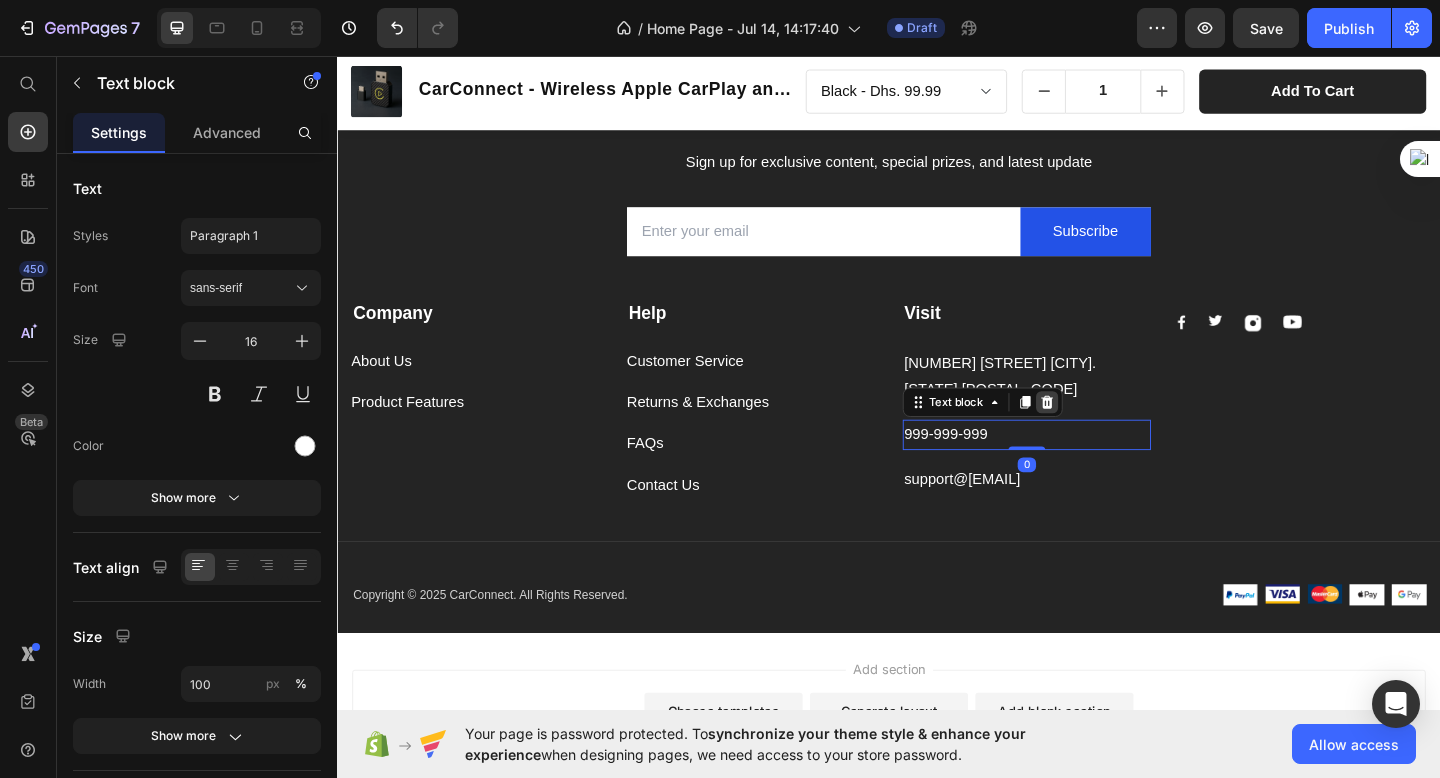 click 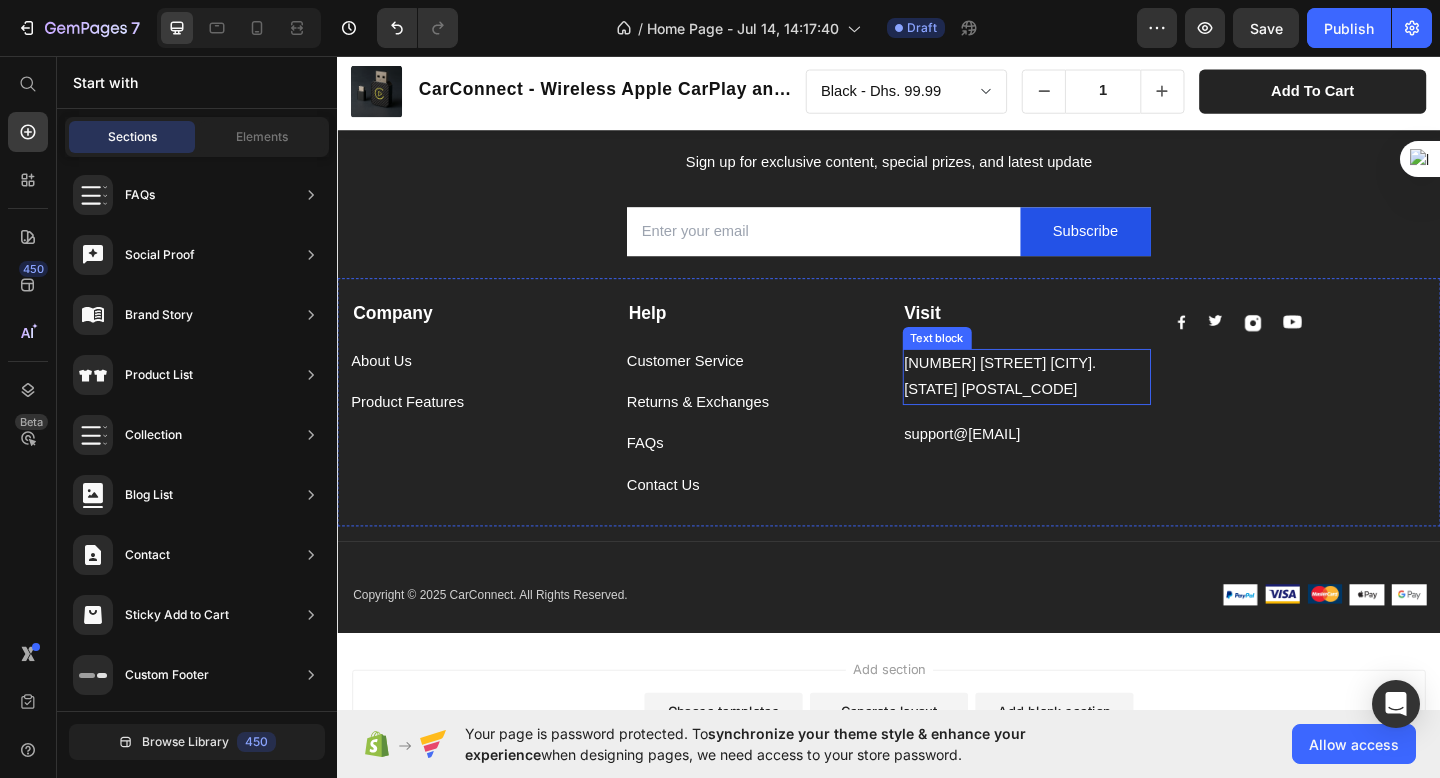 click on "[NUMBER] [STREET] [CITY]. [STATE] [POSTAL_CODE]" at bounding box center (1087, 406) 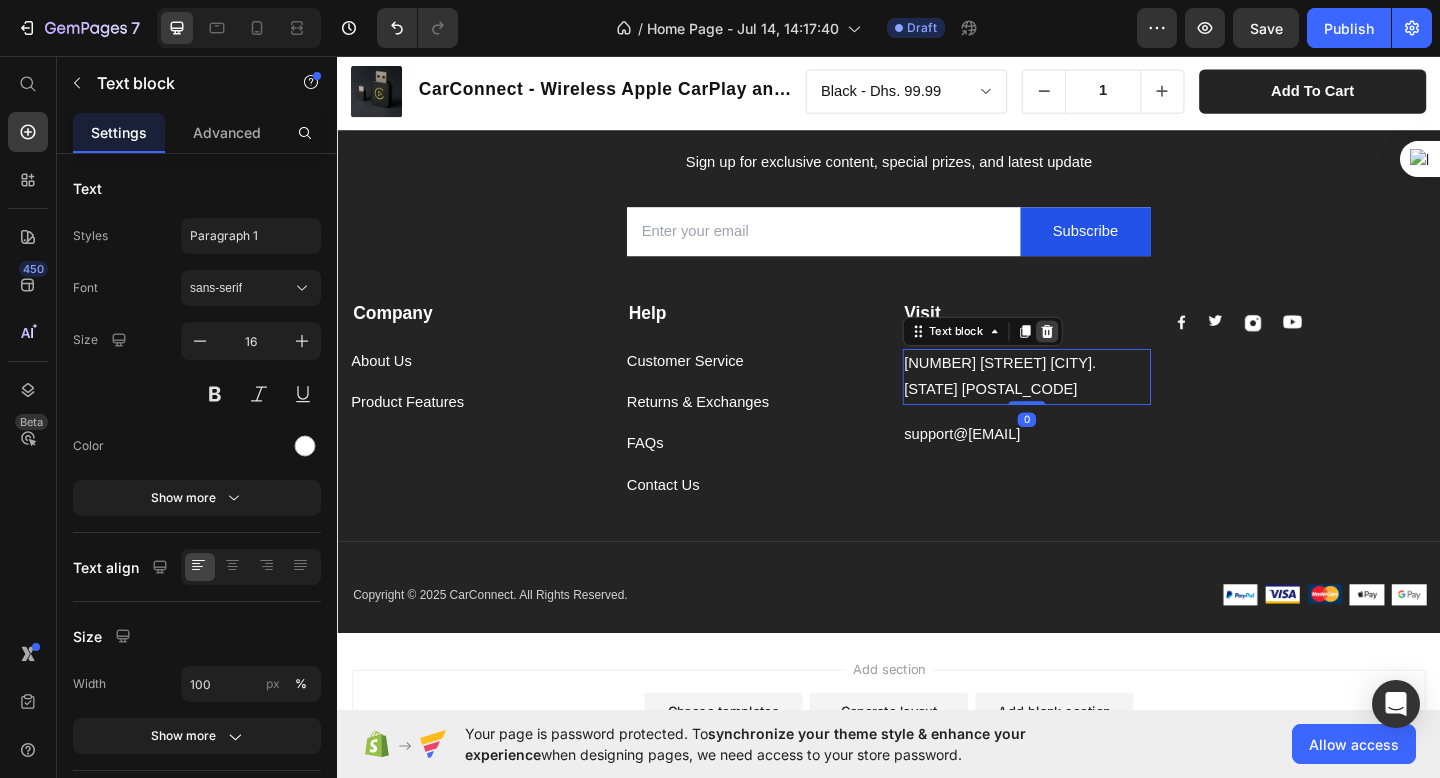 click 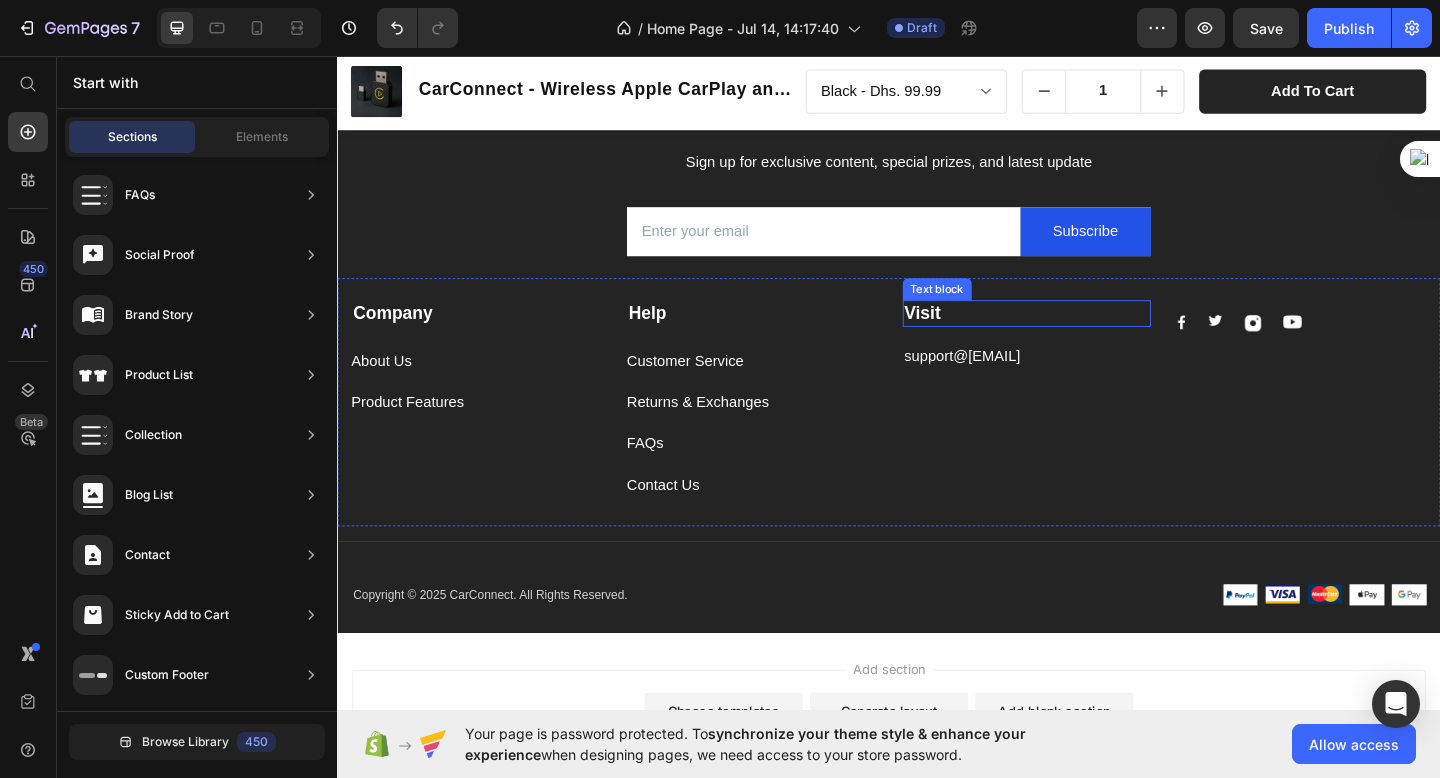 click on "Visit" at bounding box center (974, 335) 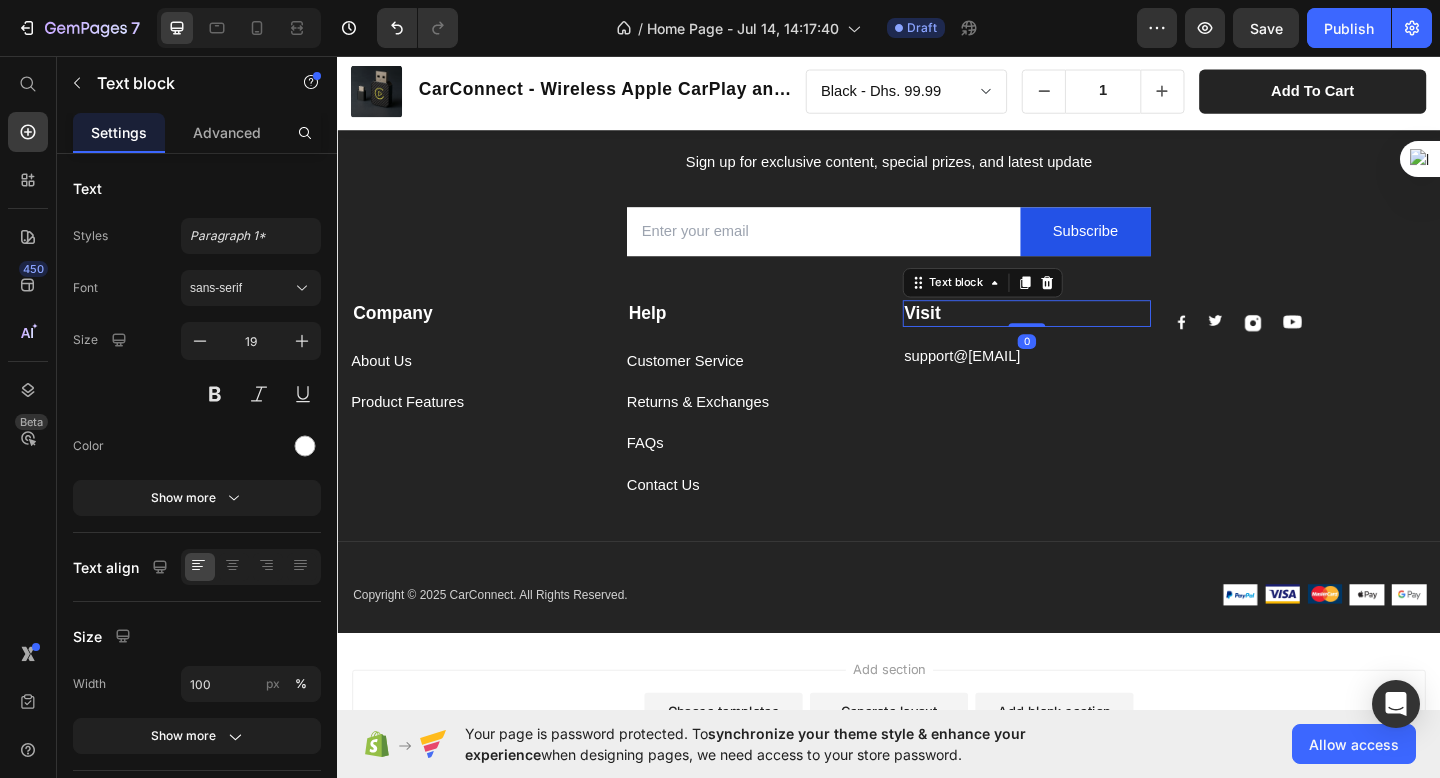 click on "Visit" at bounding box center (974, 335) 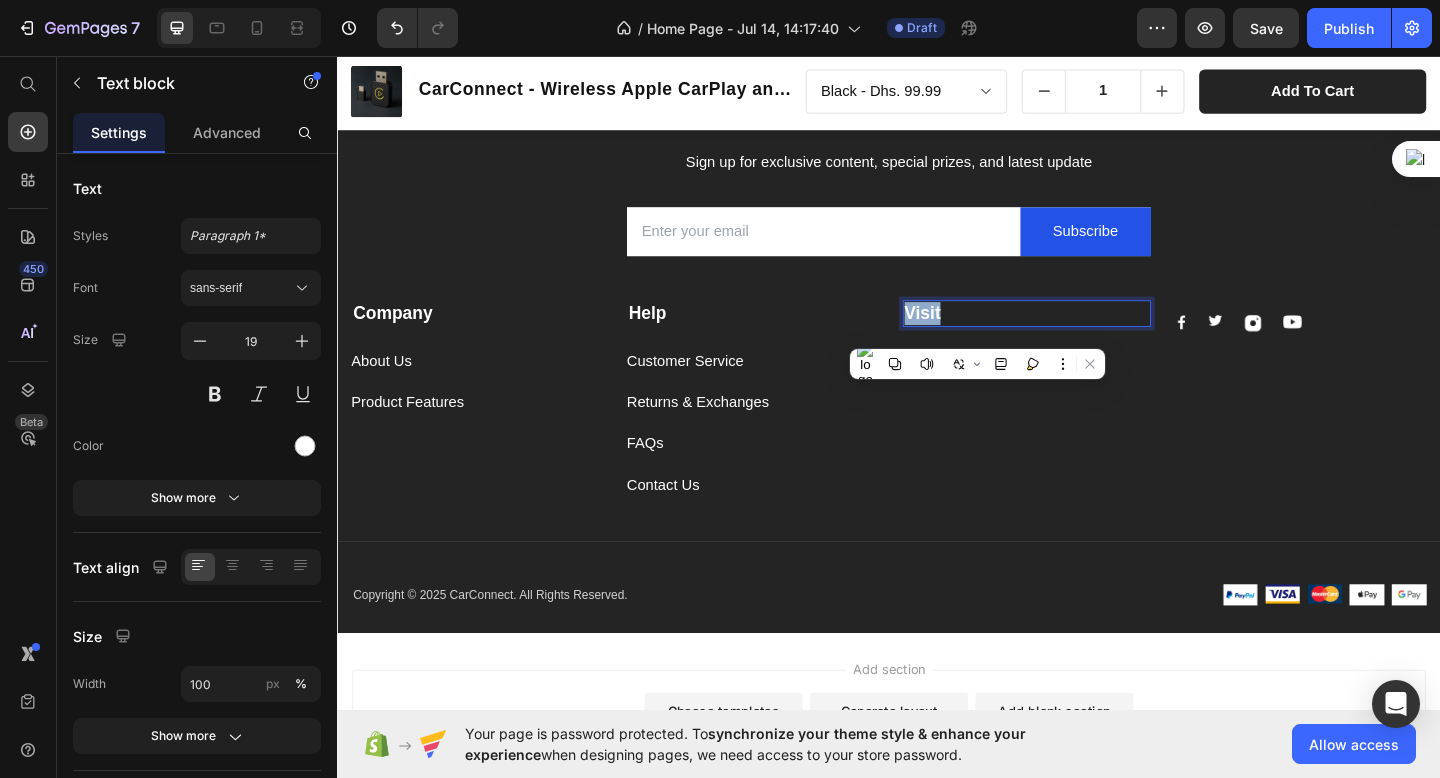 click on "Visit" at bounding box center (974, 335) 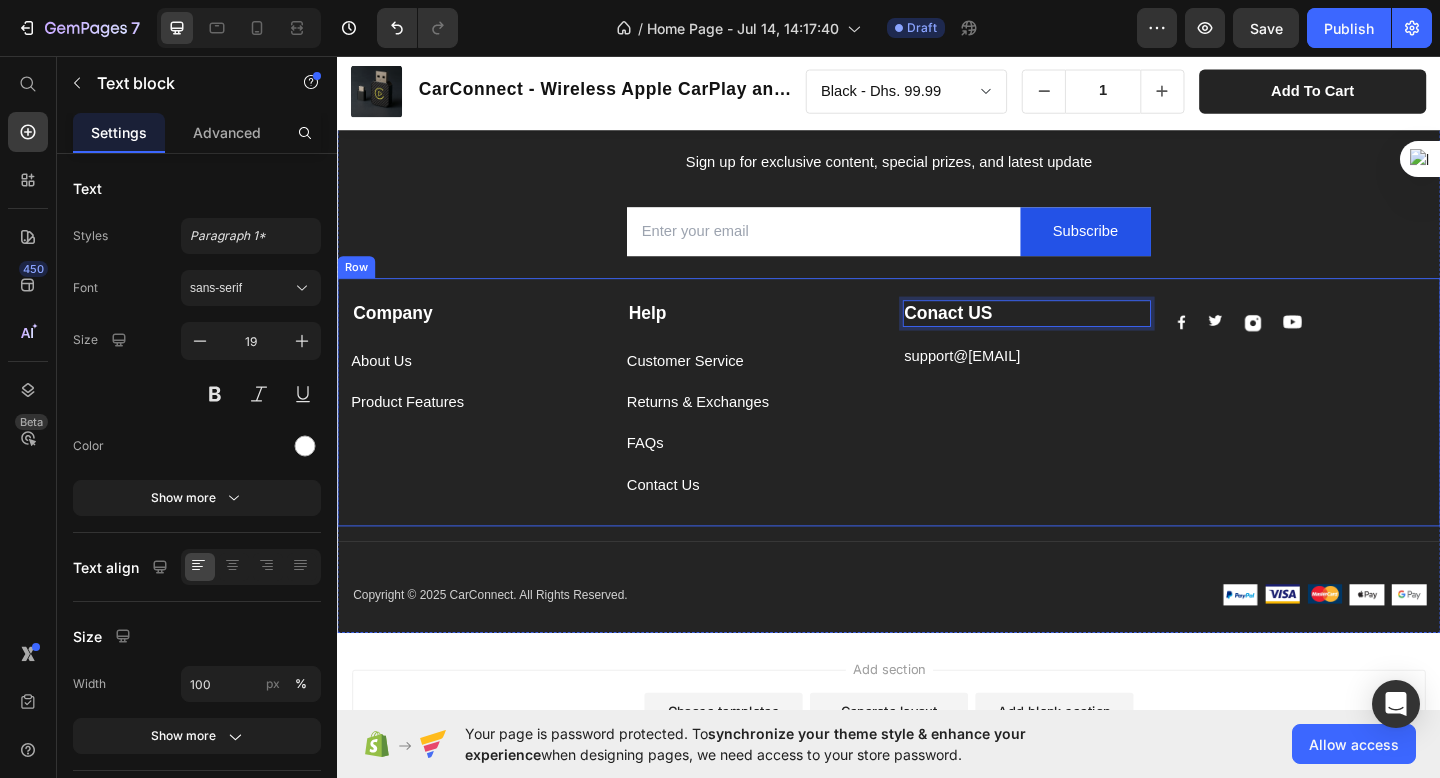 click on "Company Text block About Us Button Product Features Button Help Text block Customer Service Button Returns & Exchanges Button FAQs Button Contact Us Button Conact US Text block 0 support@[EMAIL] Text block Image Image Image Image Row Row" at bounding box center [937, 433] 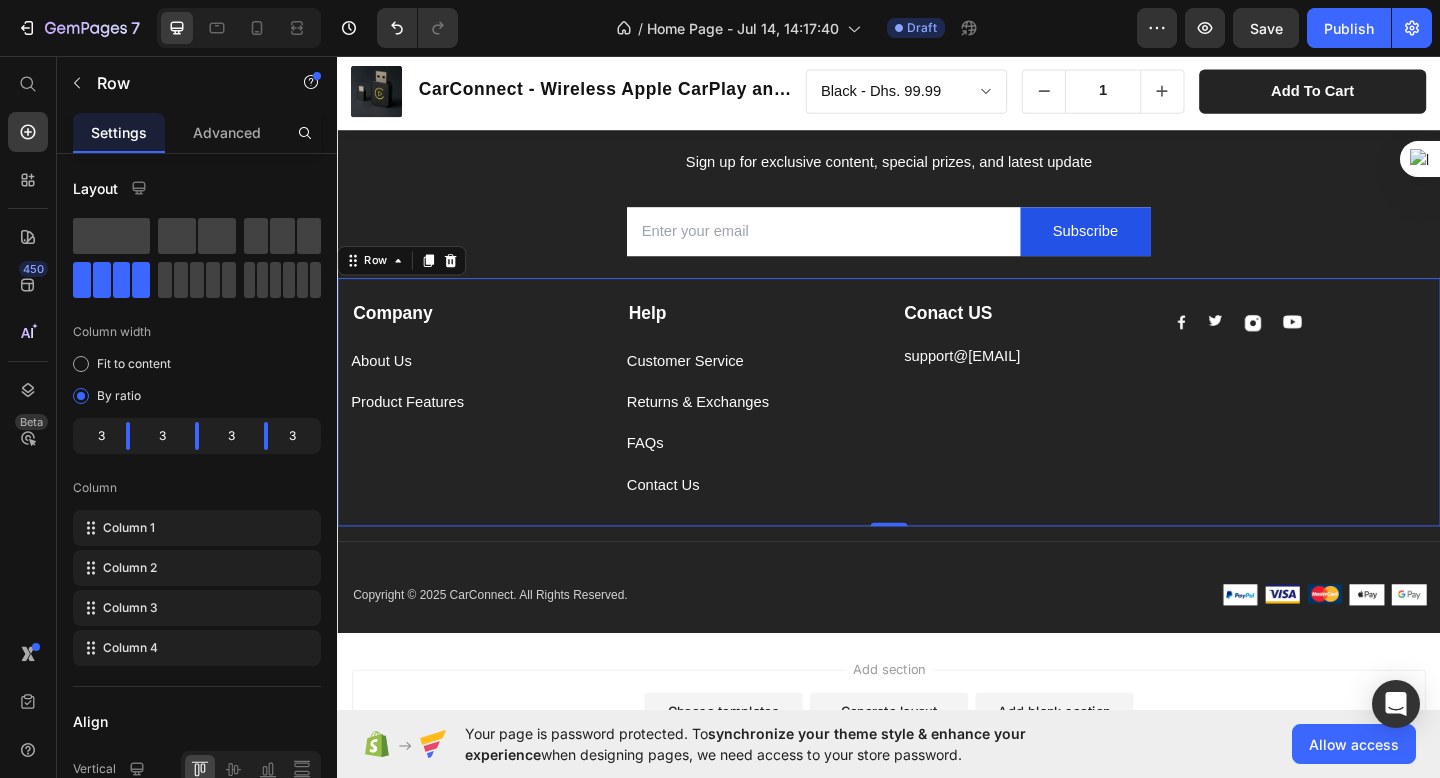 click at bounding box center (1255, 346) 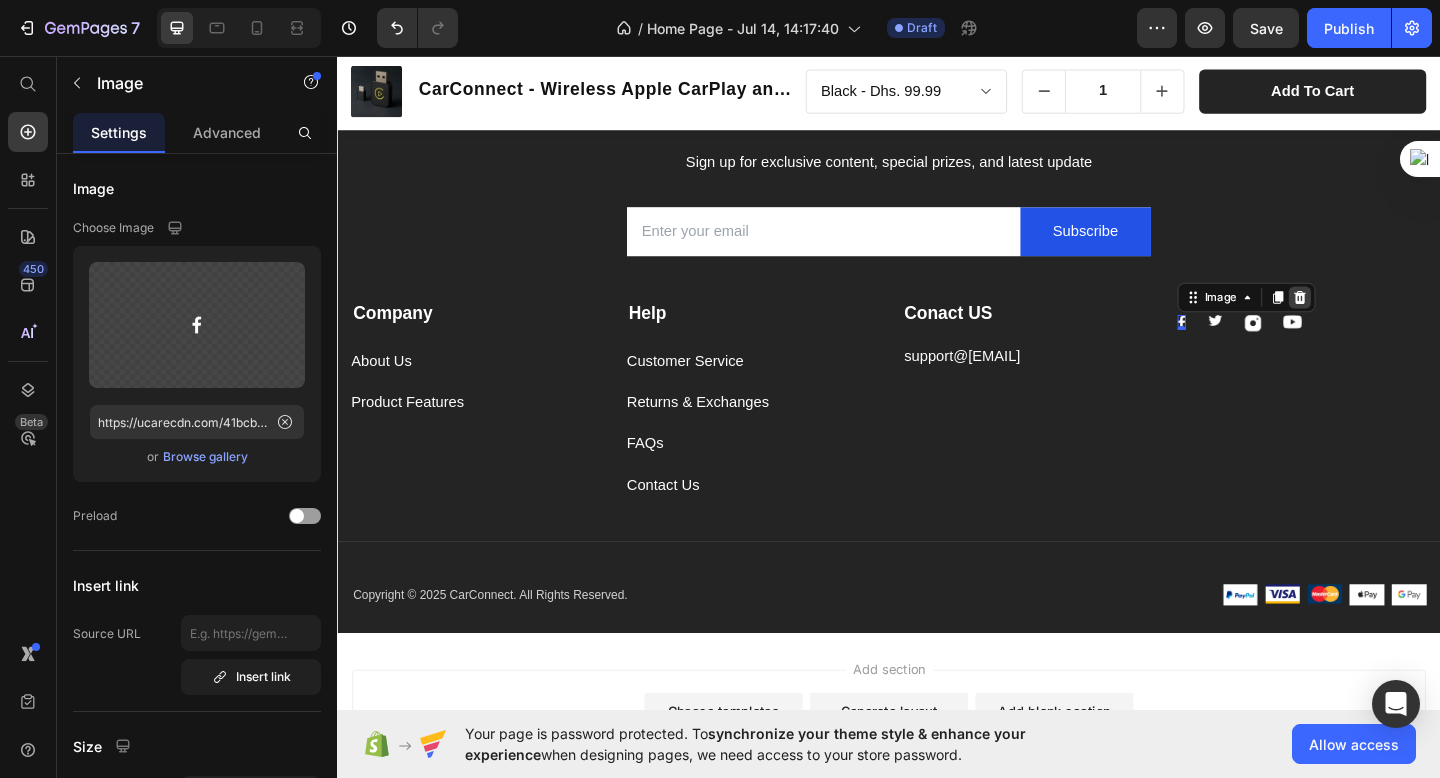 click 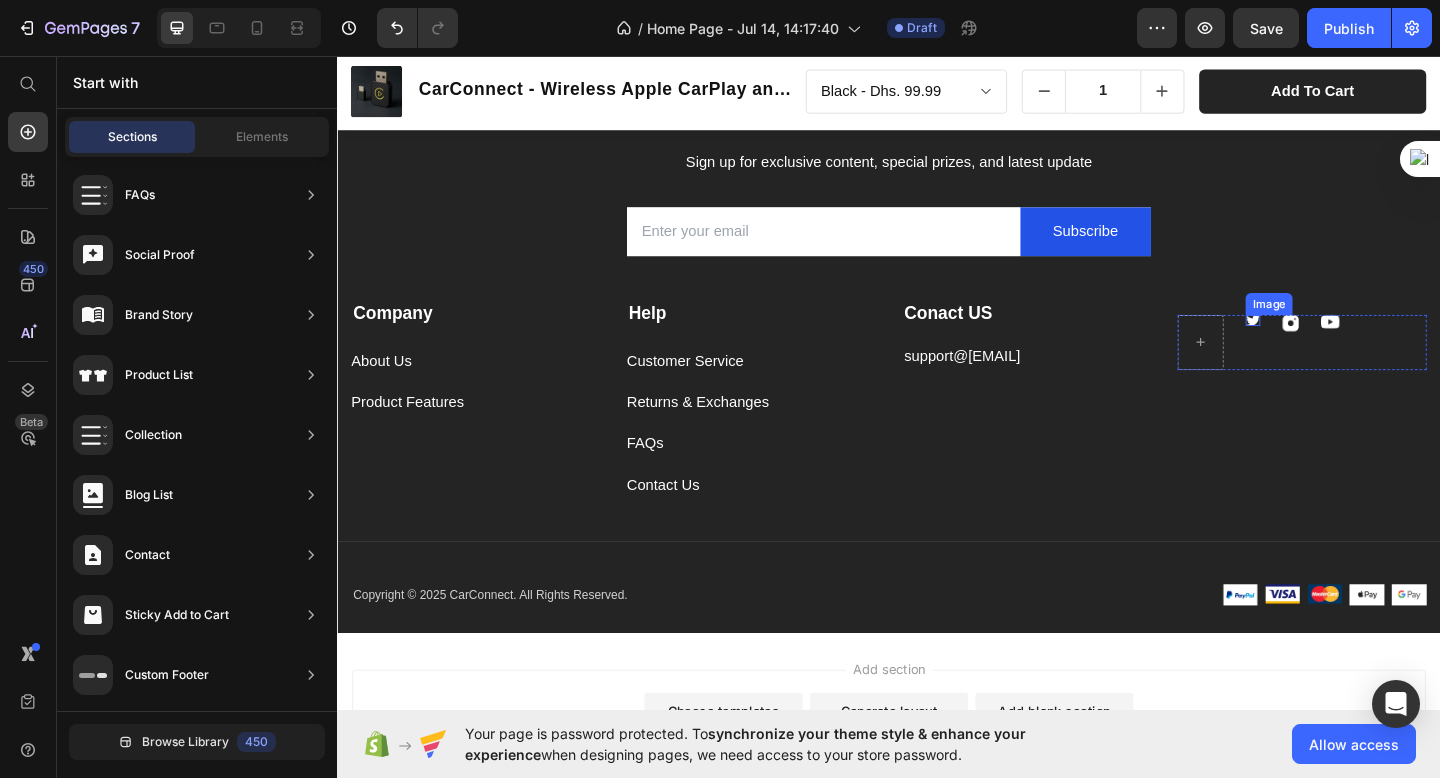 click at bounding box center [1333, 344] 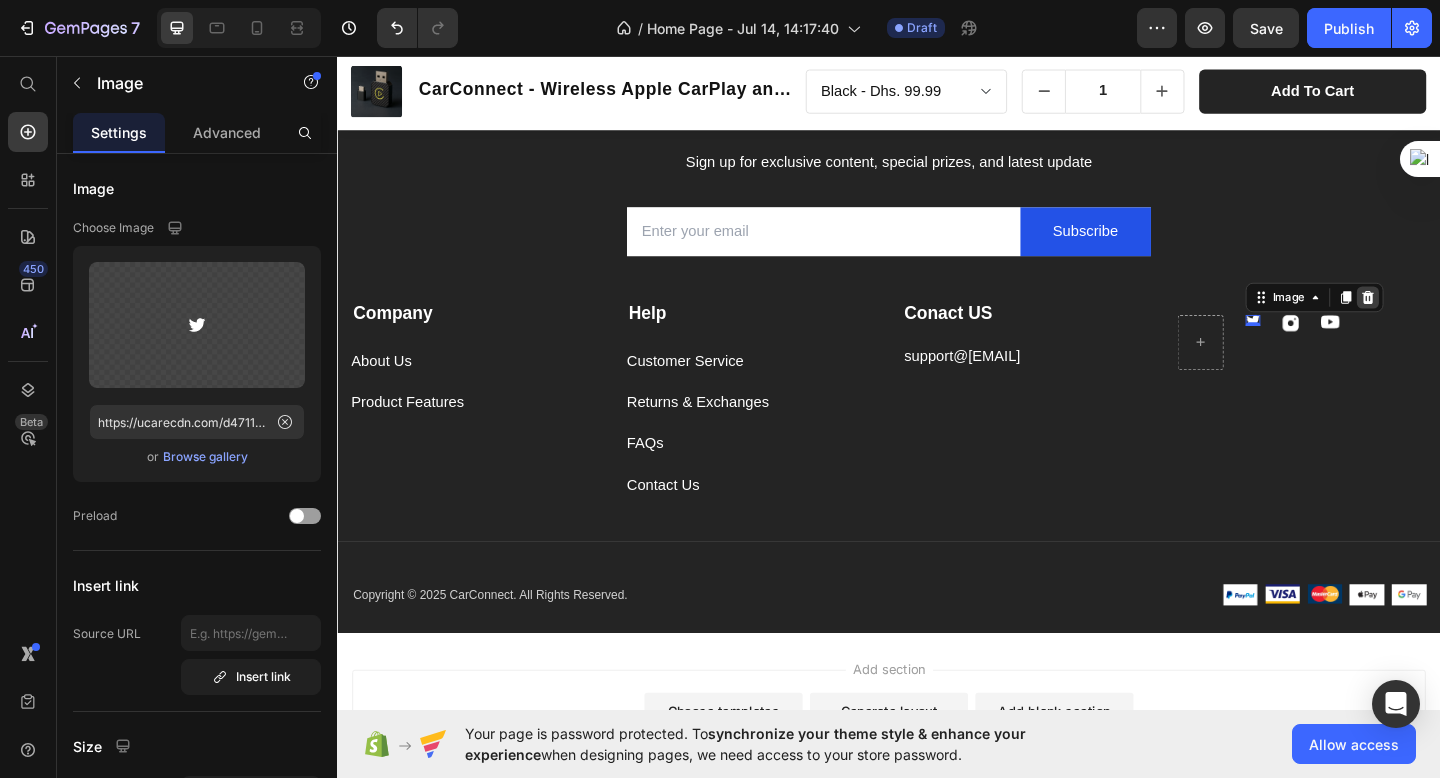 click 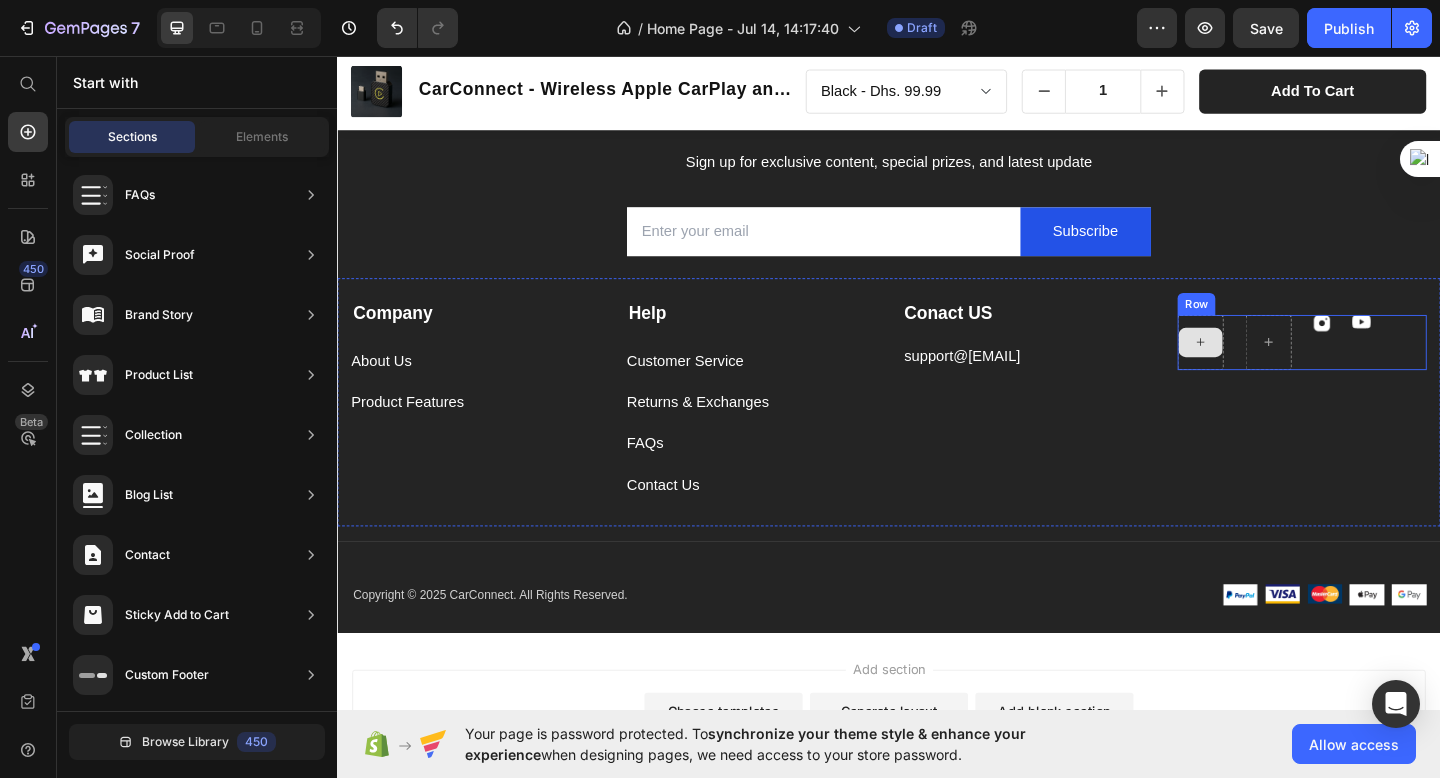 click at bounding box center (1276, 368) 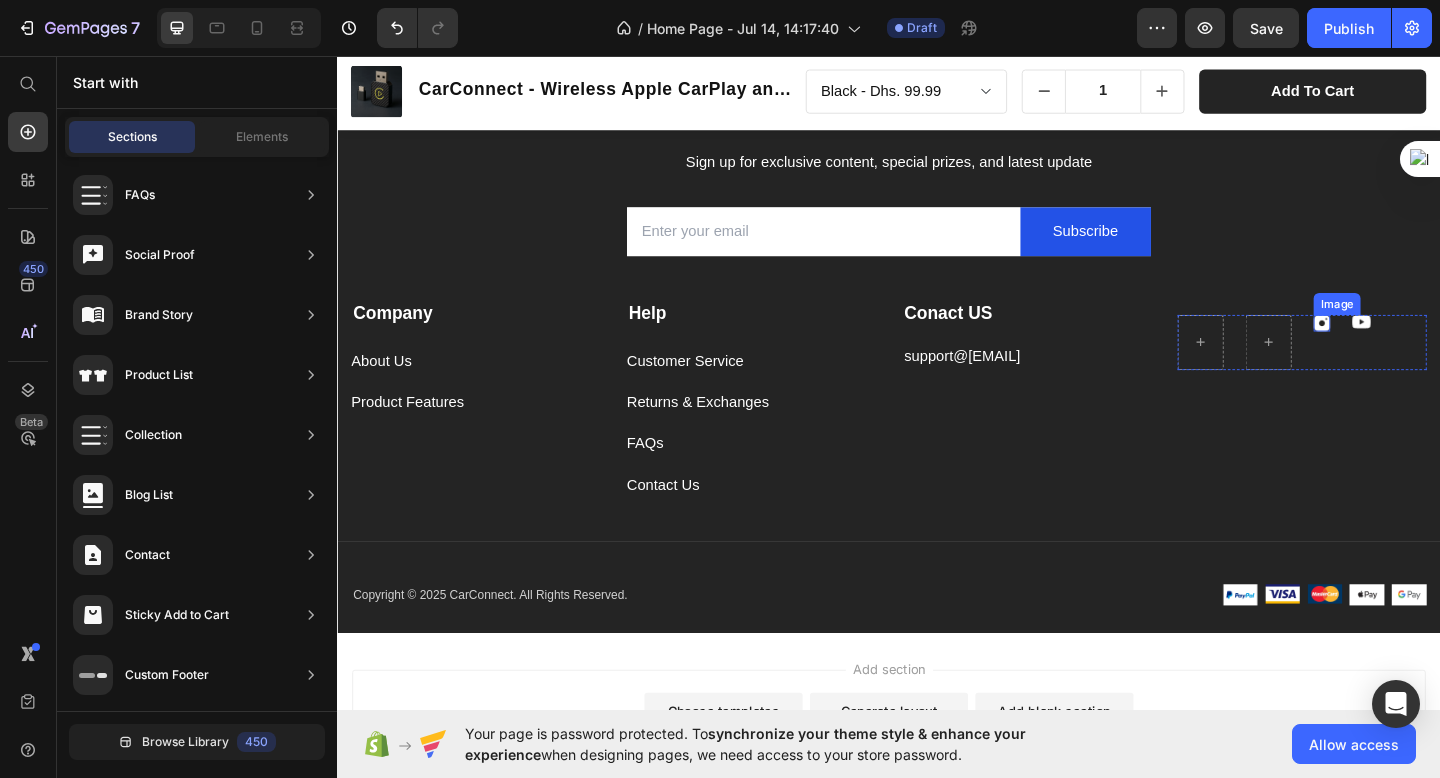 click at bounding box center (1408, 347) 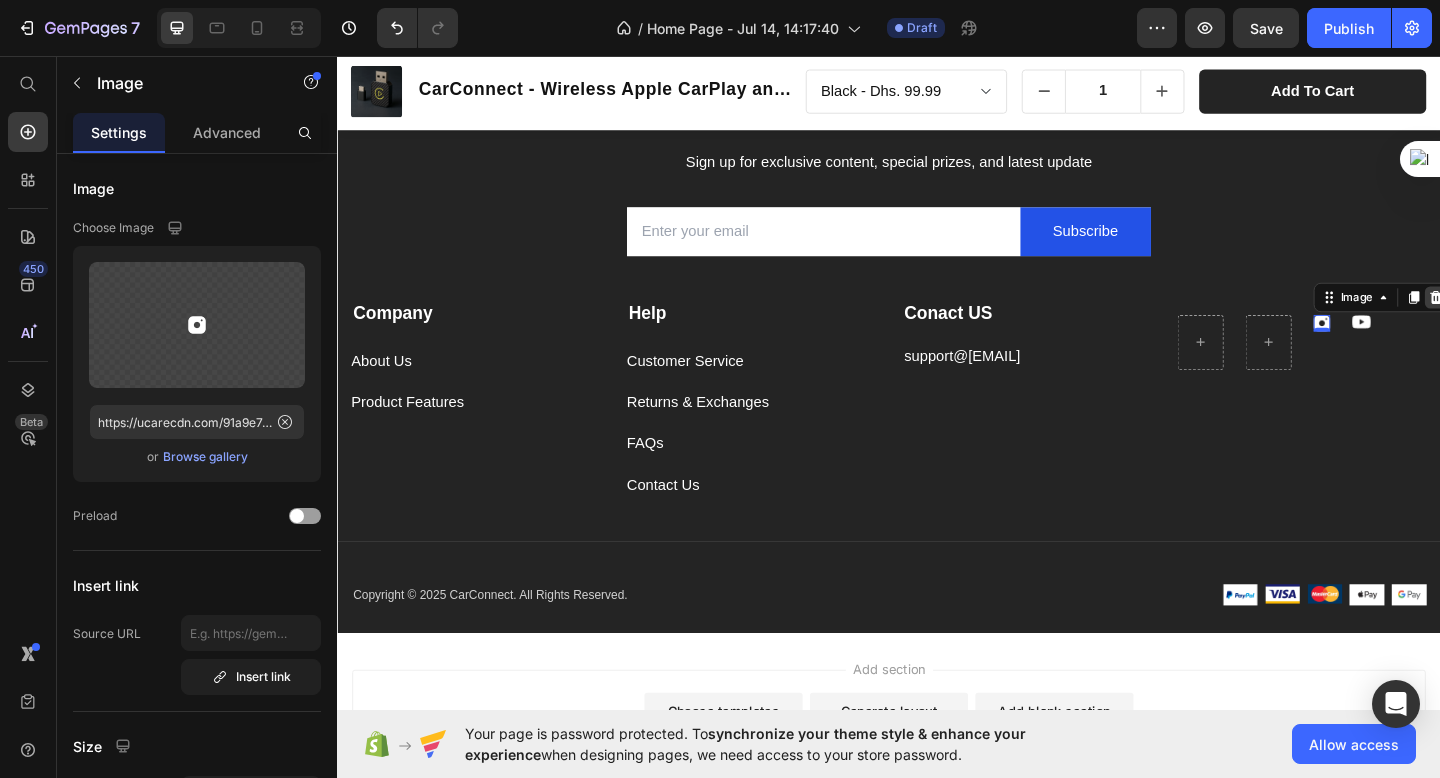 click 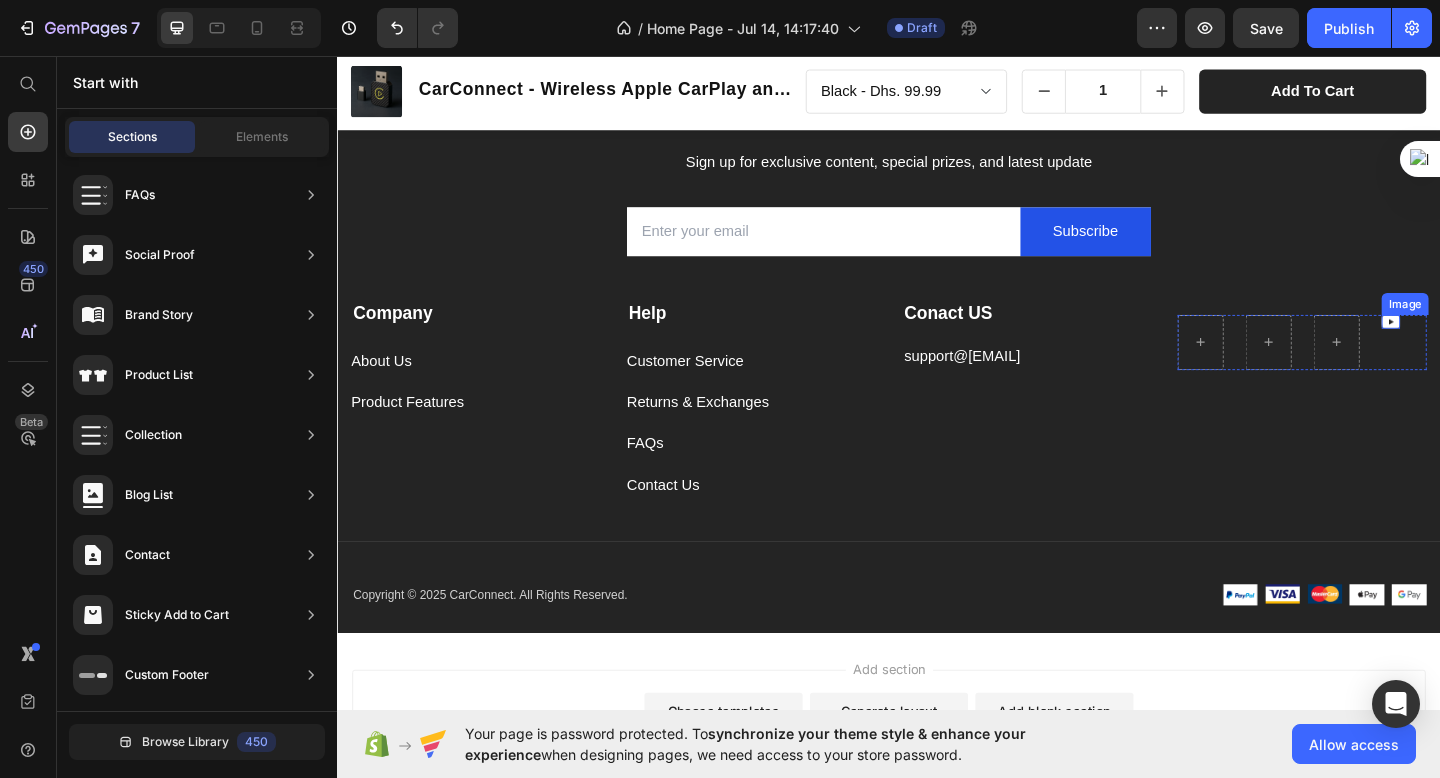 click at bounding box center (1483, 345) 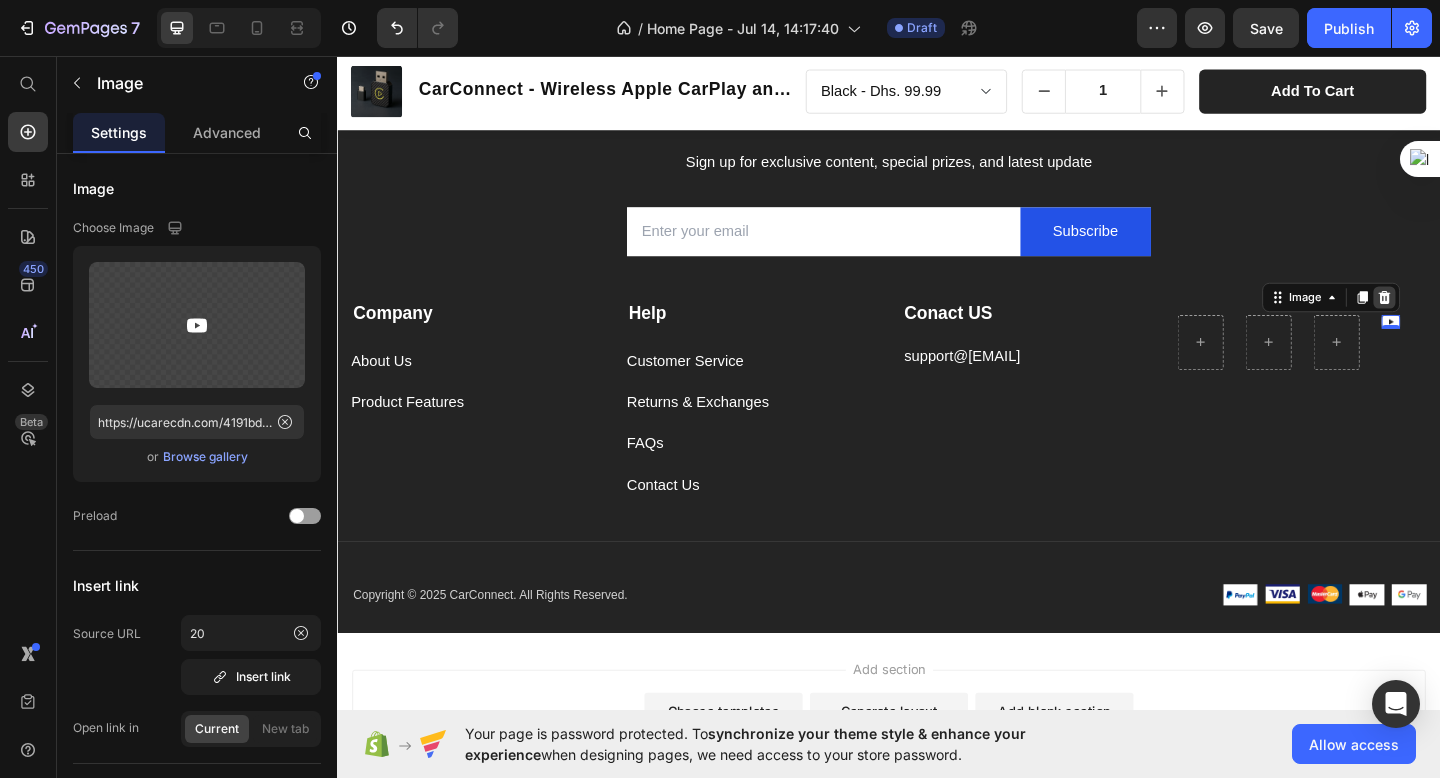 click 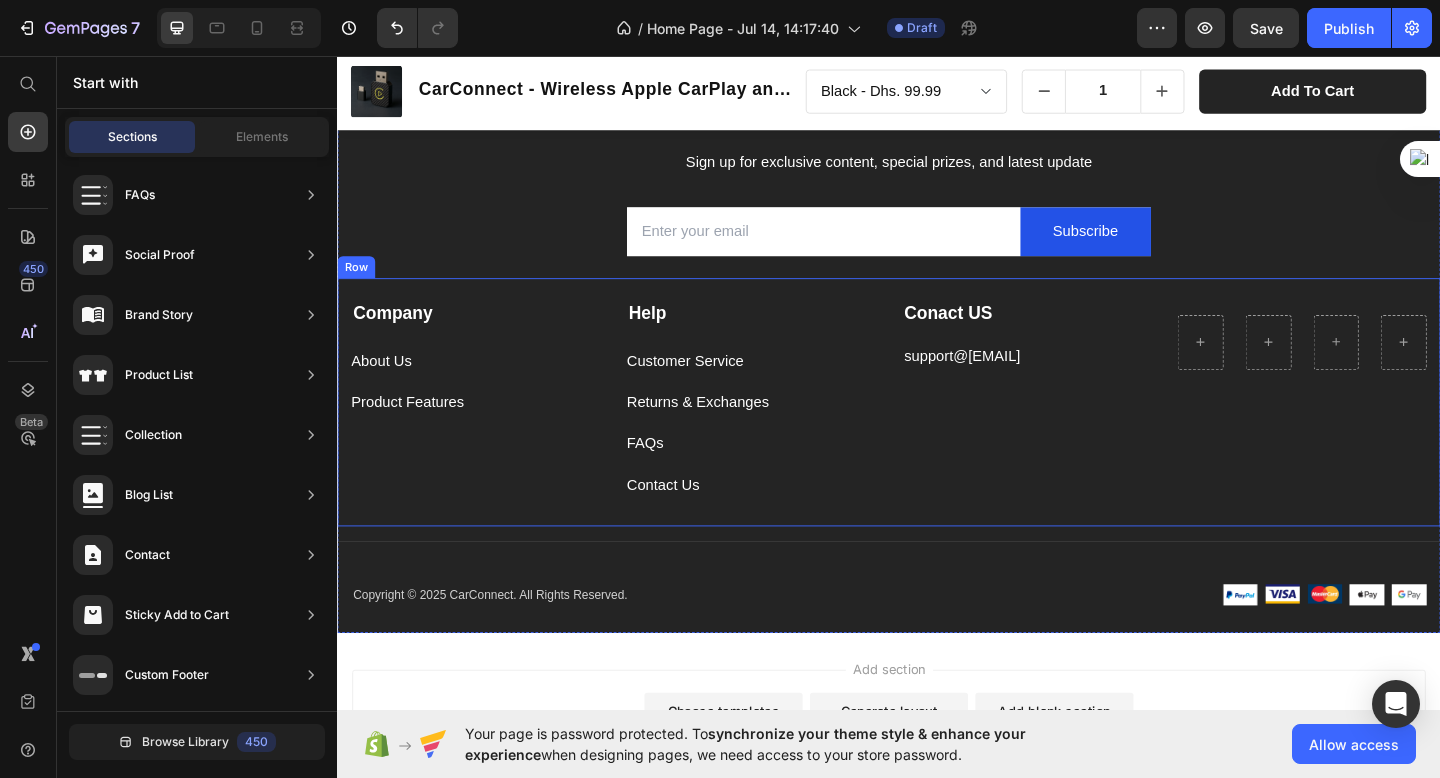 click on "support@[EMAIL]" at bounding box center (1087, 383) 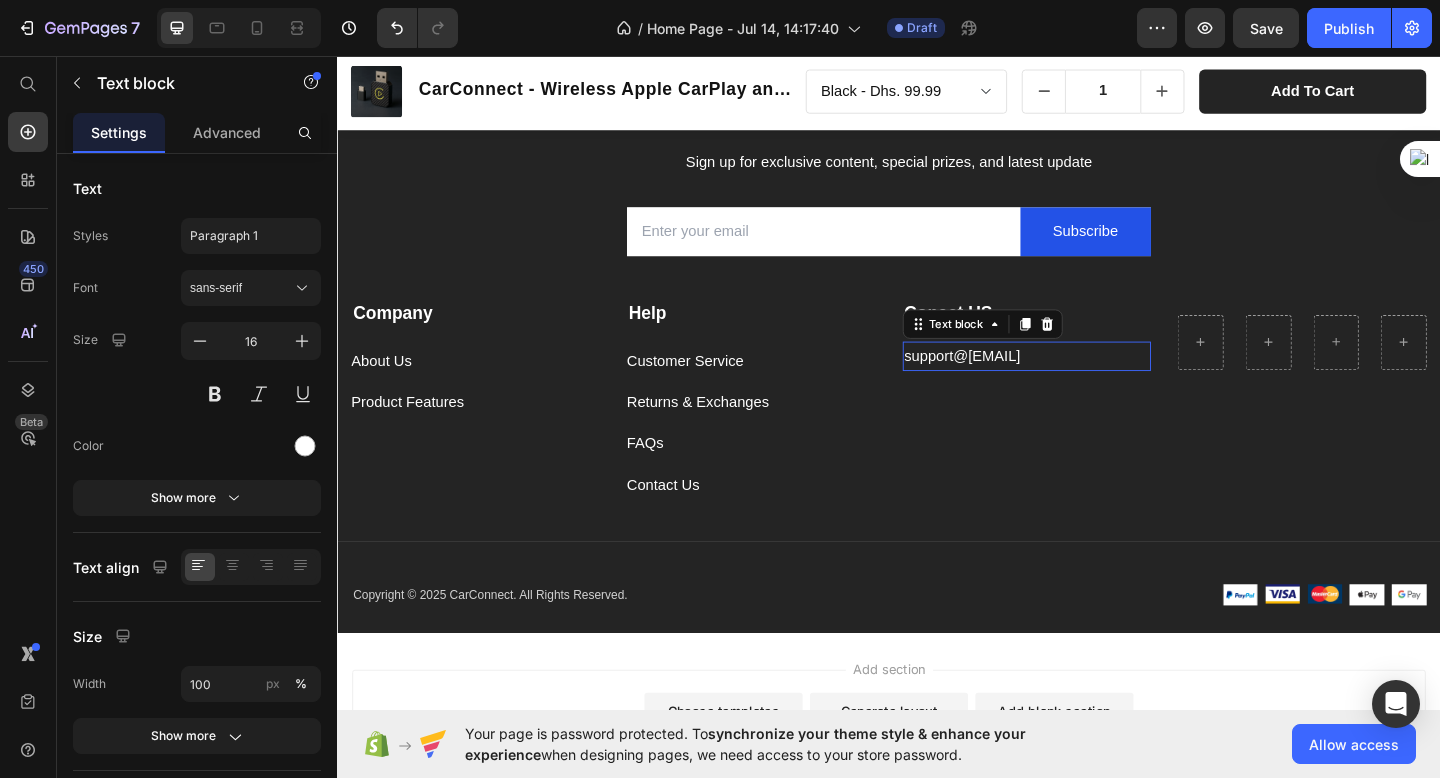 click on "support@[EMAIL]" at bounding box center [1087, 383] 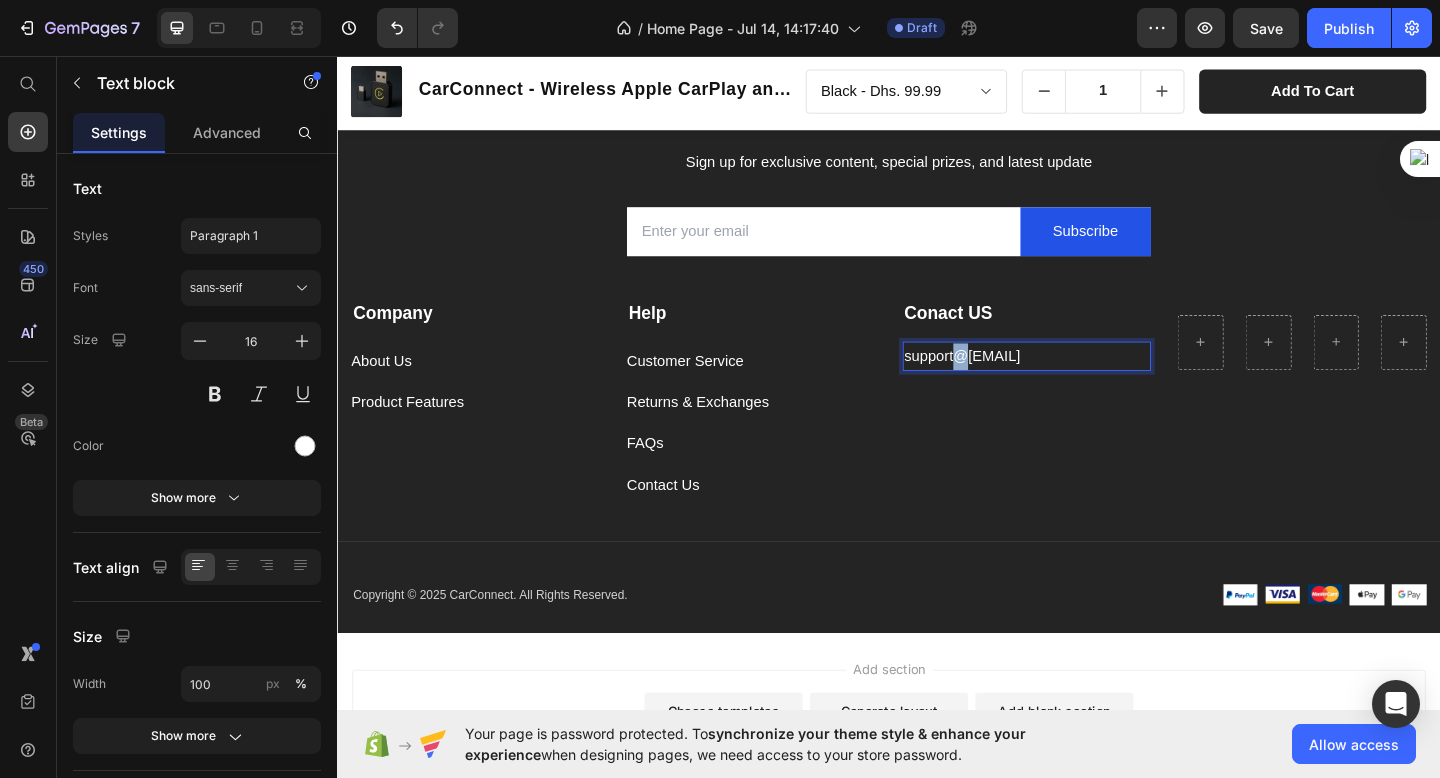 click on "support@[EMAIL]" at bounding box center [1087, 383] 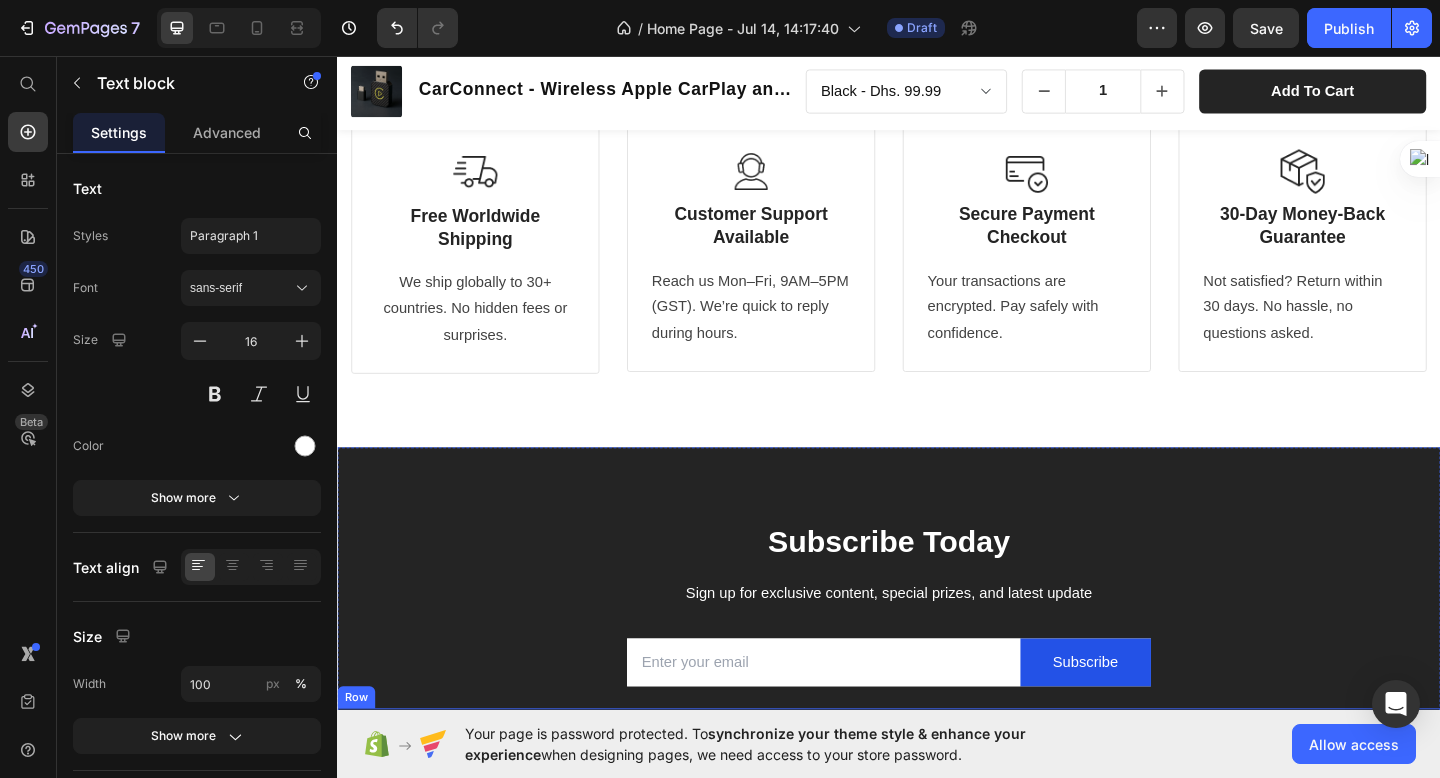 scroll, scrollTop: 865, scrollLeft: 0, axis: vertical 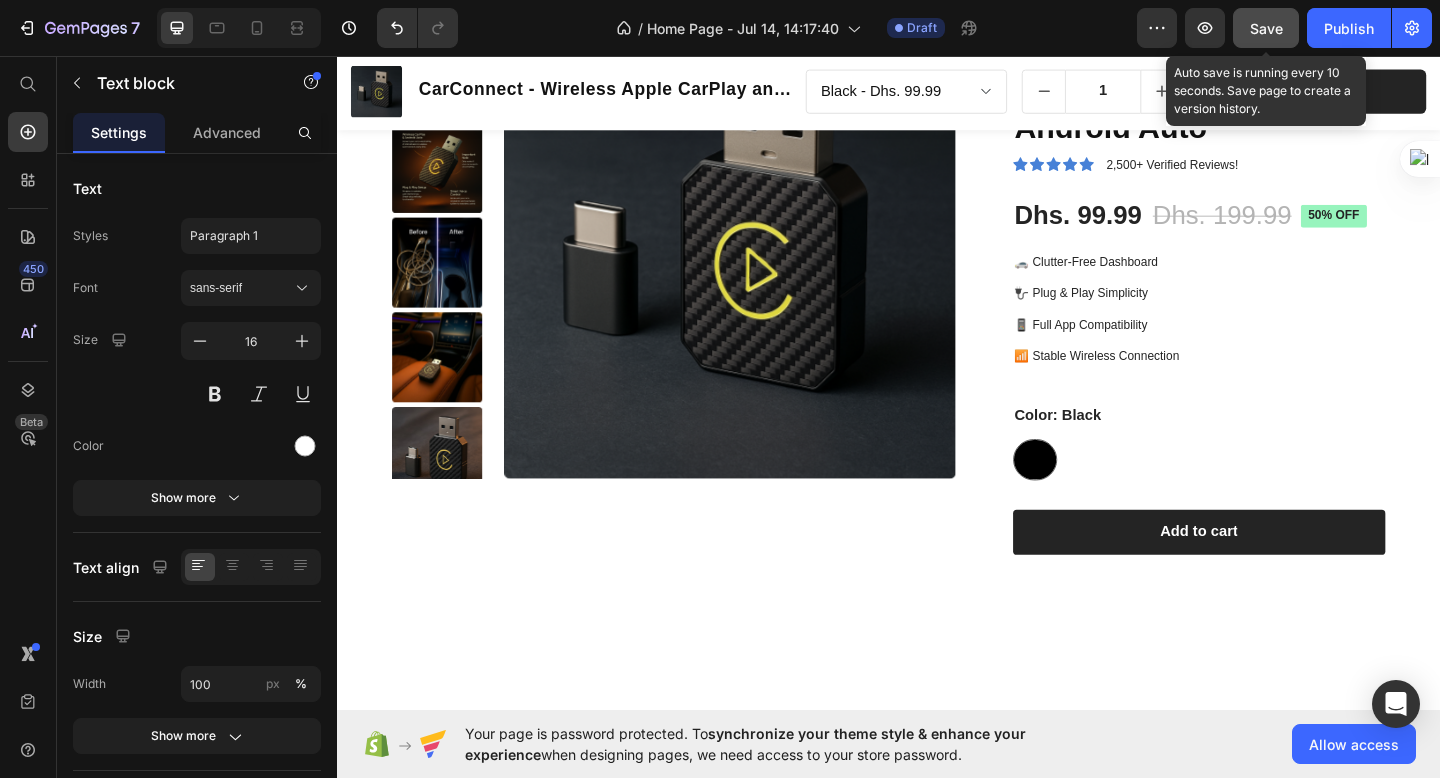 click on "Save" 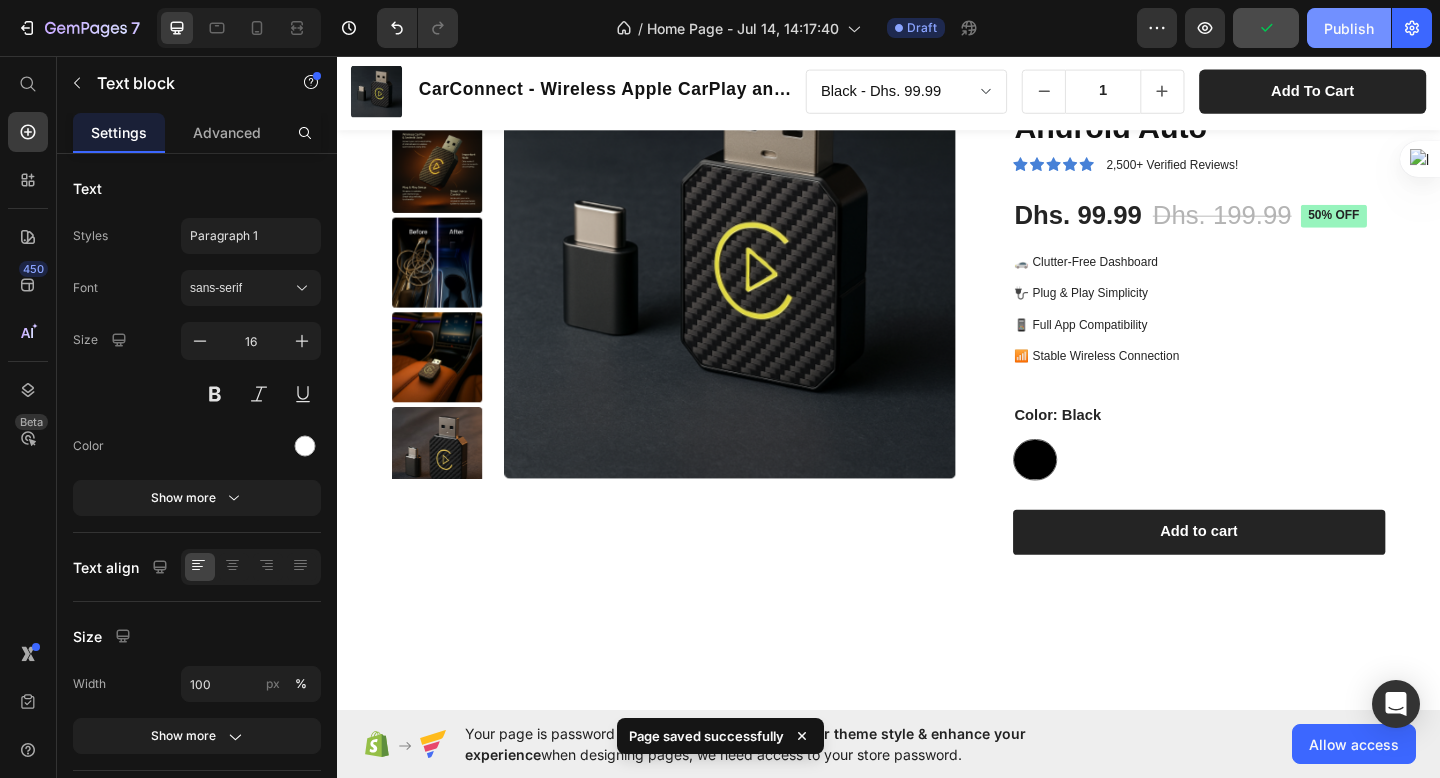 click on "Publish" at bounding box center [1349, 28] 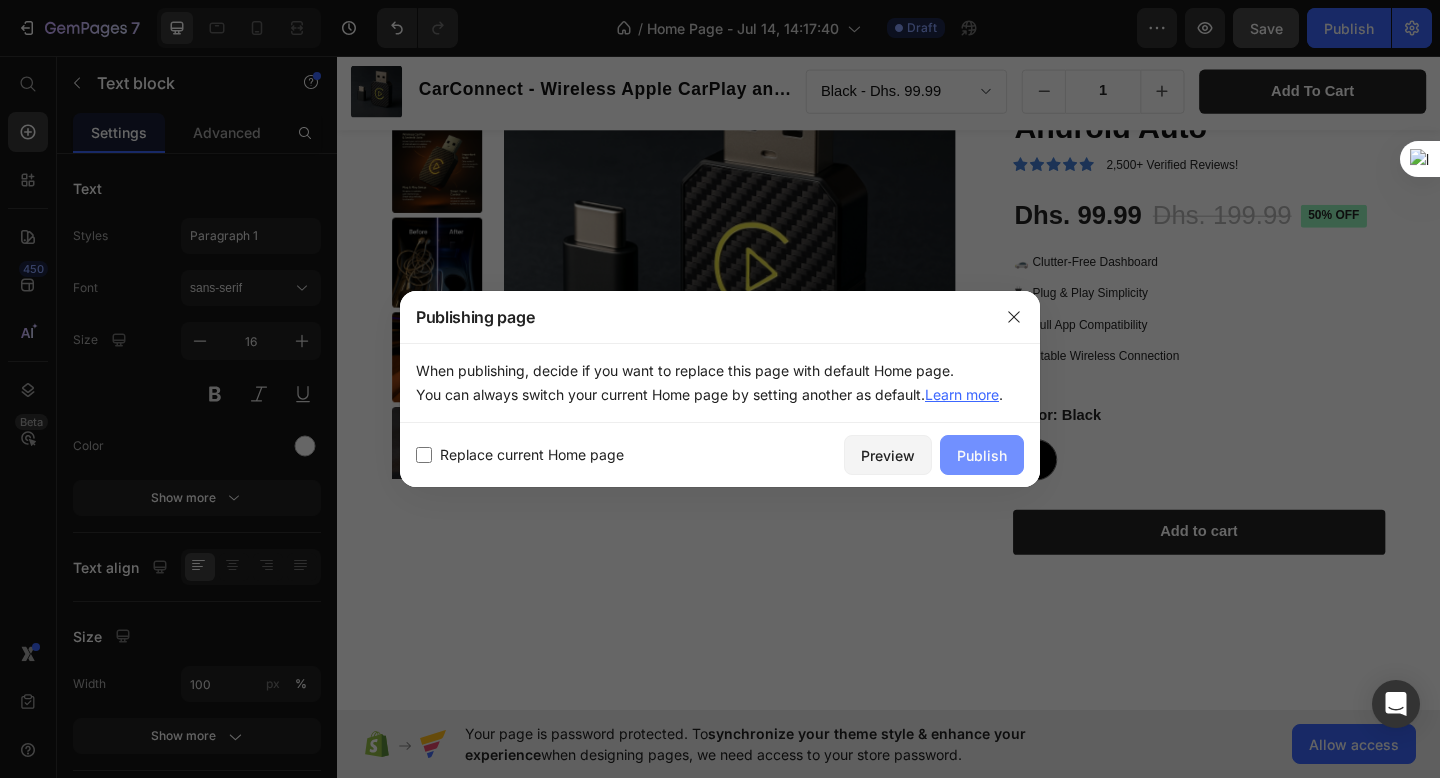 click on "Publish" at bounding box center (982, 455) 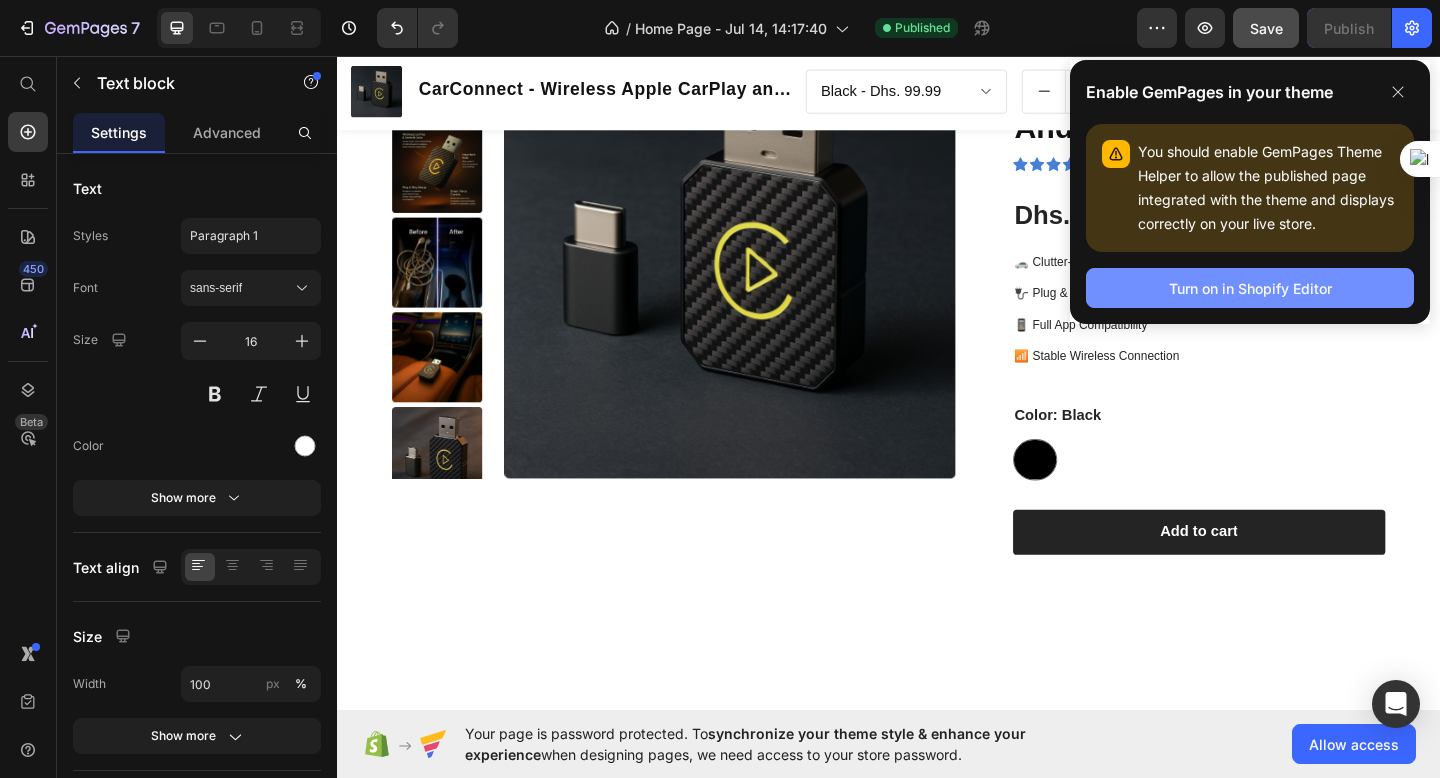 click on "Turn on in Shopify Editor" at bounding box center (1250, 288) 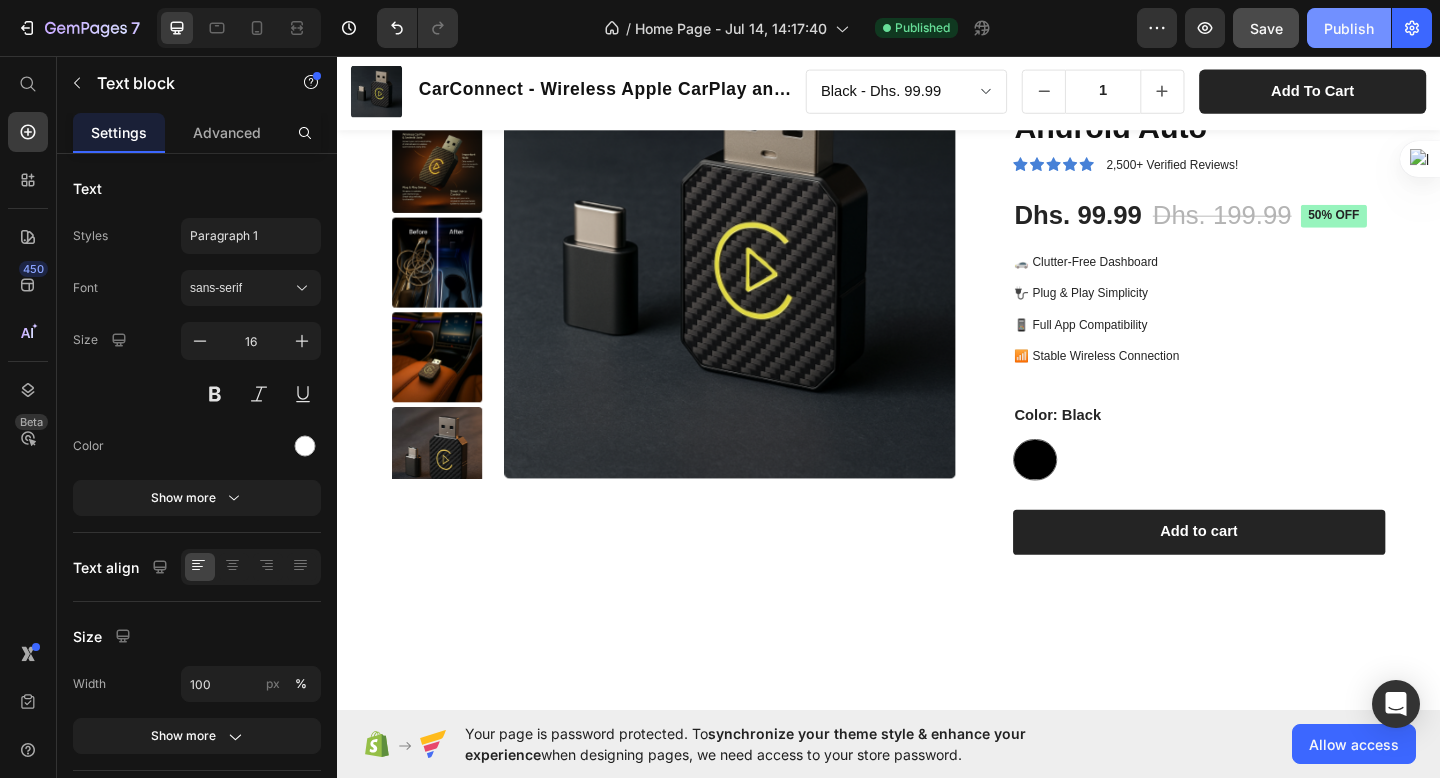 click on "Publish" at bounding box center (1349, 28) 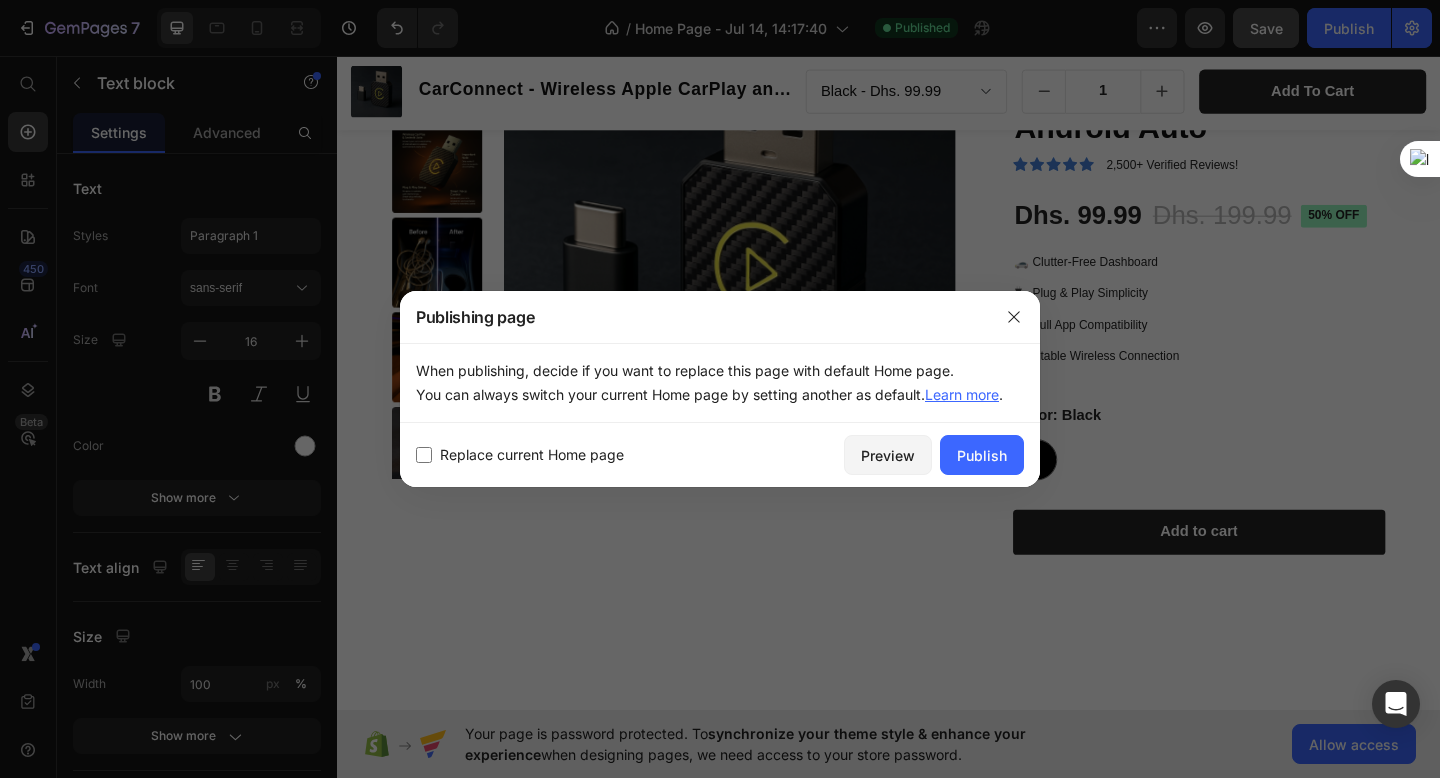 click at bounding box center (424, 455) 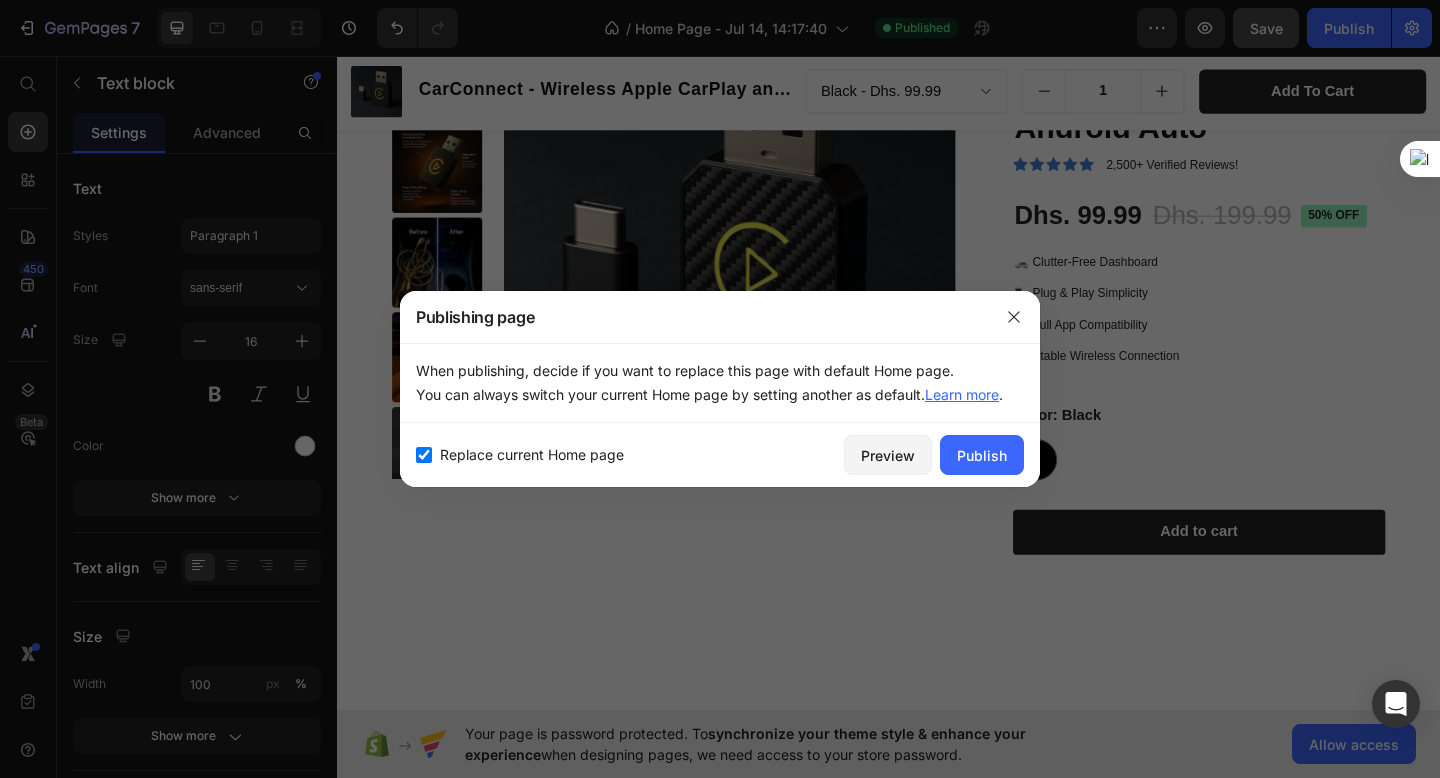checkbox on "true" 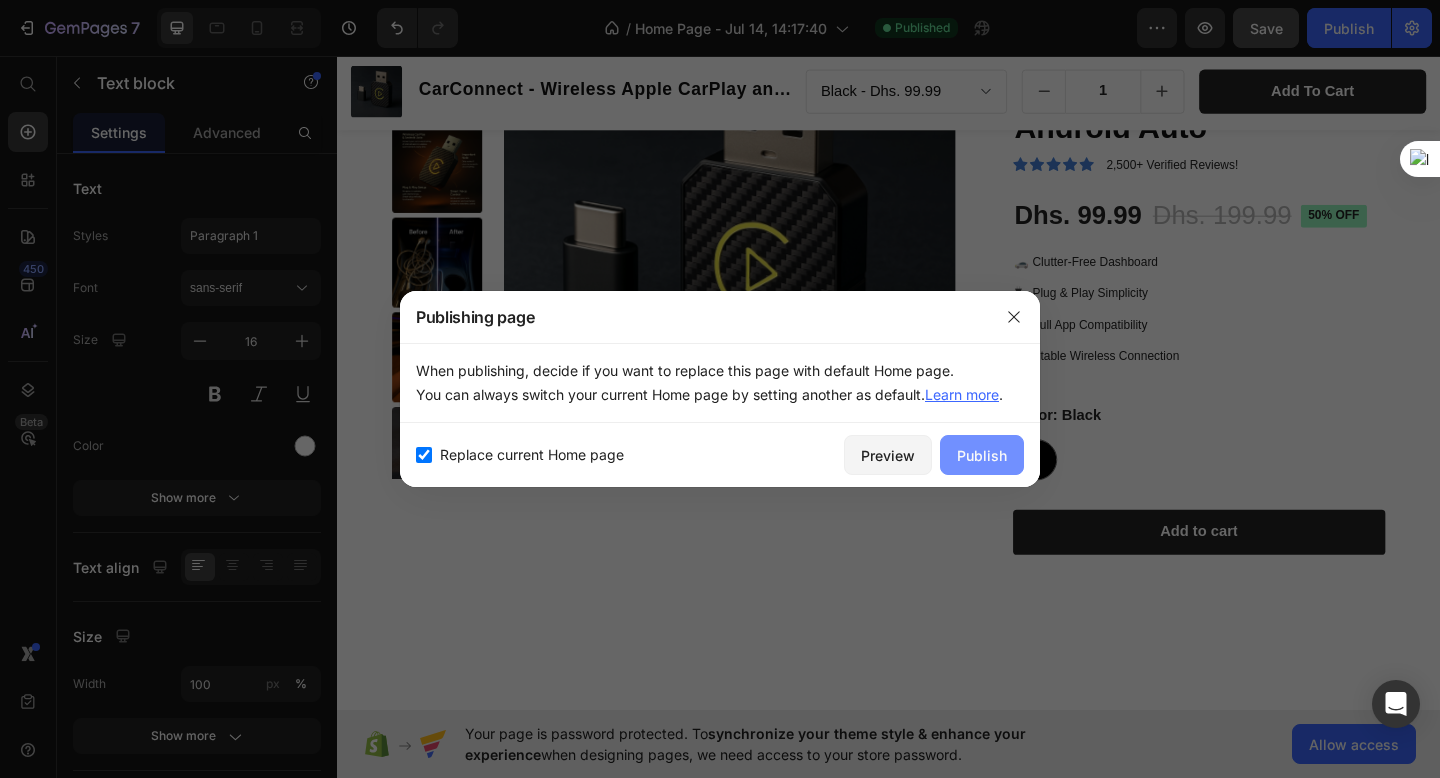 click on "Publish" at bounding box center (982, 455) 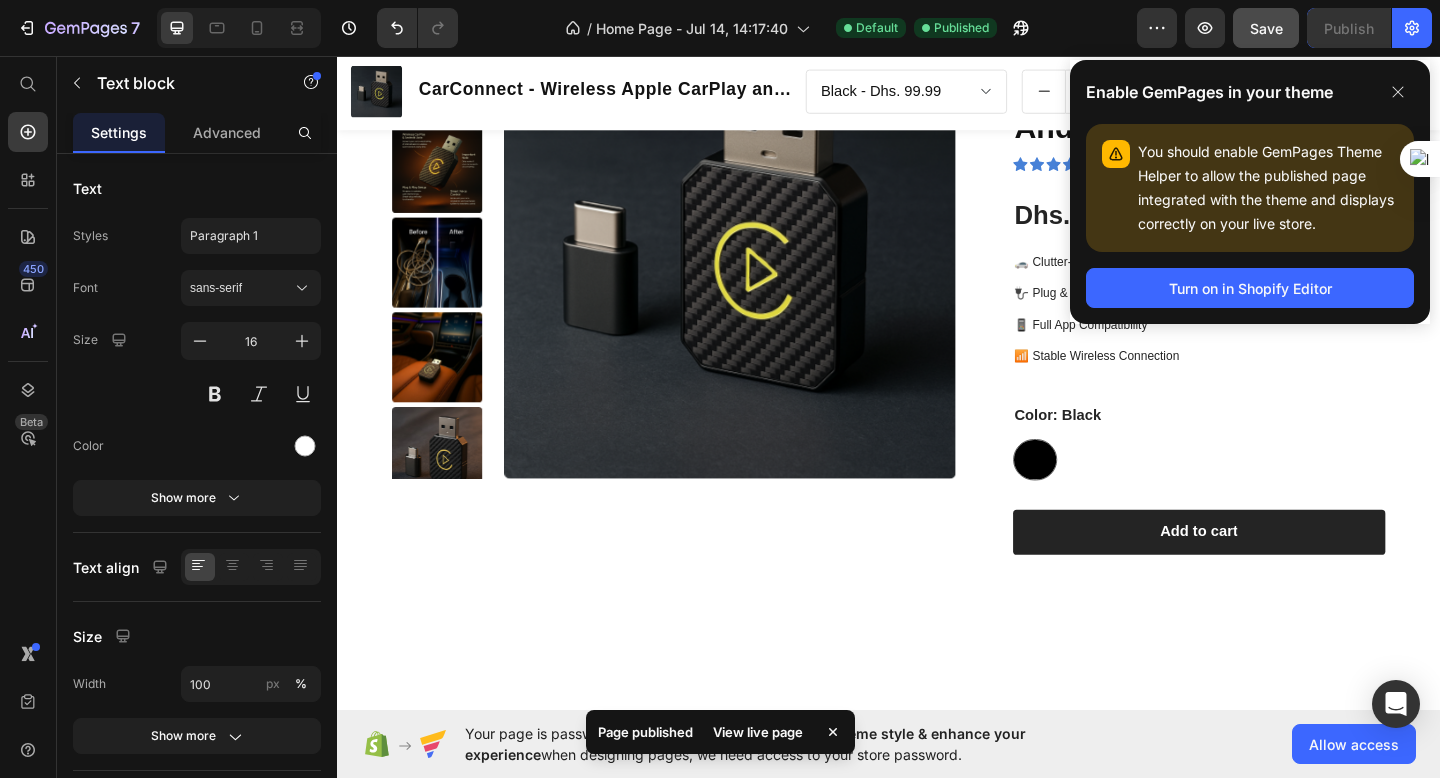 click on "View live page" at bounding box center [758, 732] 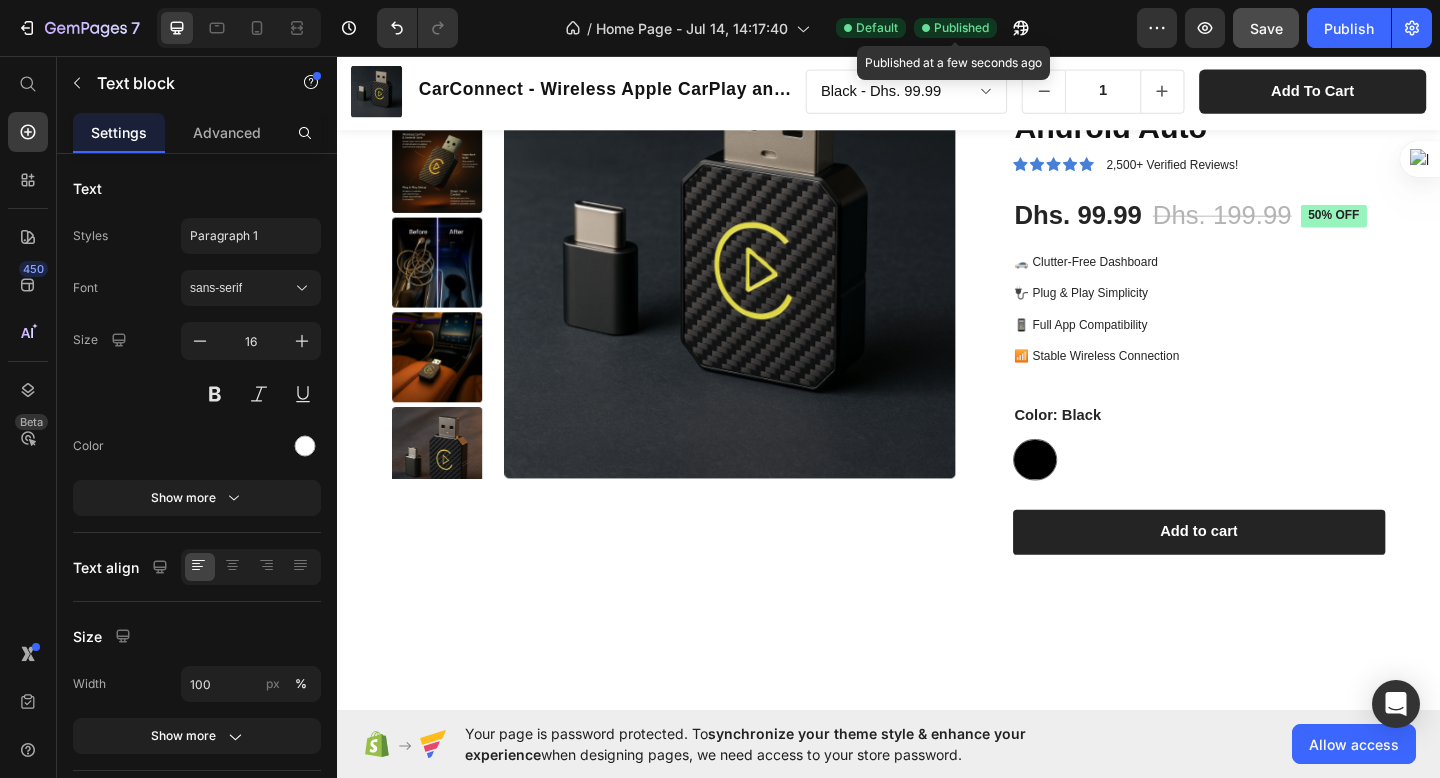 click on "Published" at bounding box center (961, 28) 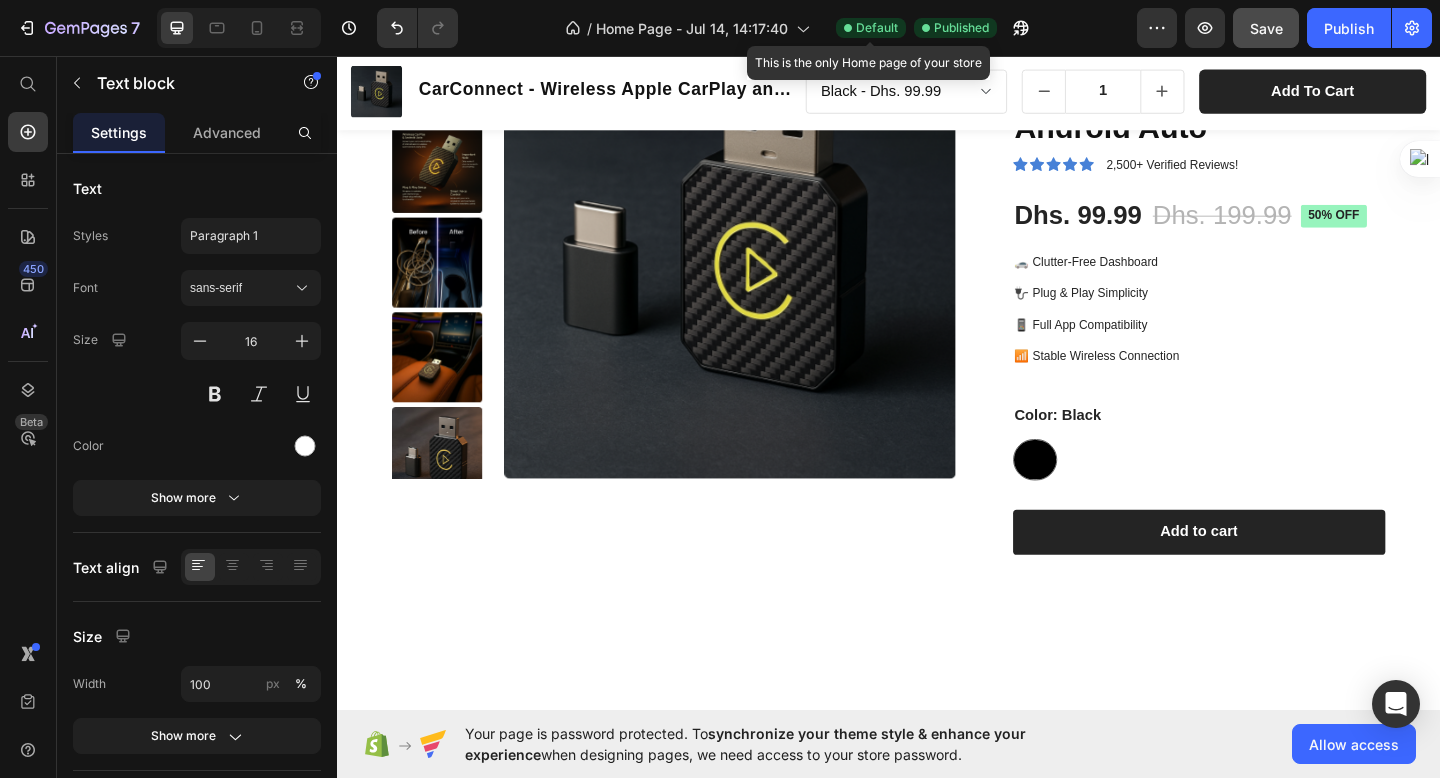 click on "Default" at bounding box center (877, 28) 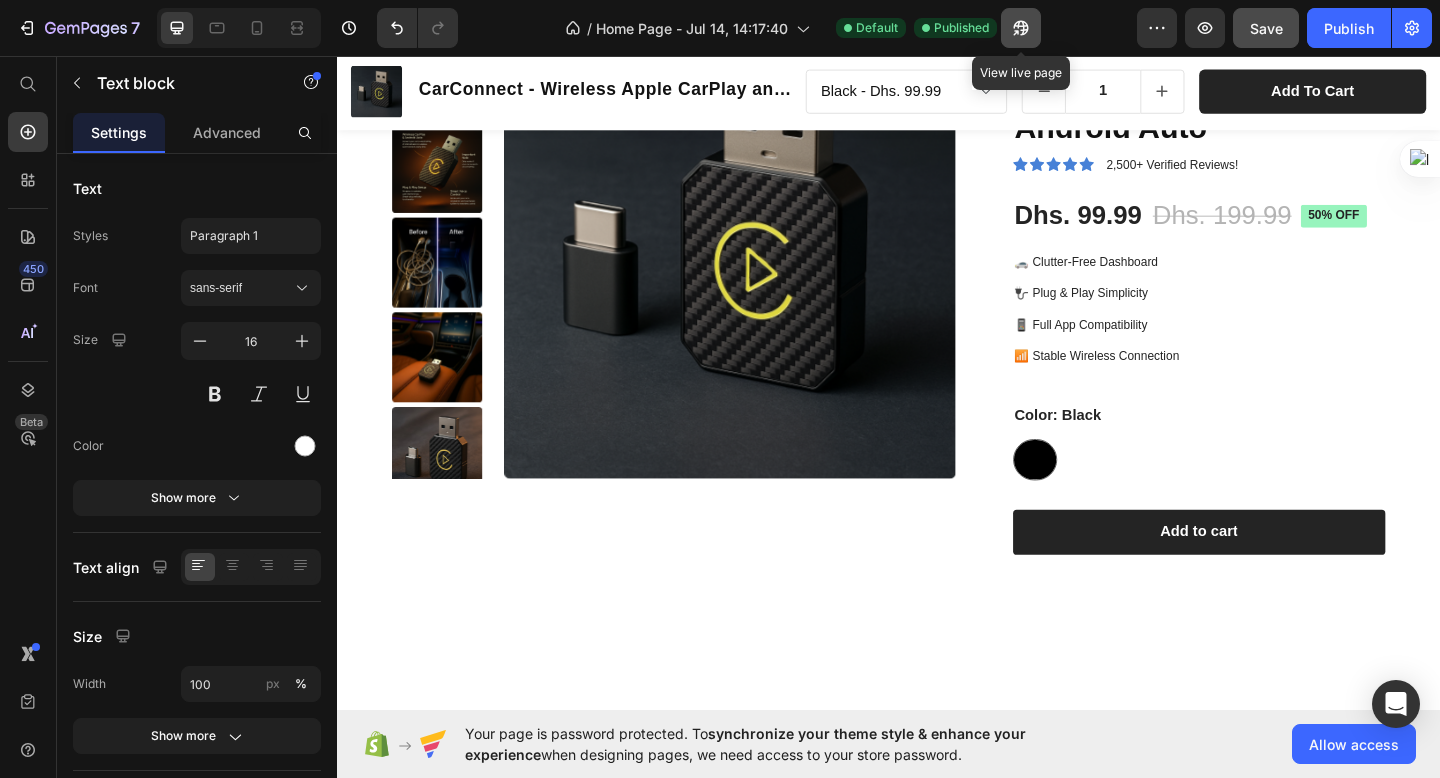 click 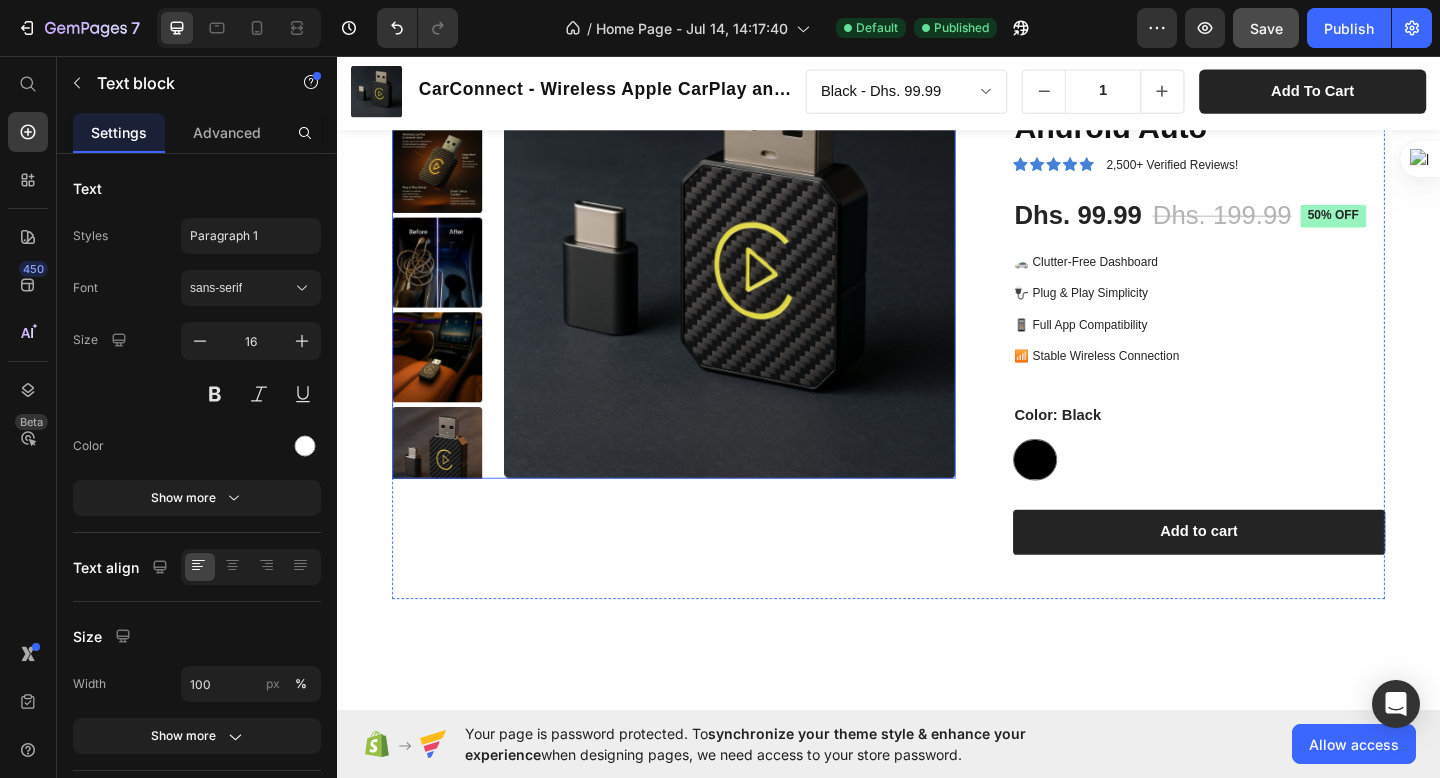 scroll, scrollTop: 0, scrollLeft: 0, axis: both 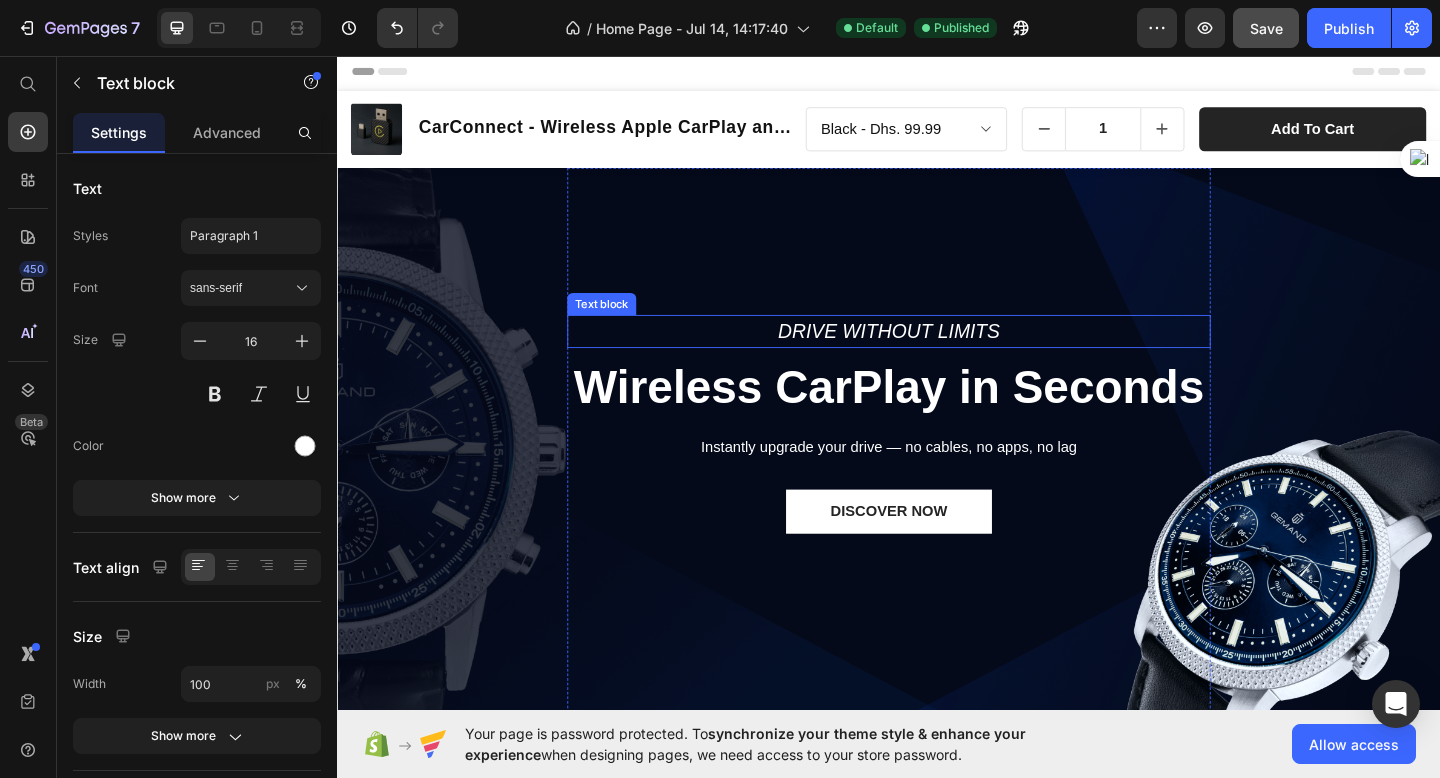 click on "Drive Without Limits" at bounding box center [937, 356] 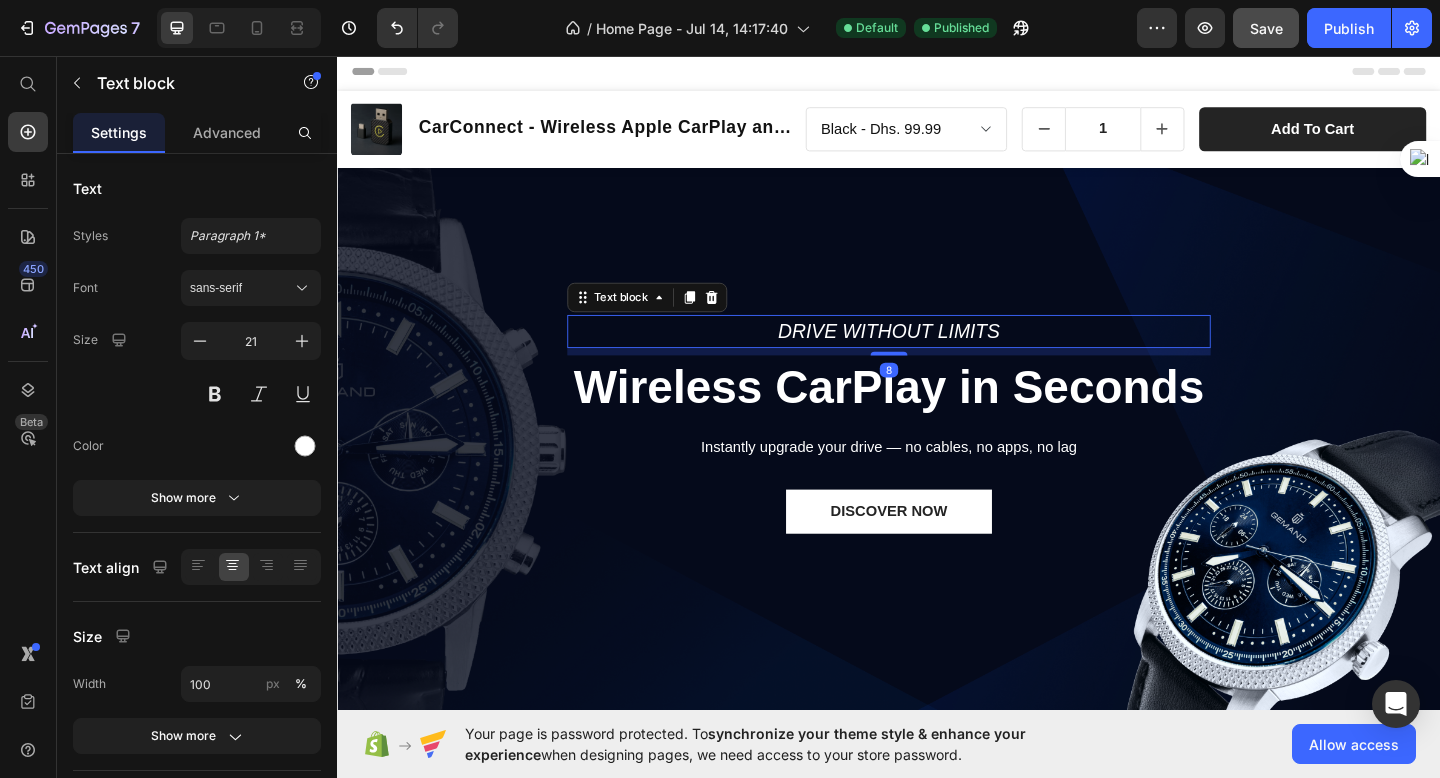click on "Drive Without Limits Text block   8 Wireless CarPlay in Seconds Heading Instantly upgrade your drive — no cables, no apps, no lag Text block DISCOVER NOW Button Row" at bounding box center (937, 494) 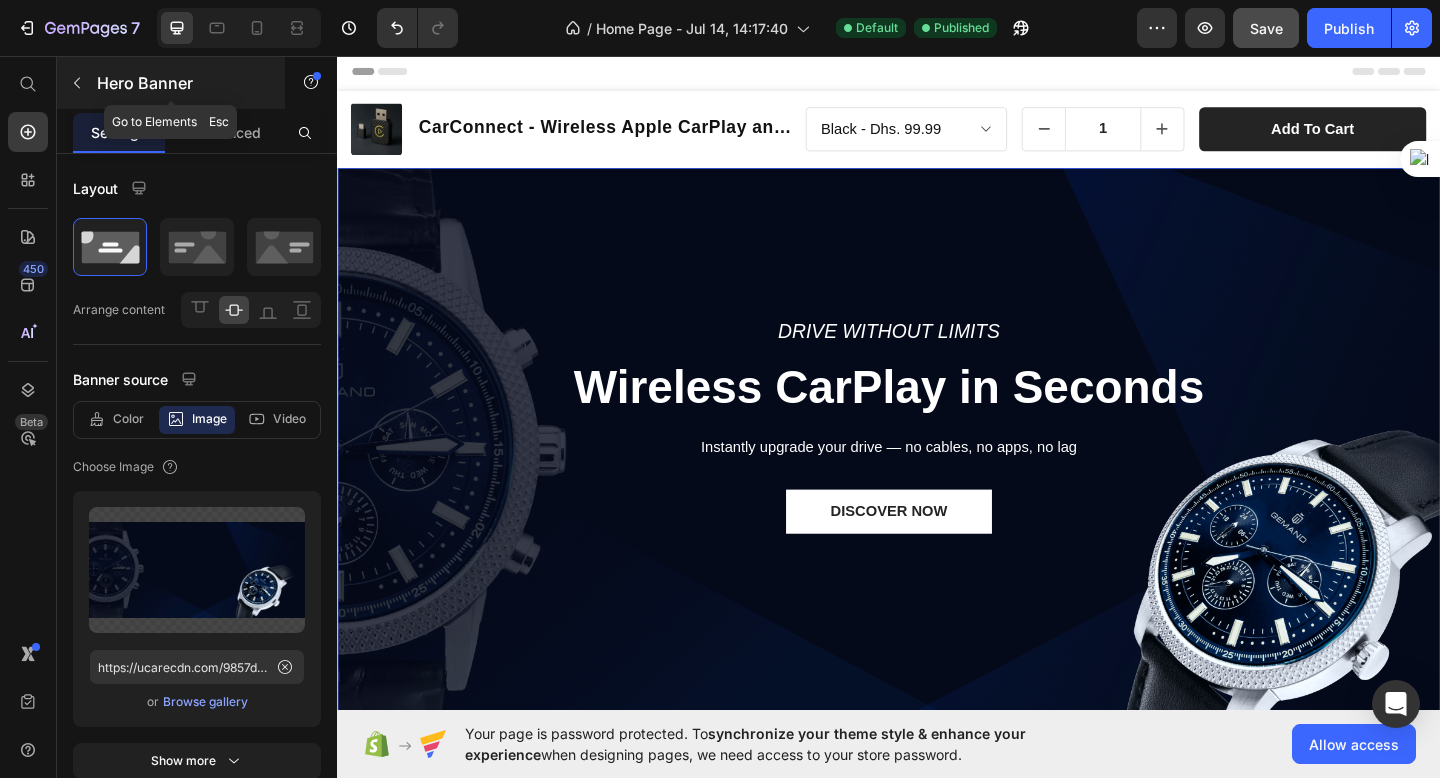 click at bounding box center (77, 83) 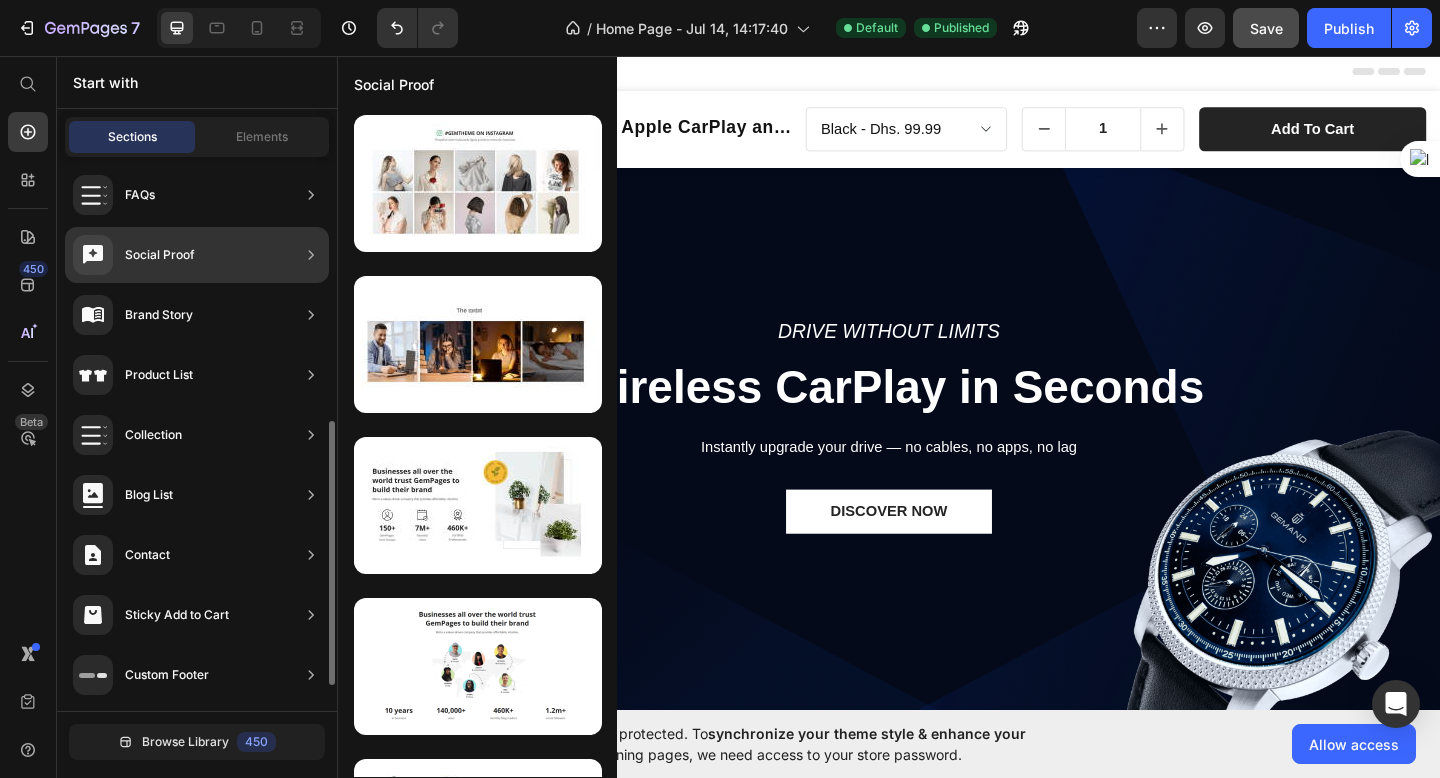 scroll, scrollTop: 0, scrollLeft: 0, axis: both 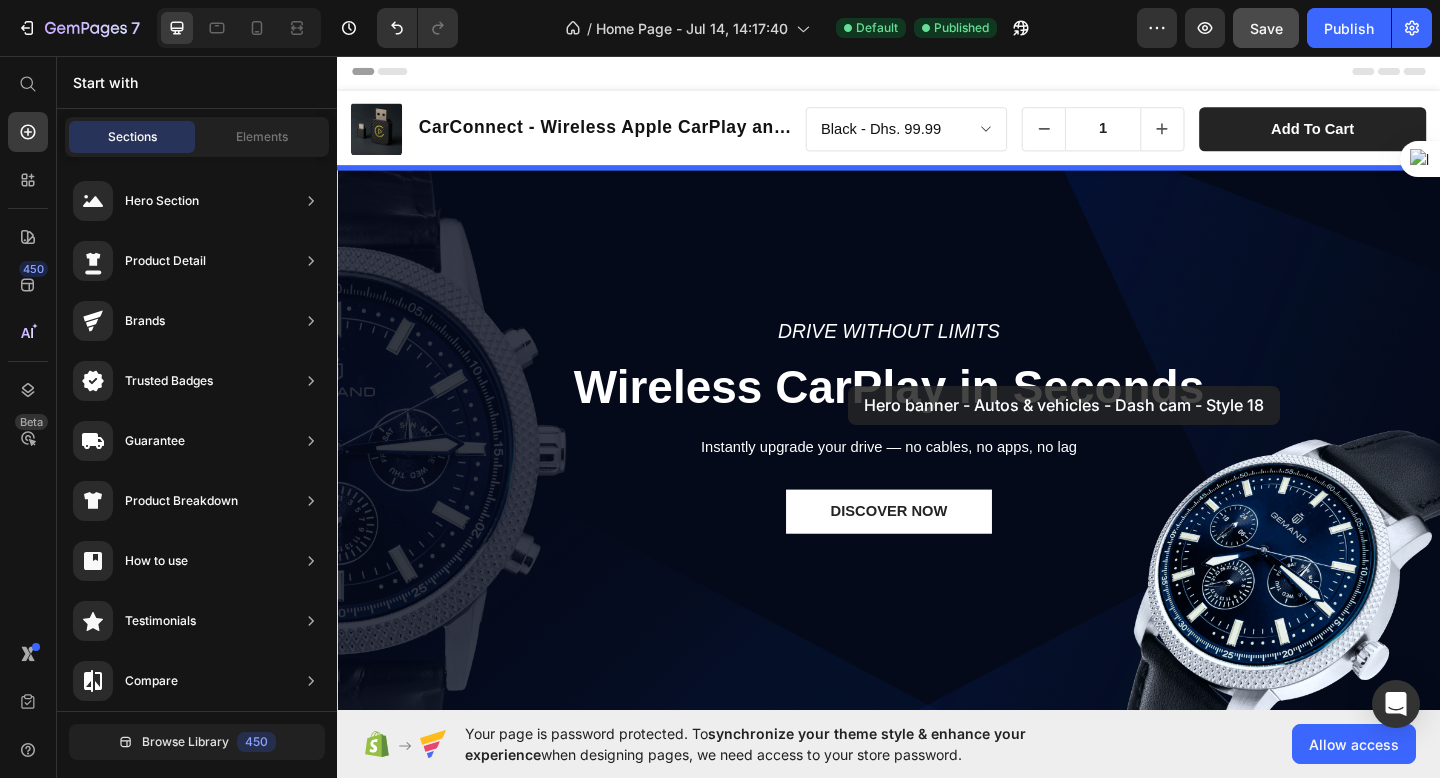 drag, startPoint x: 854, startPoint y: 520, endPoint x: 896, endPoint y: 386, distance: 140.42792 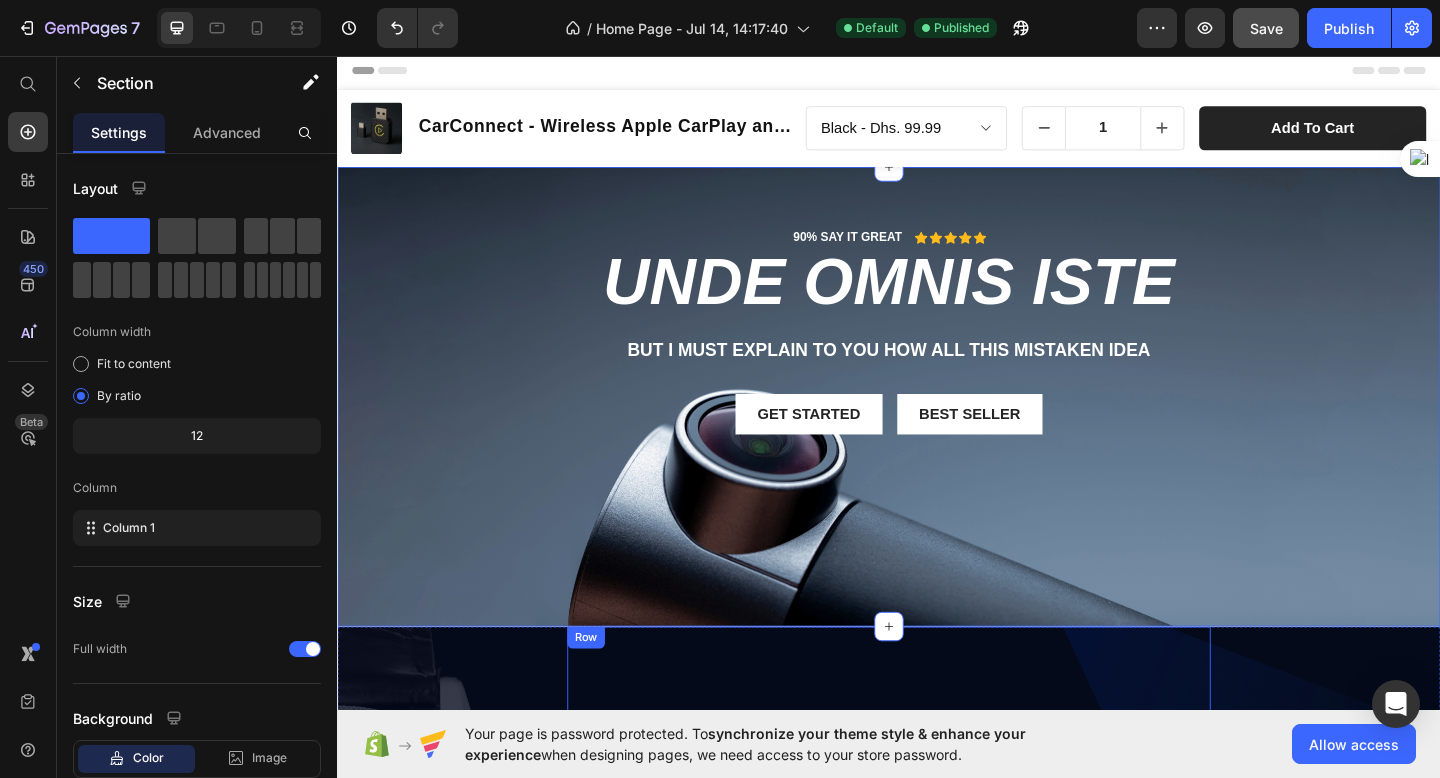 scroll, scrollTop: 188, scrollLeft: 0, axis: vertical 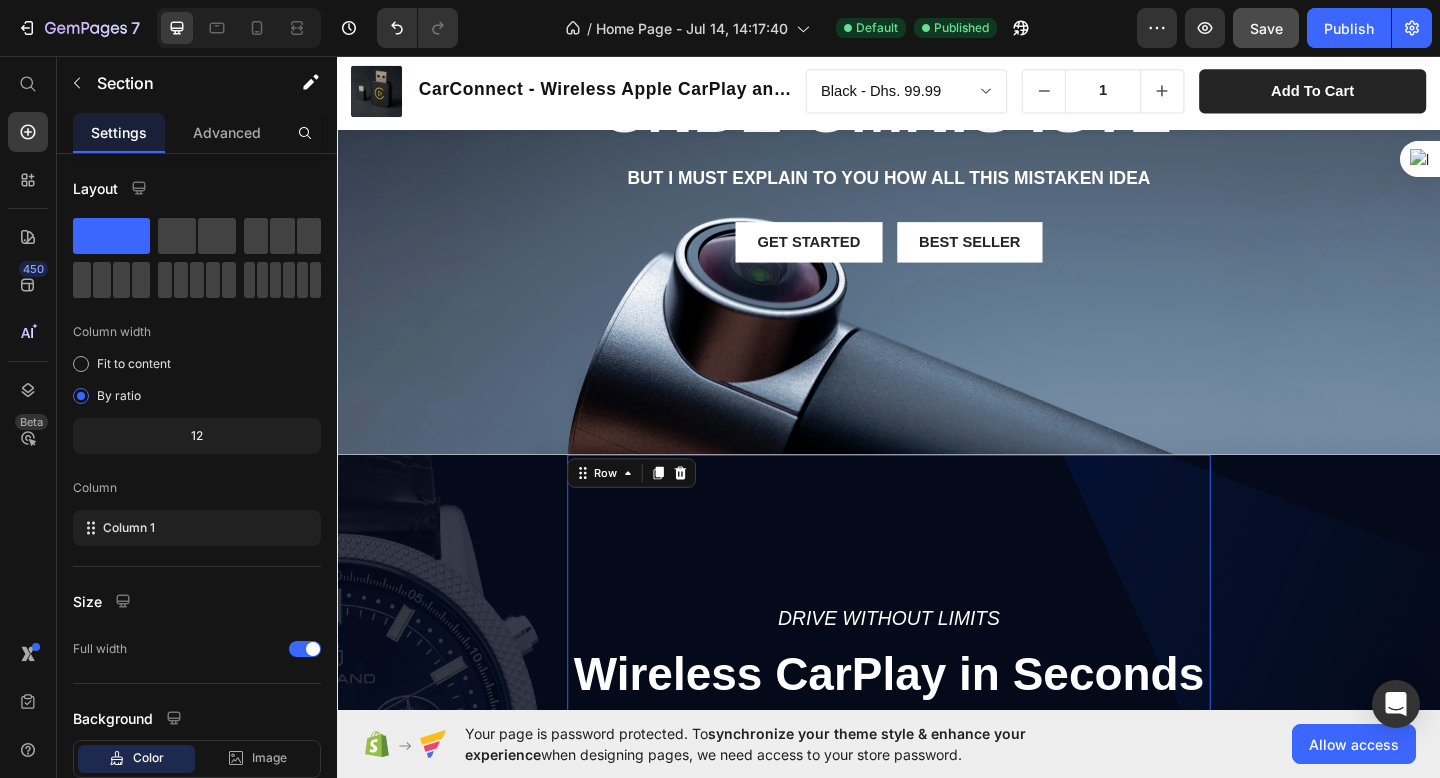 click on "Drive Without Limits Text block Wireless CarPlay in Seconds Heading Instantly upgrade your drive — no cables, no apps, no lag Text block DISCOVER NOW Button Row   0" at bounding box center [937, 806] 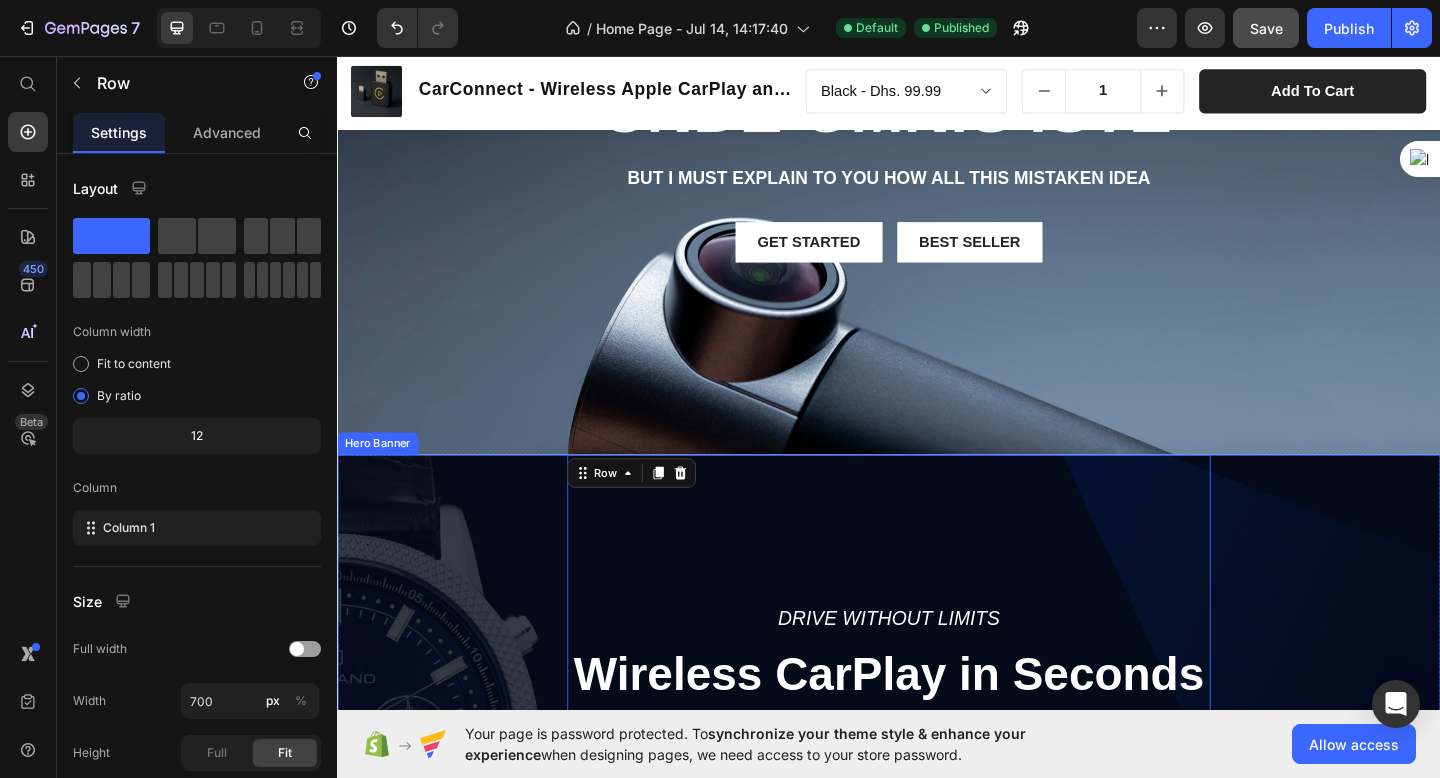 click on "Drive Without Limits Text block Wireless CarPlay in Seconds Heading Instantly upgrade your drive — no cables, no apps, no lag Text block DISCOVER NOW Button Row   0" at bounding box center (937, 806) 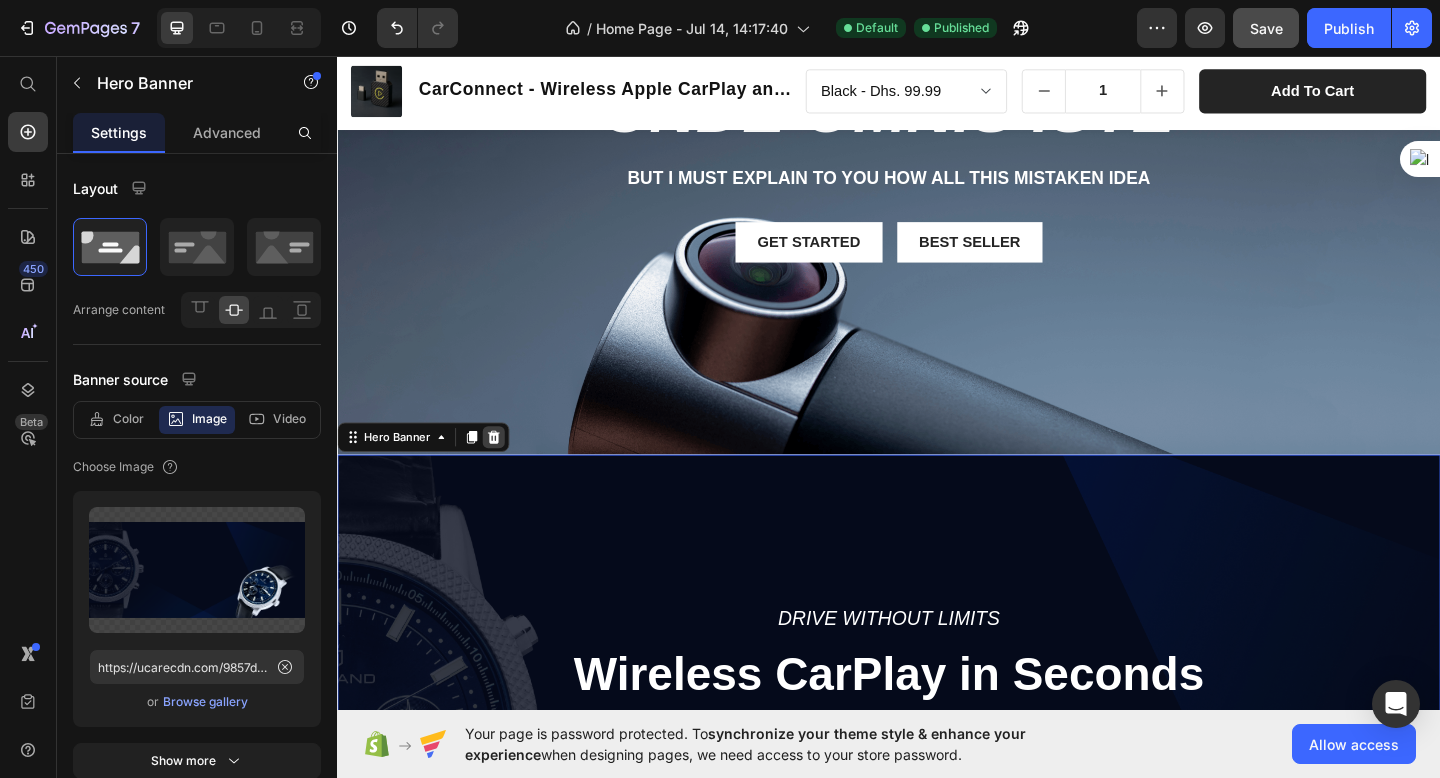 click 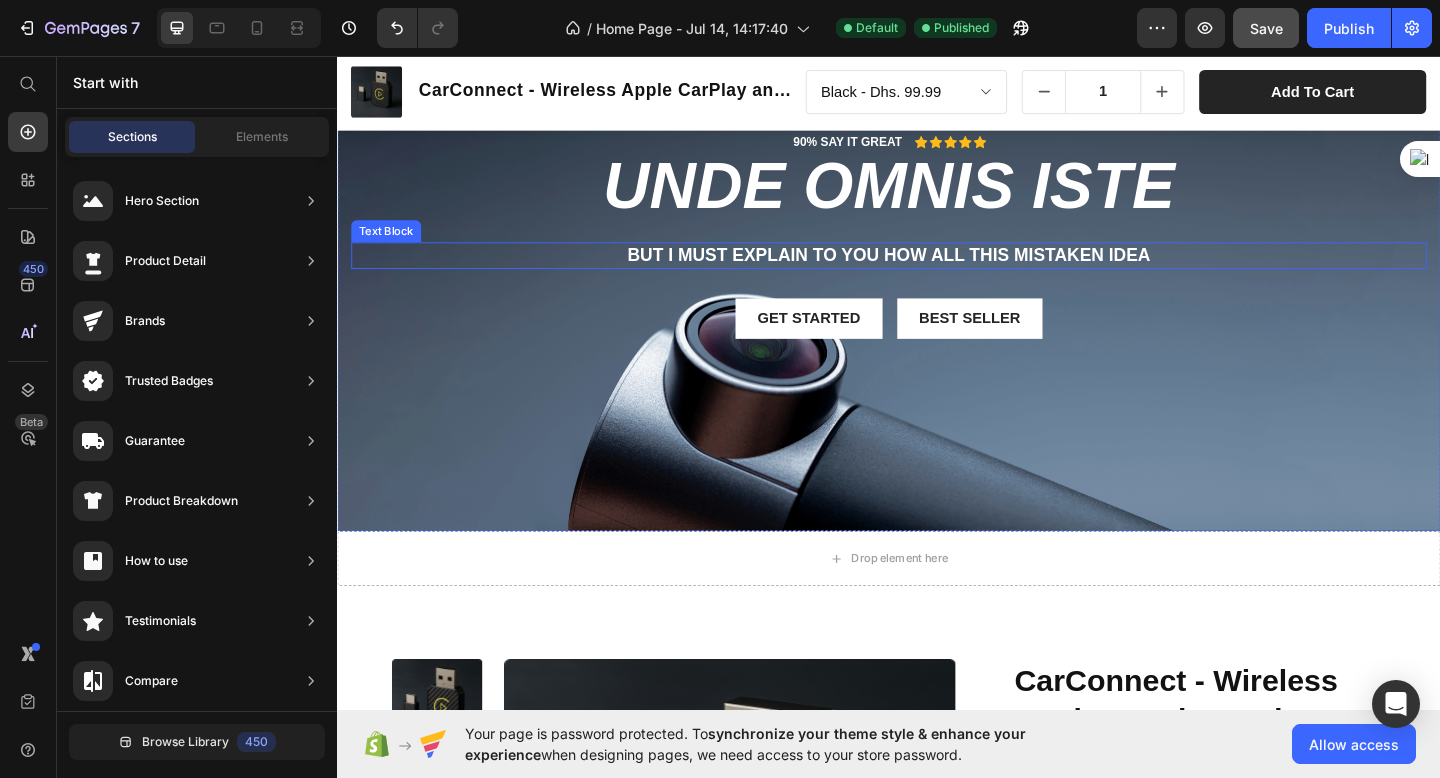 scroll, scrollTop: 127, scrollLeft: 0, axis: vertical 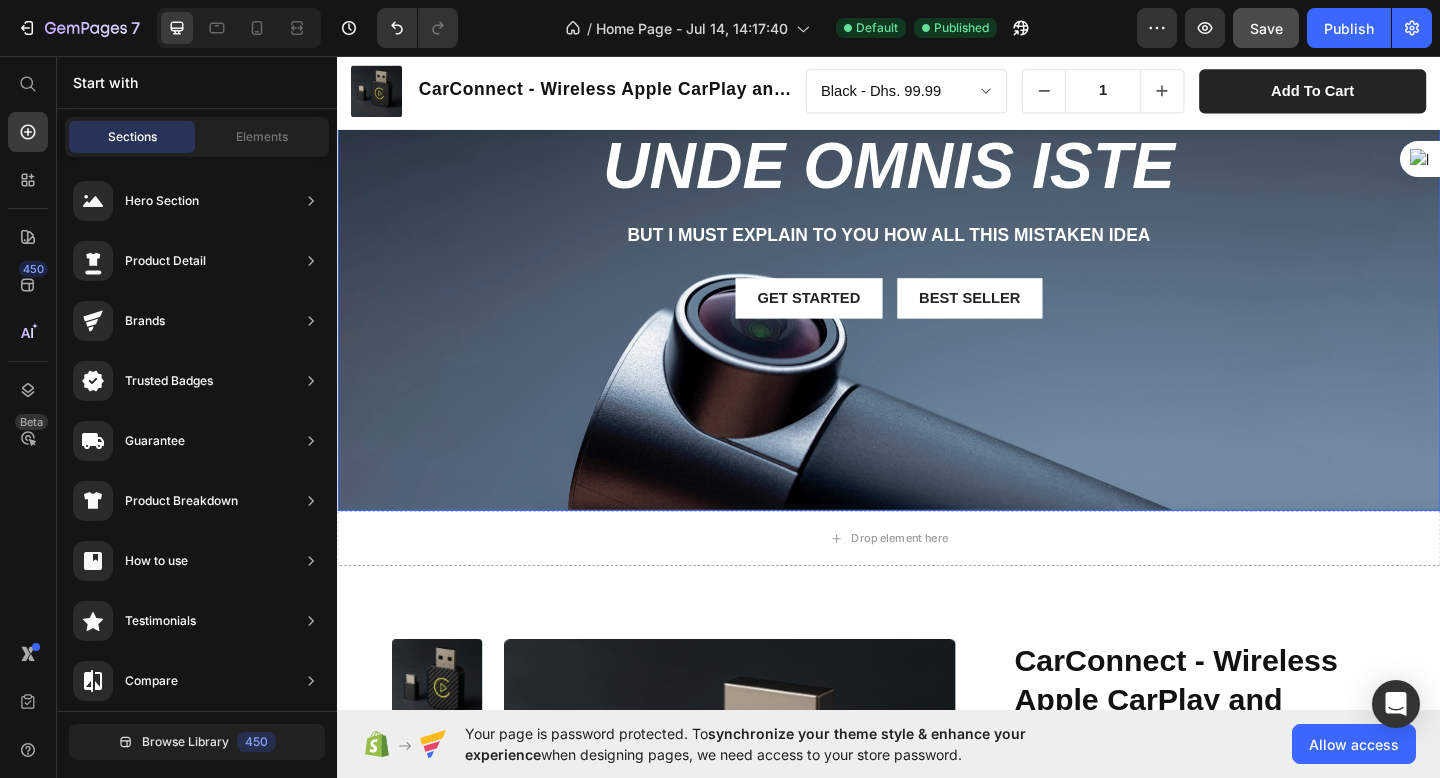 click at bounding box center (937, 301) 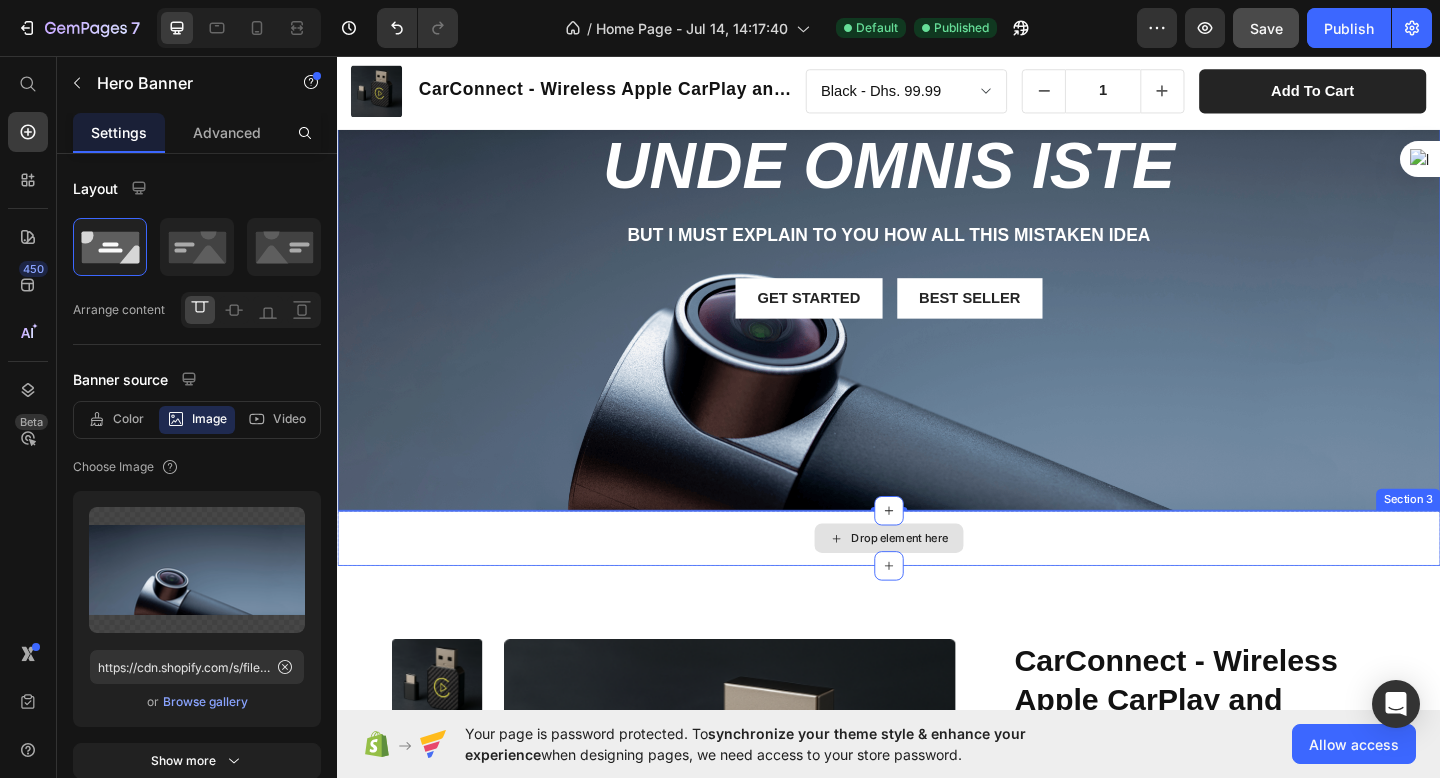 click on "Drop element here" at bounding box center [937, 581] 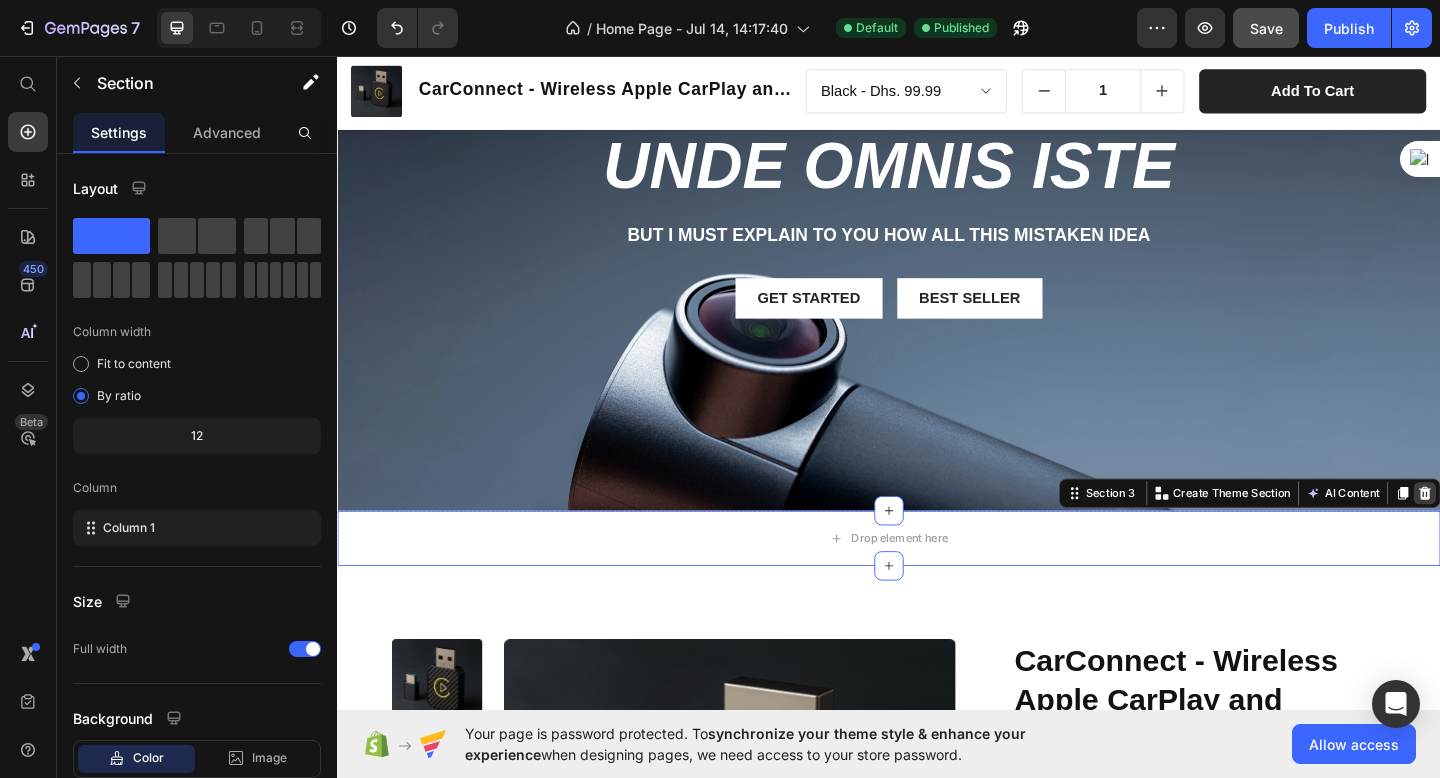click 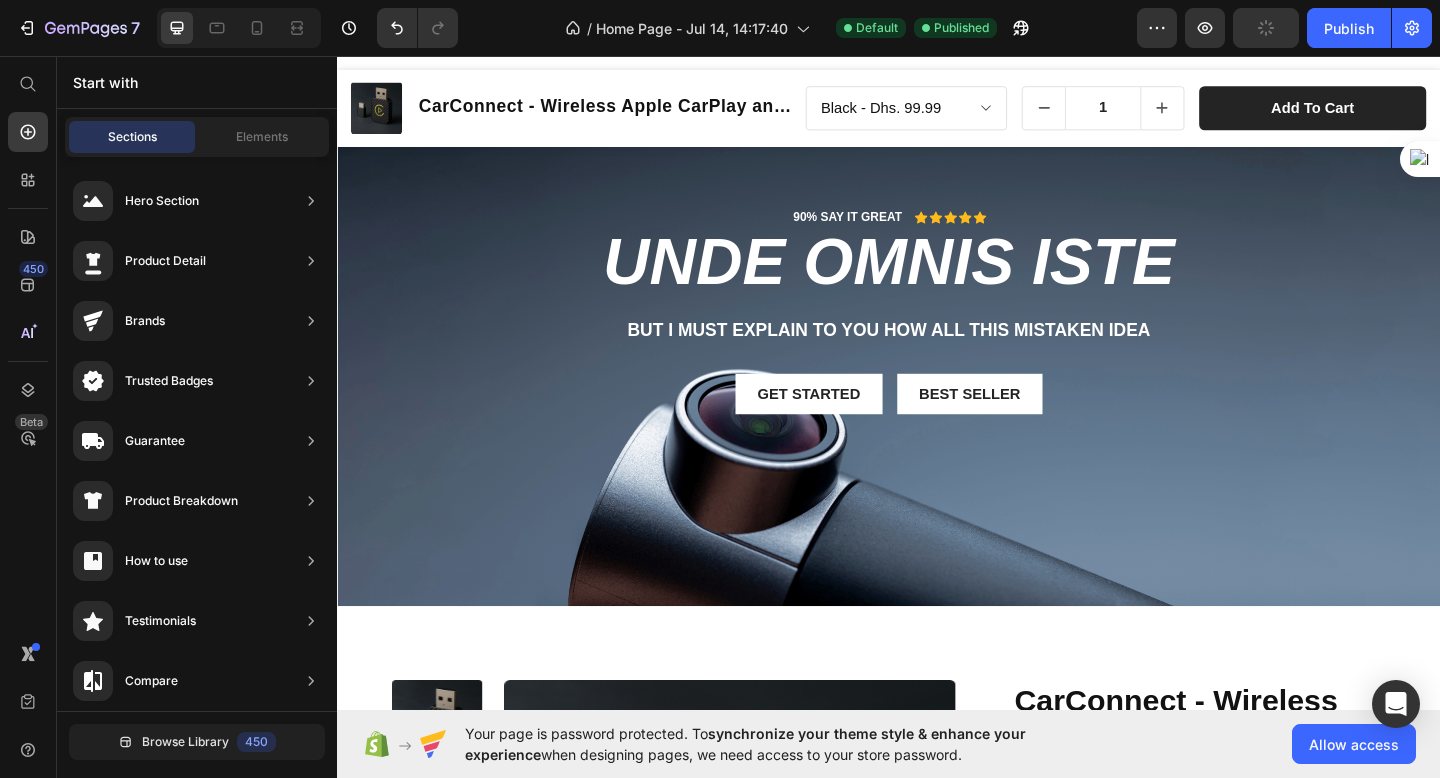 scroll, scrollTop: 0, scrollLeft: 0, axis: both 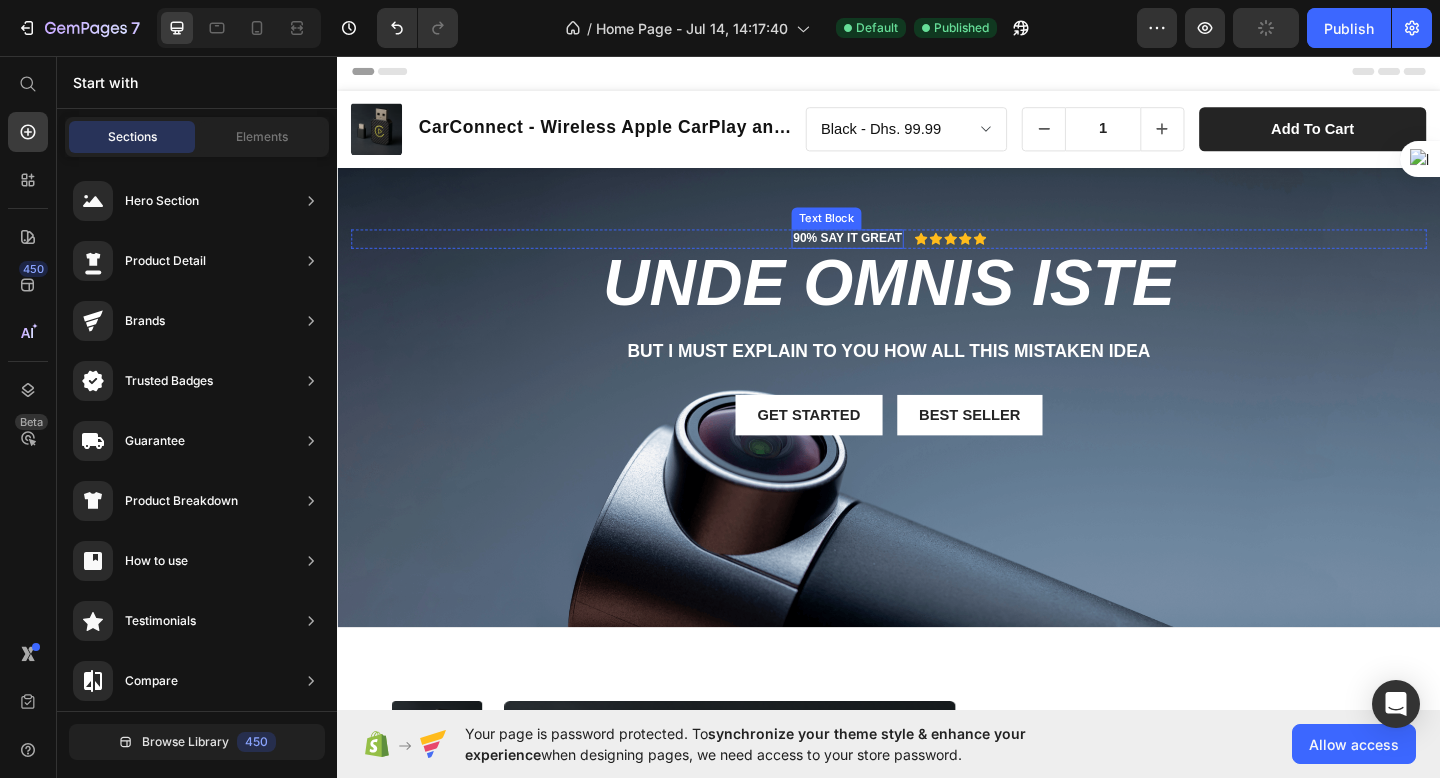 click on "90% SAY IT GREAT" at bounding box center [892, 255] 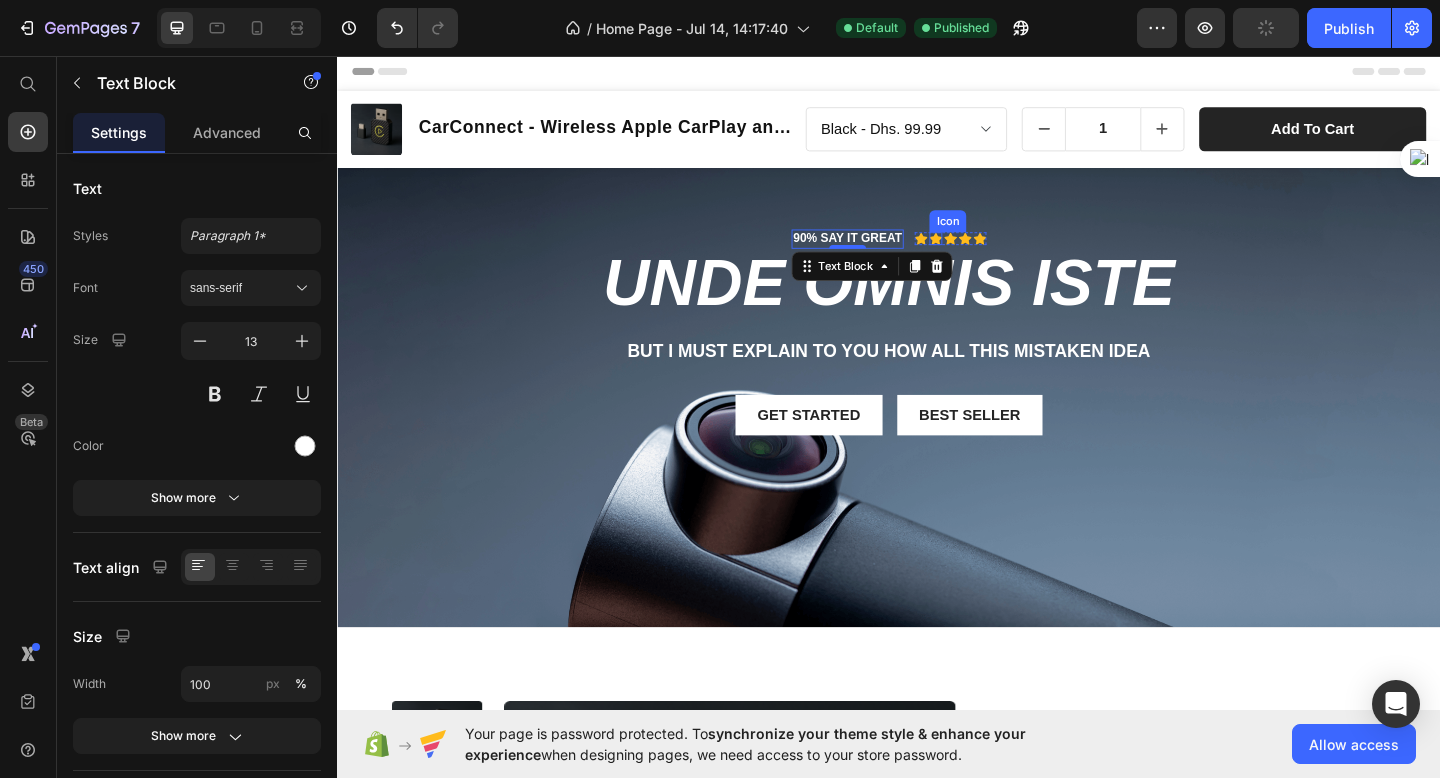 click on "Icon Icon Icon Icon Icon Icon List" at bounding box center (1004, 255) 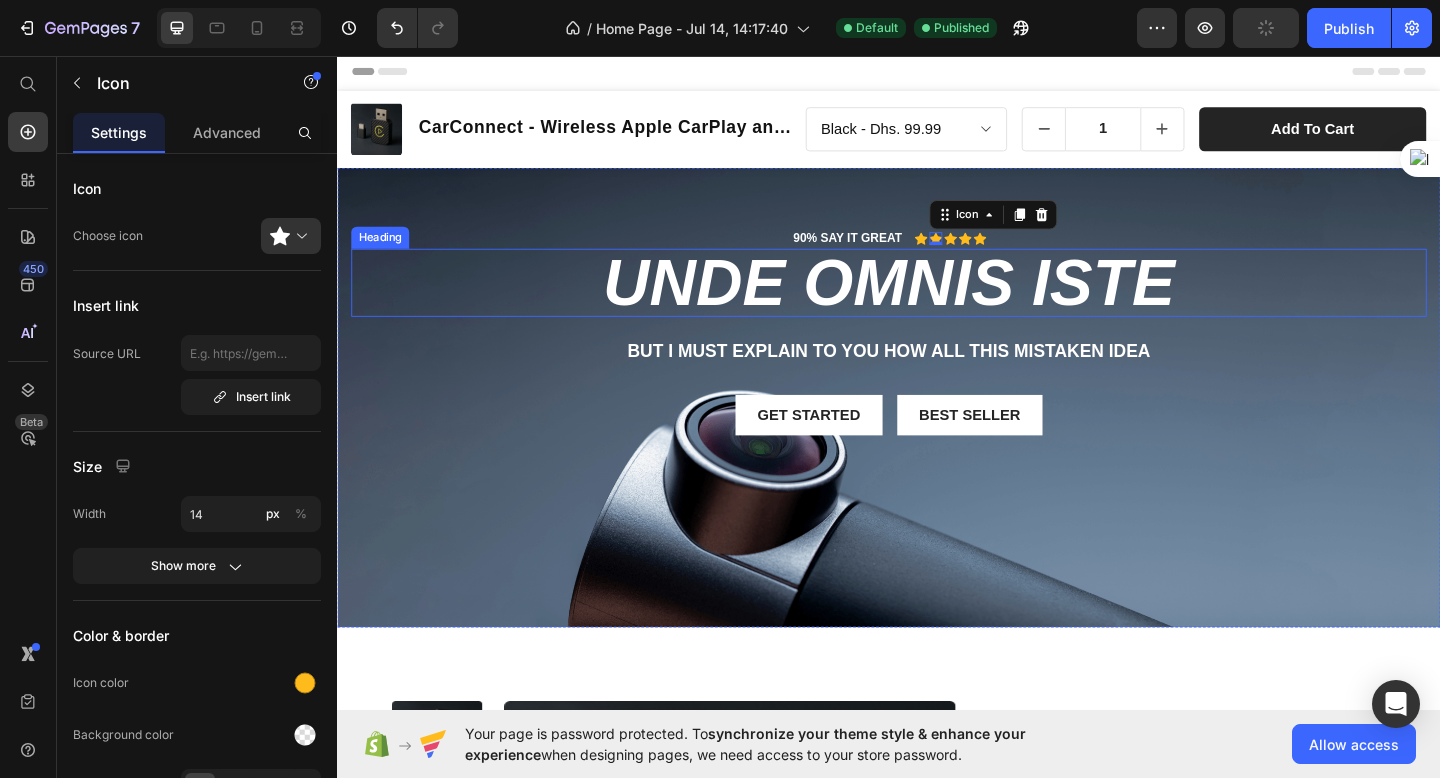 click on "Get started Button Best Seller Button Row" at bounding box center [937, 447] 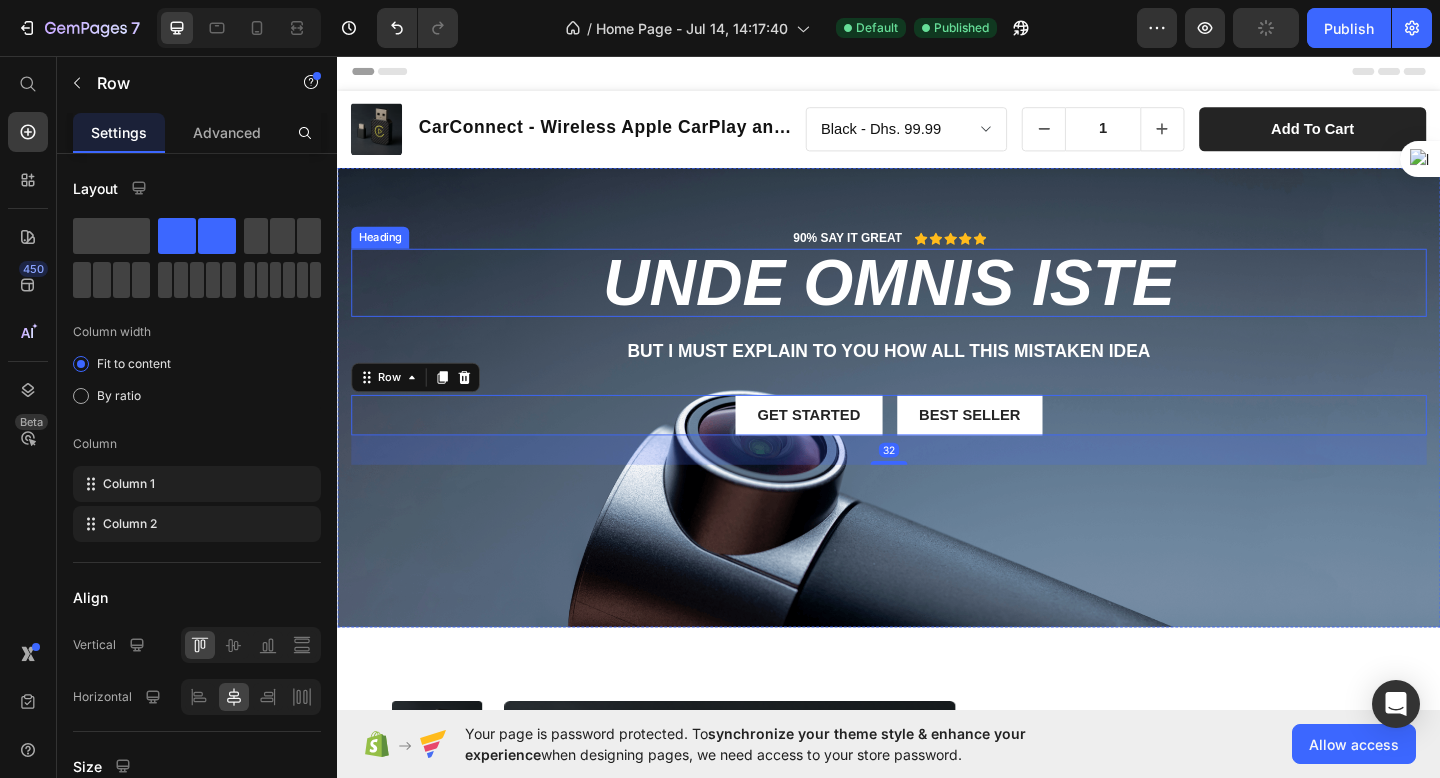 click on "unde omnis iste" at bounding box center (937, 303) 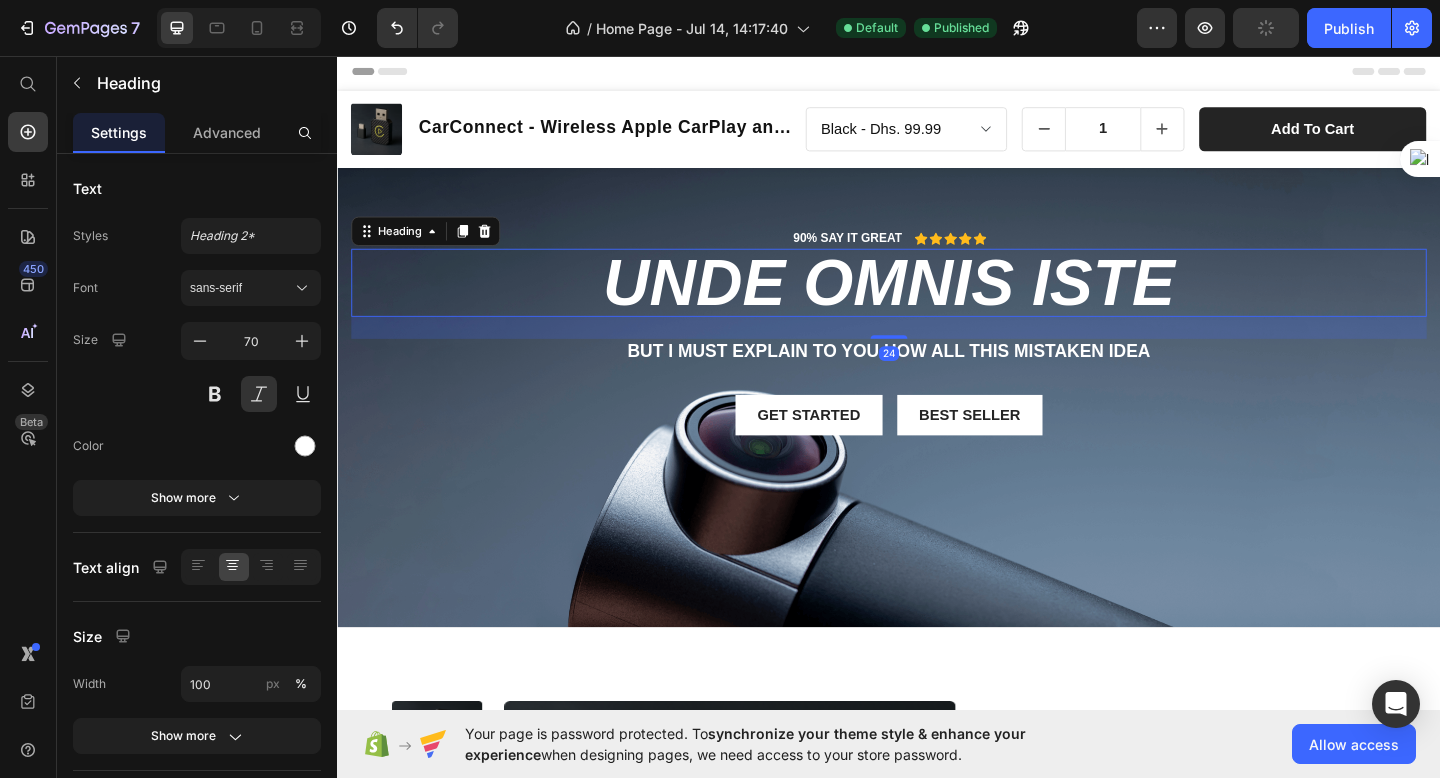 click on "unde omnis iste" at bounding box center [937, 303] 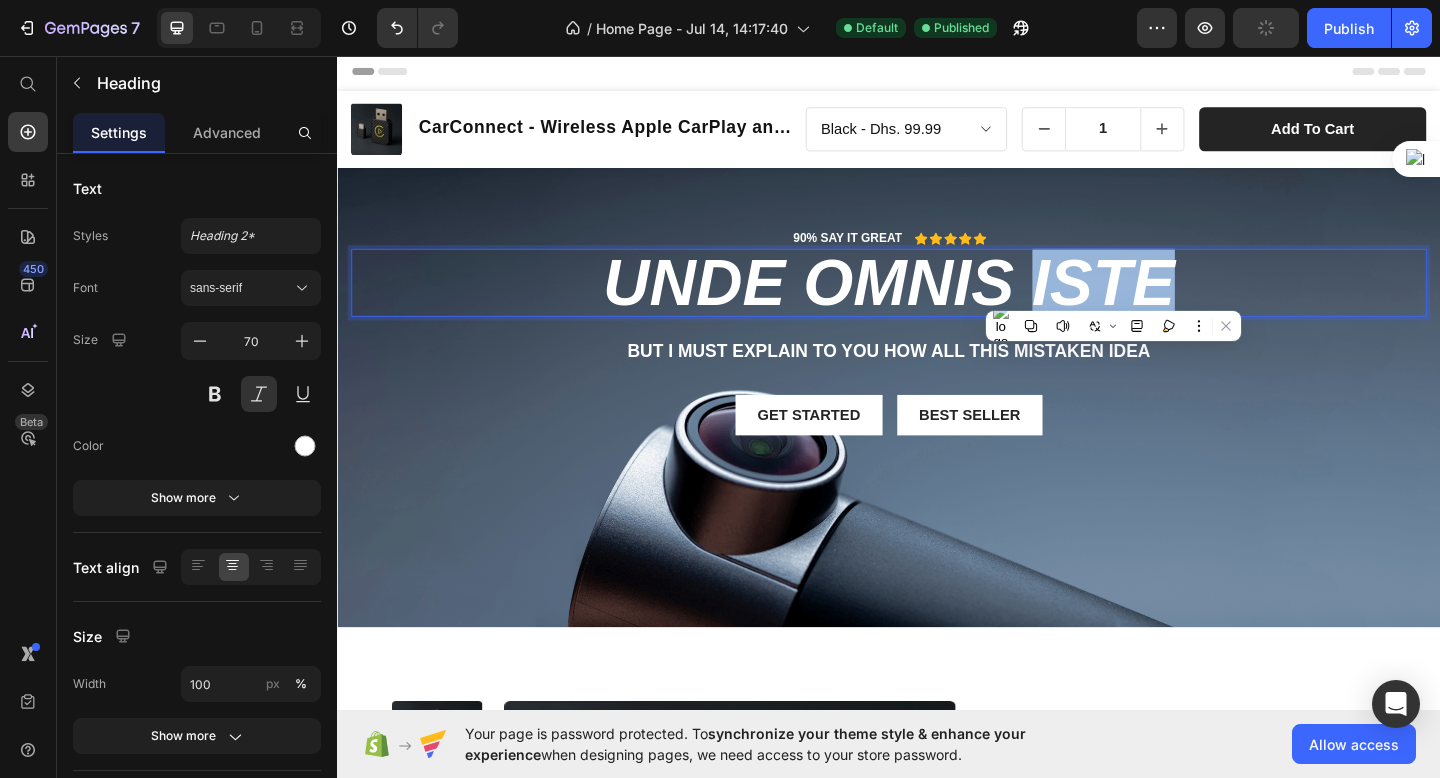 click on "unde omnis iste" at bounding box center (937, 303) 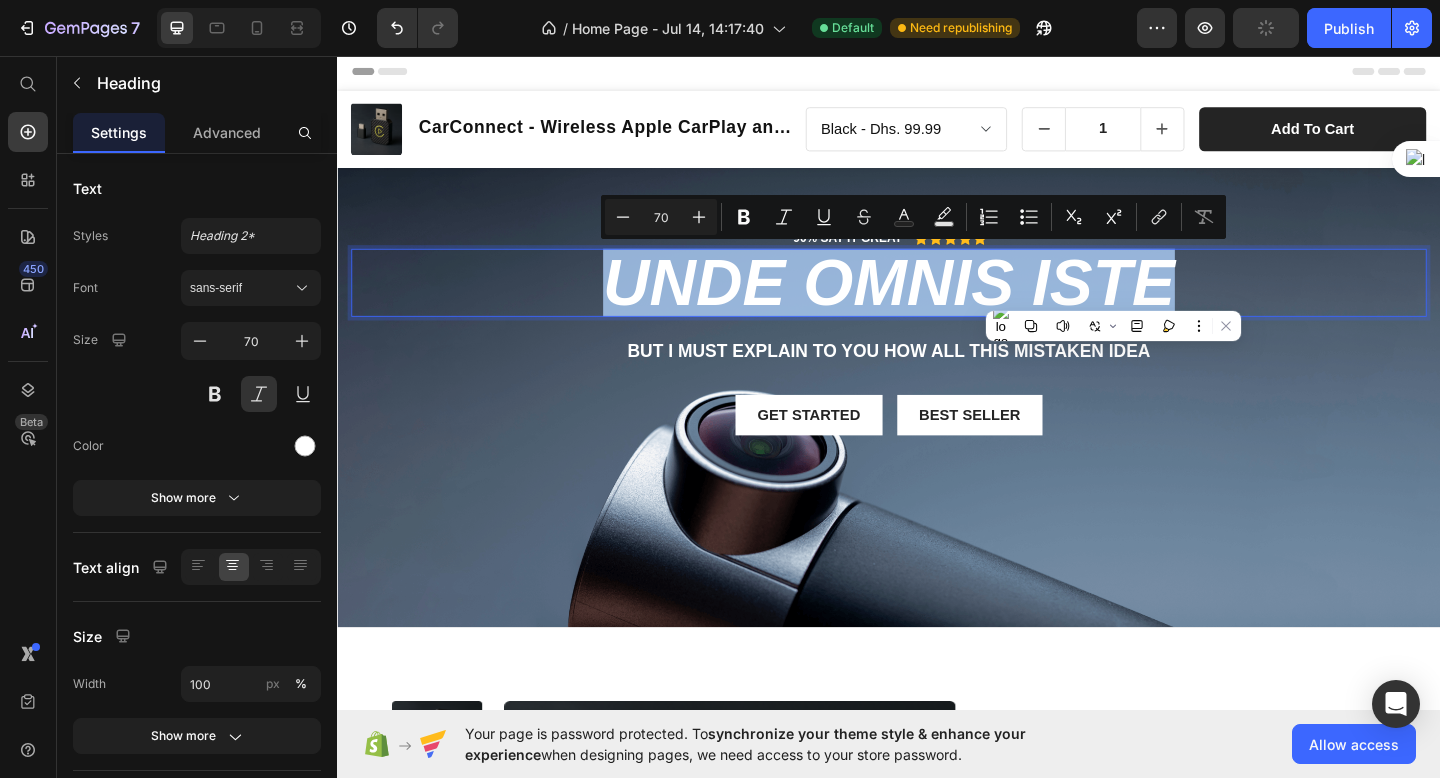click on "90% SAY IT GREAT Text Block Icon Icon Icon Icon Icon Icon List Row unde omnis iste Heading   24 But I must explain to you how all this mistaken idea Text Block Get started Button Best Seller Button Row" at bounding box center (937, 355) 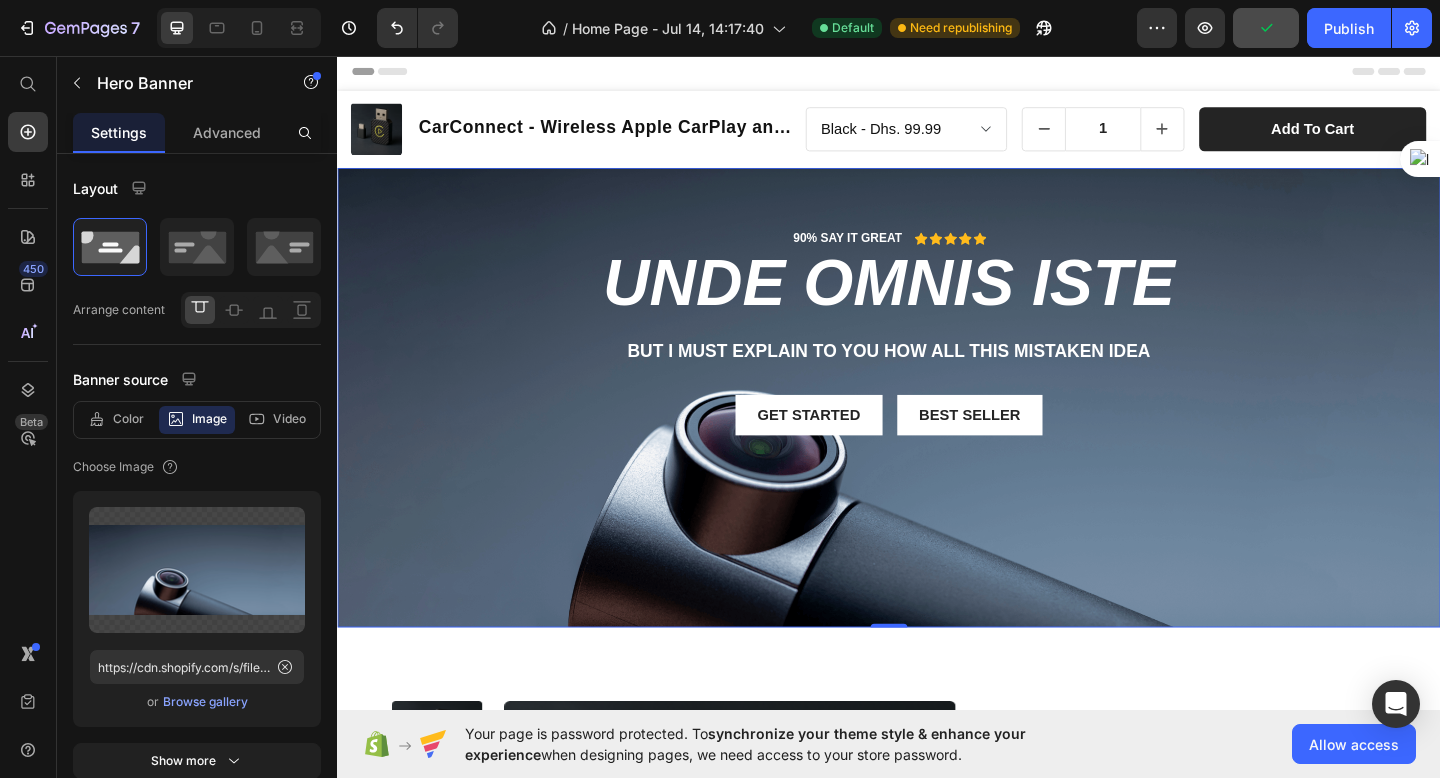 click at bounding box center [937, 428] 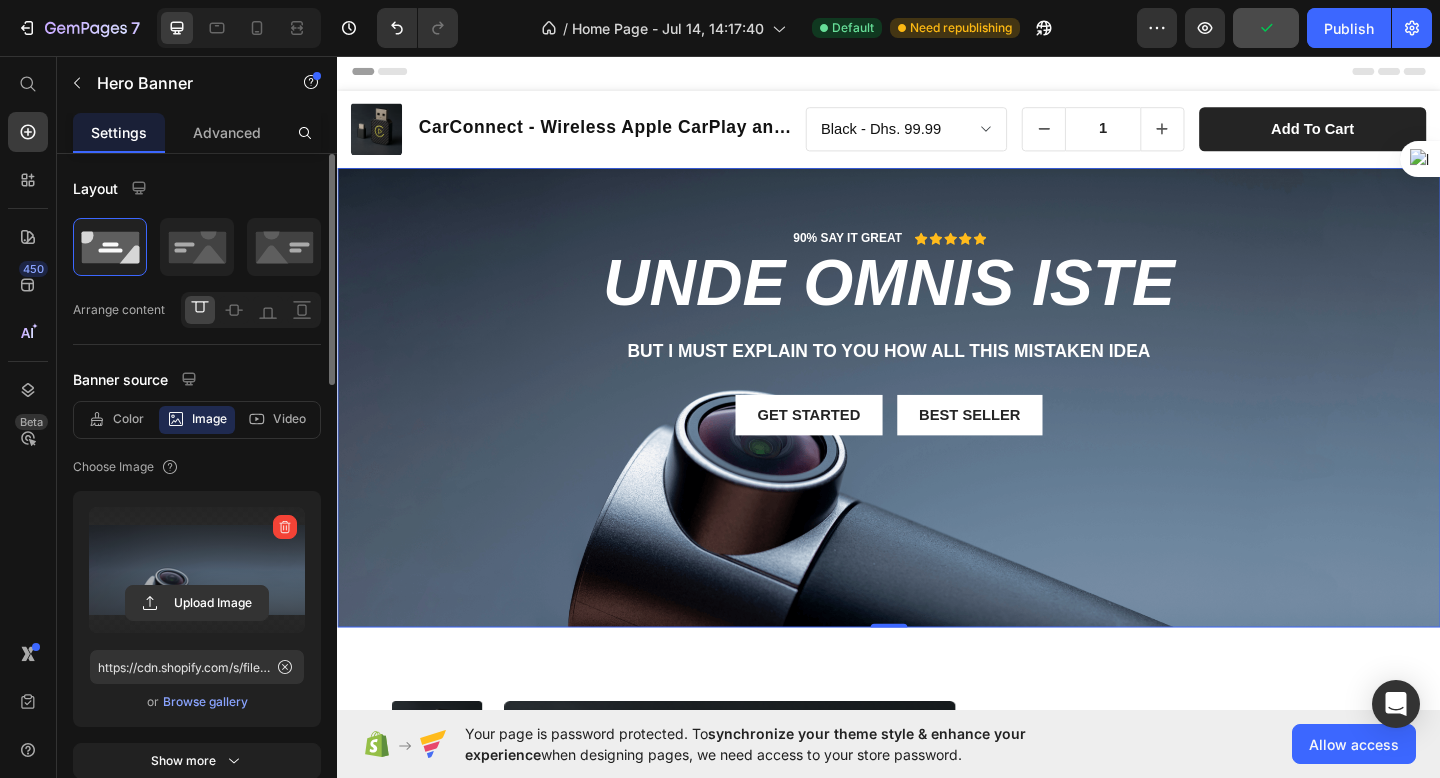 click at bounding box center [197, 570] 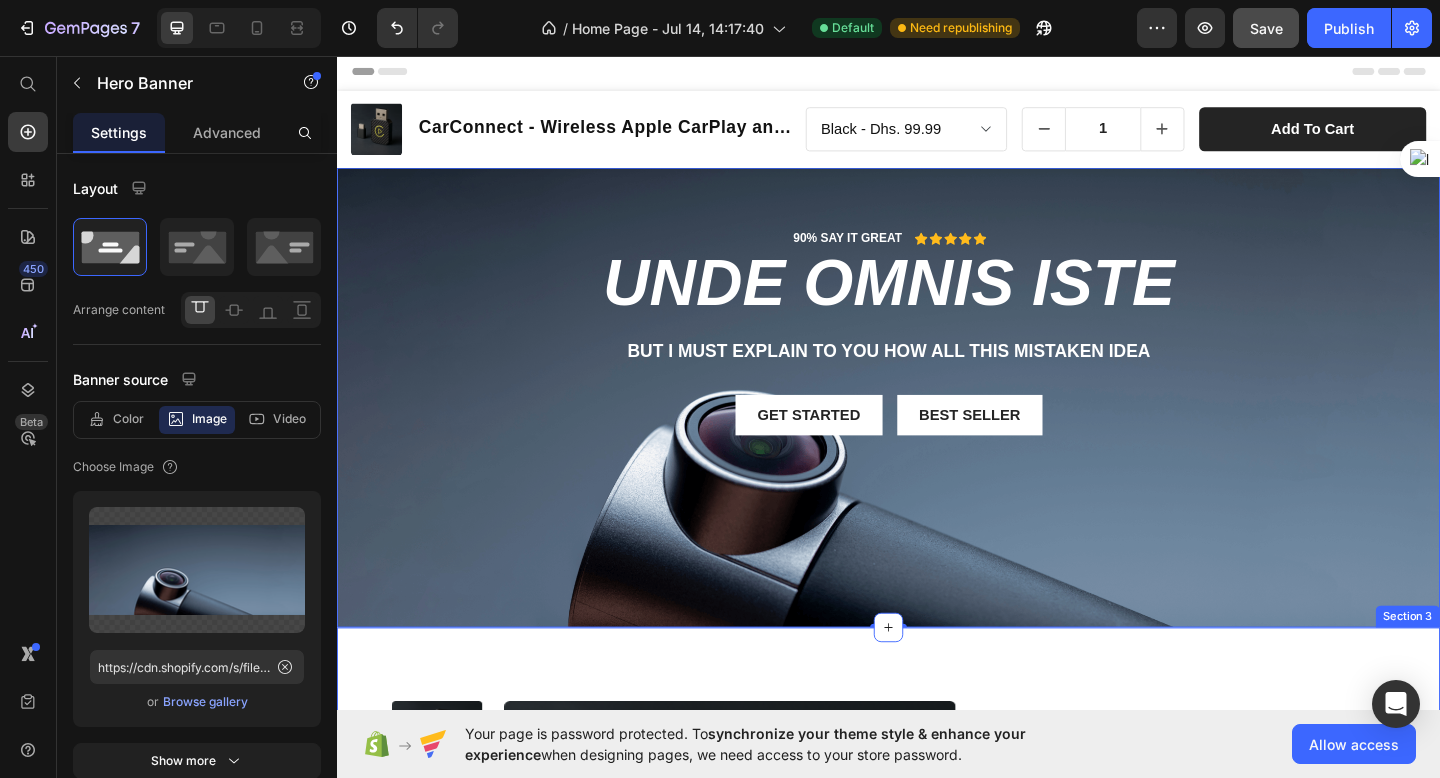 click on "Product Images CarConnect - Wireless Apple CarPlay and Android Auto Product Title Icon Icon Icon Icon Icon Icon List 2,500+ Verified Reviews! Text Block Row Dhs. 99.99 Product Price Dhs. 199.99 Product Price 50% off Product Badge Row   🚗 Clutter-Free Dashboard 🔌 Plug & Play Simplicity 📱 Full App Compatibility 📶 Stable Wireless Connection   Text Block Color: Black Black Black Product Variants & Swatches 1 Product Quantity Row Add to cart Add to Cart Row Row Product Section 3" at bounding box center (937, 1052) 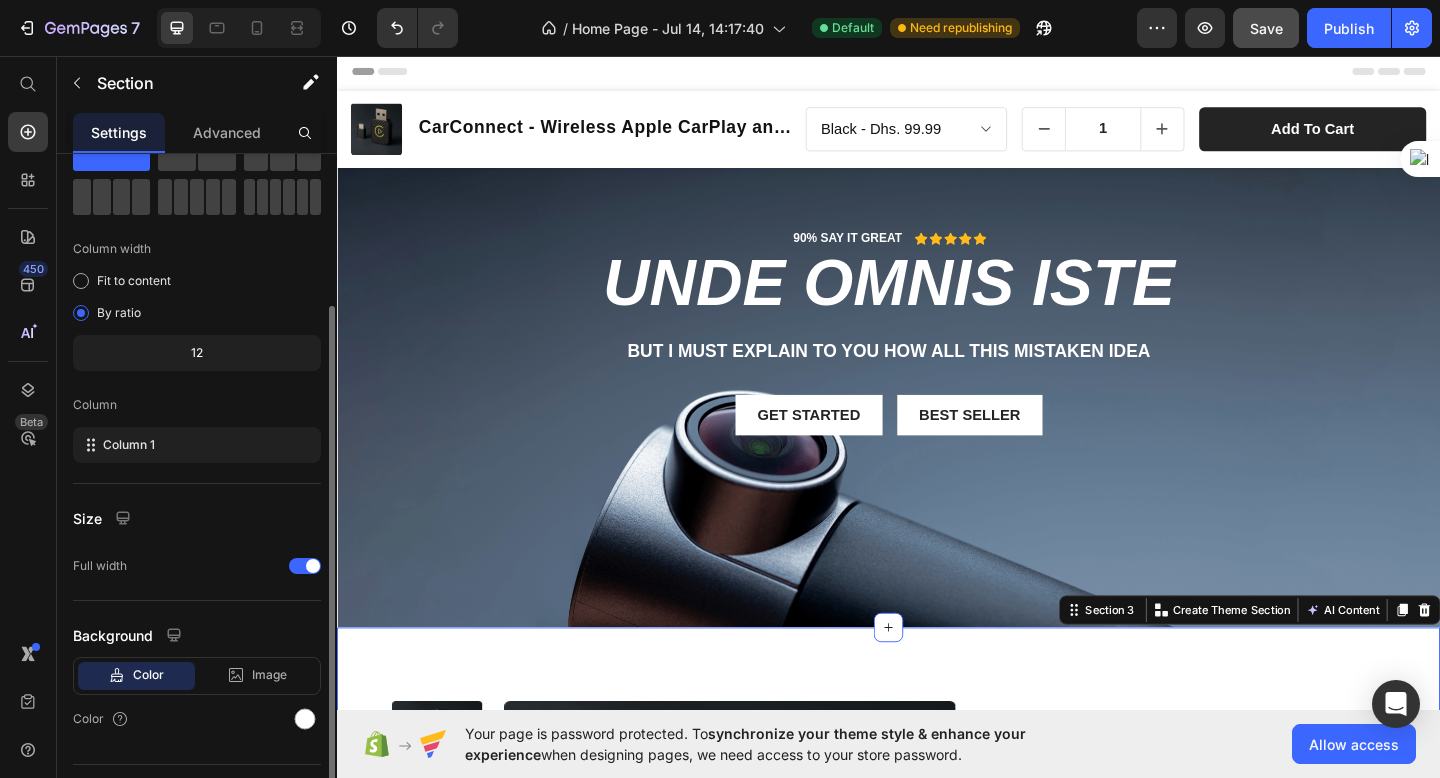 scroll, scrollTop: 127, scrollLeft: 0, axis: vertical 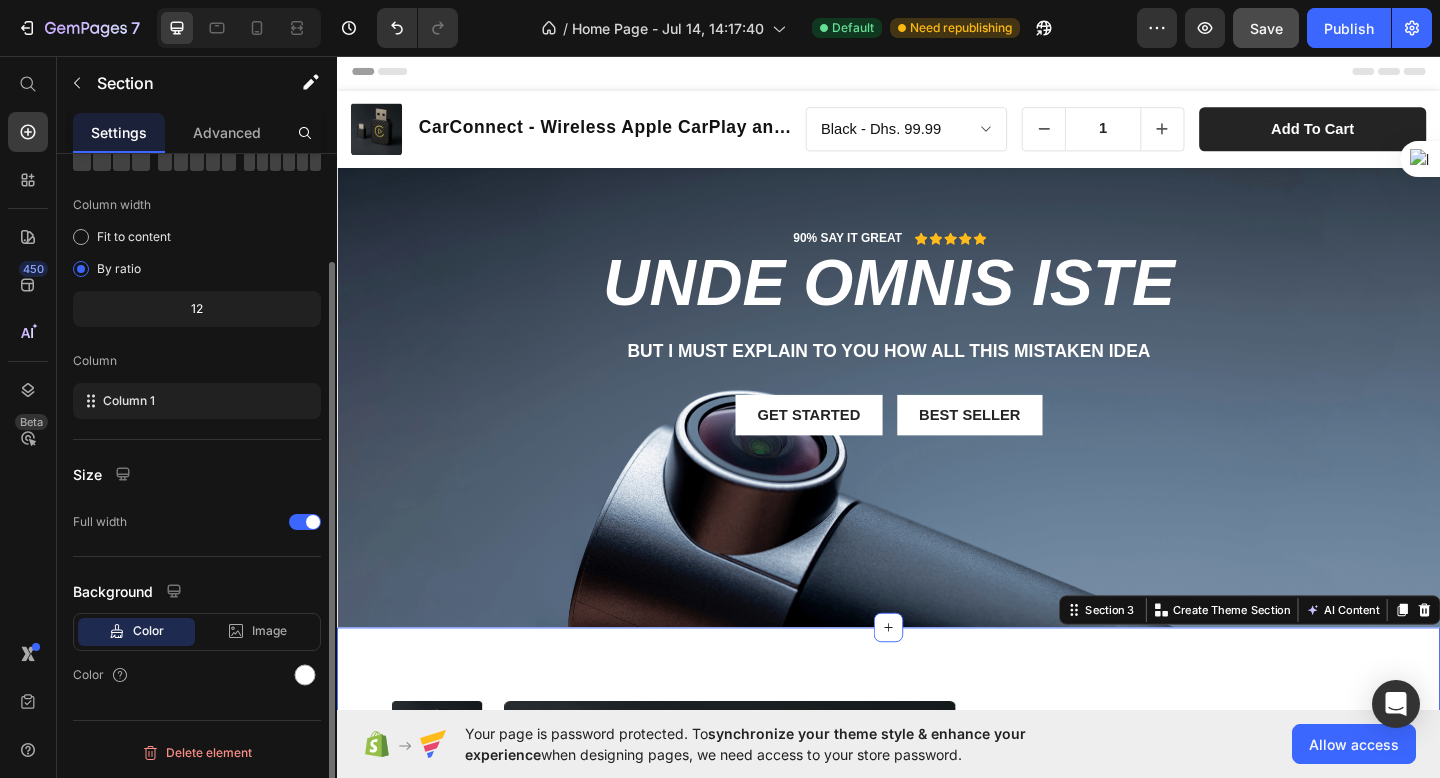 click on "But I must explain to you how all this mistaken idea" at bounding box center [937, 378] 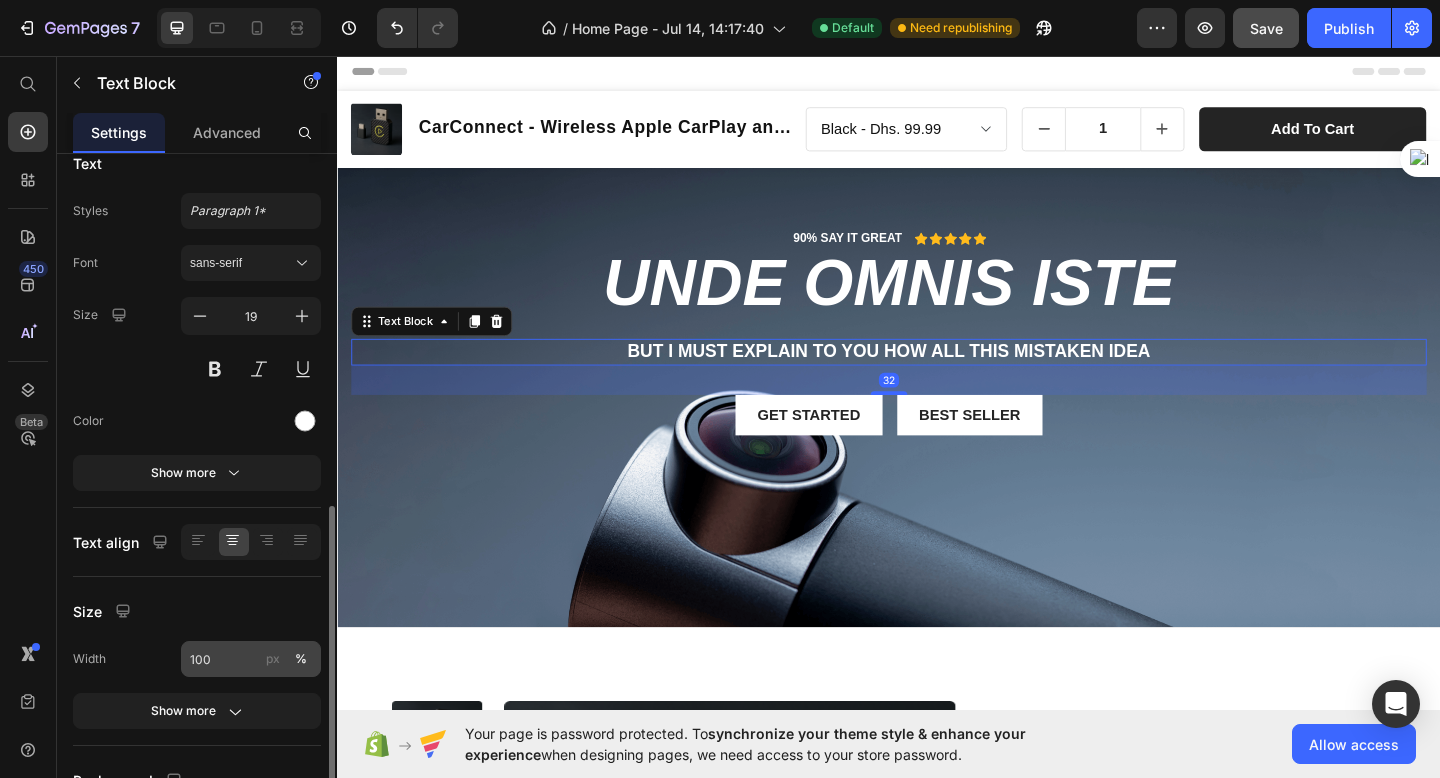 scroll, scrollTop: 214, scrollLeft: 0, axis: vertical 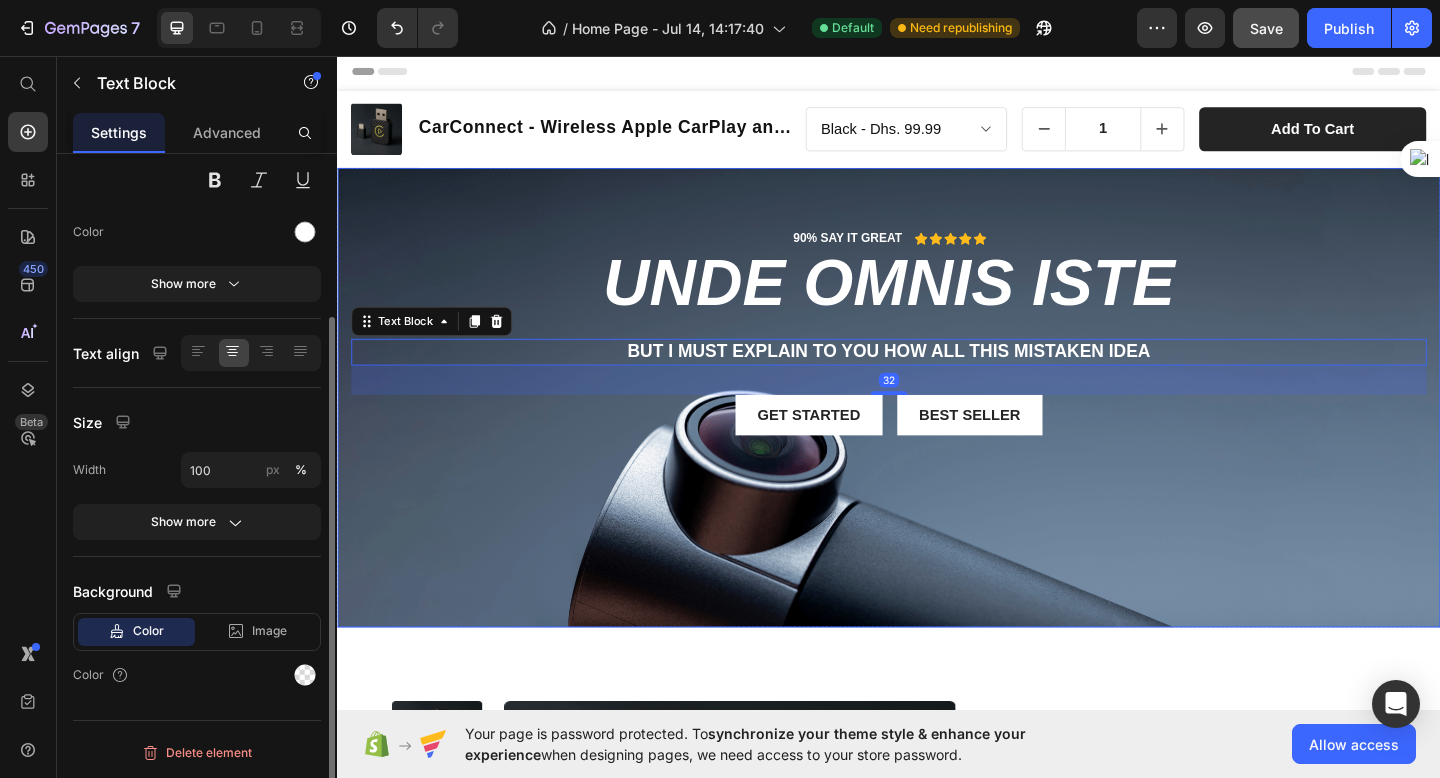 click on "90% SAY IT GREAT Text Block Icon Icon Icon Icon Icon Icon List Row unde omnis iste Heading But I must explain to you how all this mistaken idea Text Block   32 Get started Button Best Seller Button Row" at bounding box center [937, 355] 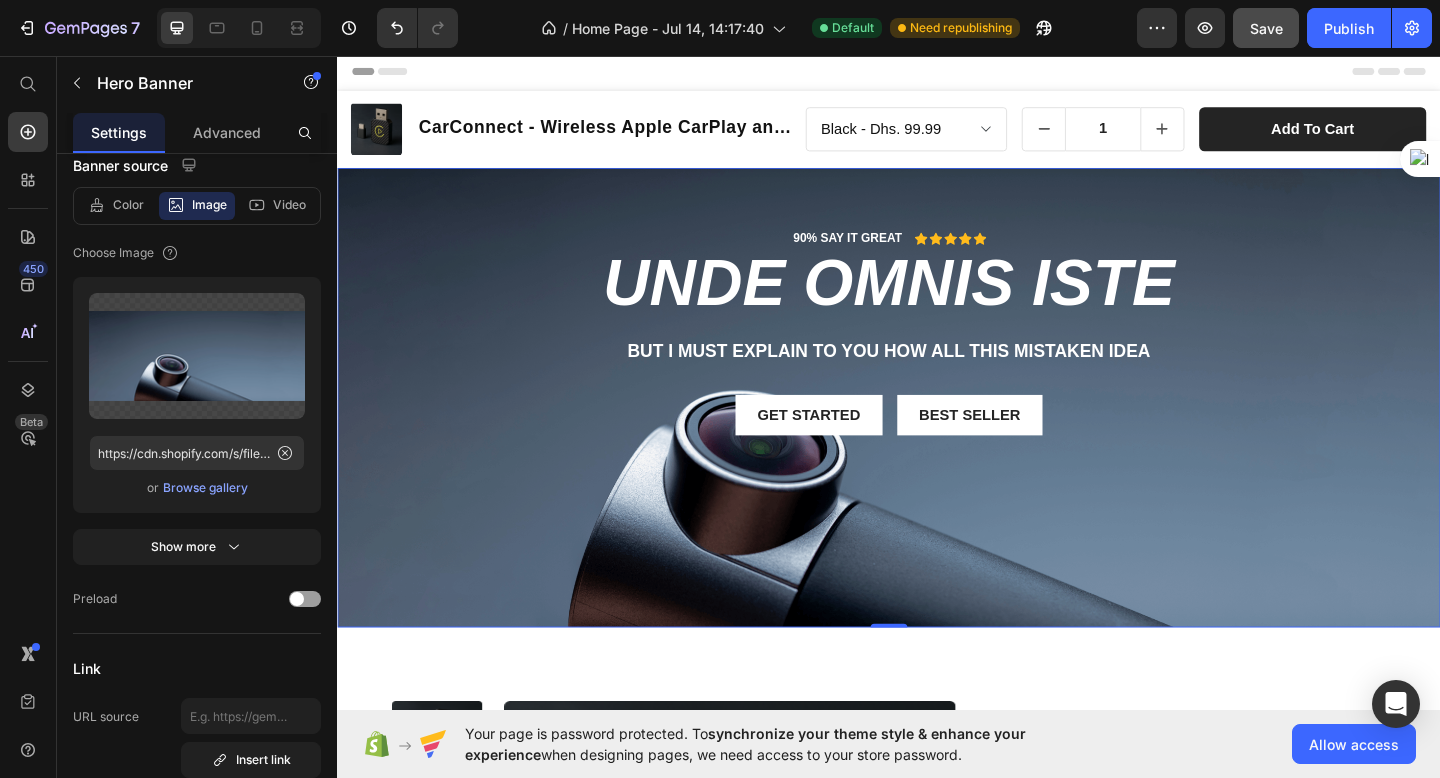 scroll, scrollTop: 0, scrollLeft: 0, axis: both 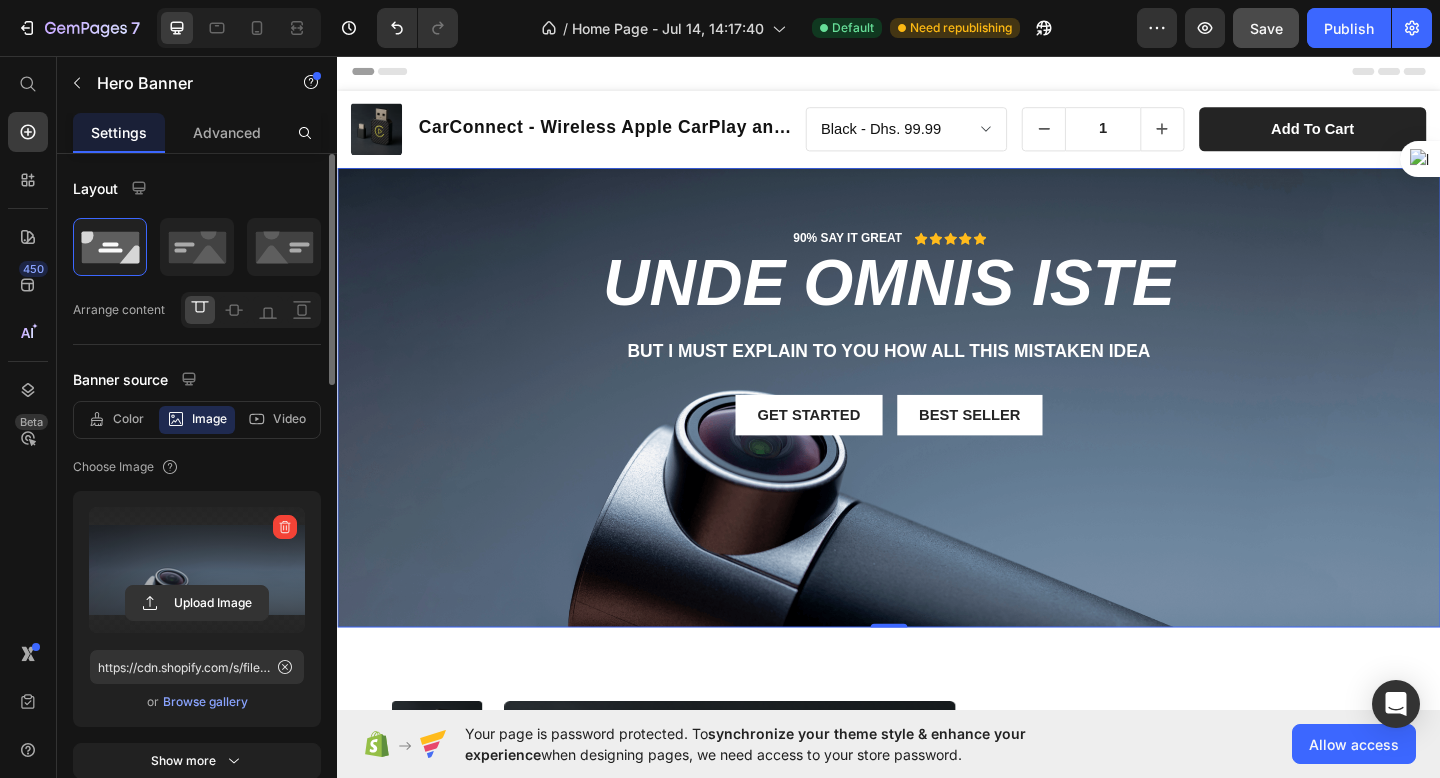 click at bounding box center [197, 570] 